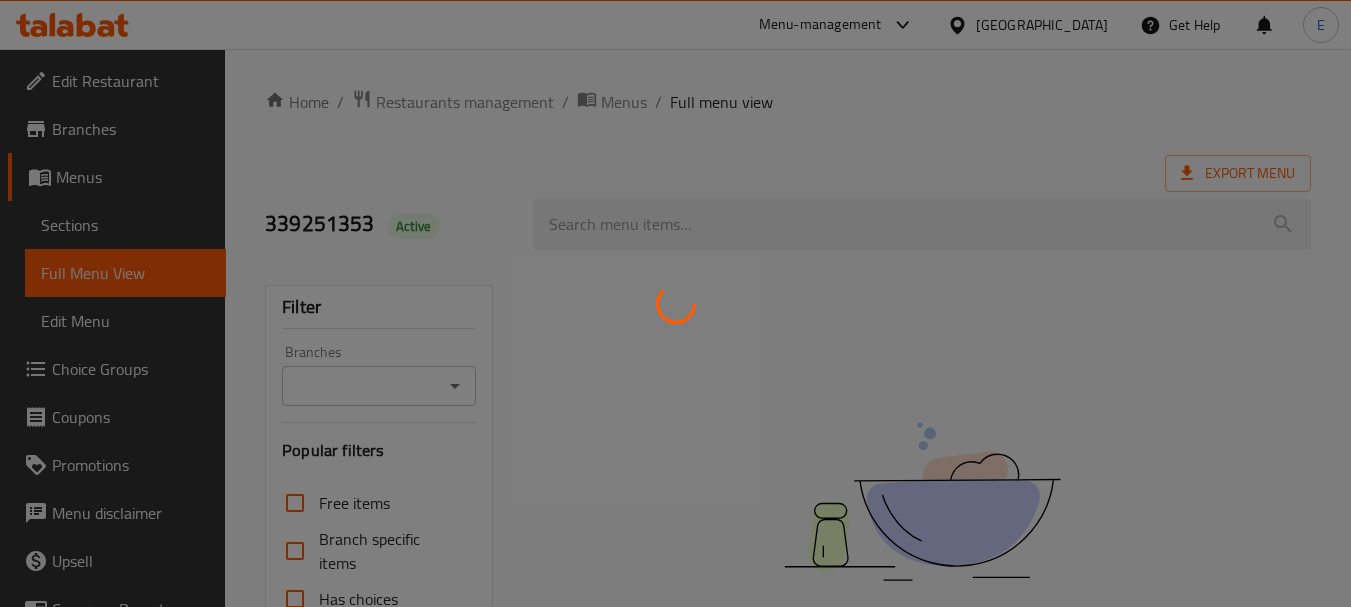 scroll, scrollTop: 0, scrollLeft: 0, axis: both 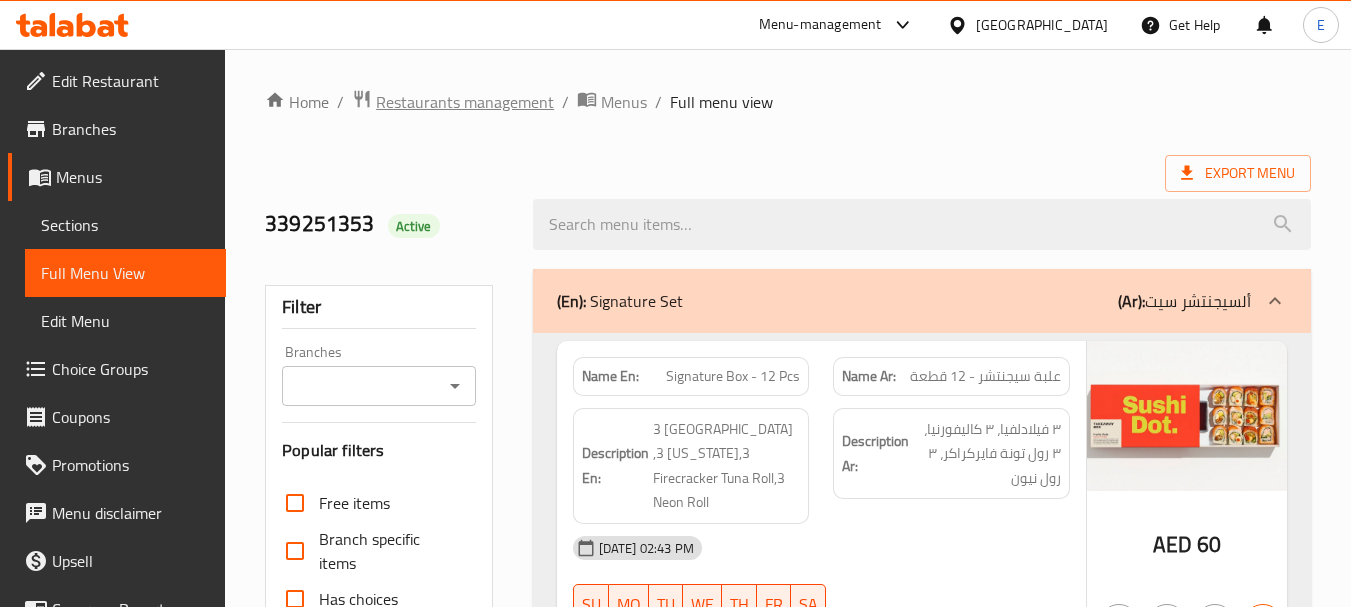 click on "Restaurants management" at bounding box center (465, 102) 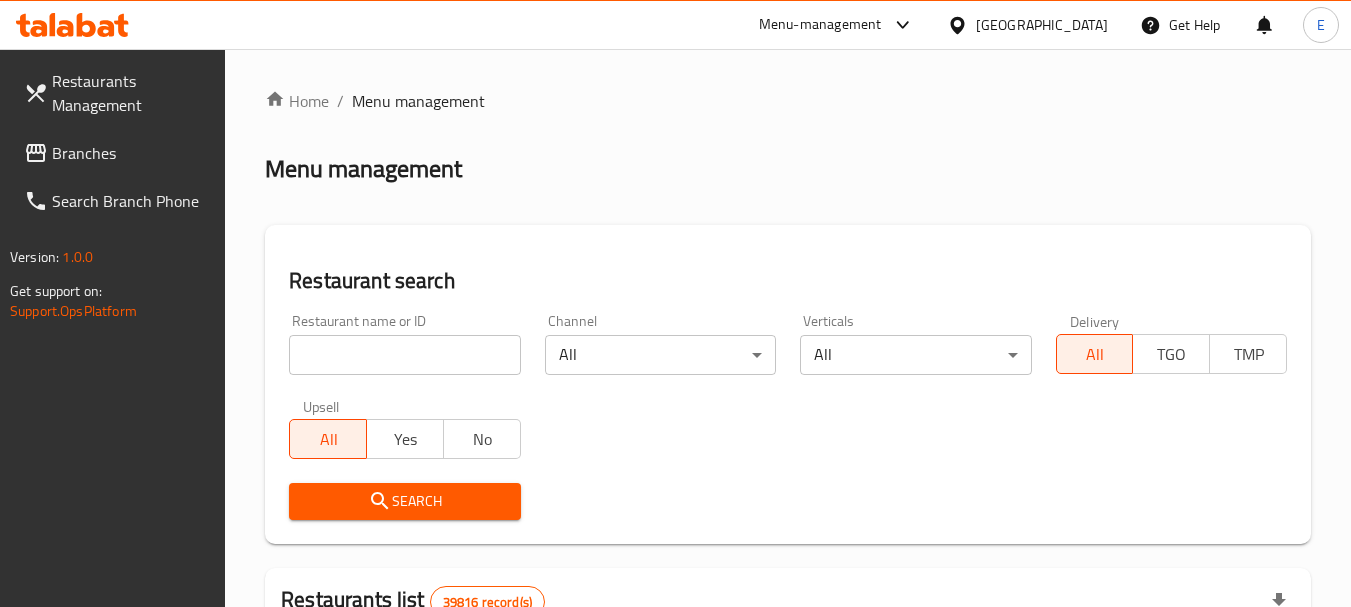 click at bounding box center [38, 153] 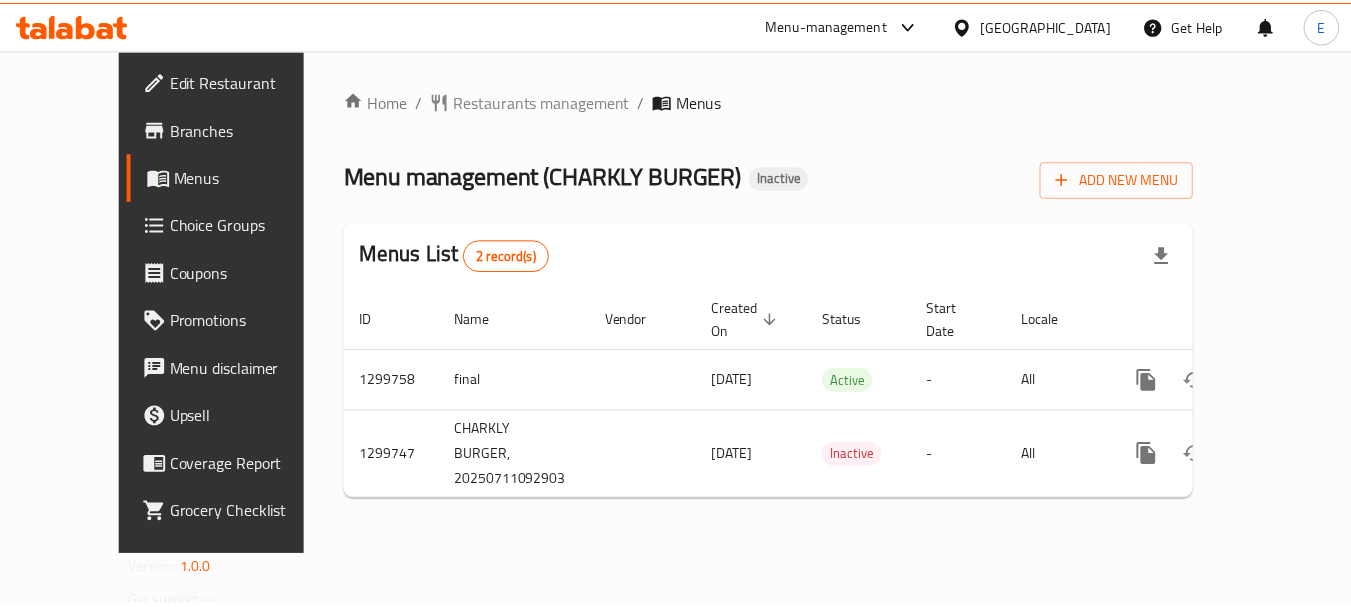 scroll, scrollTop: 0, scrollLeft: 0, axis: both 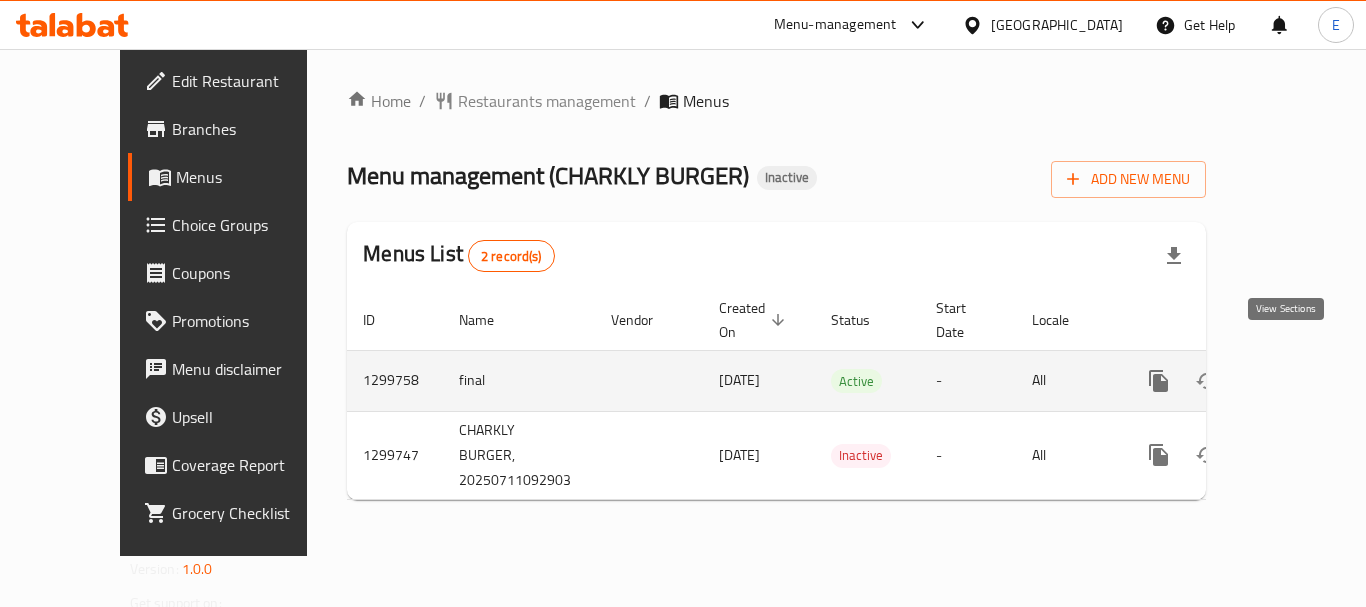 click 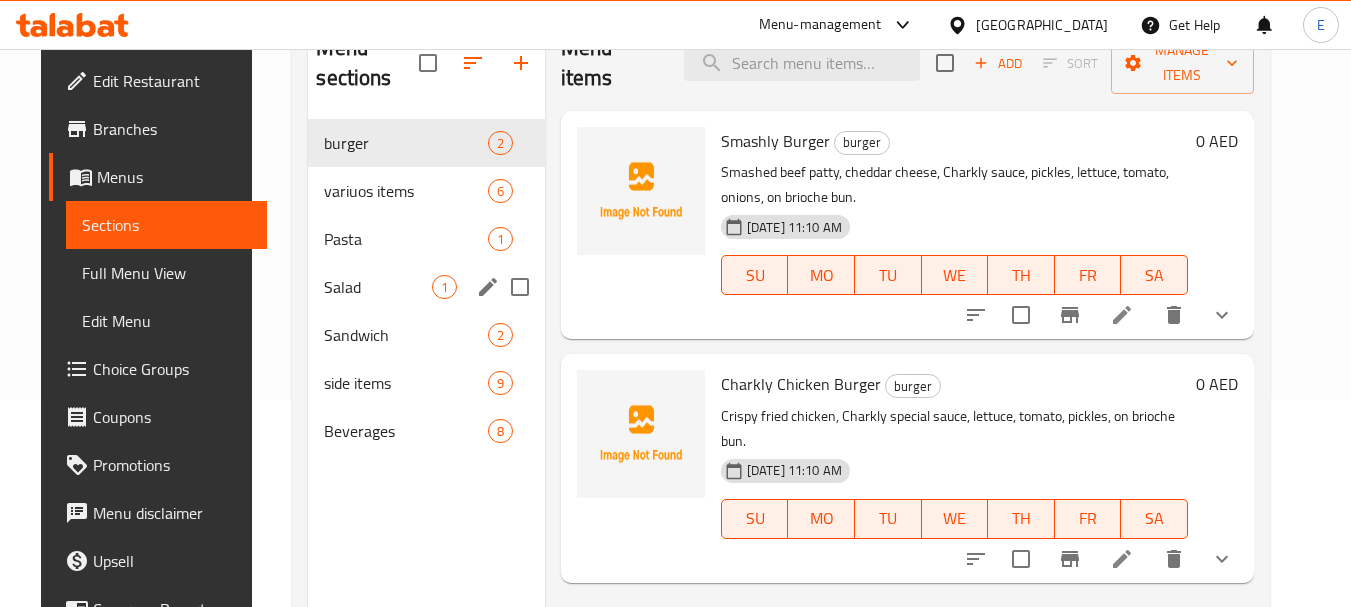 scroll, scrollTop: 280, scrollLeft: 0, axis: vertical 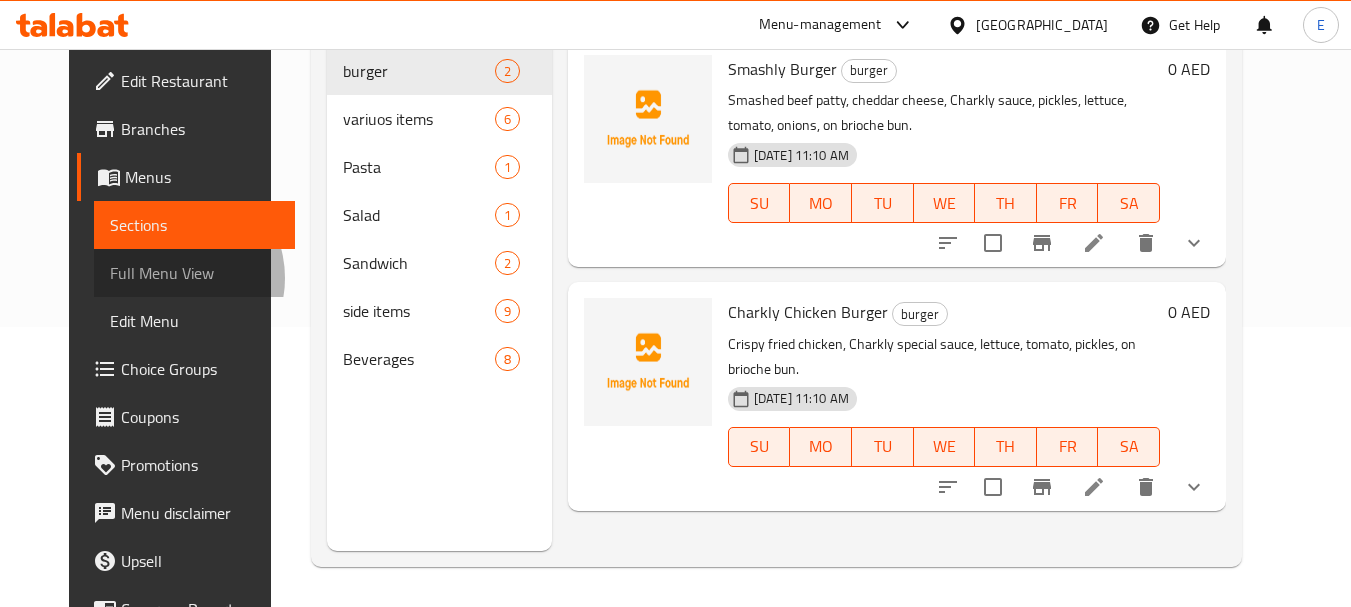 click on "Full Menu View" at bounding box center (194, 273) 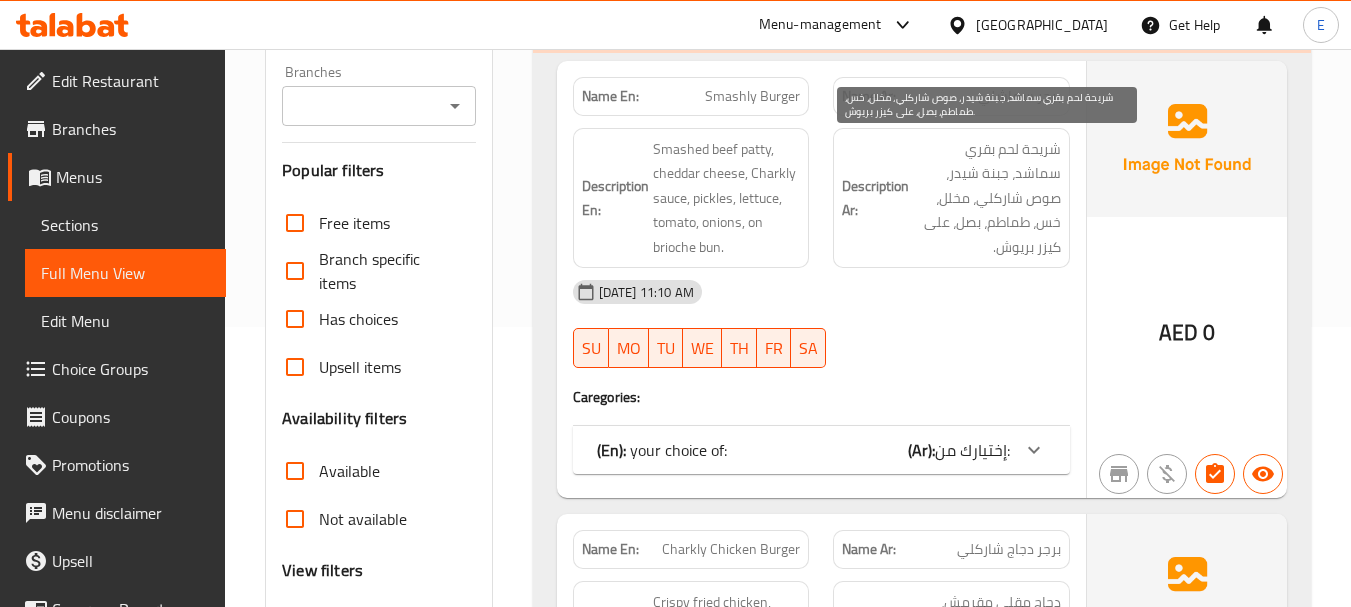 scroll, scrollTop: 0, scrollLeft: 0, axis: both 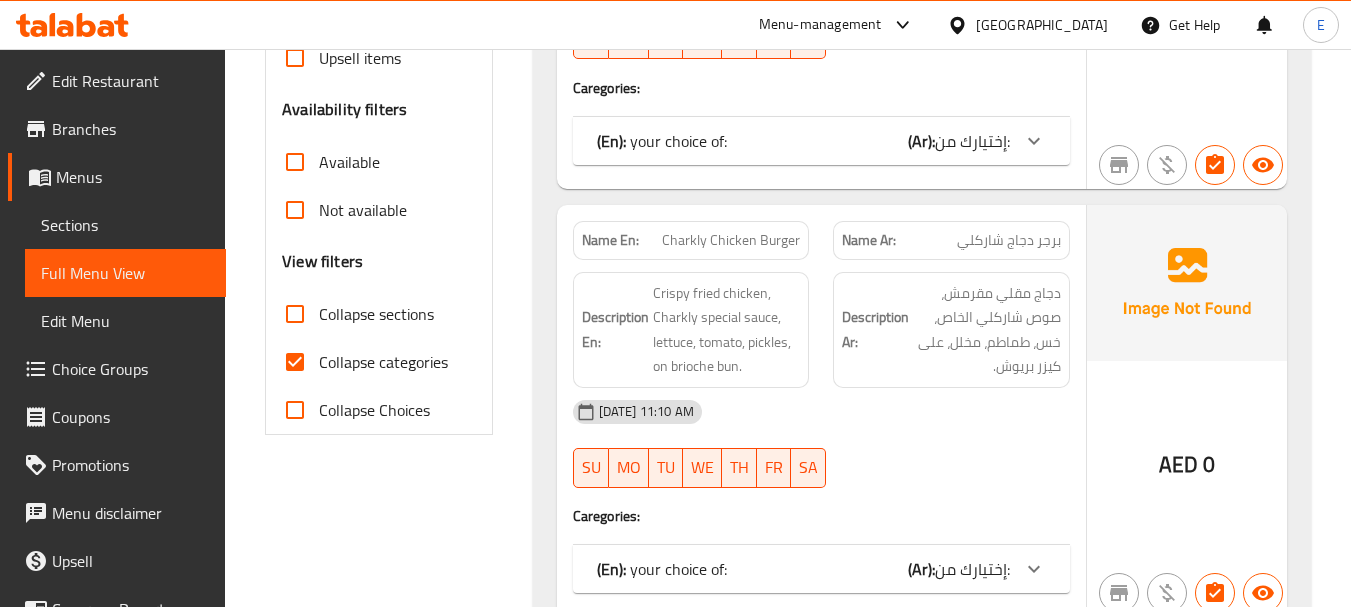 click on "Collapse categories" at bounding box center (295, 362) 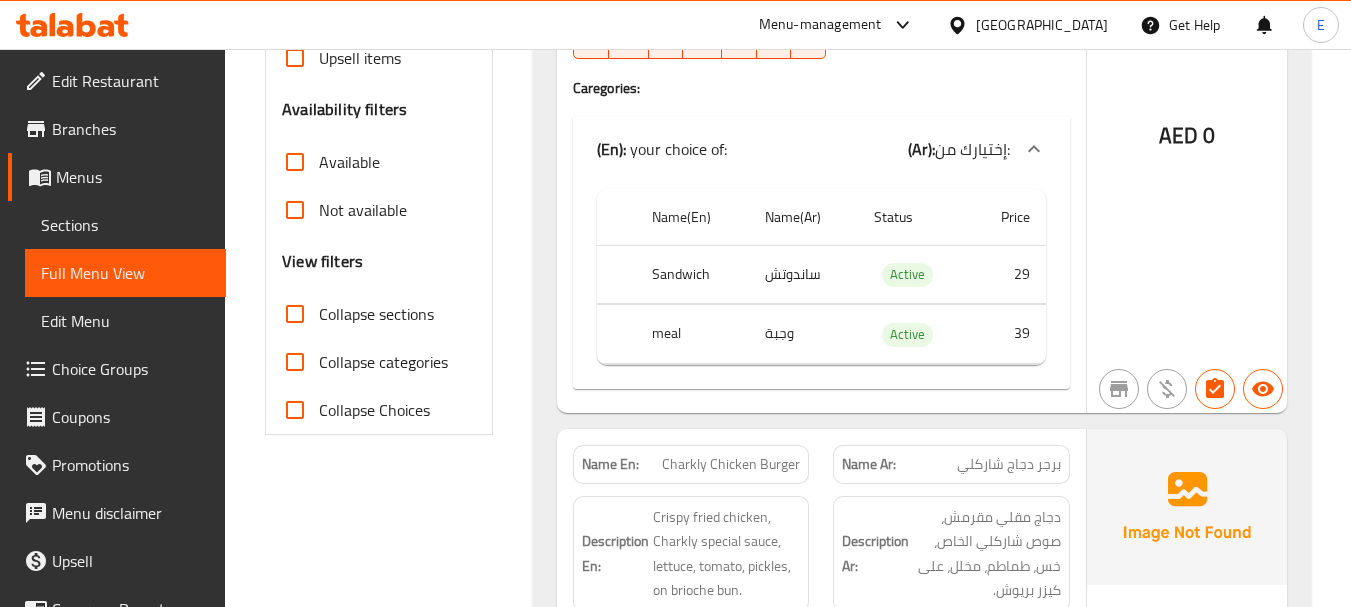 scroll, scrollTop: 0, scrollLeft: 0, axis: both 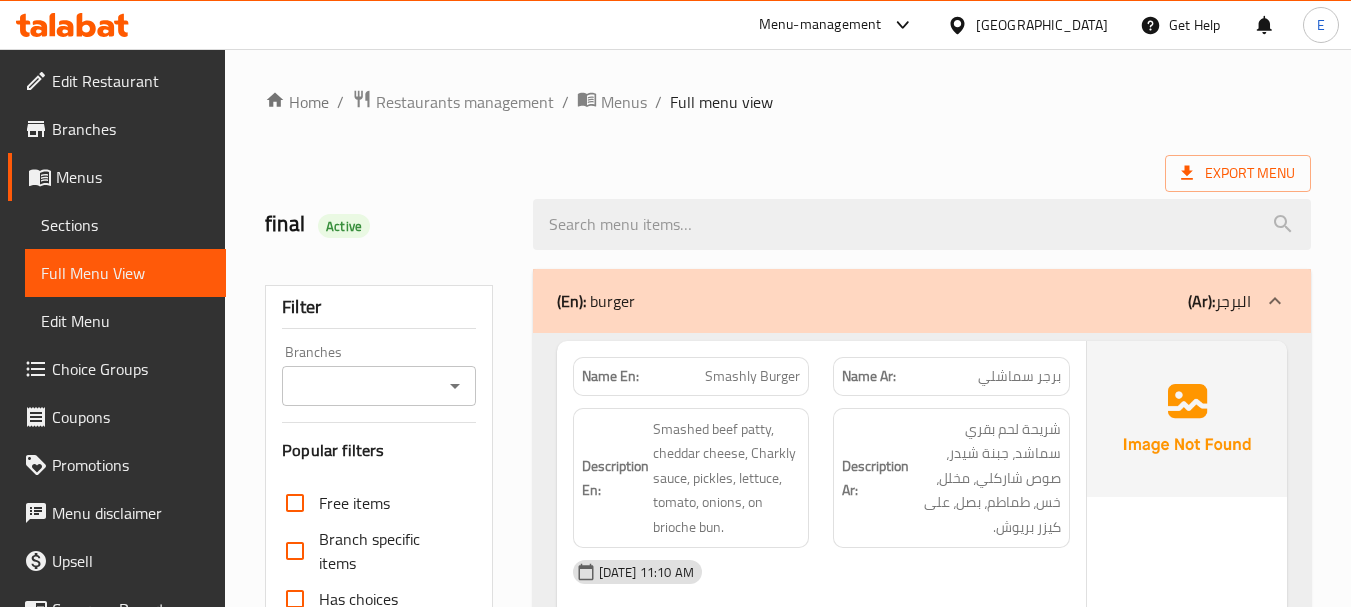 click on "Export Menu" at bounding box center (788, 173) 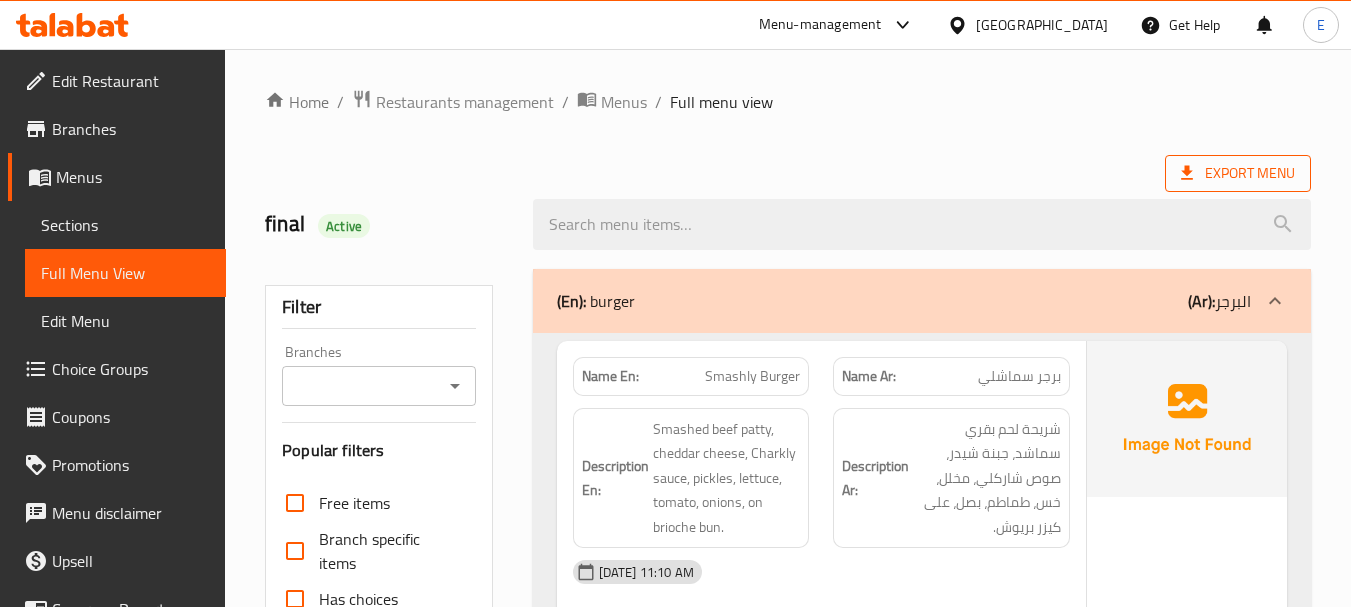 click 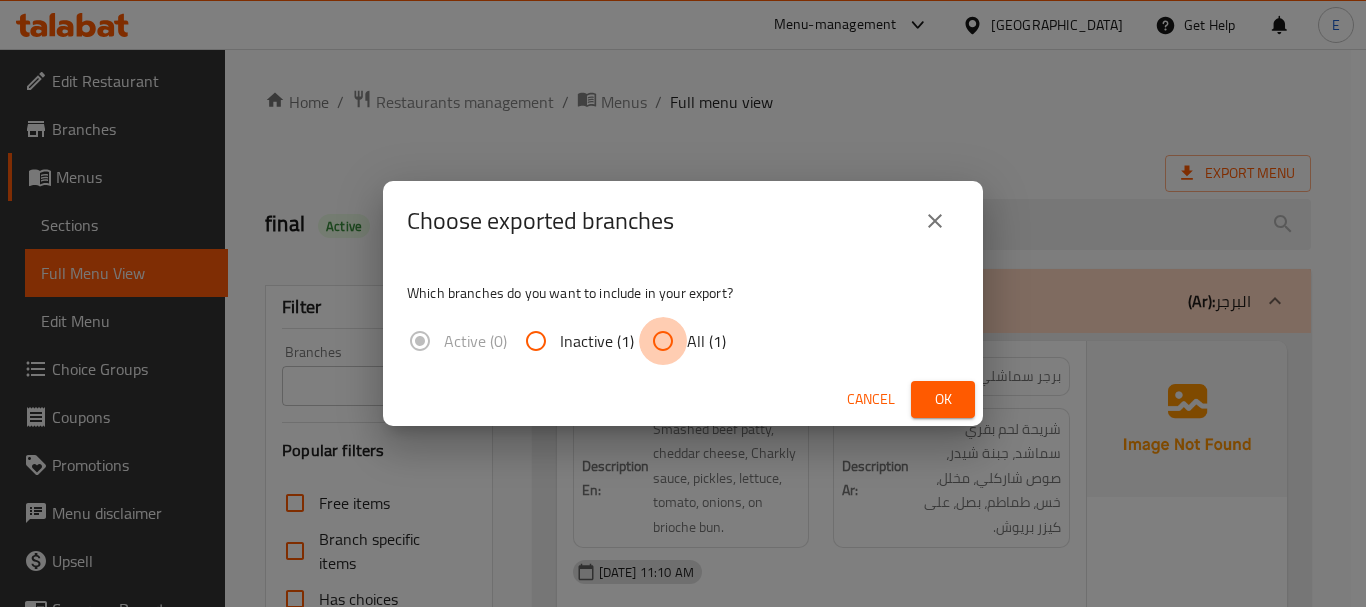 click on "All (1)" at bounding box center [663, 341] 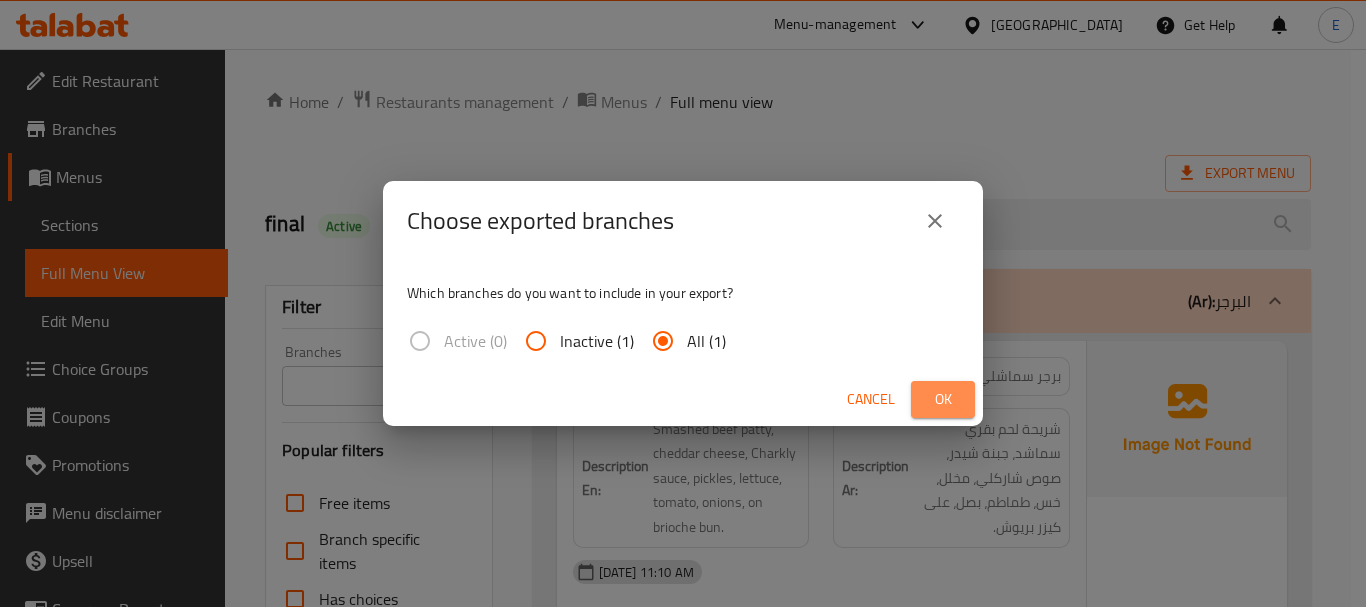 click on "Ok" at bounding box center (943, 399) 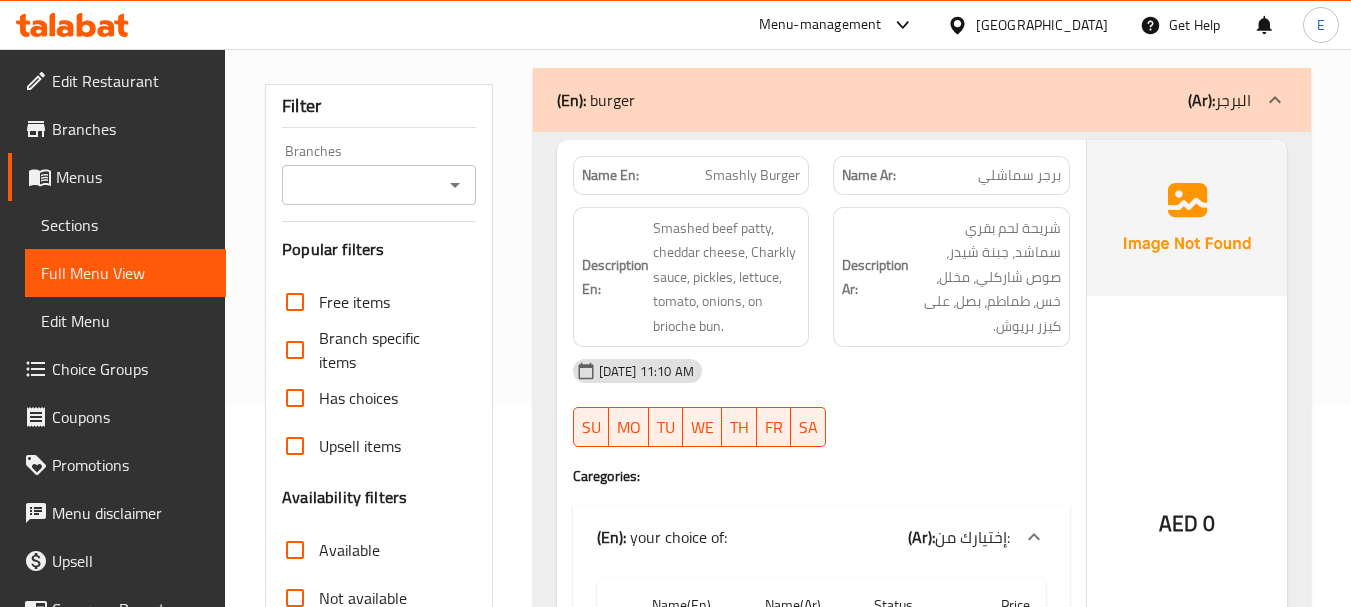 scroll, scrollTop: 227, scrollLeft: 0, axis: vertical 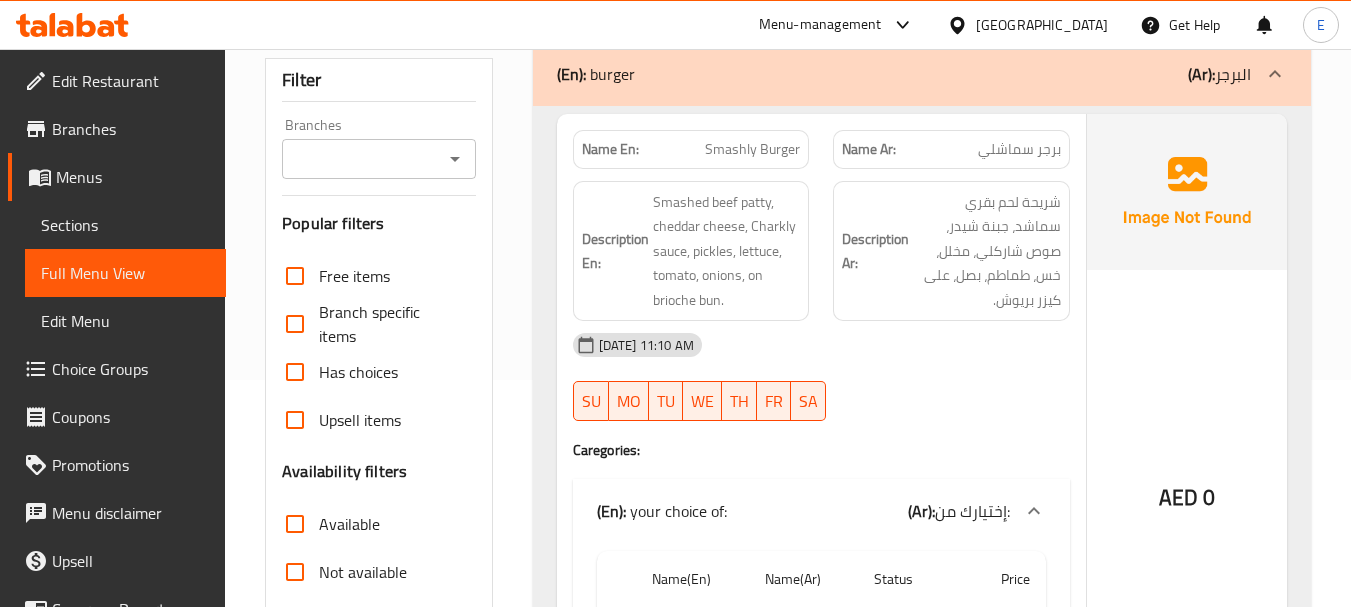click on "Edit Restaurant" at bounding box center [131, 81] 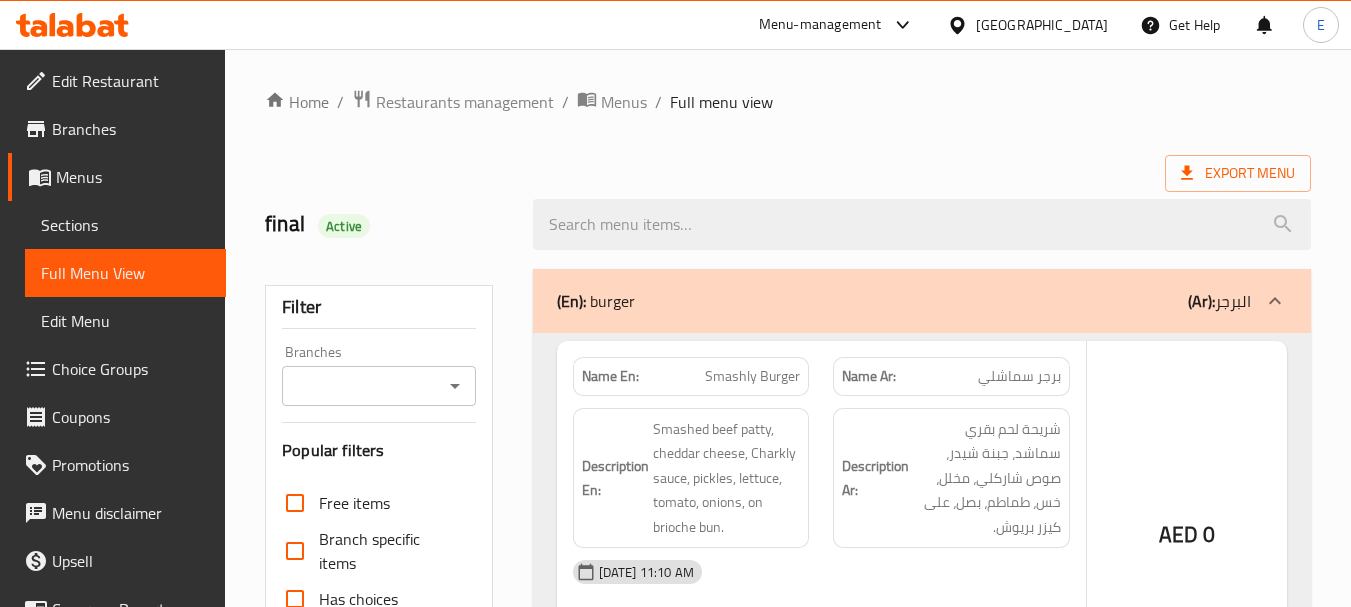 scroll, scrollTop: 0, scrollLeft: 0, axis: both 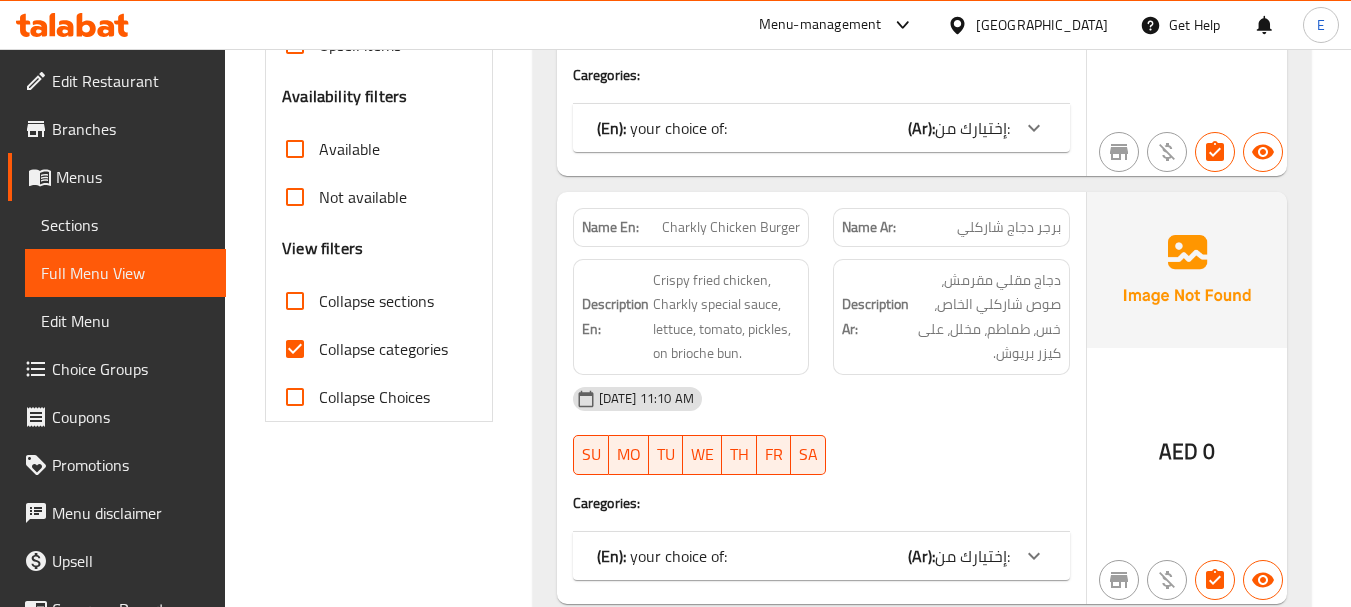 click on "Collapse categories" at bounding box center [295, 349] 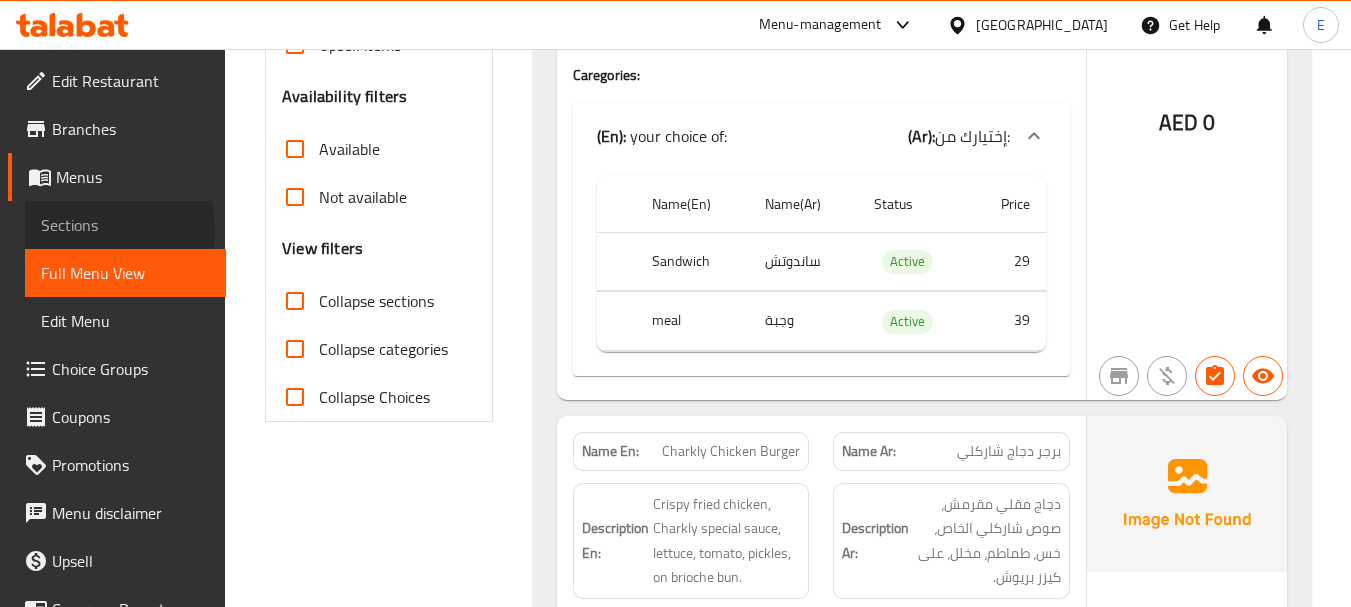 click on "Sections" at bounding box center [125, 225] 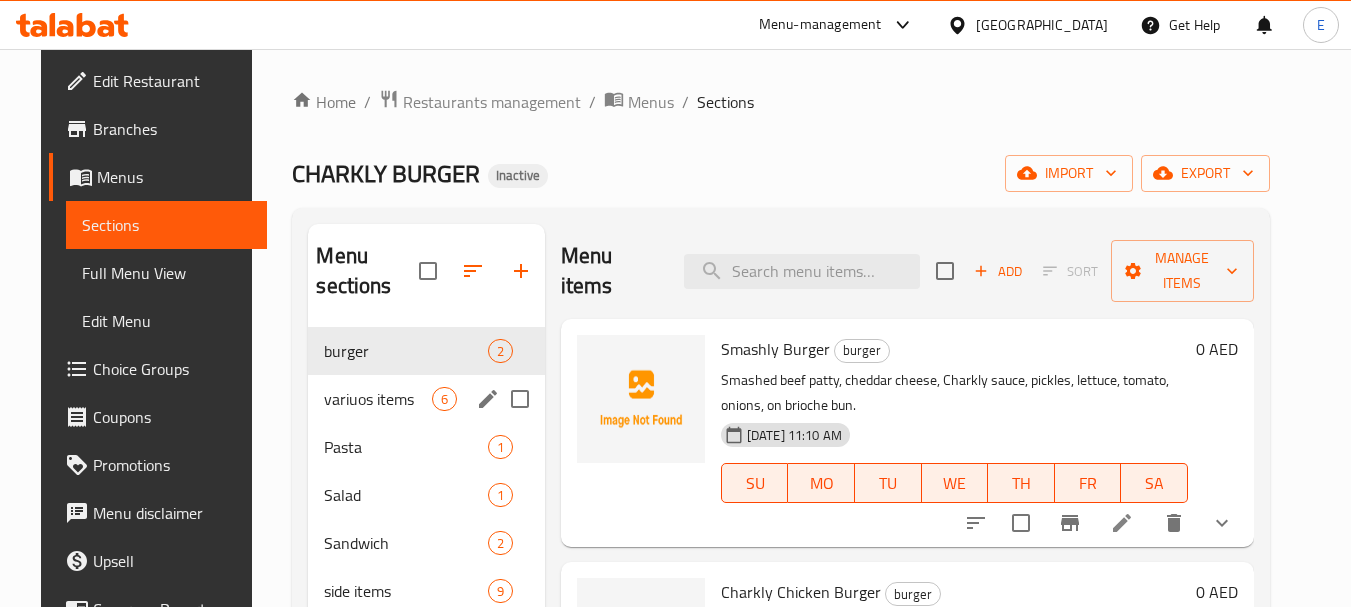 scroll, scrollTop: 280, scrollLeft: 0, axis: vertical 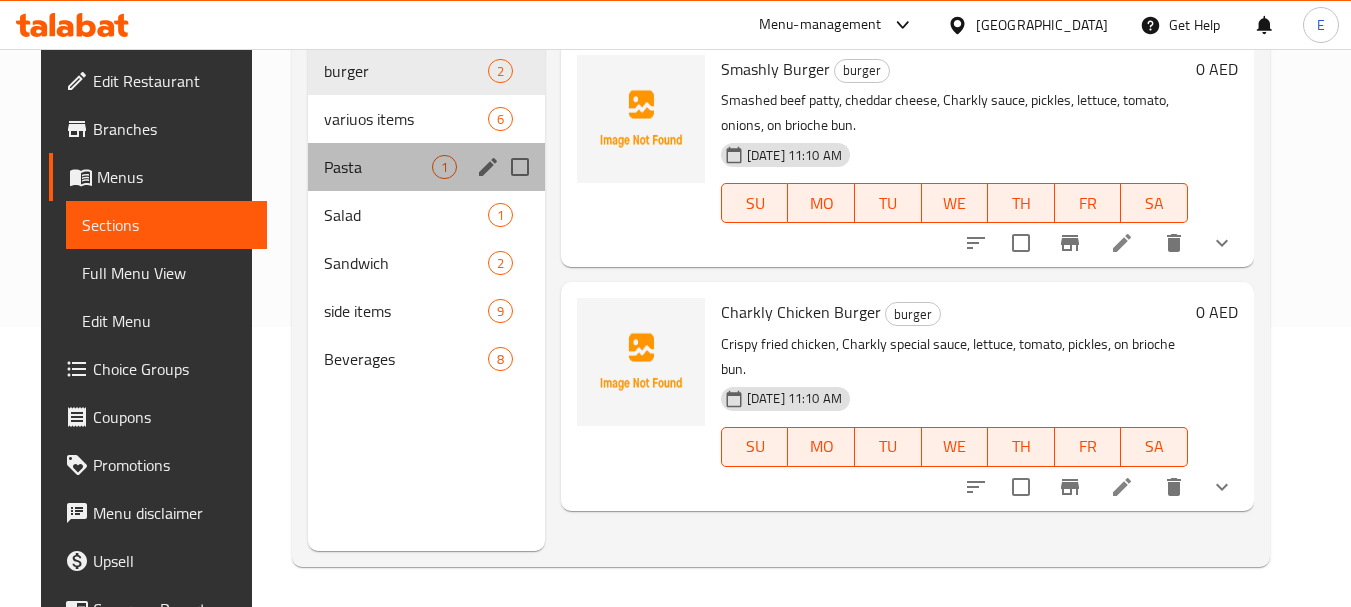 click on "Pasta 1" at bounding box center [426, 167] 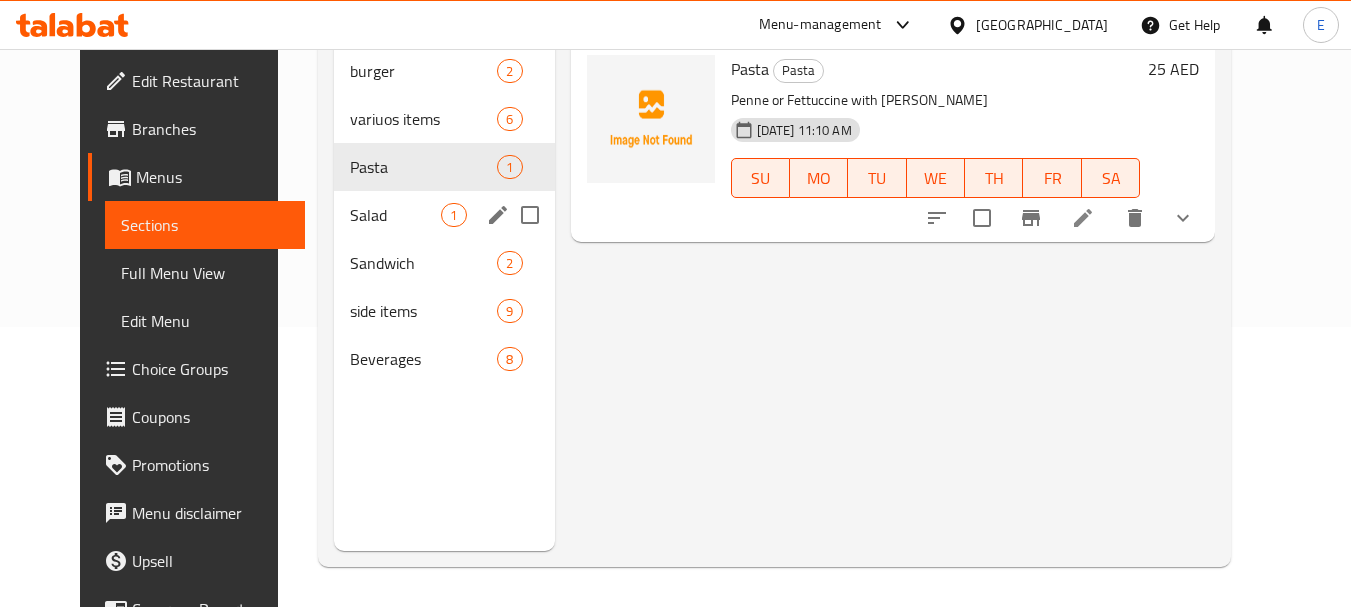 click on "Salad" at bounding box center (395, 215) 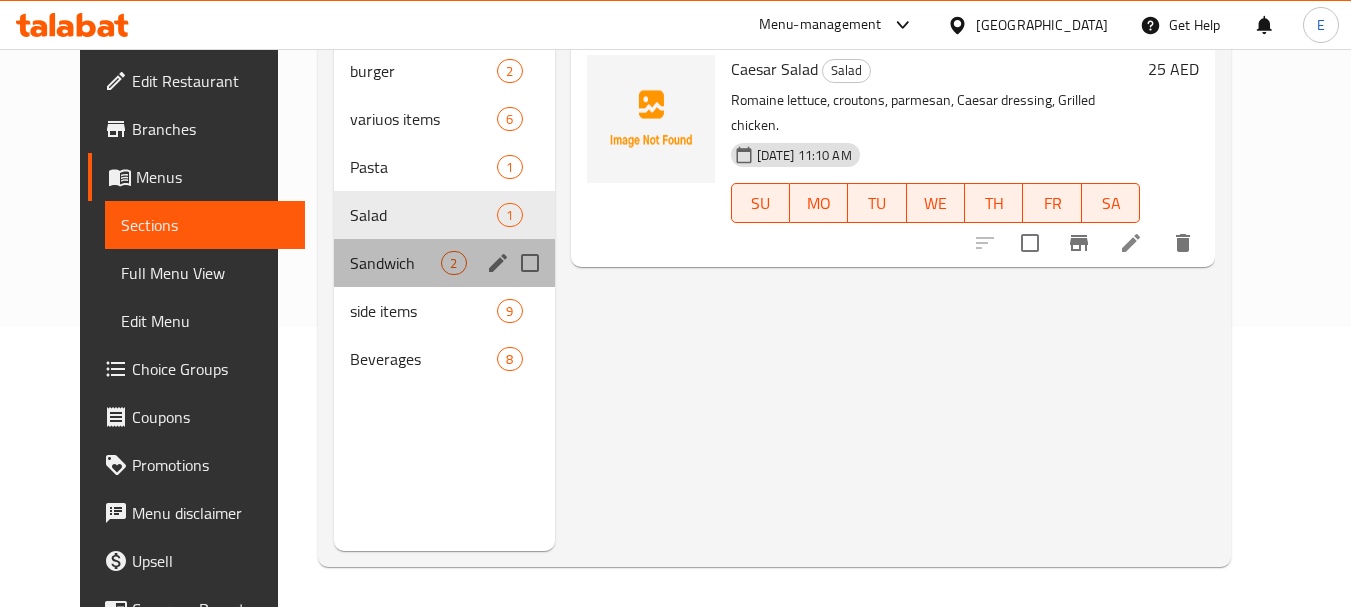 click on "Sandwich 2" at bounding box center [444, 263] 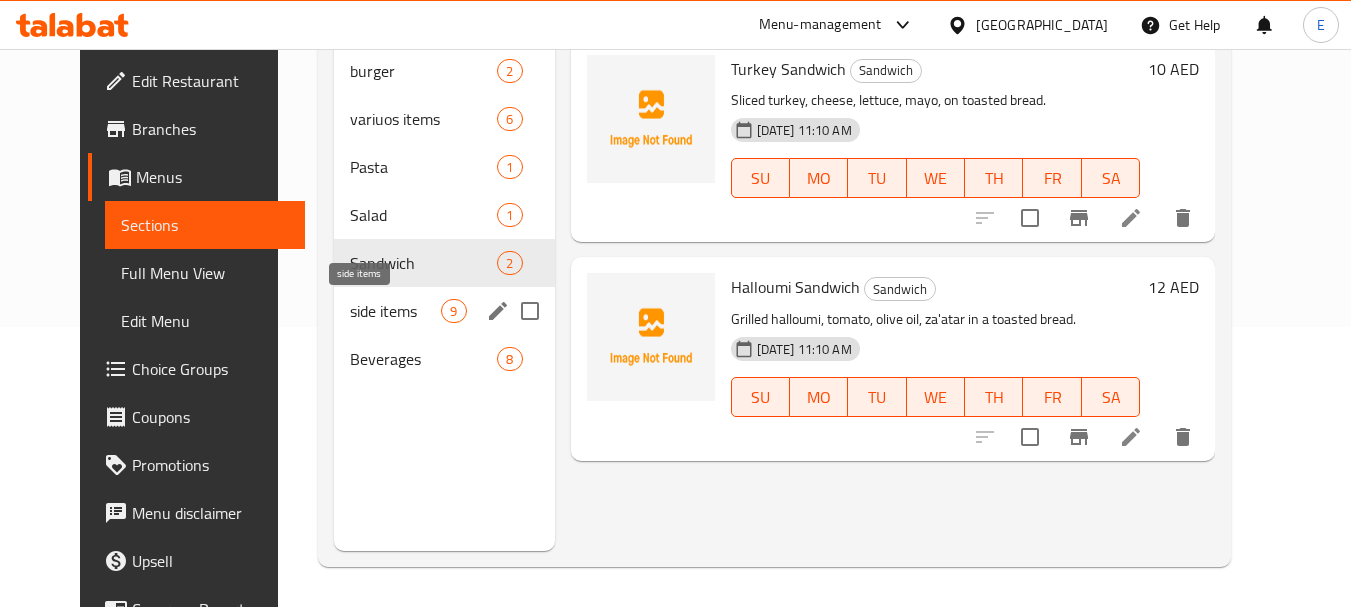 click on "side items" at bounding box center (395, 311) 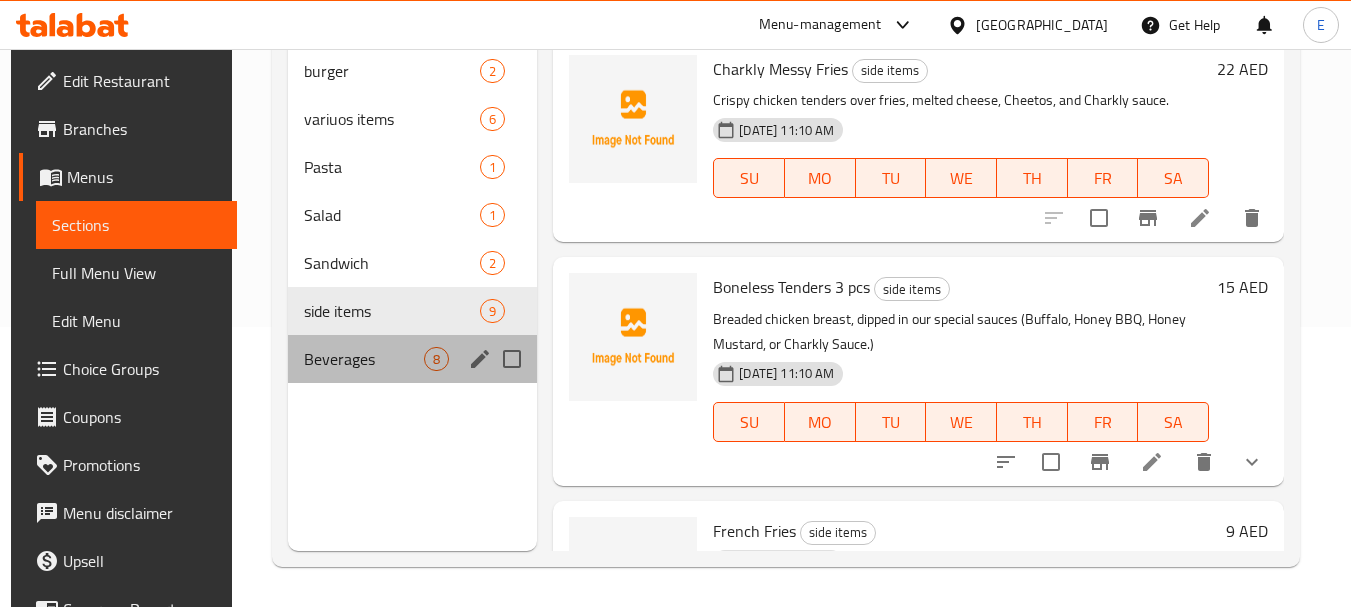 click on "Beverages 8" at bounding box center (412, 359) 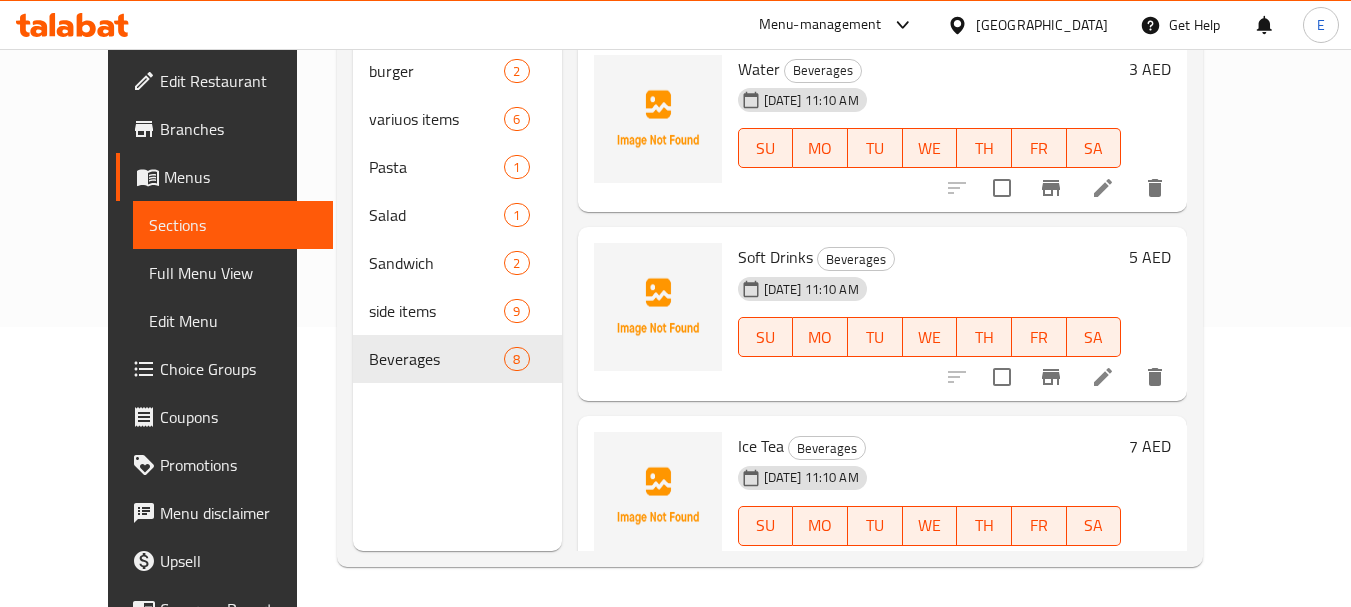 click on "Menu sections burger  2 variuos items  6 Pasta 1 Salad 1 Sandwich 2 side items  9 Beverages 8" at bounding box center [457, 247] 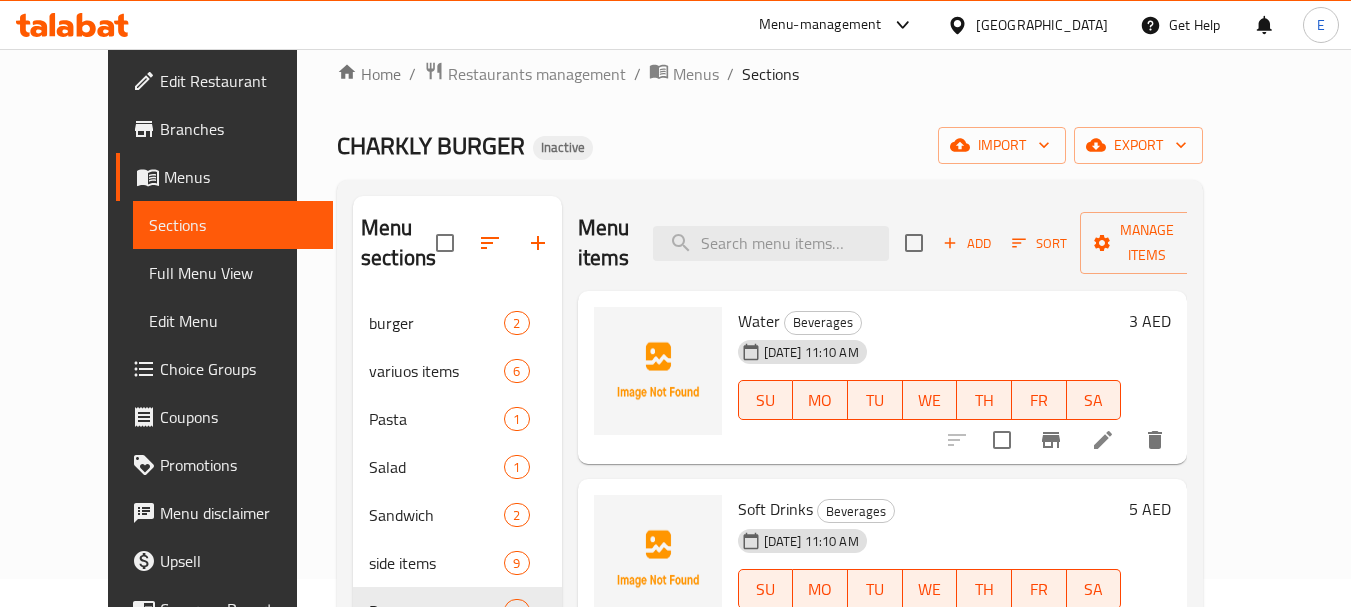 scroll, scrollTop: 0, scrollLeft: 0, axis: both 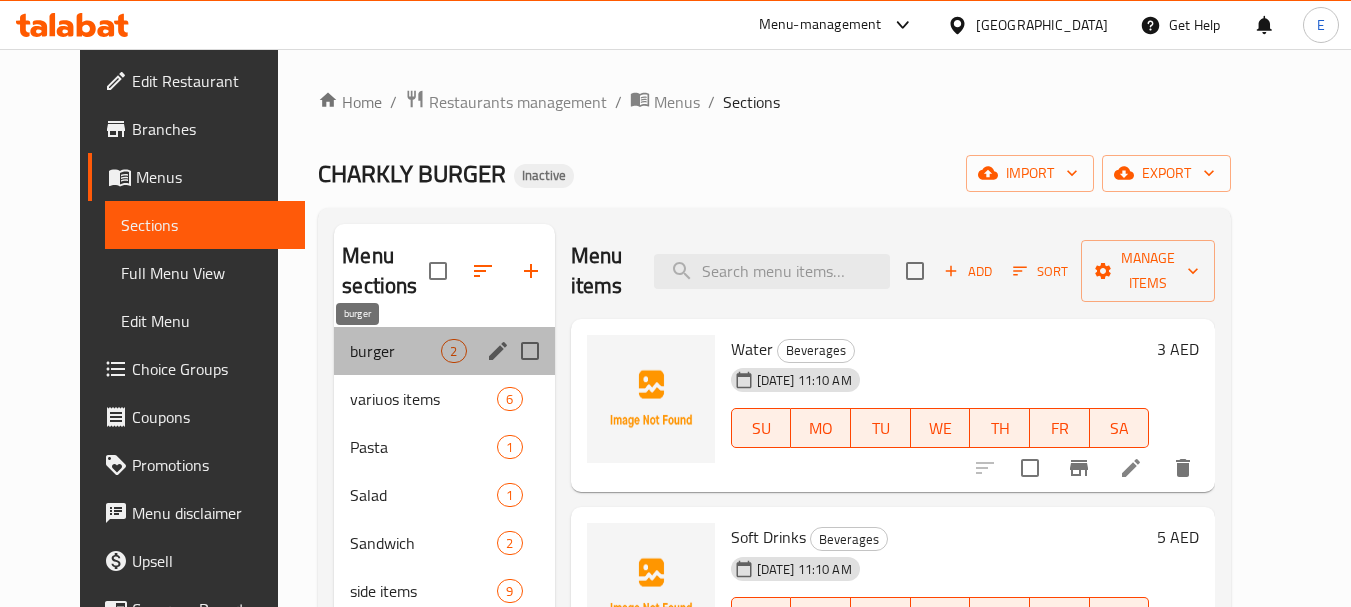 click on "burger" at bounding box center [395, 351] 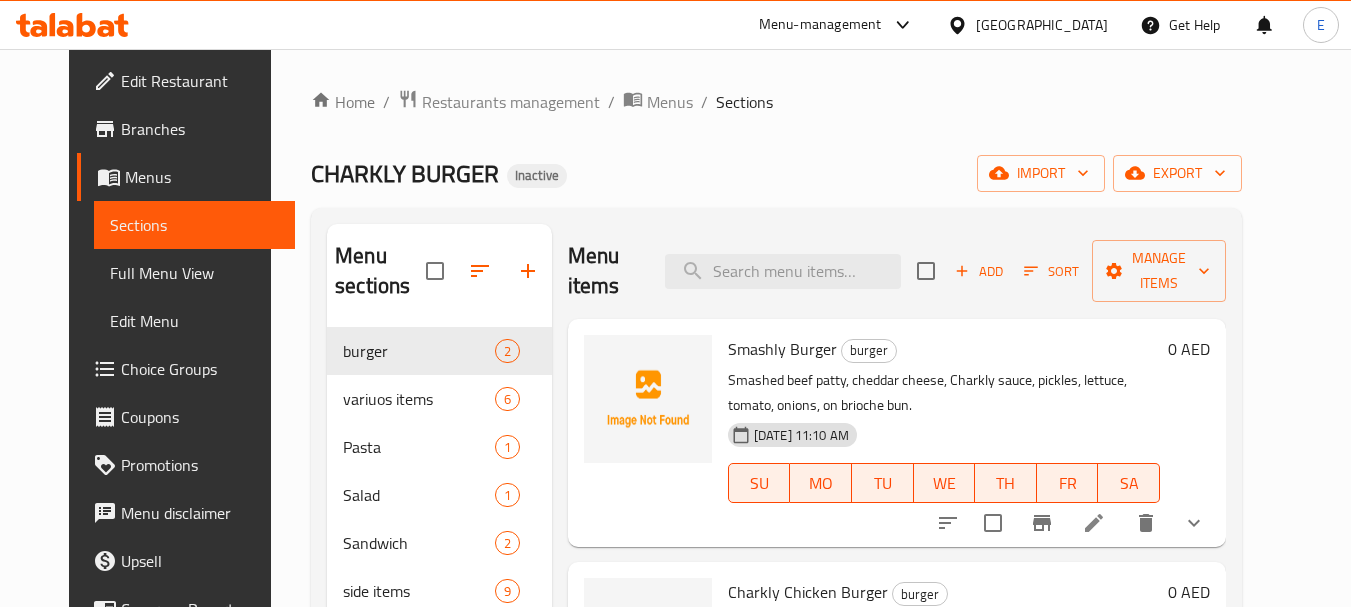 scroll, scrollTop: 280, scrollLeft: 0, axis: vertical 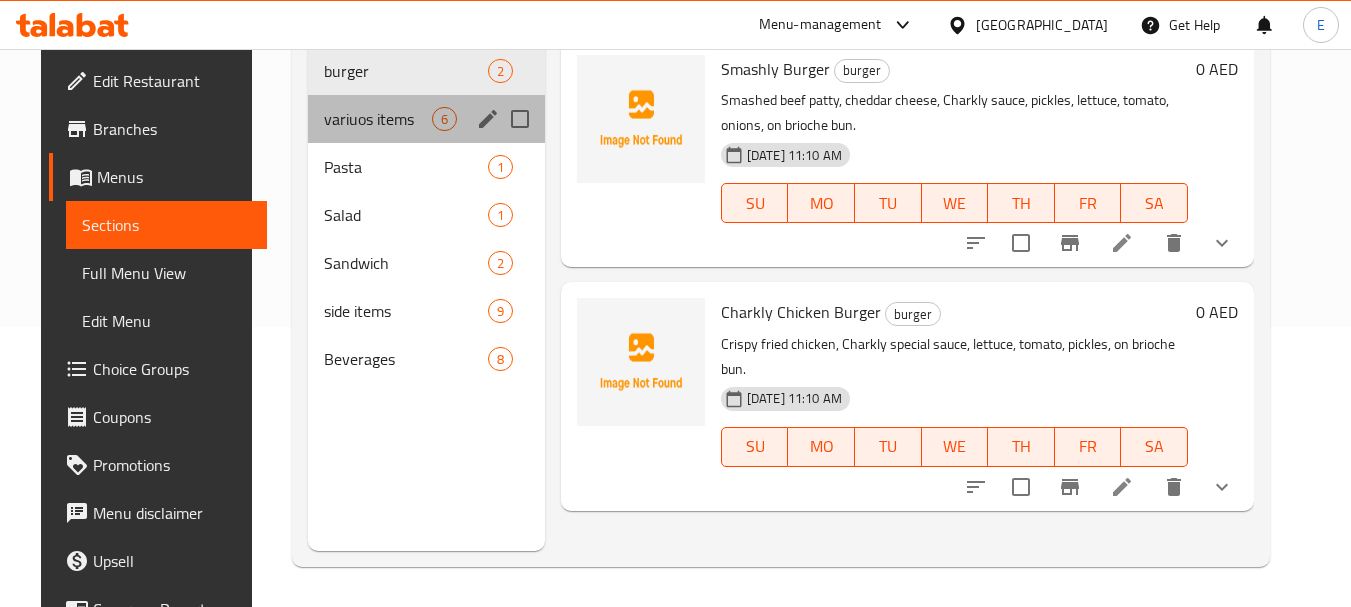 click on "variuos items  6" at bounding box center [426, 119] 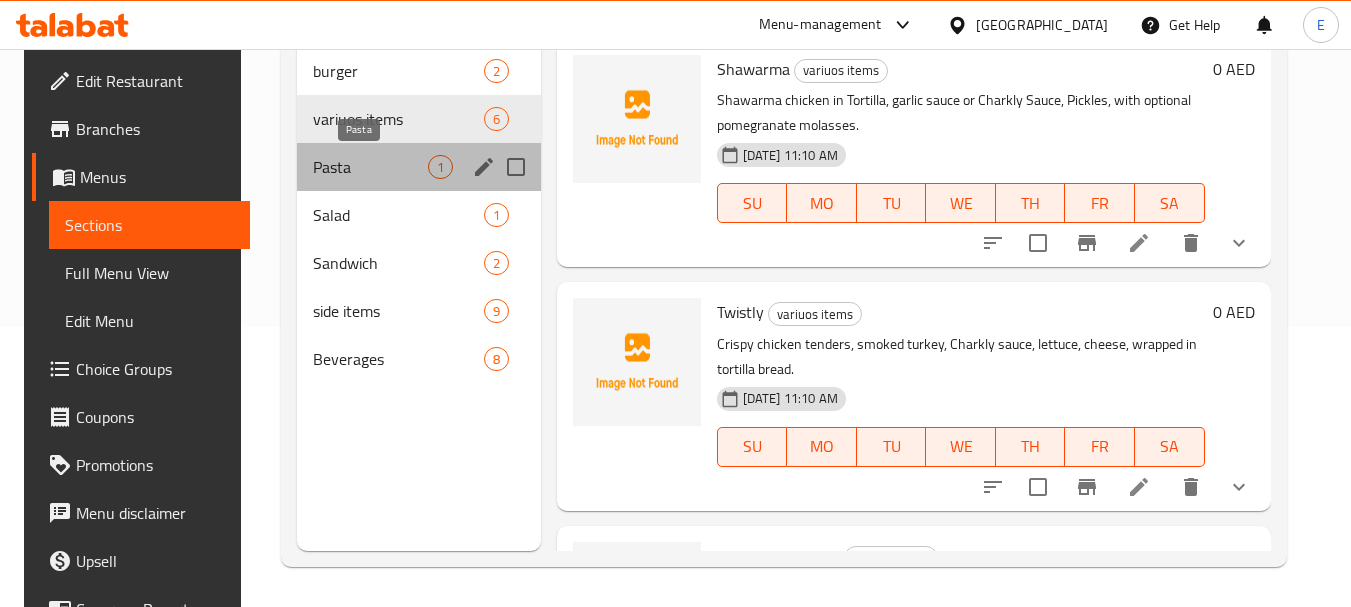 click on "Pasta" at bounding box center (370, 167) 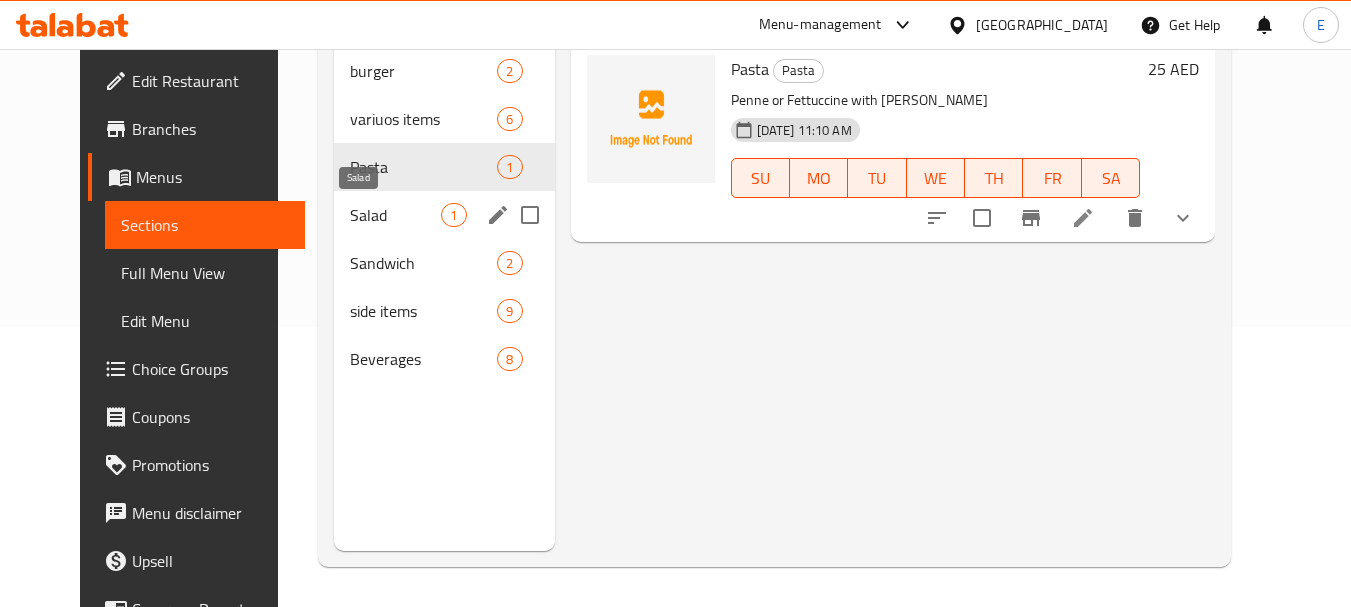 click on "Salad" at bounding box center (395, 215) 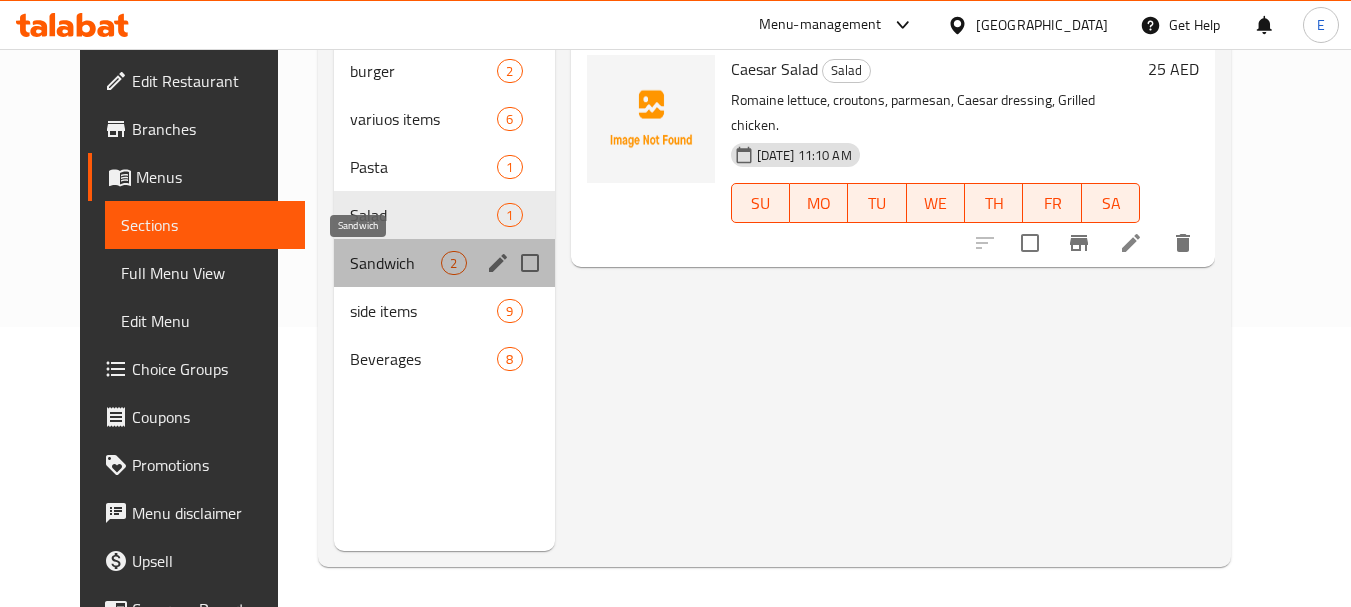 click on "Sandwich" at bounding box center (395, 263) 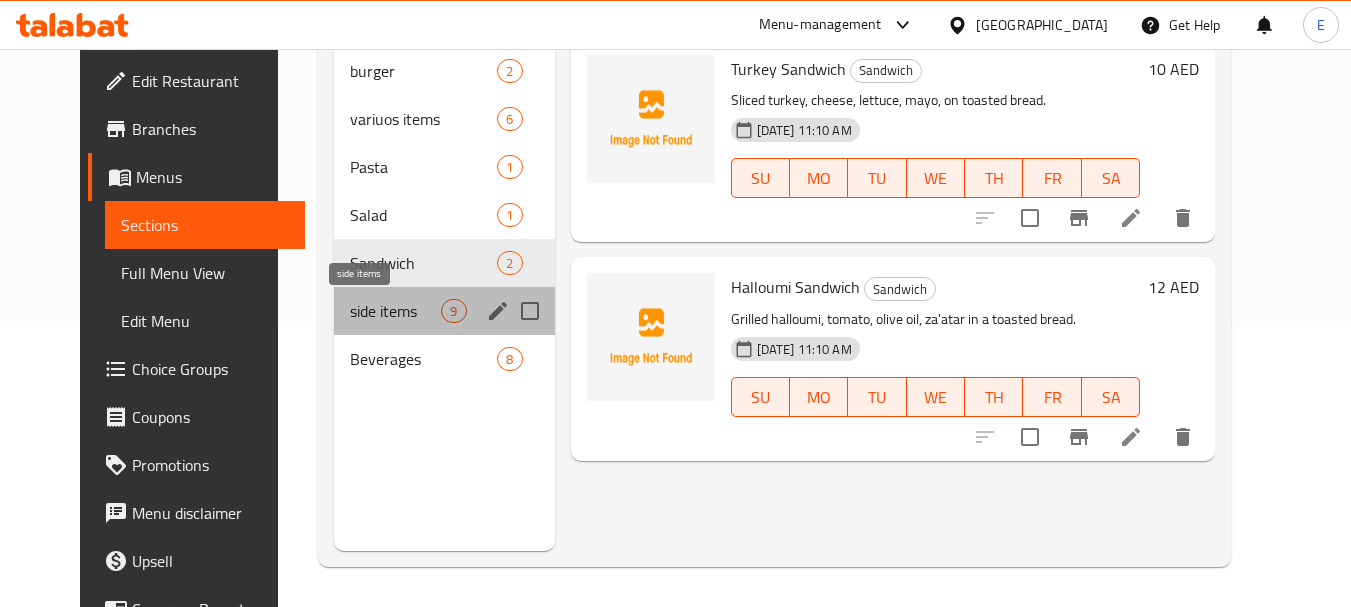 click on "side items" at bounding box center (395, 311) 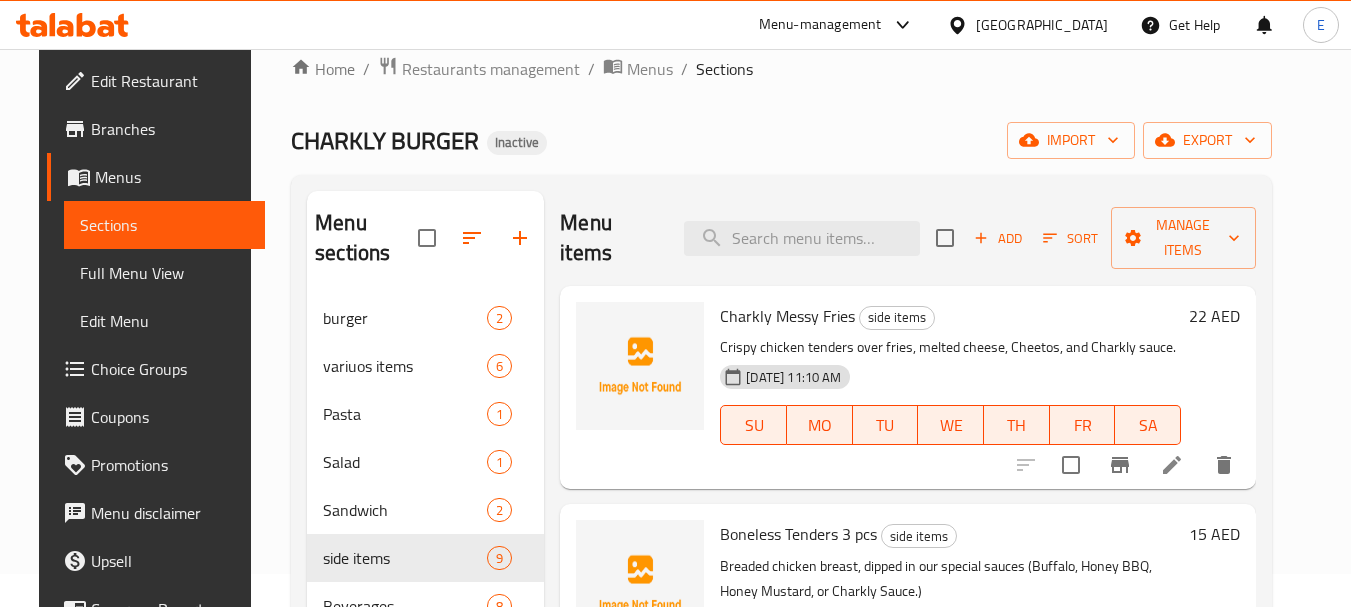 scroll, scrollTop: 0, scrollLeft: 0, axis: both 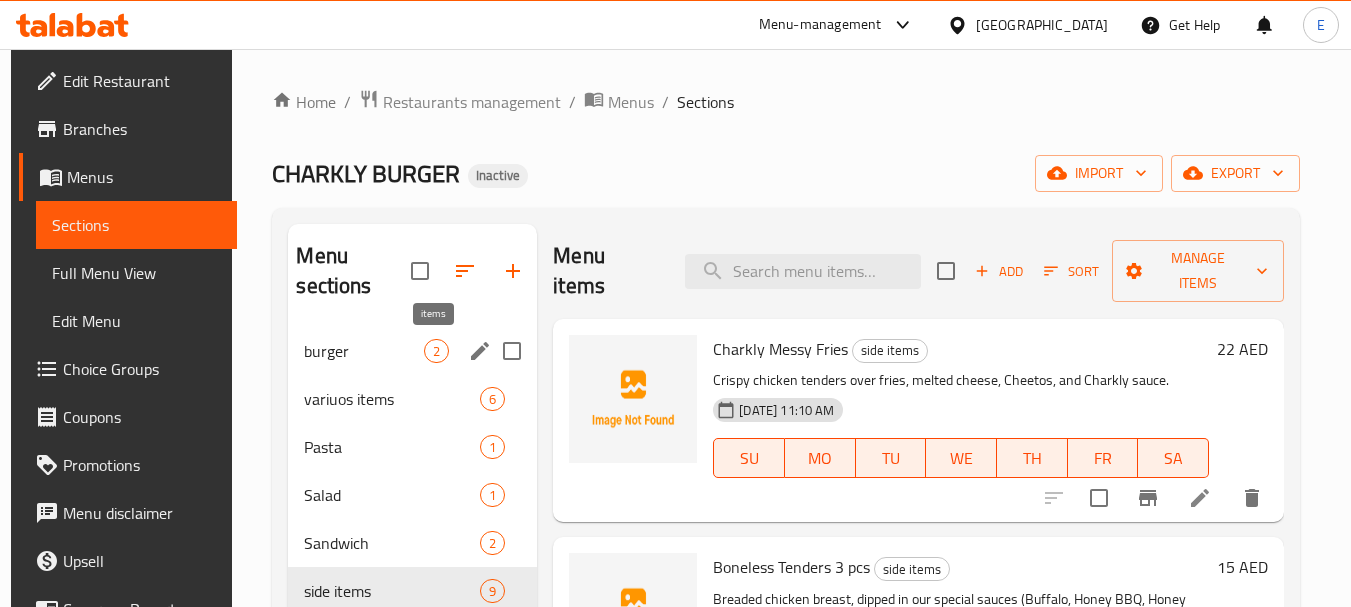 click on "2" at bounding box center (436, 351) 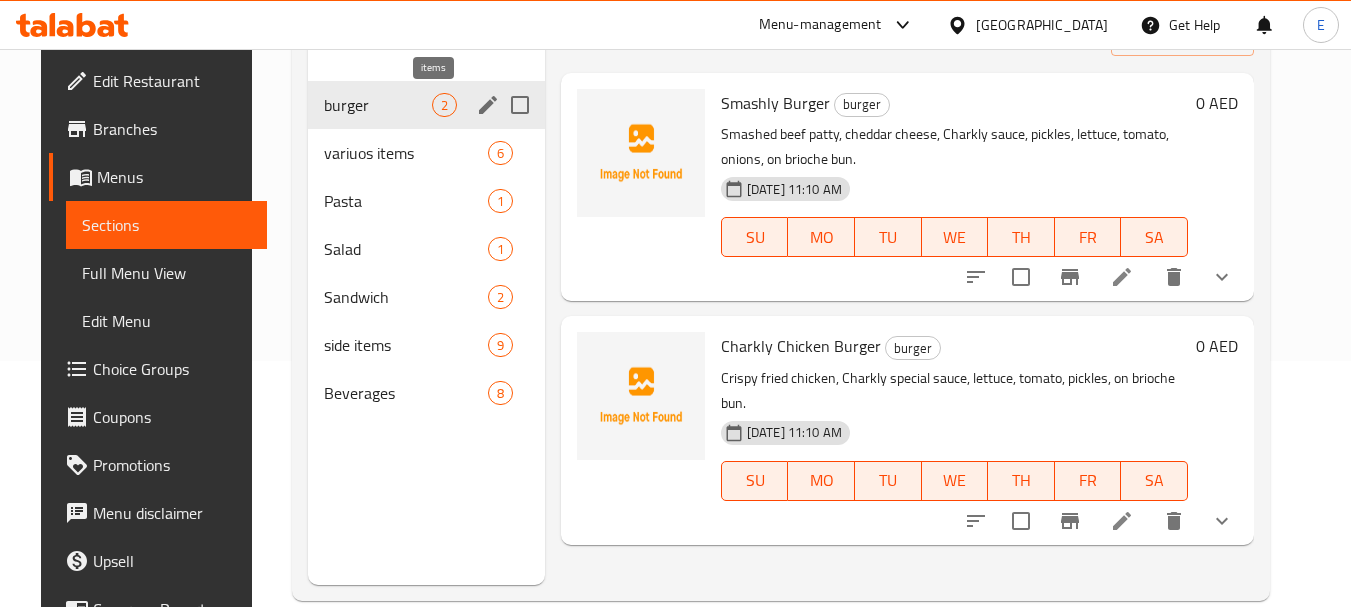 scroll, scrollTop: 280, scrollLeft: 0, axis: vertical 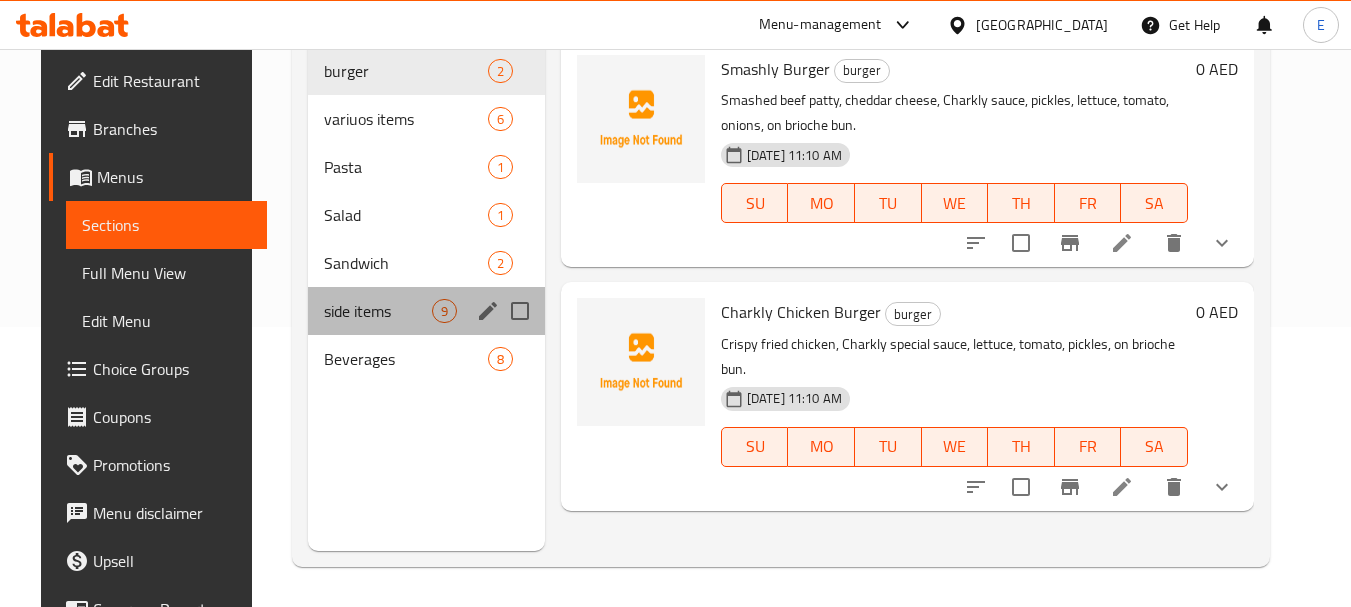 click on "side items  9" at bounding box center [426, 311] 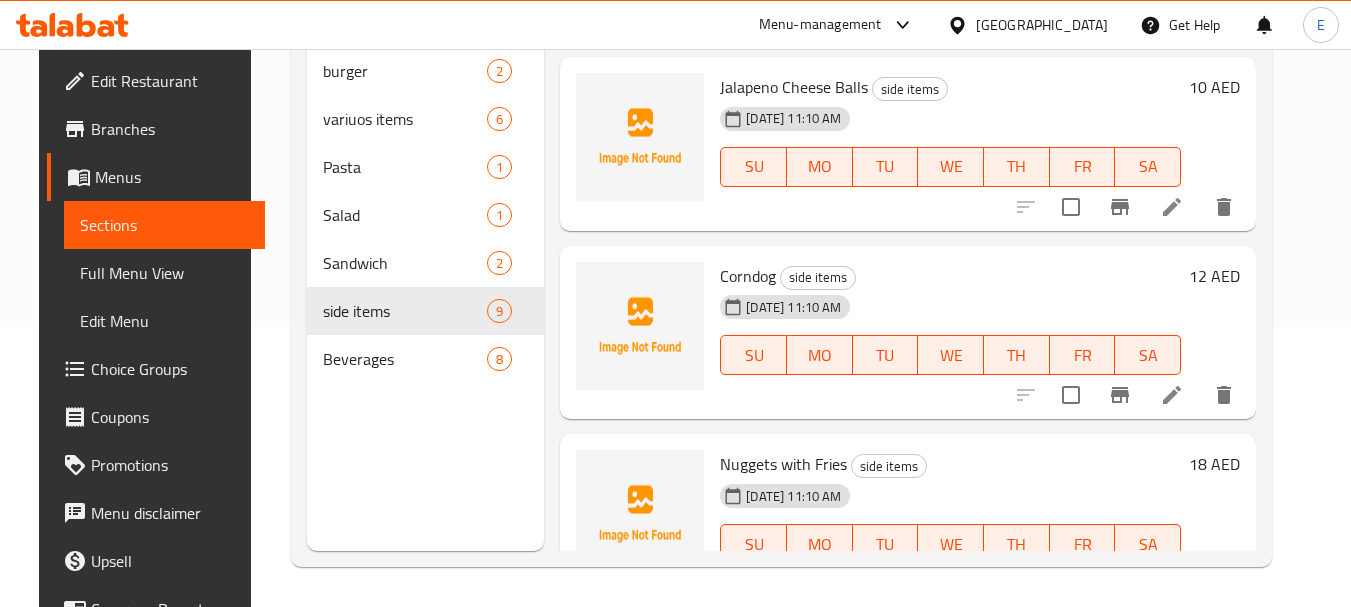 scroll, scrollTop: 1255, scrollLeft: 0, axis: vertical 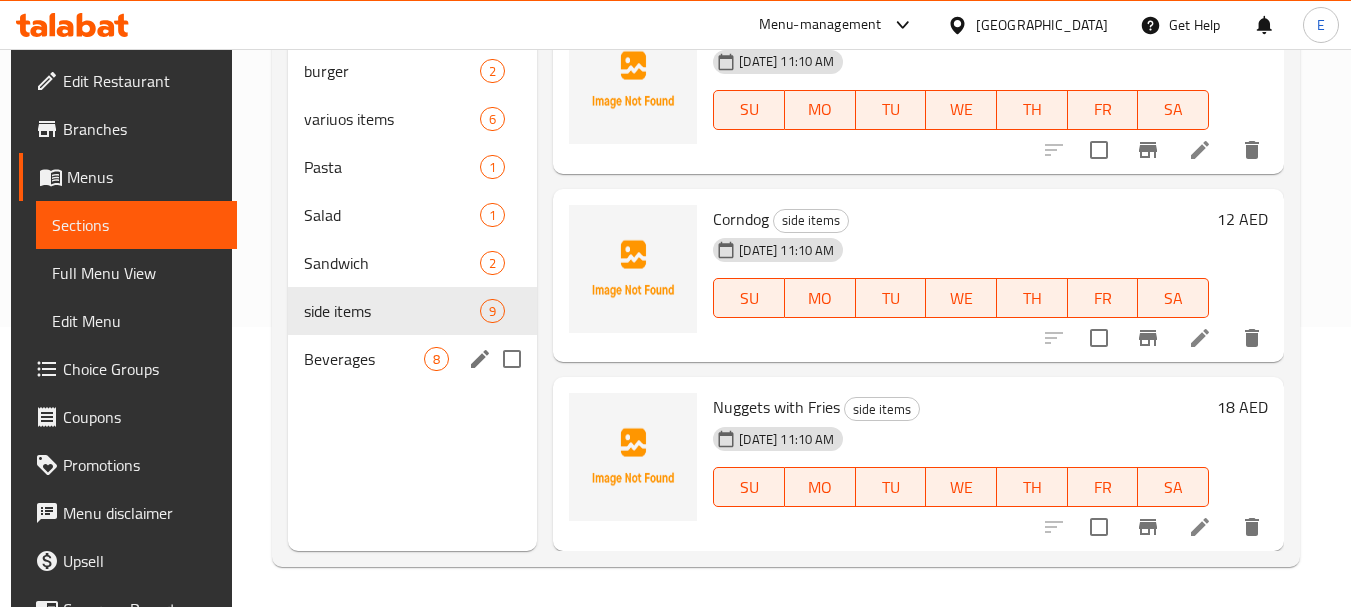 click on "Beverages" at bounding box center (364, 359) 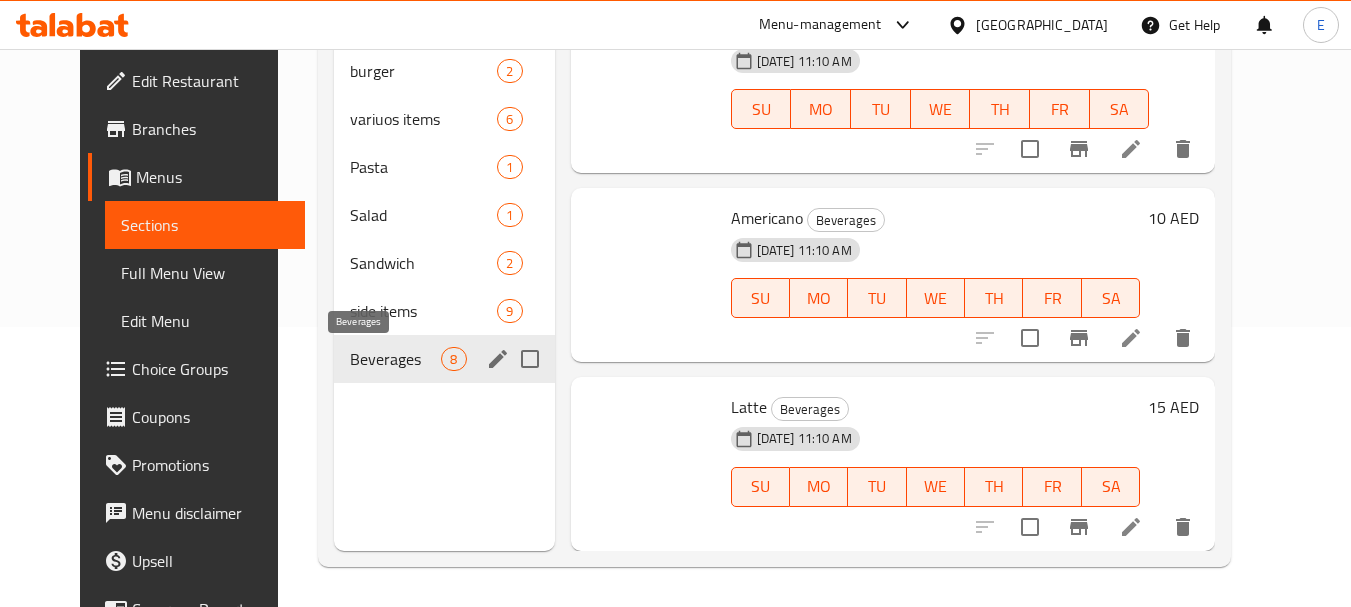 scroll, scrollTop: 982, scrollLeft: 0, axis: vertical 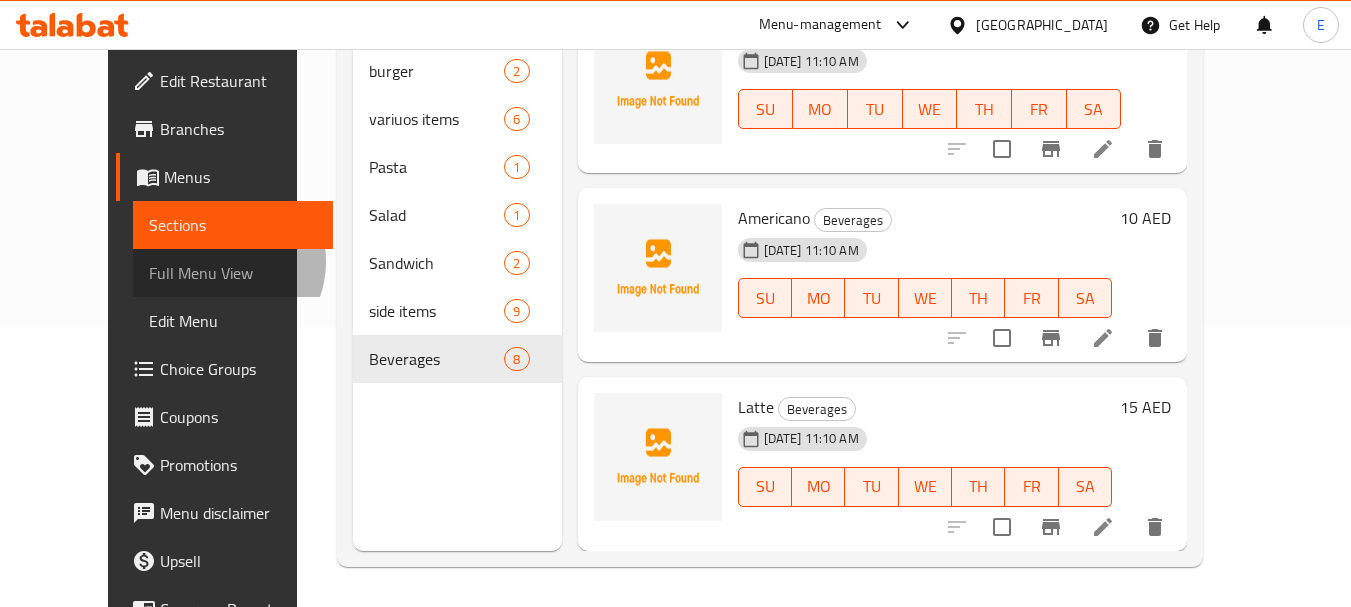 click on "Full Menu View" at bounding box center (233, 273) 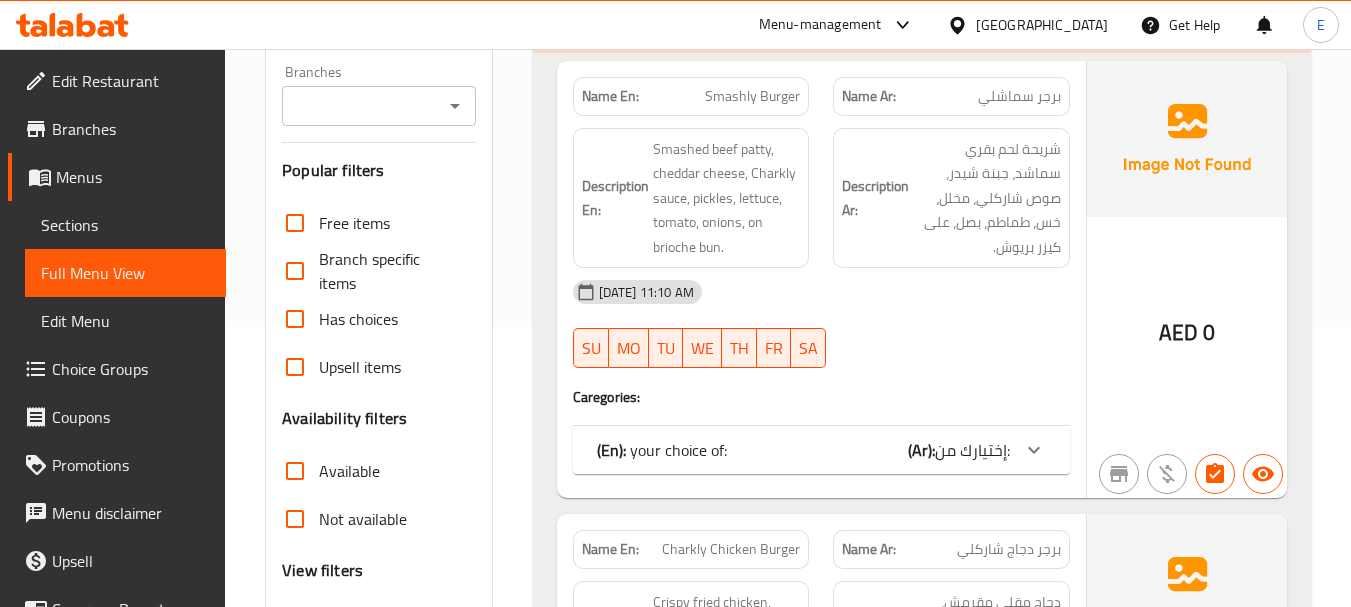 scroll, scrollTop: 0, scrollLeft: 0, axis: both 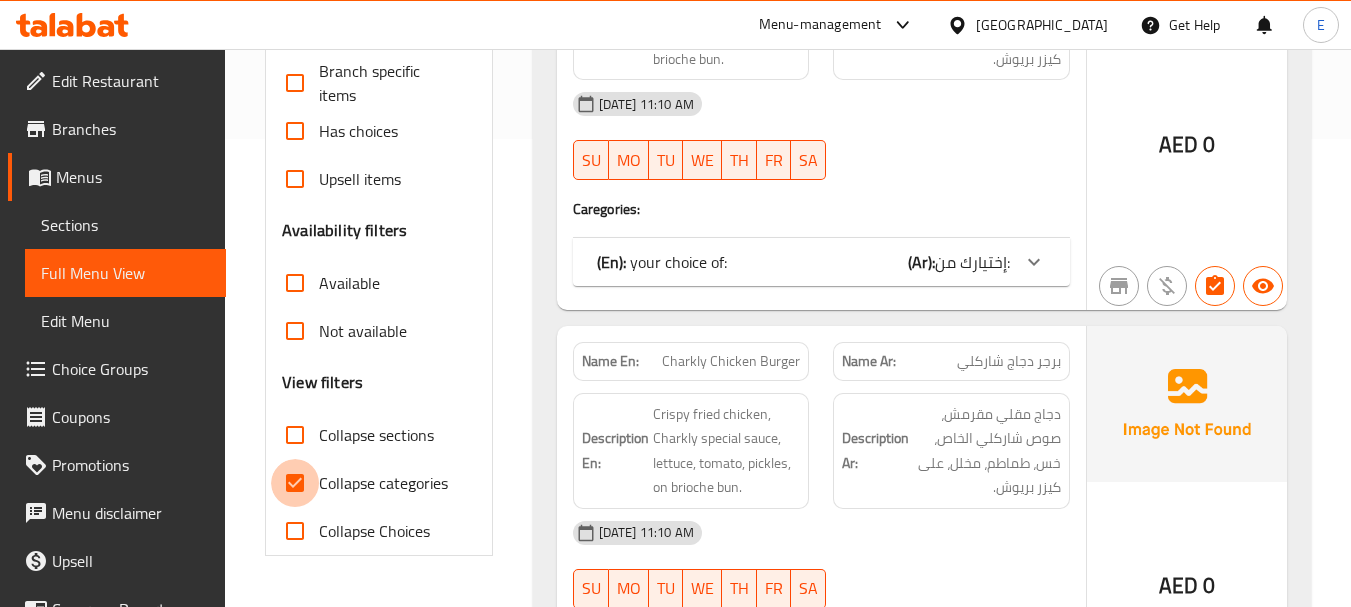 click on "Collapse categories" at bounding box center (295, 483) 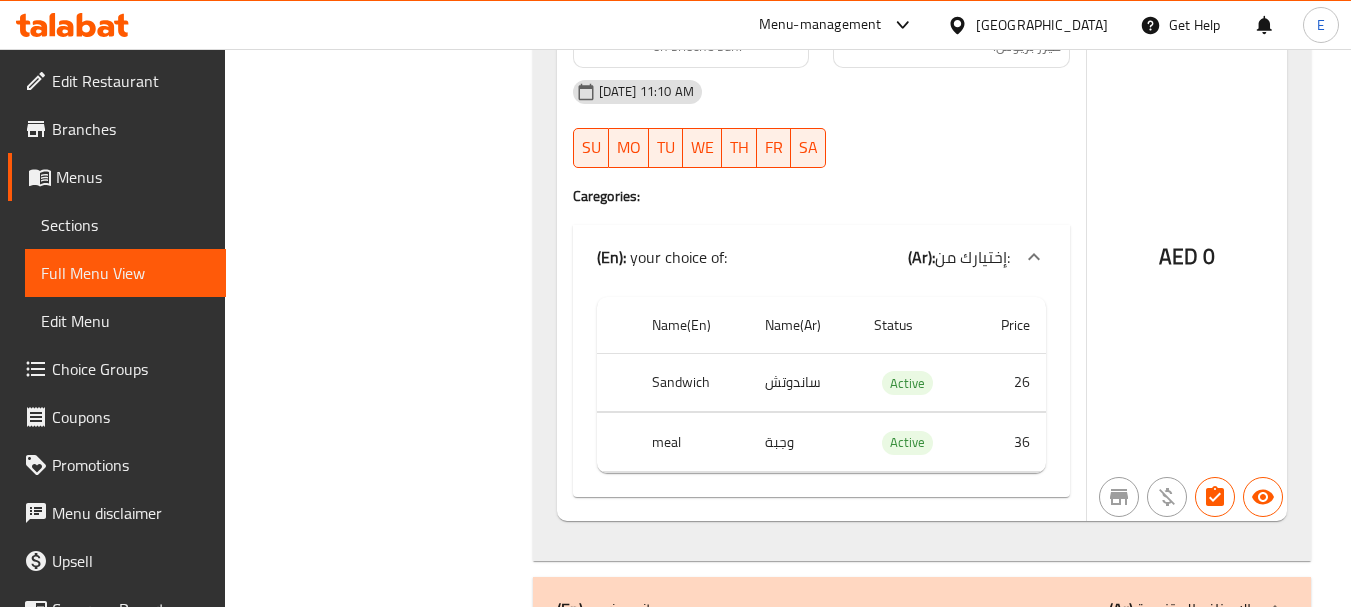 scroll, scrollTop: 0, scrollLeft: 0, axis: both 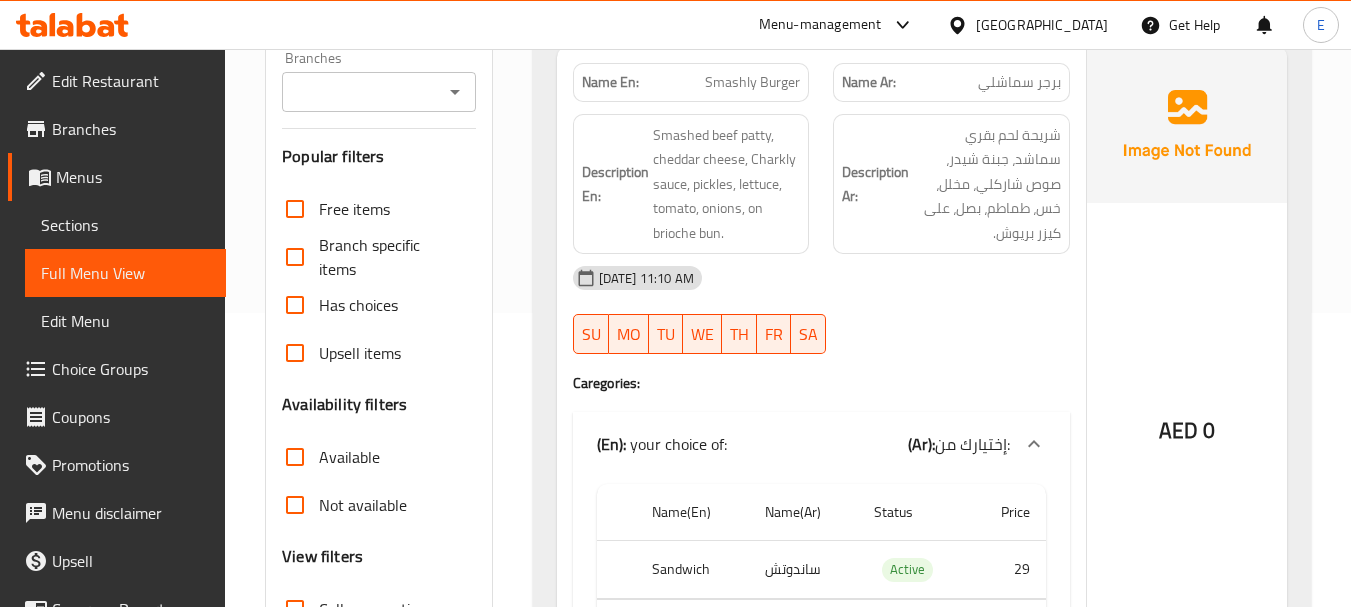 click on "Smashly Burger" at bounding box center (752, 82) 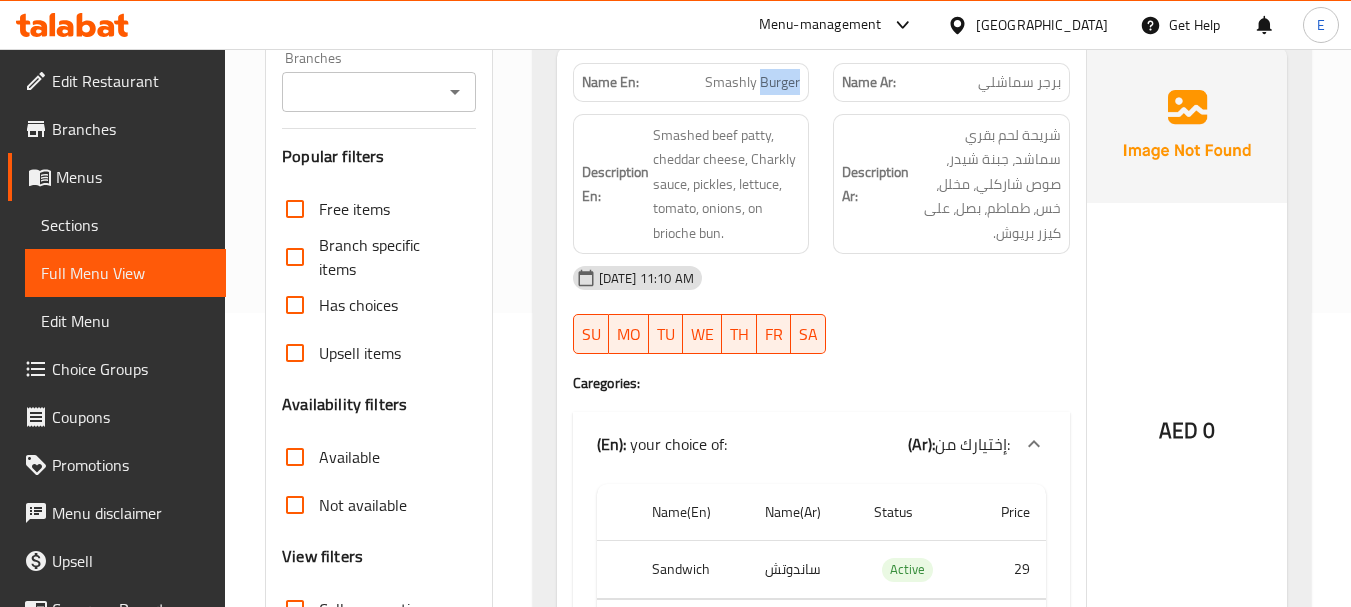 click on "Smashly Burger" at bounding box center (752, 82) 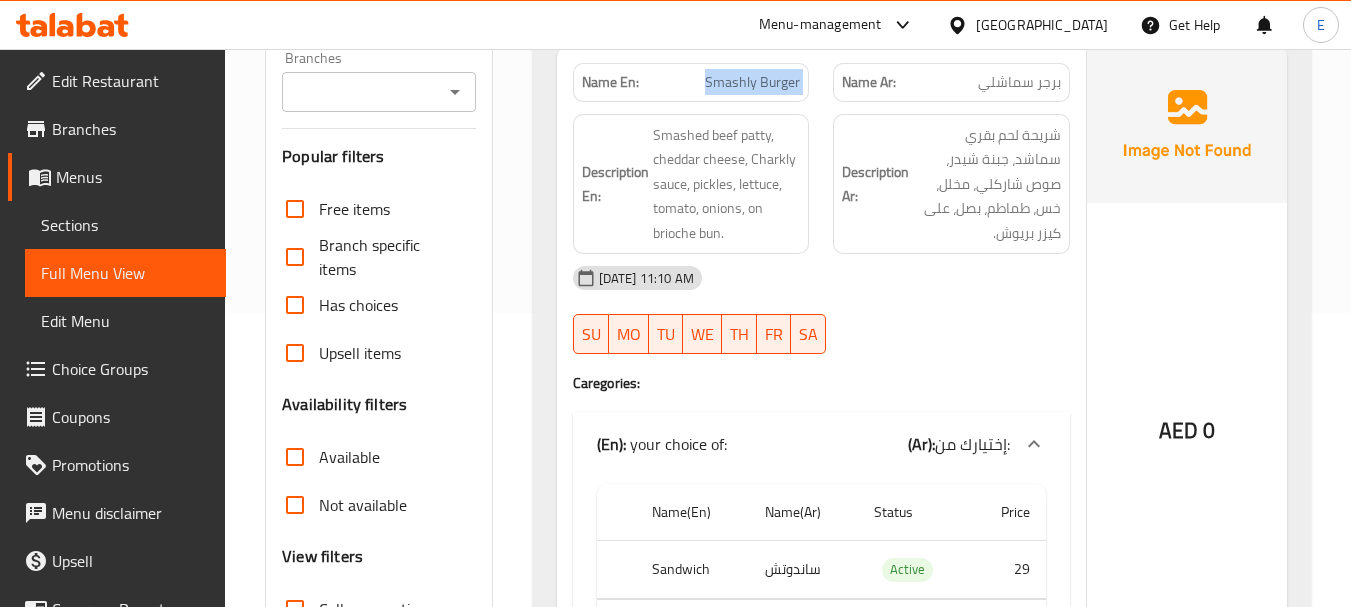 click on "Smashly Burger" at bounding box center (752, 82) 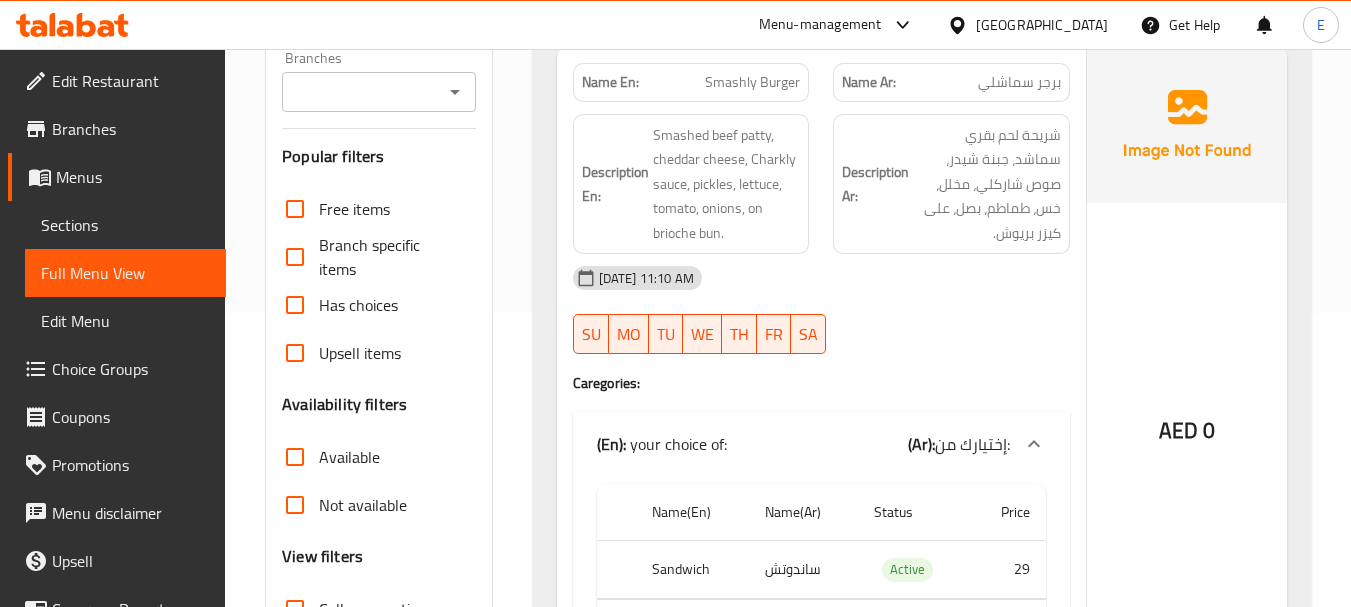 click on "برجر سماشلي" at bounding box center (1019, 82) 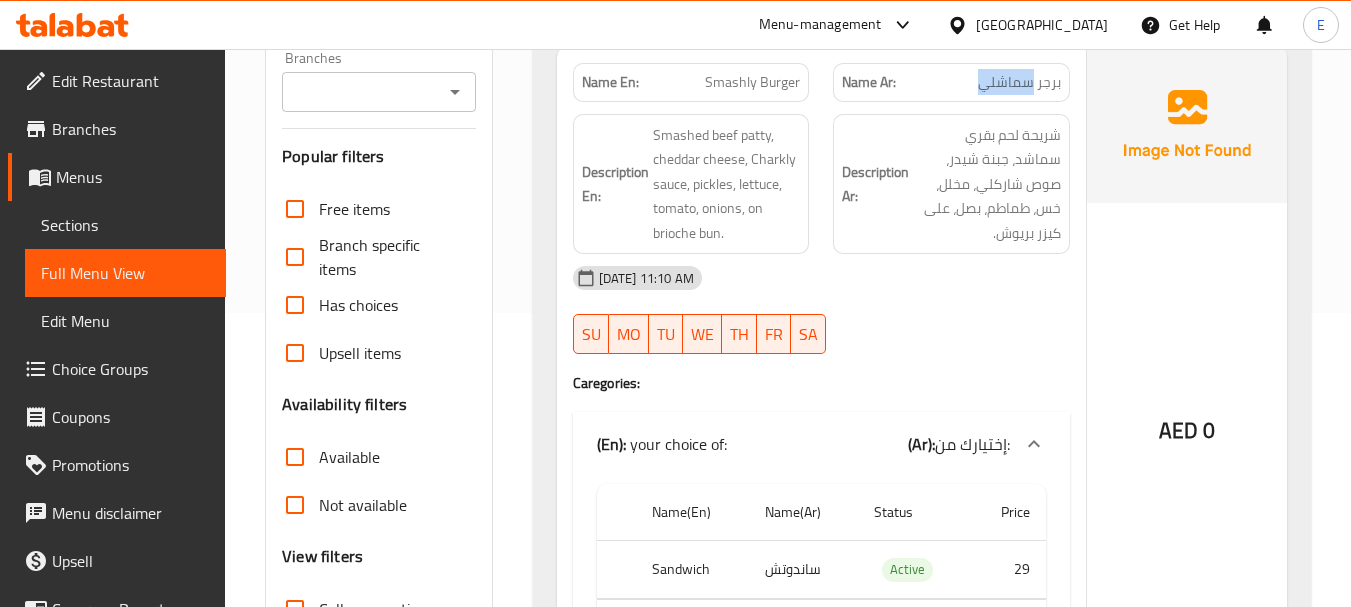 click on "برجر سماشلي" at bounding box center (1019, 82) 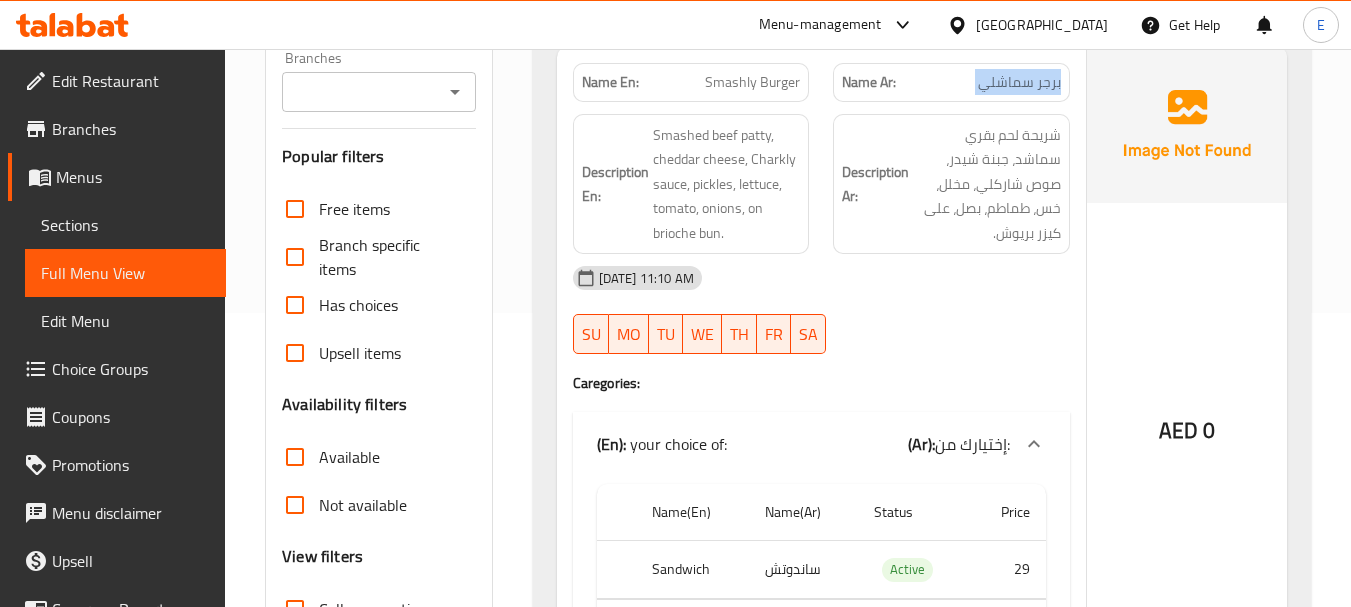 click on "برجر سماشلي" at bounding box center [1019, 82] 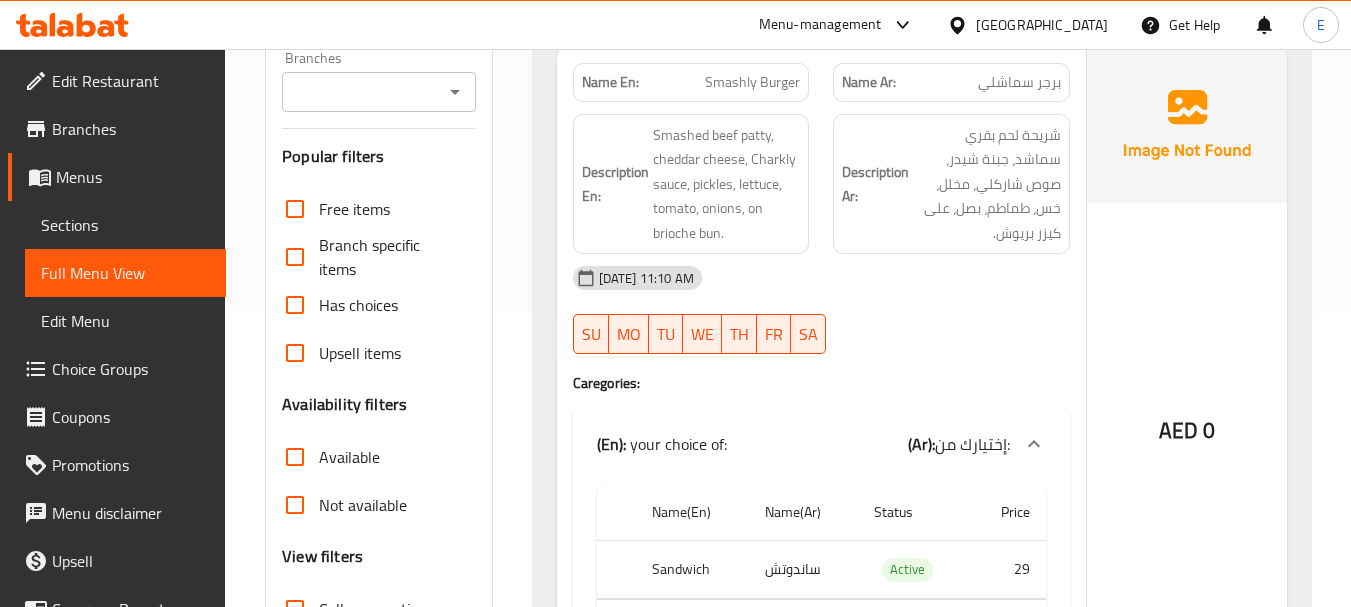 click on "Smashly Burger" at bounding box center (752, 82) 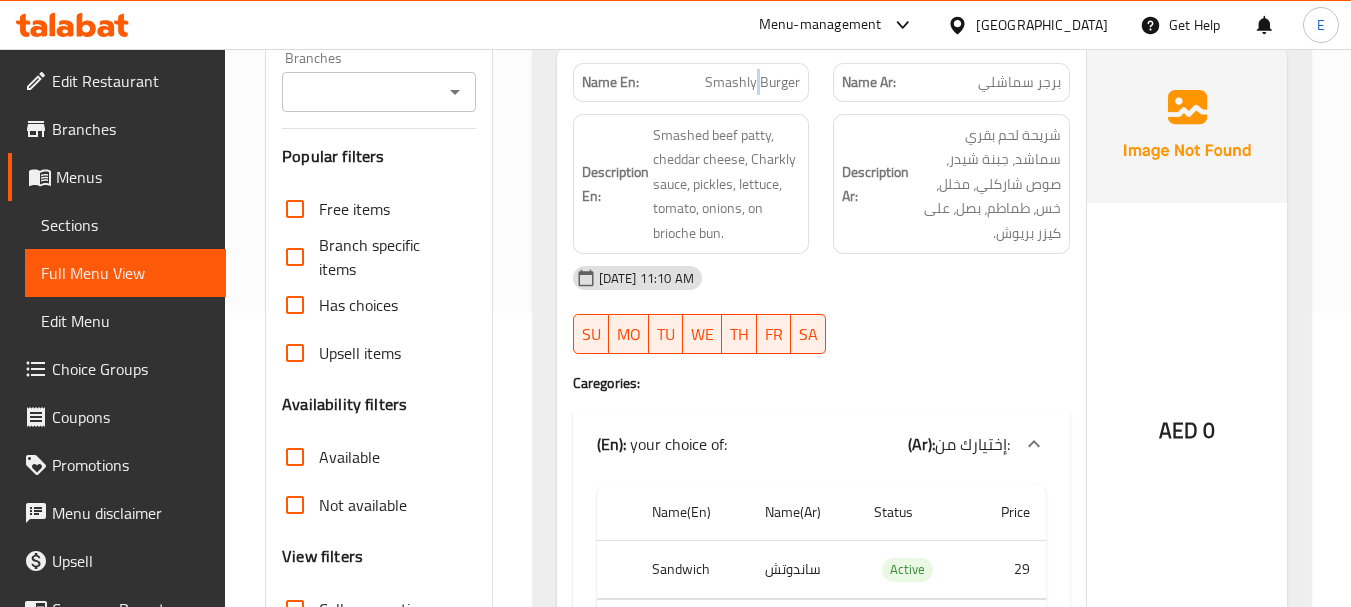 click on "Smashly Burger" at bounding box center [752, 82] 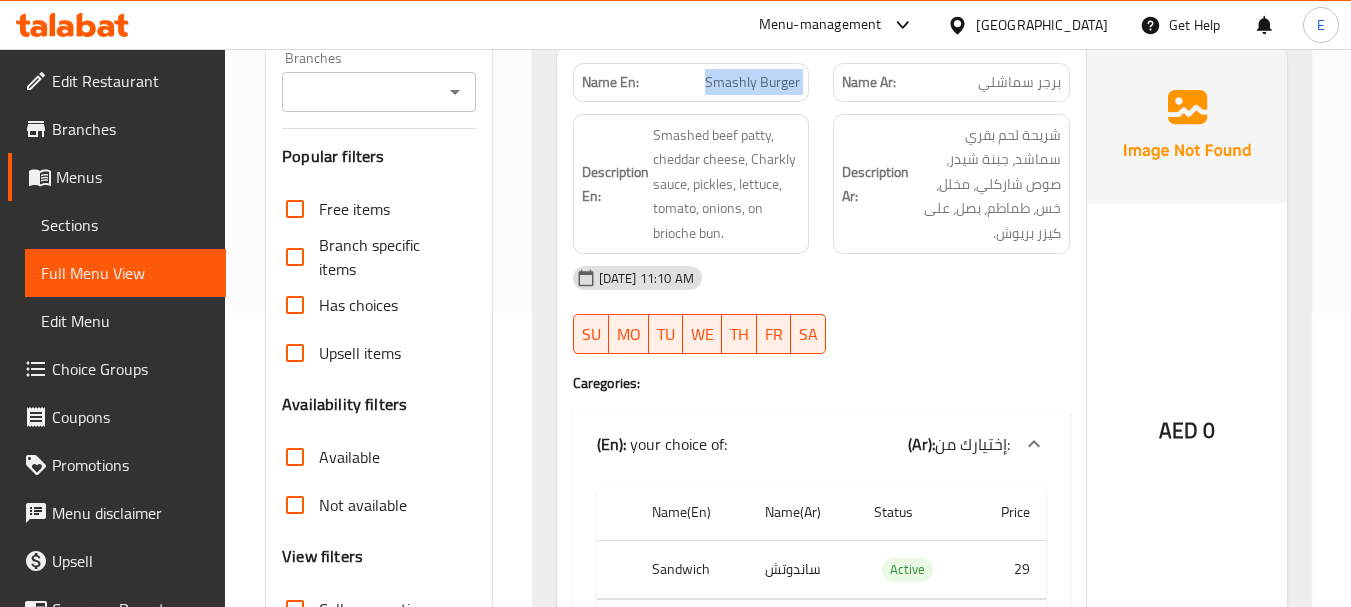 click on "Smashly Burger" at bounding box center [752, 82] 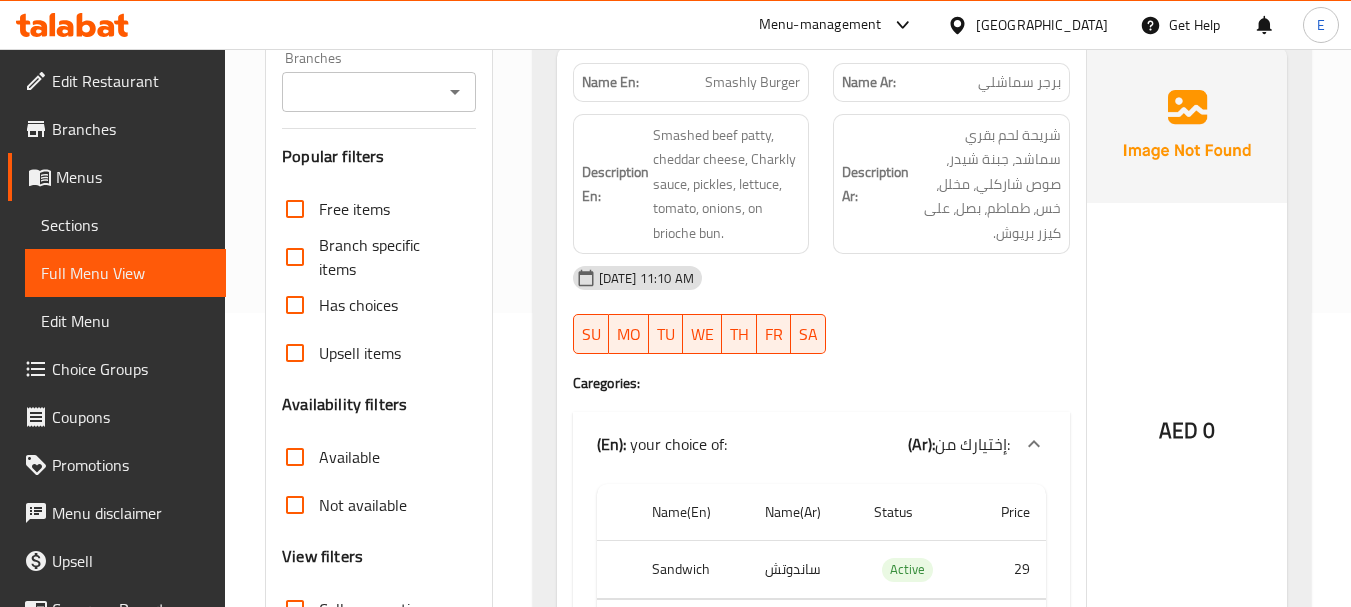 click on "برجر سماشلي" at bounding box center (1019, 82) 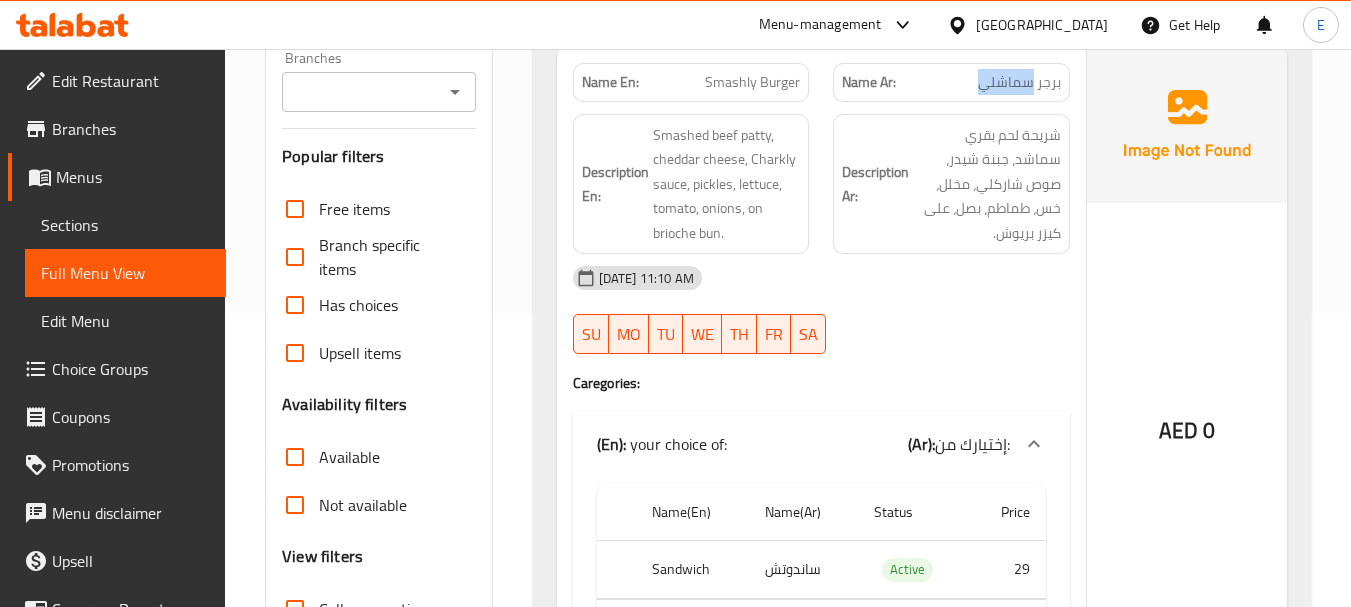 click on "برجر سماشلي" at bounding box center (1019, 82) 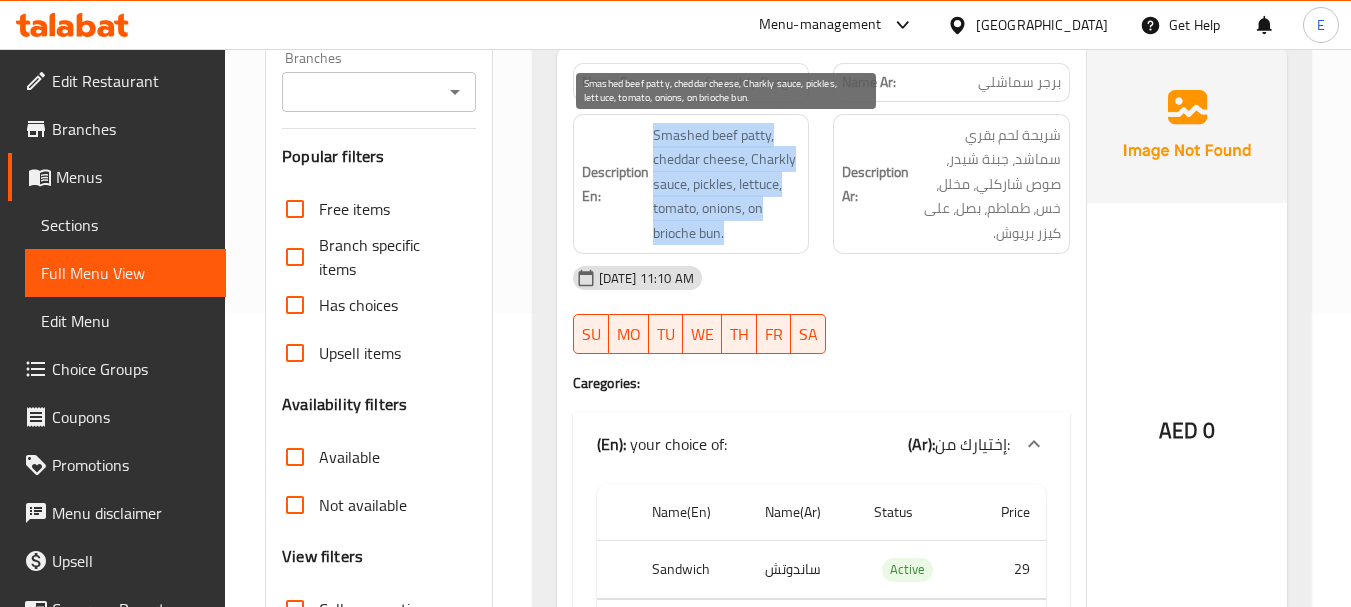 drag, startPoint x: 647, startPoint y: 121, endPoint x: 761, endPoint y: 230, distance: 157.72444 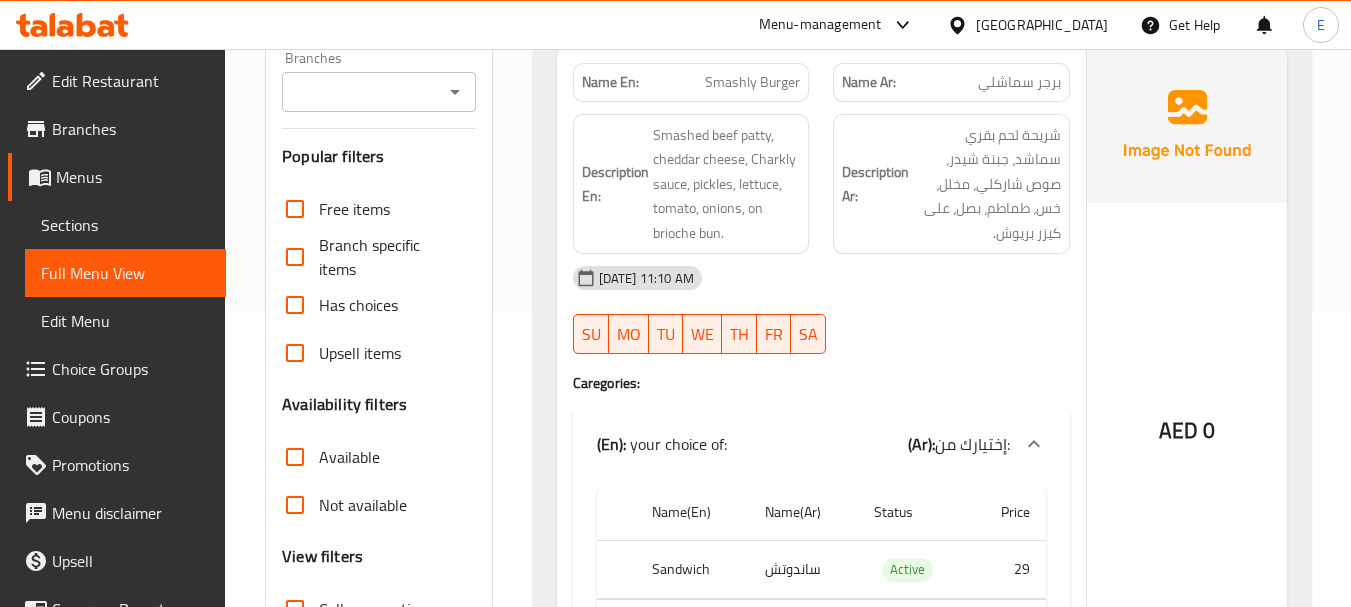 click on "11-07-2025 11:10 AM SU MO TU WE TH FR SA" at bounding box center [821, 310] 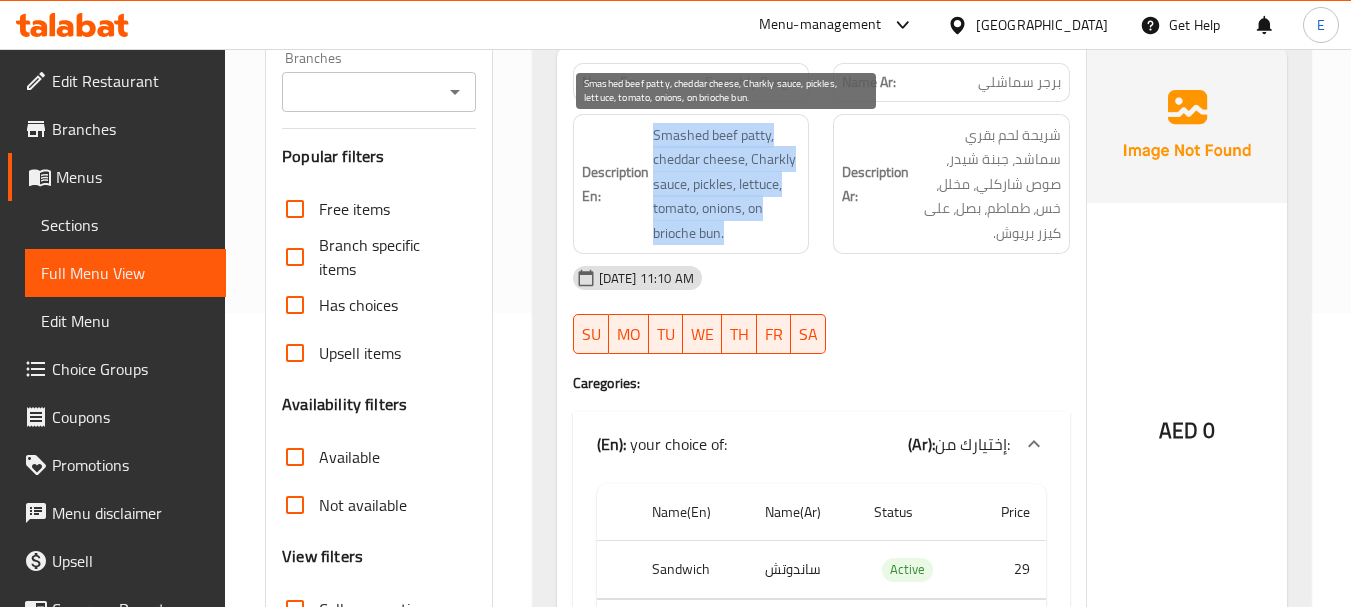 drag, startPoint x: 654, startPoint y: 133, endPoint x: 790, endPoint y: 240, distance: 173.04623 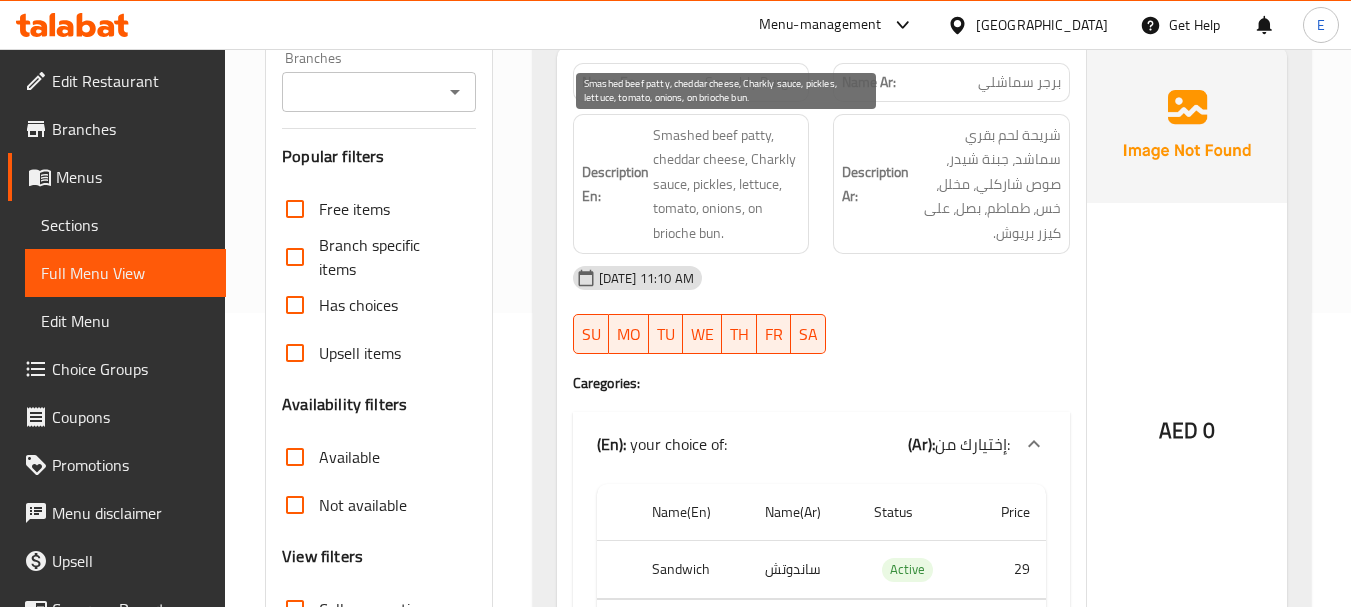 click on "Smashed beef patty, cheddar cheese, Charkly sauce, pickles, lettuce, tomato, onions, on brioche bun." at bounding box center (727, 184) 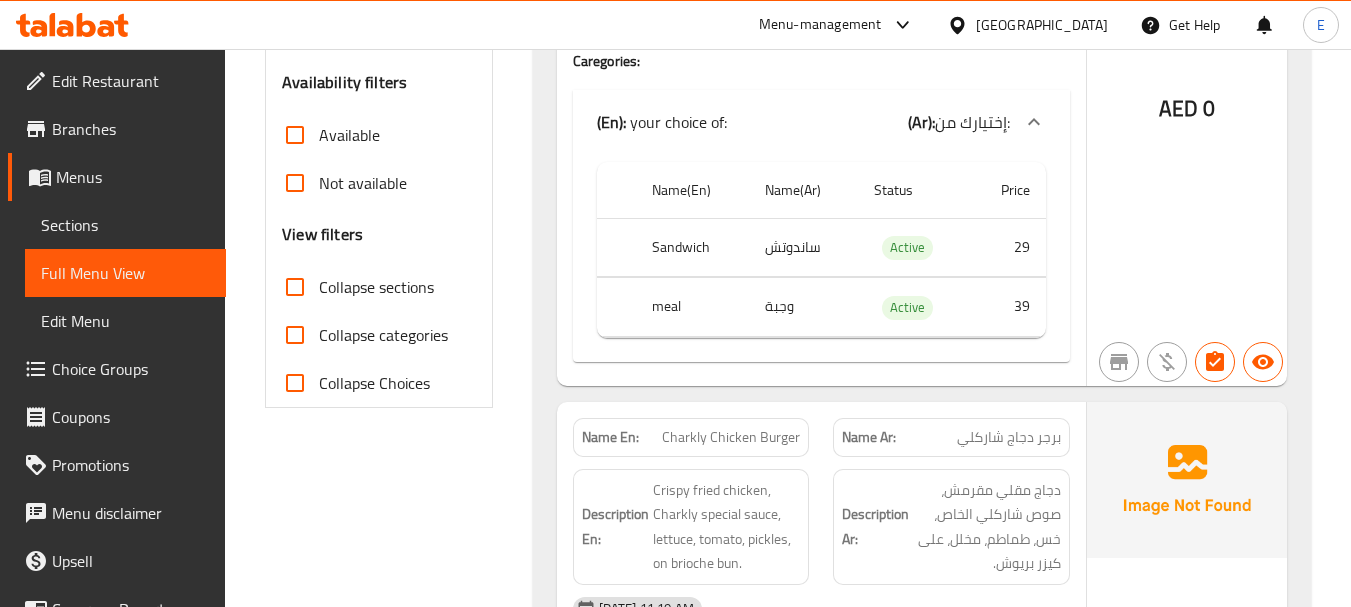 scroll, scrollTop: 628, scrollLeft: 0, axis: vertical 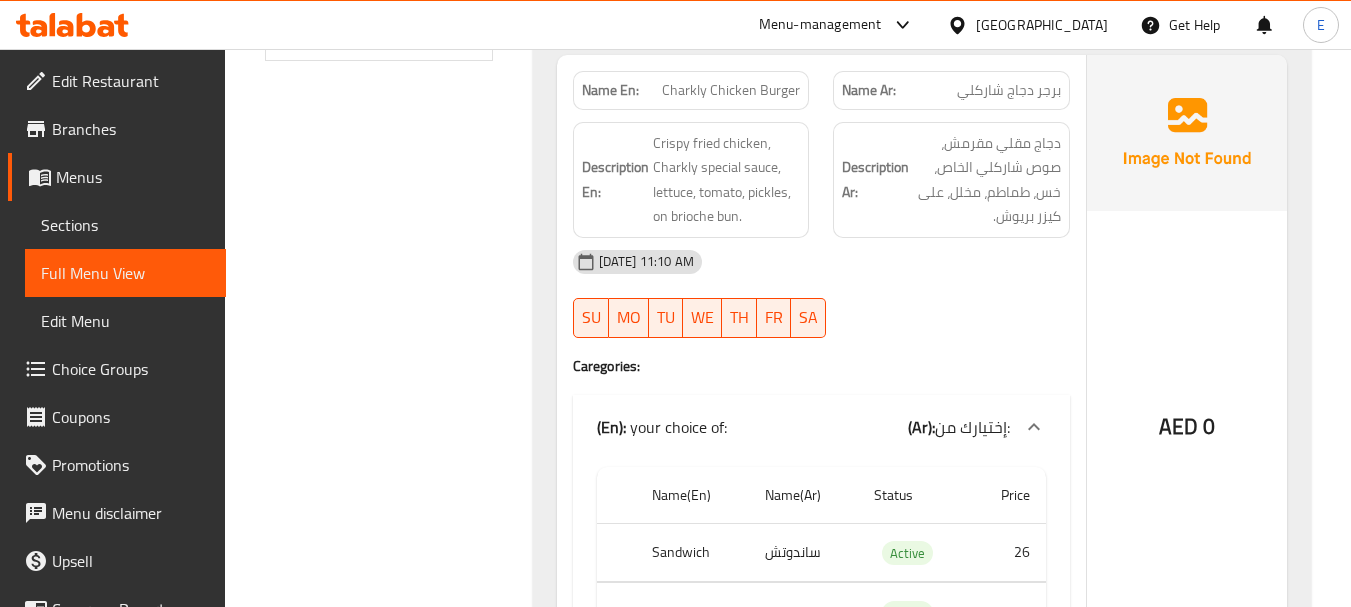 click on "Charkly Chicken Burger" at bounding box center [731, 90] 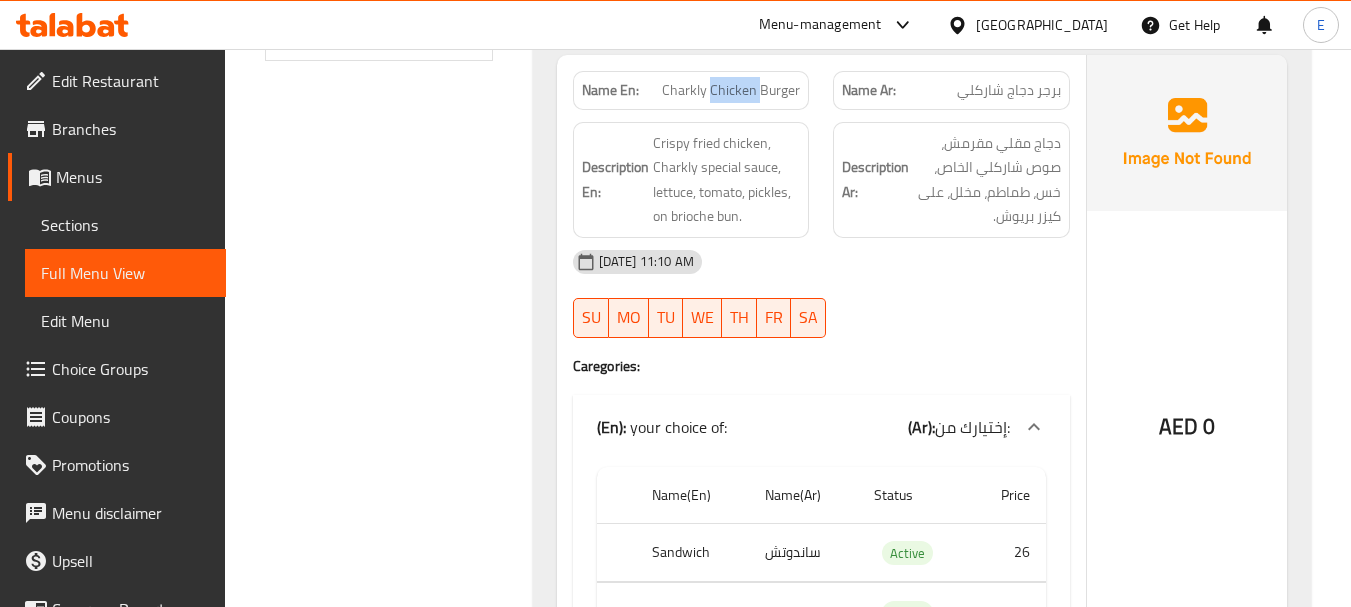 click on "Charkly Chicken Burger" at bounding box center [731, 90] 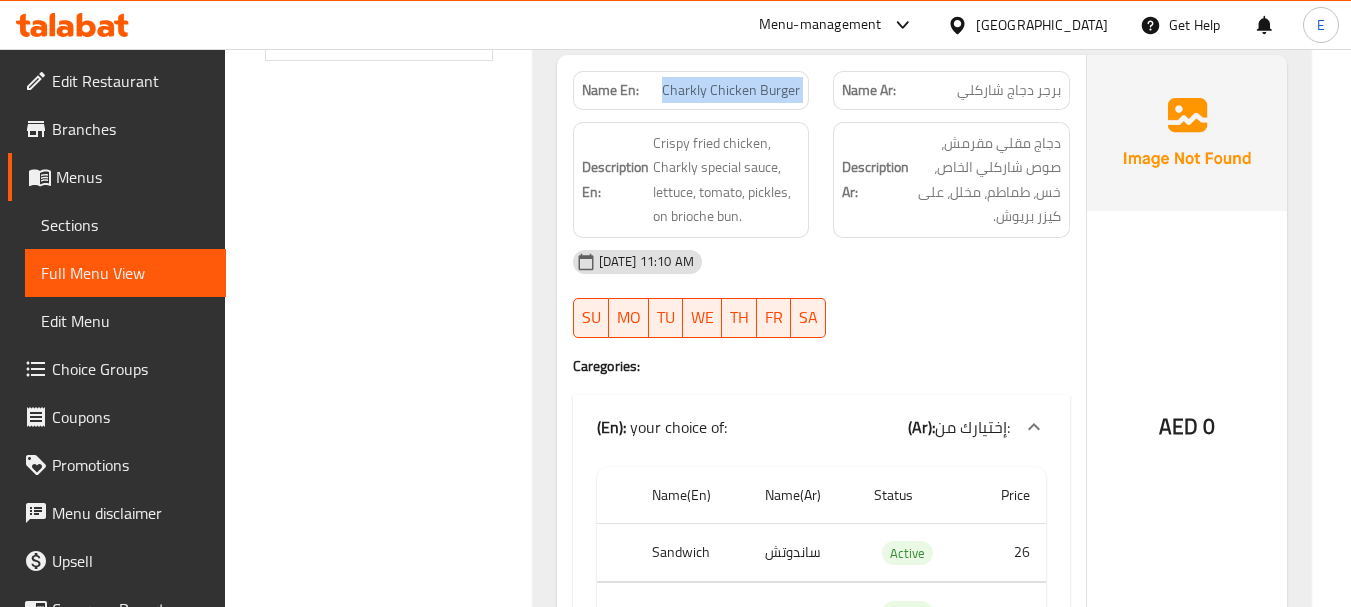 click on "Charkly Chicken Burger" at bounding box center [731, 90] 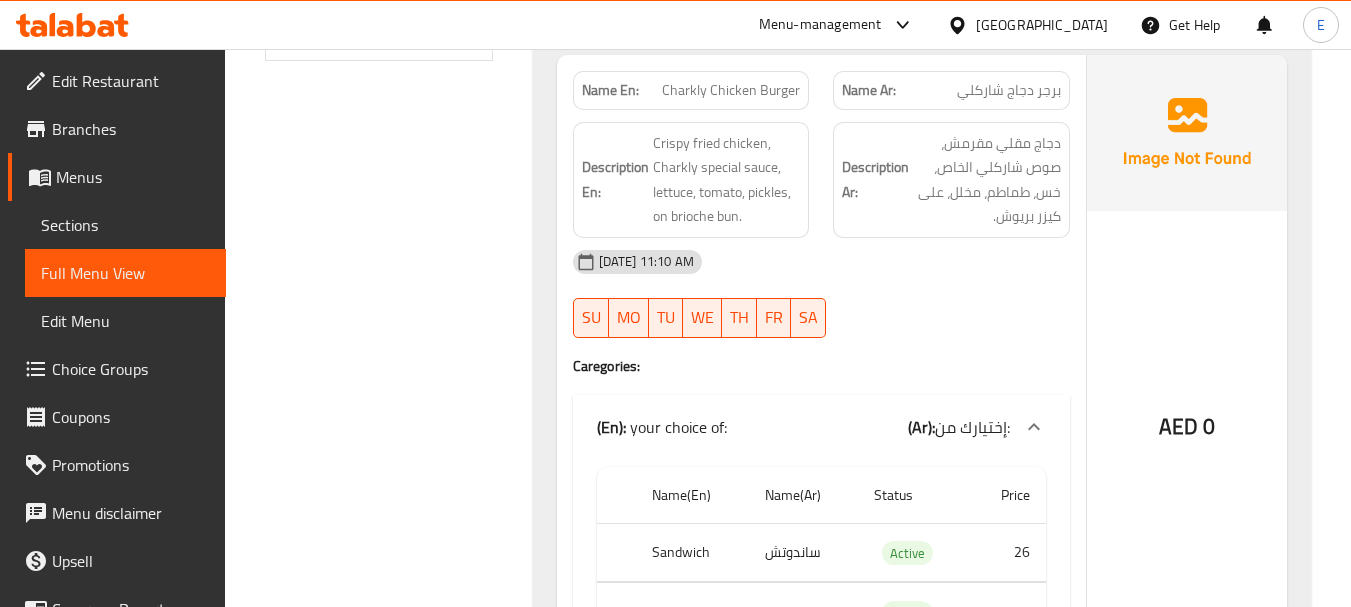 click on "برجر دجاج شاركلي" at bounding box center (1009, 90) 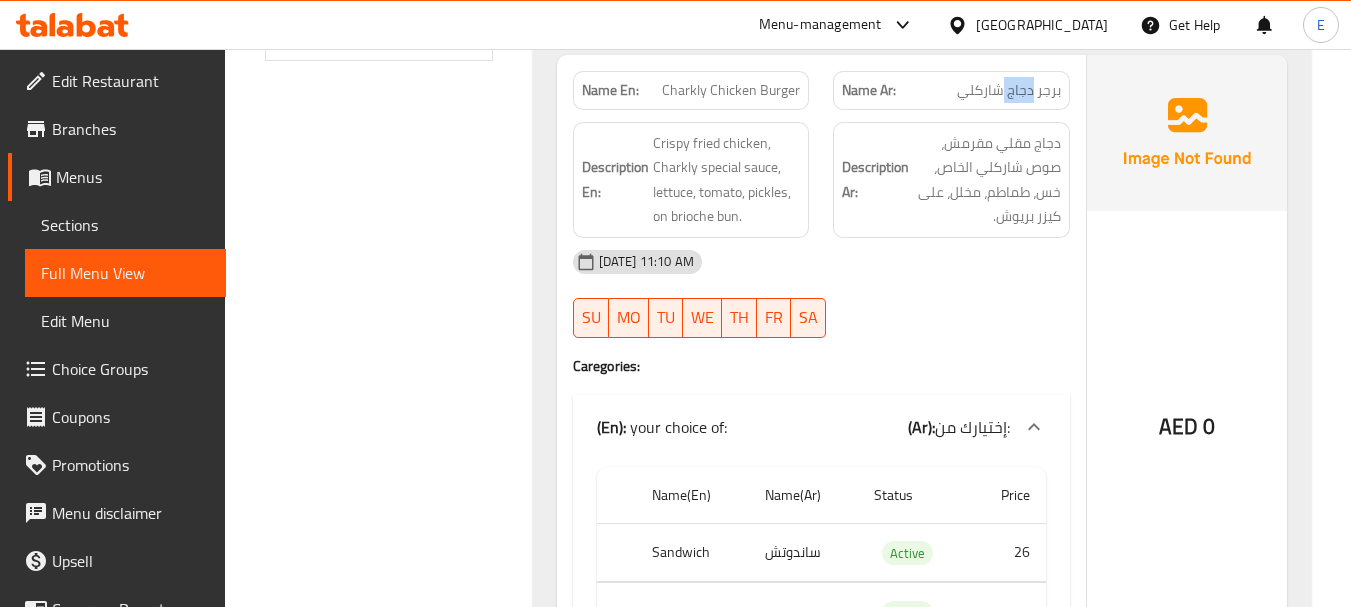 click on "برجر دجاج شاركلي" at bounding box center [1009, 90] 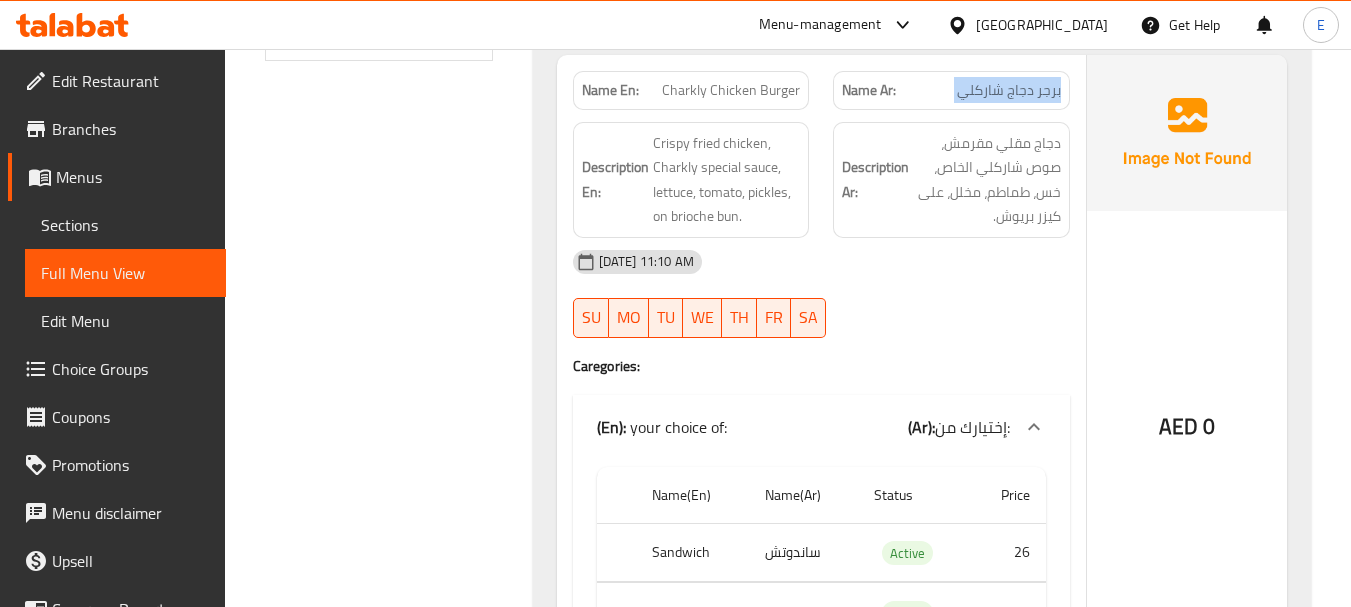 click on "برجر دجاج شاركلي" at bounding box center (1009, 90) 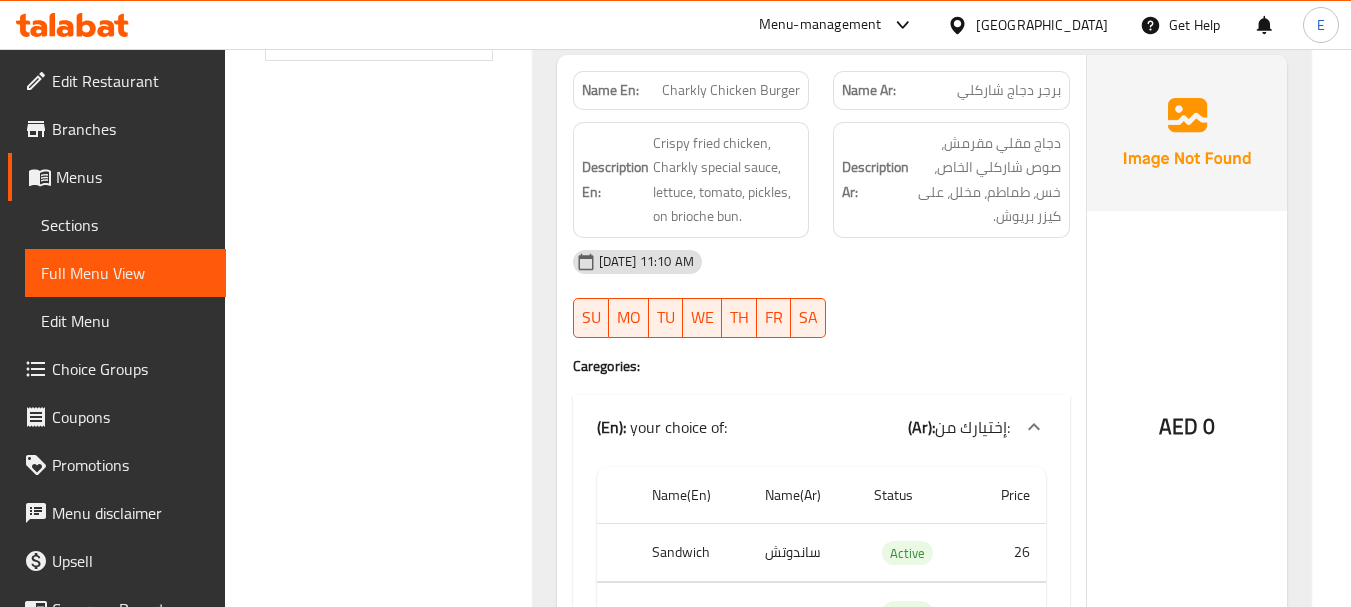 click at bounding box center [951, 338] 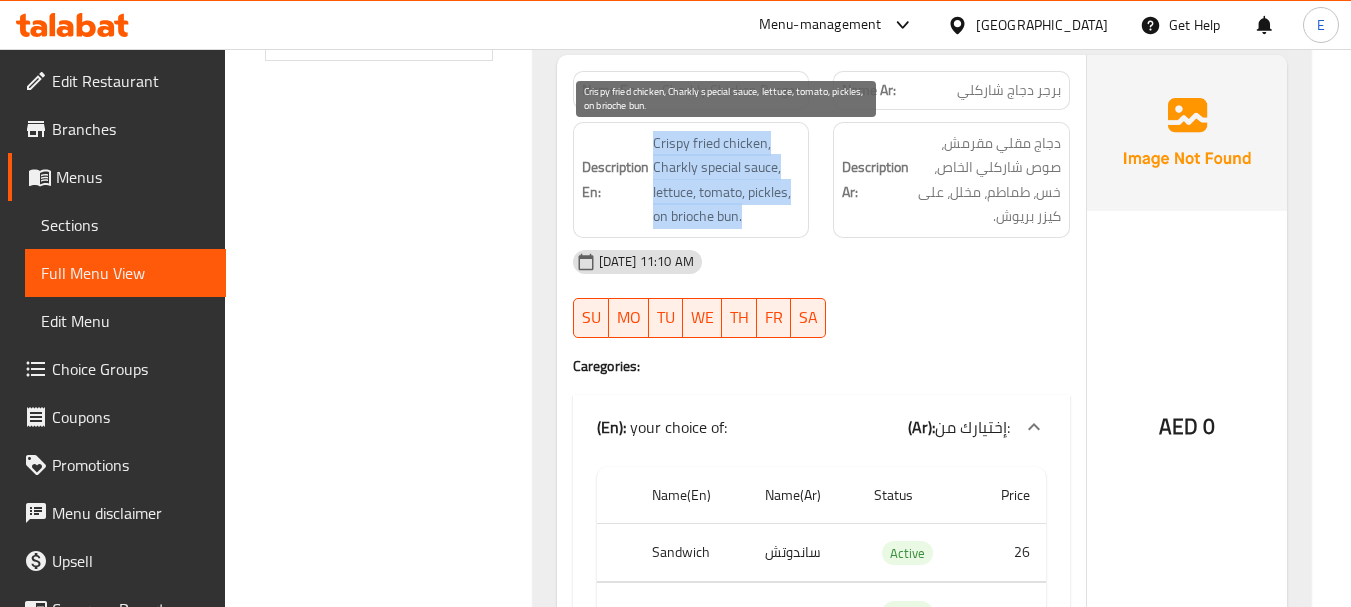 drag, startPoint x: 642, startPoint y: 129, endPoint x: 783, endPoint y: 219, distance: 167.27522 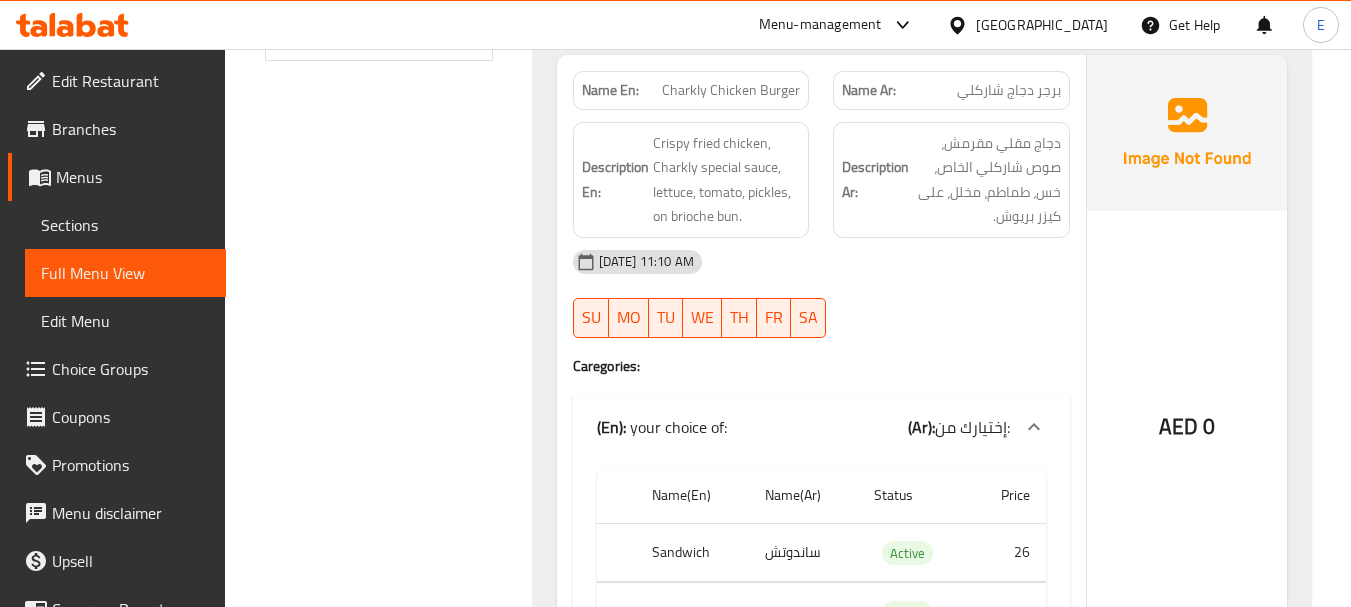 click on "11-07-2025 11:10 AM SU MO TU WE TH FR SA" at bounding box center (821, 294) 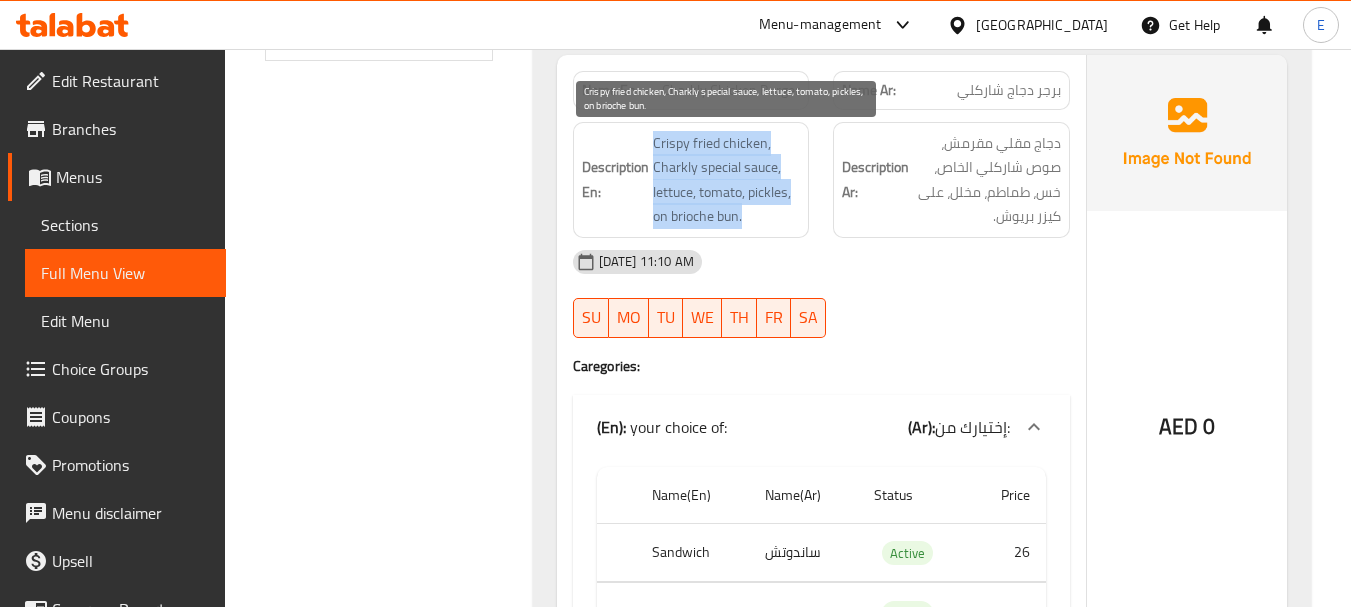 drag, startPoint x: 639, startPoint y: 132, endPoint x: 790, endPoint y: 209, distance: 169.49927 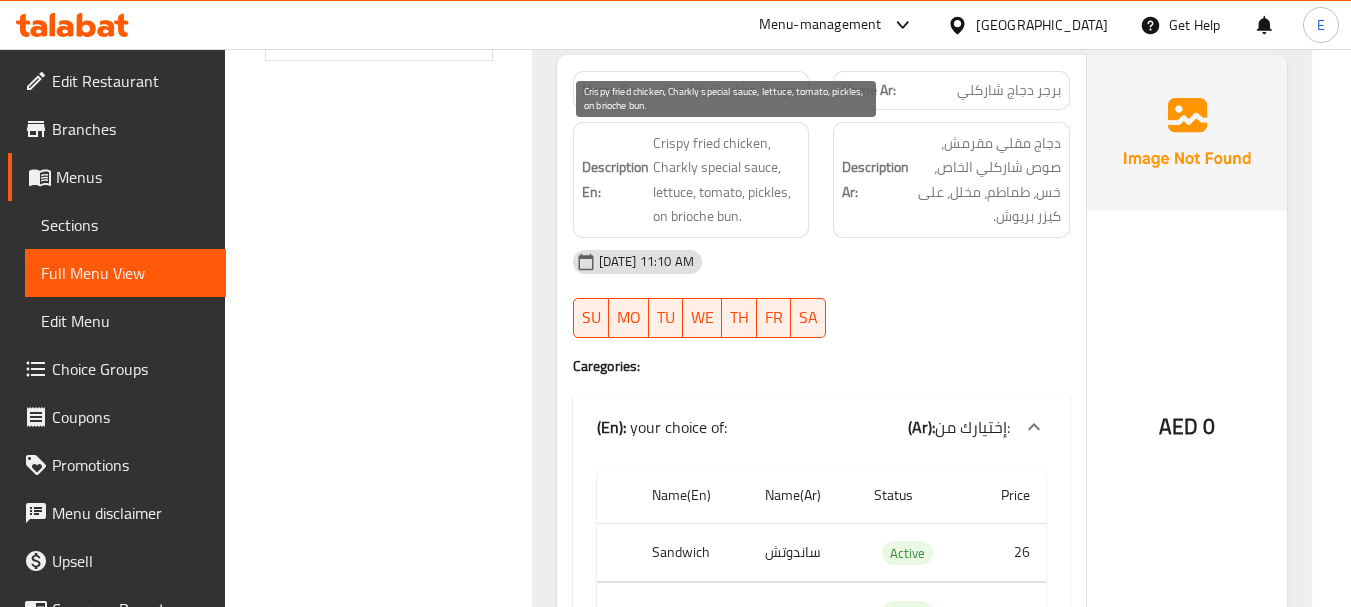 click on "Crispy fried chicken, Charkly special sauce, lettuce, tomato, pickles, on brioche bun." at bounding box center [727, 180] 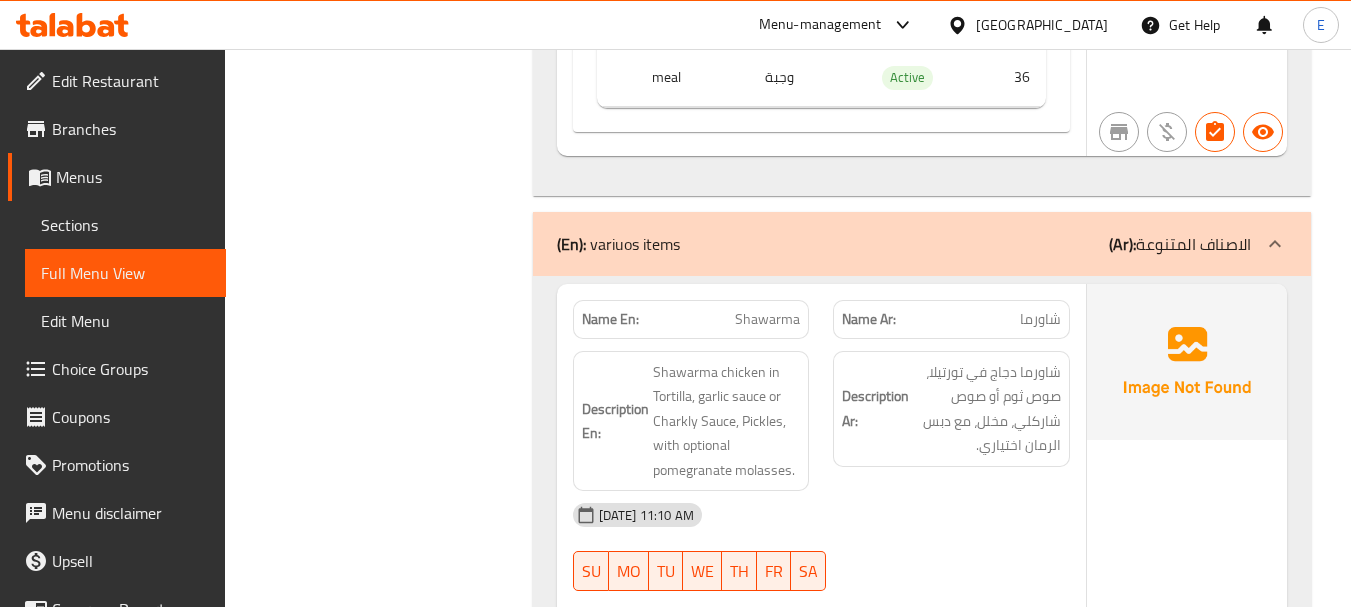 scroll, scrollTop: 1658, scrollLeft: 0, axis: vertical 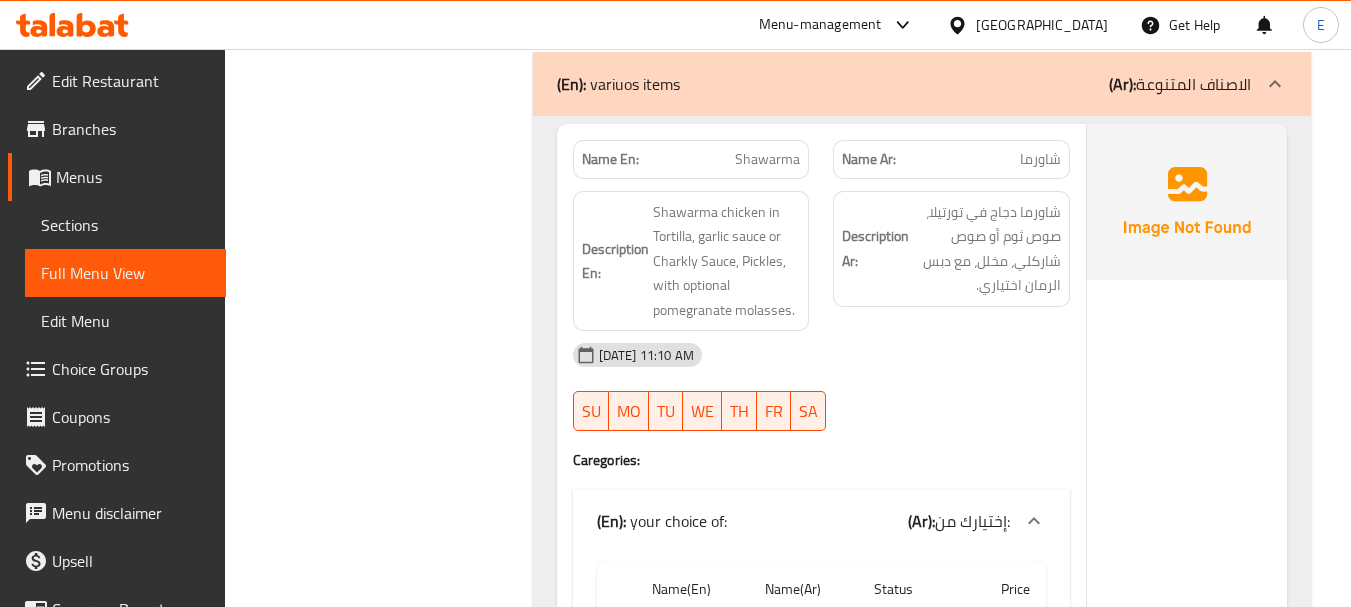 click on "شاورما" at bounding box center [1019, -1282] 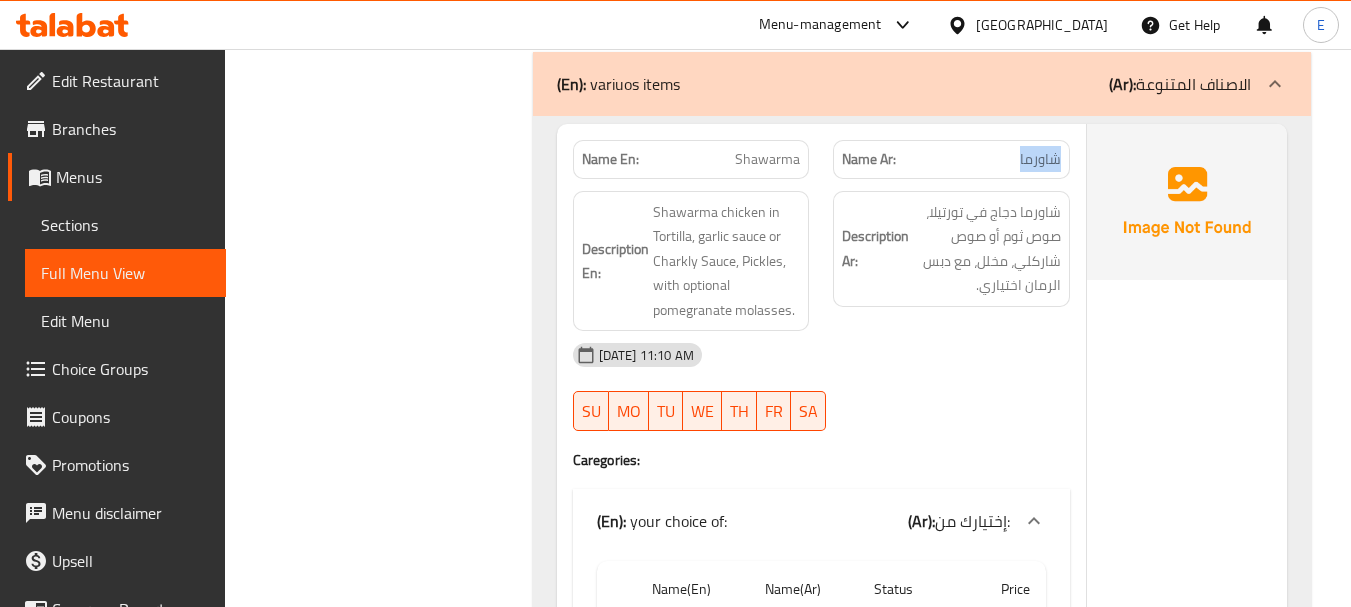 click on "شاورما" at bounding box center [1019, -1282] 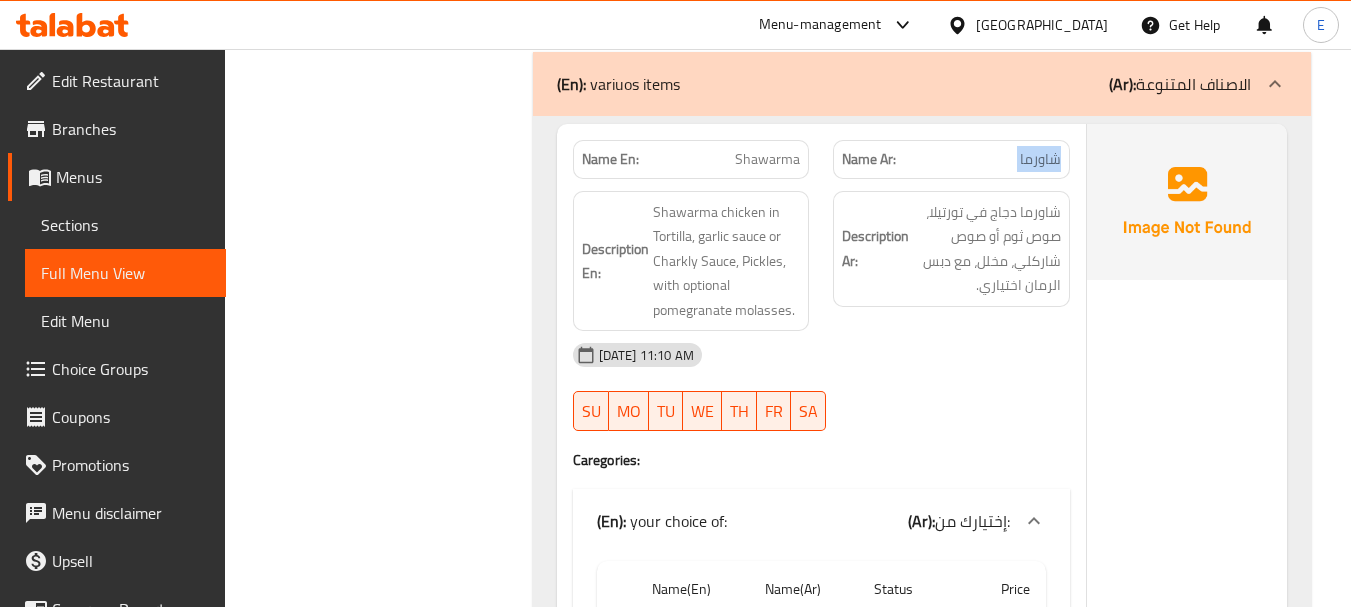 click on "شاورما" at bounding box center (1019, -1282) 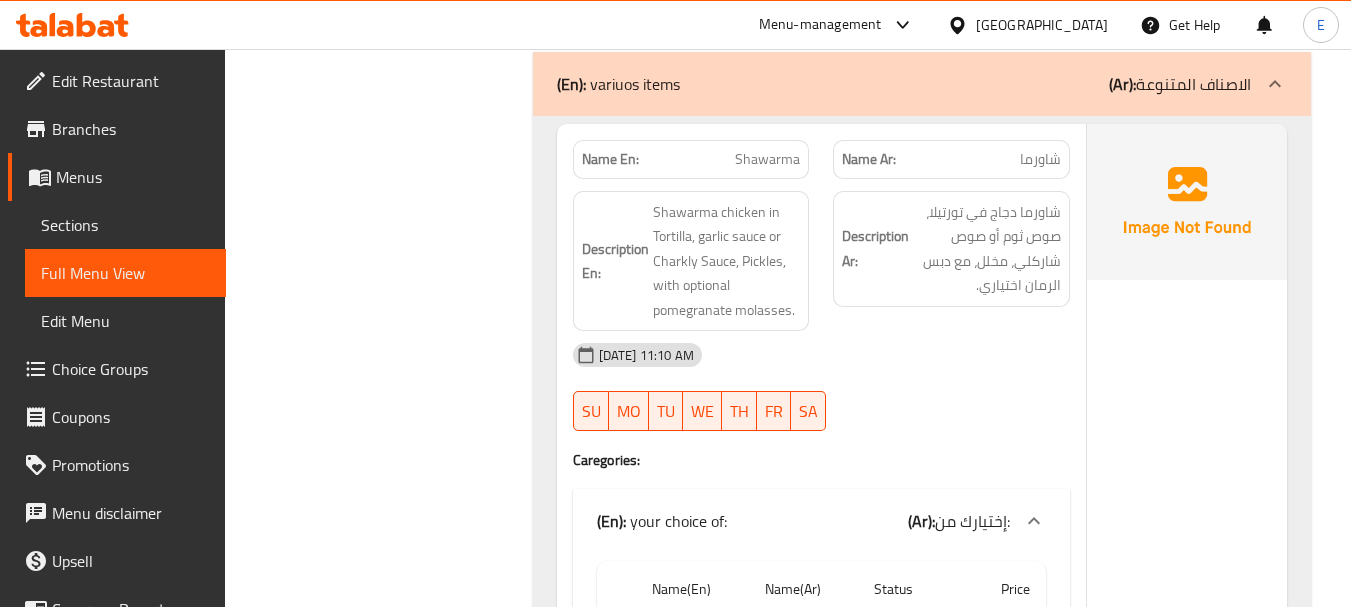click on "Shawarma" at bounding box center (752, -1282) 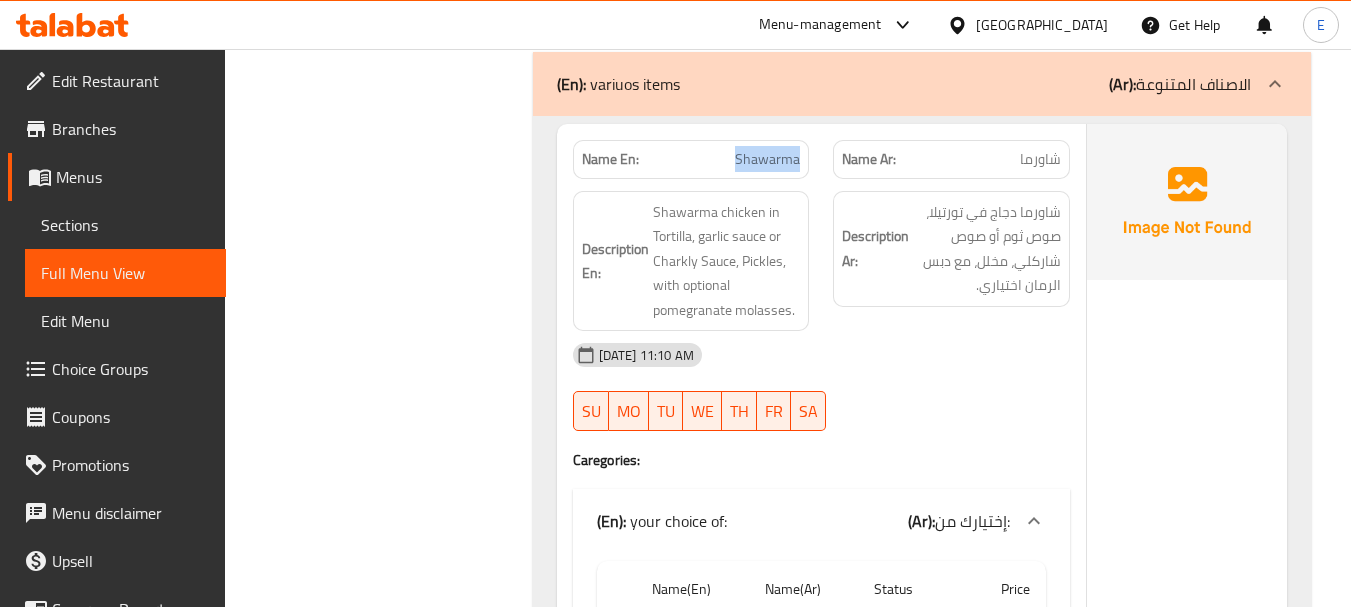 click on "Shawarma" at bounding box center (752, -1282) 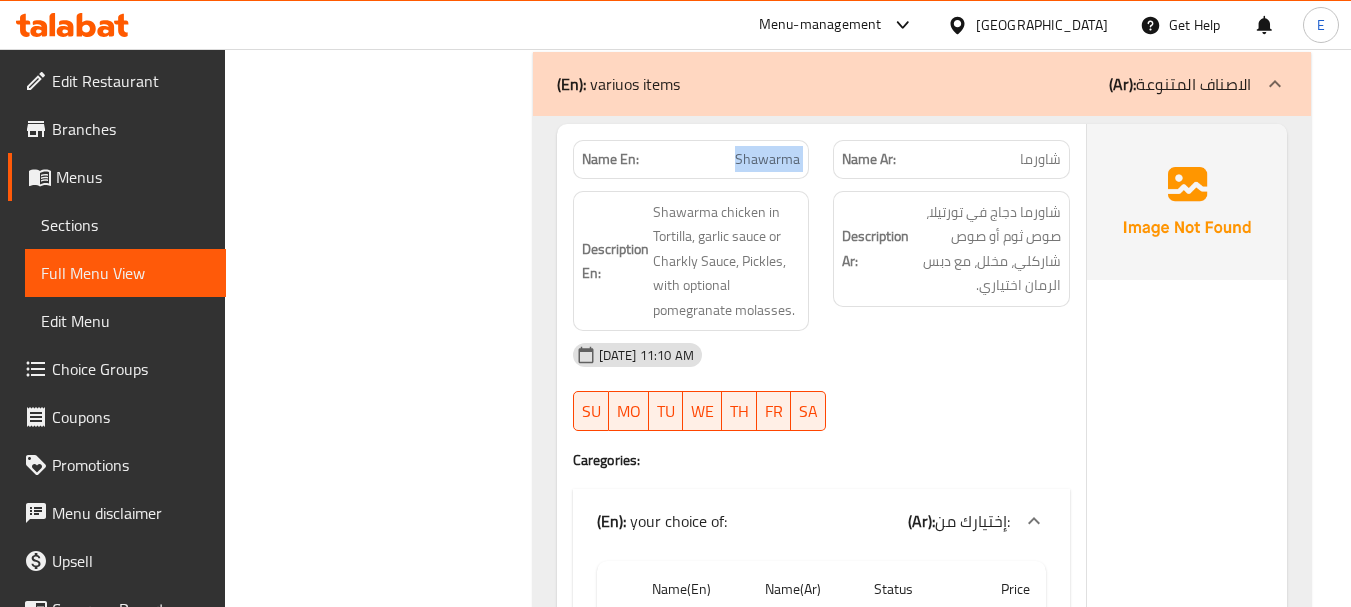 click on "Shawarma" at bounding box center (752, -1282) 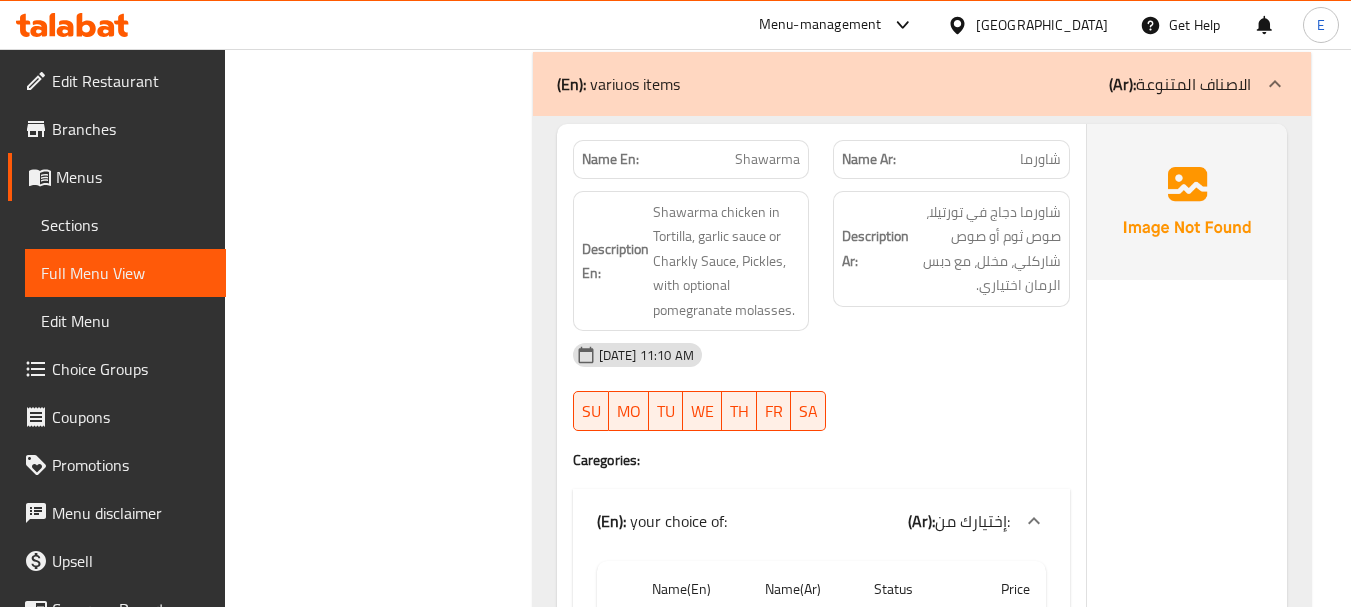 click on "Description Ar: شاورما دجاج في تورتيلا، صوص ثوم أو صوص شاركلي، مخلل، مع دبس الرمان اختياري." at bounding box center [951, -1180] 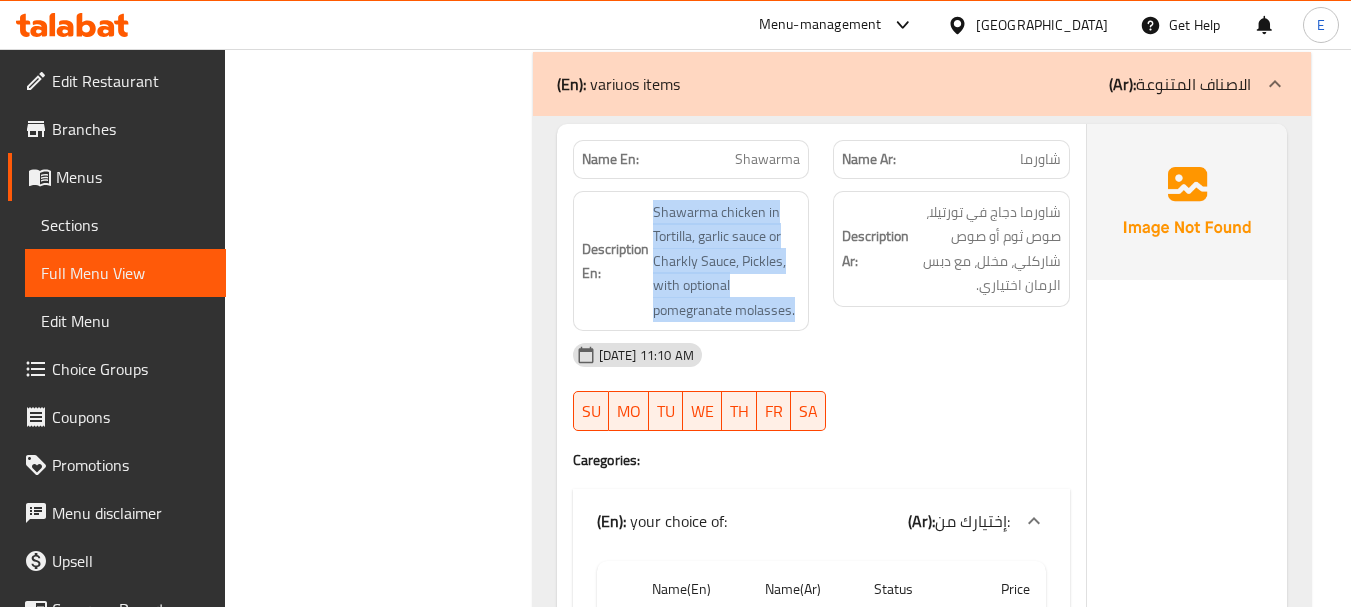 drag, startPoint x: 634, startPoint y: 200, endPoint x: 811, endPoint y: 309, distance: 207.87015 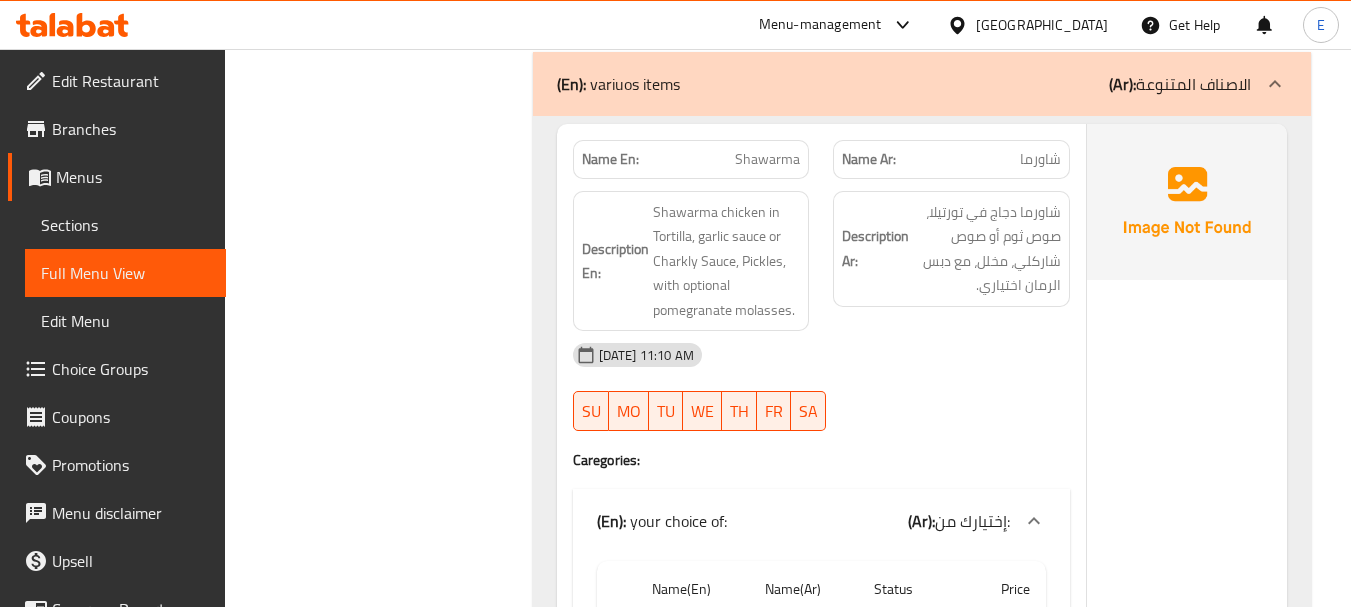 click on "Description Ar: شاورما دجاج في تورتيلا، صوص ثوم أو صوص شاركلي، مخلل، مع دبس الرمان اختياري." at bounding box center [951, -1180] 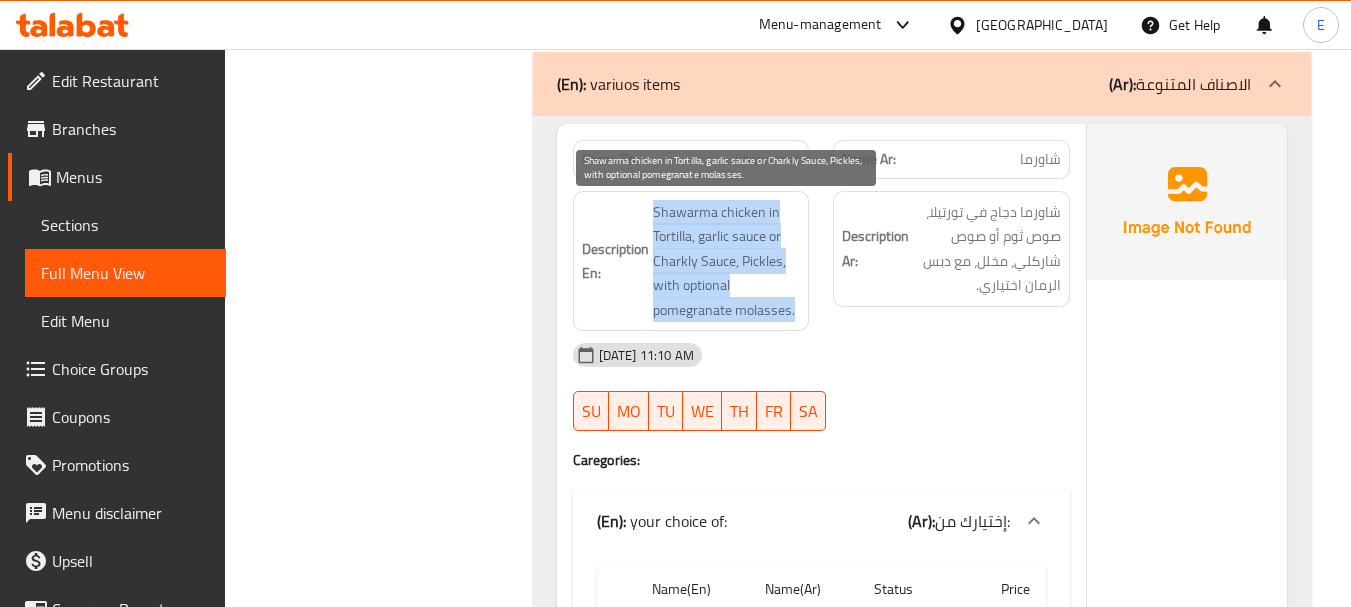 drag, startPoint x: 650, startPoint y: 210, endPoint x: 796, endPoint y: 304, distance: 173.64331 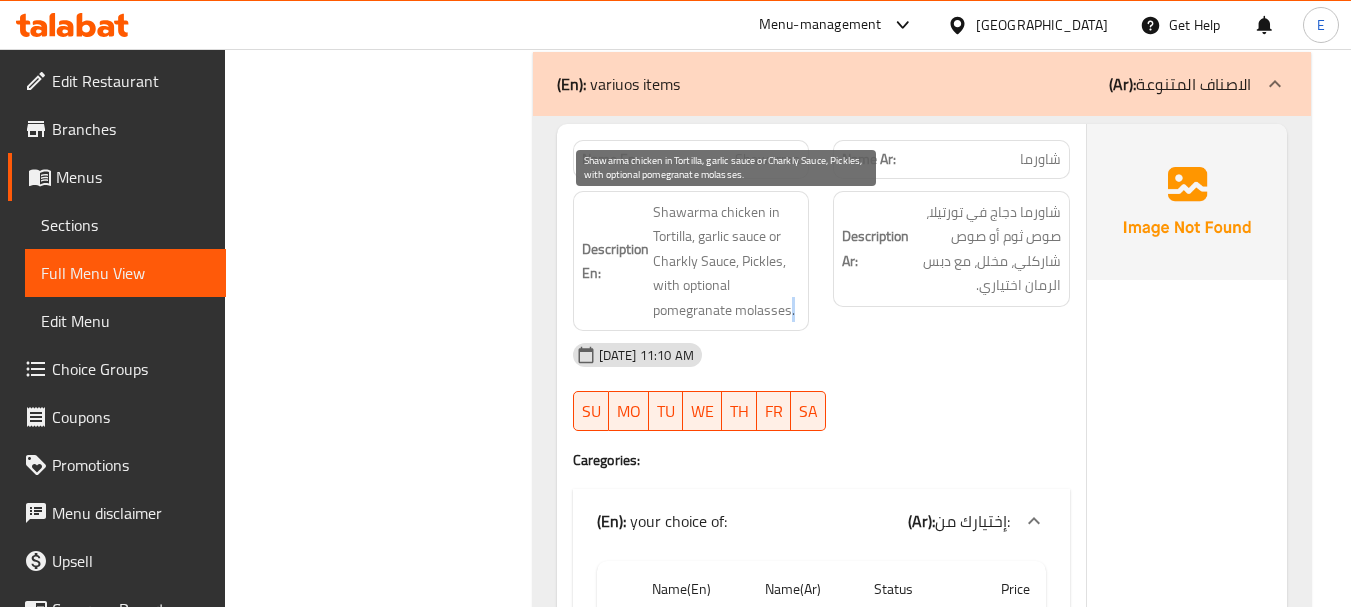 click on "Shawarma chicken in Tortilla, garlic sauce or Charkly Sauce, Pickles, with optional pomegranate molasses." at bounding box center (727, 261) 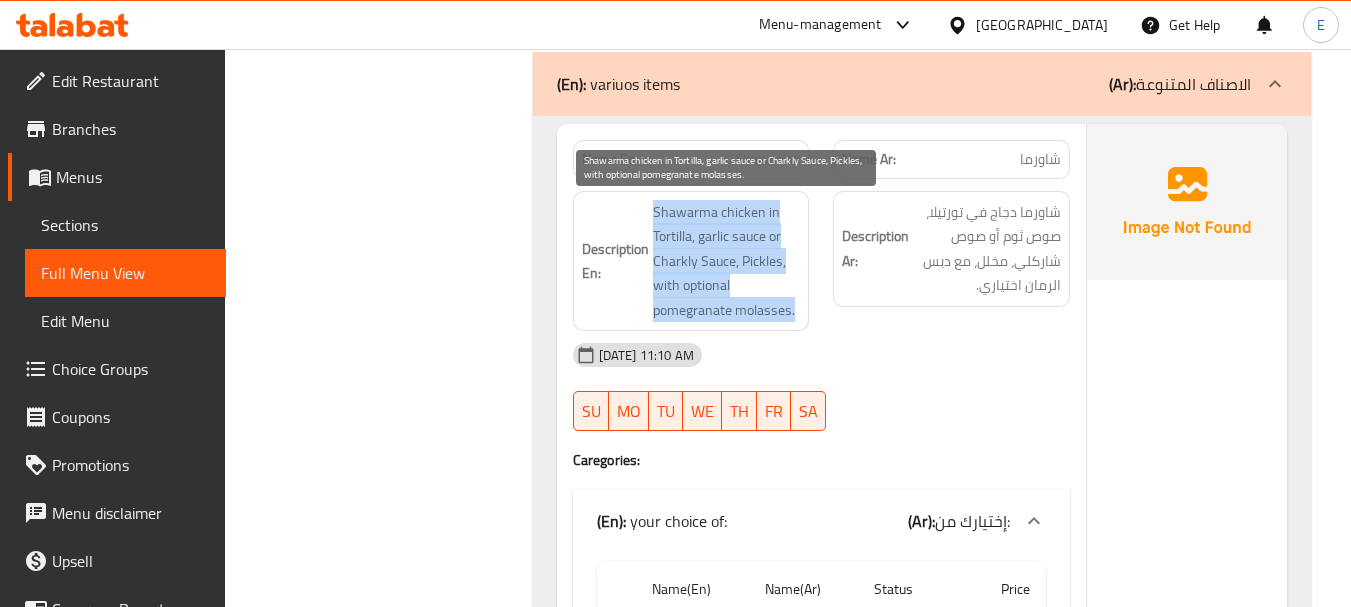 click on "Shawarma chicken in Tortilla, garlic sauce or Charkly Sauce, Pickles, with optional pomegranate molasses." at bounding box center [727, 261] 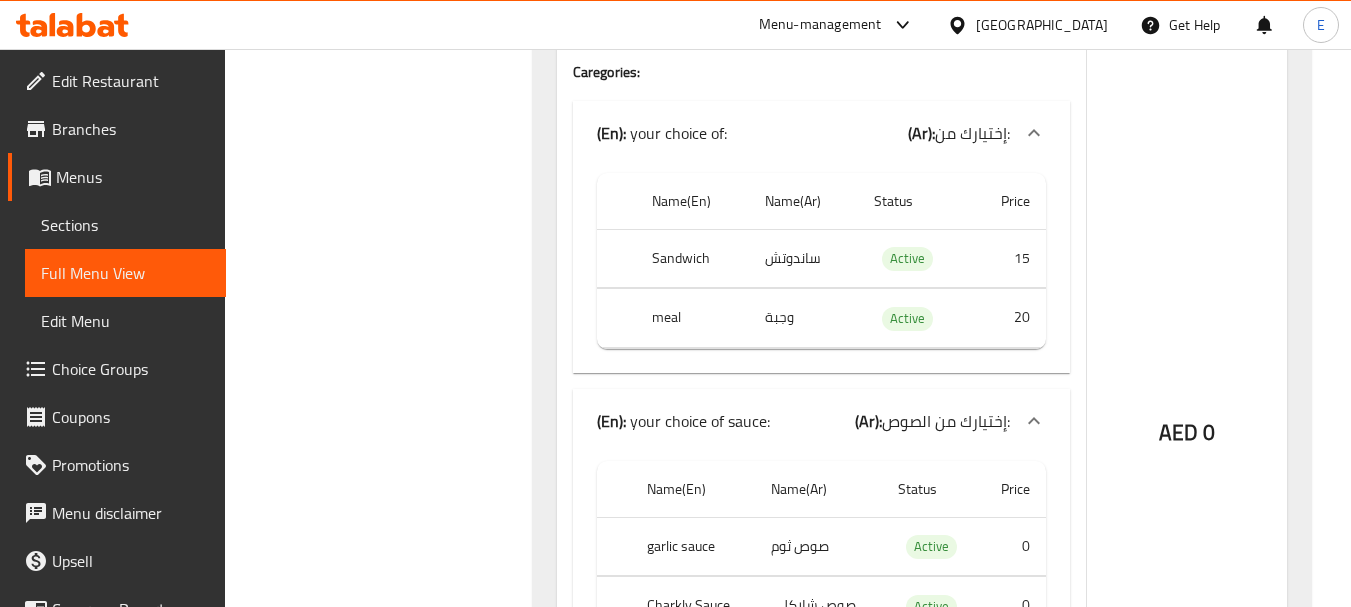 scroll, scrollTop: 2073, scrollLeft: 0, axis: vertical 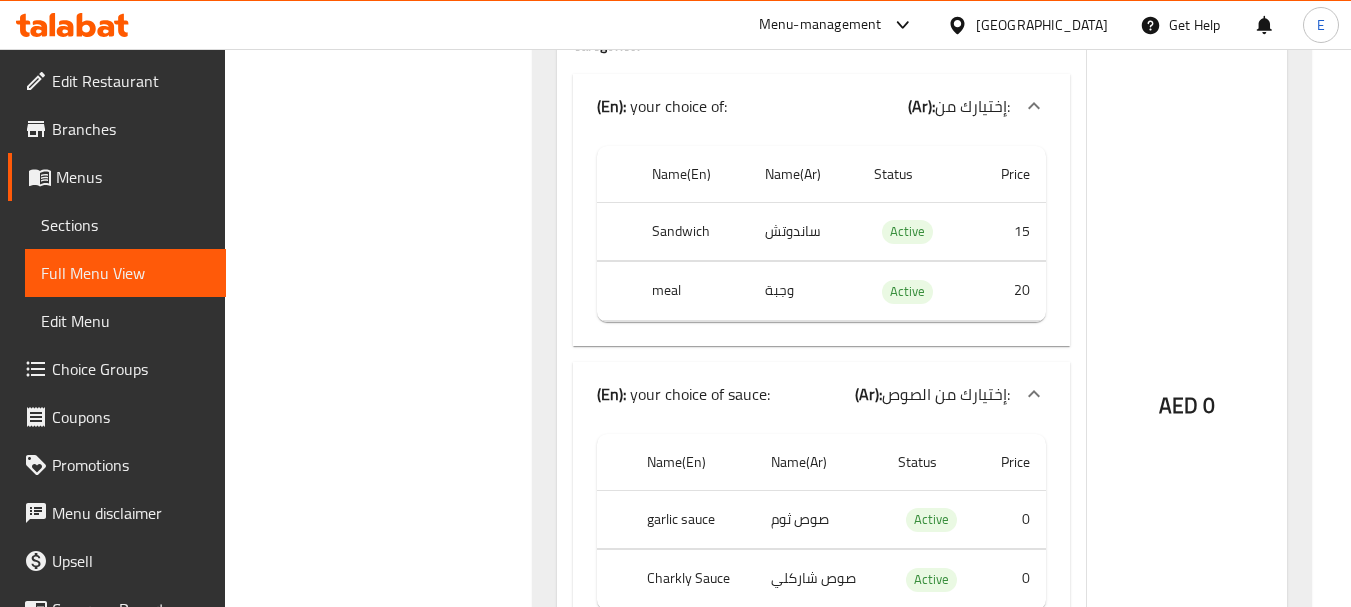 click on "Filter Branches Branches Popular filters Free items Branch specific items Has choices Upsell items Availability filters Available Not available View filters Collapse sections Collapse categories Collapse Choices" at bounding box center [386, 4700] 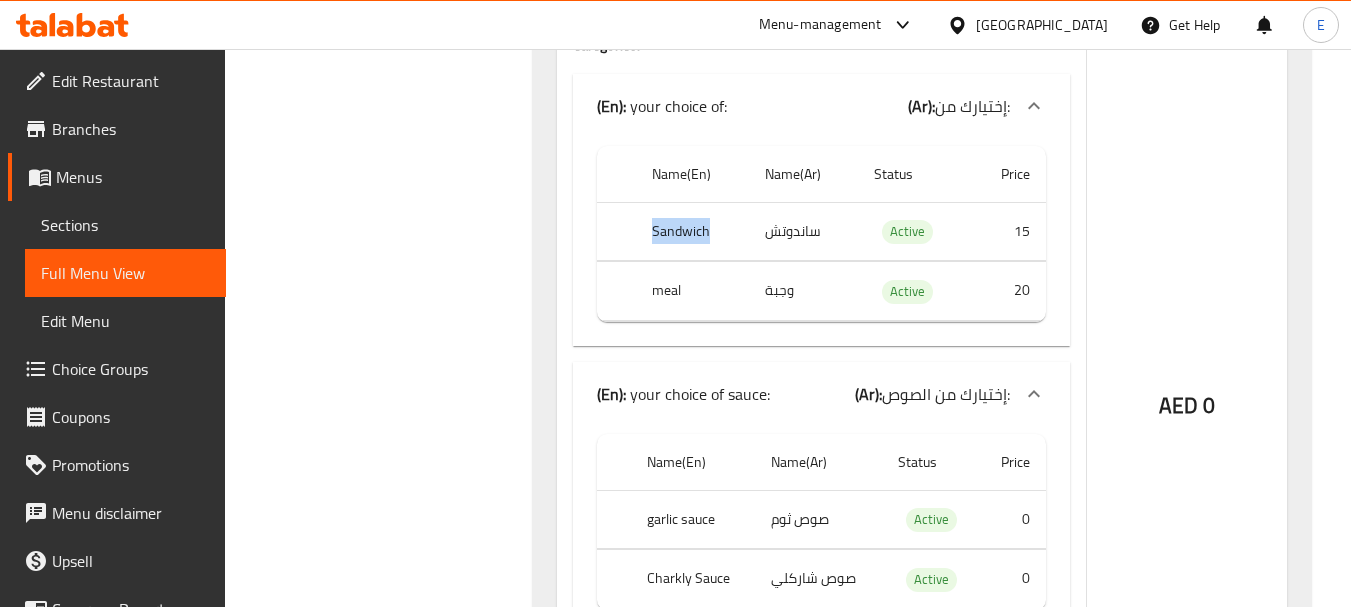 click on "Sandwich" at bounding box center (692, -1210) 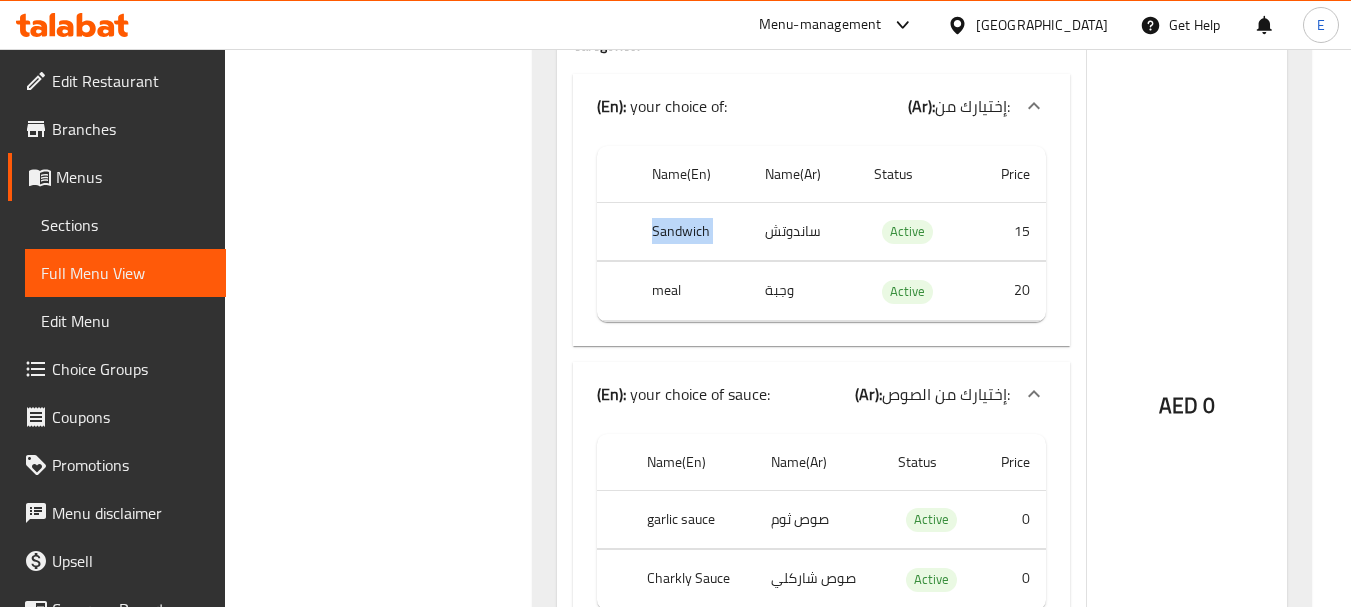 click on "Sandwich" at bounding box center (692, -1210) 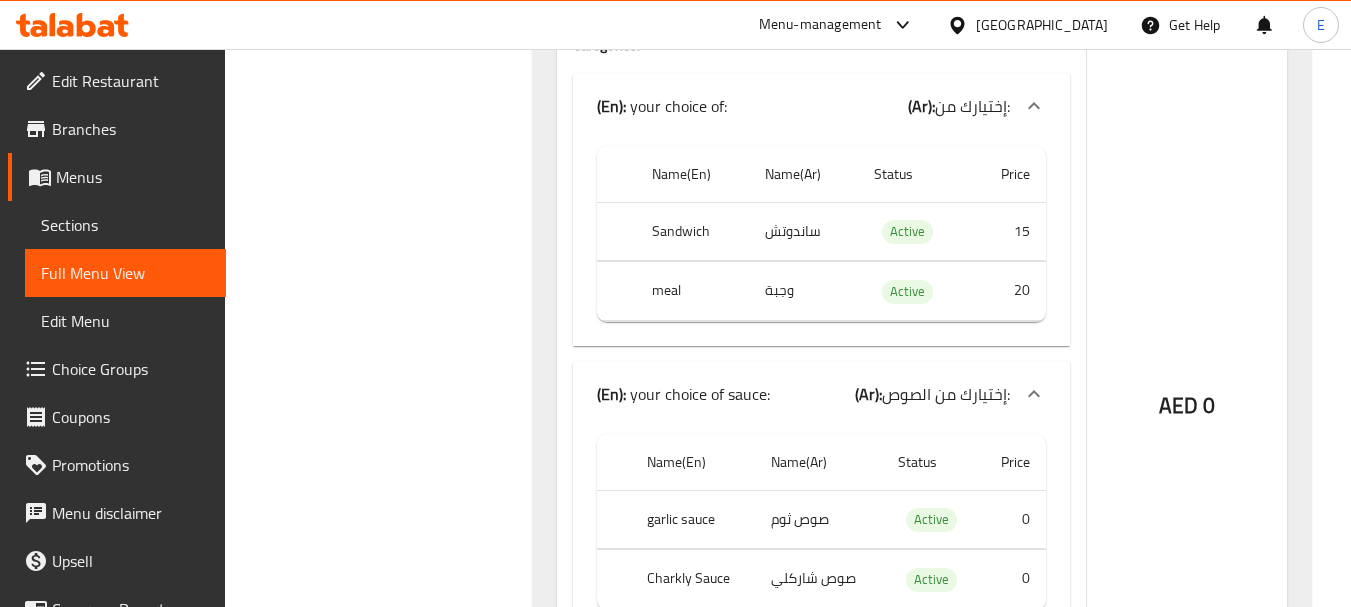 click on "ساندوتش" at bounding box center (803, -1210) 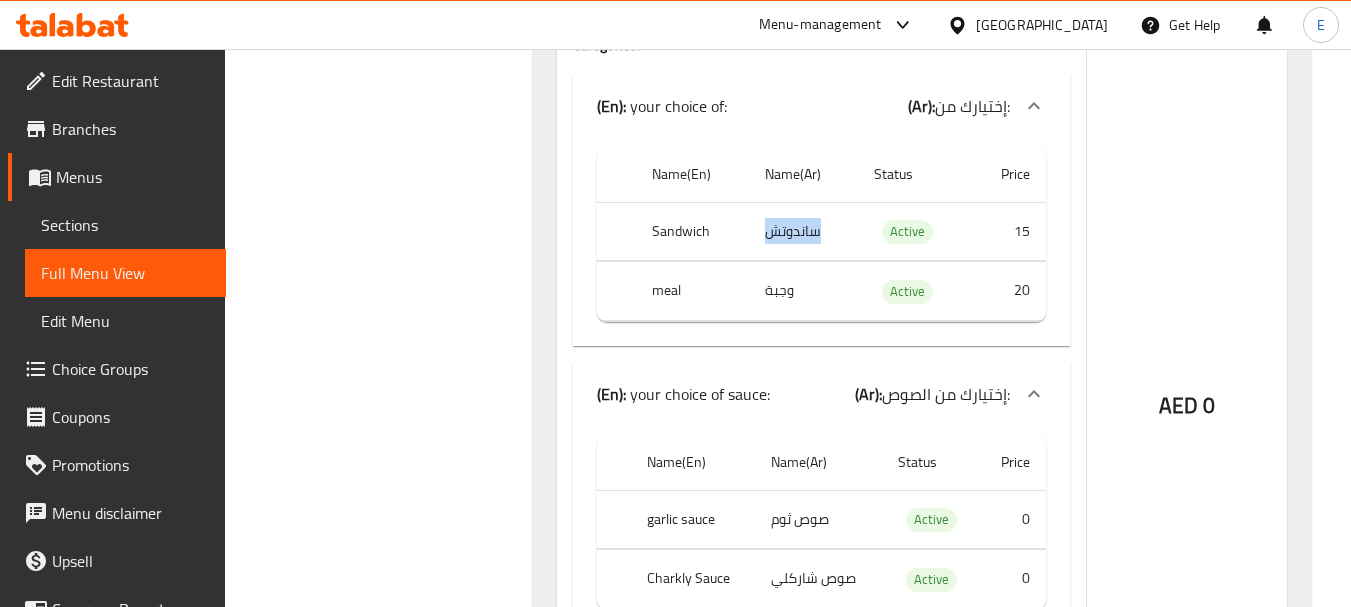 click on "ساندوتش" at bounding box center [803, -1210] 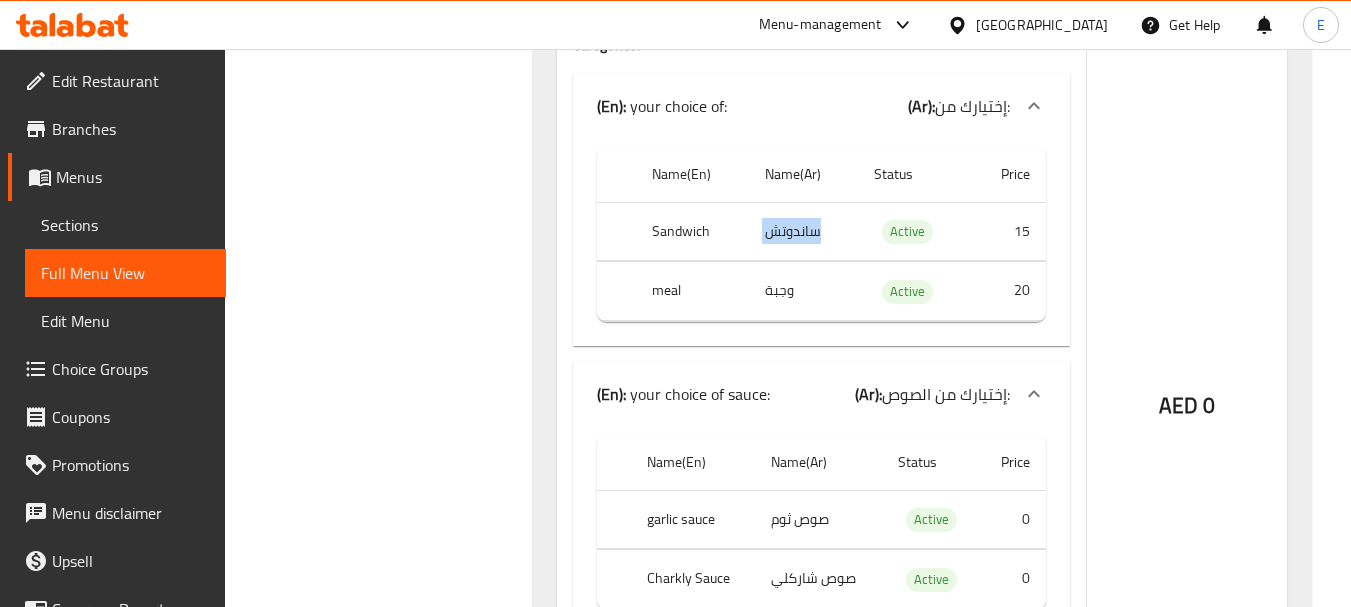click on "ساندوتش" at bounding box center (803, -1210) 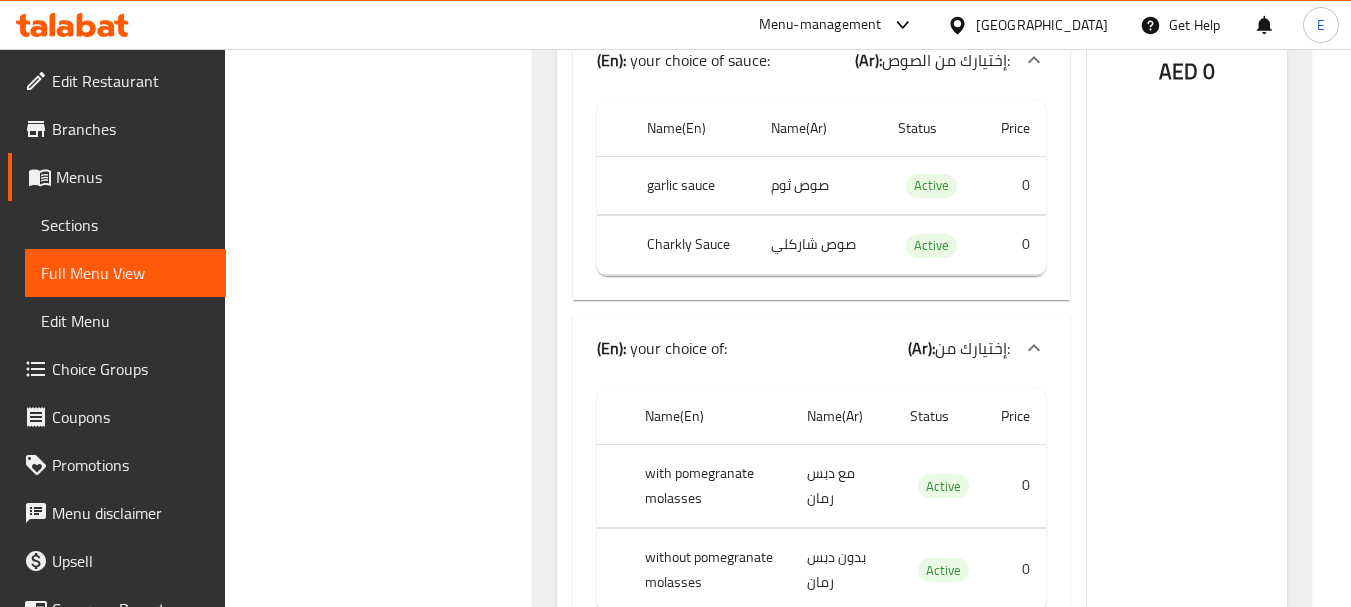 scroll, scrollTop: 2581, scrollLeft: 0, axis: vertical 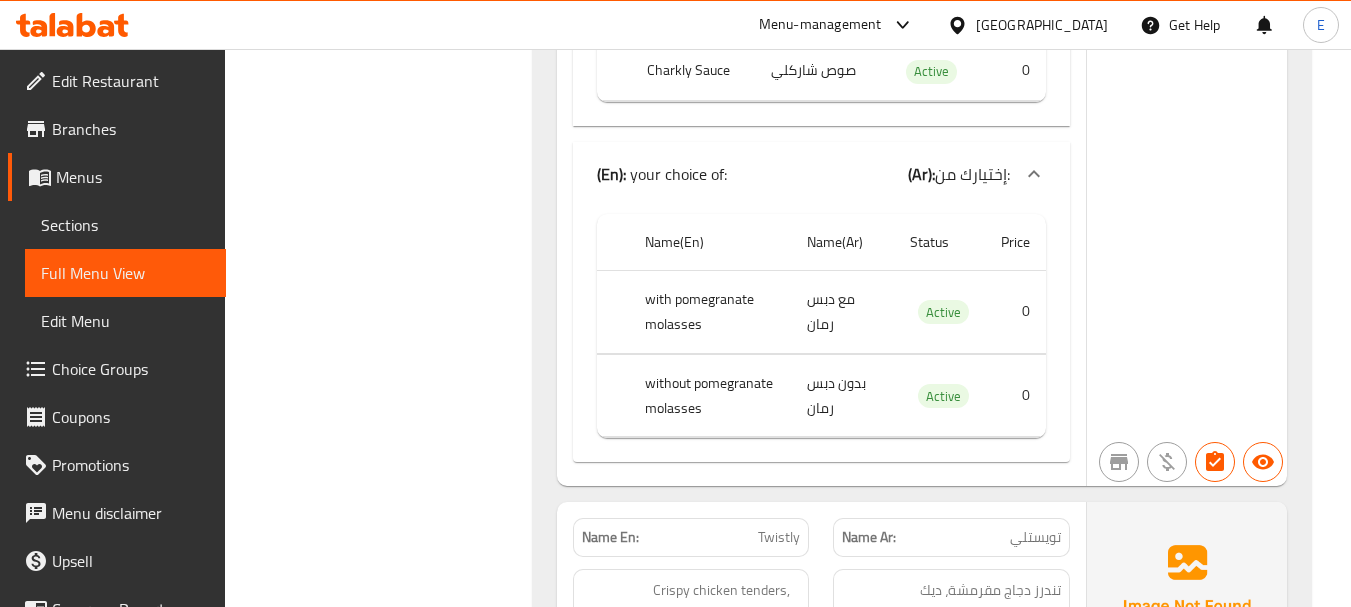 click on "بدون دبس رمان" at bounding box center [803, -1658] 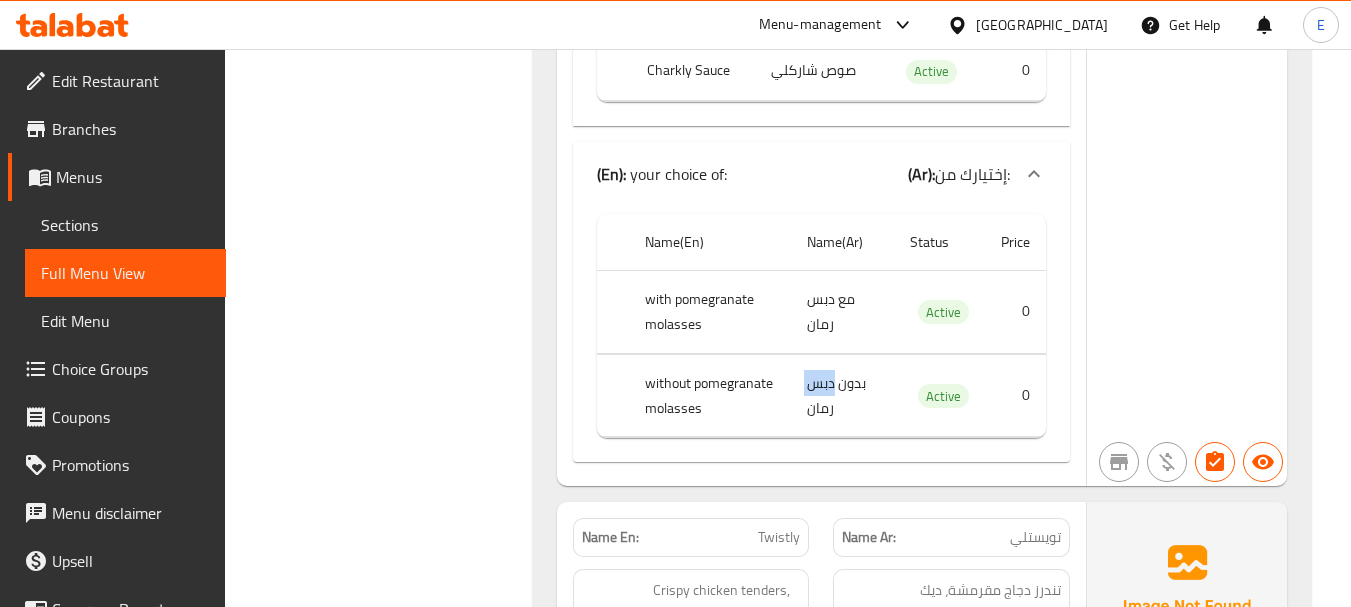 click on "بدون دبس رمان" at bounding box center (803, -1658) 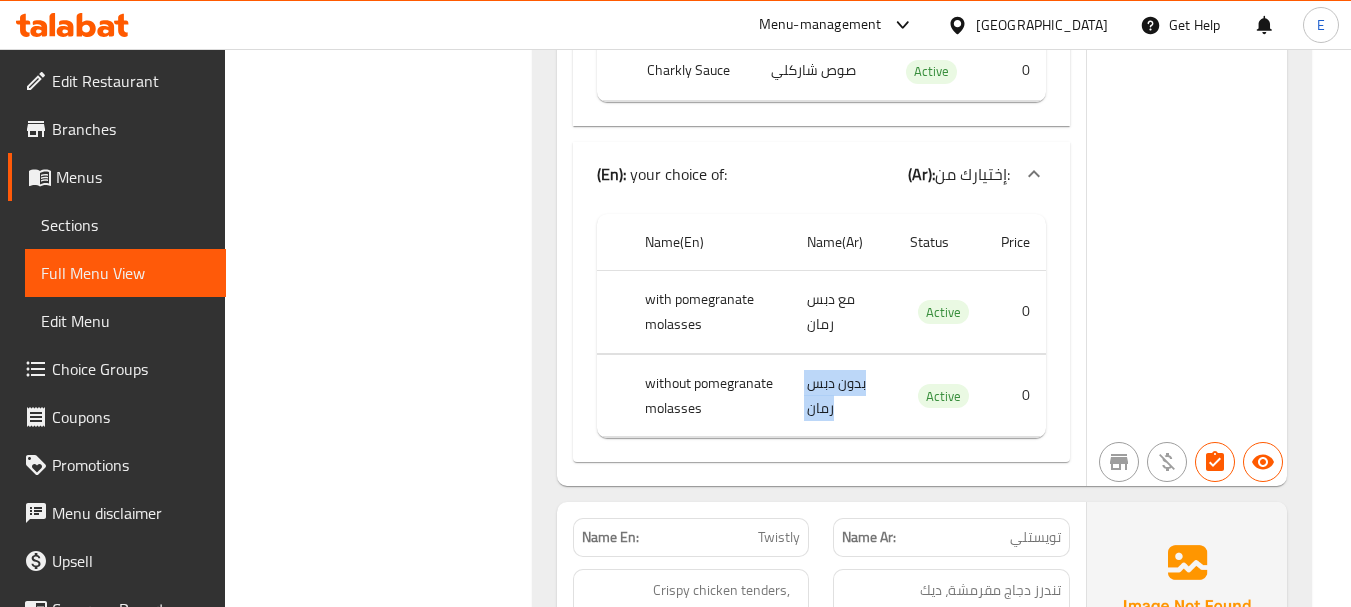 click on "بدون دبس رمان" at bounding box center (803, -1658) 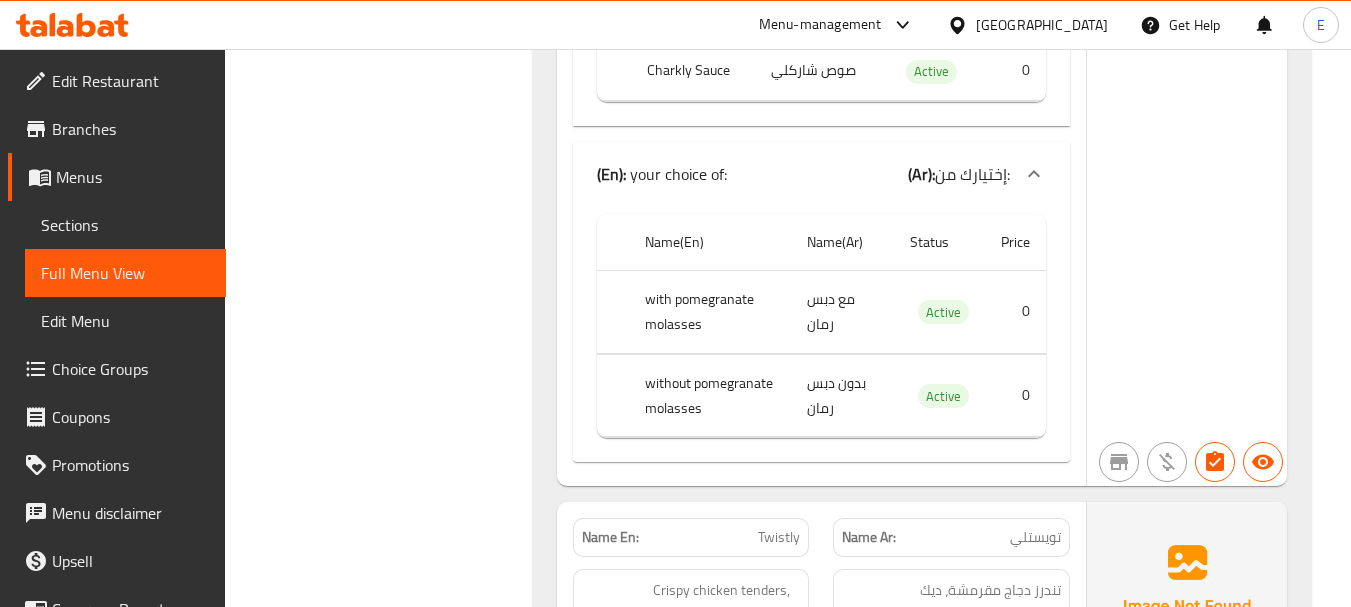 click on "without pomegranate molasses" at bounding box center [692, -1658] 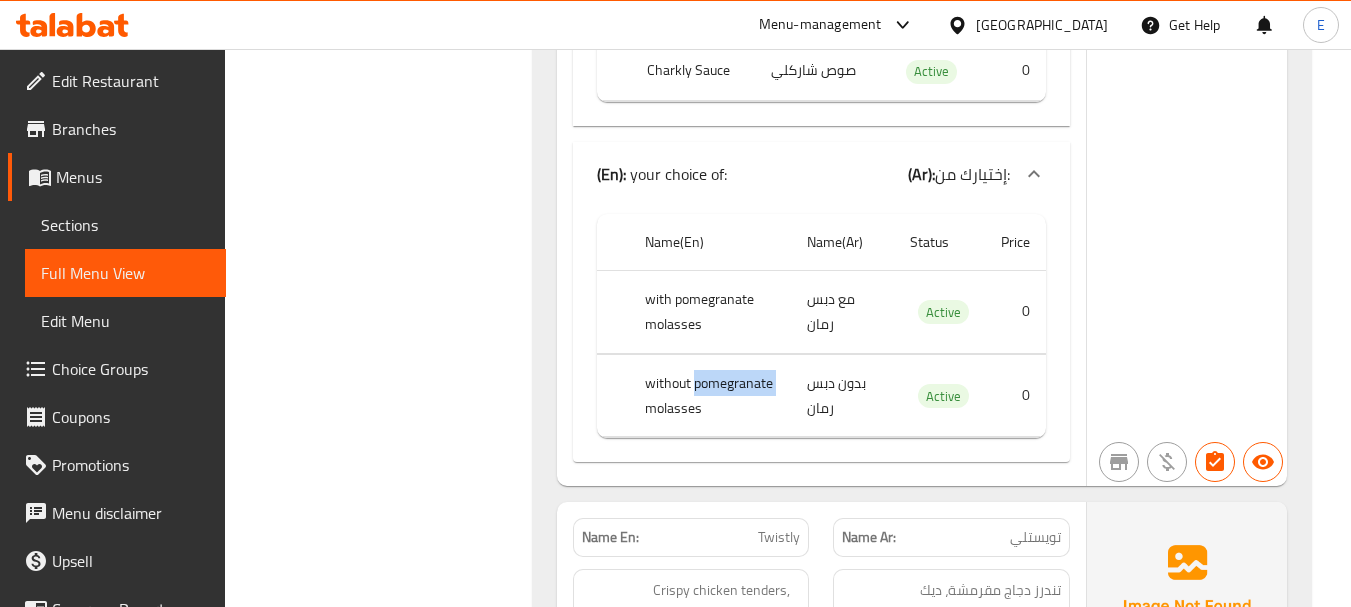 click on "without pomegranate molasses" at bounding box center [692, -1658] 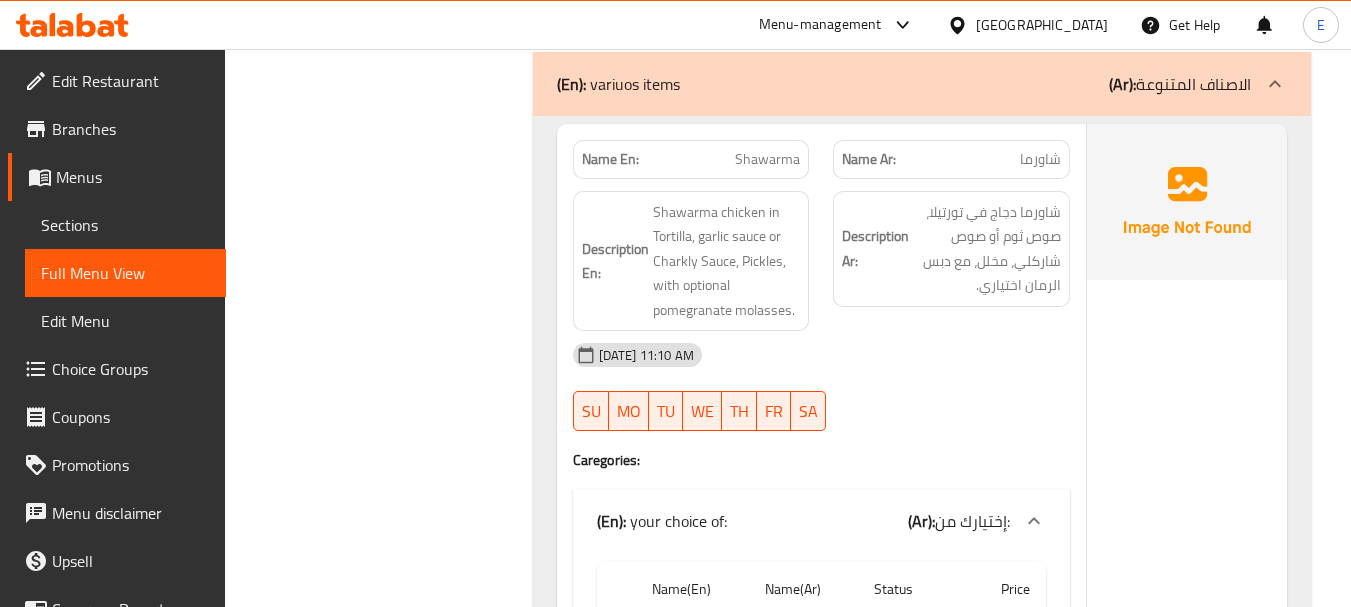 scroll, scrollTop: 1791, scrollLeft: 0, axis: vertical 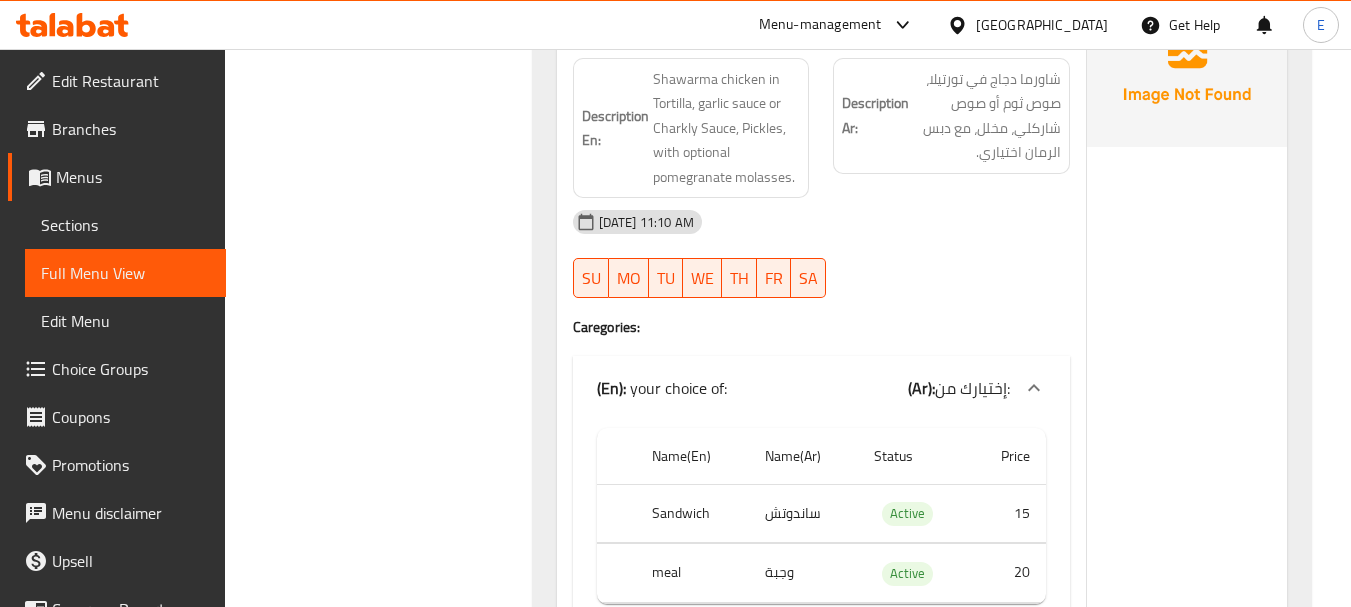 click on "11-07-2025 11:10 AM SU MO TU WE TH FR SA" at bounding box center [821, -1187] 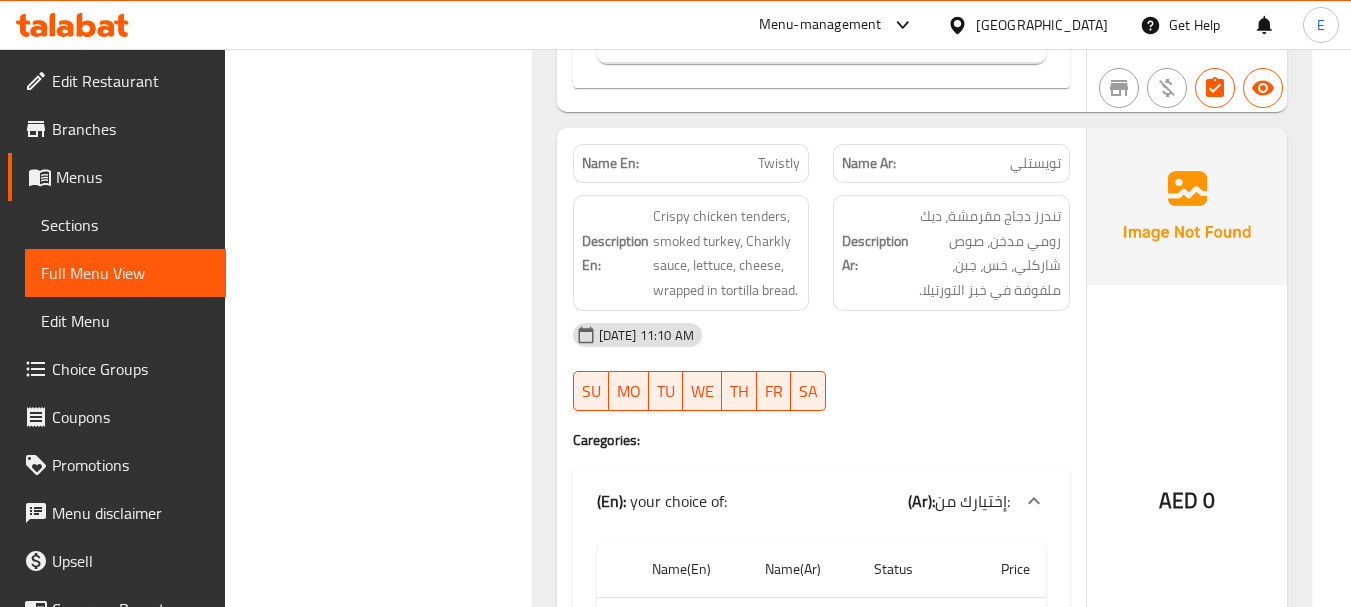 scroll, scrollTop: 3022, scrollLeft: 0, axis: vertical 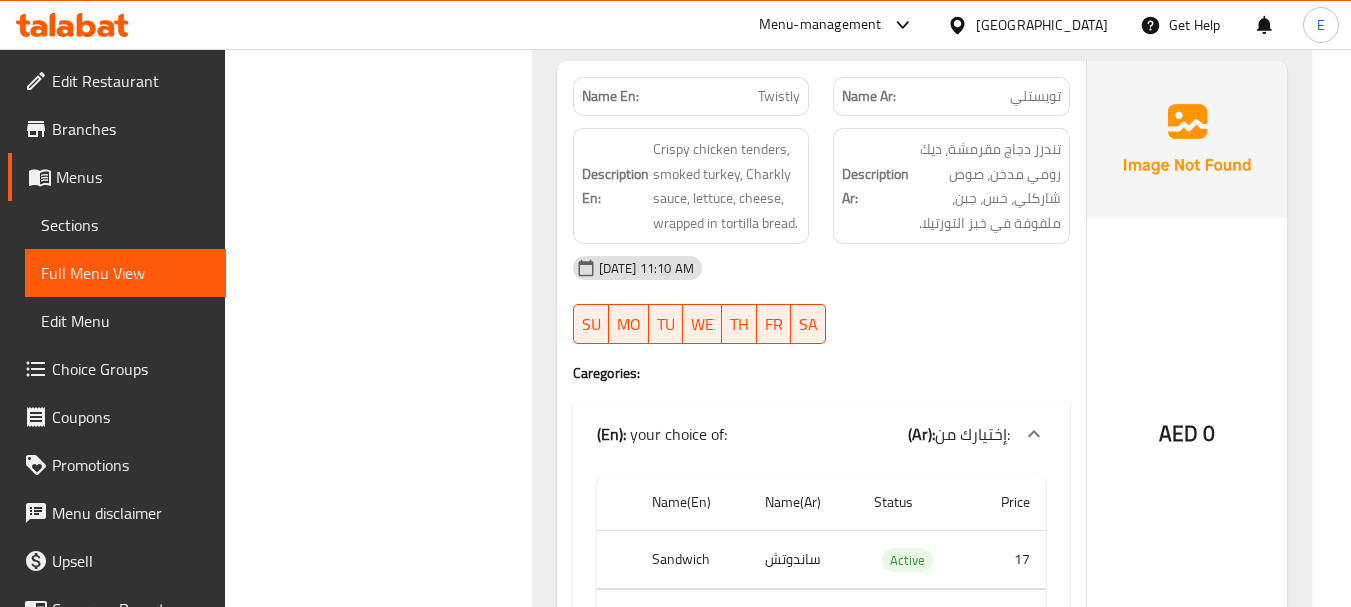 click on "Twistly" at bounding box center [731, -1969] 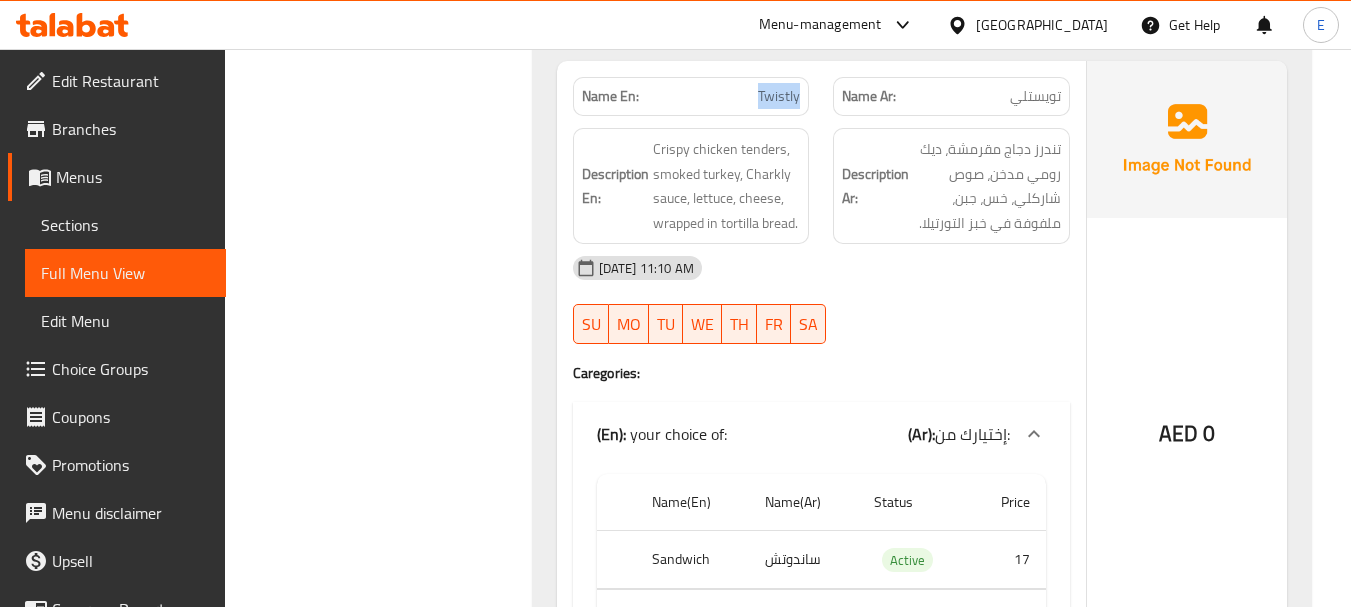 click on "Twistly" at bounding box center [731, -1969] 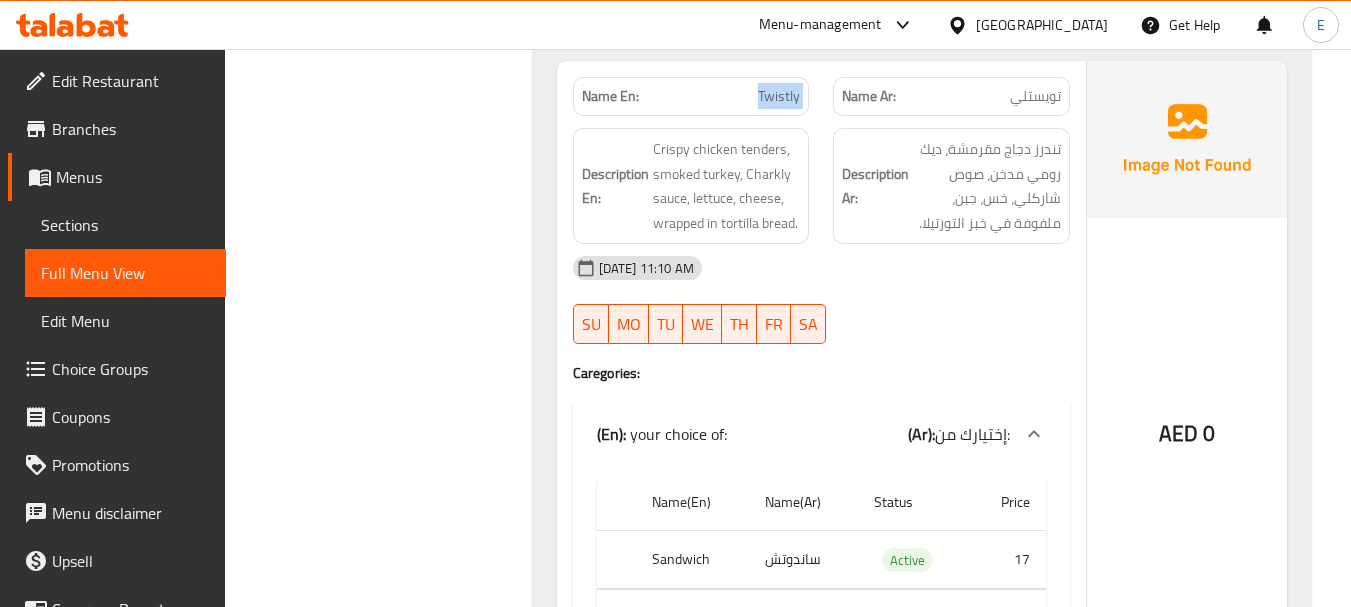 click on "Twistly" at bounding box center [731, -1969] 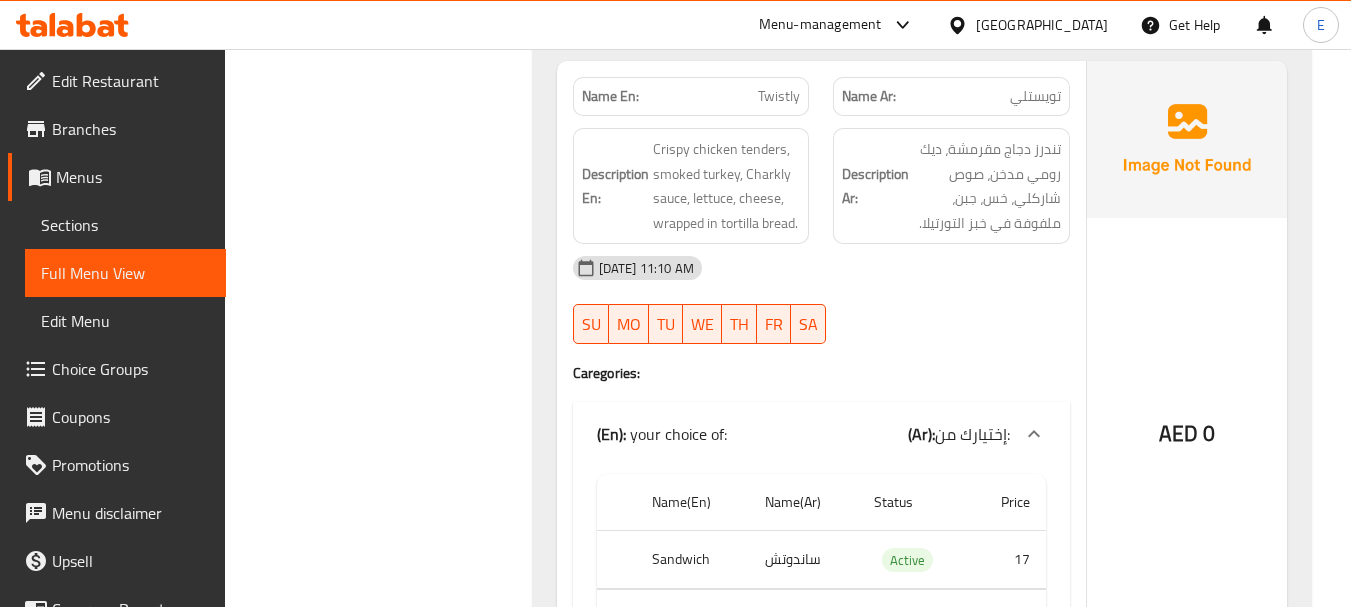 click on "Name Ar: تويستلي" at bounding box center (951, -1969) 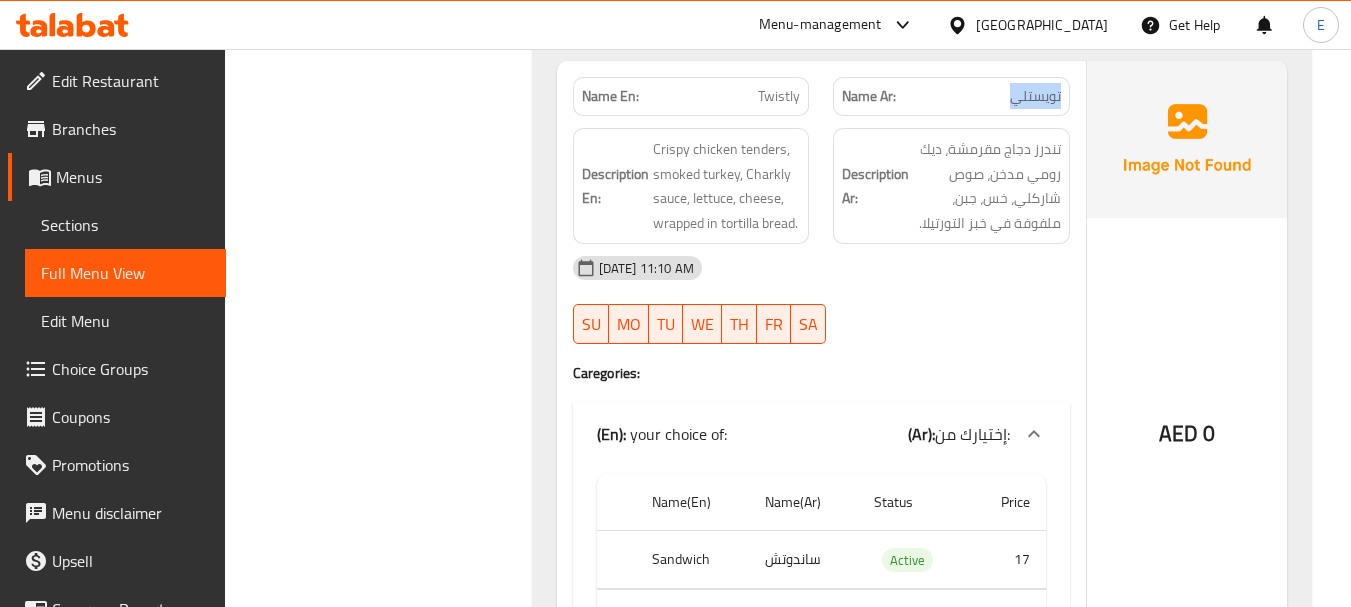 click on "Name Ar: تويستلي" at bounding box center [951, -1969] 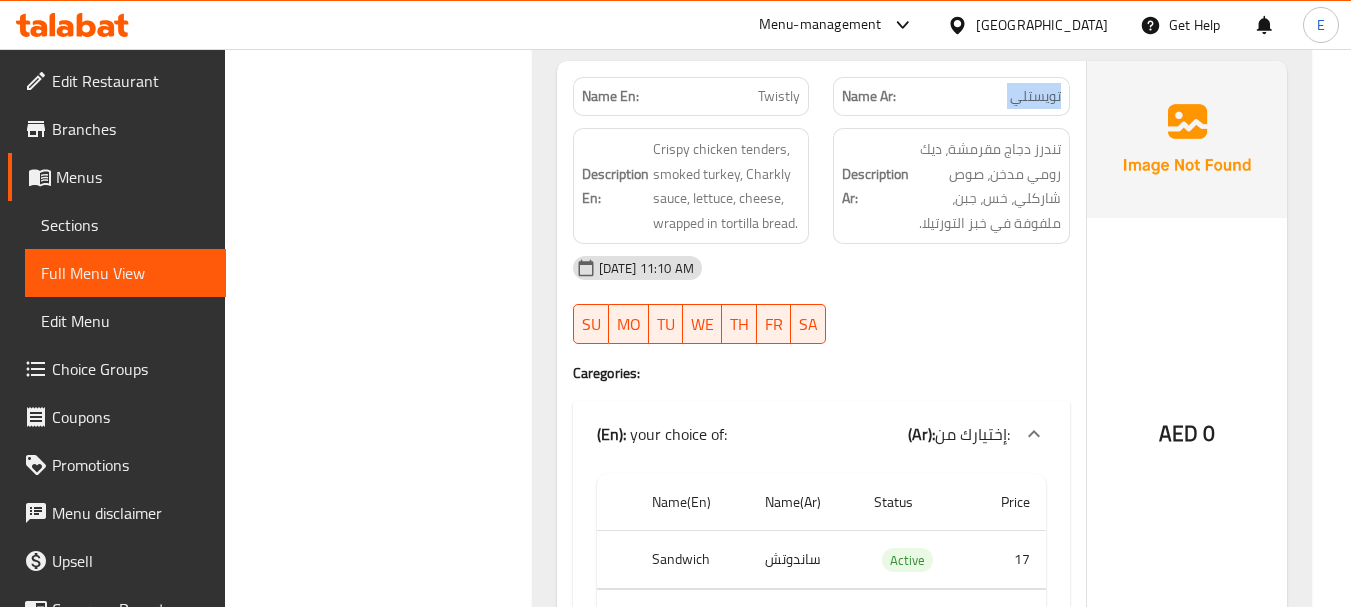 click on "Name Ar: تويستلي" at bounding box center (951, -1969) 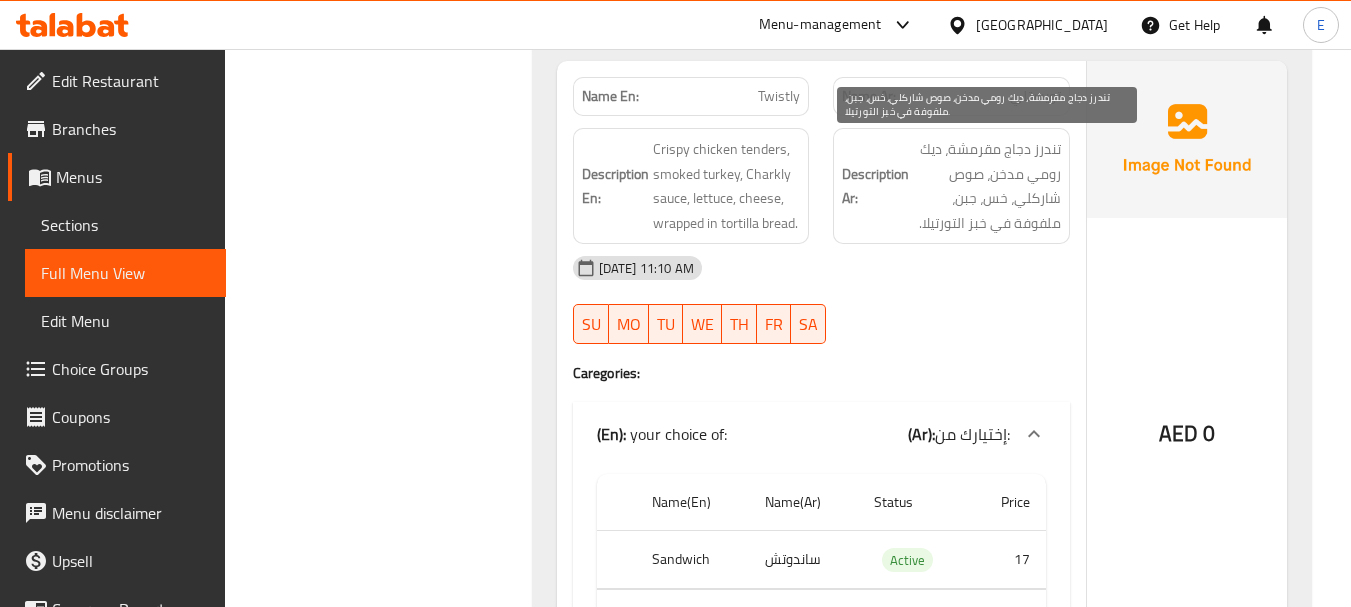 click on "[DATE] 11:10 AM" at bounding box center [821, -1797] 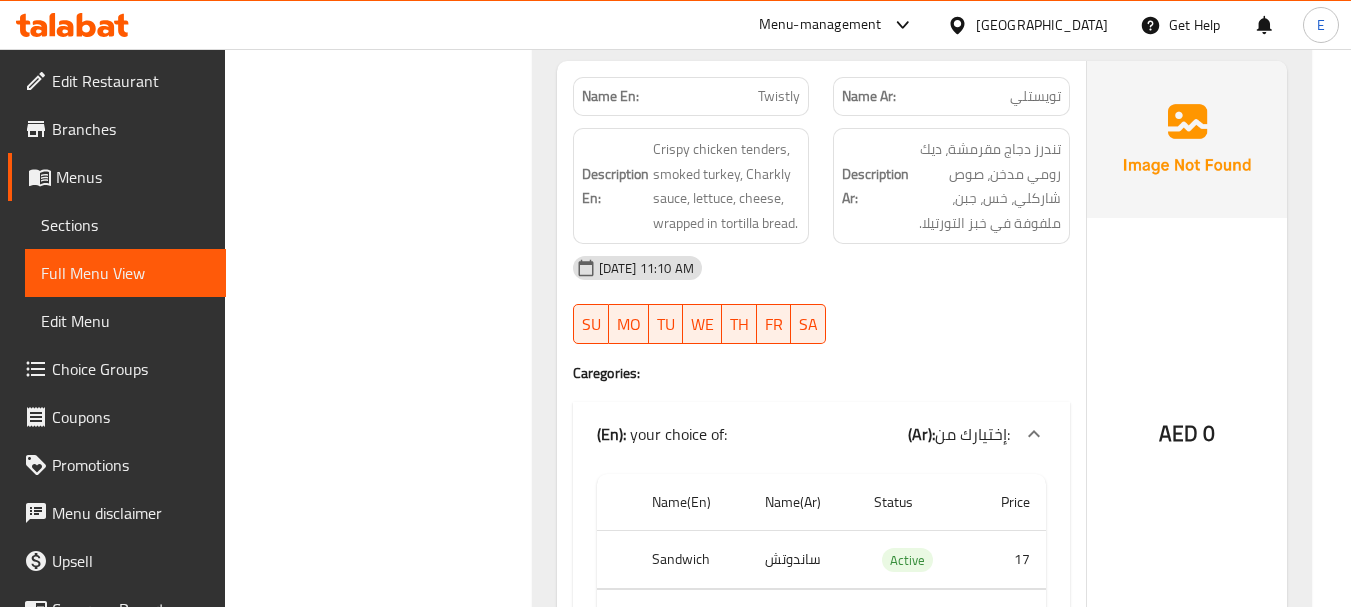 click on "[DATE] 11:10 AM" at bounding box center (821, -1797) 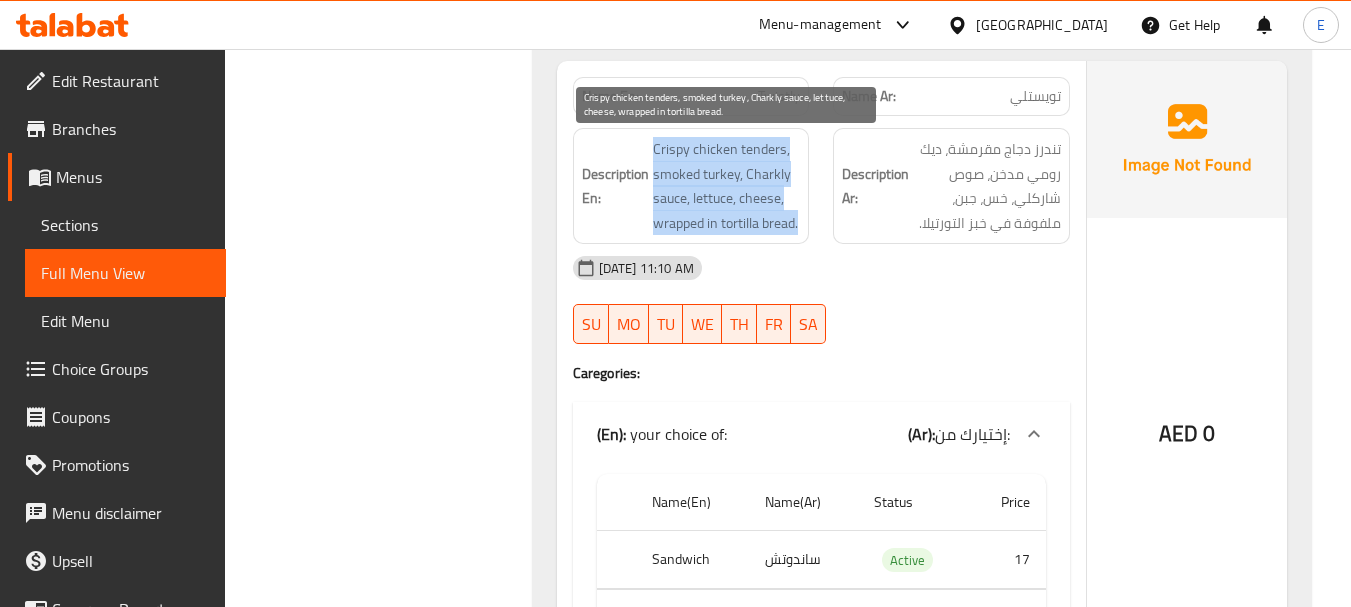 drag, startPoint x: 778, startPoint y: 200, endPoint x: 798, endPoint y: 235, distance: 40.311287 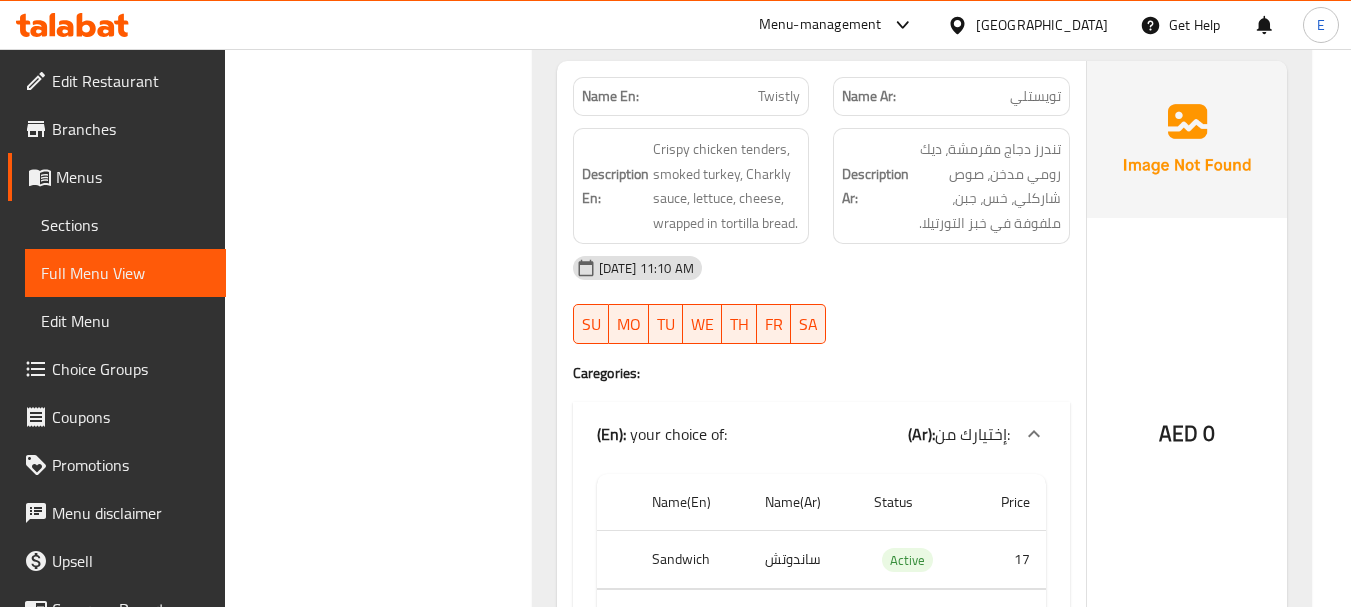 click on "Description En:" at bounding box center (615, -1880) 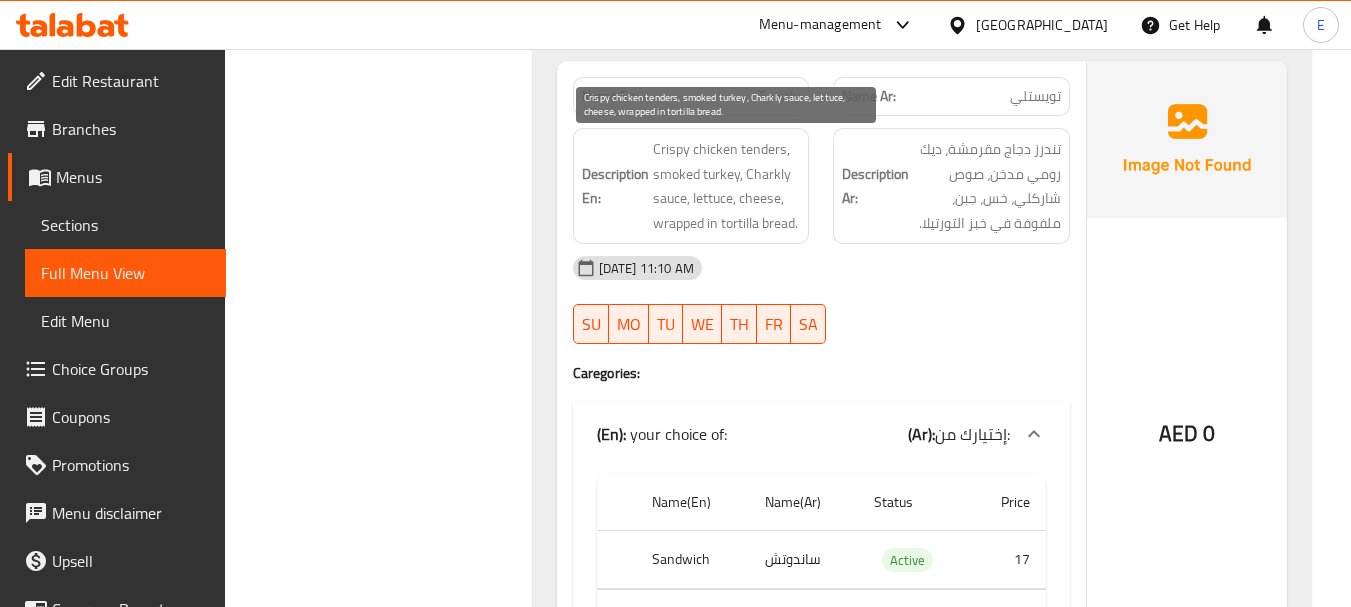 click on "Crispy chicken tenders, smoked turkey, Charkly sauce, lettuce, cheese, wrapped in tortilla bread." at bounding box center [727, 186] 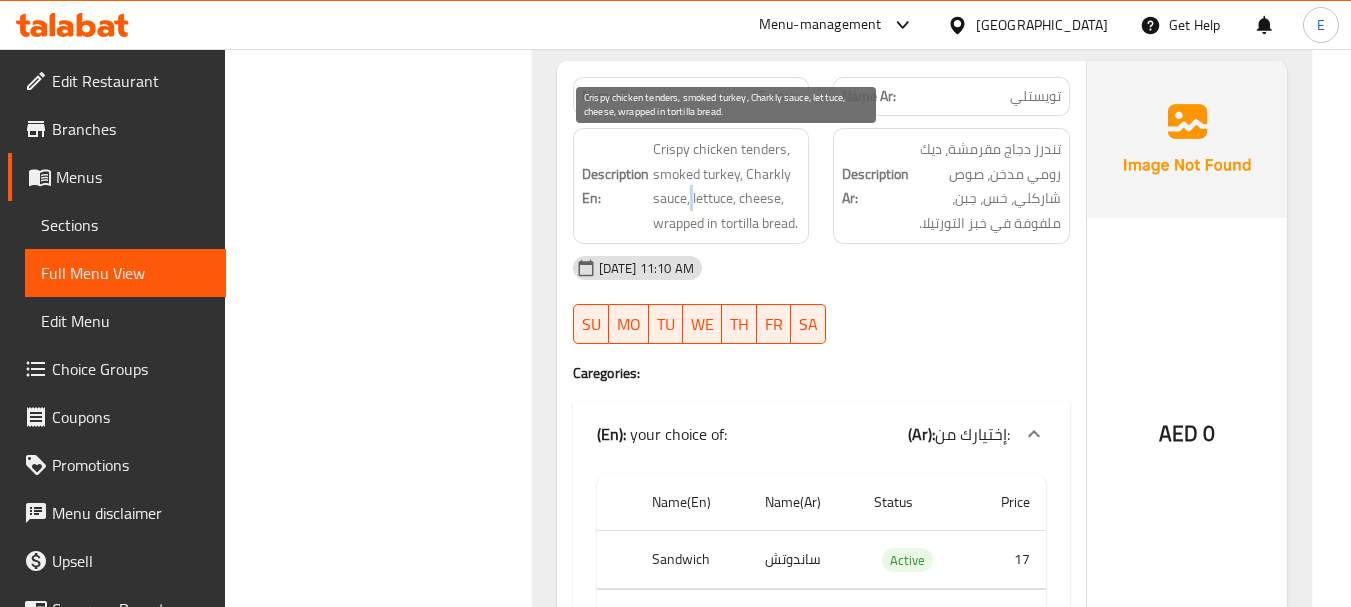 click on "Crispy chicken tenders, smoked turkey, Charkly sauce, lettuce, cheese, wrapped in tortilla bread." at bounding box center [727, 186] 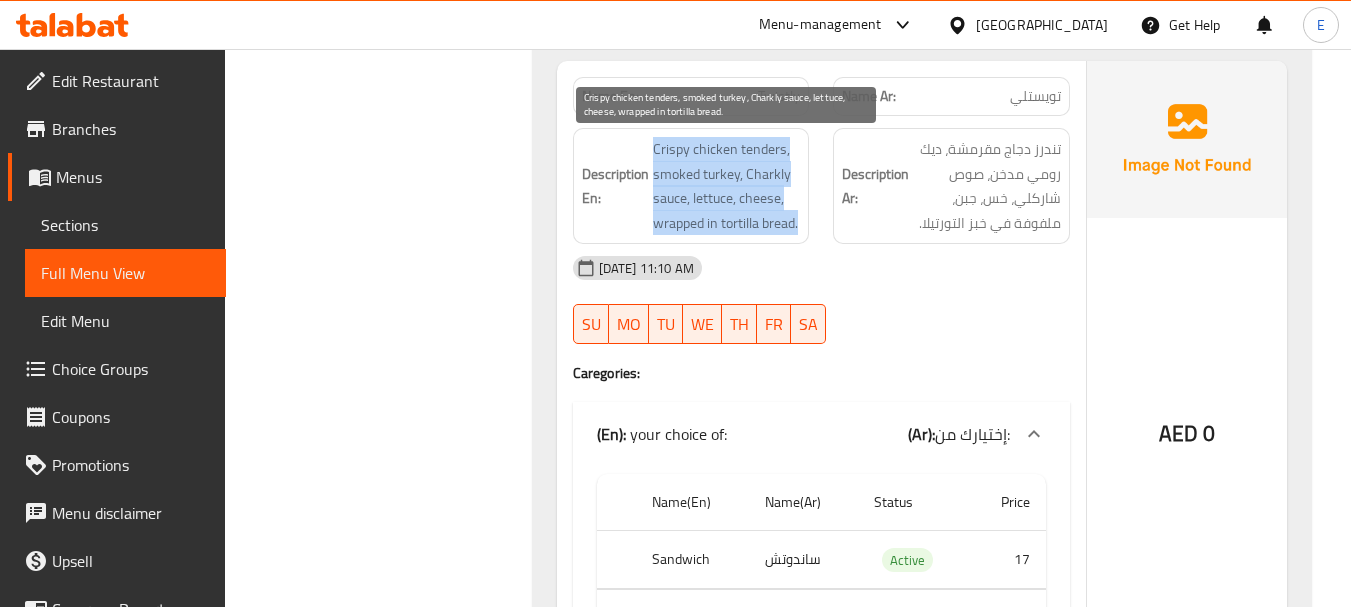 click on "Crispy chicken tenders, smoked turkey, Charkly sauce, lettuce, cheese, wrapped in tortilla bread." at bounding box center [727, 186] 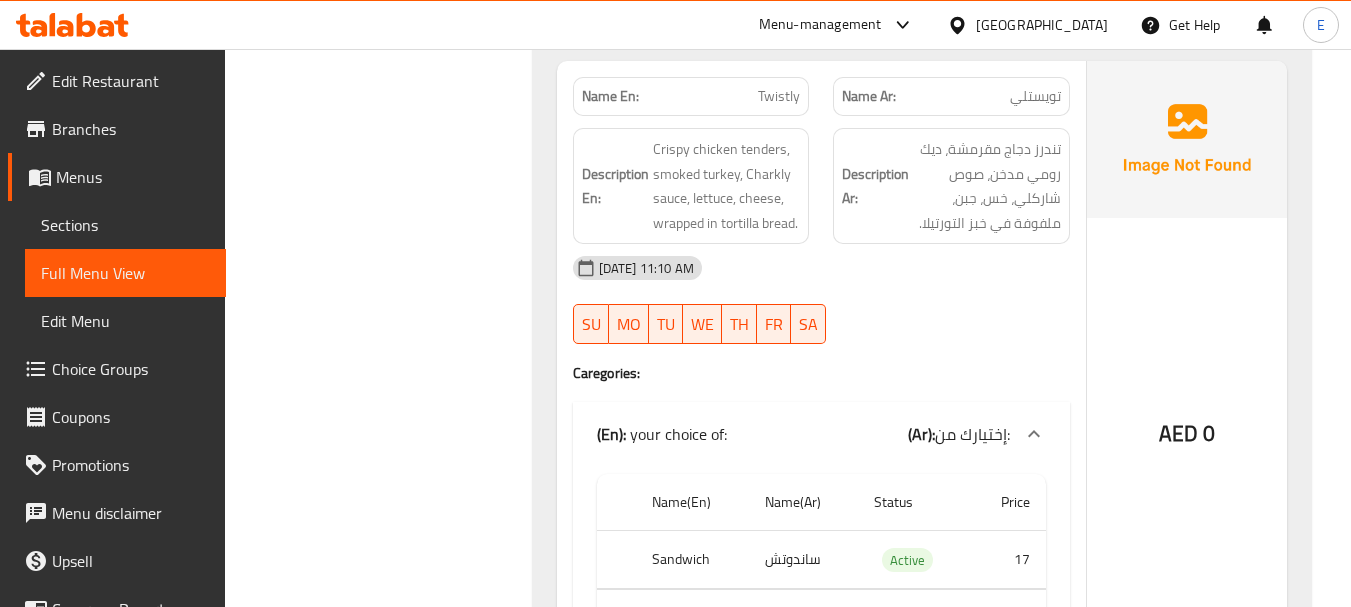 click on "11-07-2025 11:10 AM SU MO TU WE TH FR SA" at bounding box center [821, -1765] 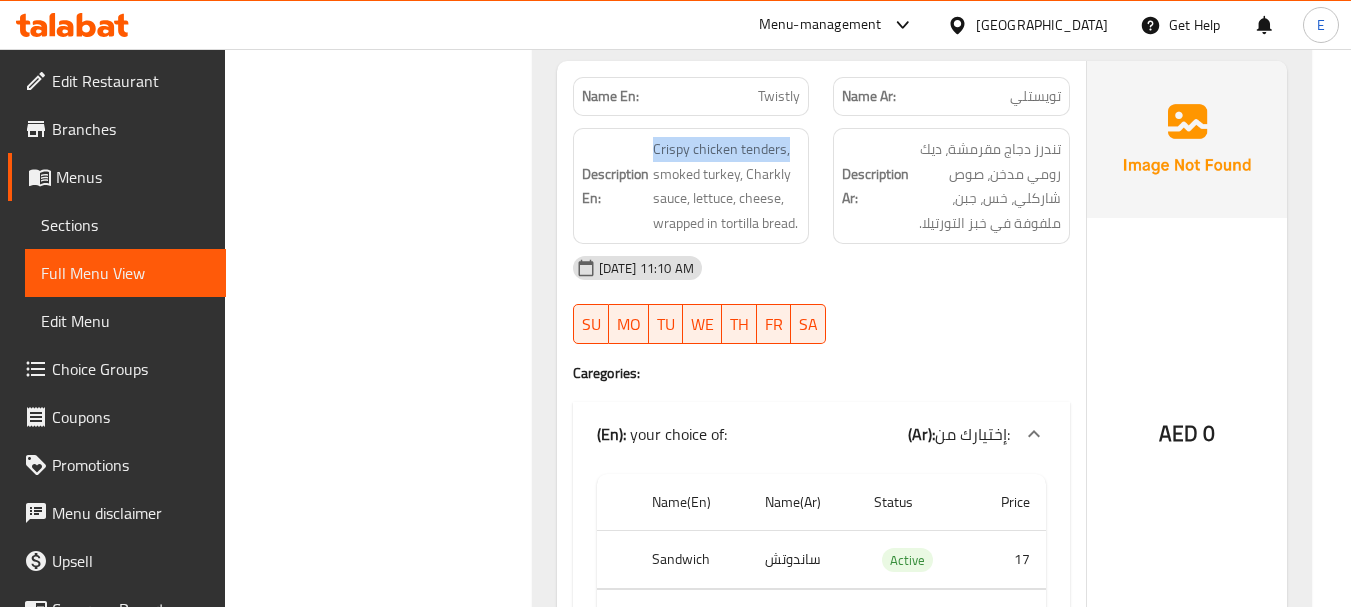 drag, startPoint x: 651, startPoint y: 143, endPoint x: 817, endPoint y: 158, distance: 166.67633 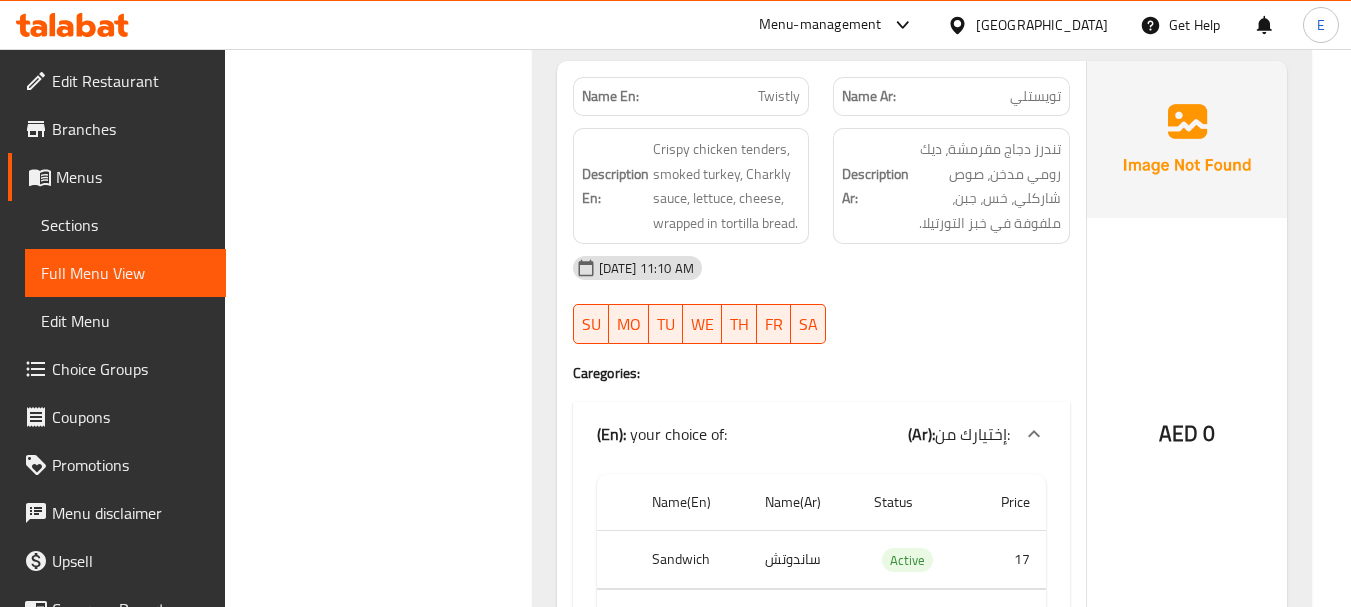 click on "11-07-2025 11:10 AM SU MO TU WE TH FR SA" at bounding box center [821, -1765] 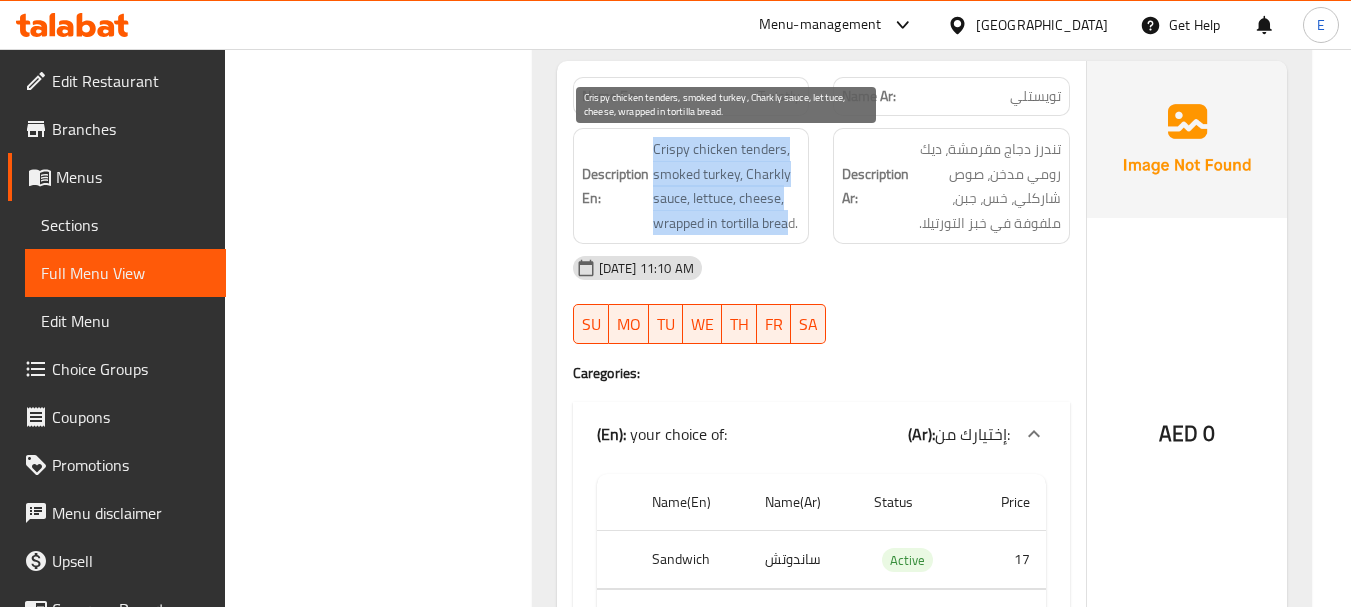 drag, startPoint x: 649, startPoint y: 149, endPoint x: 789, endPoint y: 231, distance: 162.24672 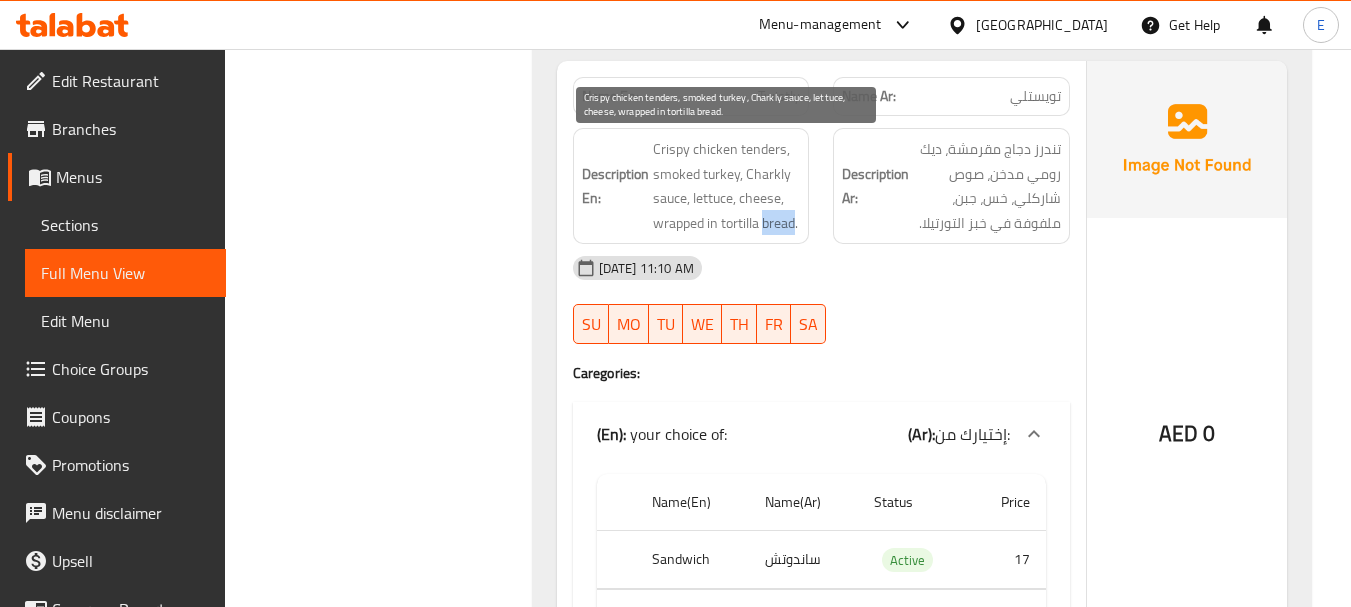 click on "Crispy chicken tenders, smoked turkey, Charkly sauce, lettuce, cheese, wrapped in tortilla bread." at bounding box center [727, 186] 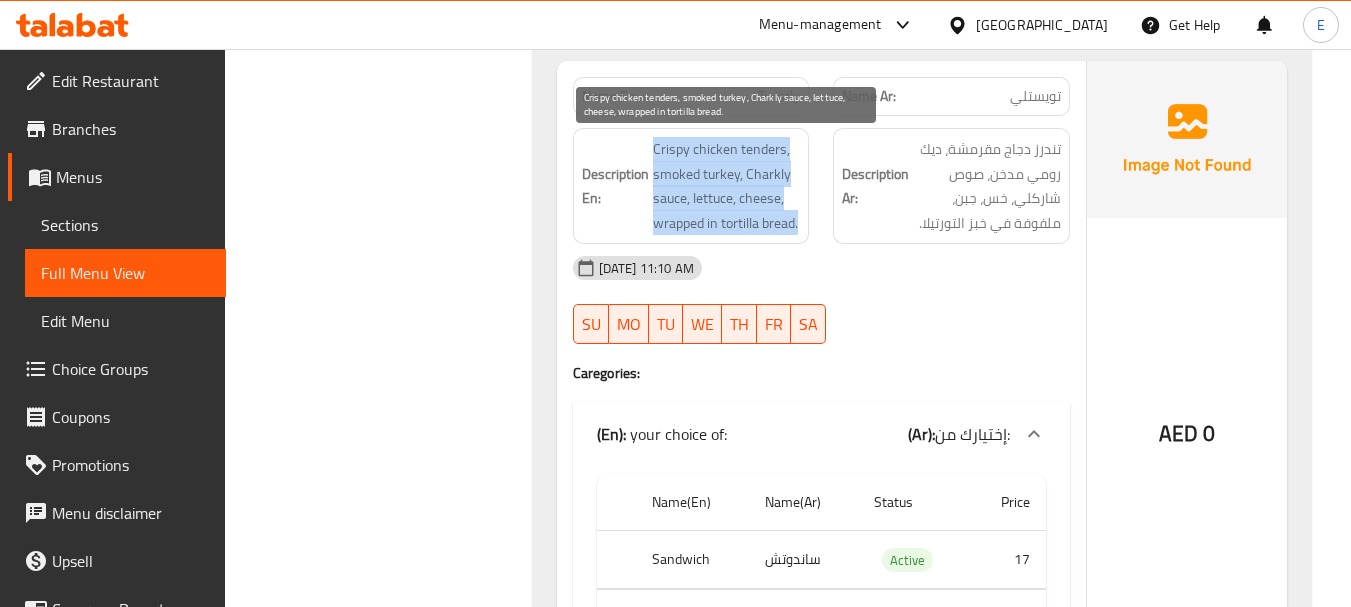 click on "Crispy chicken tenders, smoked turkey, Charkly sauce, lettuce, cheese, wrapped in tortilla bread." at bounding box center [727, 186] 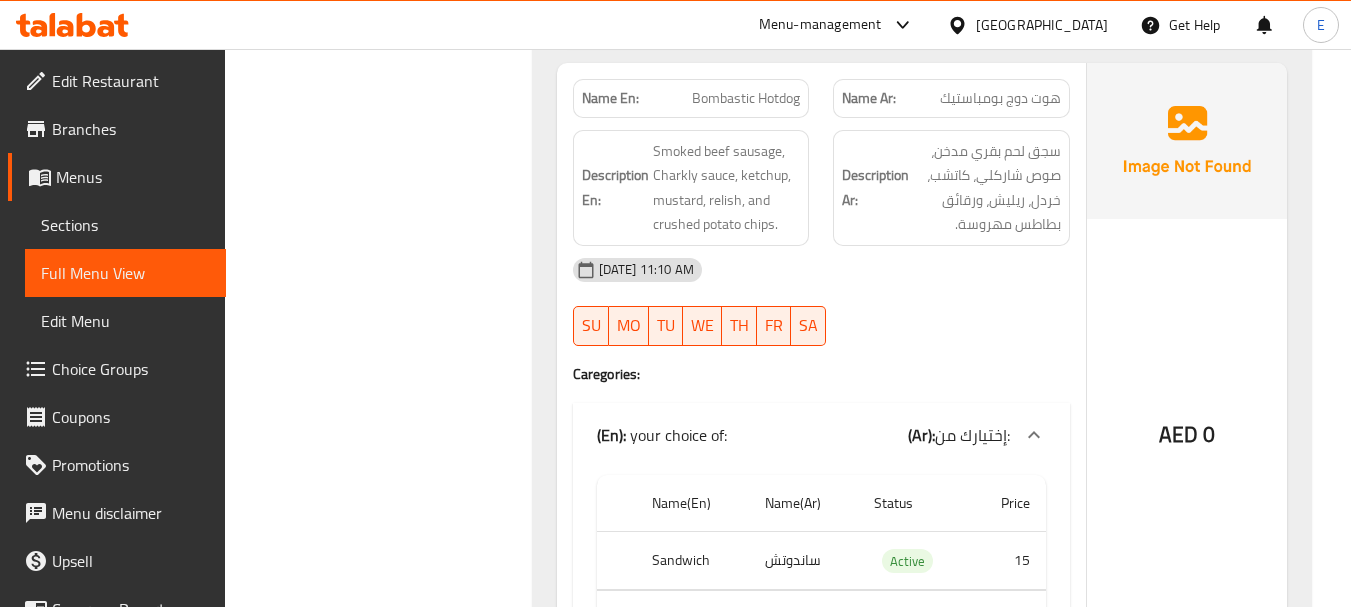 scroll, scrollTop: 3690, scrollLeft: 0, axis: vertical 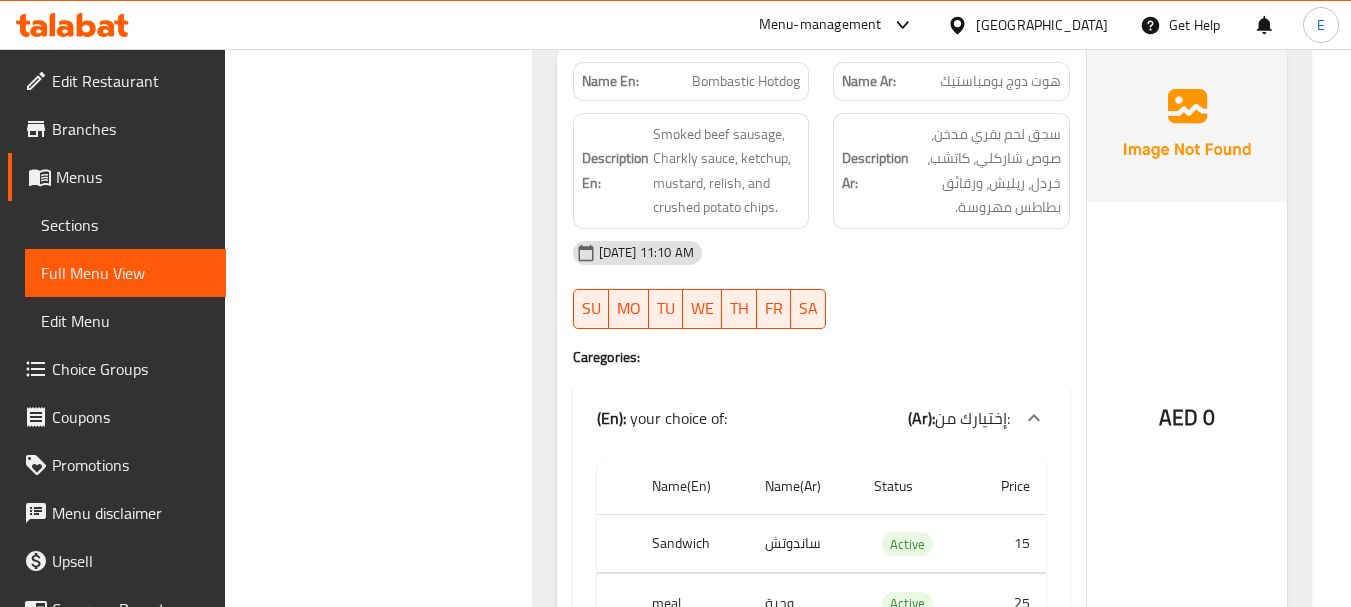 click on "Bombastic Hotdog" at bounding box center [746, 81] 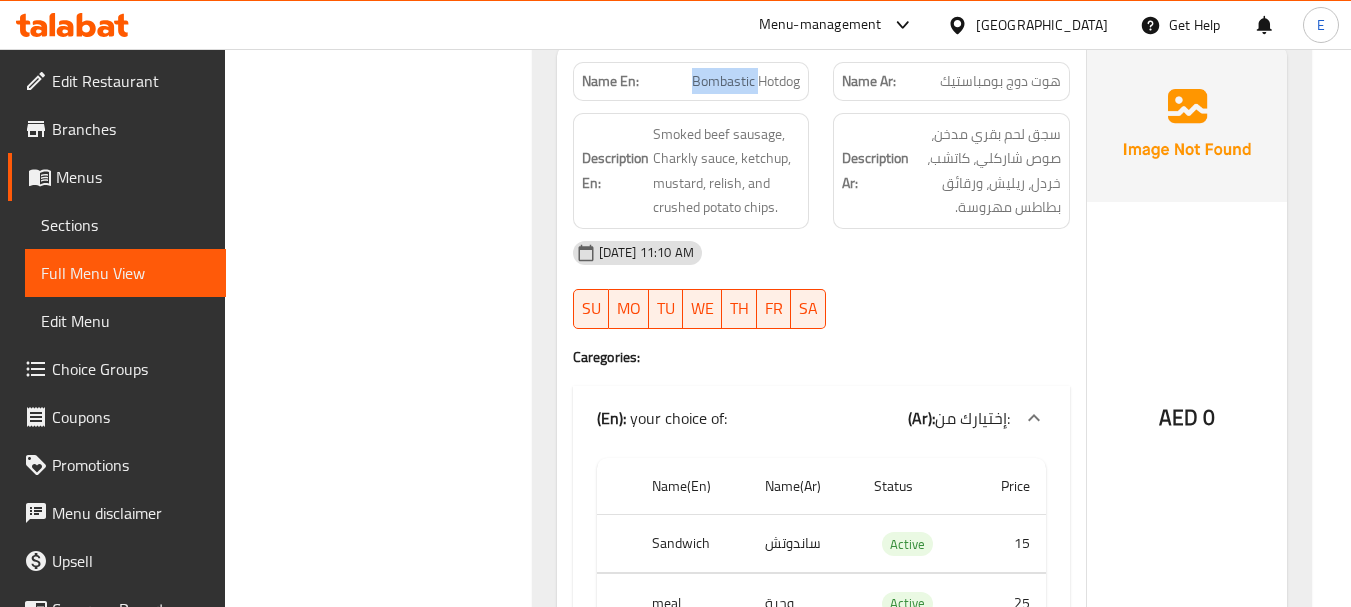 click on "Bombastic Hotdog" at bounding box center [746, 81] 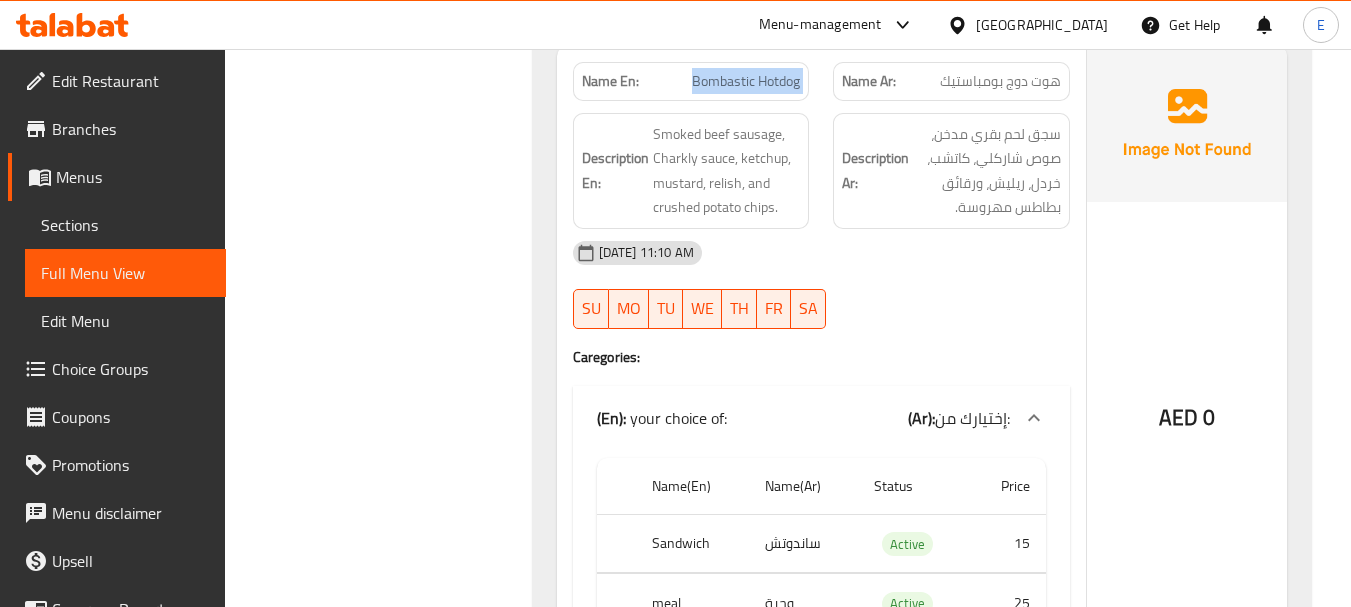 click on "Bombastic Hotdog" at bounding box center (746, 81) 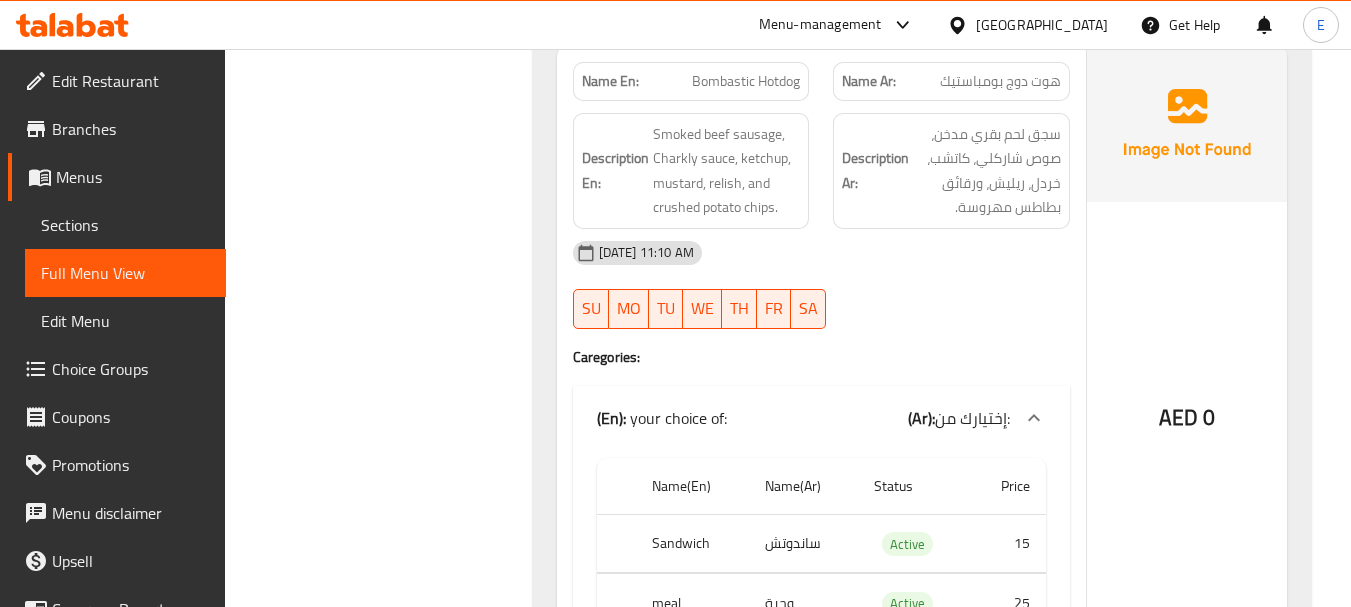 click on "هوت دوج بومباستيك" at bounding box center [1000, 81] 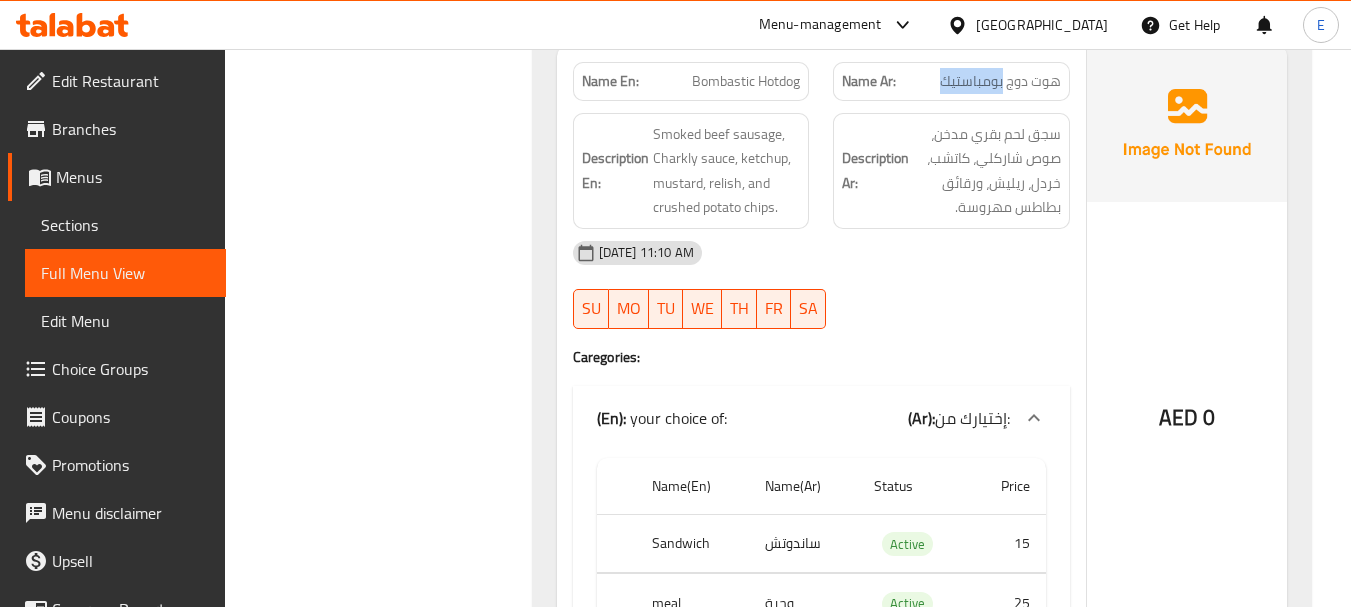 click on "هوت دوج بومباستيك" at bounding box center (1000, 81) 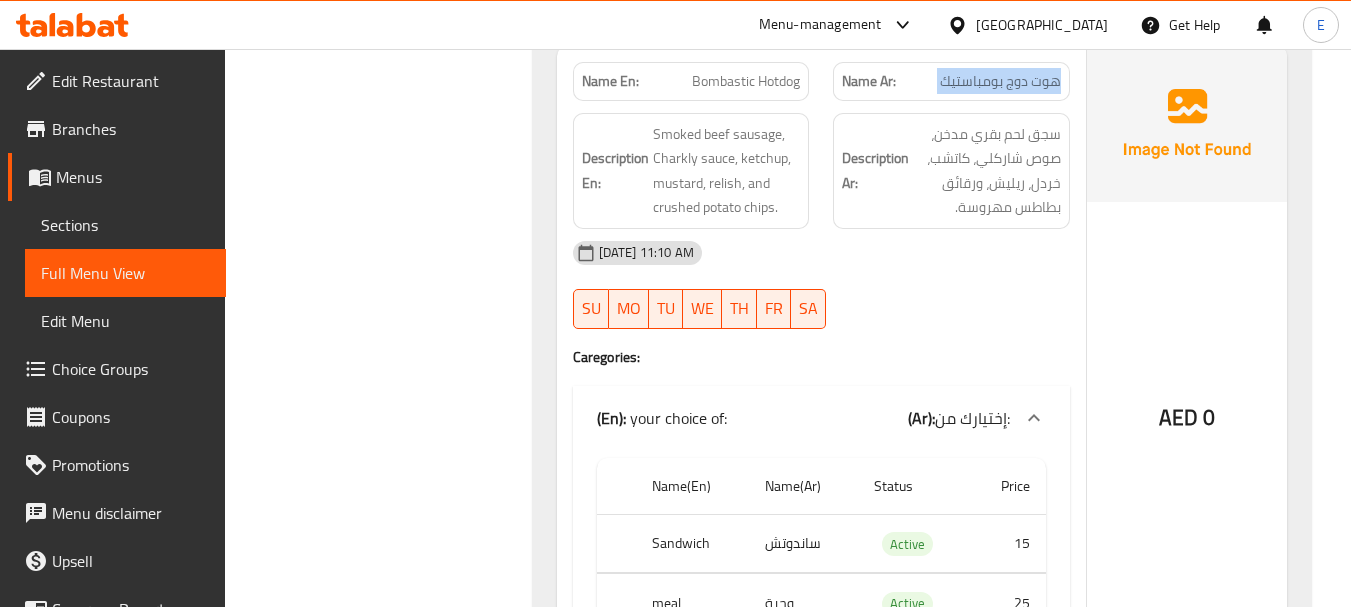 click on "هوت دوج بومباستيك" at bounding box center [1000, 81] 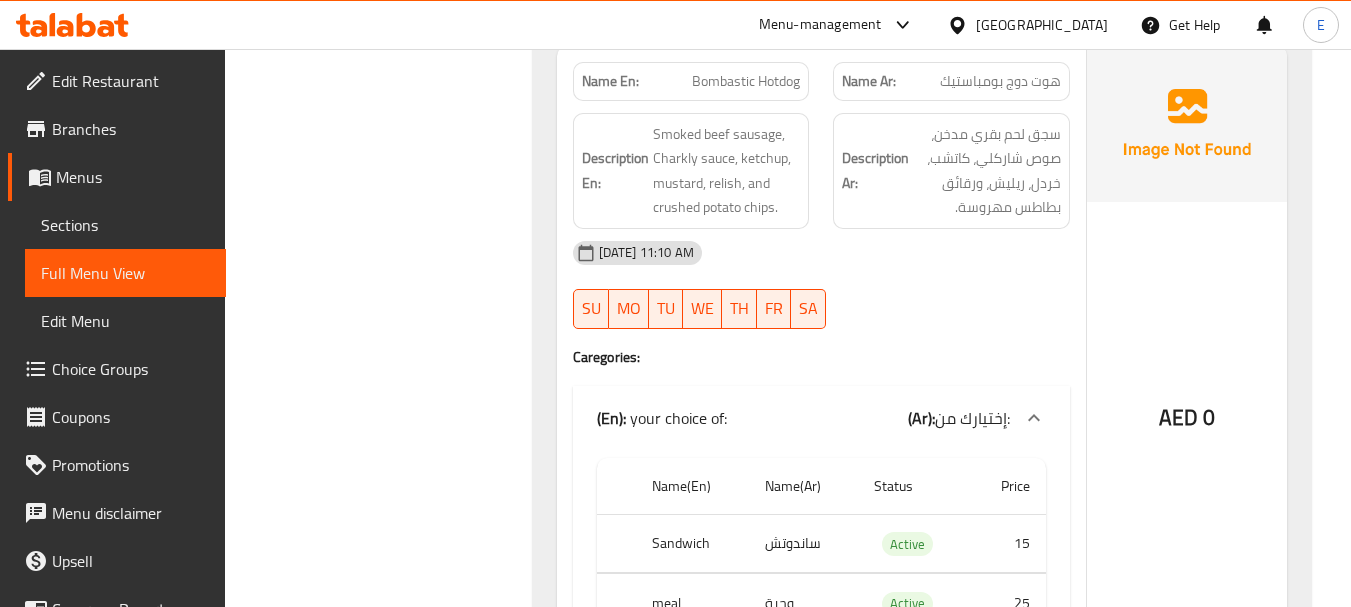 click on "11-07-2025 11:10 AM SU MO TU WE TH FR SA" at bounding box center [821, 285] 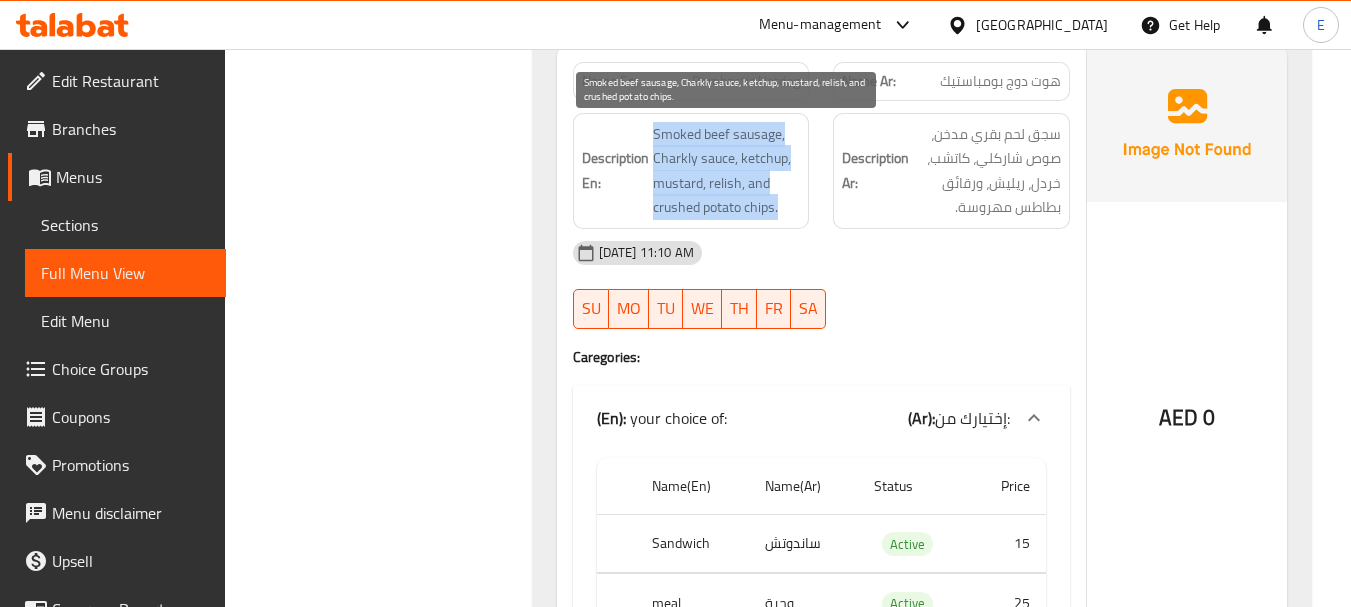 drag, startPoint x: 650, startPoint y: 129, endPoint x: 792, endPoint y: 206, distance: 161.53328 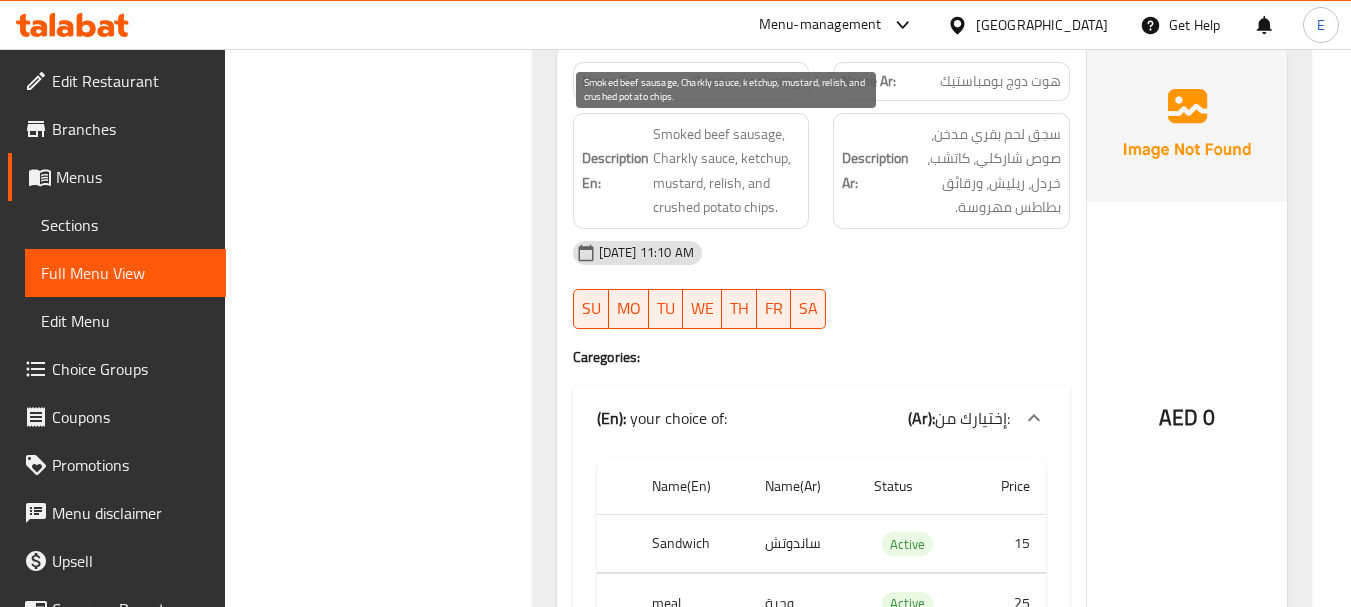 click on "Smoked beef sausage, Charkly sauce, ketchup, mustard, relish, and crushed potato chips." at bounding box center [727, 171] 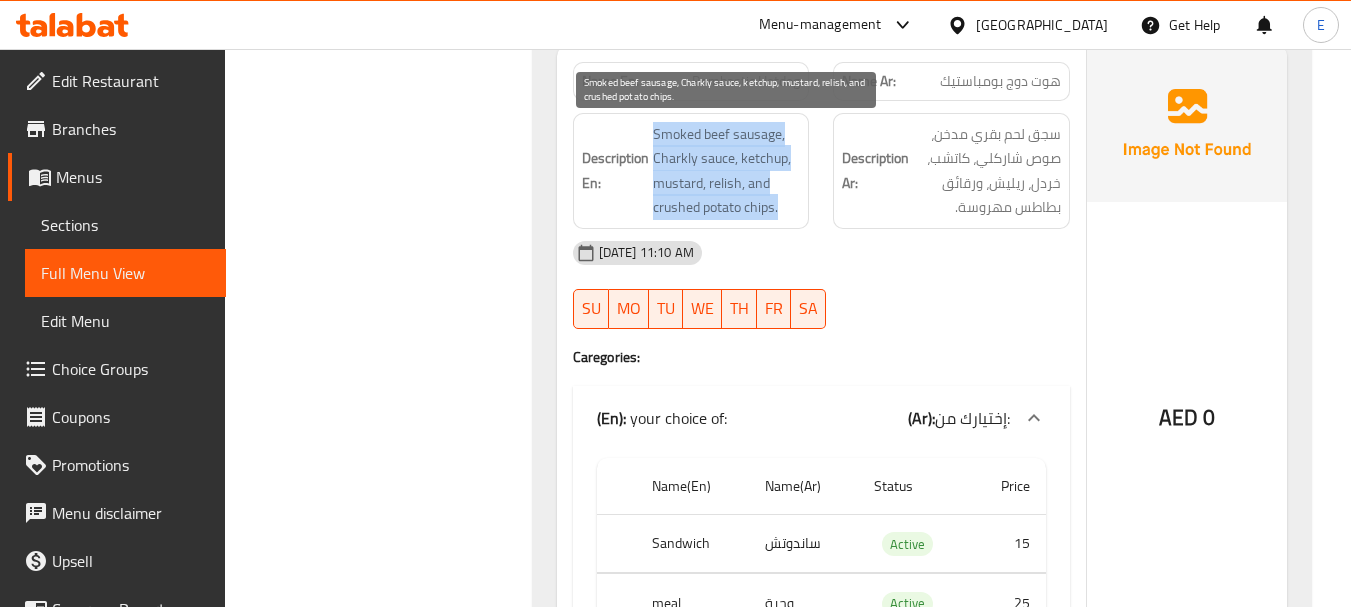 click on "Smoked beef sausage, Charkly sauce, ketchup, mustard, relish, and crushed potato chips." at bounding box center [727, 171] 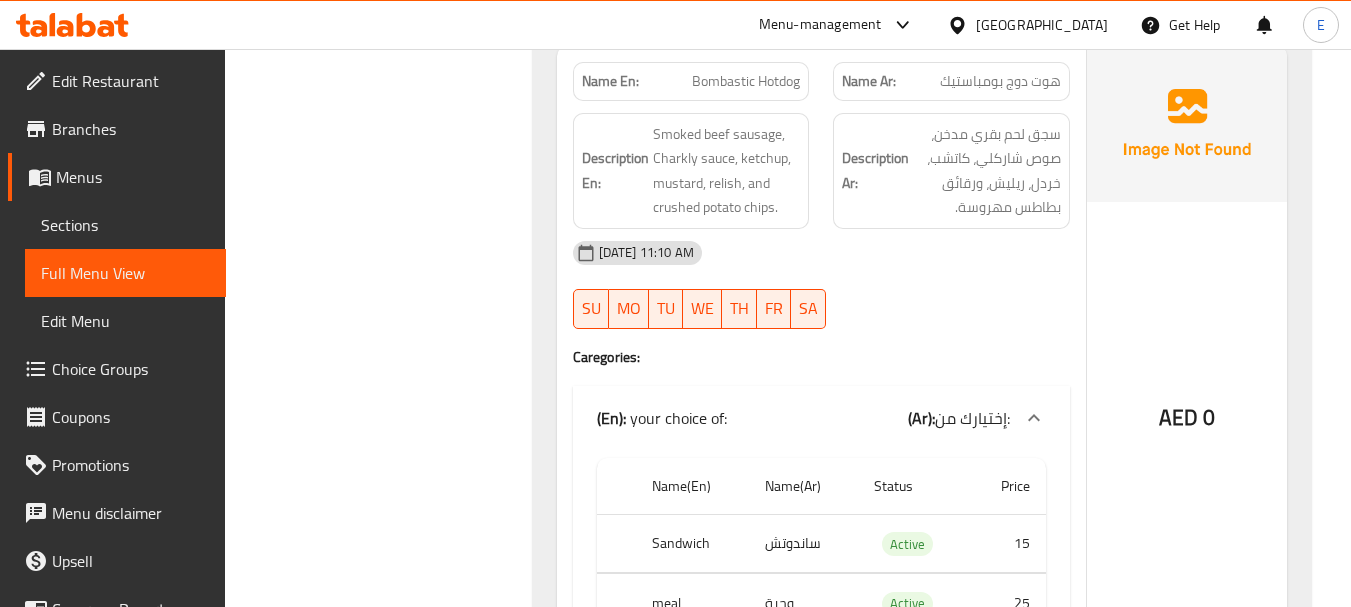 click on "Home / Restaurants management / Menus / Full menu view Export Menu final   Active Filter Branches Branches Popular filters Free items Branch specific items Has choices Upsell items Availability filters Available Not available View filters Collapse sections Collapse categories Collapse Choices (En):   burger  (Ar): البرجر Name En: Smashly Burger Name Ar: برجر سماشلي Description En: Smashed beef patty, cheddar cheese, Charkly sauce, pickles, lettuce, tomato, onions, on brioche bun. Description Ar: شريحة لحم بقري سماشد، جبنة شيدر، صوص شاركلي، مخلل، خس، طماطم، بصل، على كيزر بريوش. [DATE] 11:10 AM SU MO TU WE TH FR SA Caregories: (En):   your choice of:  (Ar): إختيارك من: Name(En) Name(Ar) Status Price Sandwich ساندوتش Active 29 meal وجبة  Active 39 AED 0 Name En: Charkly Chicken Burger Name Ar: برجر دجاج شاركلي Description En: Description Ar: [DATE] 11:10 AM SU MO TU WE TH FR SA Caregories:" at bounding box center (788, 2993) 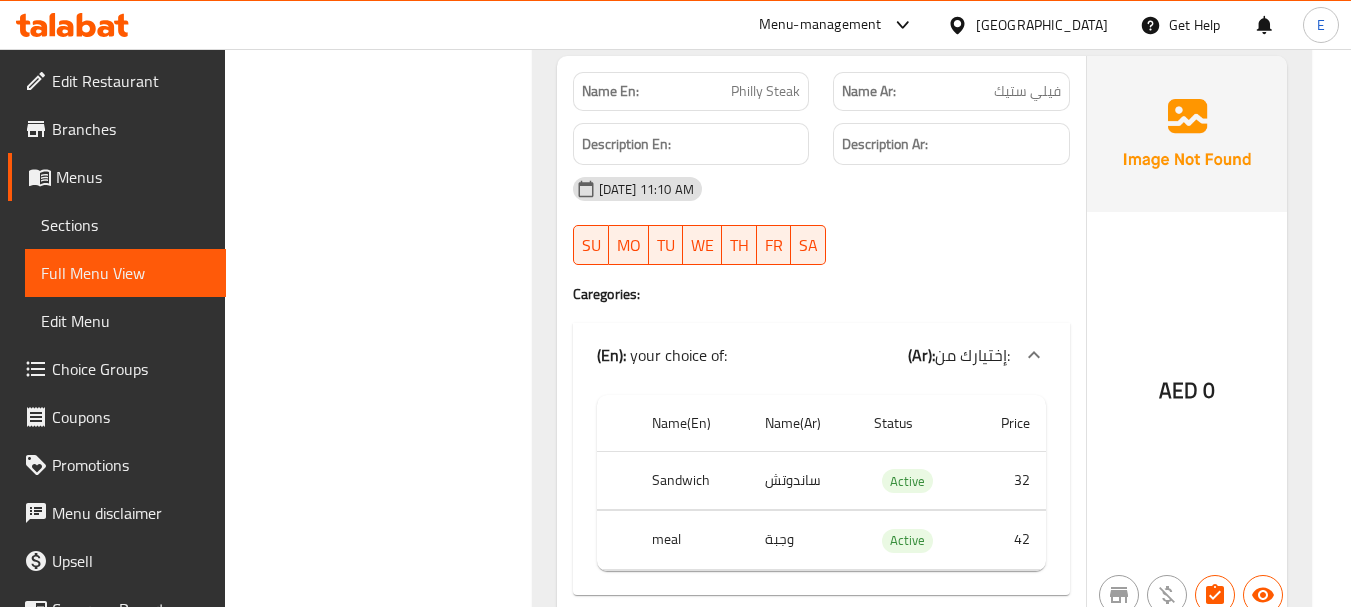 scroll, scrollTop: 4359, scrollLeft: 0, axis: vertical 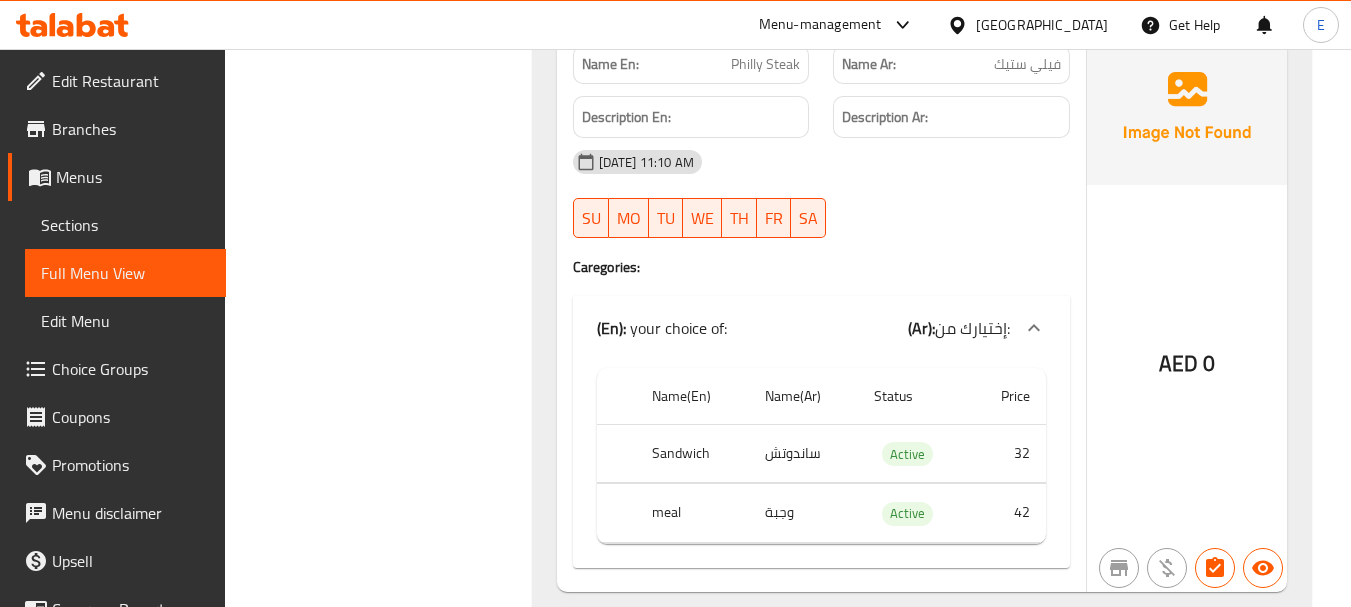 click on "Name En: Philly Steak" at bounding box center [691, 64] 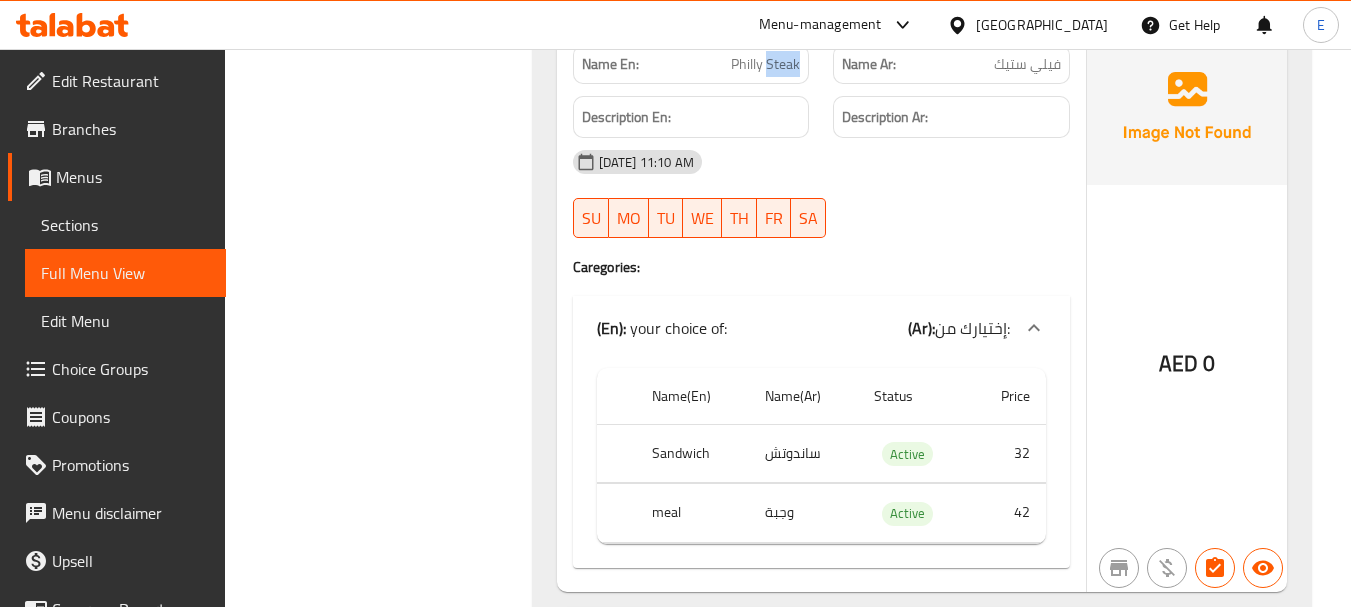 click on "Name En: Philly Steak" at bounding box center [691, 64] 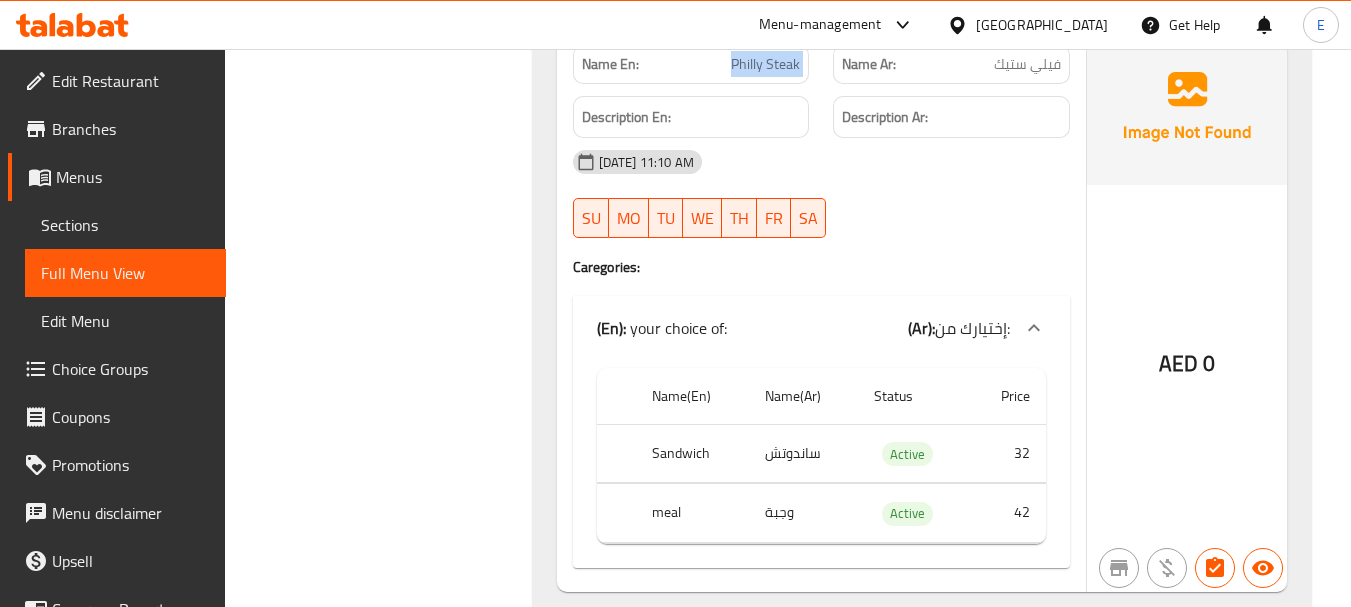 click on "Name En: Philly Steak" at bounding box center (691, 64) 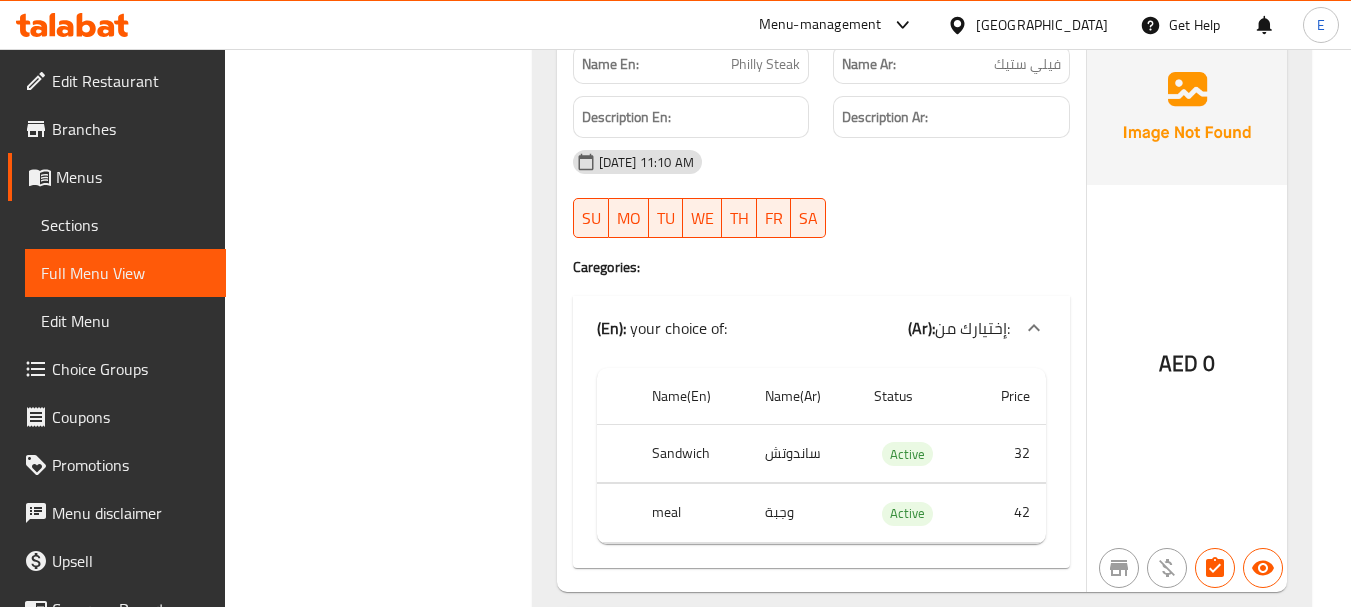 click on "Name Ar: فيلي ستيك" at bounding box center (951, 64) 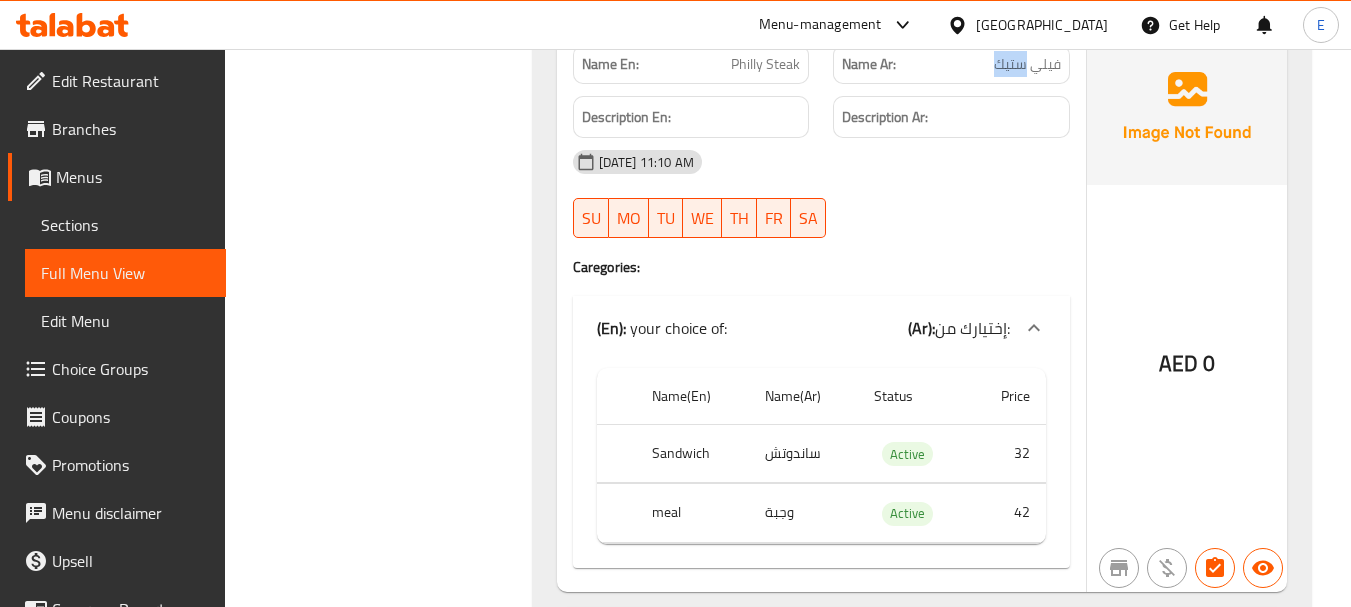 click on "Name Ar: فيلي ستيك" at bounding box center (951, 64) 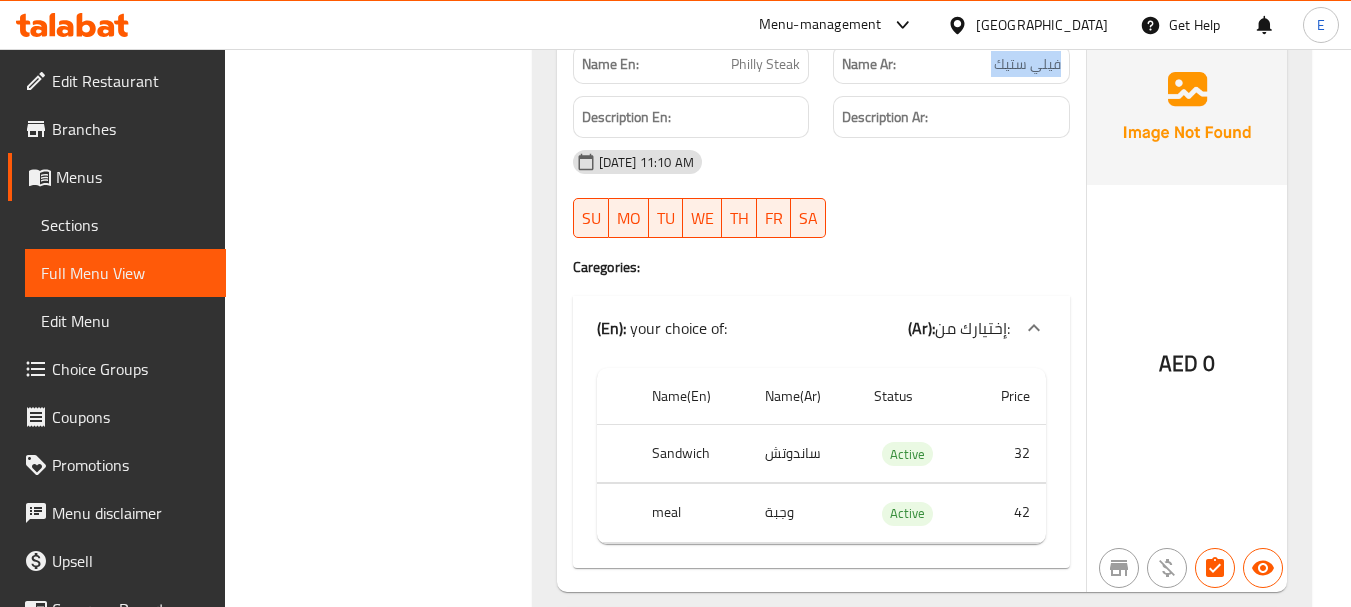 click on "Name Ar: فيلي ستيك" at bounding box center (951, 64) 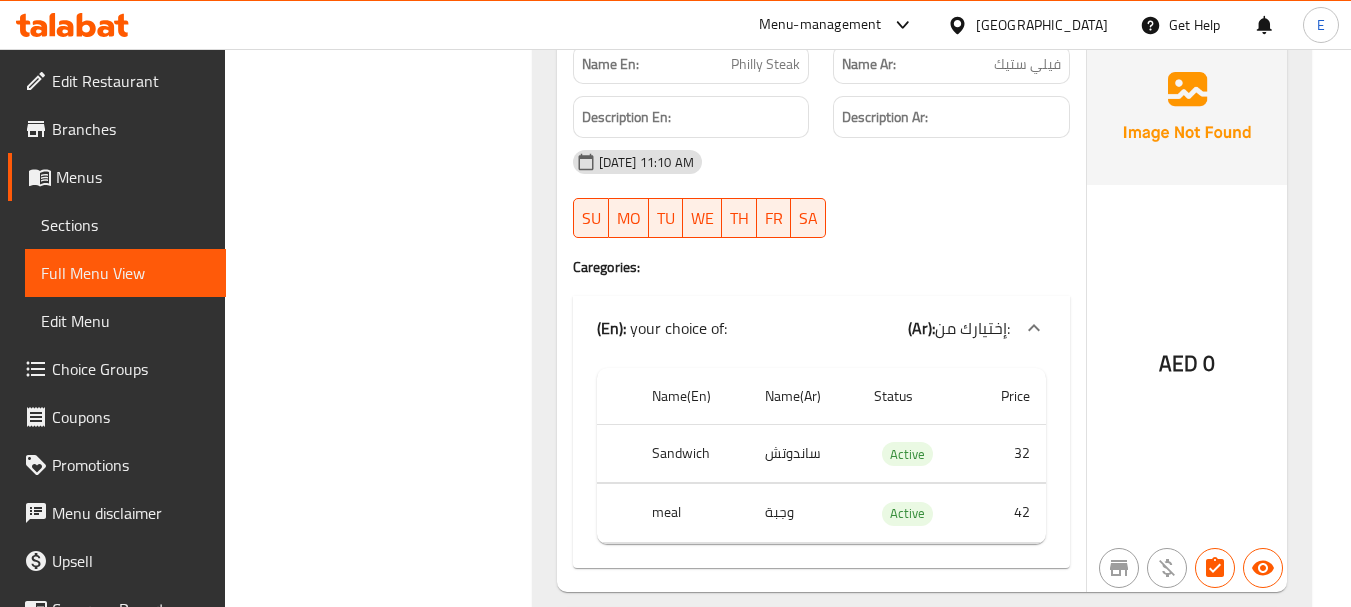click at bounding box center [951, 238] 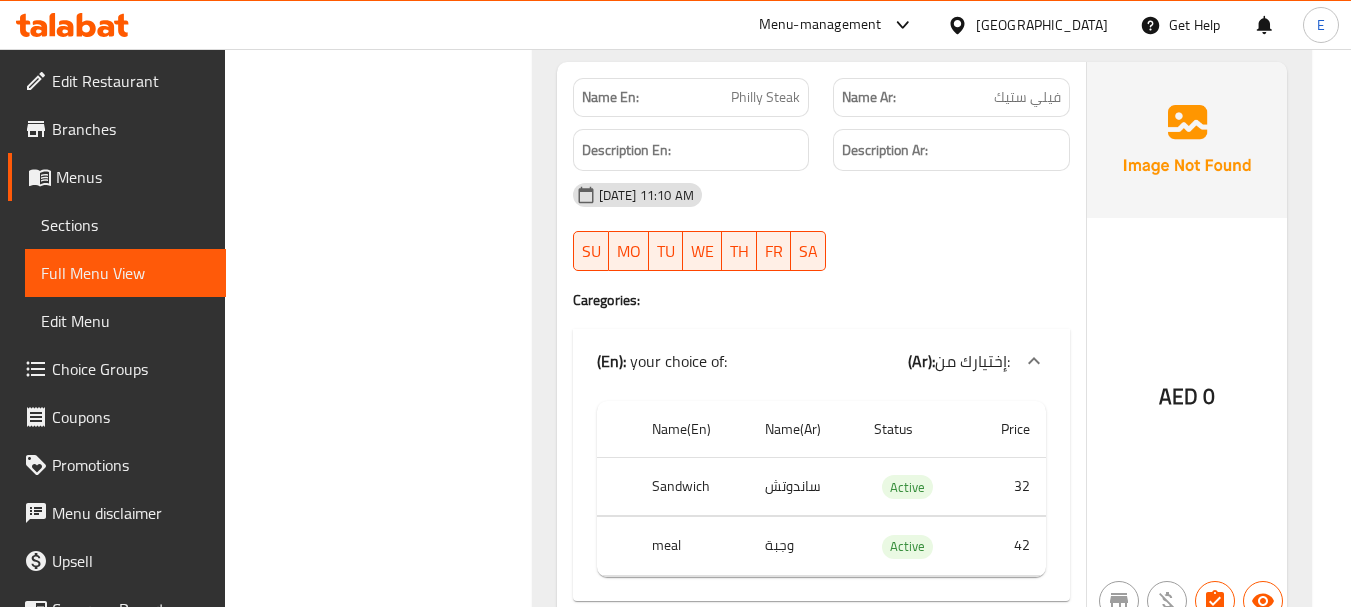scroll, scrollTop: 4319, scrollLeft: 0, axis: vertical 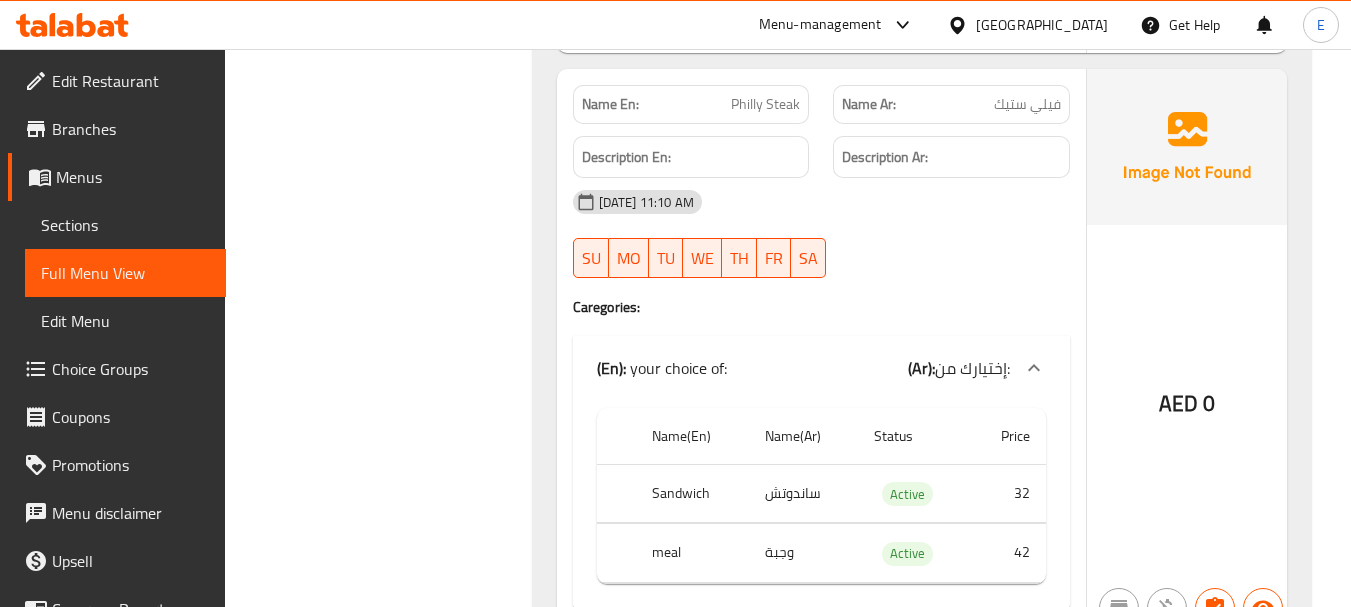 click on "Description Ar:" at bounding box center (951, 157) 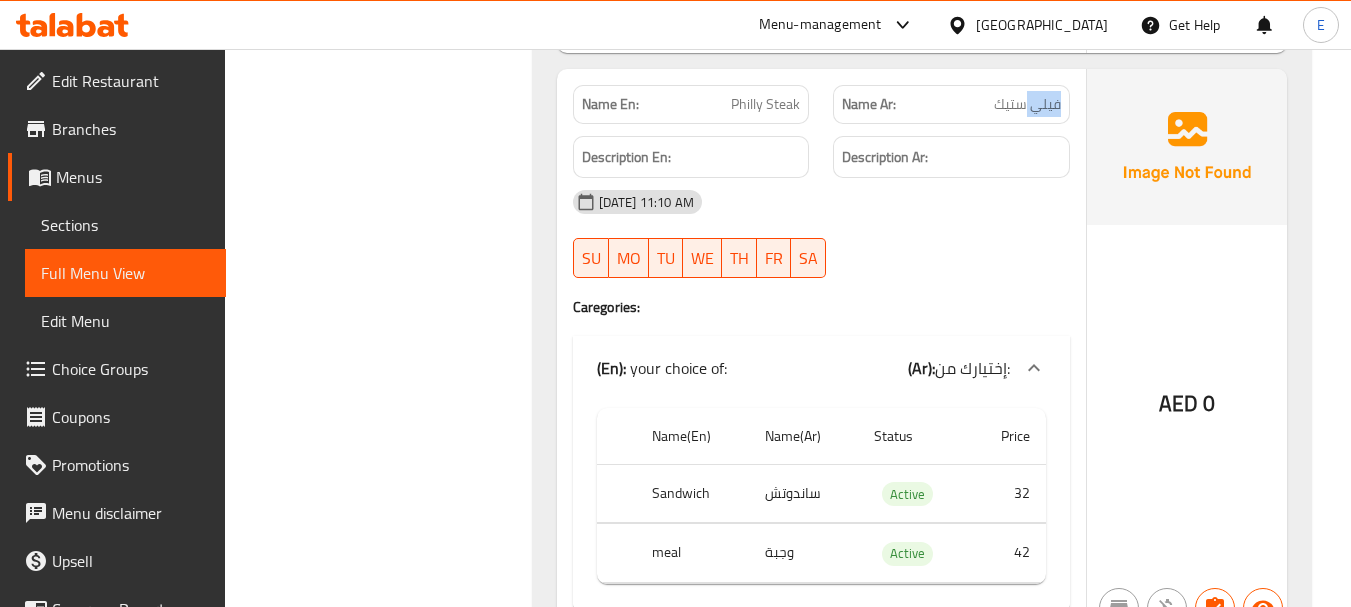 click on "فيلي ستيك" at bounding box center [1027, 104] 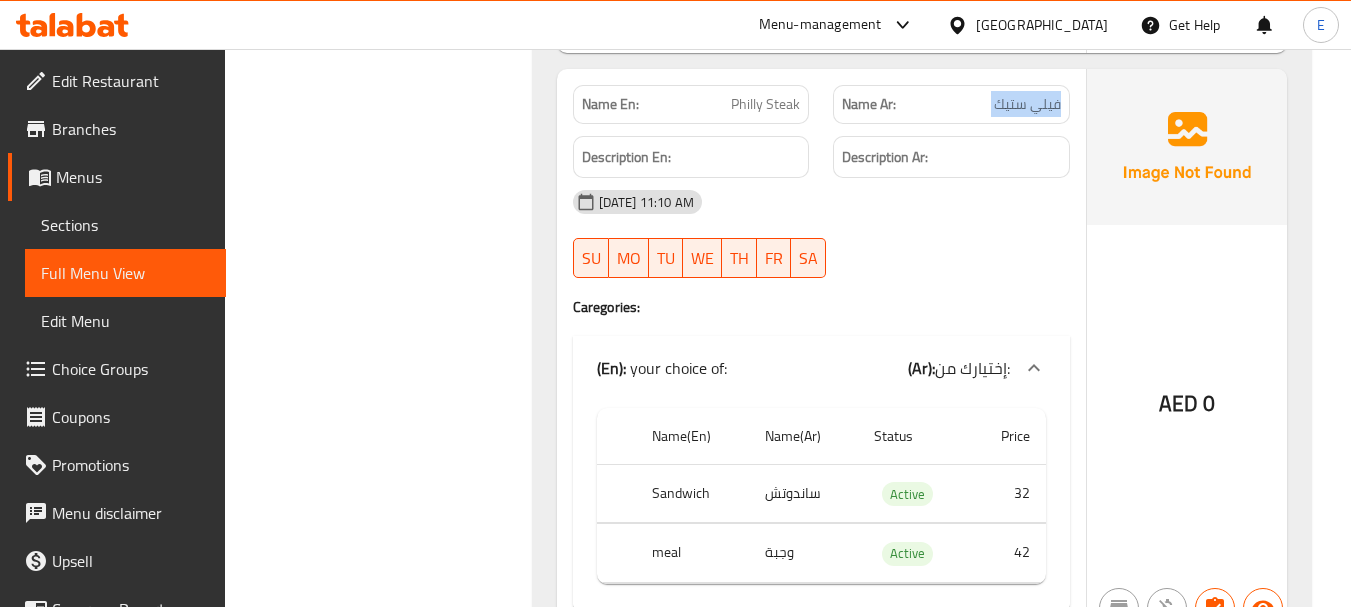 click on "فيلي ستيك" at bounding box center [1027, 104] 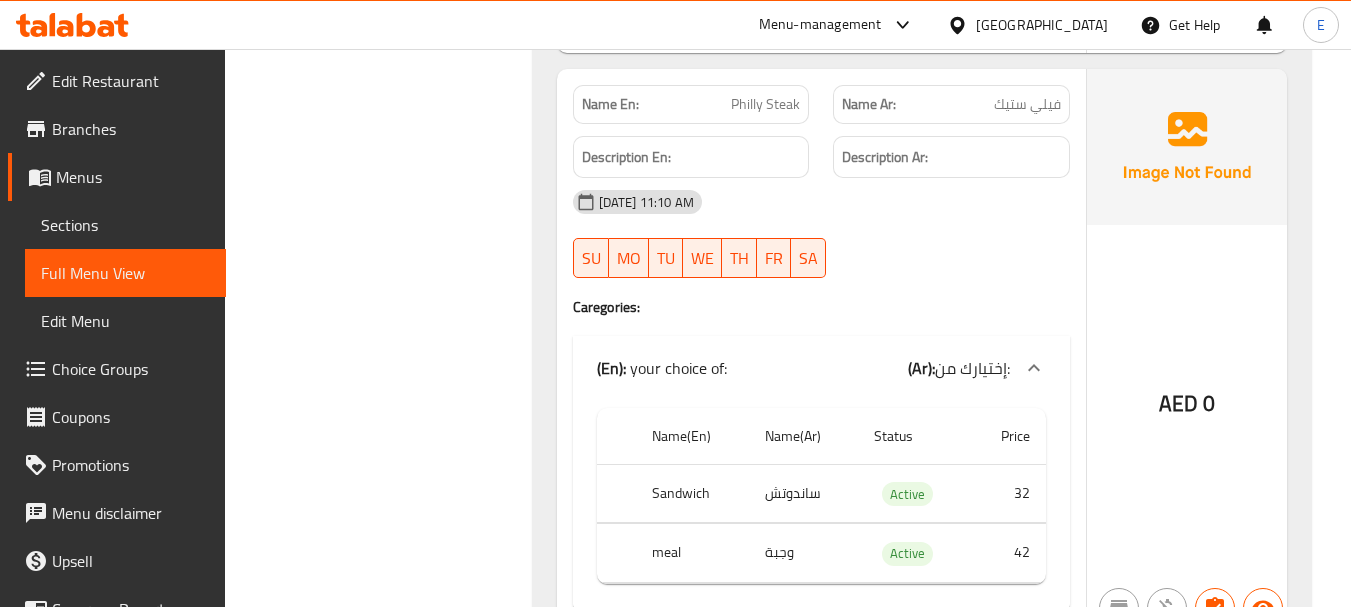 click on "Name En: Philly Steak Name Ar: فيلي ستيك Description En: Description Ar: 11-07-2025 11:10 AM SU MO TU WE TH FR SA Caregories: (En):   your choice of:  (Ar): إختيارك من: Name(En) Name(Ar) Status Price Sandwich ساندوتش Active 32 meal وجبة  Active 42" at bounding box center [821, 350] 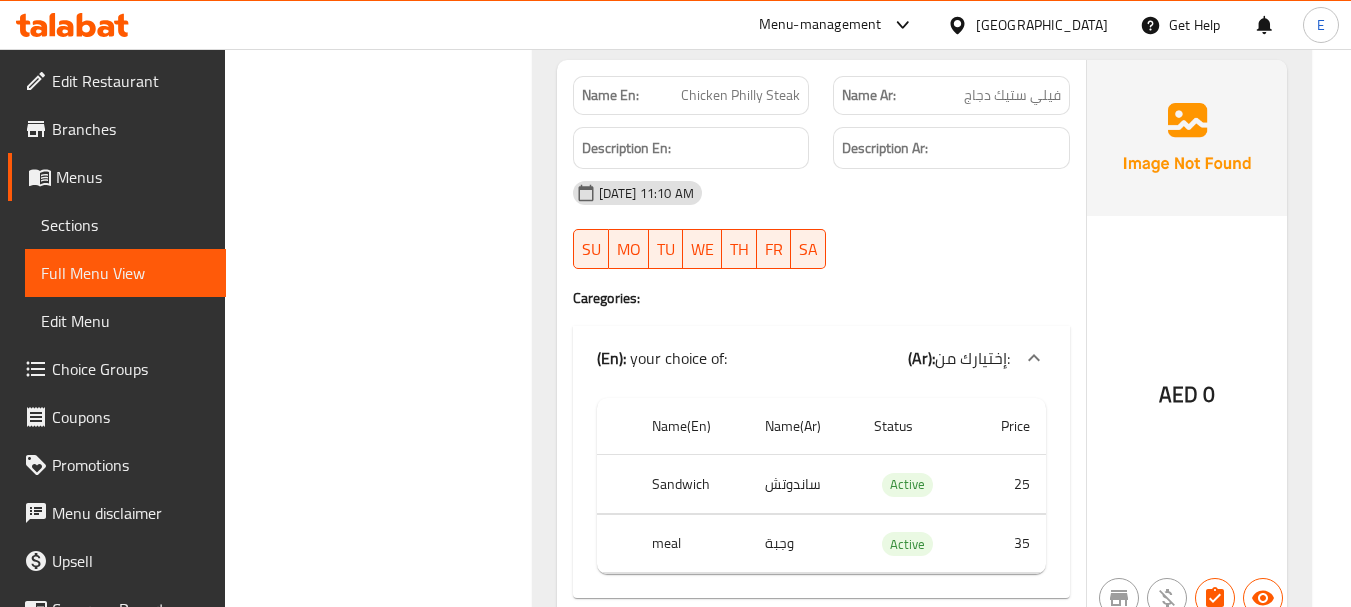 scroll, scrollTop: 4921, scrollLeft: 0, axis: vertical 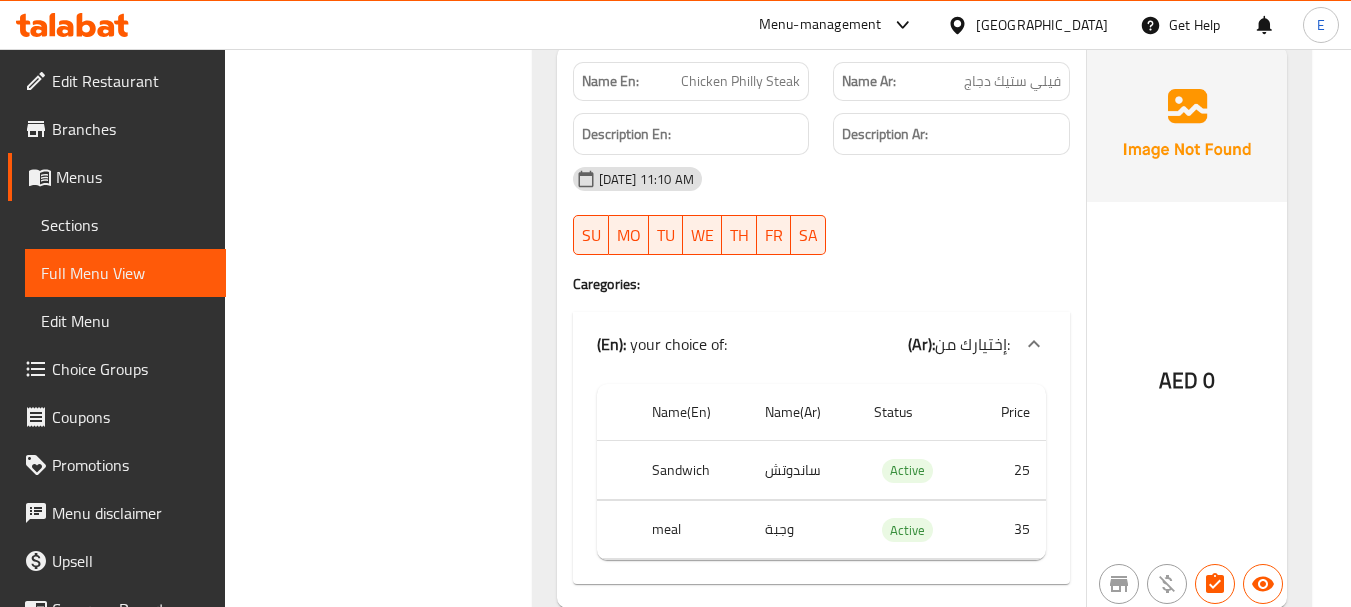 click on "Chicken Philly Steak" at bounding box center (740, 81) 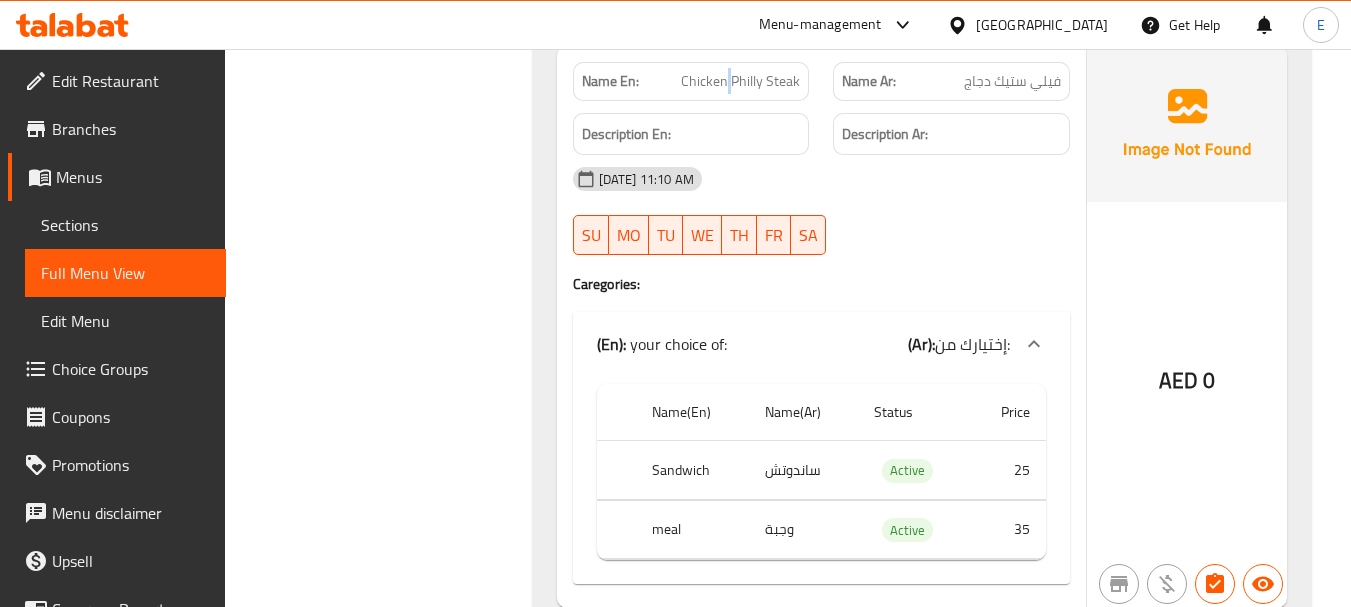 click on "Chicken Philly Steak" at bounding box center (740, 81) 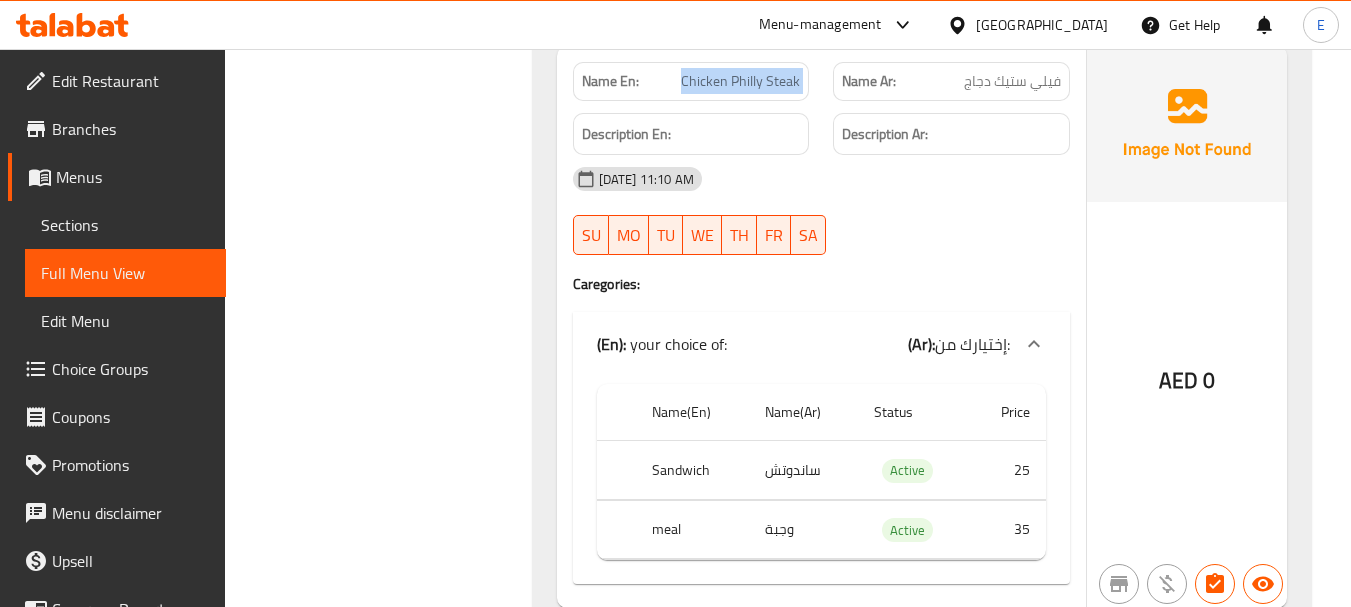 click on "Chicken Philly Steak" at bounding box center (740, 81) 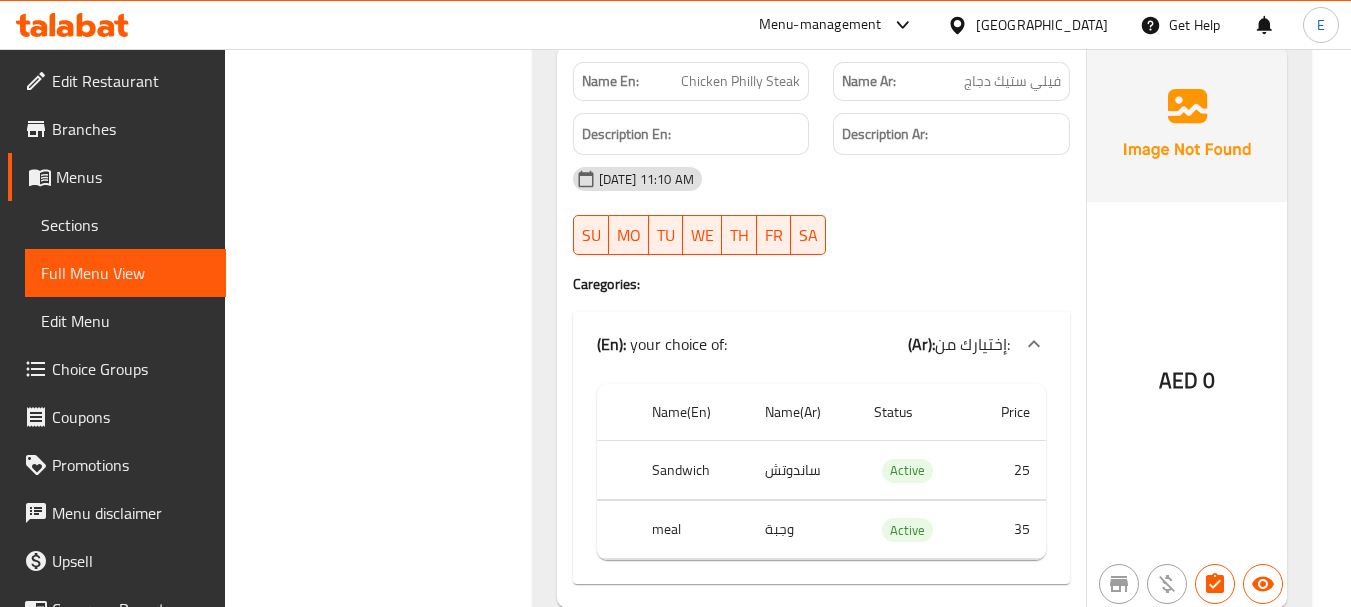 click on "Name Ar: فيلي ستيك دجاج" at bounding box center [951, 81] 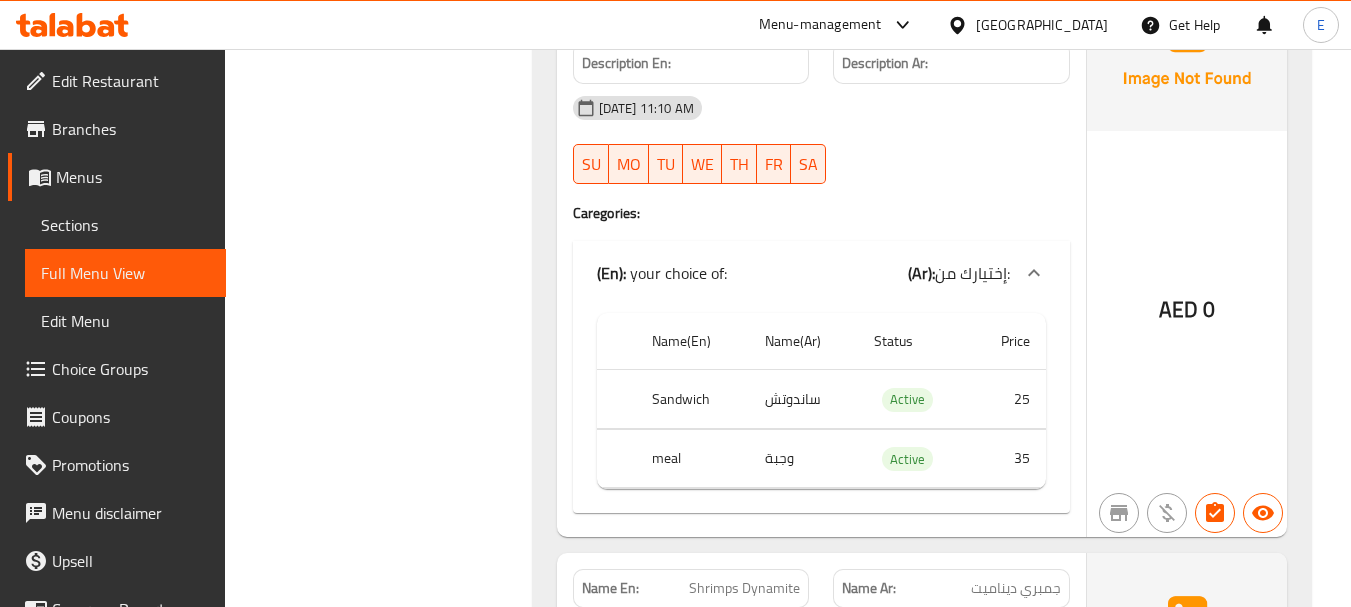 scroll, scrollTop: 5001, scrollLeft: 0, axis: vertical 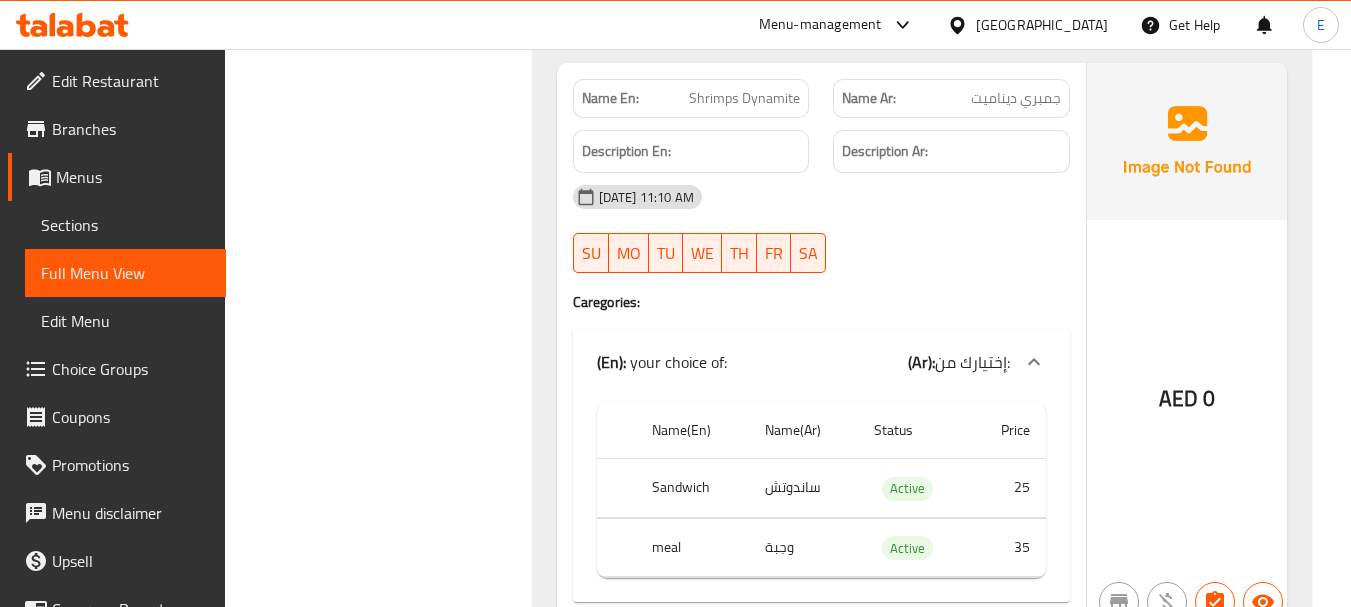 click on "Shrimps Dynamite" at bounding box center (744, 98) 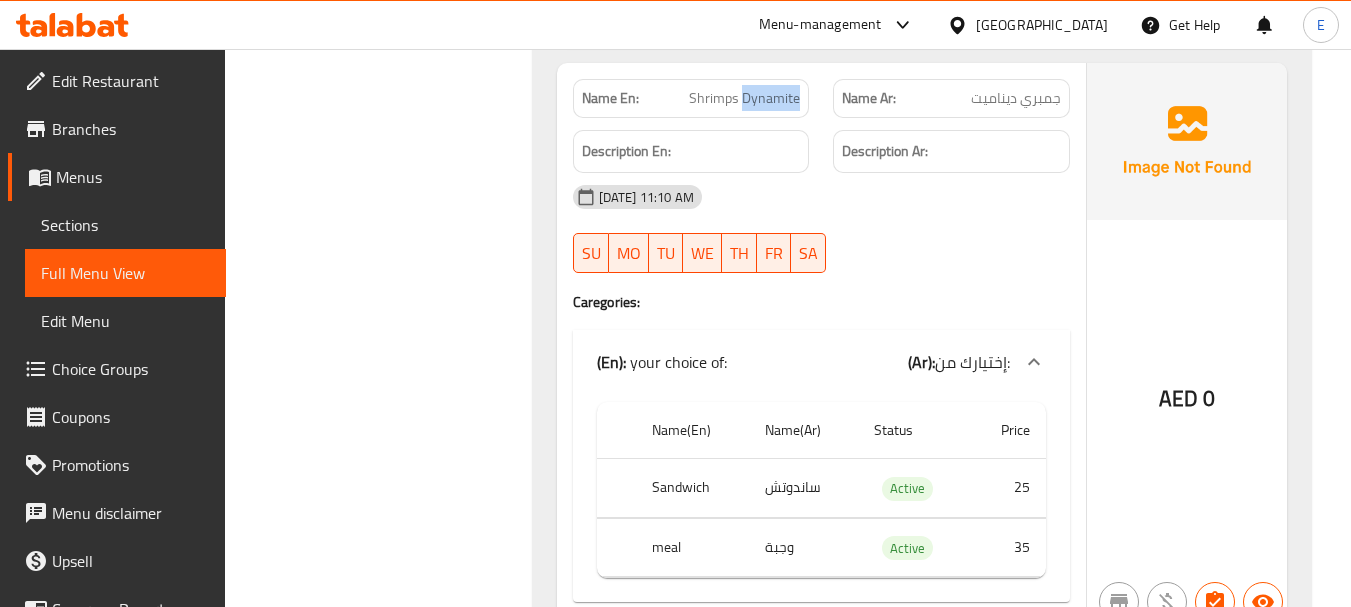 click on "Shrimps Dynamite" at bounding box center [744, 98] 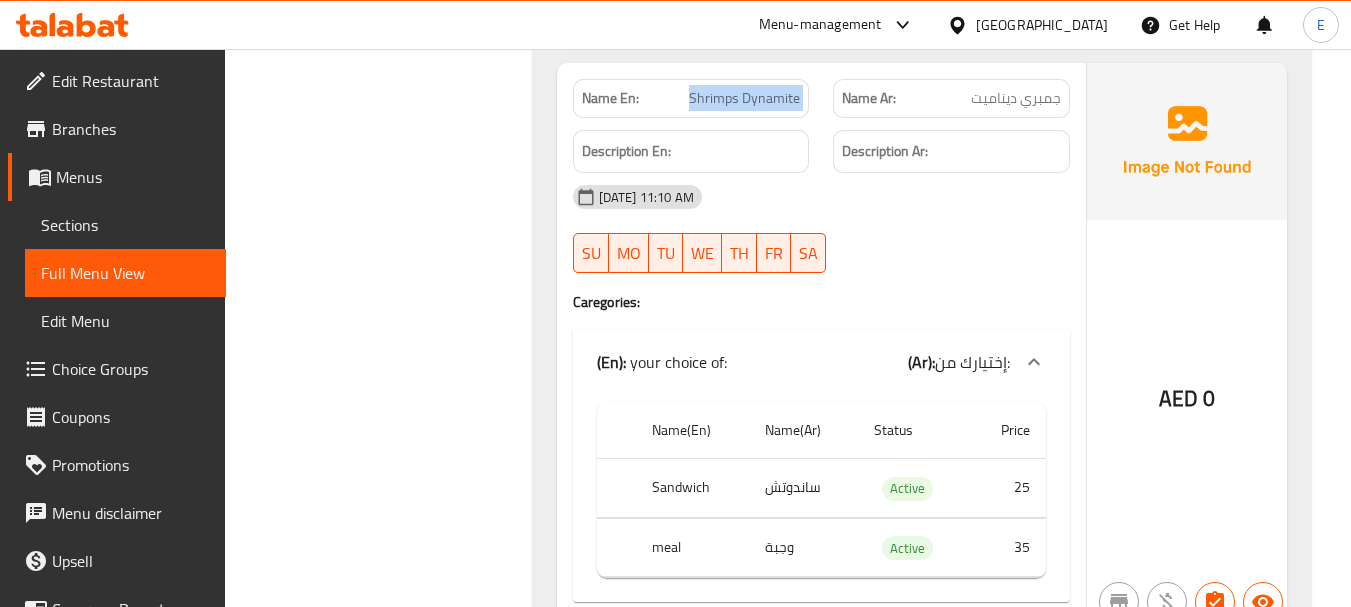 click on "Shrimps Dynamite" at bounding box center (744, 98) 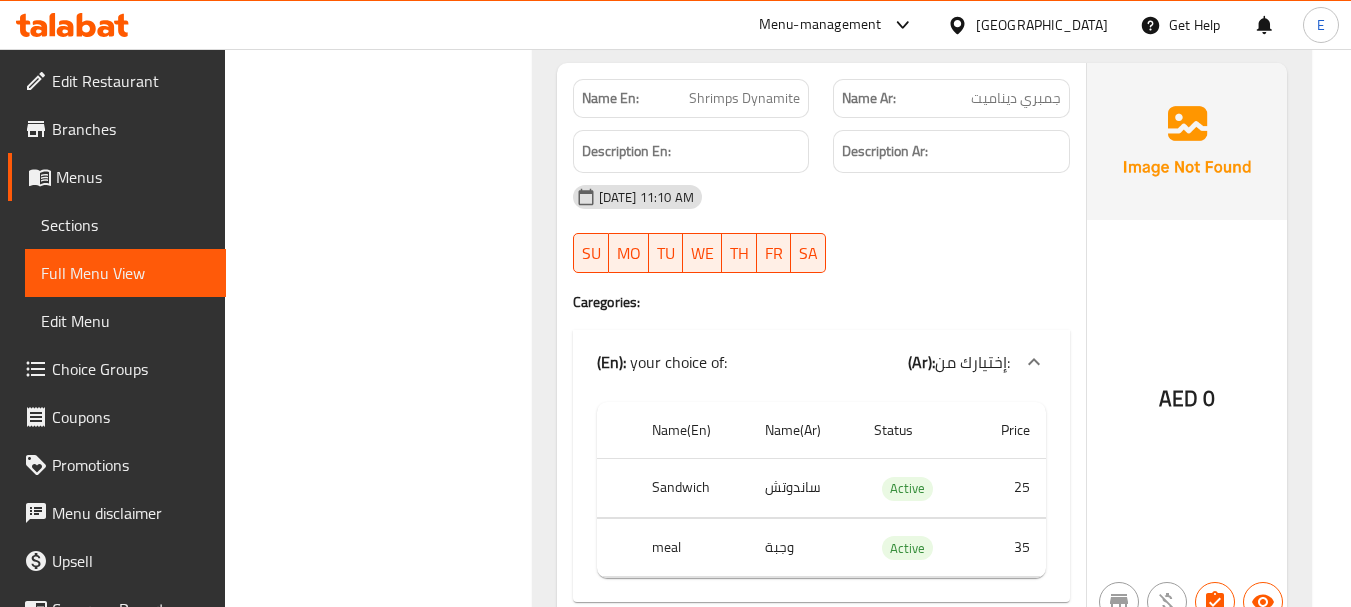 click on "جمبري ديناميت" at bounding box center [1016, 98] 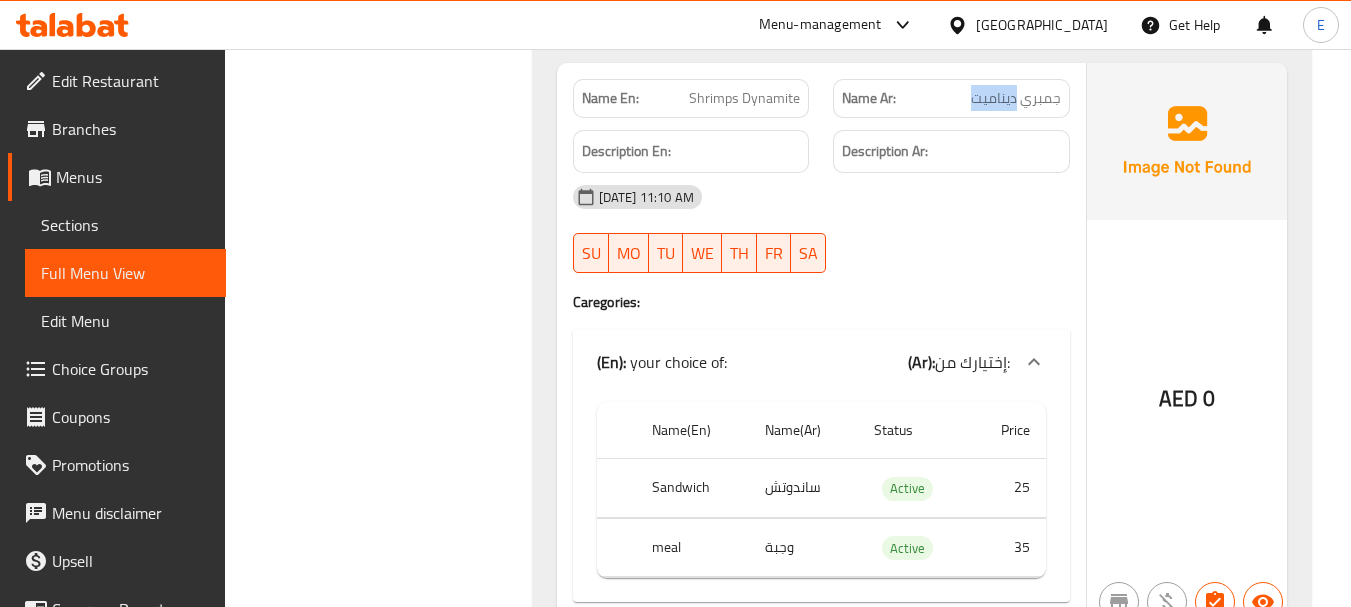 click on "جمبري ديناميت" at bounding box center (1016, 98) 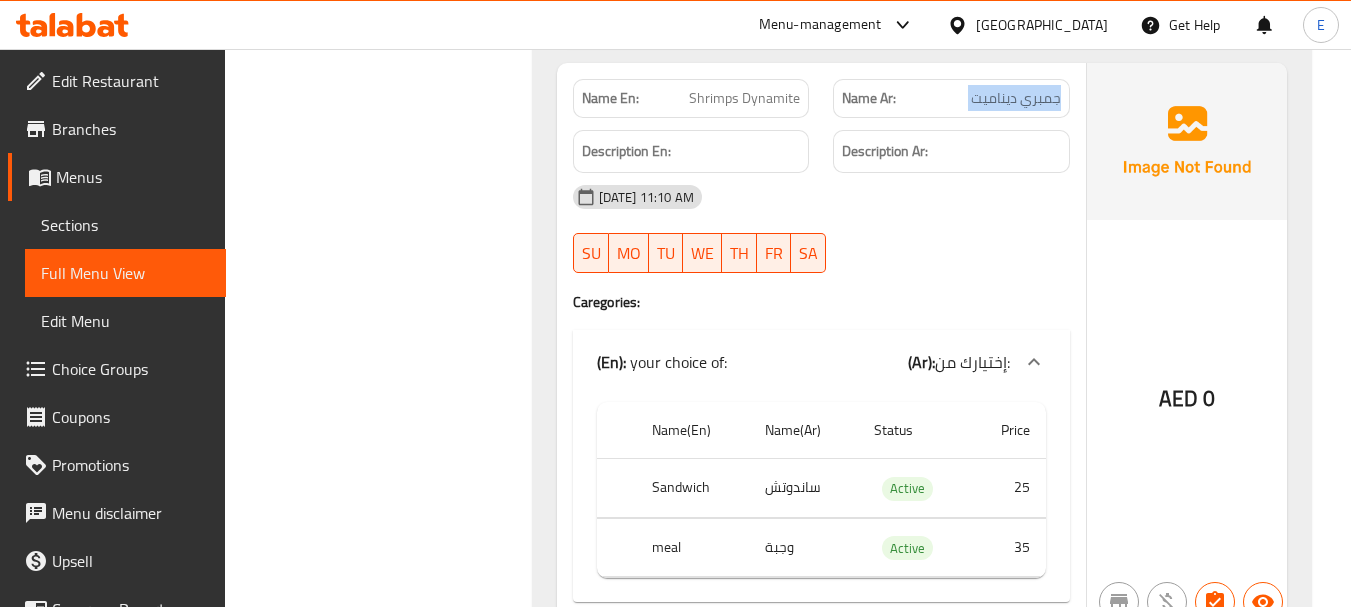 click on "جمبري ديناميت" at bounding box center [1016, 98] 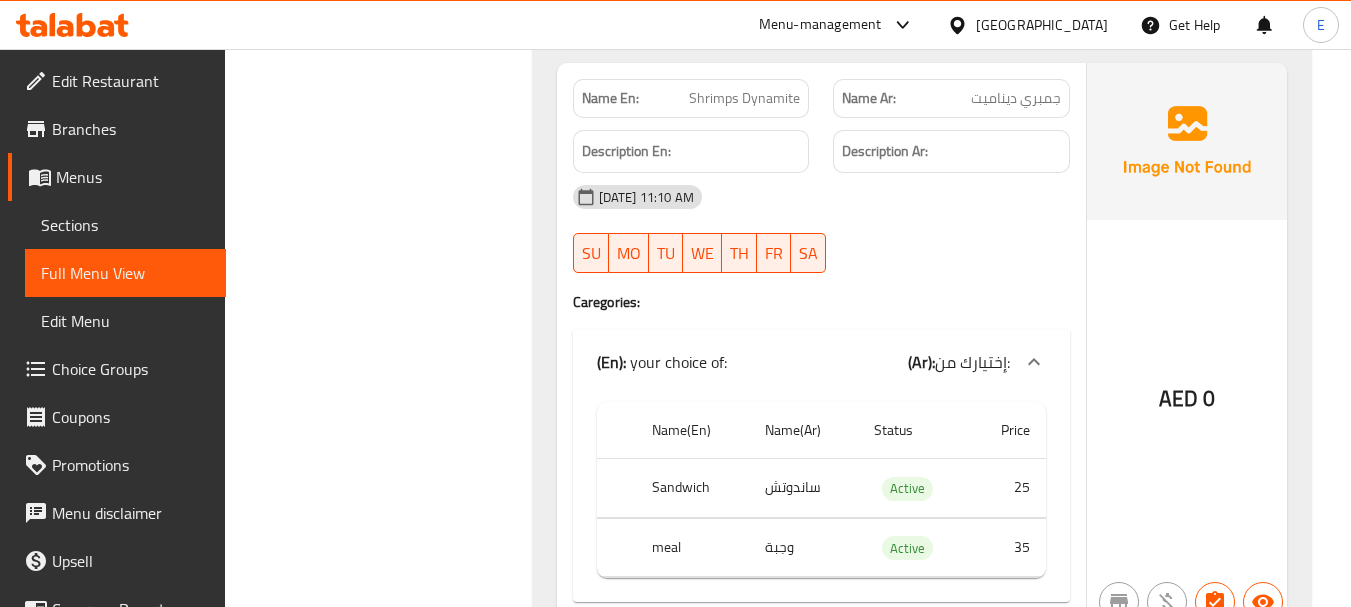 click at bounding box center [951, 273] 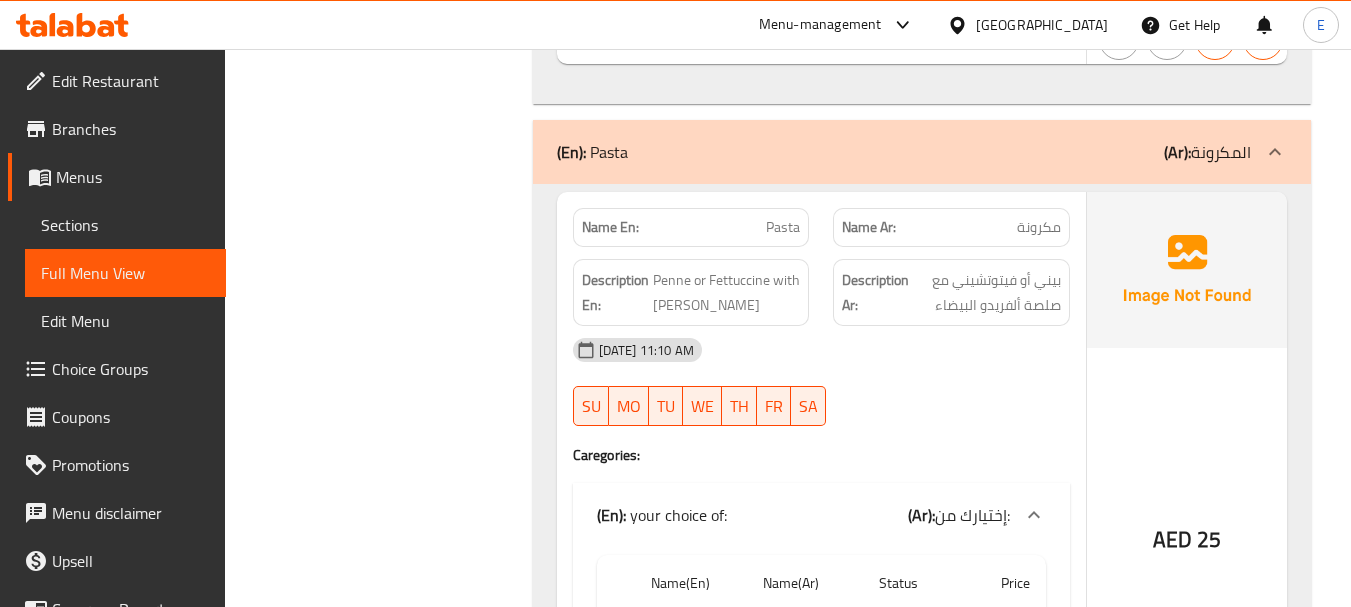 scroll, scrollTop: 6098, scrollLeft: 0, axis: vertical 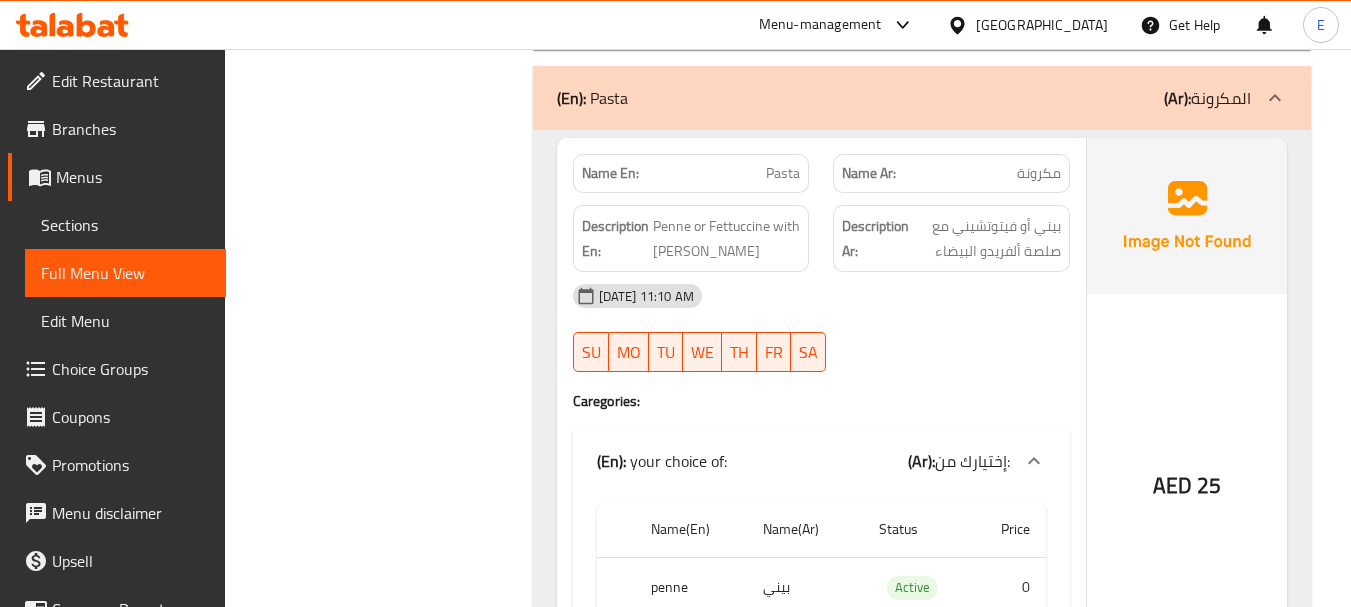 drag, startPoint x: 814, startPoint y: 178, endPoint x: 800, endPoint y: 170, distance: 16.124516 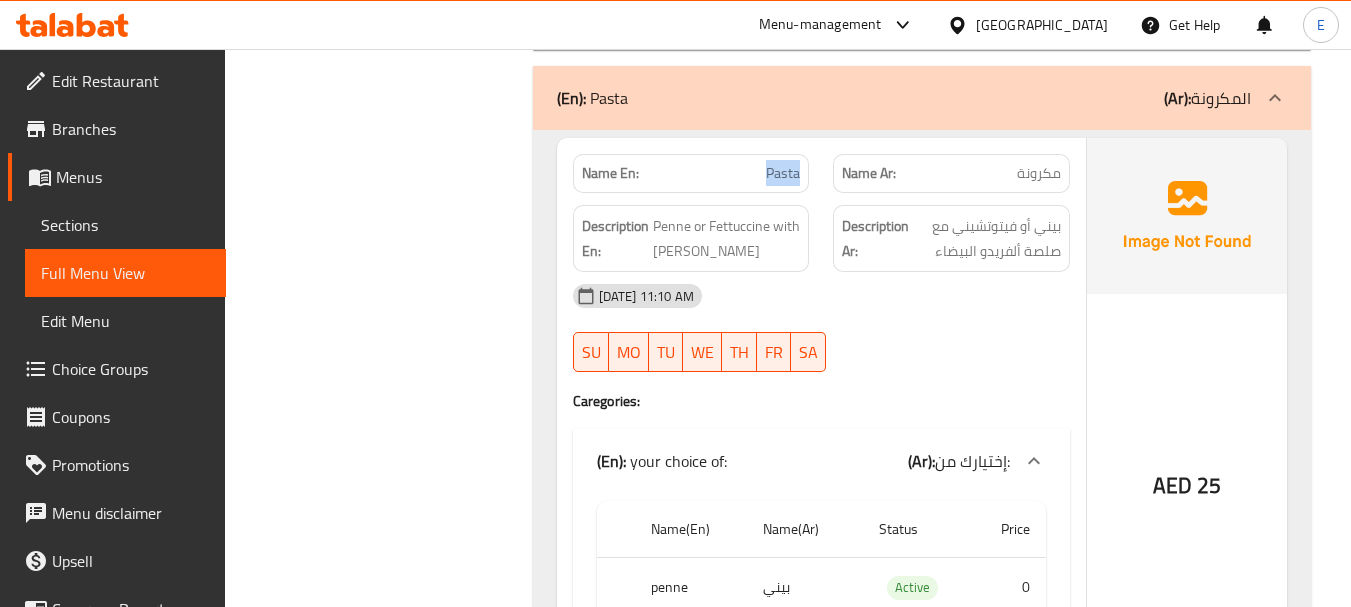 click on "Pasta" at bounding box center (752, -5722) 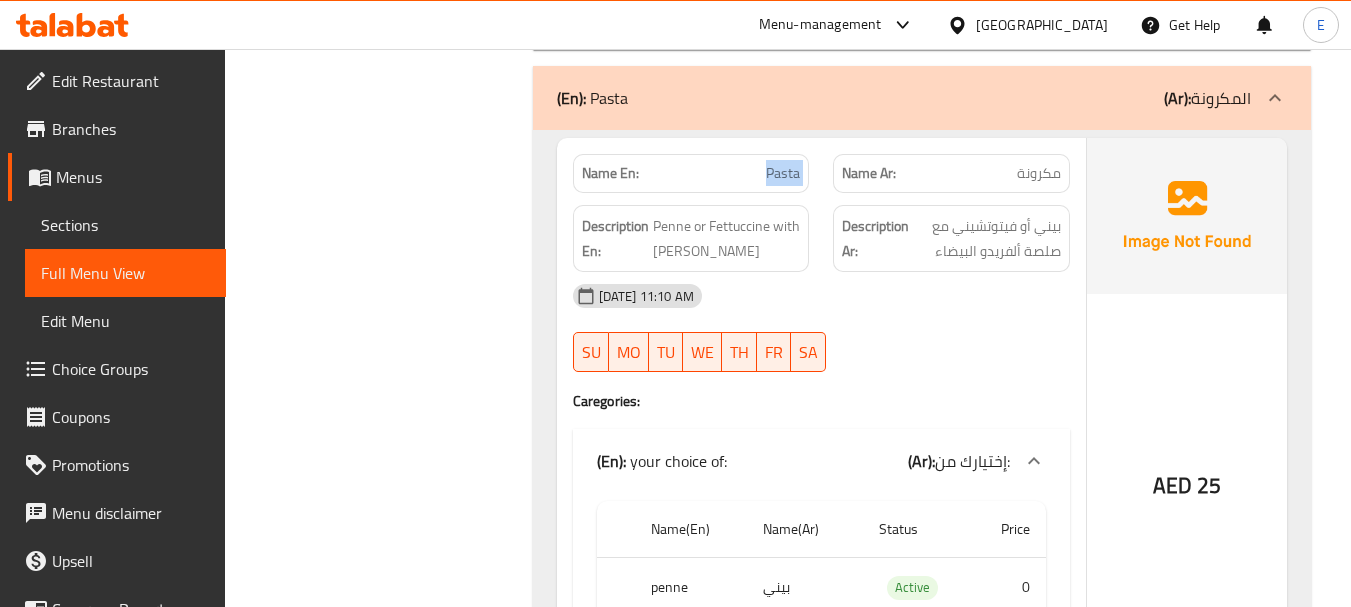 click on "Pasta" at bounding box center (752, -5722) 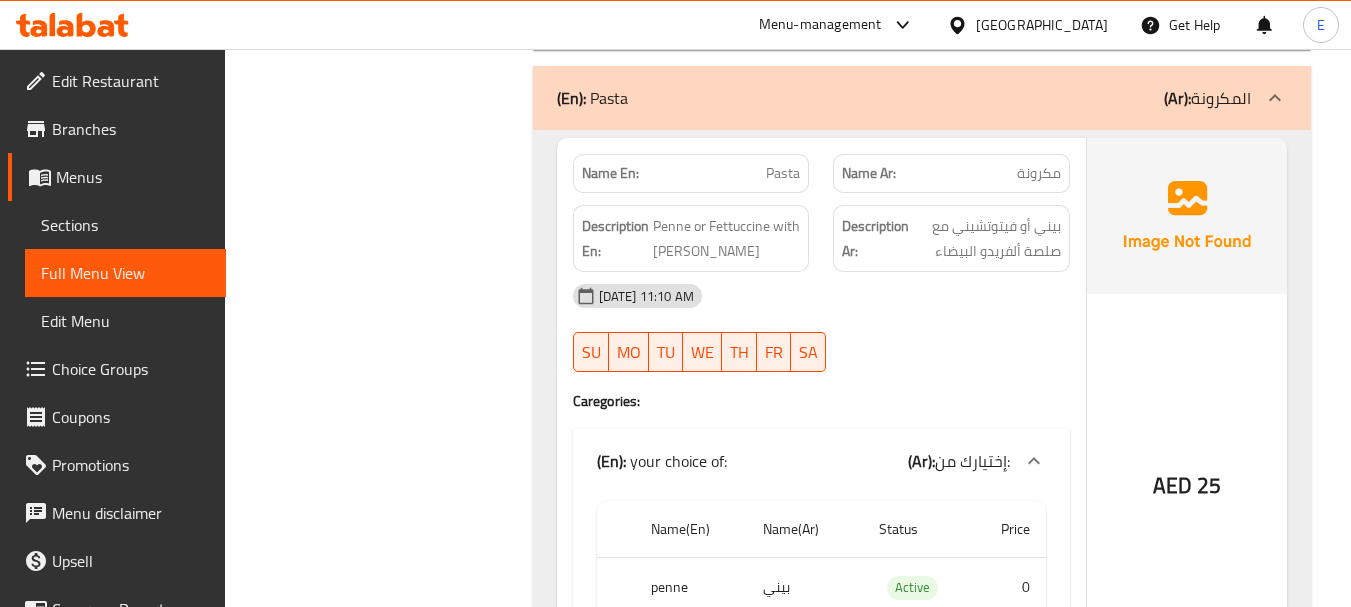 click on "مكرونة" at bounding box center [1019, -5722] 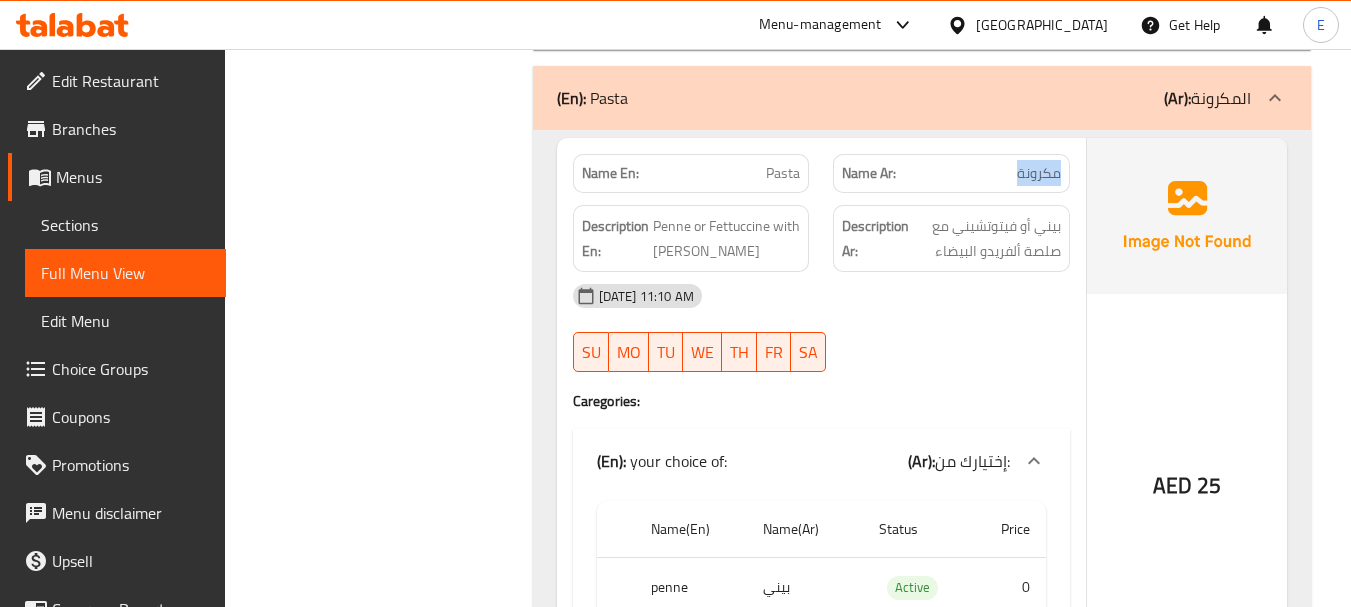 click on "مكرونة" at bounding box center (1019, -5722) 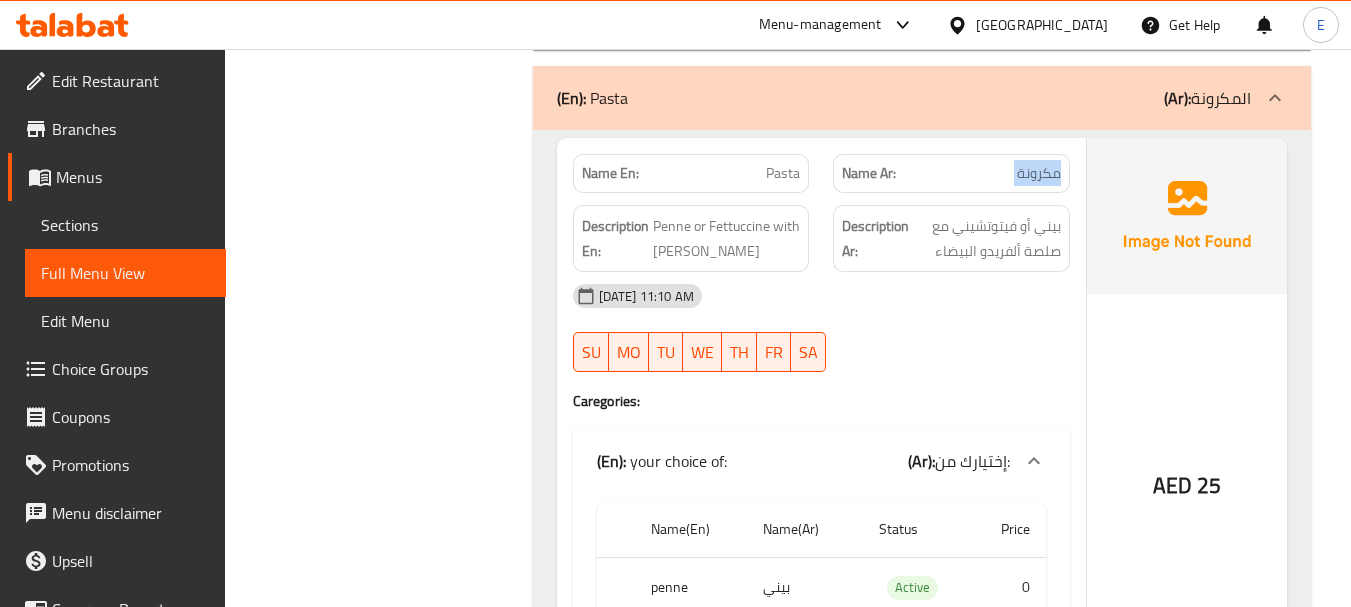 click on "مكرونة" at bounding box center [1019, -5722] 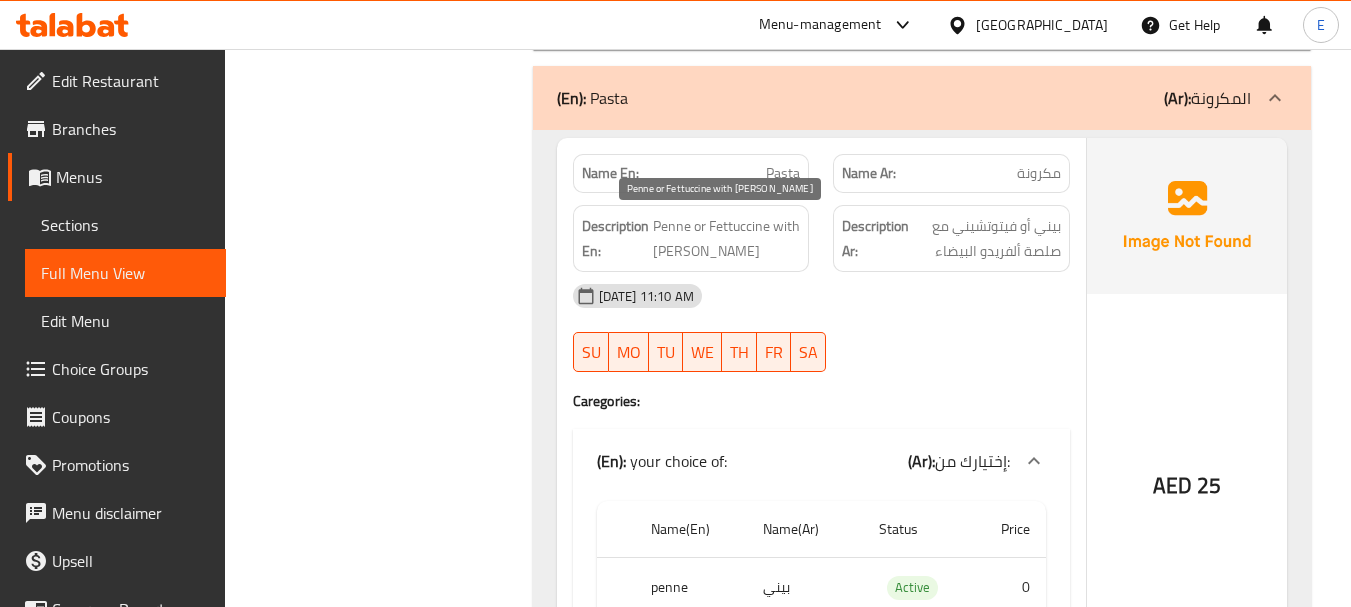 click on "Penne or Fettuccine with White [PERSON_NAME]" at bounding box center [727, 238] 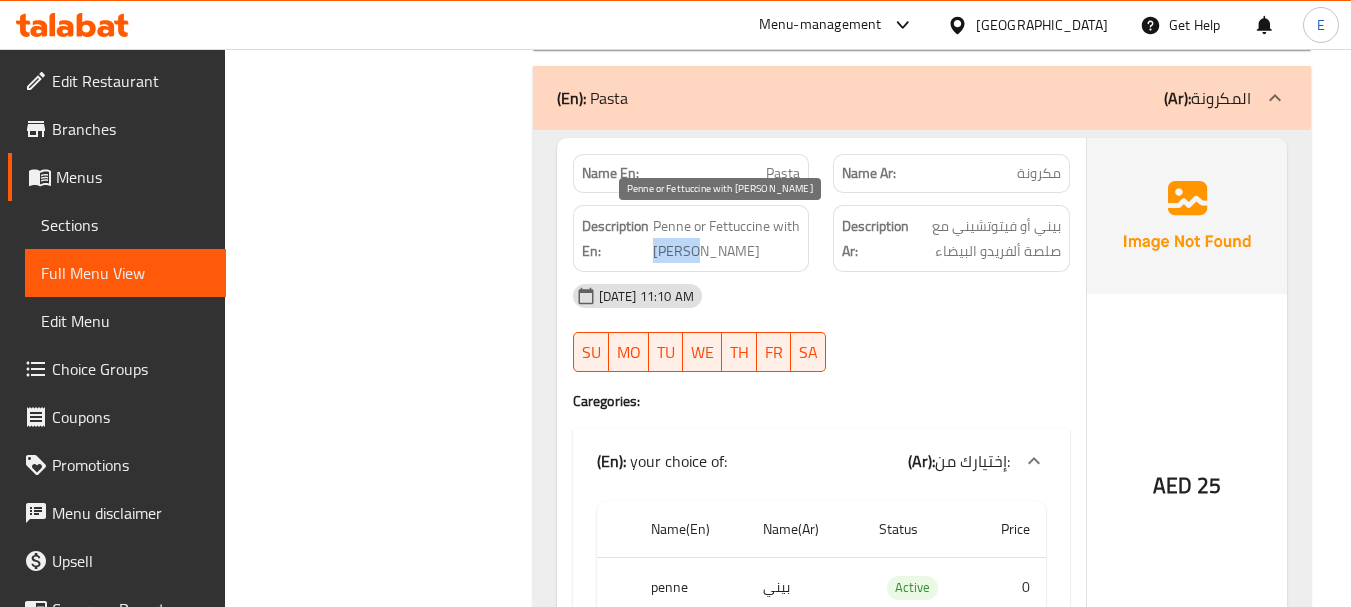 click on "Penne or Fettuccine with White [PERSON_NAME]" at bounding box center (727, 238) 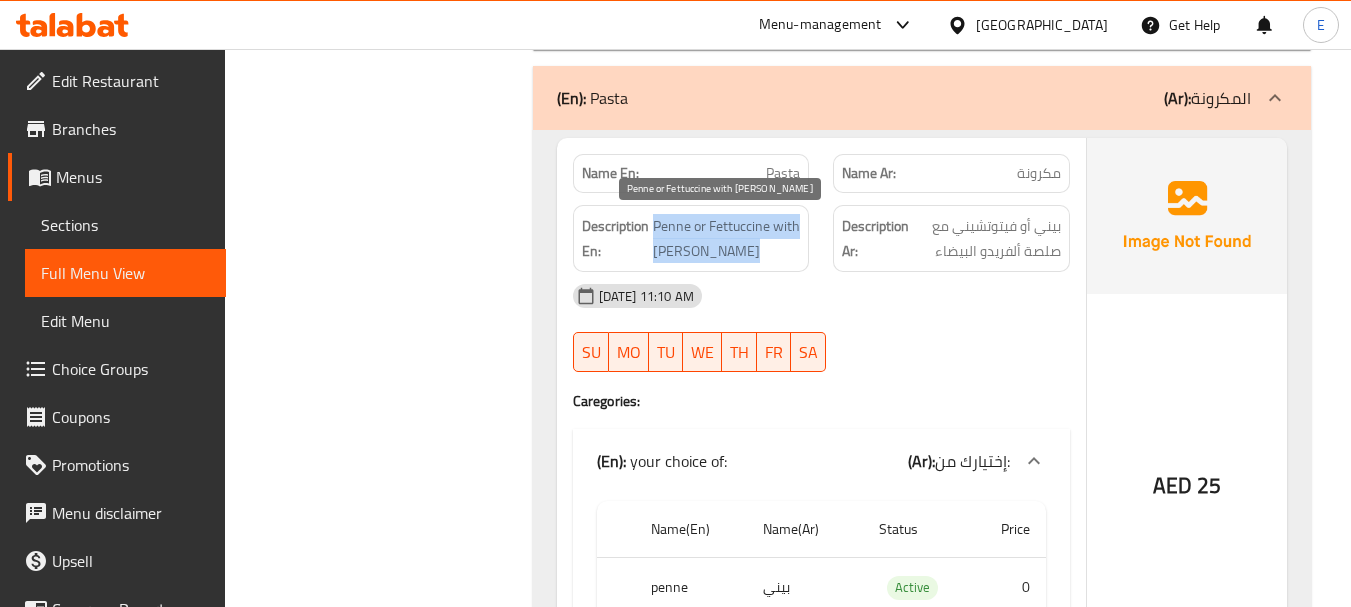click on "Penne or Fettuccine with White [PERSON_NAME]" at bounding box center [727, 238] 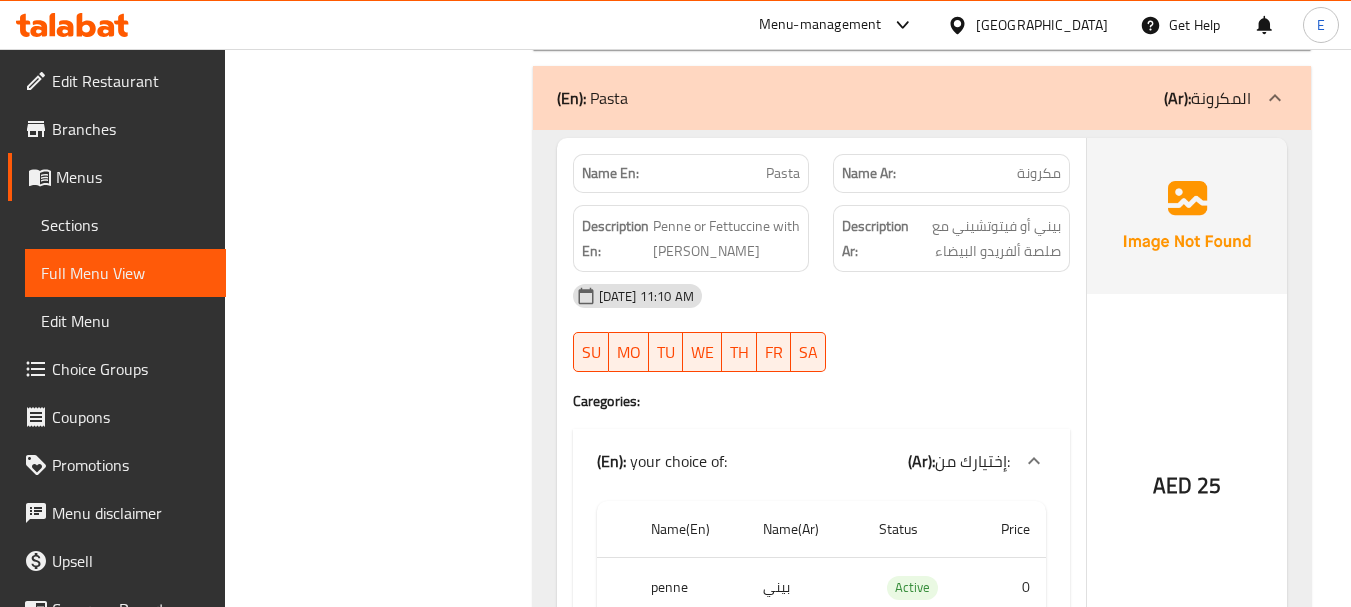 click on "Description Ar: بيني أو فيتوتشيني مع صلصة ألفريدو البيضاء" at bounding box center (951, -5620) 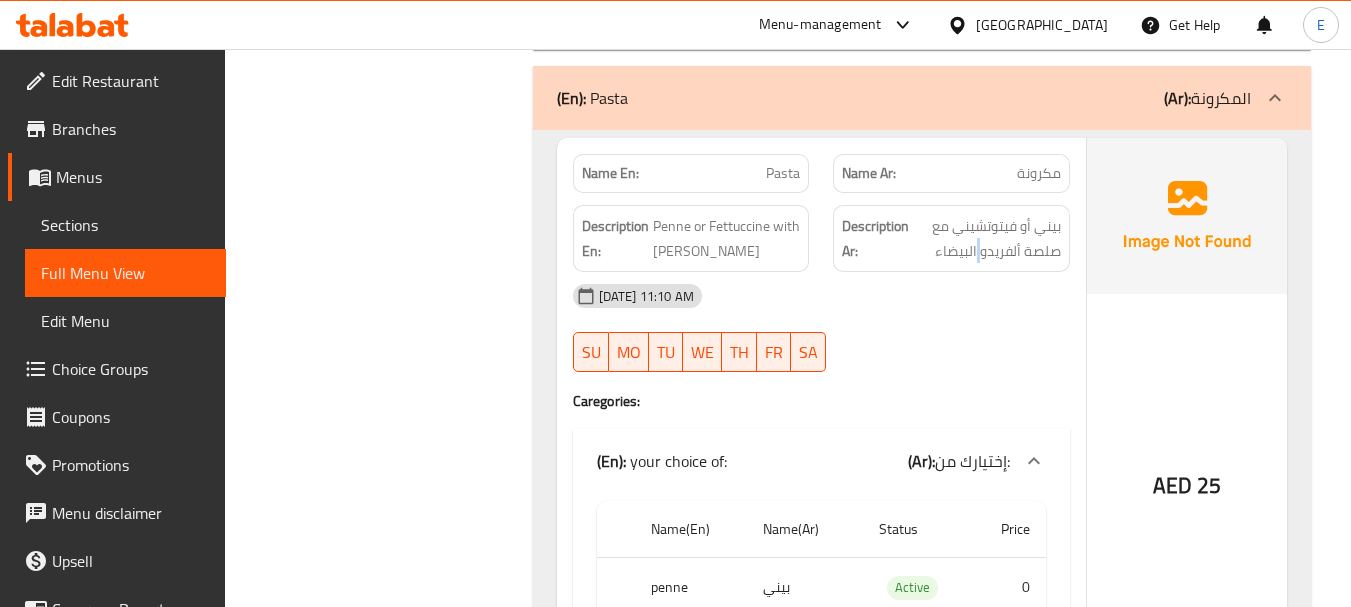 click on "Description Ar: بيني أو فيتوتشيني مع صلصة ألفريدو البيضاء" at bounding box center [951, -5620] 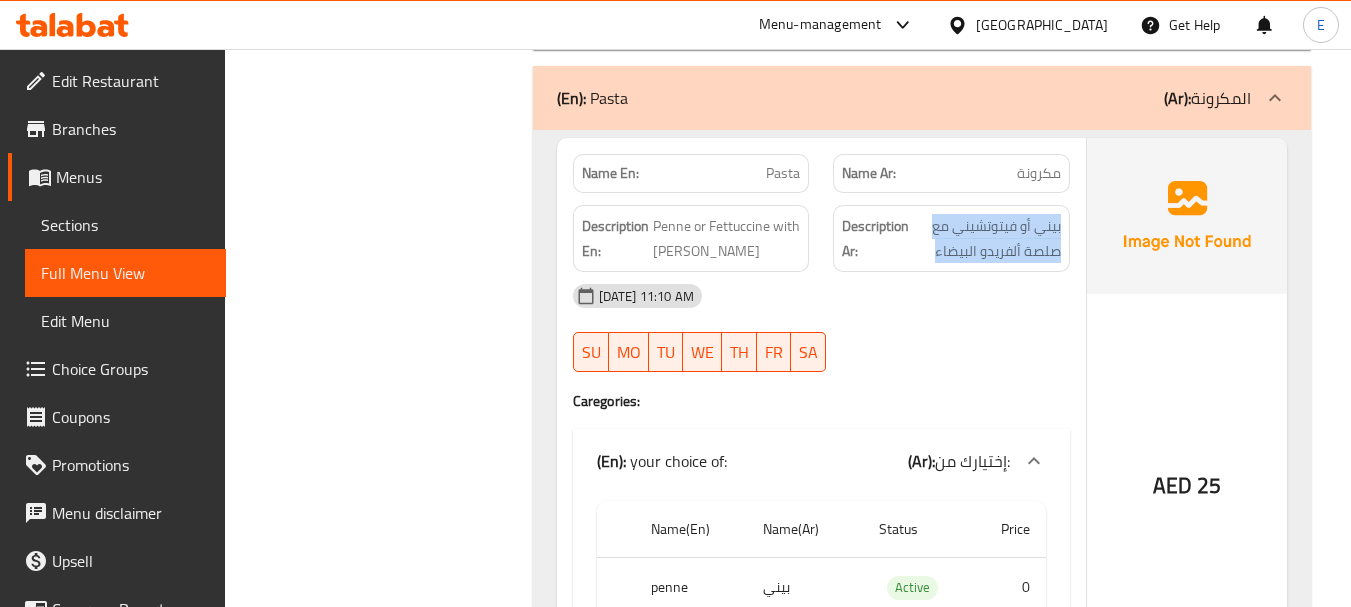 click on "Description Ar: بيني أو فيتوتشيني مع صلصة ألفريدو البيضاء" at bounding box center (951, -5620) 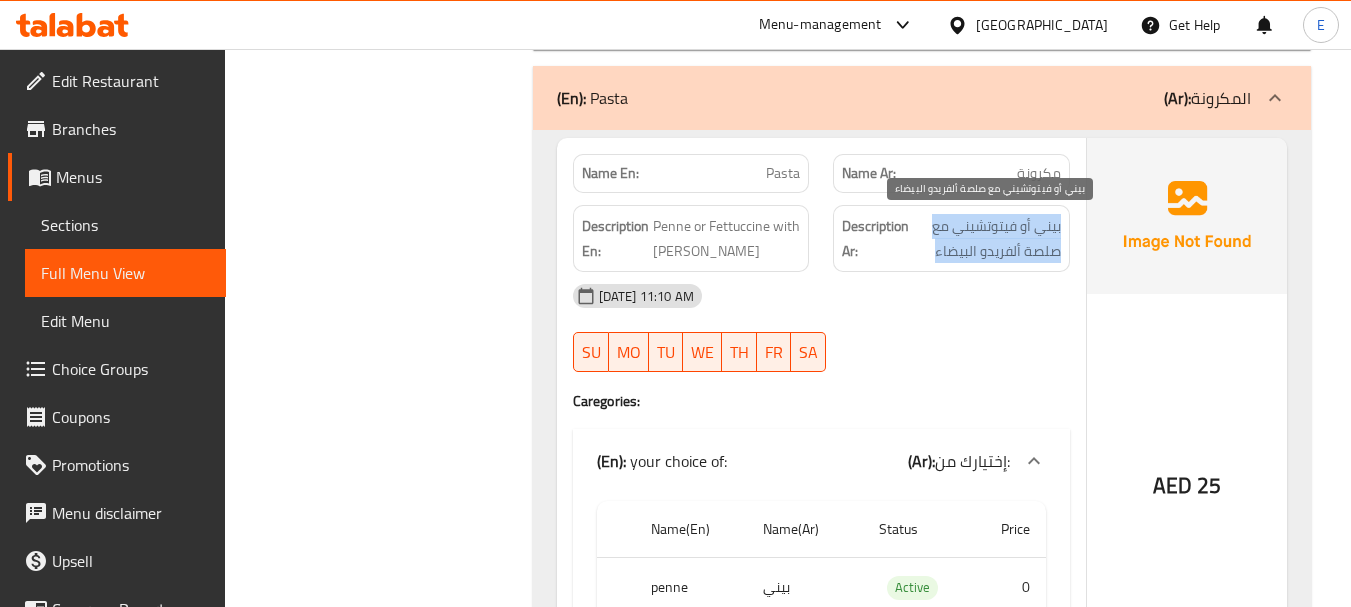 click on "بيني أو فيتوتشيني مع صلصة ألفريدو البيضاء" at bounding box center [987, 238] 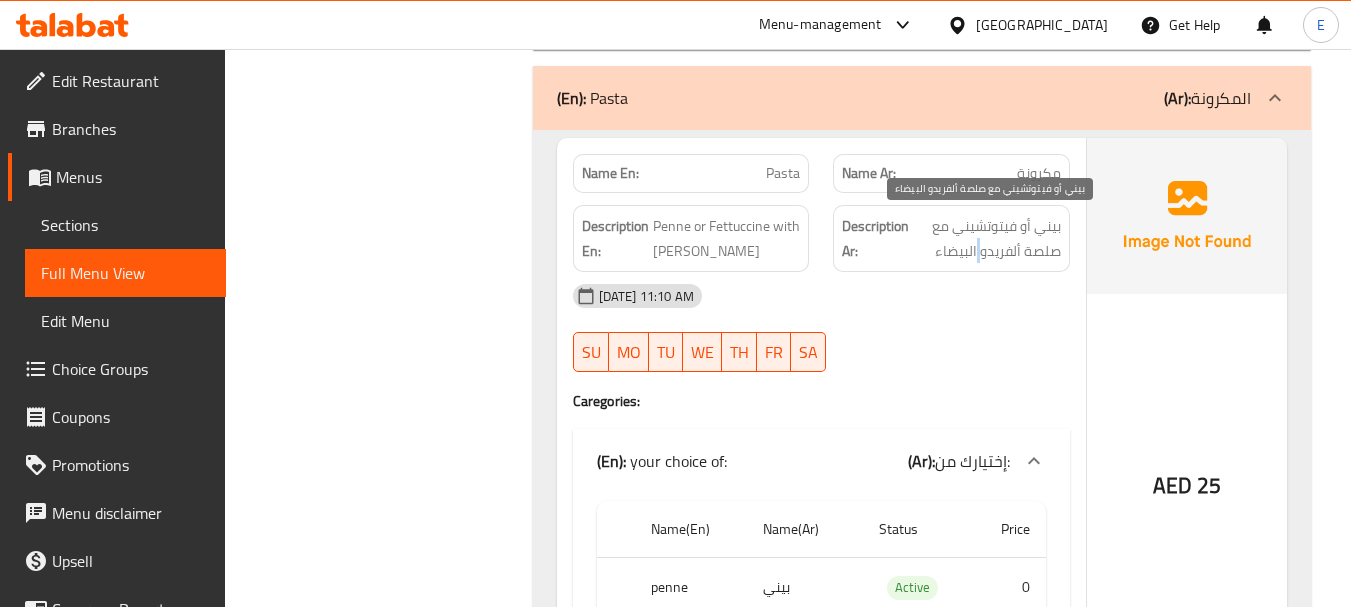 click on "بيني أو فيتوتشيني مع صلصة ألفريدو البيضاء" at bounding box center (987, 238) 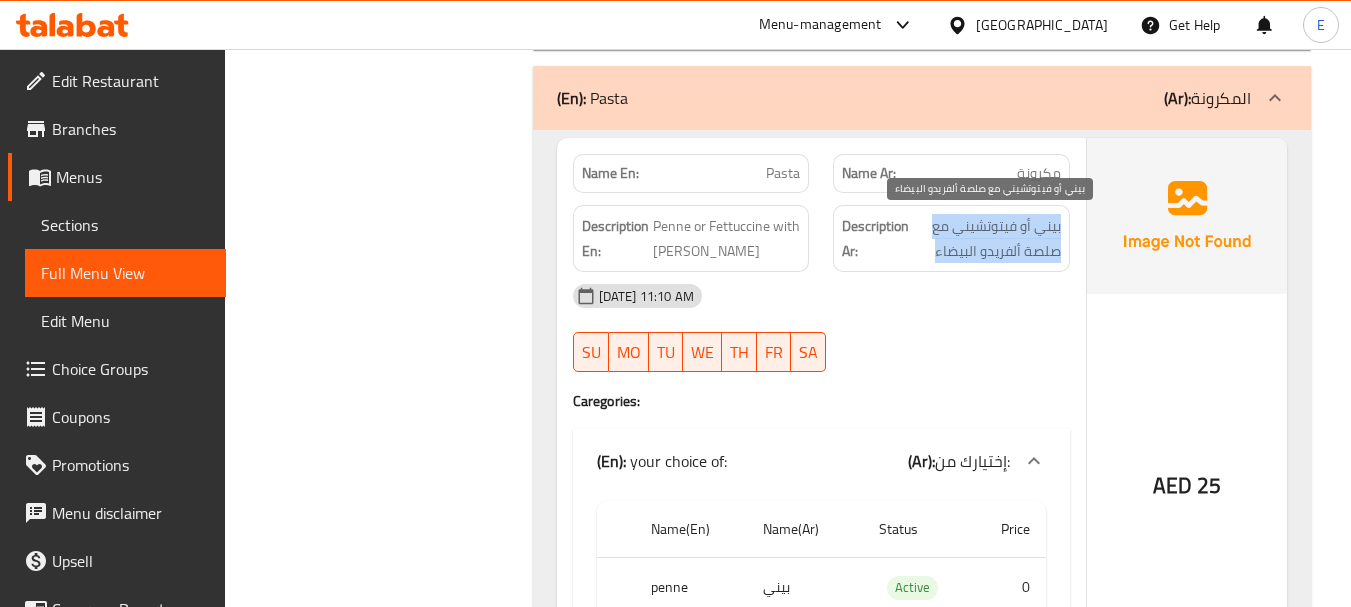 click on "بيني أو فيتوتشيني مع صلصة ألفريدو البيضاء" at bounding box center (987, 238) 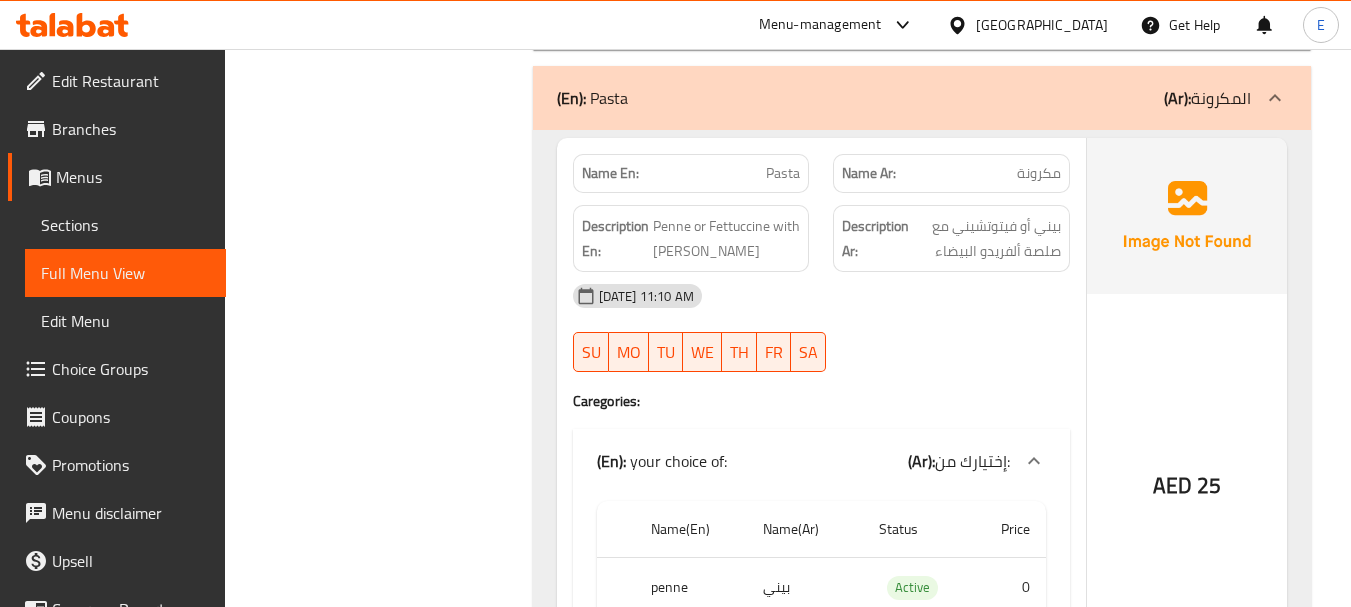 click on "[DATE] 11:10 AM" at bounding box center [821, -5526] 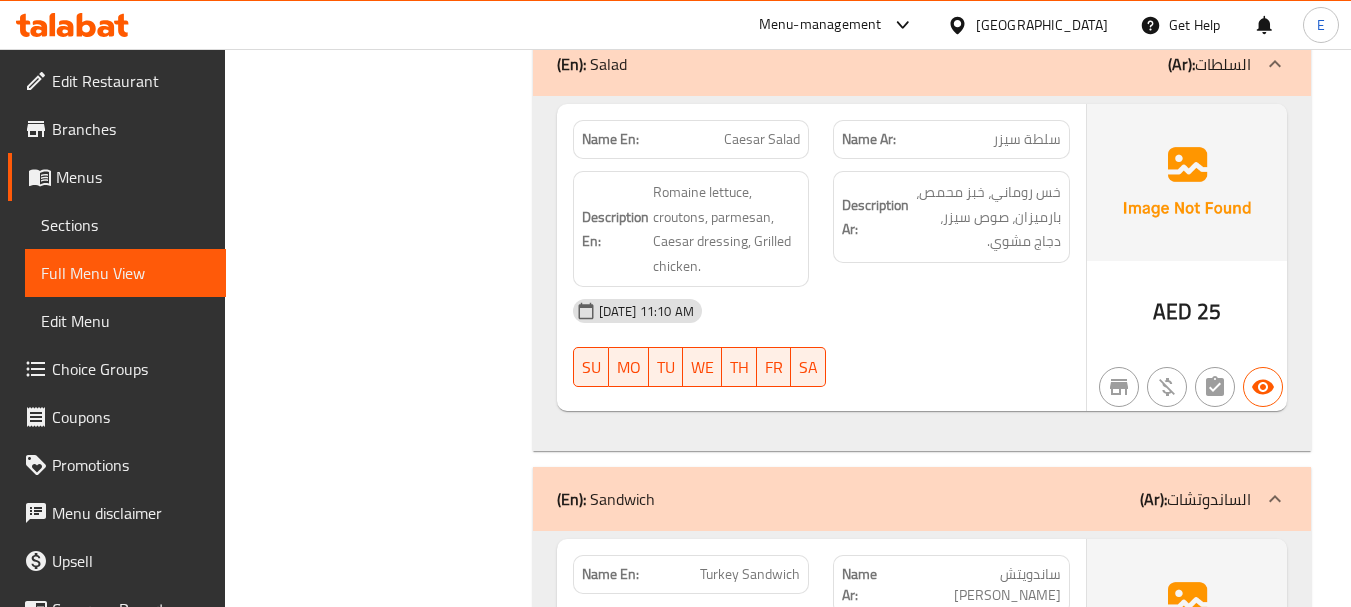 scroll, scrollTop: 6887, scrollLeft: 0, axis: vertical 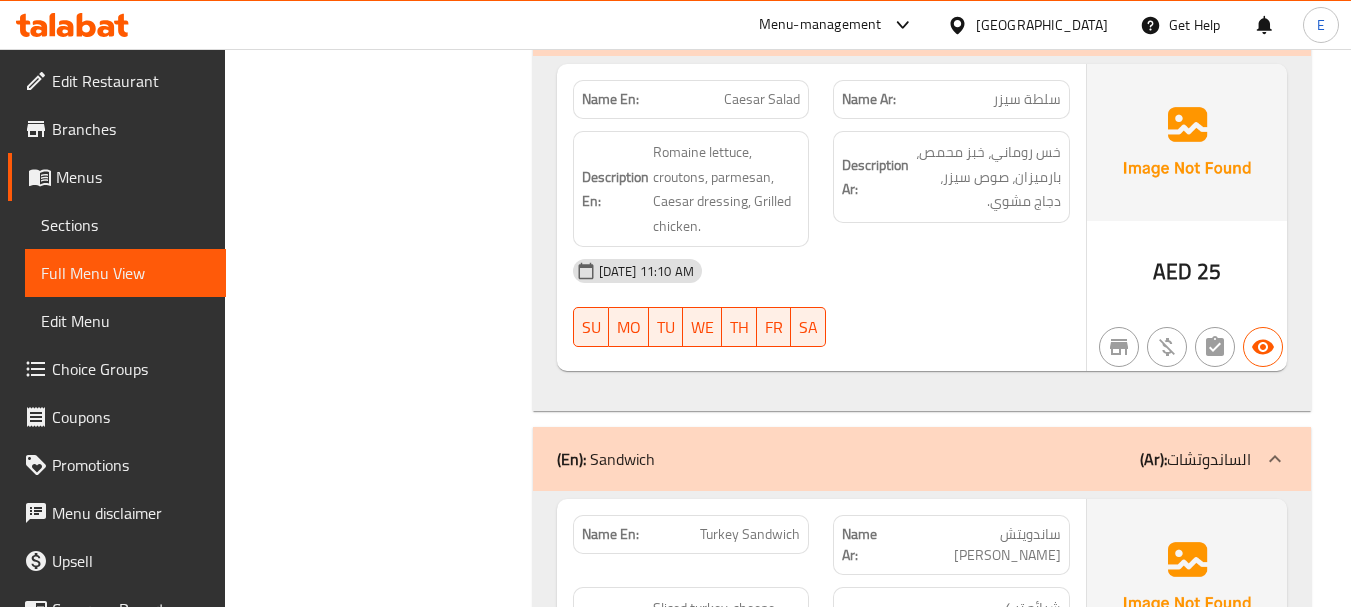 click on "سلطة سيزر" at bounding box center [1019, -6511] 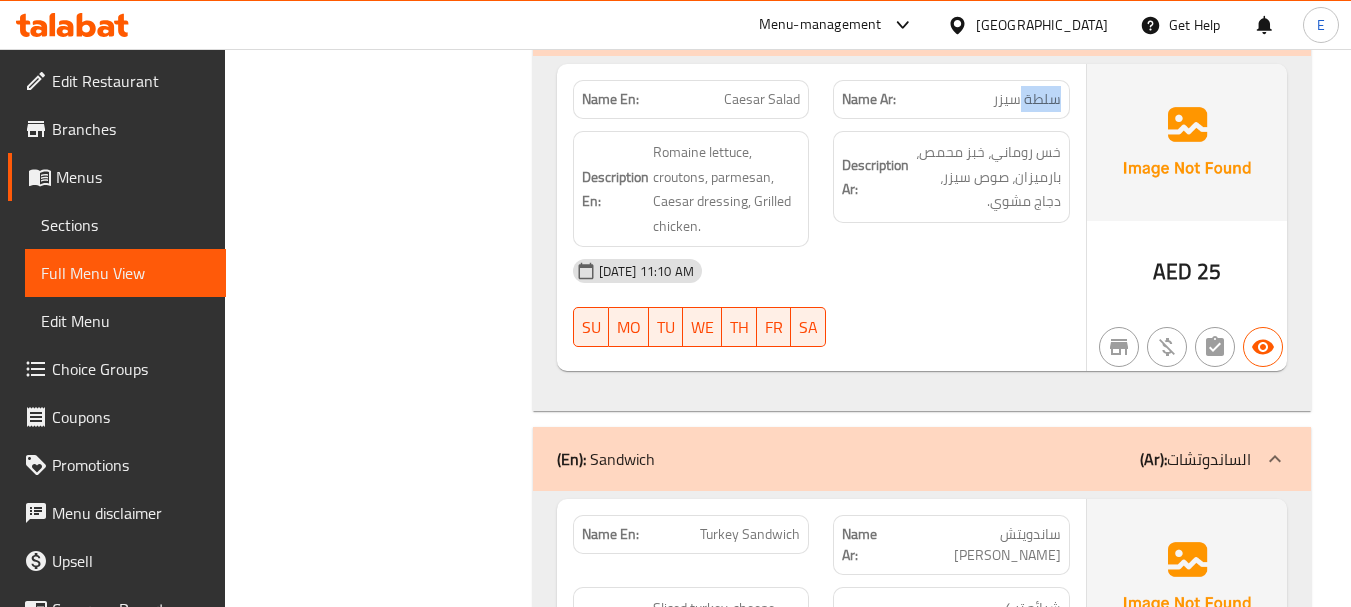 click on "سلطة سيزر" at bounding box center (1019, -6511) 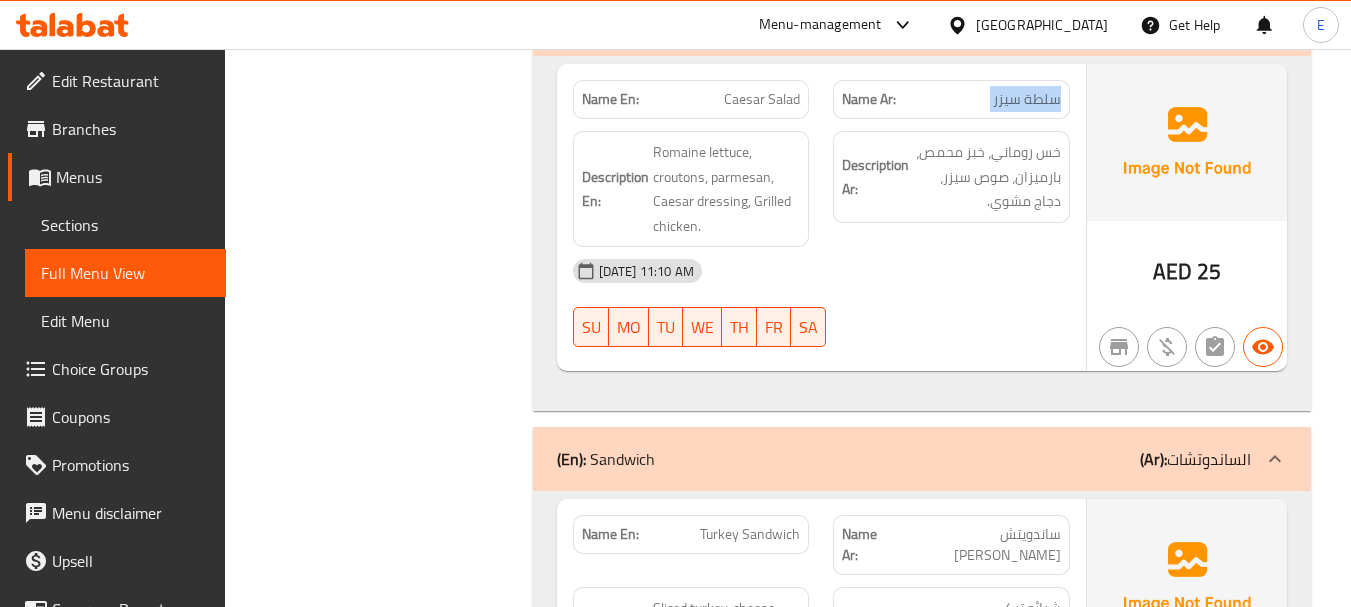click on "سلطة سيزر" at bounding box center [1019, -6511] 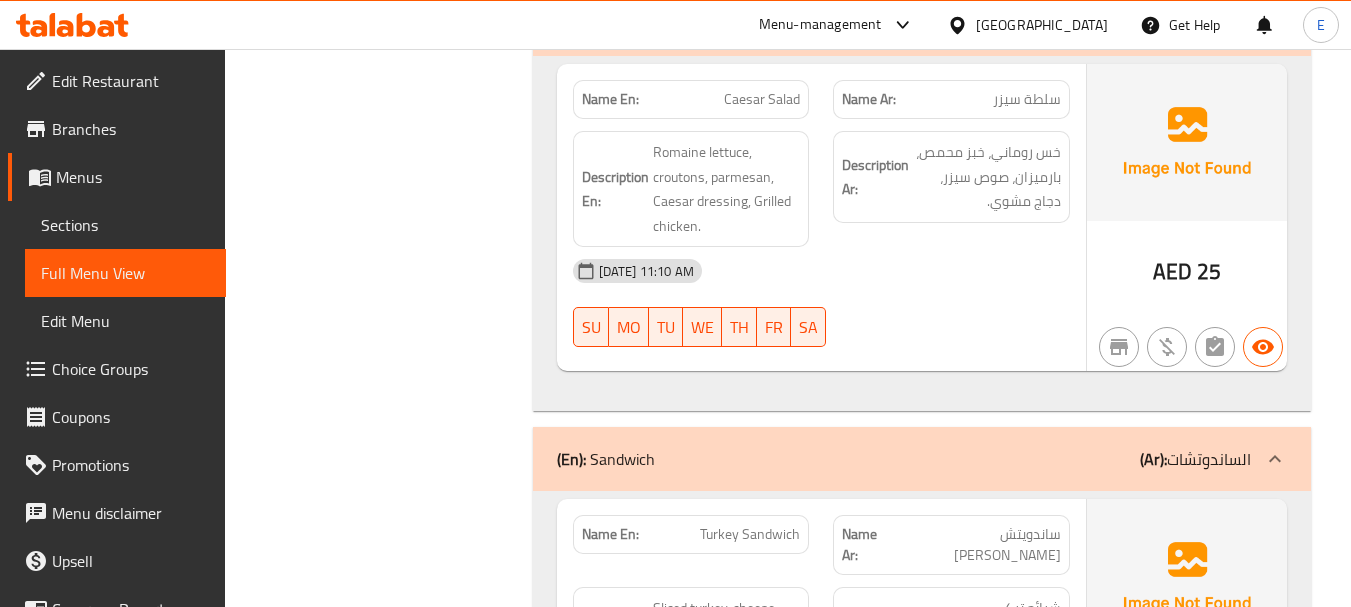 click on "Caesar Salad" at bounding box center (752, -6511) 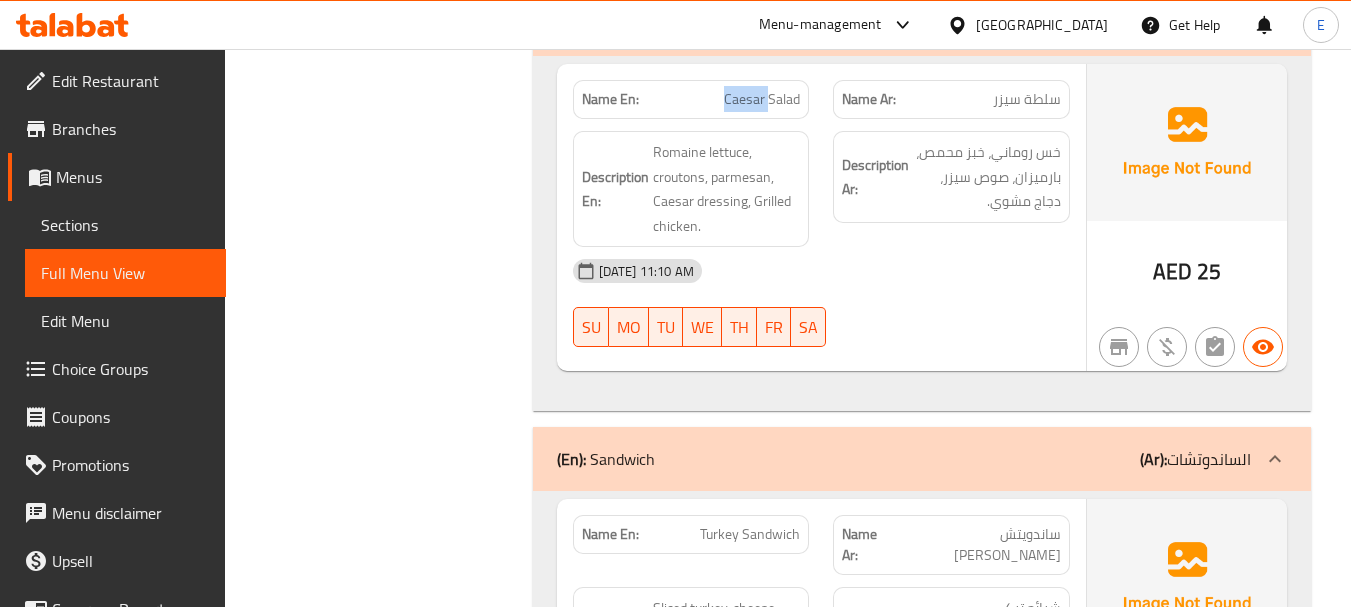 click on "Caesar Salad" at bounding box center (752, -6511) 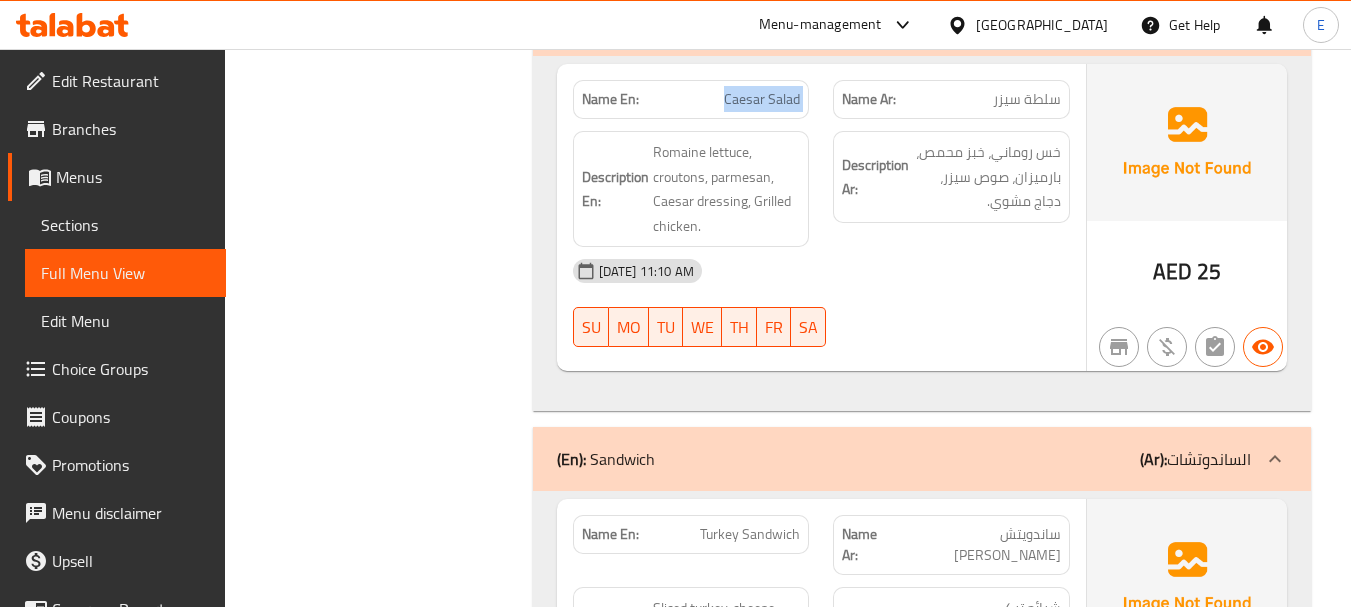 click on "Caesar Salad" at bounding box center (752, -6511) 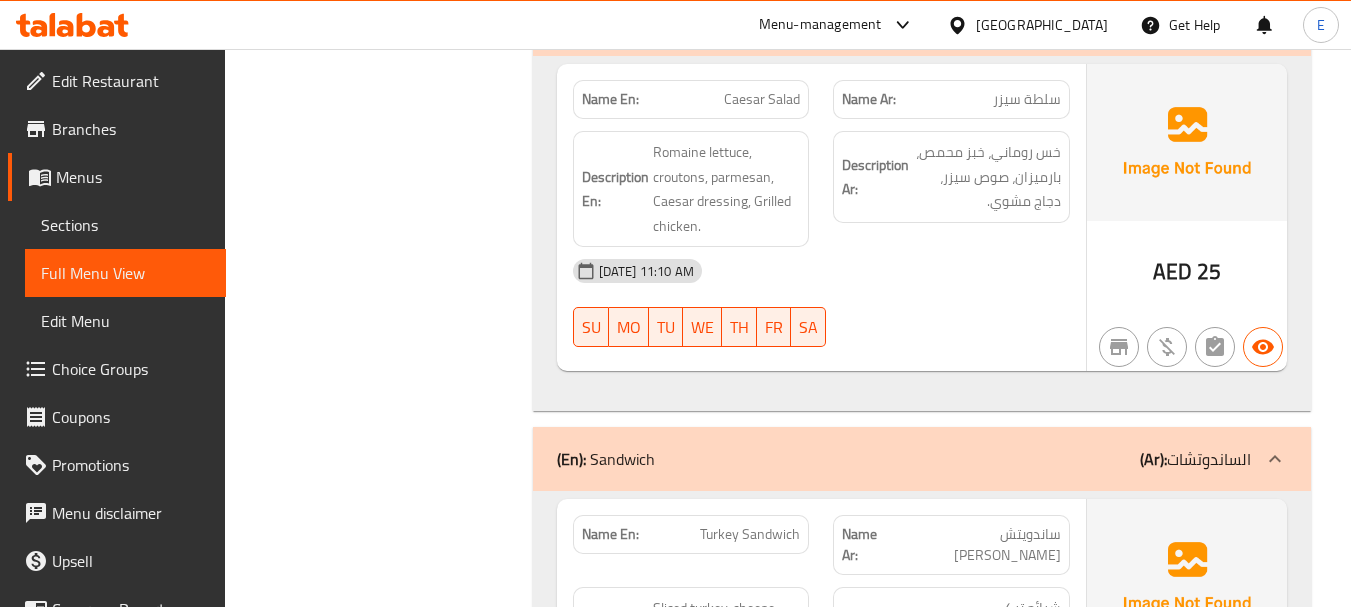 click on "[DATE] 11:10 AM" at bounding box center (821, -6315) 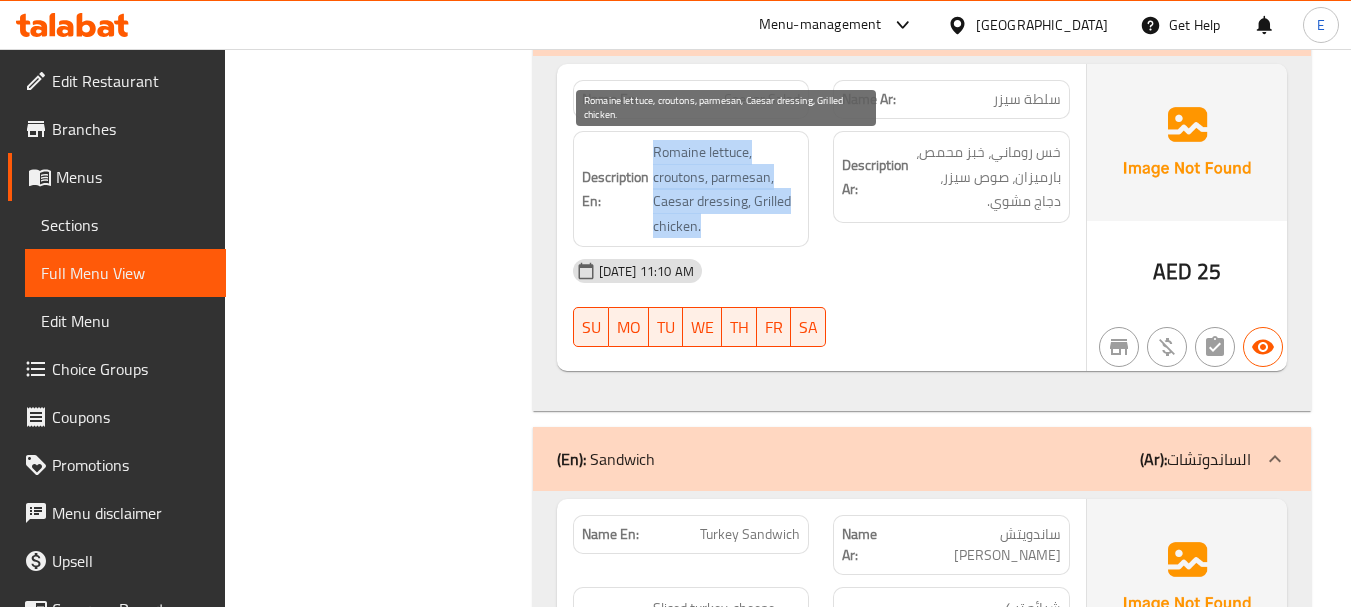 drag, startPoint x: 652, startPoint y: 145, endPoint x: 729, endPoint y: 231, distance: 115.43397 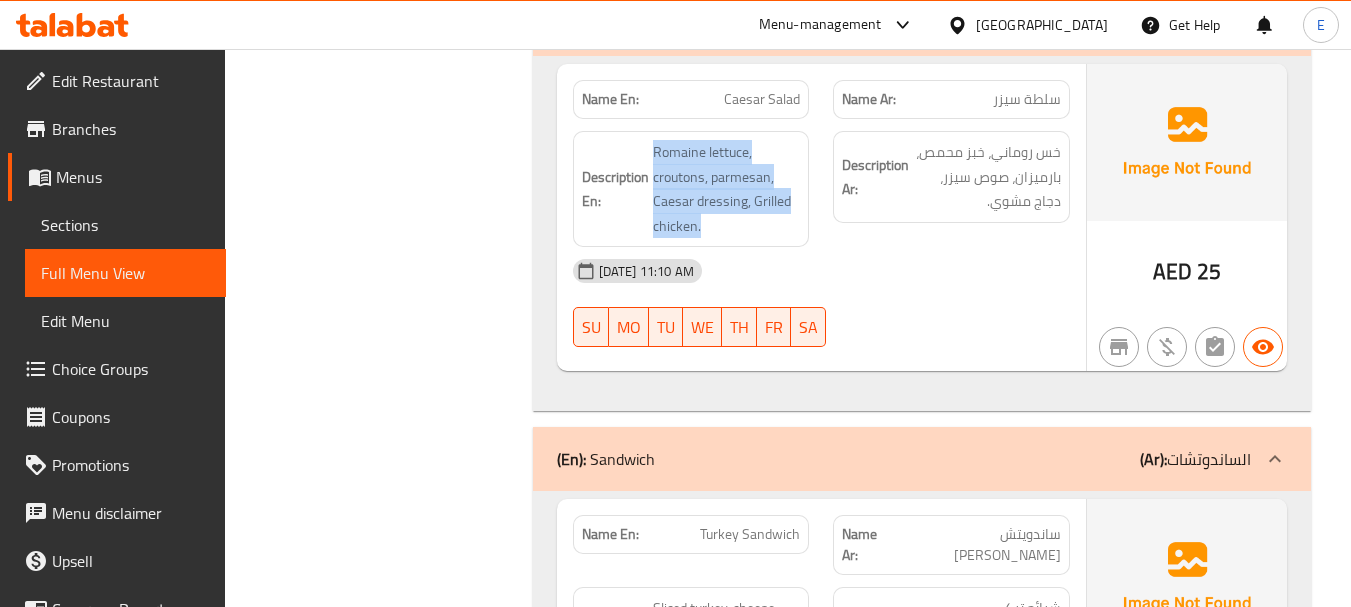 click on "Romaine lettuce, croutons, parmesan, Caesar dressing, Grilled chicken." at bounding box center [727, -6409] 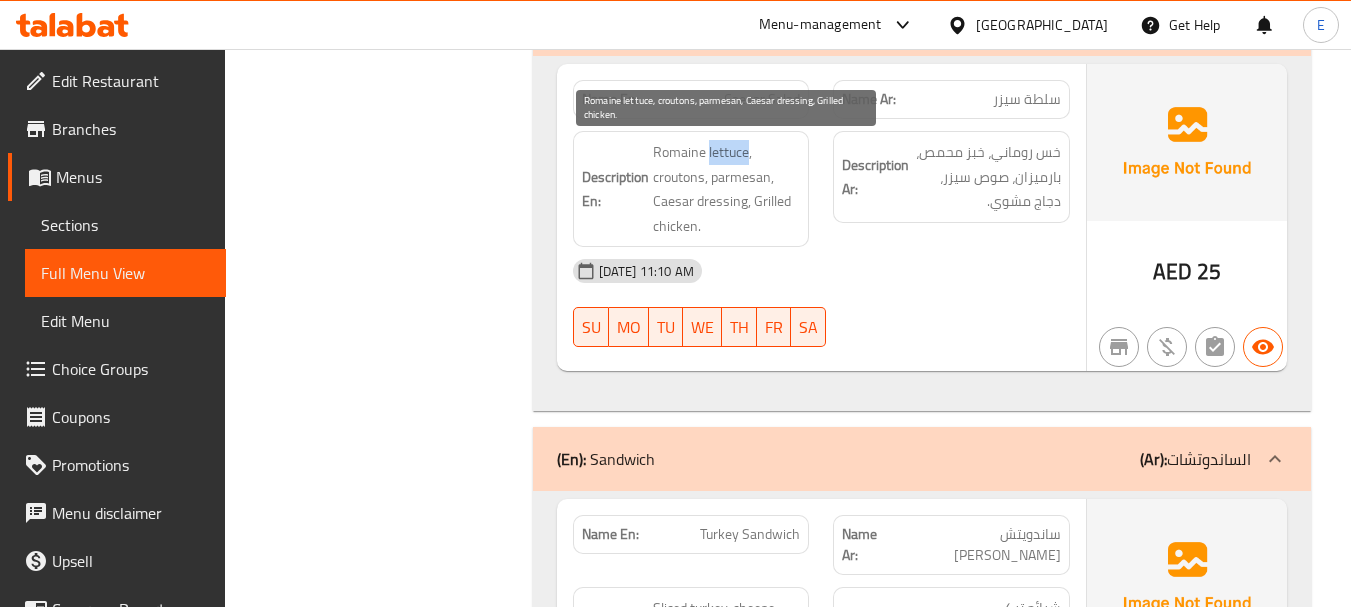 click on "Romaine lettuce, croutons, parmesan, Caesar dressing, Grilled chicken." at bounding box center [727, 189] 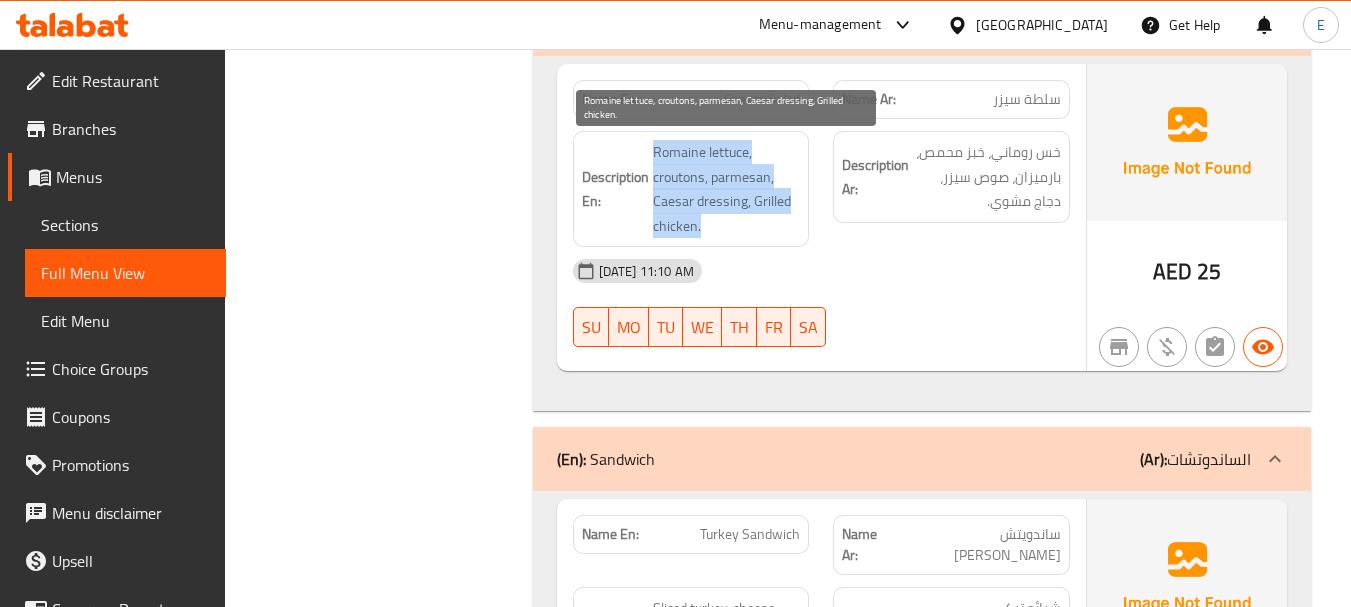 click on "Romaine lettuce, croutons, parmesan, Caesar dressing, Grilled chicken." at bounding box center (727, 189) 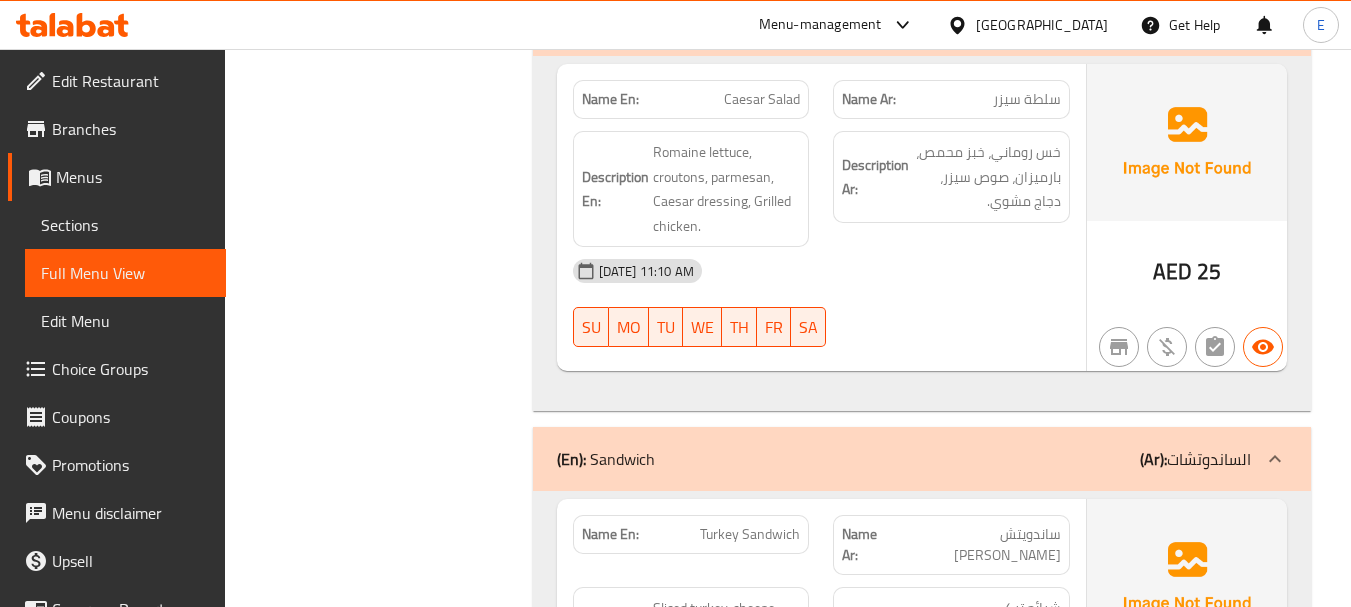 drag, startPoint x: 948, startPoint y: 304, endPoint x: 590, endPoint y: 128, distance: 398.92355 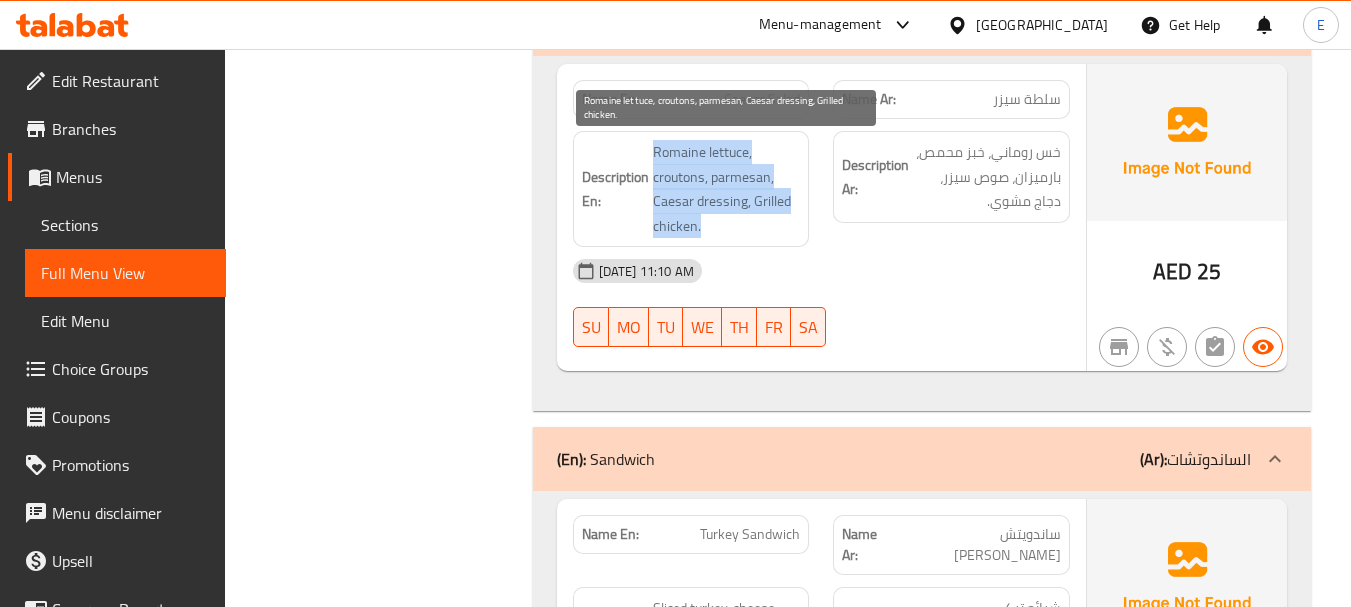 drag, startPoint x: 640, startPoint y: 142, endPoint x: 794, endPoint y: 221, distance: 173.0809 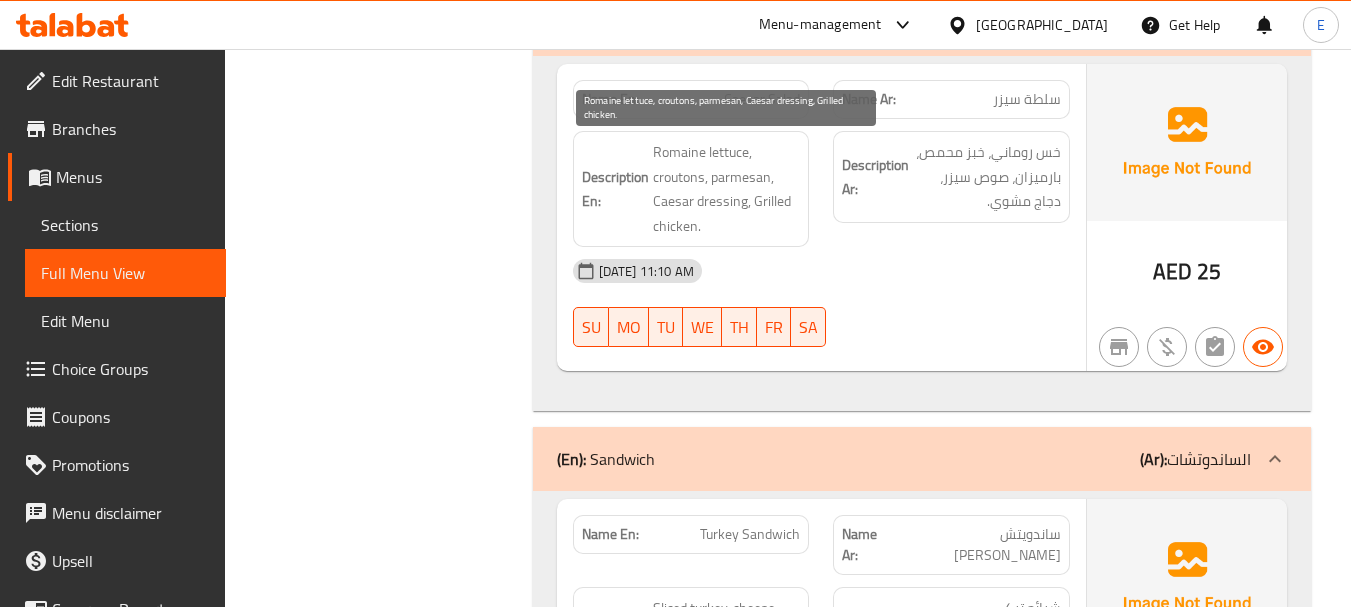 click on "Romaine lettuce, croutons, parmesan, Caesar dressing, Grilled chicken." at bounding box center (727, 189) 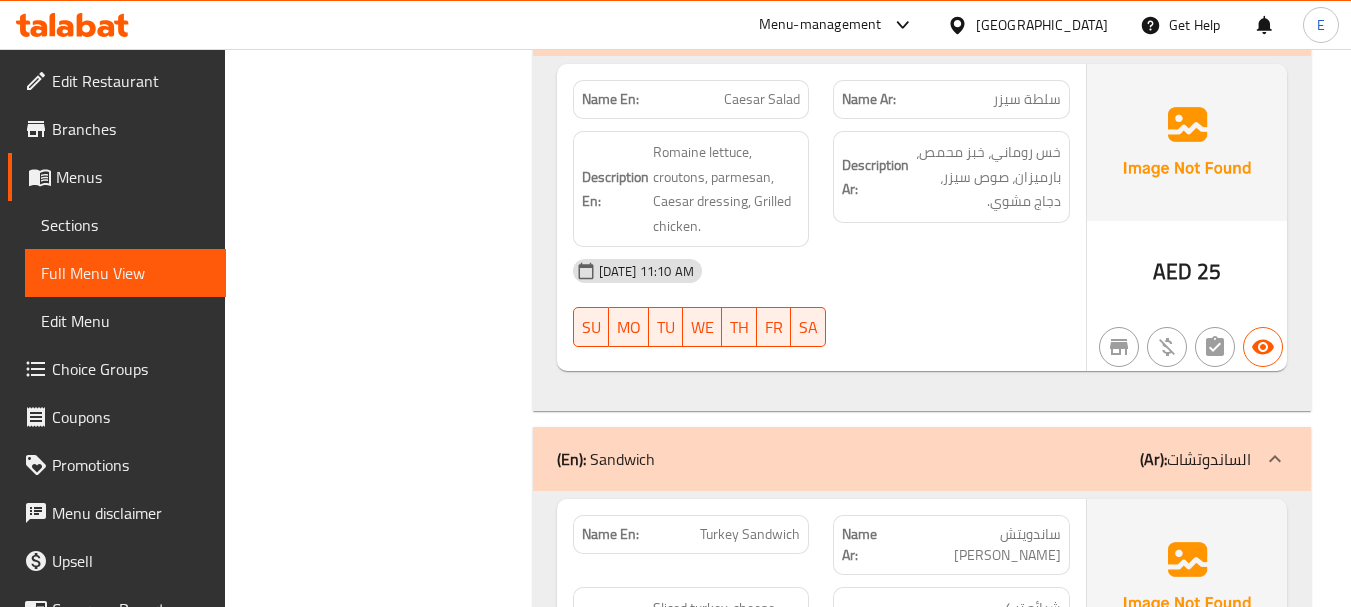click on "11-07-2025 11:10 AM SU MO TU WE TH FR SA" at bounding box center (821, -6283) 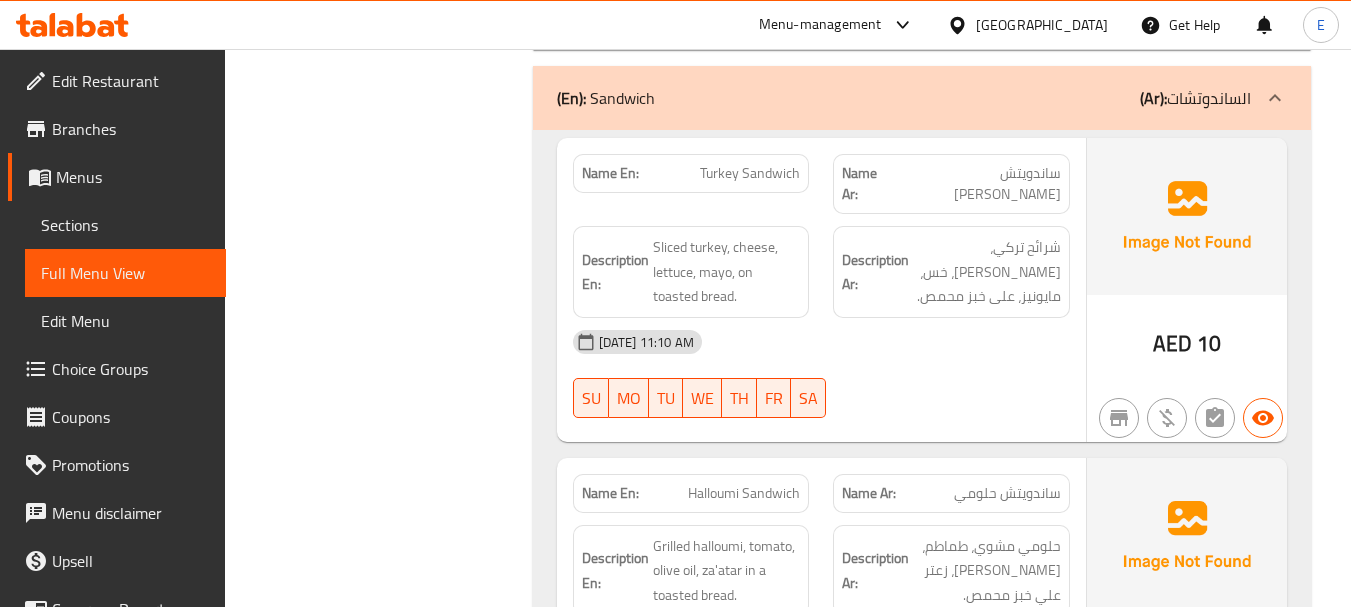 scroll, scrollTop: 7261, scrollLeft: 0, axis: vertical 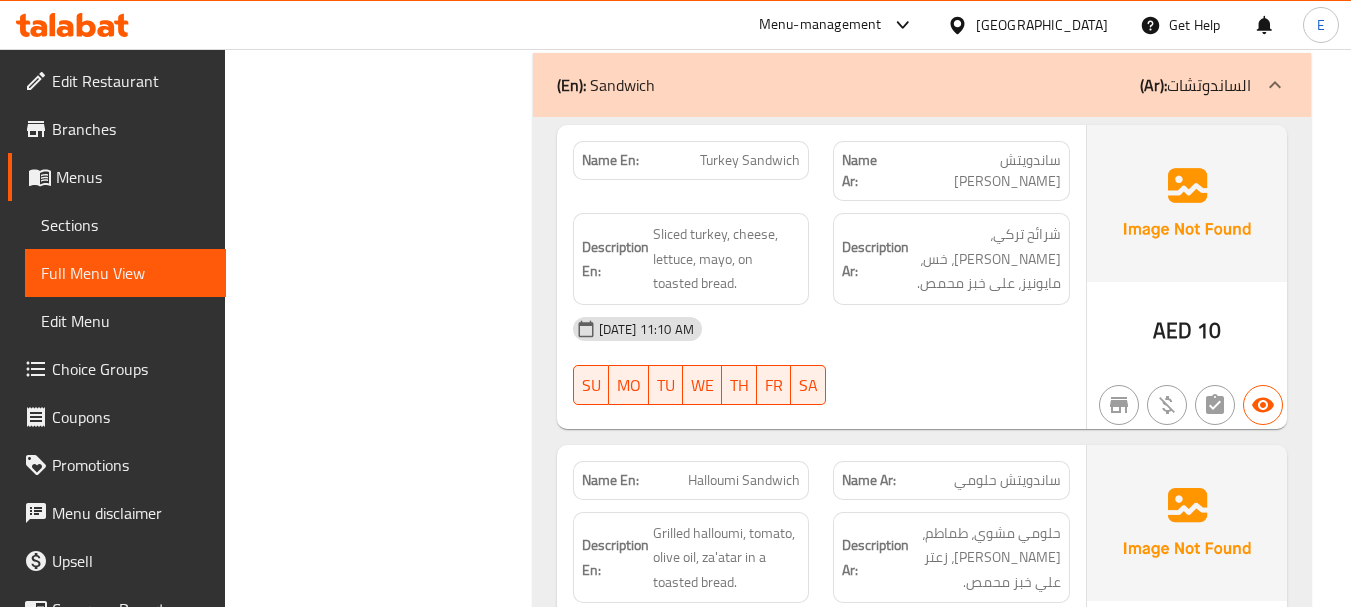 click on "10" at bounding box center [1209, -6537] 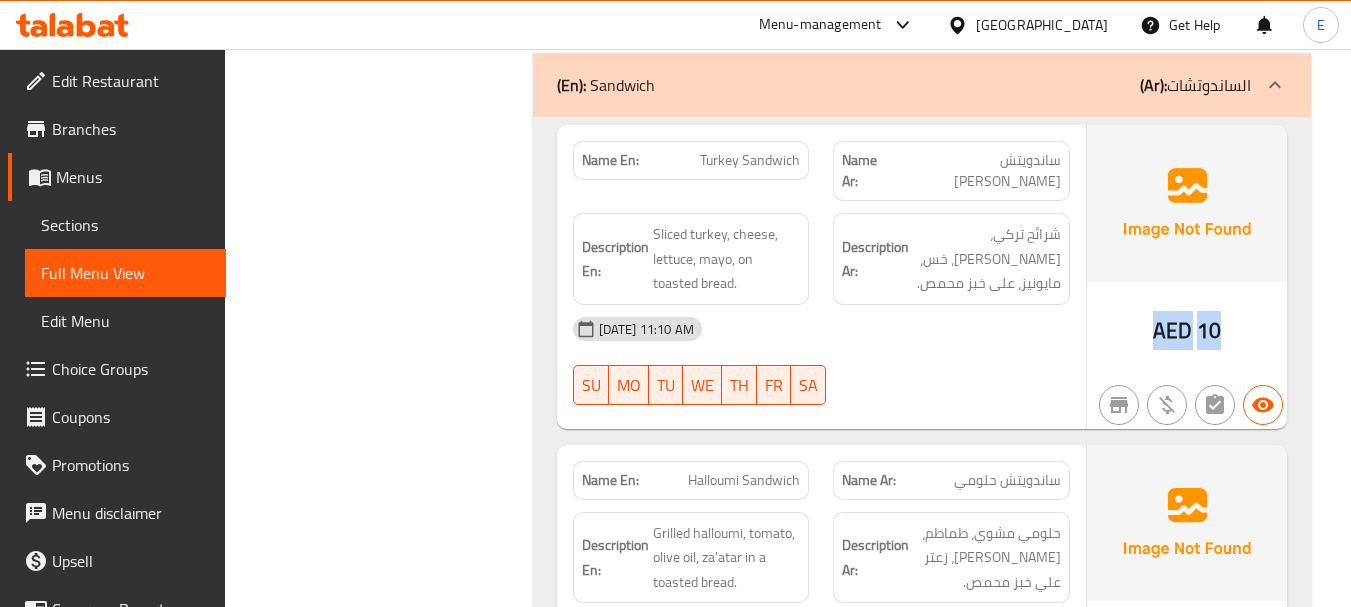 click on "10" at bounding box center (1209, -6537) 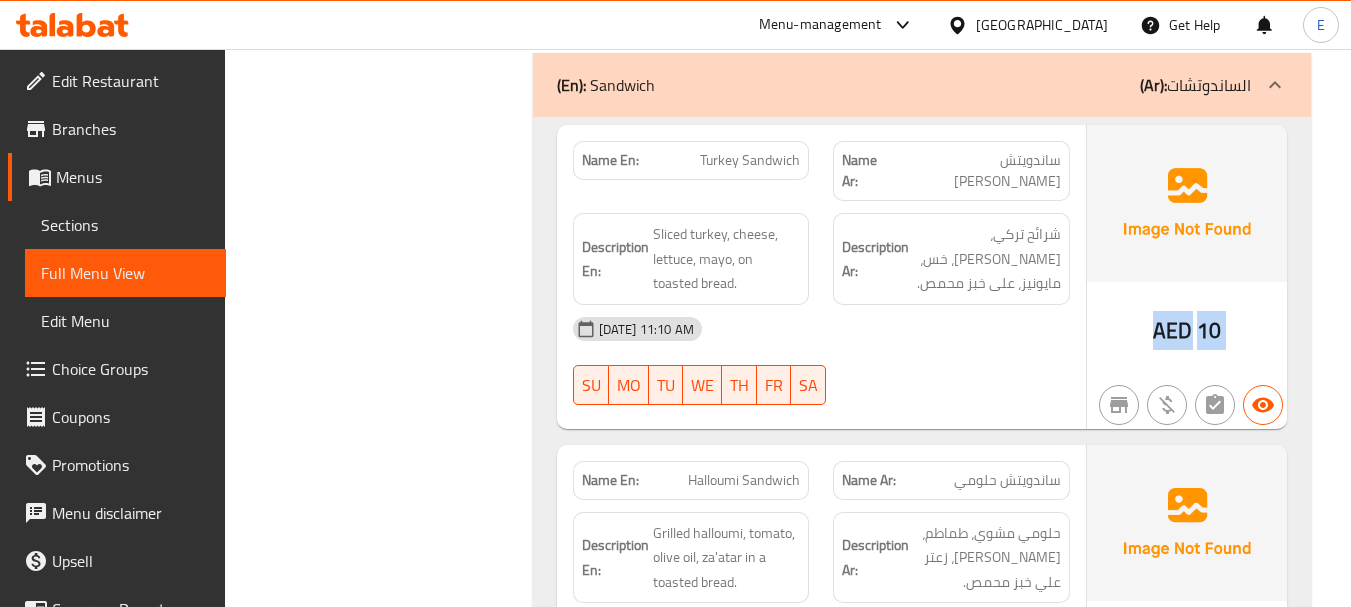 click on "10" at bounding box center (1209, -6537) 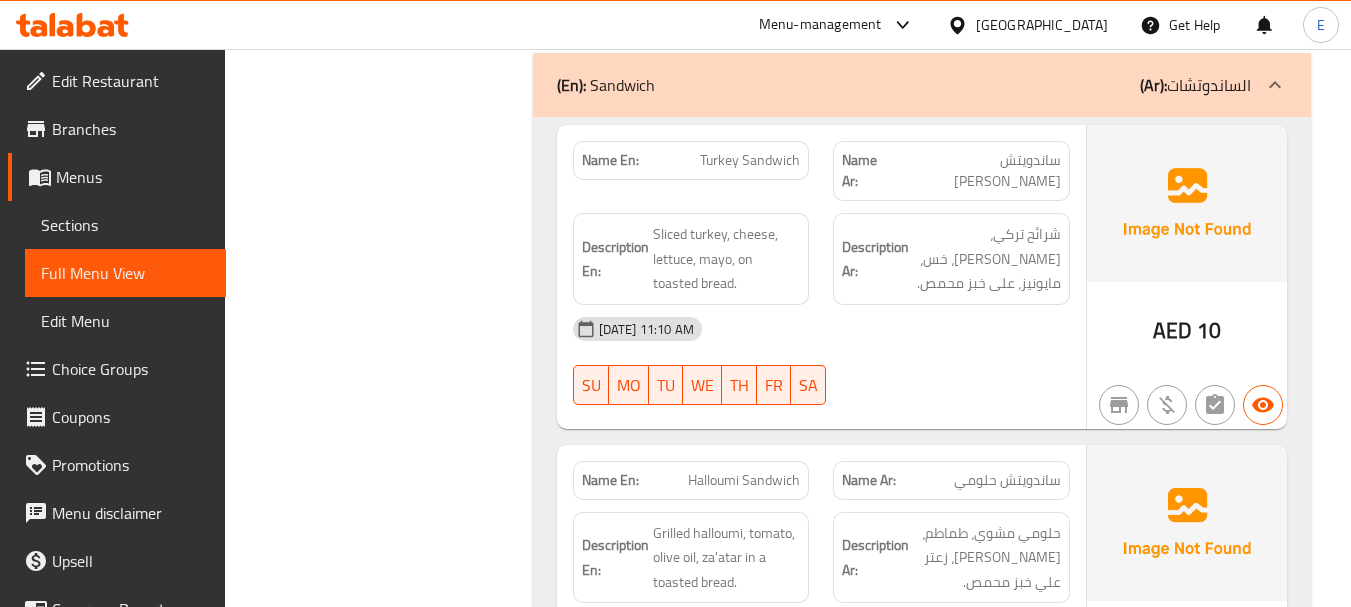 click on "ساندويتش [PERSON_NAME]" at bounding box center [1019, -6885] 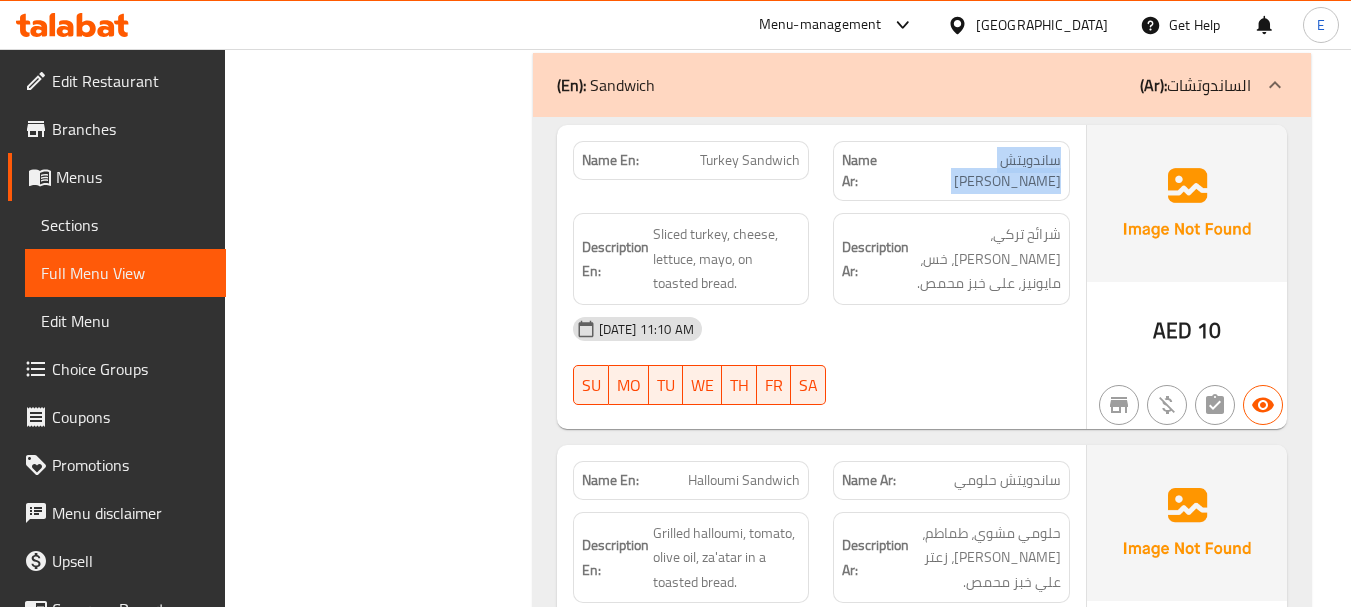 click on "ساندويتش [PERSON_NAME]" at bounding box center (1019, -6885) 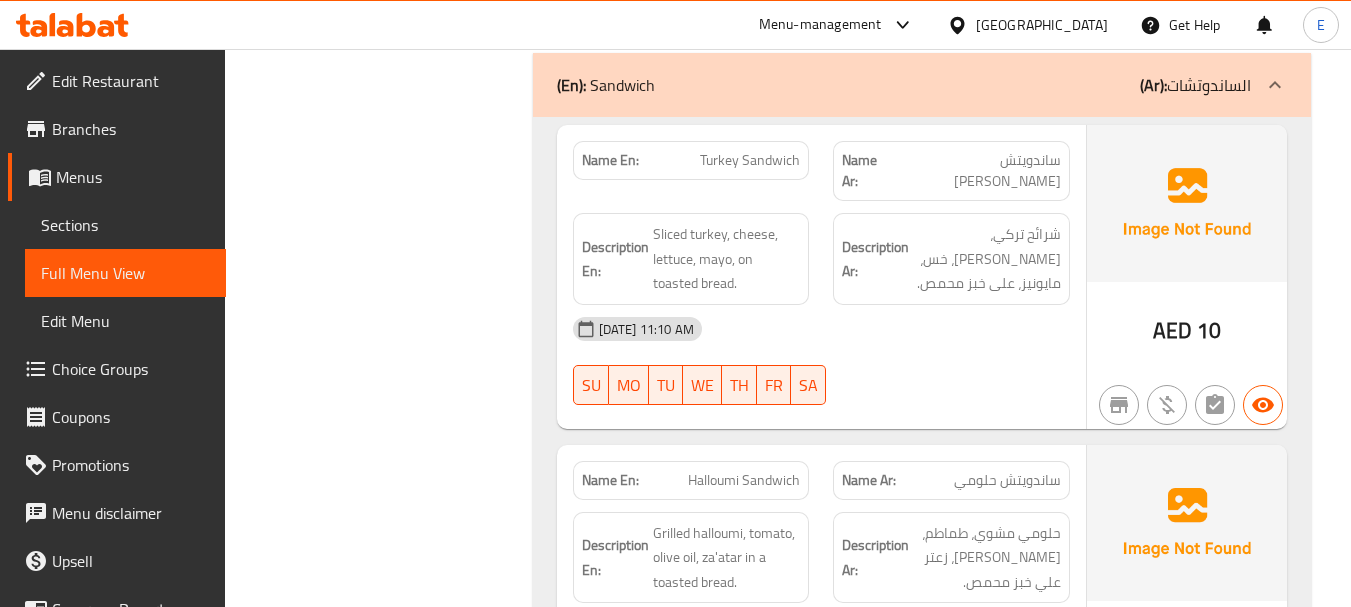 click on "ساندويتش [PERSON_NAME]" at bounding box center (1019, -6885) 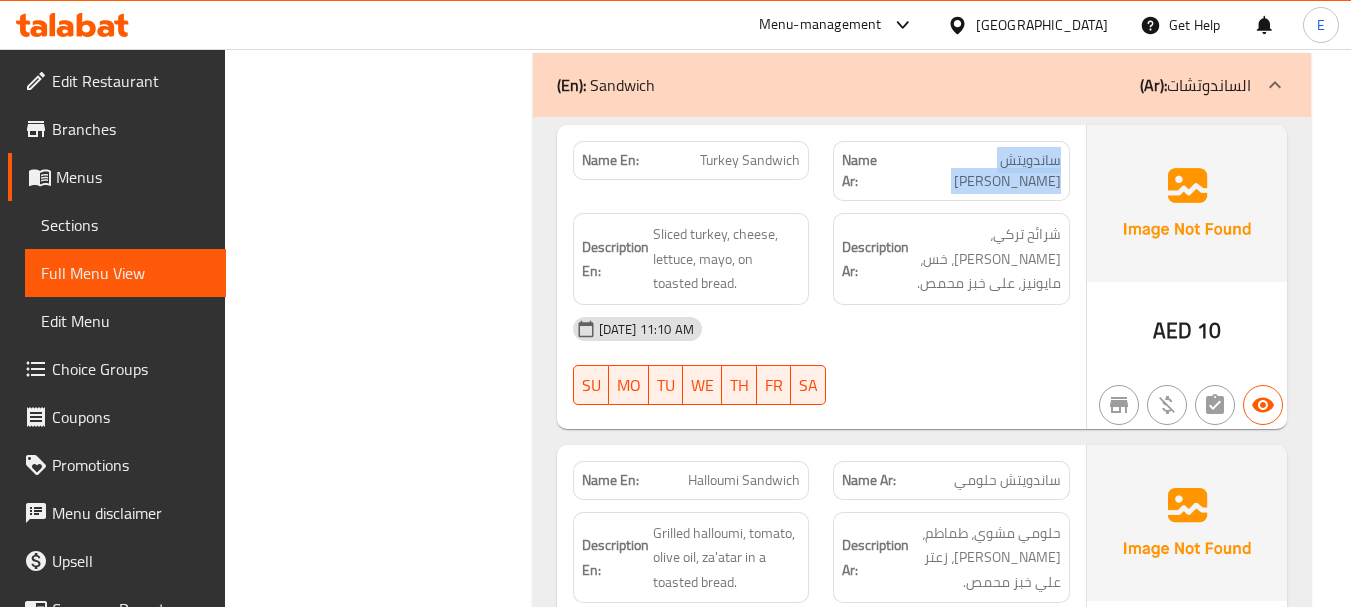click on "ساندويتش [PERSON_NAME]" at bounding box center [1019, -6885] 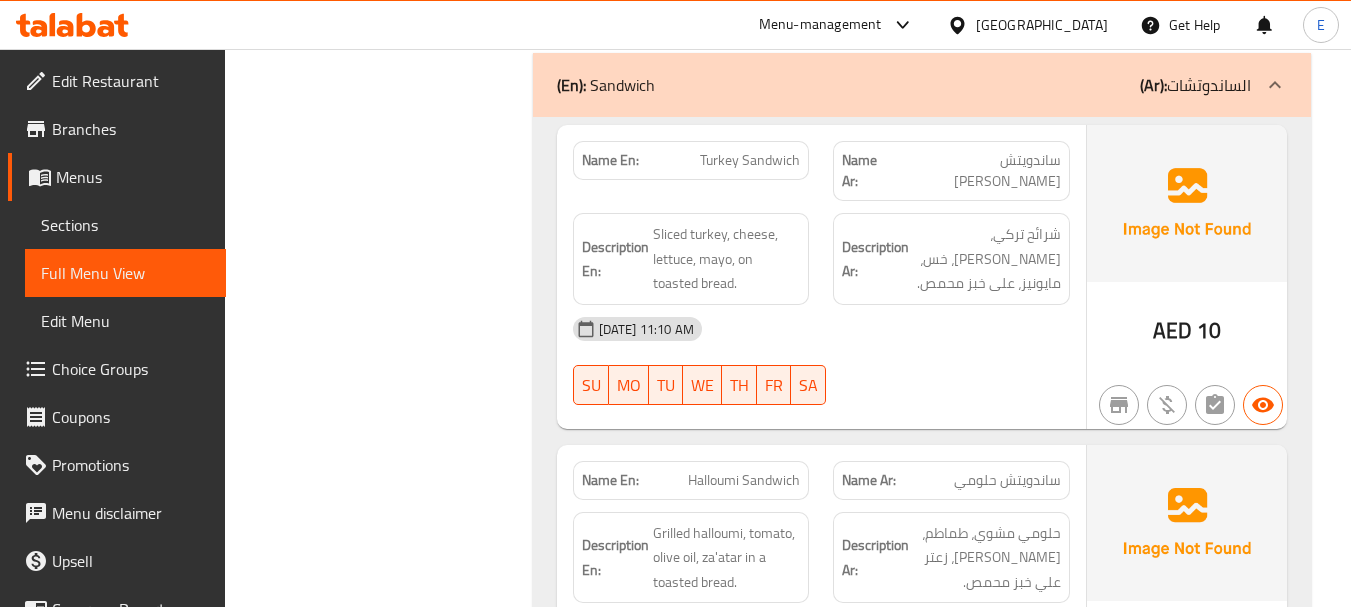 click on "Name En: Turkey Sandwich" at bounding box center (691, -6885) 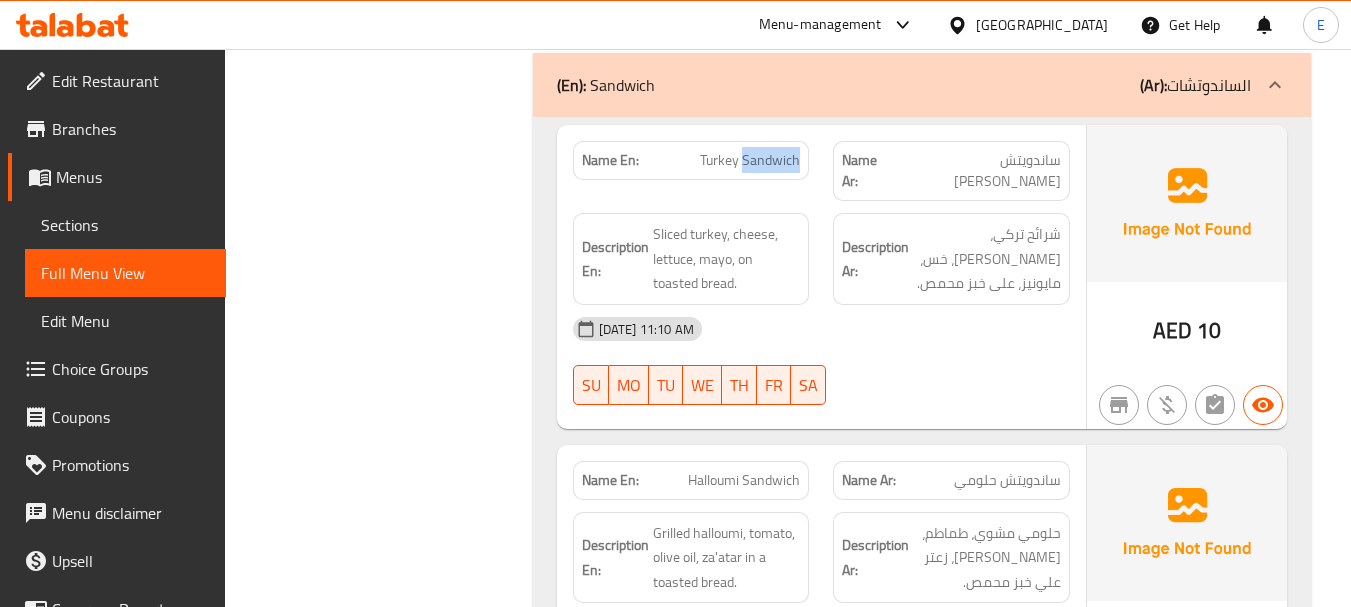 click on "Name En: Turkey Sandwich" at bounding box center [691, -6885] 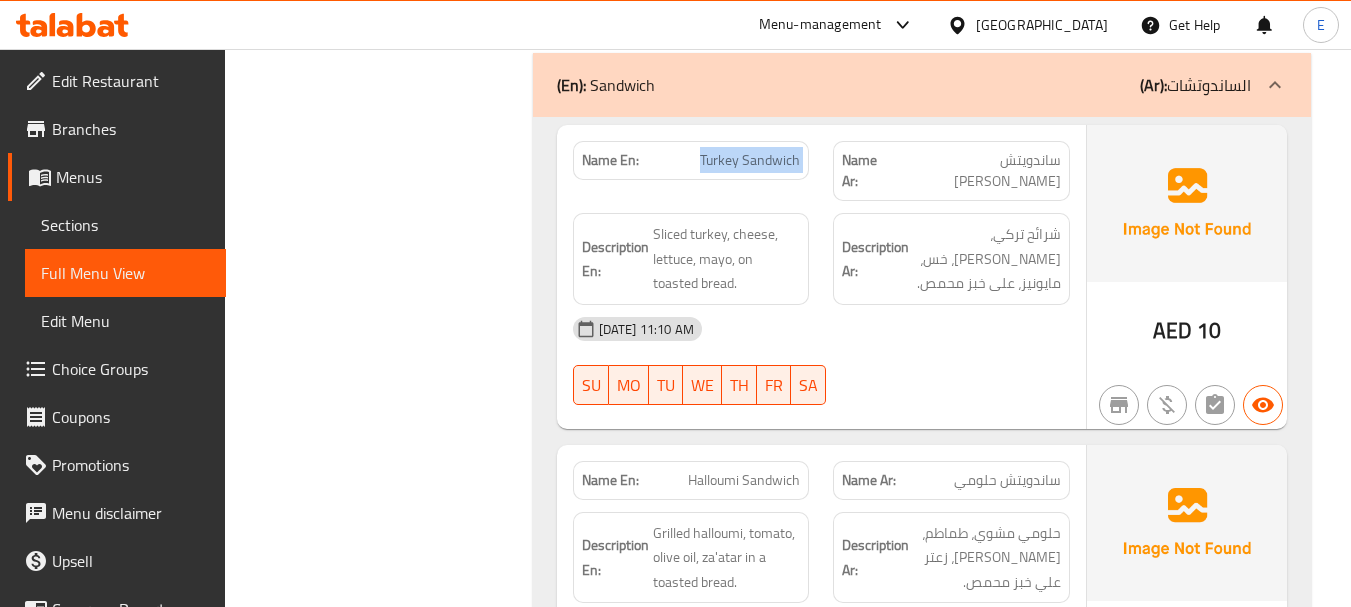 click on "Name En: Turkey Sandwich" at bounding box center (691, -6885) 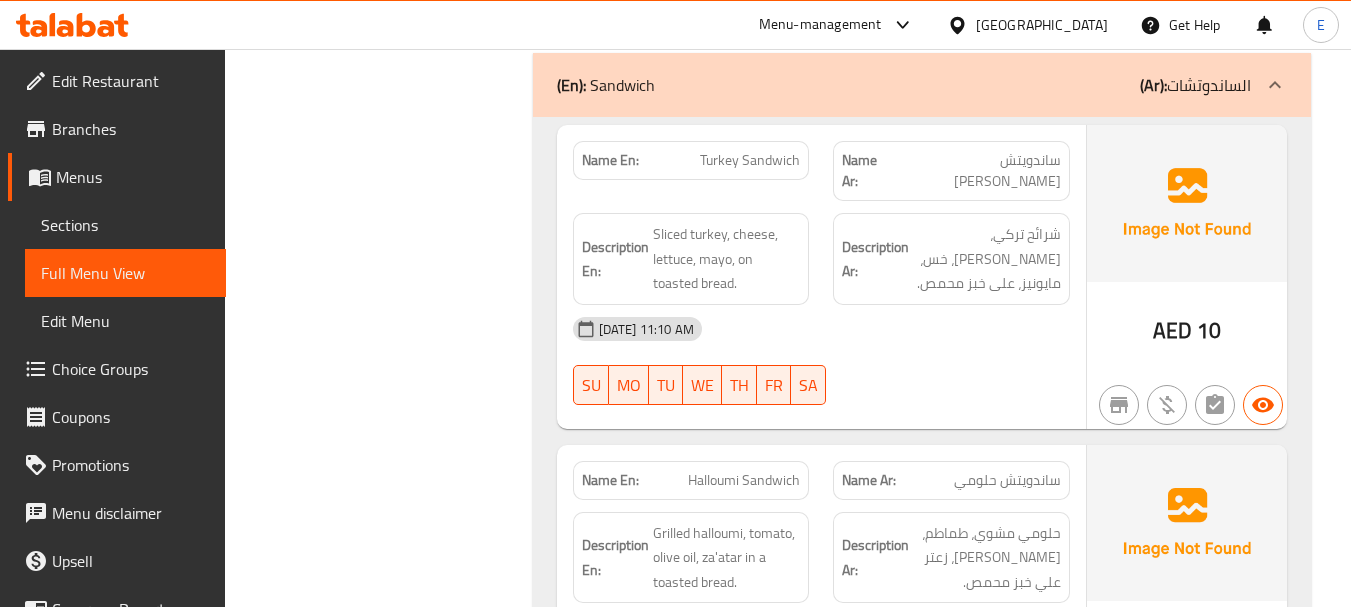 click on "Description Ar: شرائح تركي، جبنة، خس، مايونيز، على خبز محمص." at bounding box center (951, -6783) 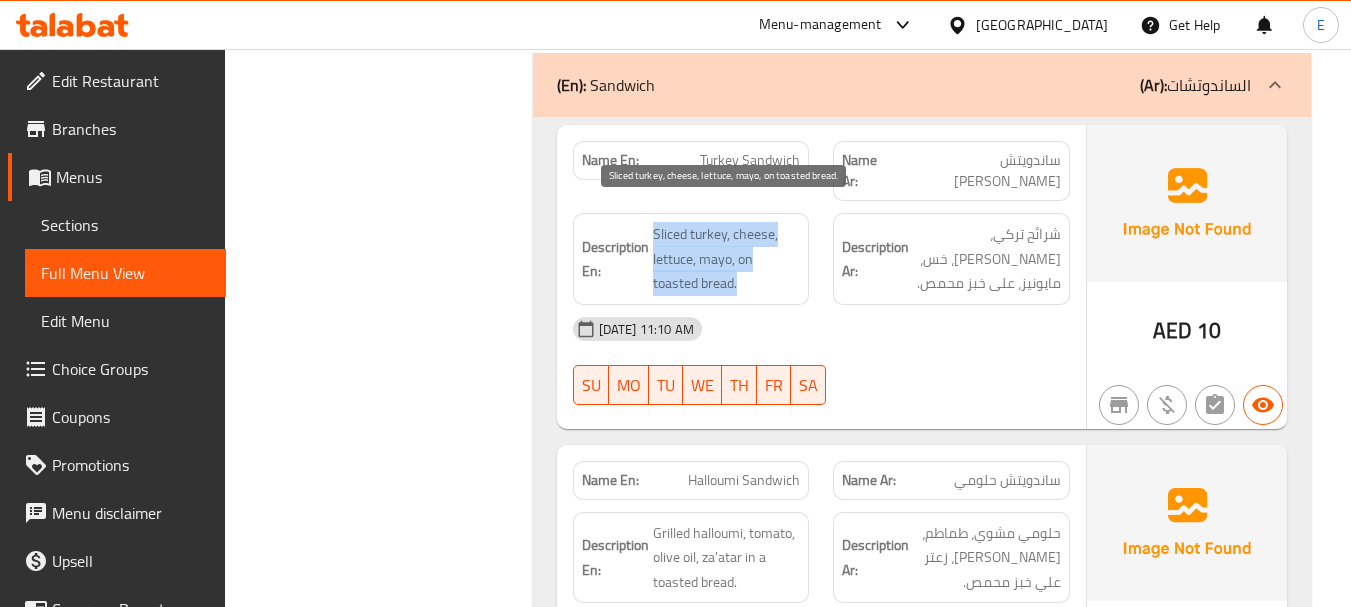 drag, startPoint x: 652, startPoint y: 206, endPoint x: 781, endPoint y: 265, distance: 141.85204 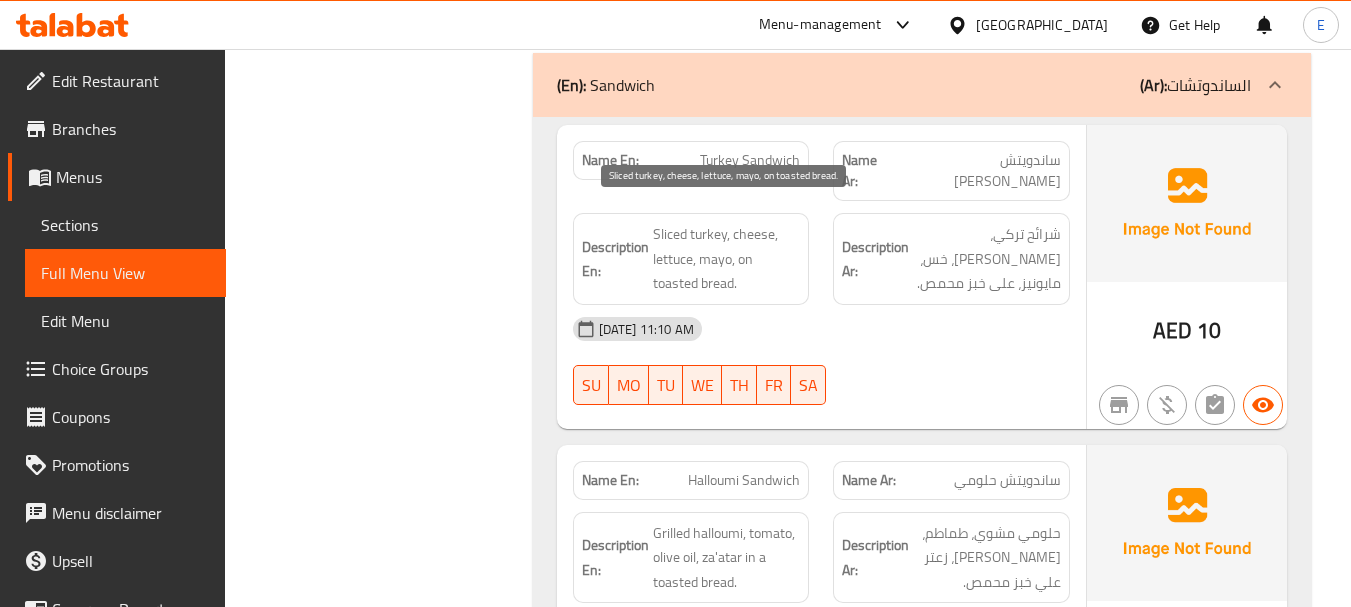 click on "Sliced turkey, cheese, lettuce, mayo, on toasted bread." at bounding box center (727, 259) 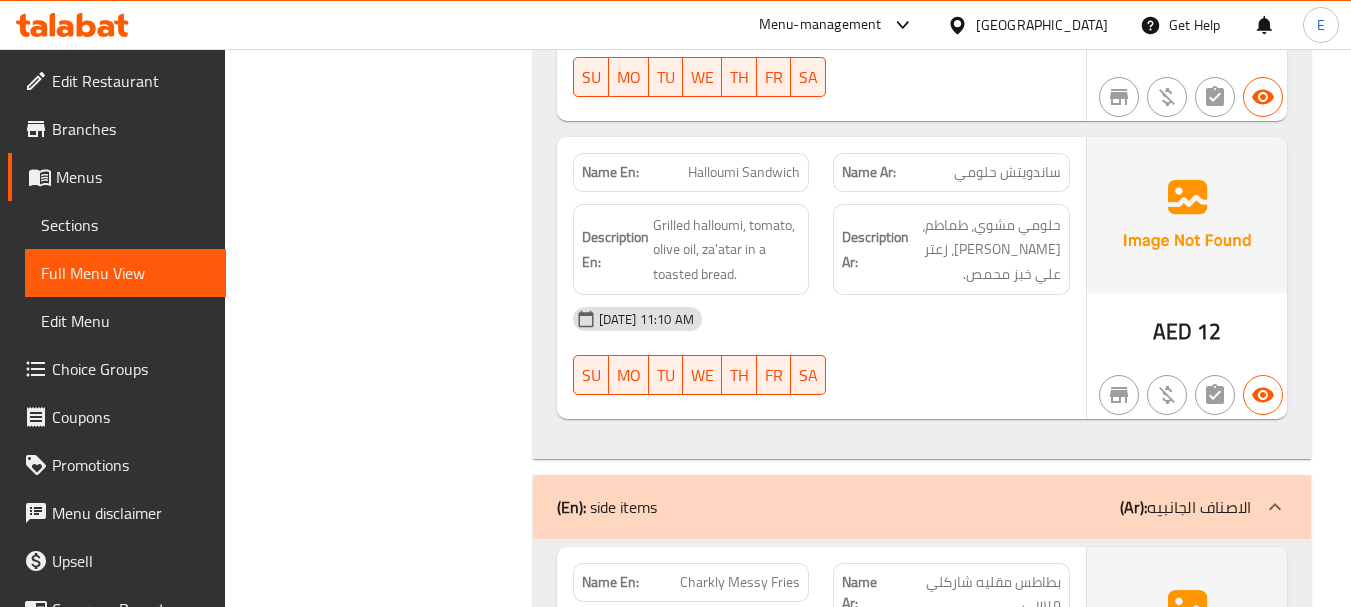 scroll, scrollTop: 7622, scrollLeft: 0, axis: vertical 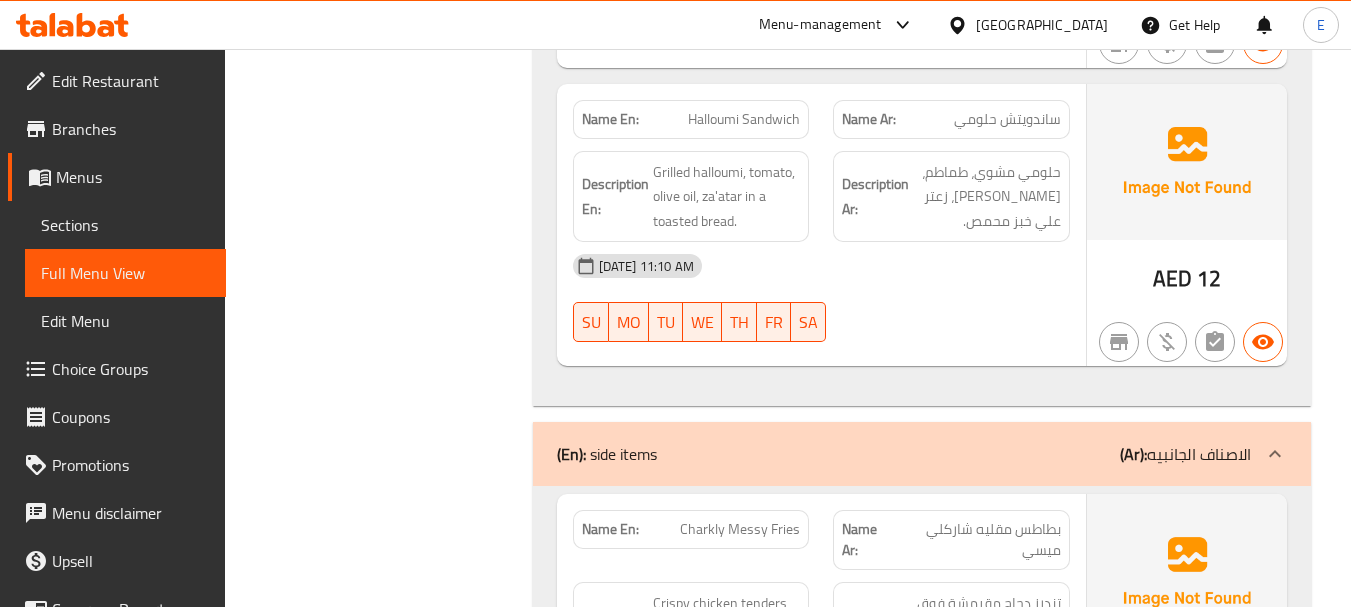 click on "Name En: Halloumi Sandwich" at bounding box center (691, -6569) 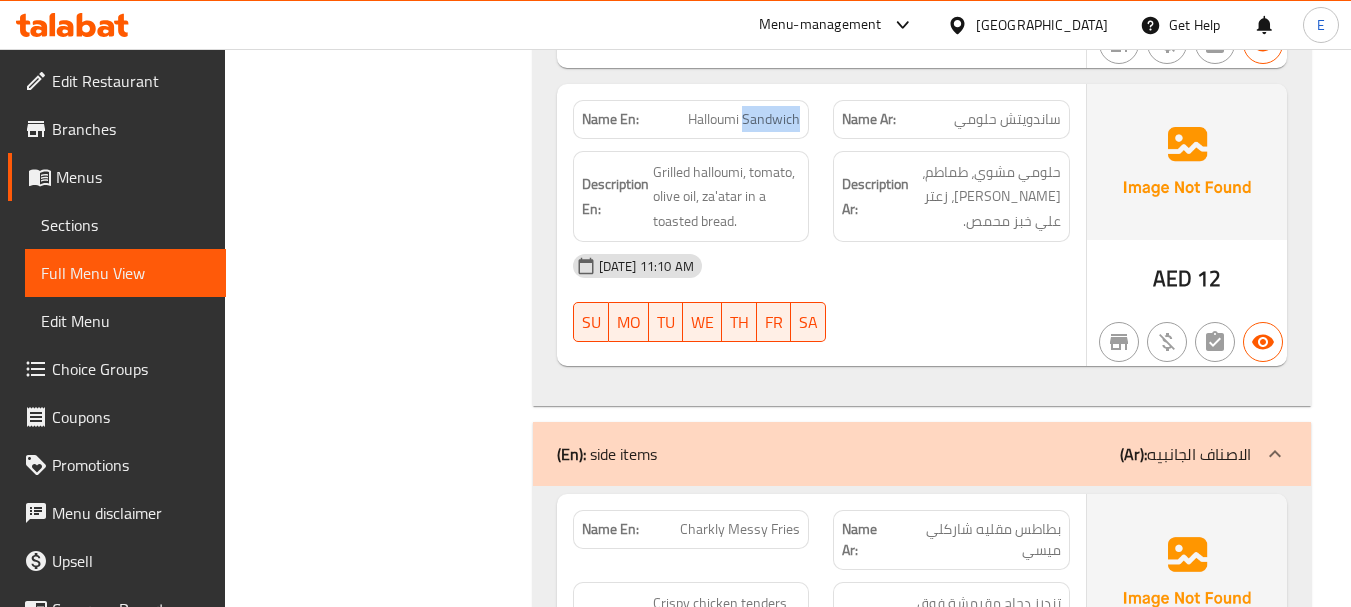 click on "Name En: Halloumi Sandwich" at bounding box center [691, -6569] 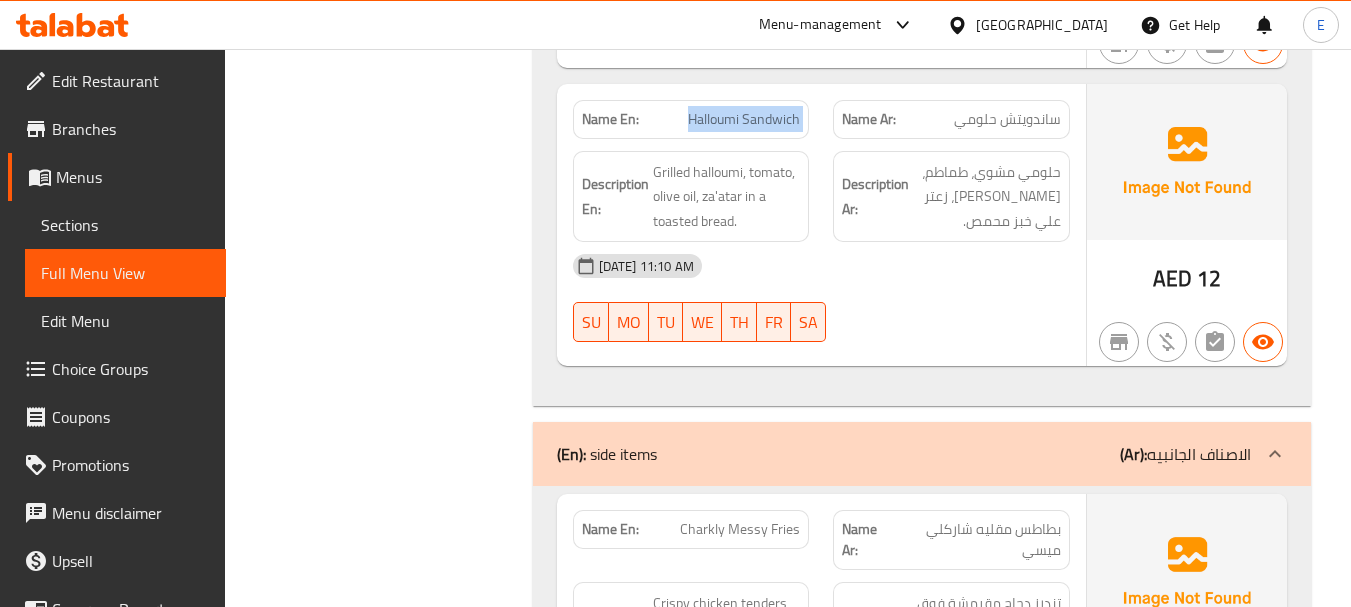 click on "Name En: Halloumi Sandwich" at bounding box center [691, -6569] 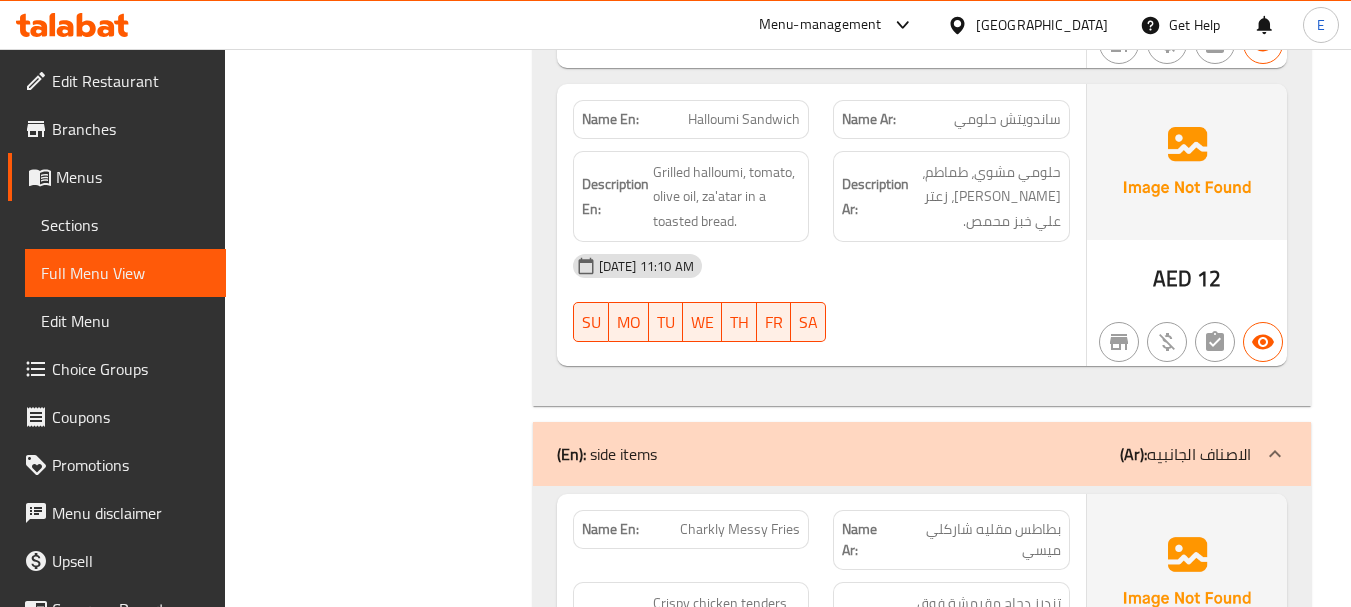 click on "ساندويتش حلومي" at bounding box center (1009, -6569) 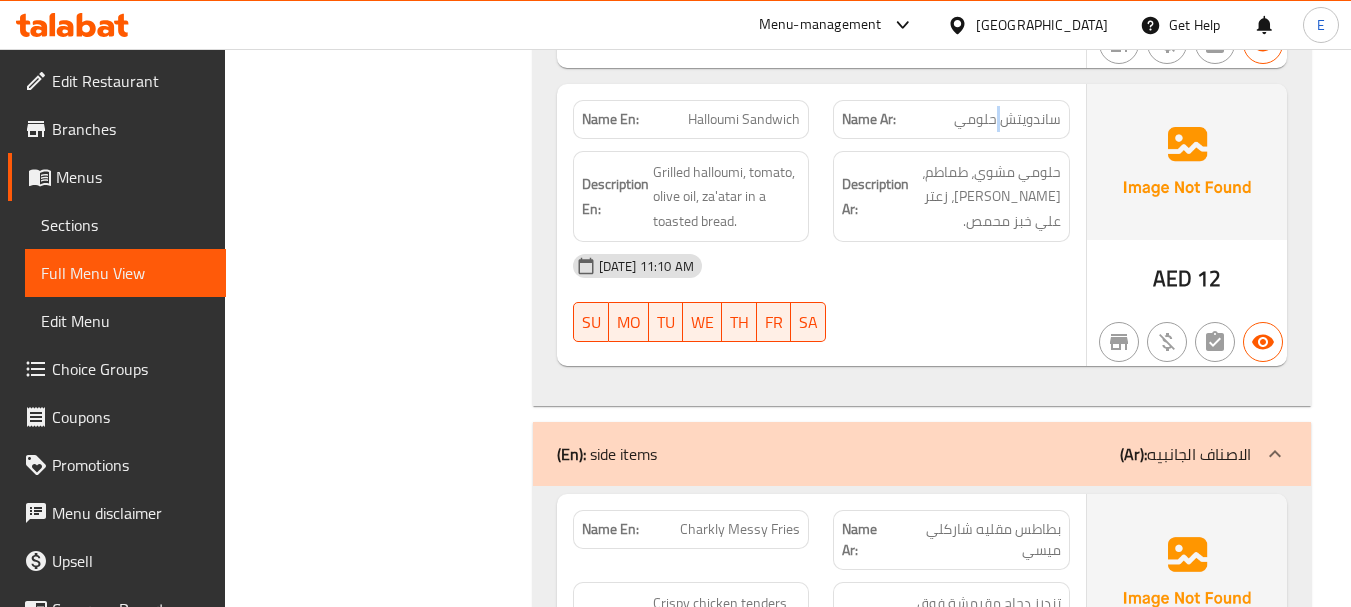 click on "ساندويتش حلومي" at bounding box center (1009, -6569) 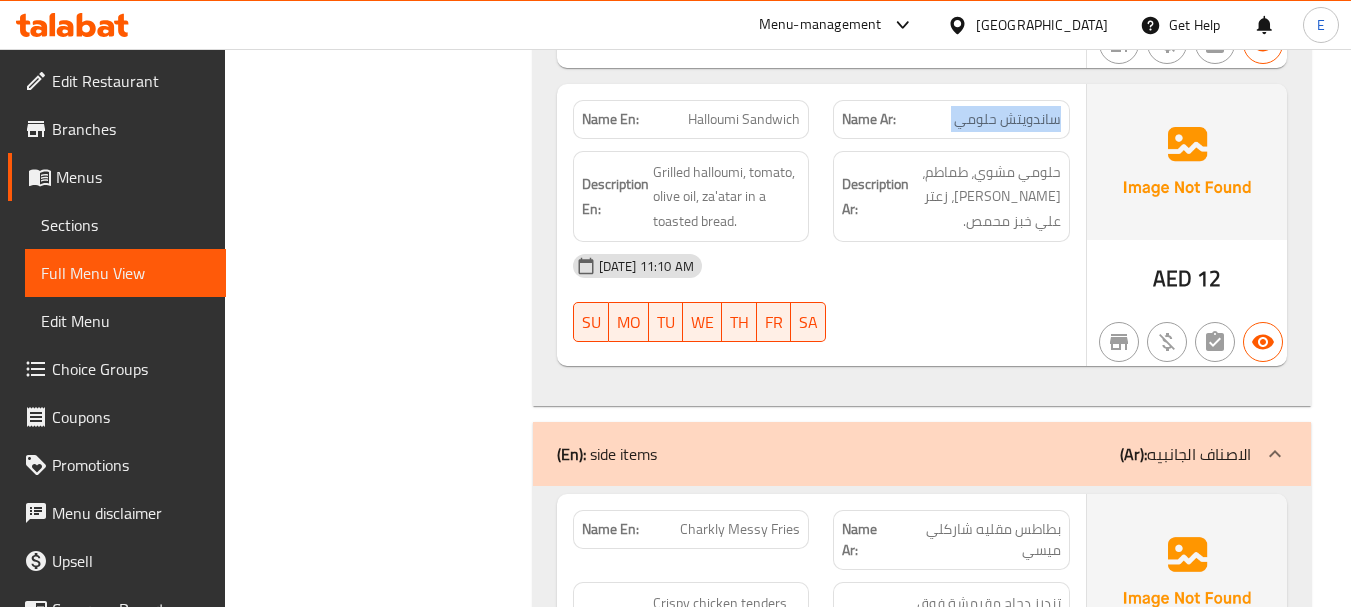 click on "ساندويتش حلومي" at bounding box center [1009, -6569] 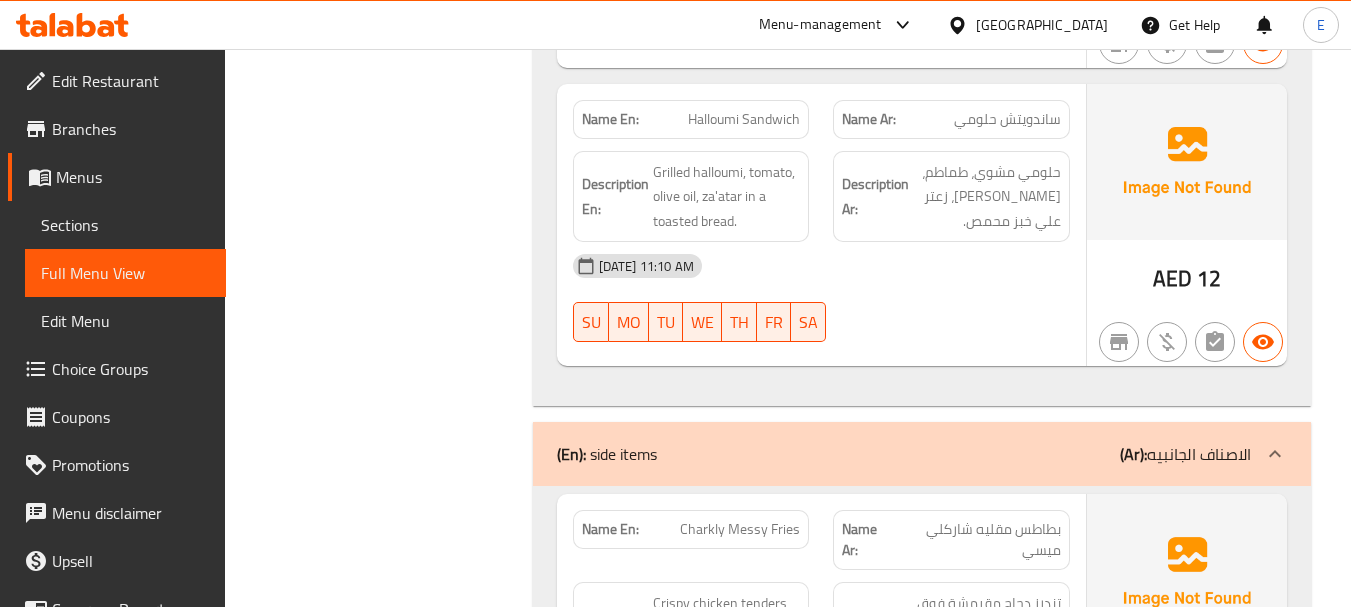 click on "11-07-2025 11:10 AM SU MO TU WE TH FR SA" at bounding box center (821, -6365) 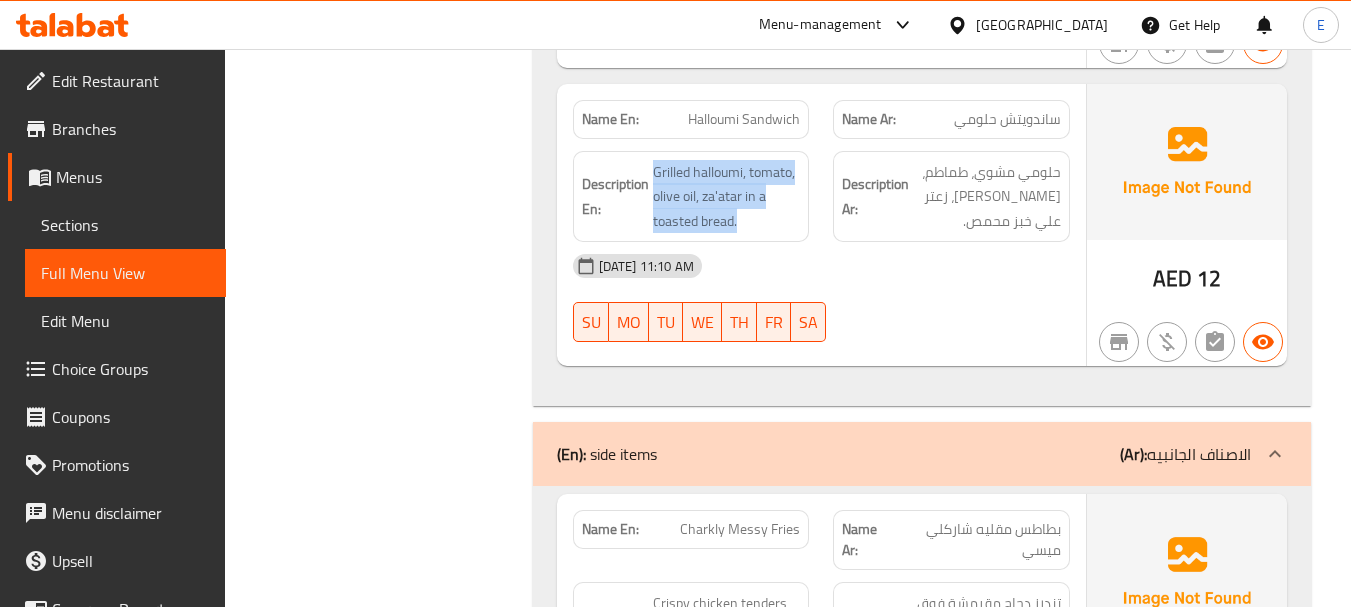 drag, startPoint x: 646, startPoint y: 141, endPoint x: 805, endPoint y: 202, distance: 170.29973 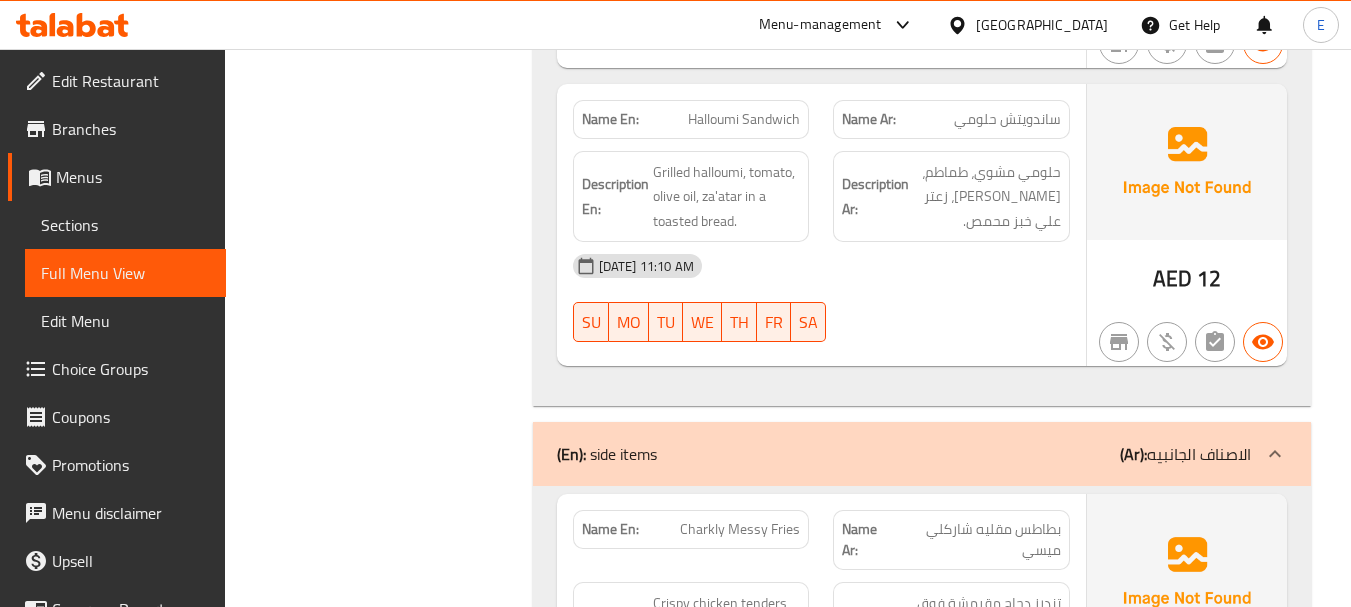 click on "Description En: Grilled halloumi, tomato, olive oil, za'atar in a toasted bread." at bounding box center (691, -6479) 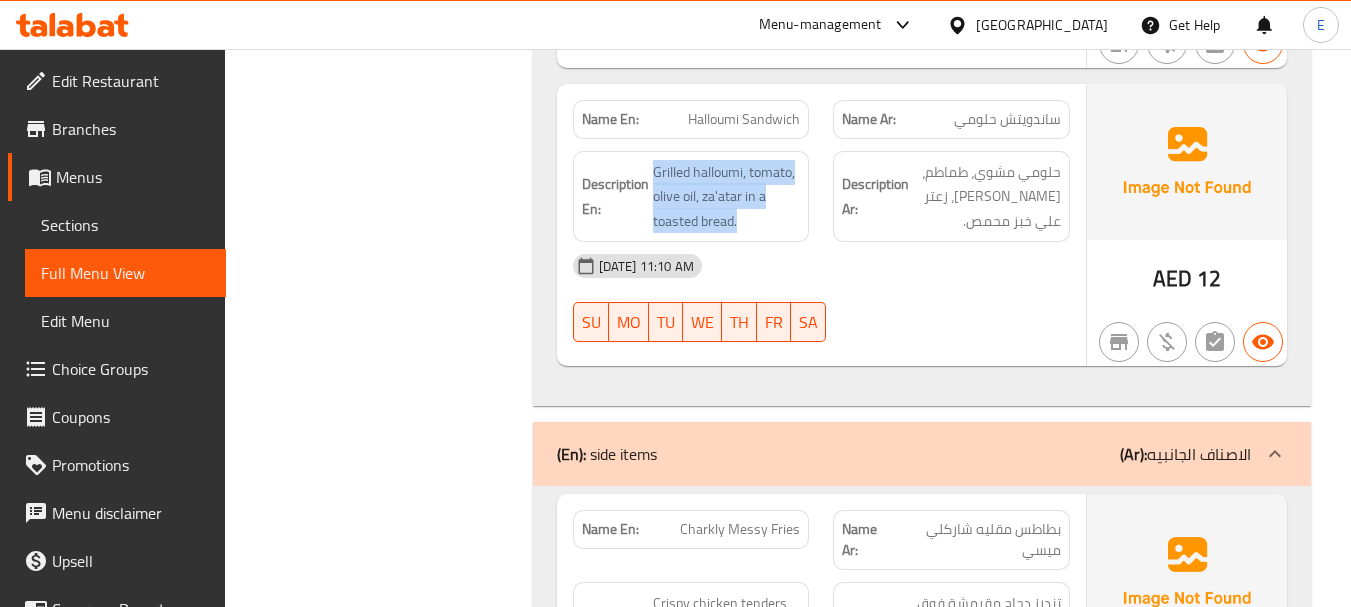 click on "Description En: Grilled halloumi, tomato, olive oil, za'atar in a toasted bread." at bounding box center [691, -6479] 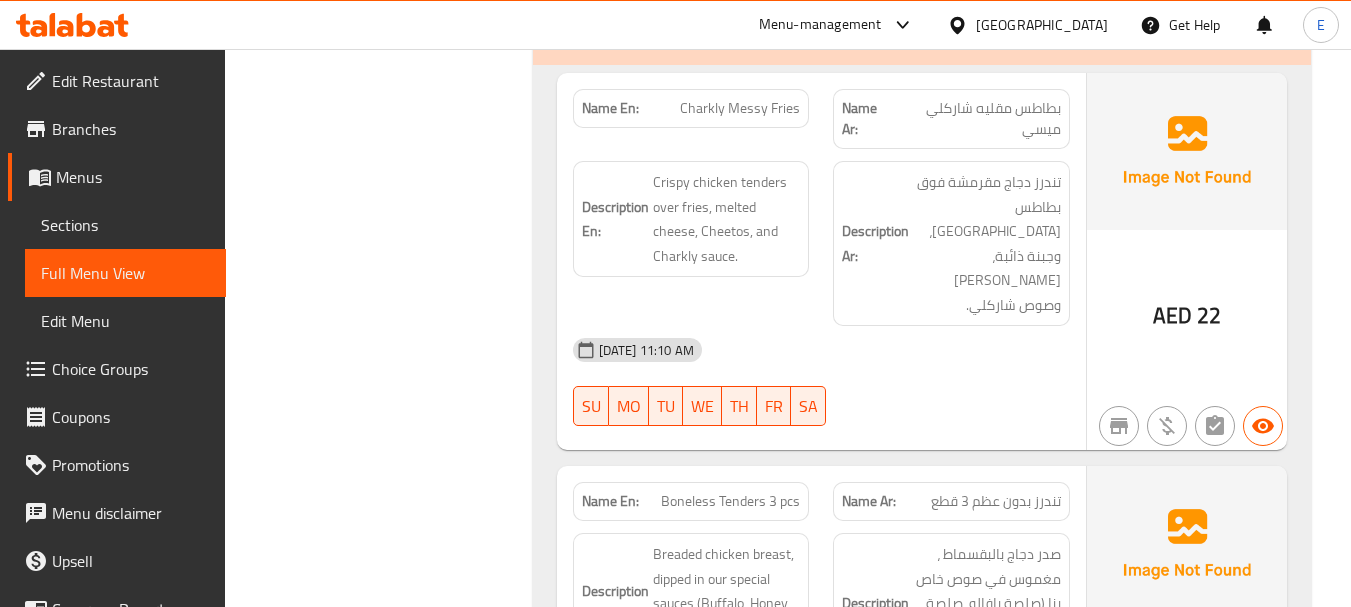 scroll, scrollTop: 8050, scrollLeft: 0, axis: vertical 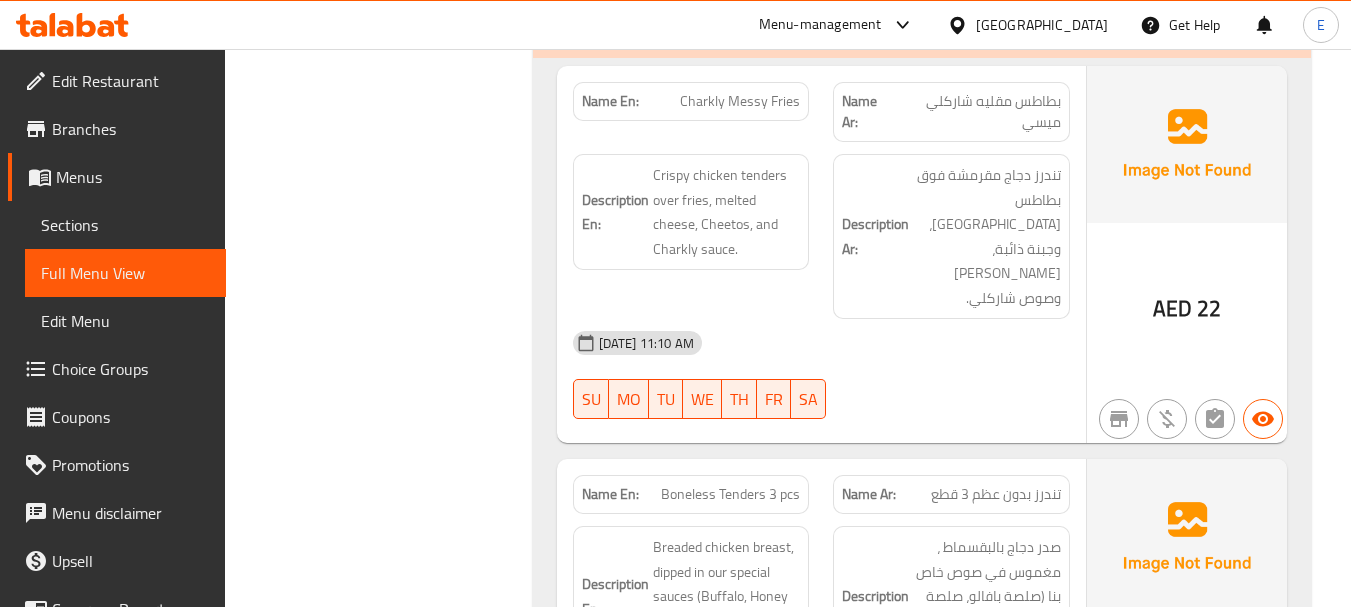 click on "AED 22" at bounding box center (1187, -7379) 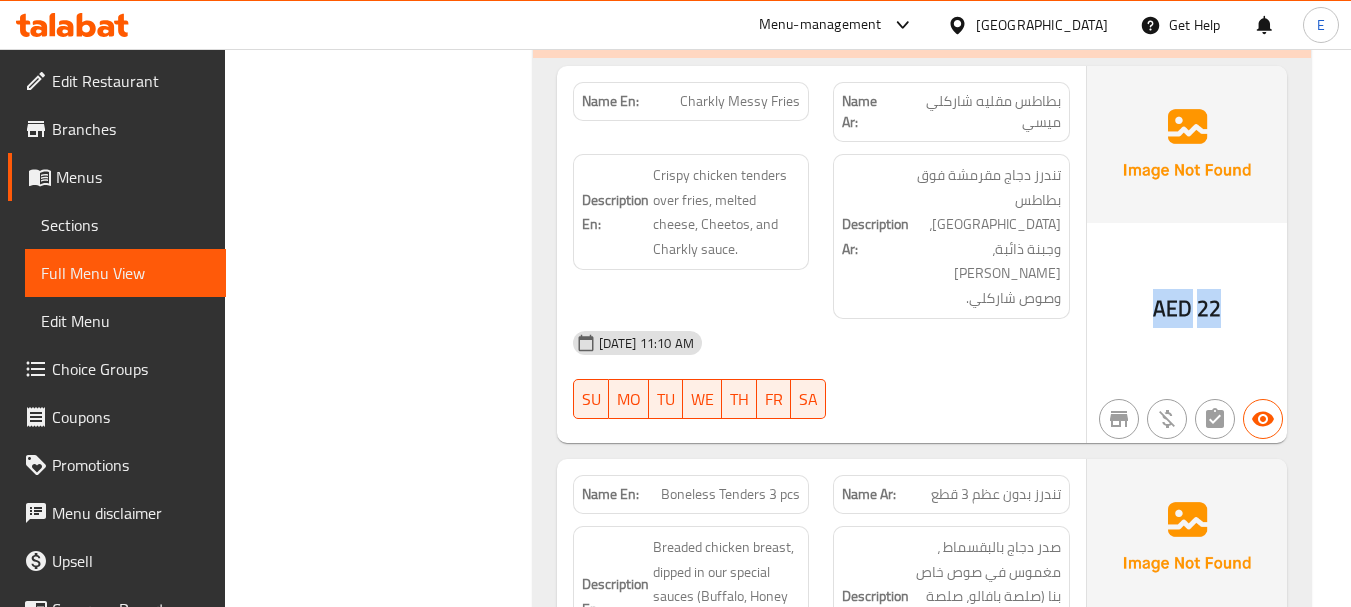 click on "AED 22" at bounding box center [1187, -7379] 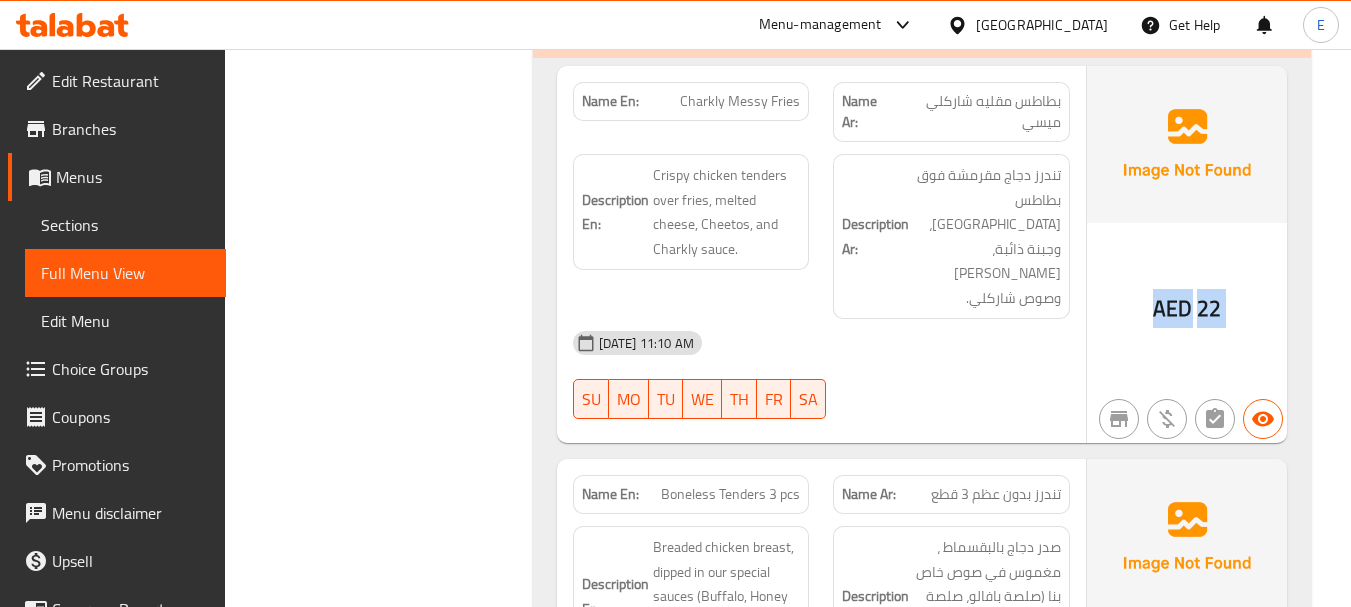 click on "AED 22" at bounding box center (1187, -7379) 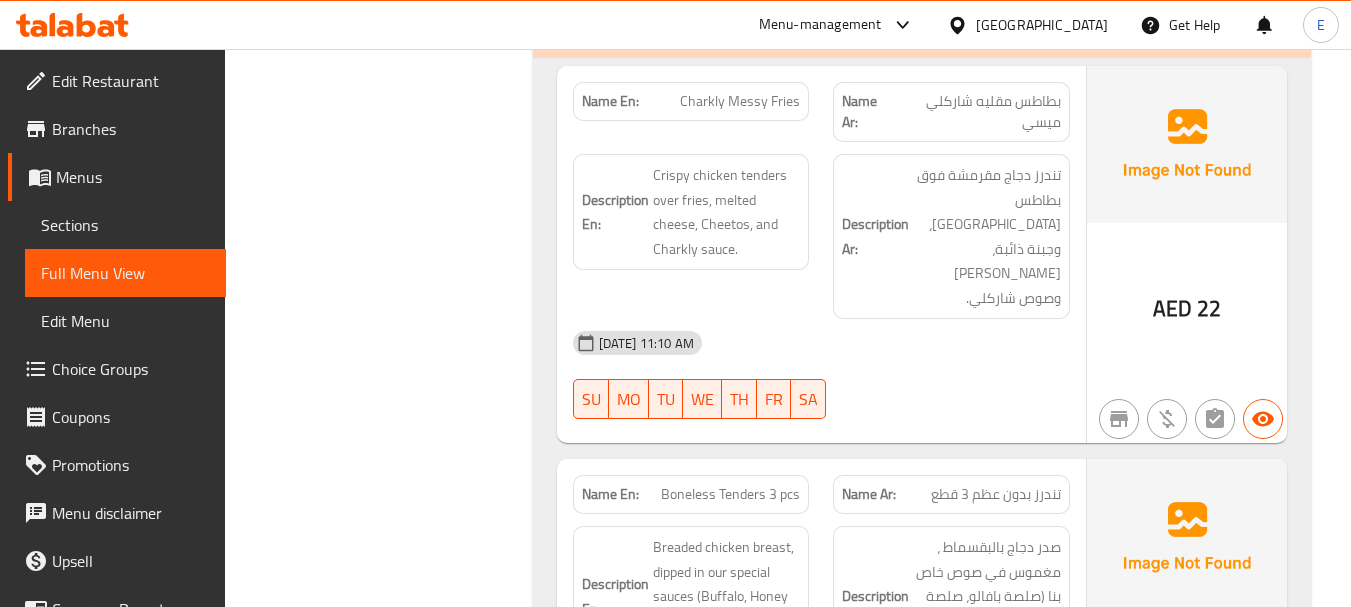click on "Charkly Messy Fries" at bounding box center [752, -7674] 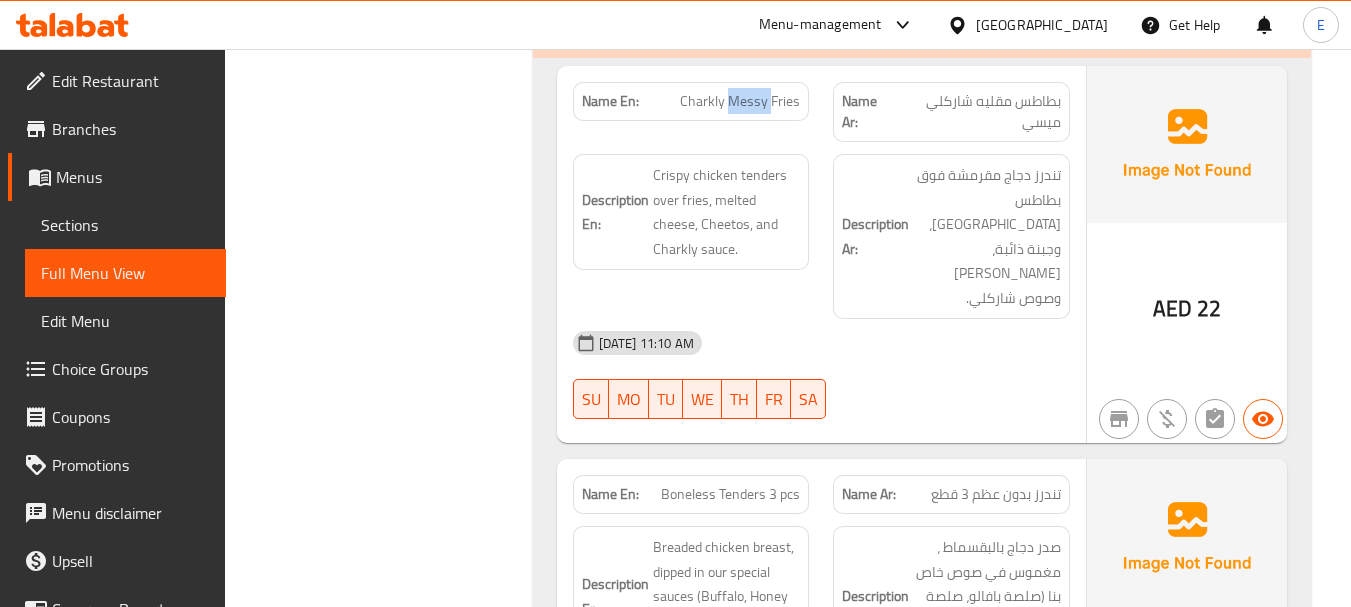 click on "Charkly Messy Fries" at bounding box center [752, -7674] 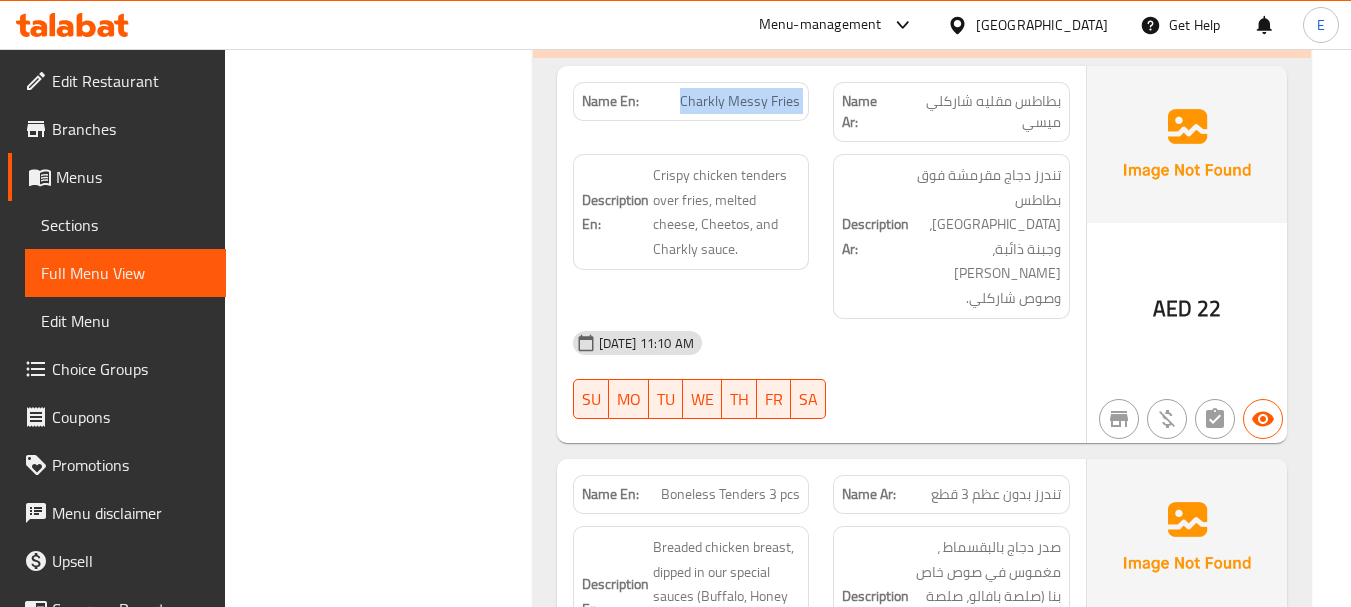 click on "Charkly Messy Fries" at bounding box center (752, -7674) 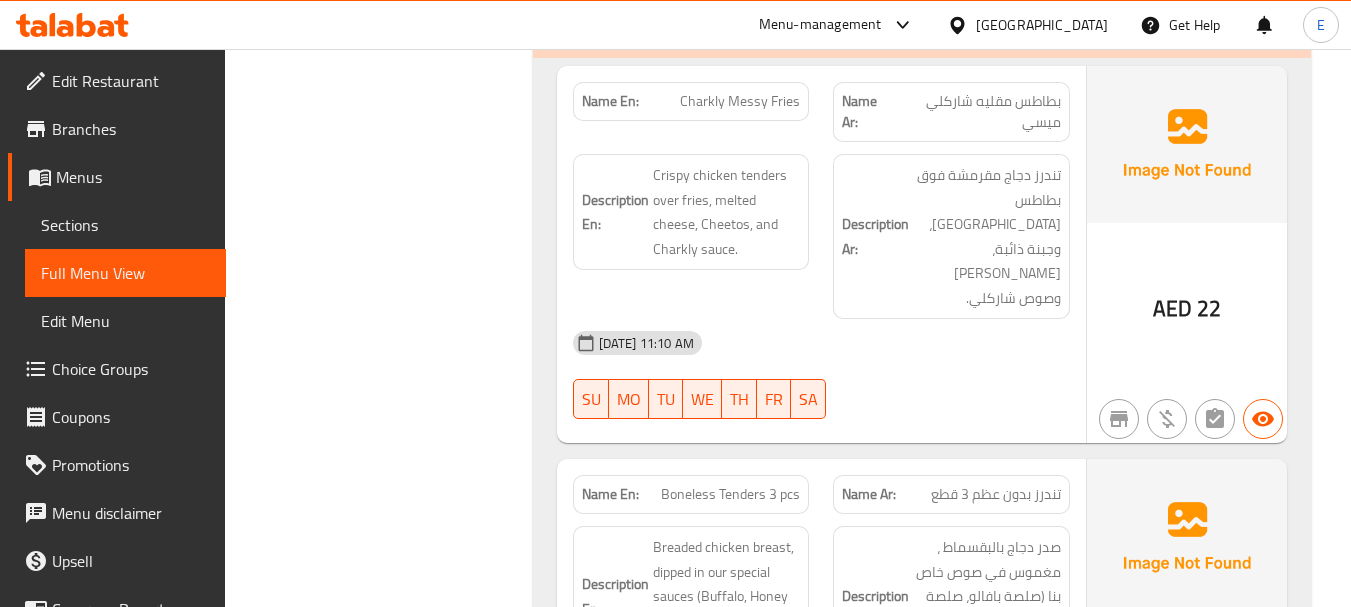click on "بطاطس مقليه شاركلي ميسي" at bounding box center [1019, -7674] 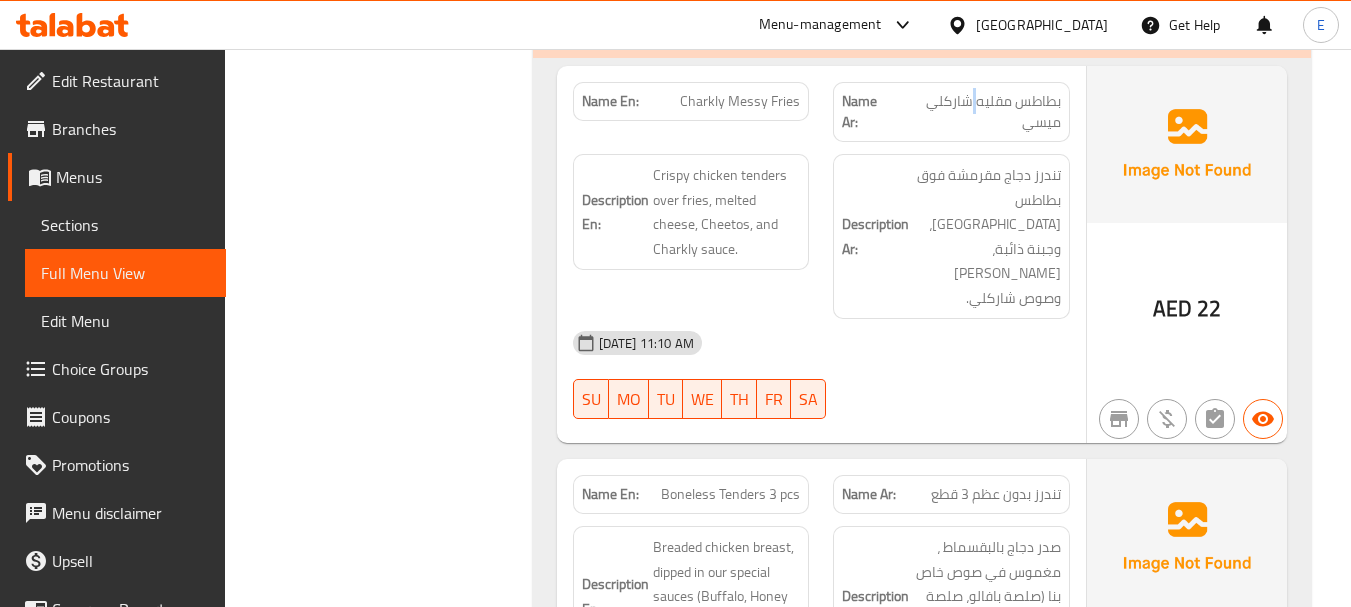 click on "بطاطس مقليه شاركلي ميسي" at bounding box center [1019, -7674] 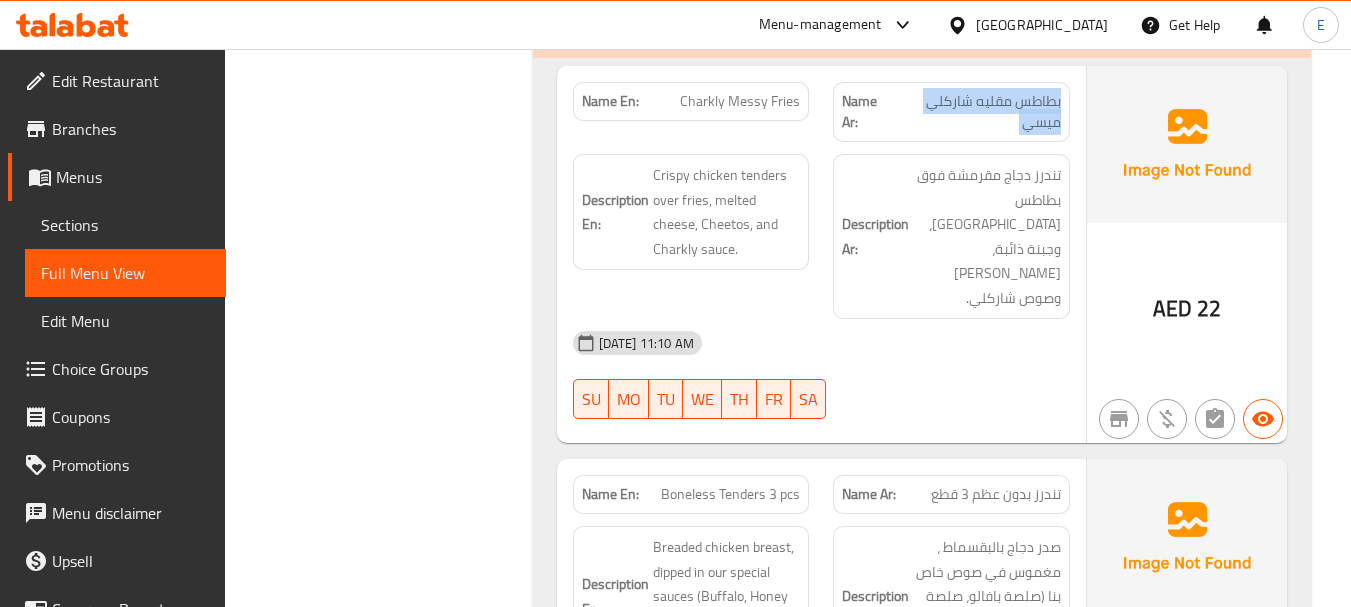 click on "بطاطس مقليه شاركلي ميسي" at bounding box center [1019, -7674] 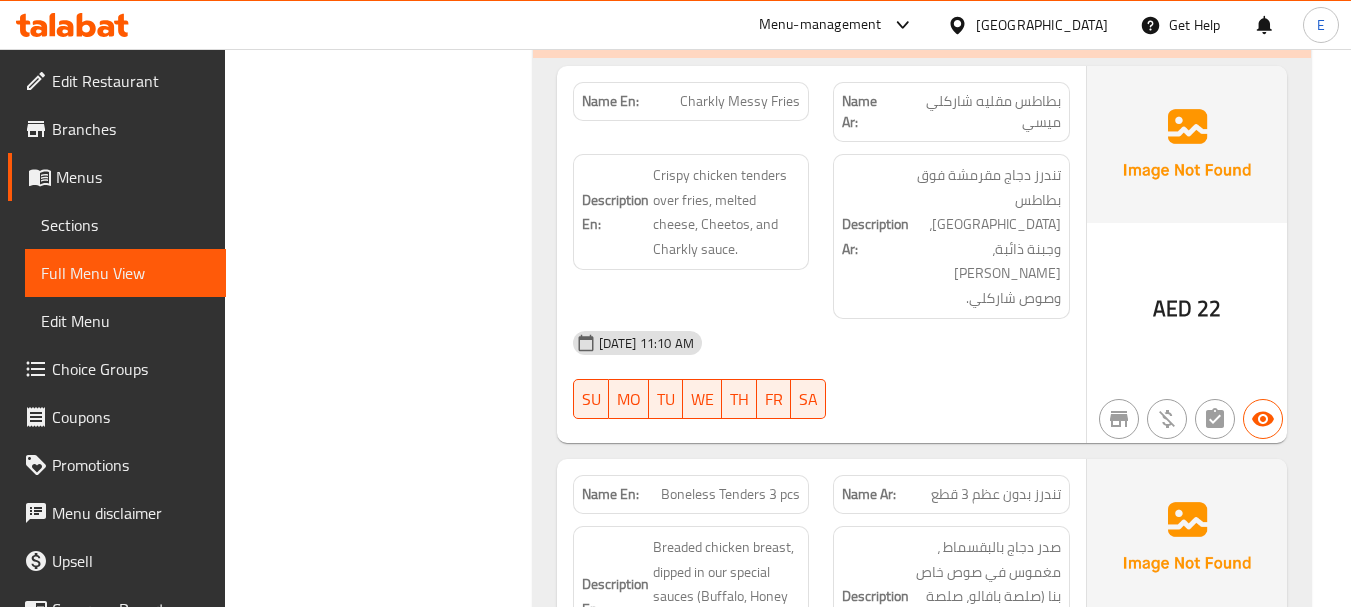 click on "[DATE] 11:10 AM" at bounding box center (821, -7478) 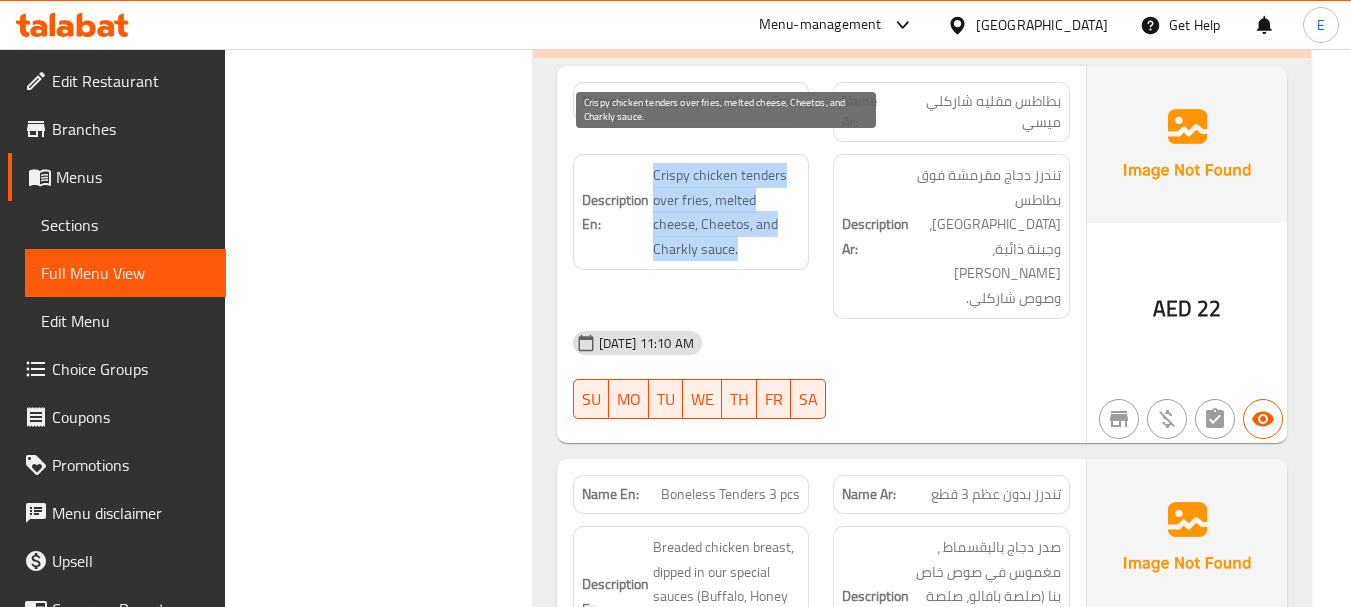 drag, startPoint x: 649, startPoint y: 141, endPoint x: 784, endPoint y: 221, distance: 156.92355 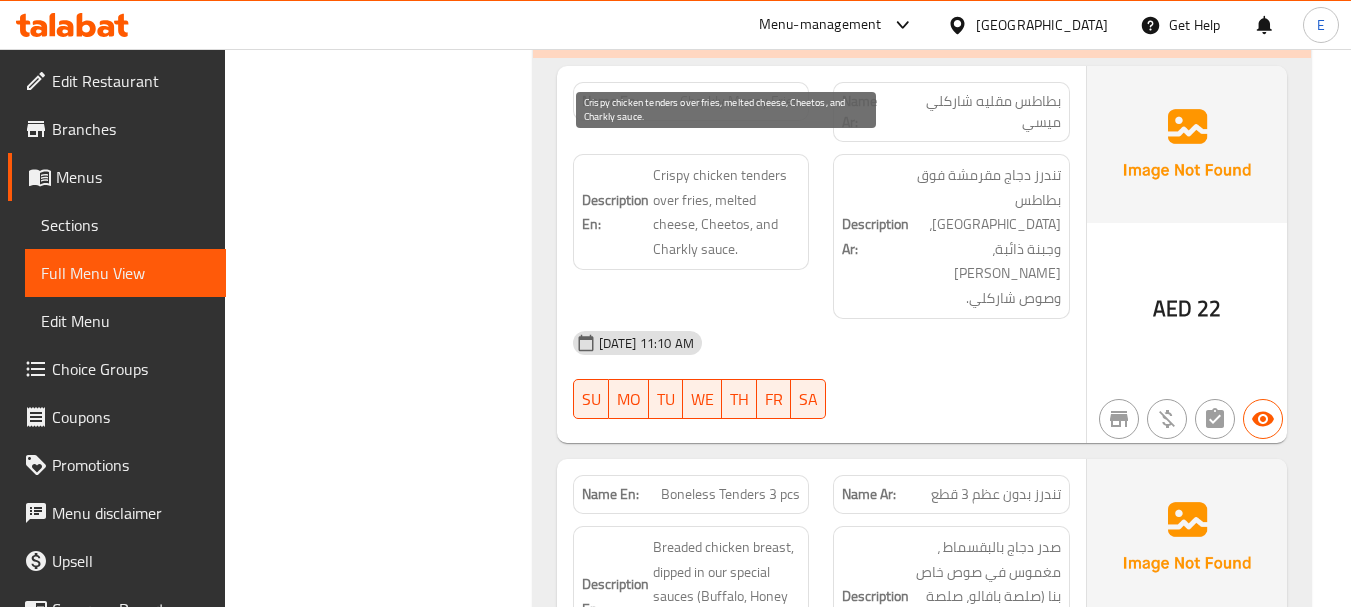 click on "Crispy chicken tenders over fries, melted cheese, Cheetos, and Charkly sauce." at bounding box center [727, 212] 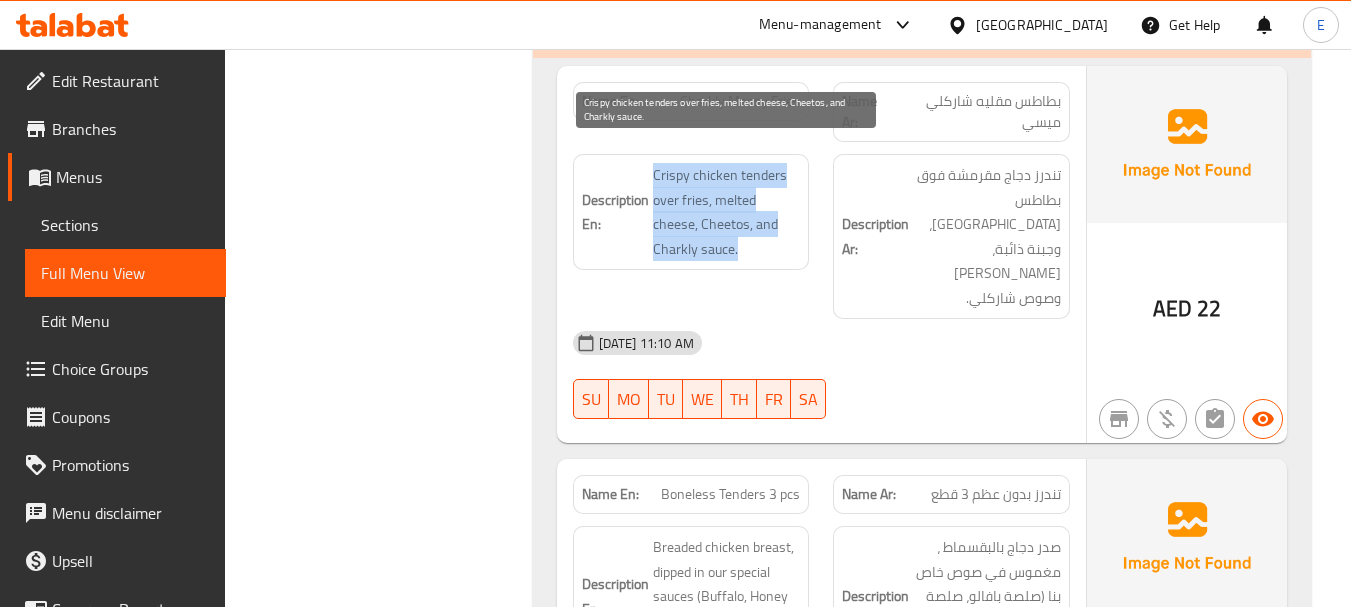 click on "Crispy chicken tenders over fries, melted cheese, Cheetos, and Charkly sauce." at bounding box center [727, 212] 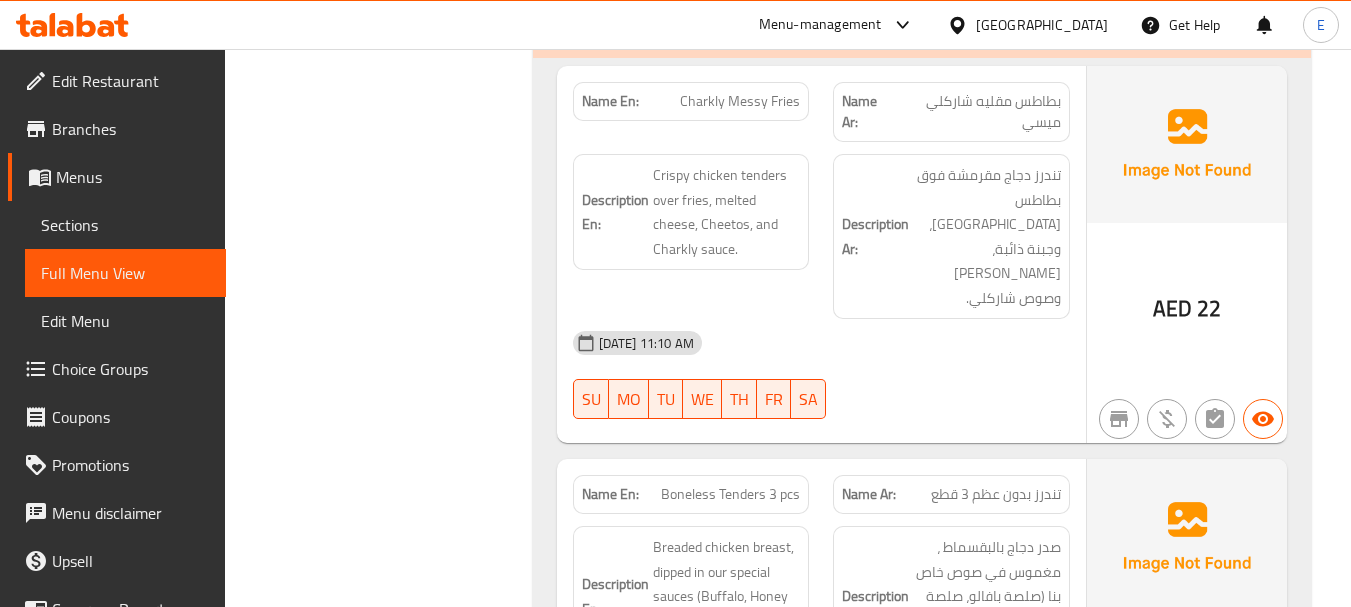 click on "11-07-2025 11:10 AM SU MO TU WE TH FR SA" at bounding box center (821, -7446) 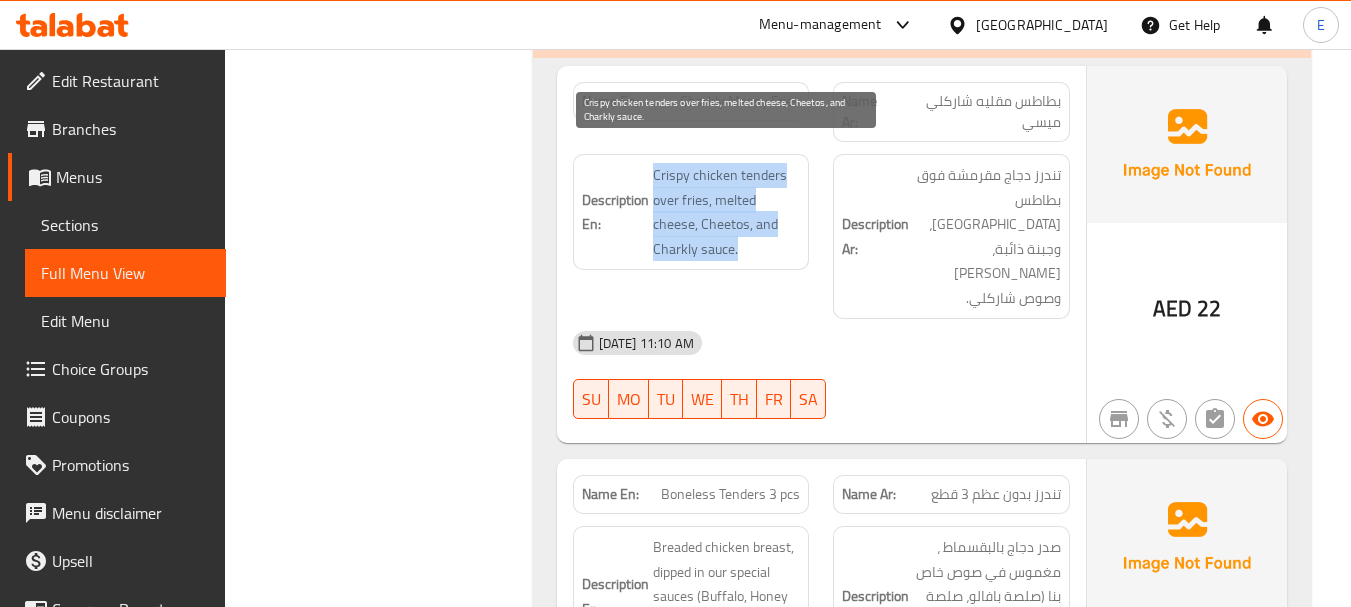 drag, startPoint x: 647, startPoint y: 147, endPoint x: 809, endPoint y: 228, distance: 181.1215 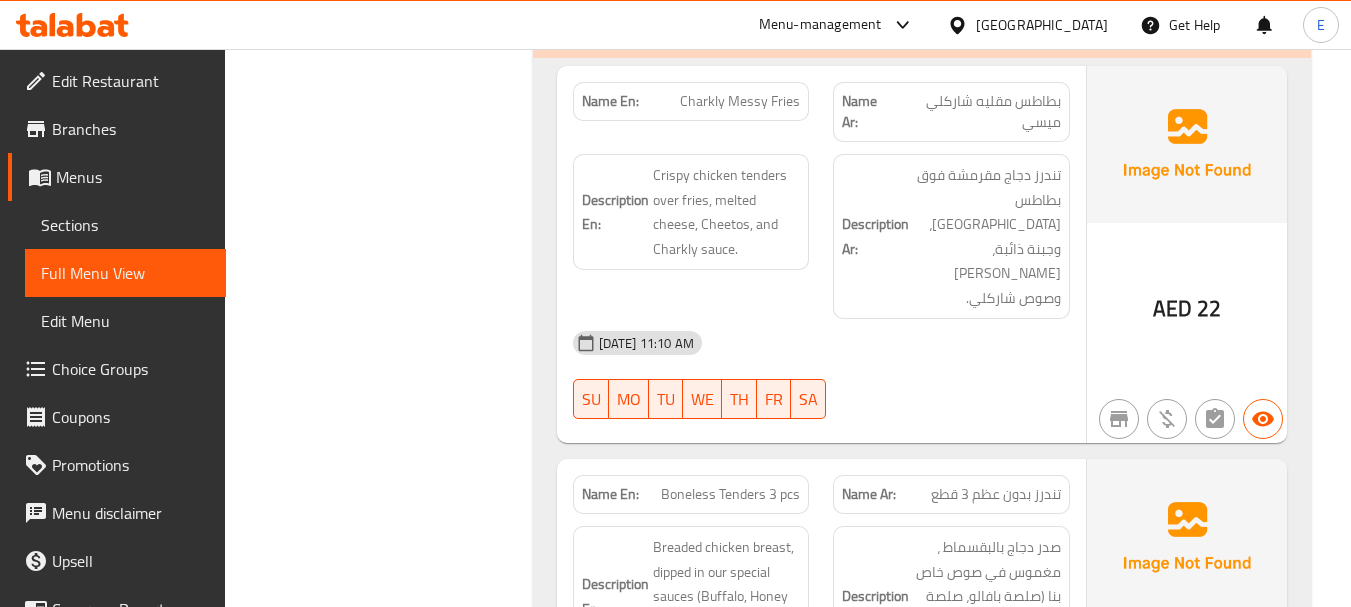 click on "Home / Restaurants management / Menus / Full menu view Export Menu final   Active Filter Branches Branches Popular filters Free items Branch specific items Has choices Upsell items Availability filters Available Not available View filters Collapse sections Collapse categories Collapse Choices (En):   burger  (Ar): البرجر Name En: Smashly Burger Name Ar: برجر سماشلي Description En: Smashed beef patty, cheddar cheese, Charkly sauce, pickles, lettuce, tomato, onions, on brioche bun. Description Ar: شريحة لحم بقري سماشد، جبنة شيدر، صوص شاركلي، مخلل، خس، طماطم، بصل، على كيزر بريوش. [DATE] 11:10 AM SU MO TU WE TH FR SA Caregories: (En):   your choice of:  (Ar): إختيارك من: Name(En) Name(Ar) Status Price Sandwich ساندوتش Active 29 meal وجبة  Active 39 AED 0 Name En: Charkly Chicken Burger Name Ar: برجر دجاج شاركلي Description En: Description Ar: [DATE] 11:10 AM SU MO TU WE TH FR SA Caregories:" at bounding box center [788, -1367] 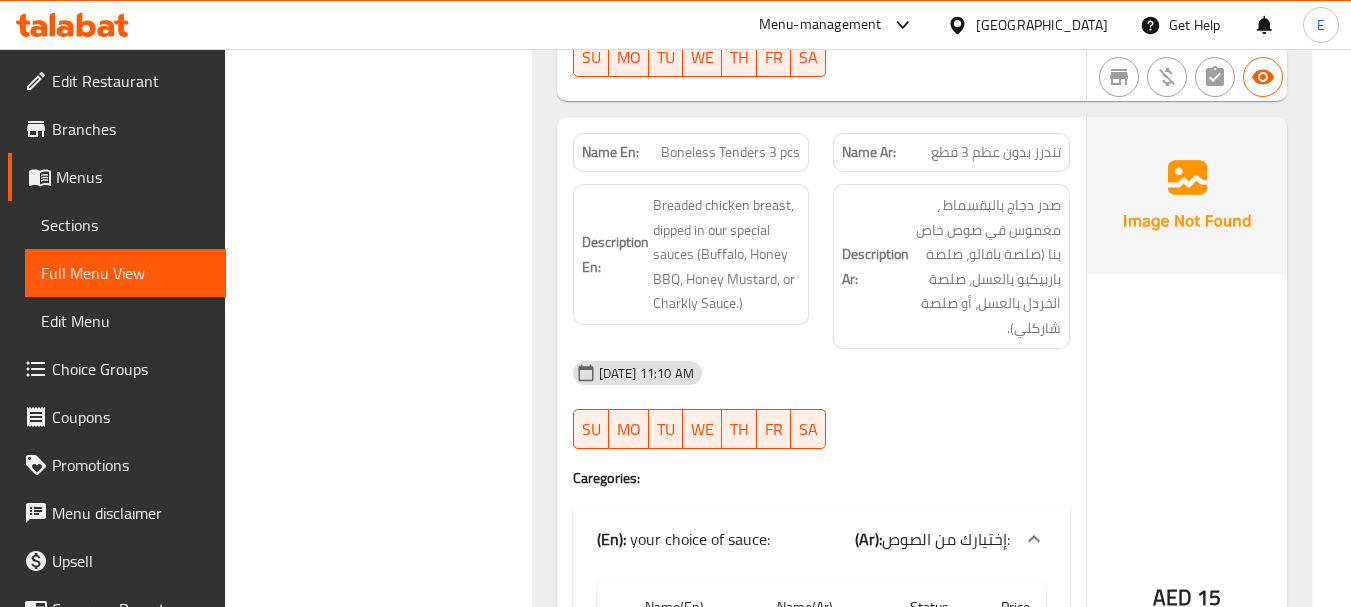 scroll, scrollTop: 8411, scrollLeft: 0, axis: vertical 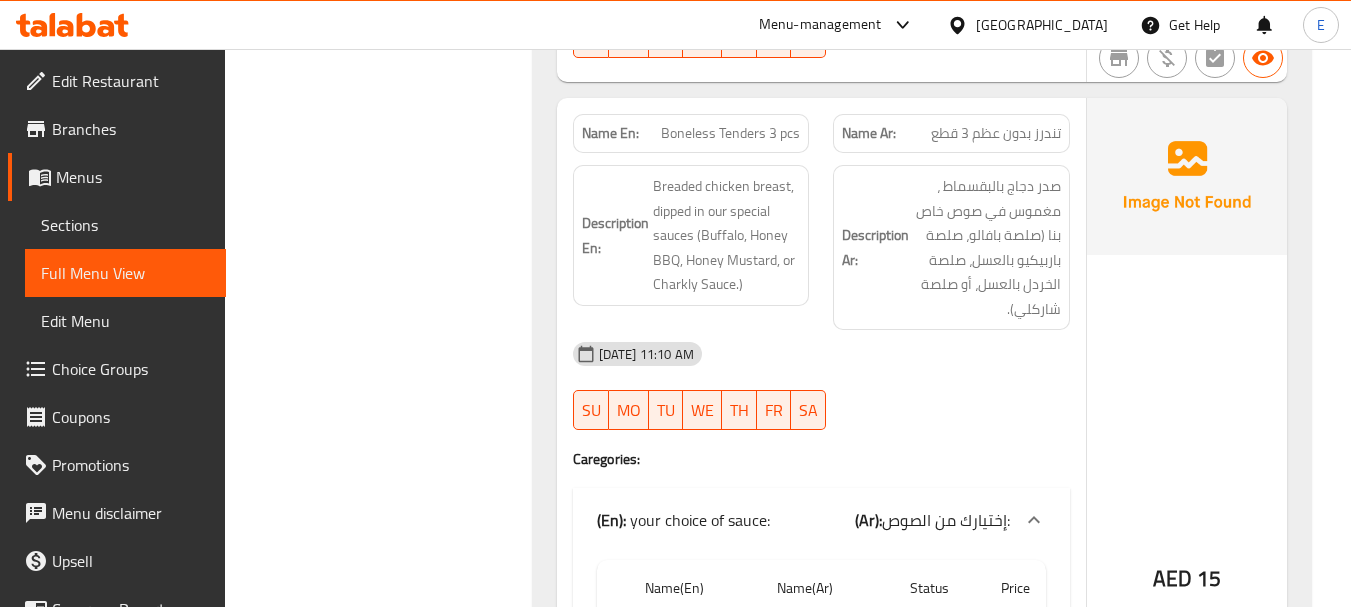click on "Boneless Tenders 3 pcs" at bounding box center (731, -7358) 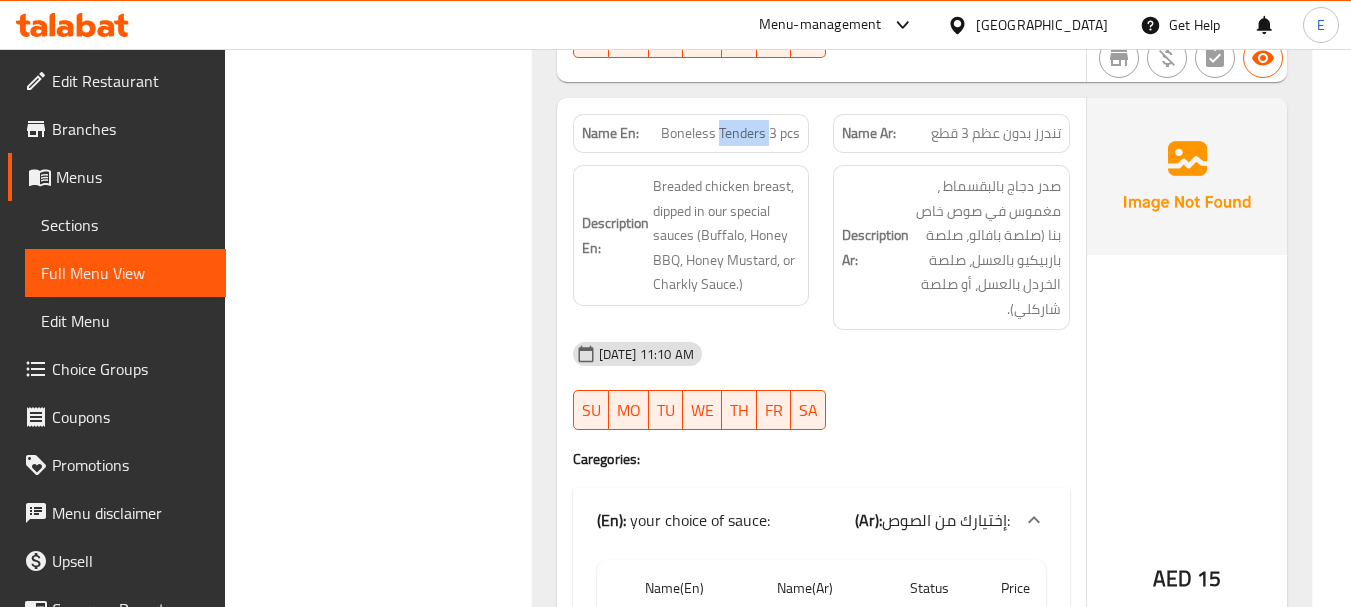 click on "Boneless Tenders 3 pcs" at bounding box center [731, -7358] 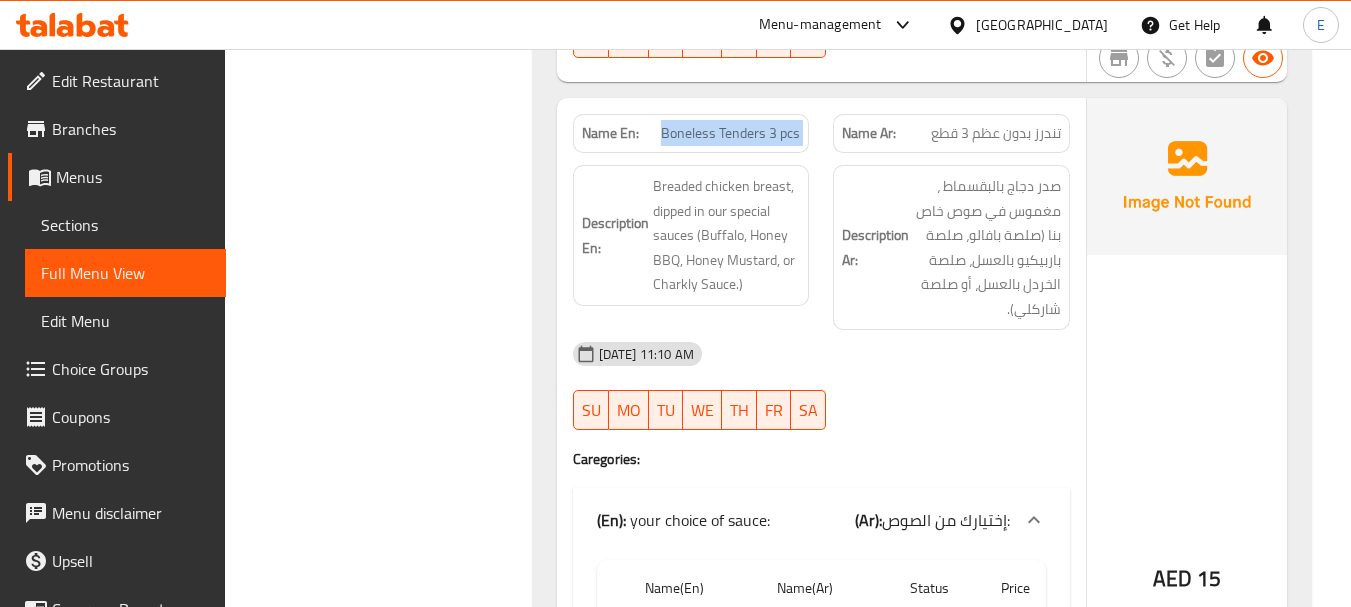click on "Boneless Tenders 3 pcs" at bounding box center [731, -7358] 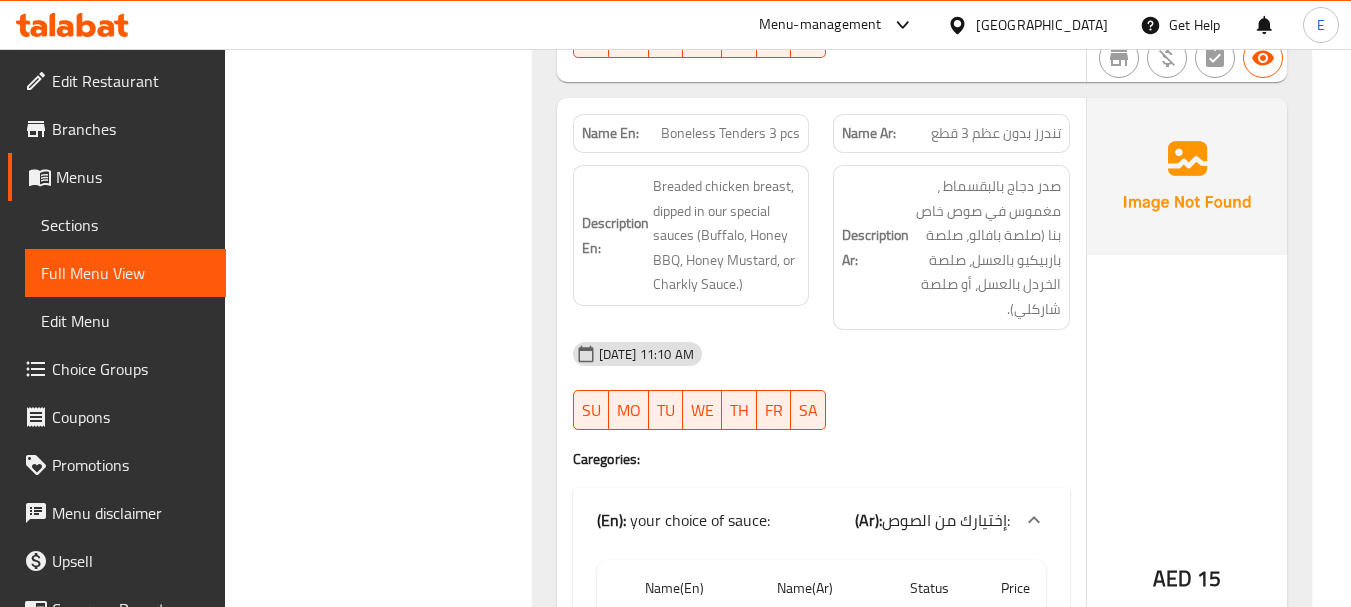 click on "تندرز بدون عظم 3 قطع" at bounding box center [1009, -7358] 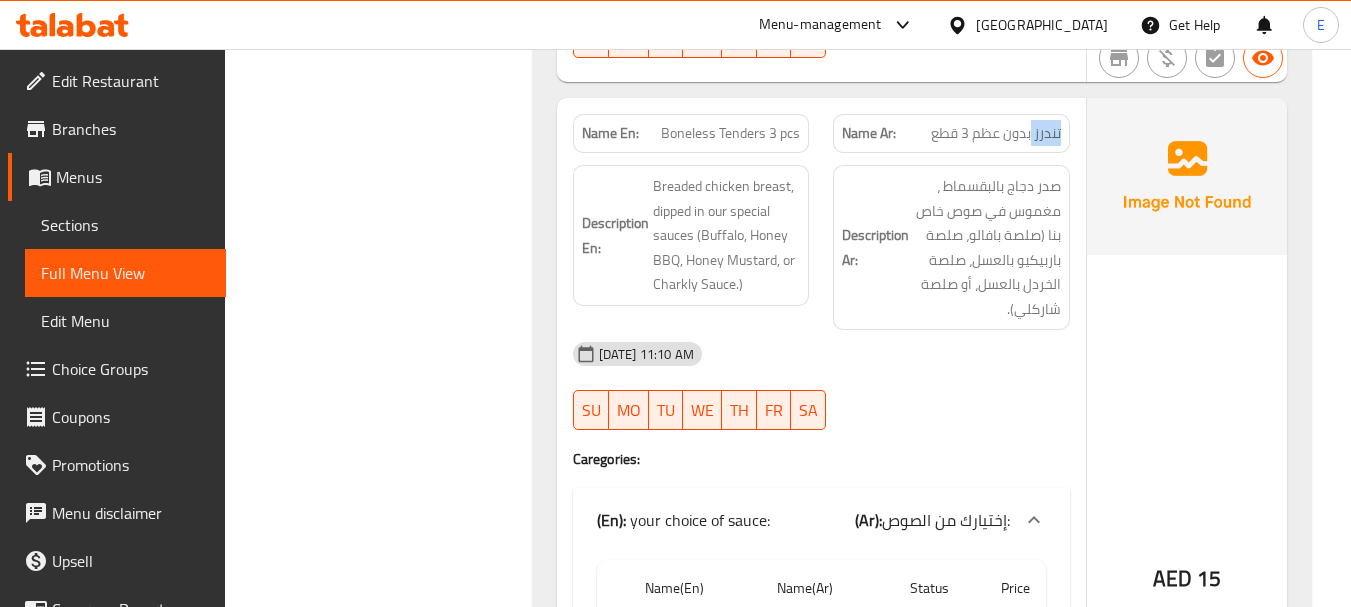 click on "تندرز بدون عظم 3 قطع" at bounding box center (1009, -7358) 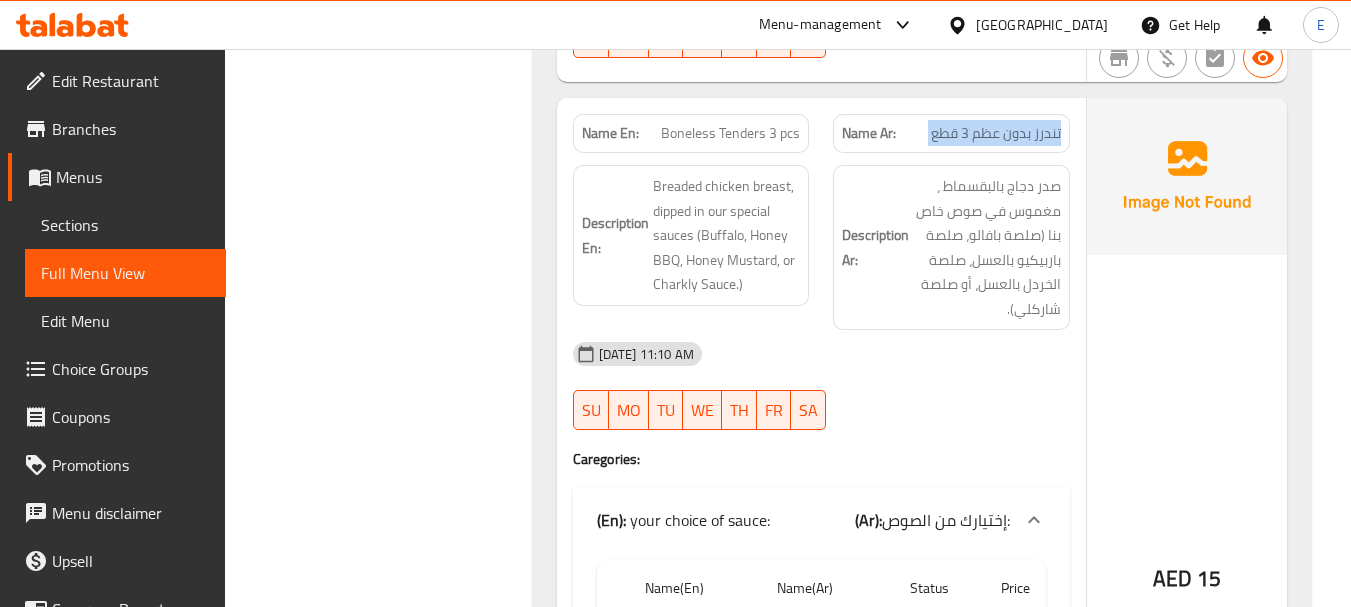 click on "تندرز بدون عظم 3 قطع" at bounding box center (1009, -7358) 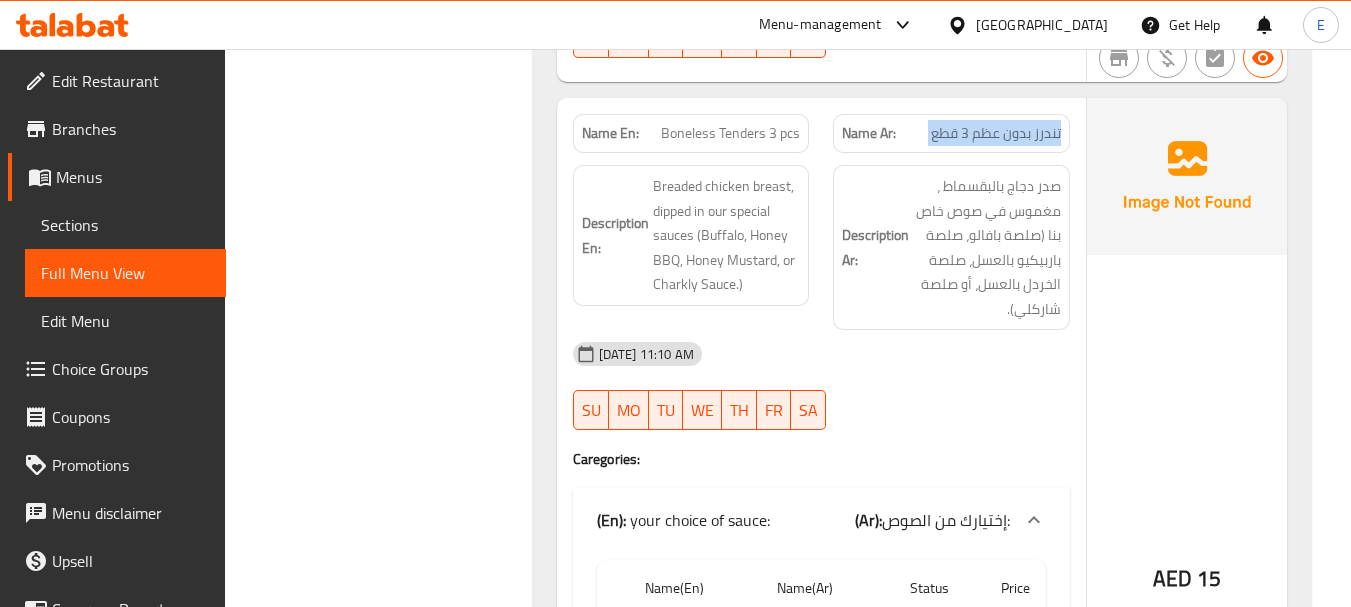 click on "[DATE] 11:10 AM" at bounding box center (821, -7186) 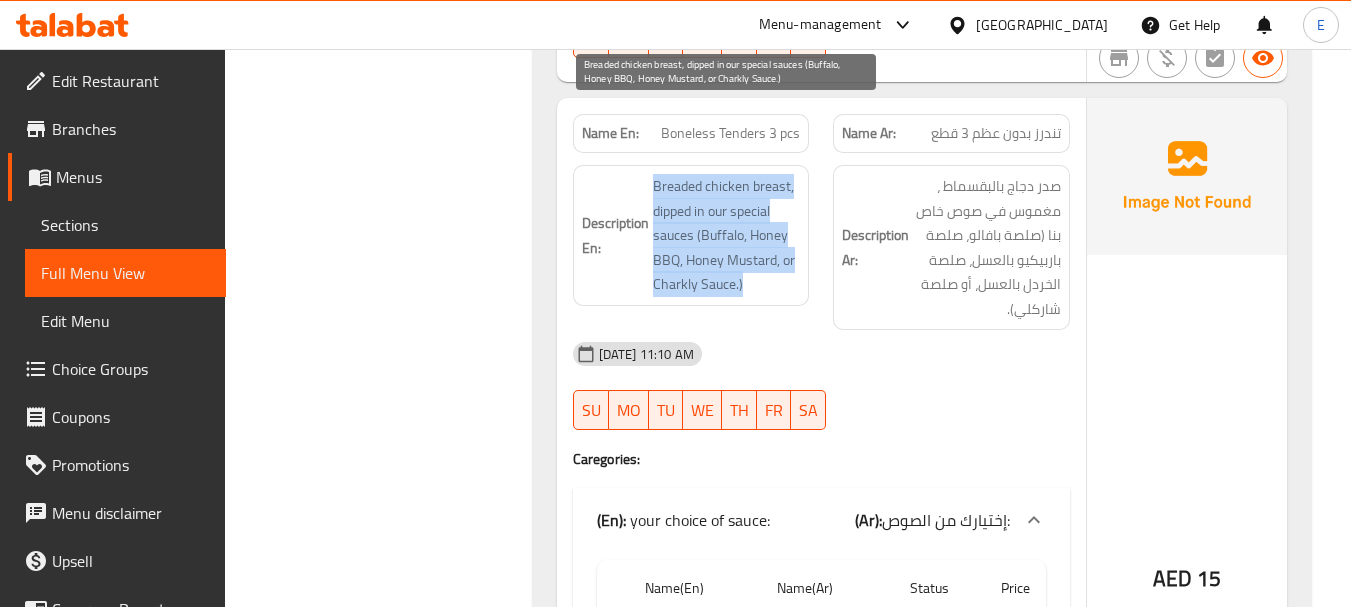 drag, startPoint x: 645, startPoint y: 110, endPoint x: 755, endPoint y: 215, distance: 152.06906 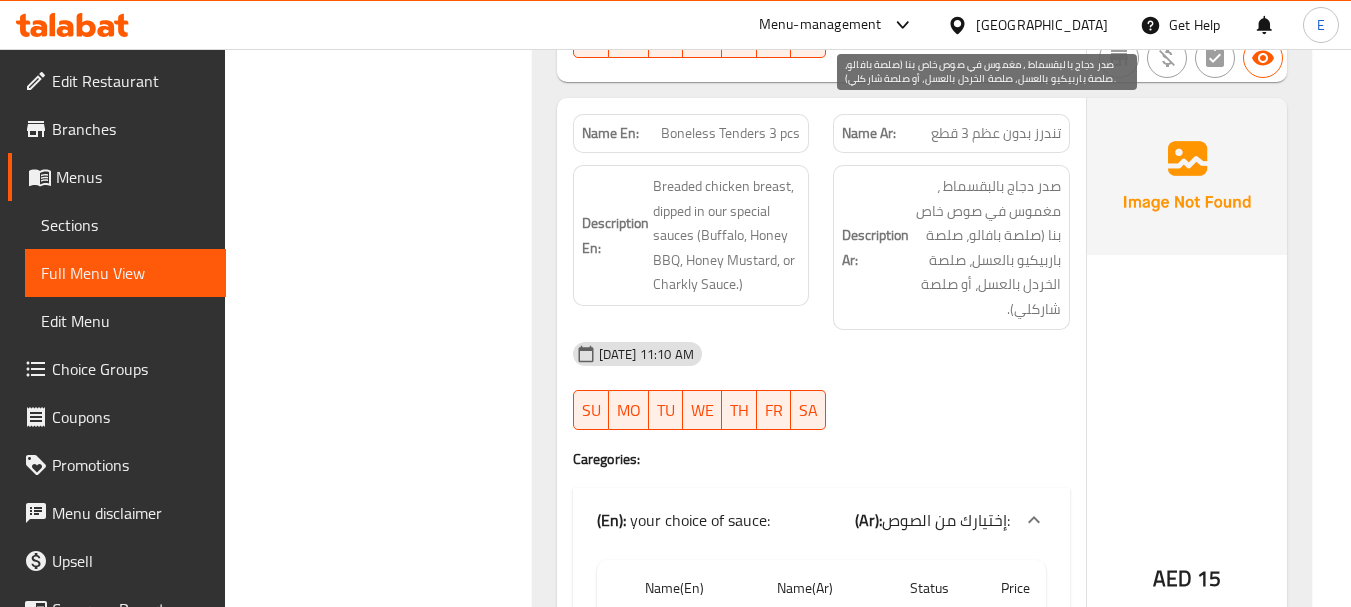 click on "صدر دجاج بالبقسماط ، مغموس في صوص خاص بنا (صلصة بافالو، صلصة باربيكيو بالعسل، صلصة الخردل بالعسل، أو صلصة شاركلي)." at bounding box center [987, 247] 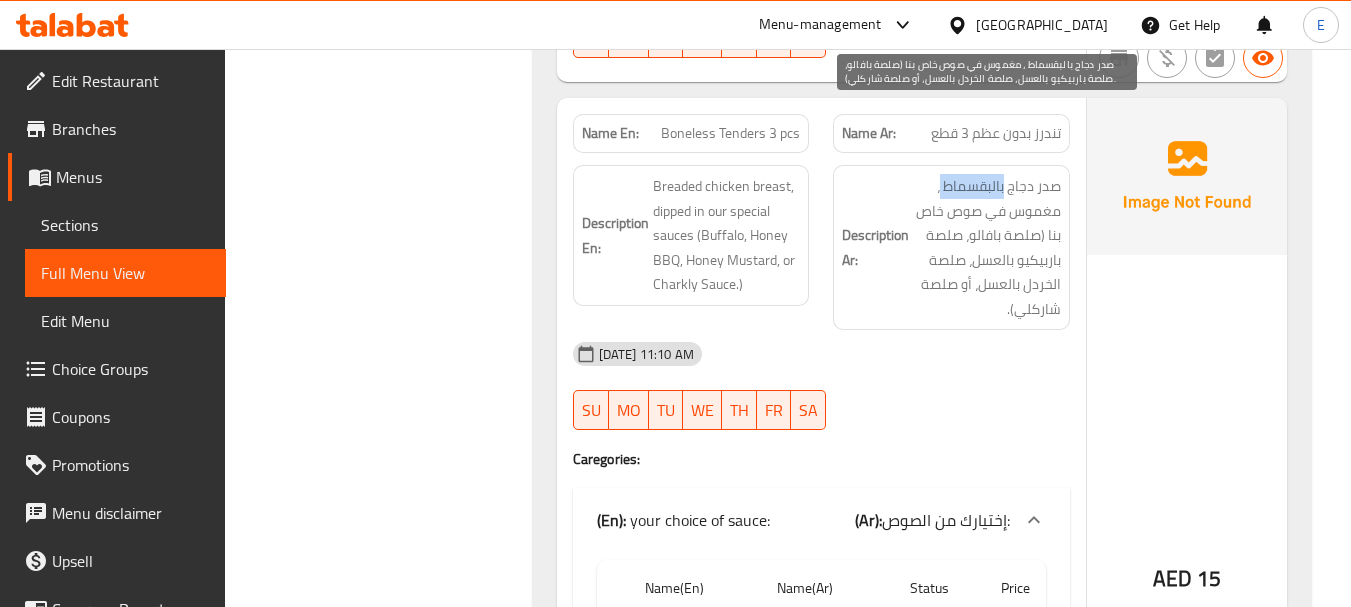 click on "صدر دجاج بالبقسماط ، مغموس في صوص خاص بنا (صلصة بافالو، صلصة باربيكيو بالعسل، صلصة الخردل بالعسل، أو صلصة شاركلي)." at bounding box center (987, 247) 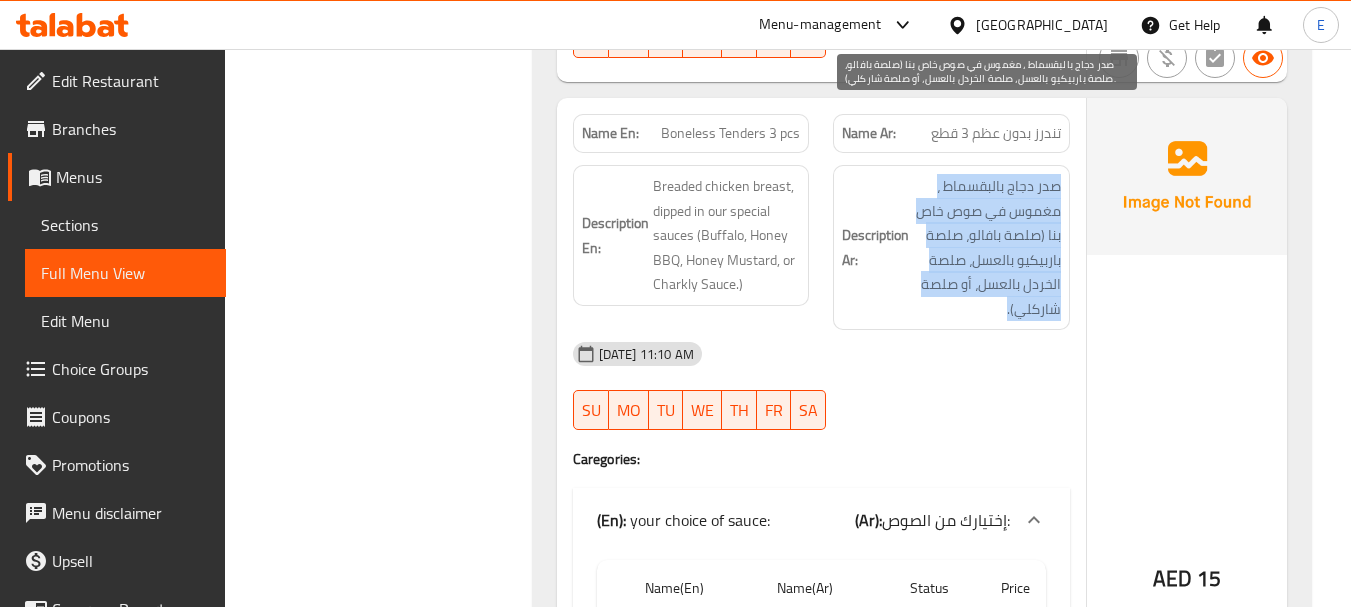 click on "صدر دجاج بالبقسماط ، مغموس في صوص خاص بنا (صلصة بافالو، صلصة باربيكيو بالعسل، صلصة الخردل بالعسل، أو صلصة شاركلي)." at bounding box center (987, 247) 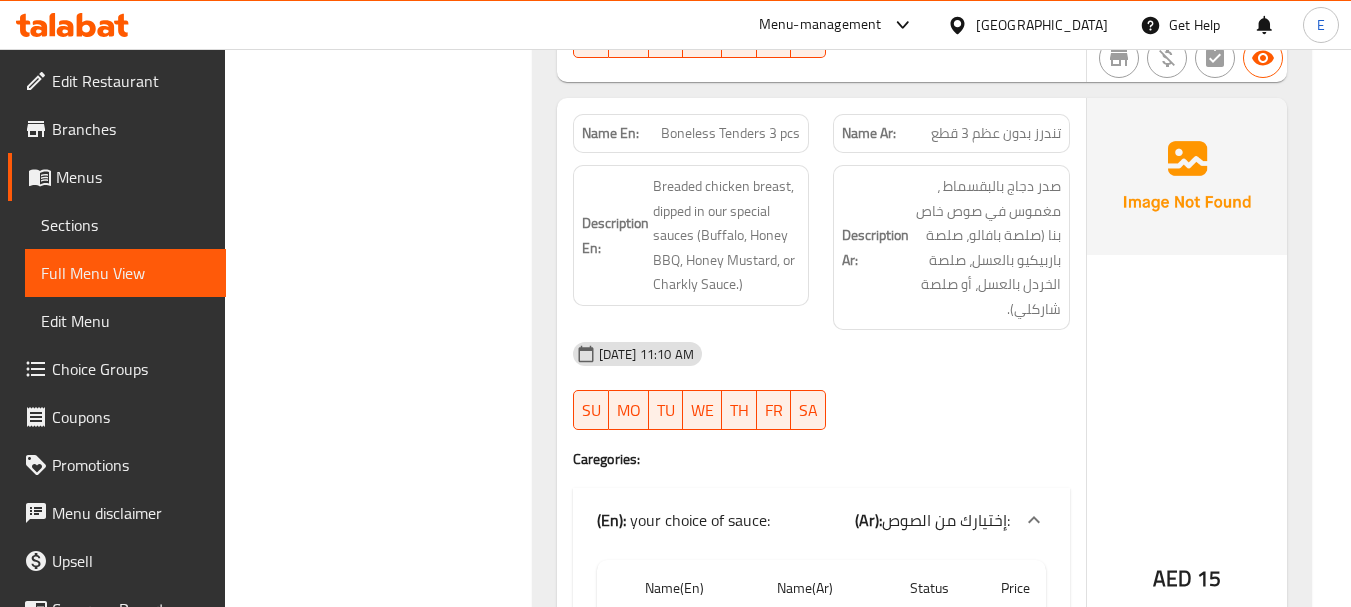click on "Name Ar: تندرز بدون عظم 3 قطع" at bounding box center [951, -7358] 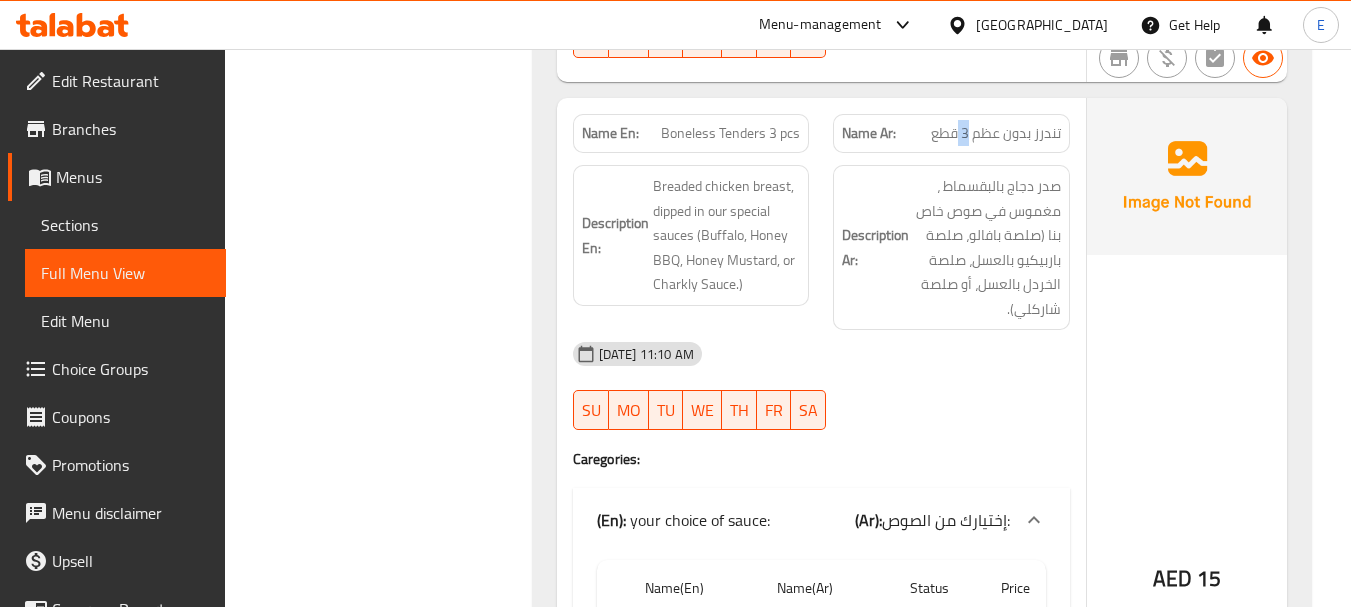 click on "Name Ar: تندرز بدون عظم 3 قطع" at bounding box center [951, -7358] 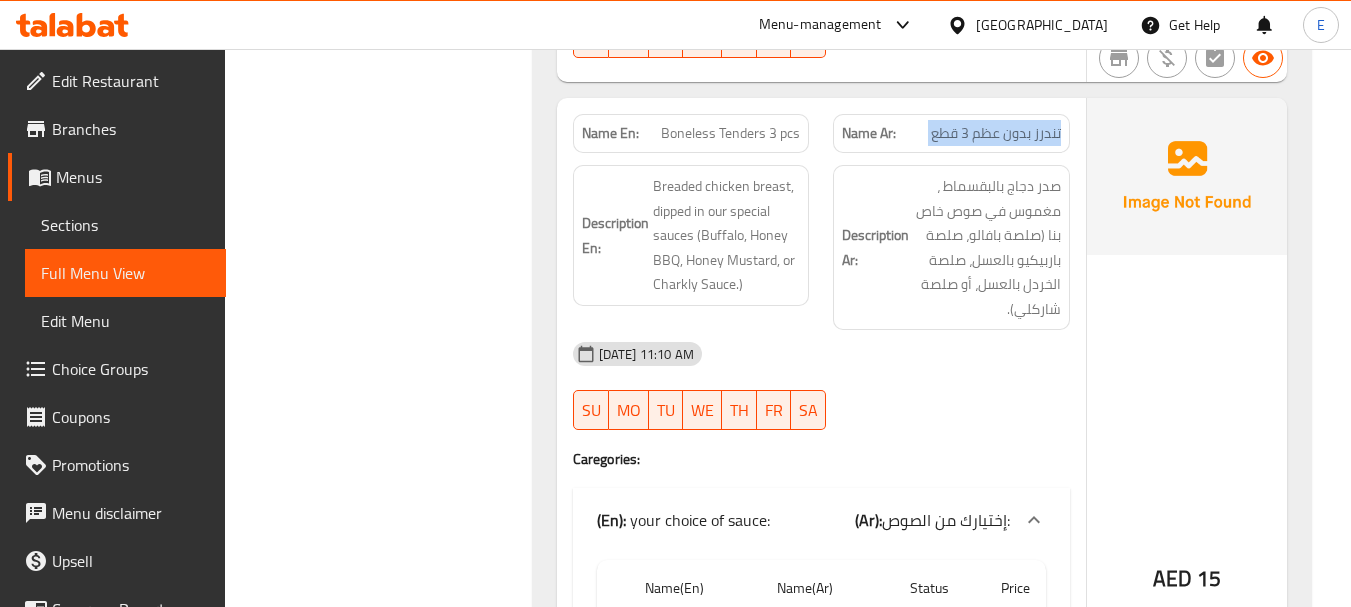 click on "Name Ar: تندرز بدون عظم 3 قطع" at bounding box center [951, -7358] 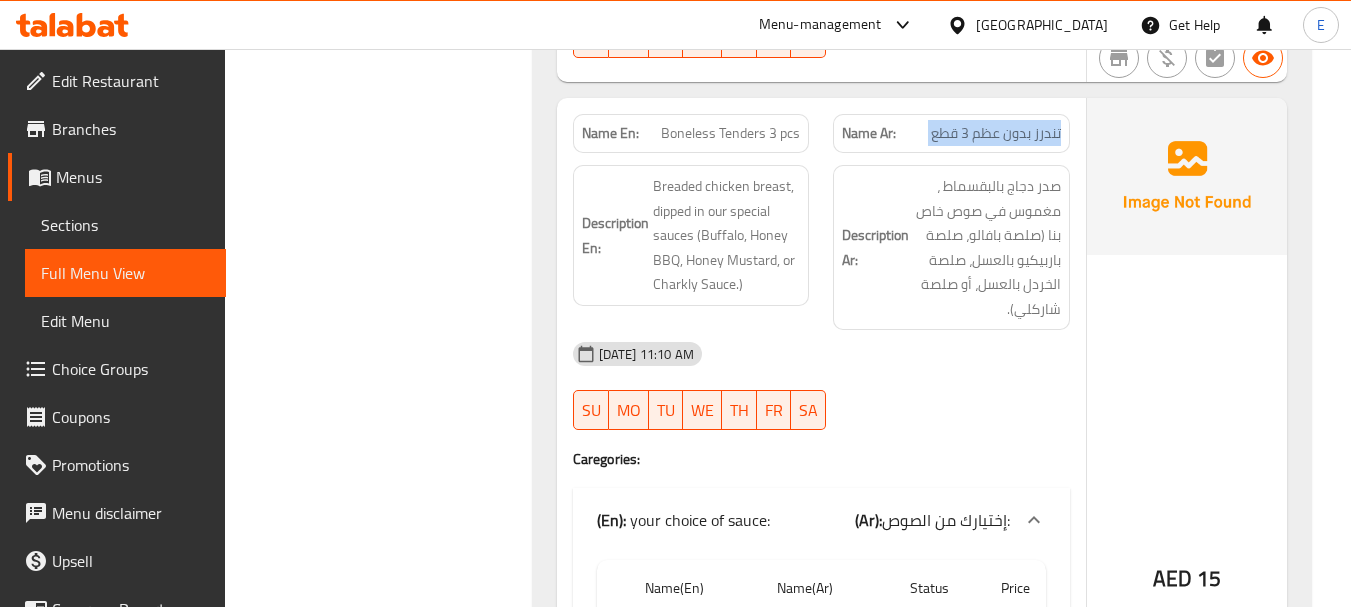 click on "صدر دجاج بالبقسماط ، مغموس في صوص خاص بنا (صلصة بافالو، صلصة باربيكيو بالعسل، صلصة الخردل بالعسل، أو صلصة شاركلي)." at bounding box center (987, -7268) 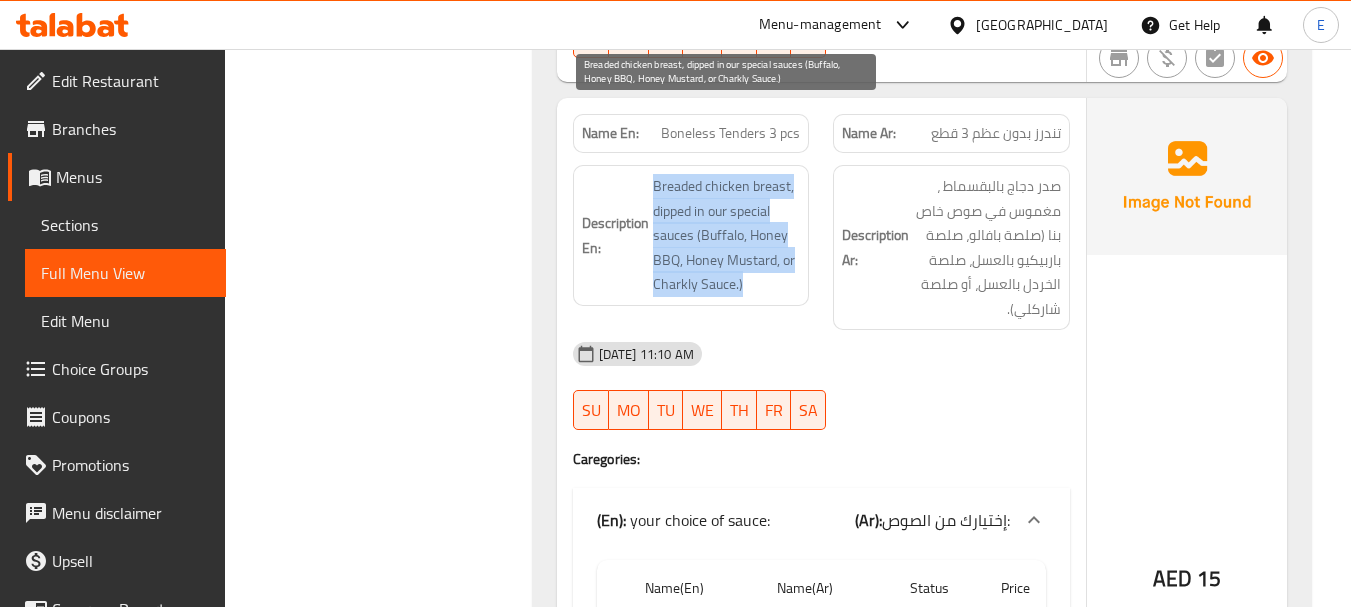 drag, startPoint x: 638, startPoint y: 117, endPoint x: 771, endPoint y: 207, distance: 160.58954 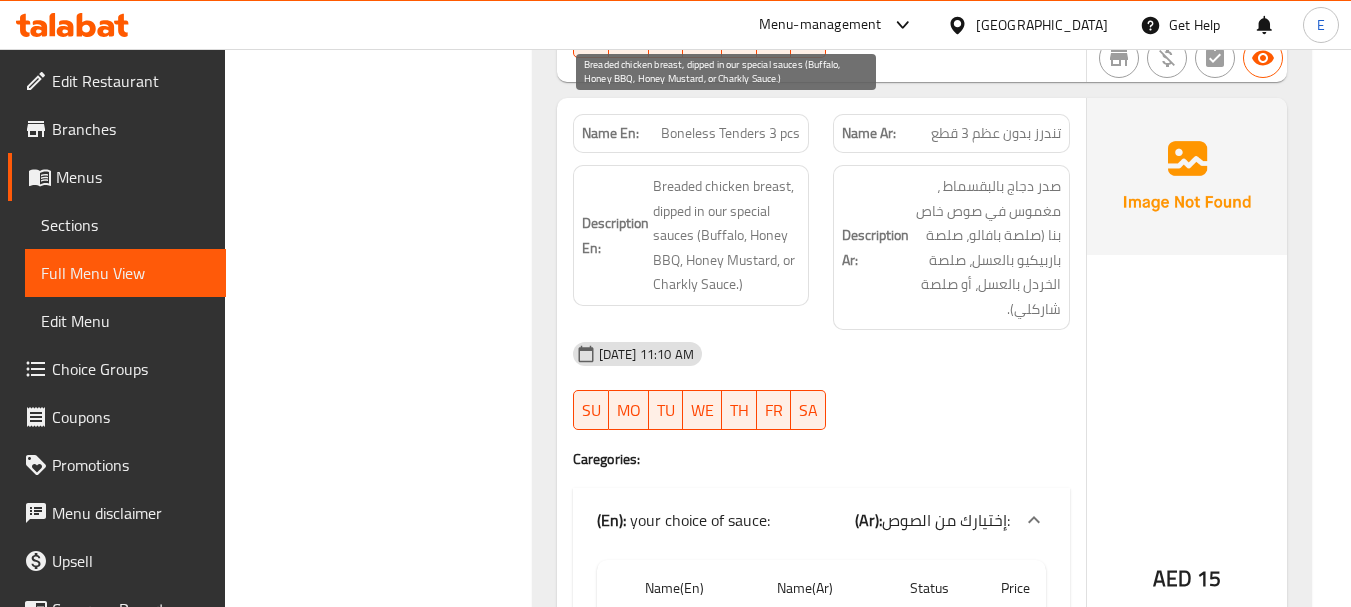 click on "Breaded chicken breast, dipped in our special sauces (Buffalo, Honey BBQ, Honey Mustard, or Charkly Sauce.)" at bounding box center (727, 235) 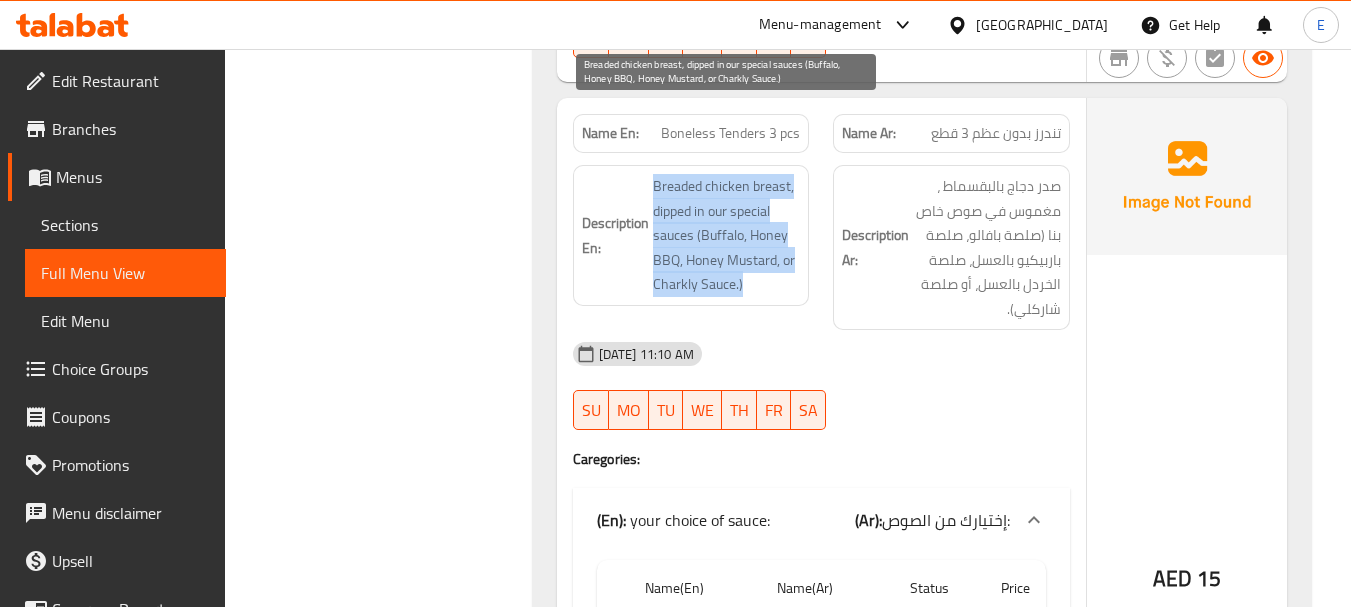 click on "Breaded chicken breast, dipped in our special sauces (Buffalo, Honey BBQ, Honey Mustard, or Charkly Sauce.)" at bounding box center [727, 235] 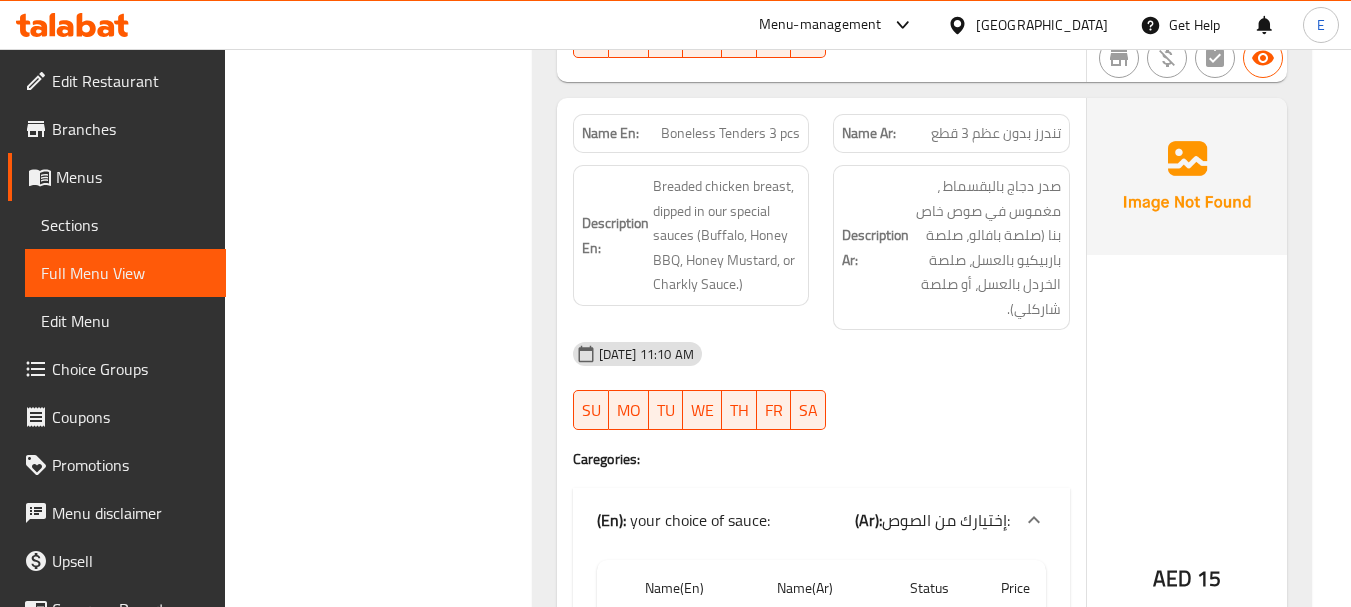 click on "11-07-2025 11:10 AM SU MO TU WE TH FR SA" at bounding box center [821, -7154] 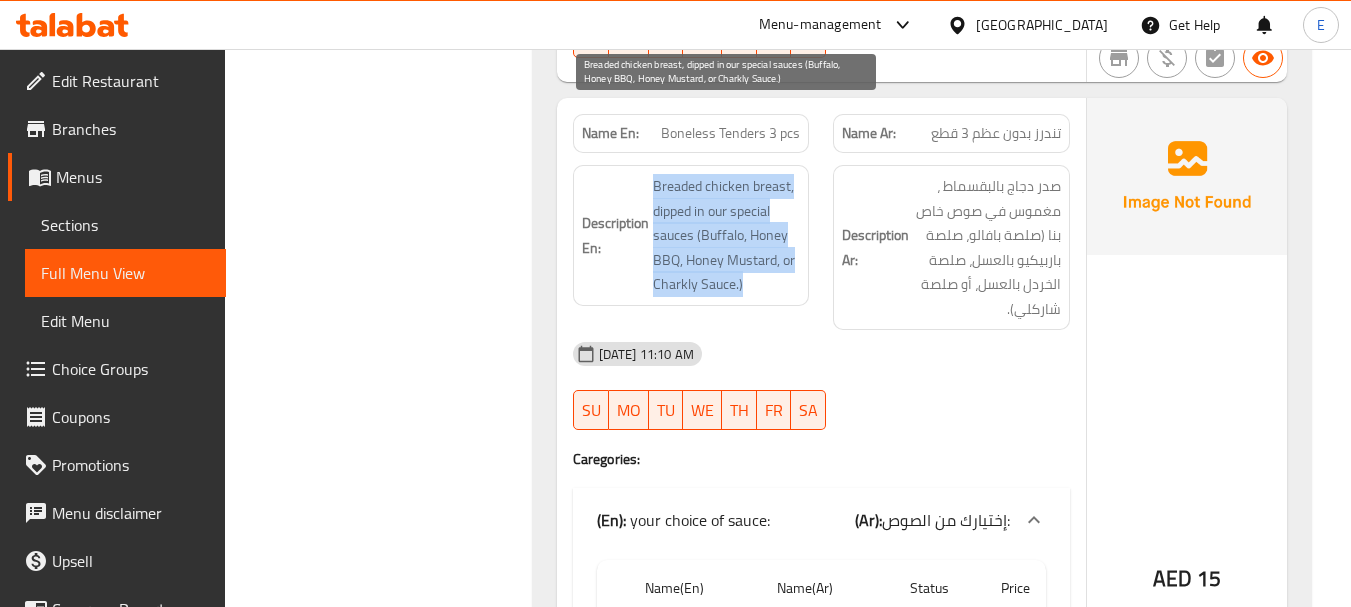 drag, startPoint x: 643, startPoint y: 104, endPoint x: 791, endPoint y: 219, distance: 187.42732 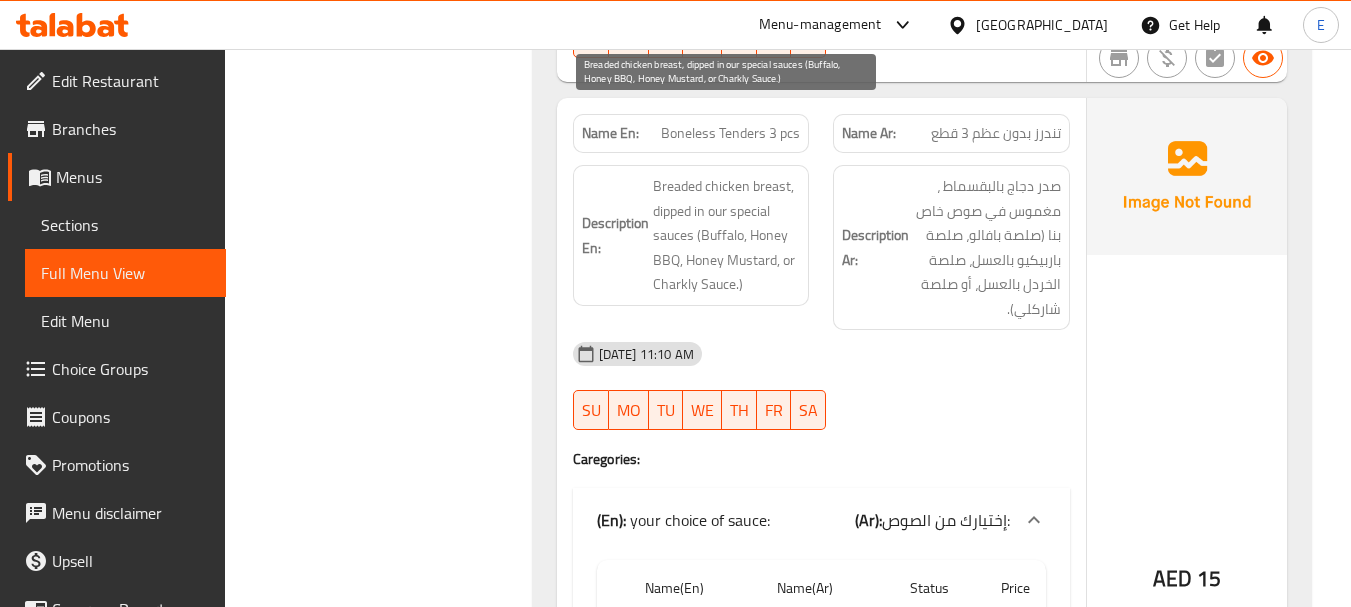 click on "Breaded chicken breast, dipped in our special sauces (Buffalo, Honey BBQ, Honey Mustard, or Charkly Sauce.)" at bounding box center [727, 235] 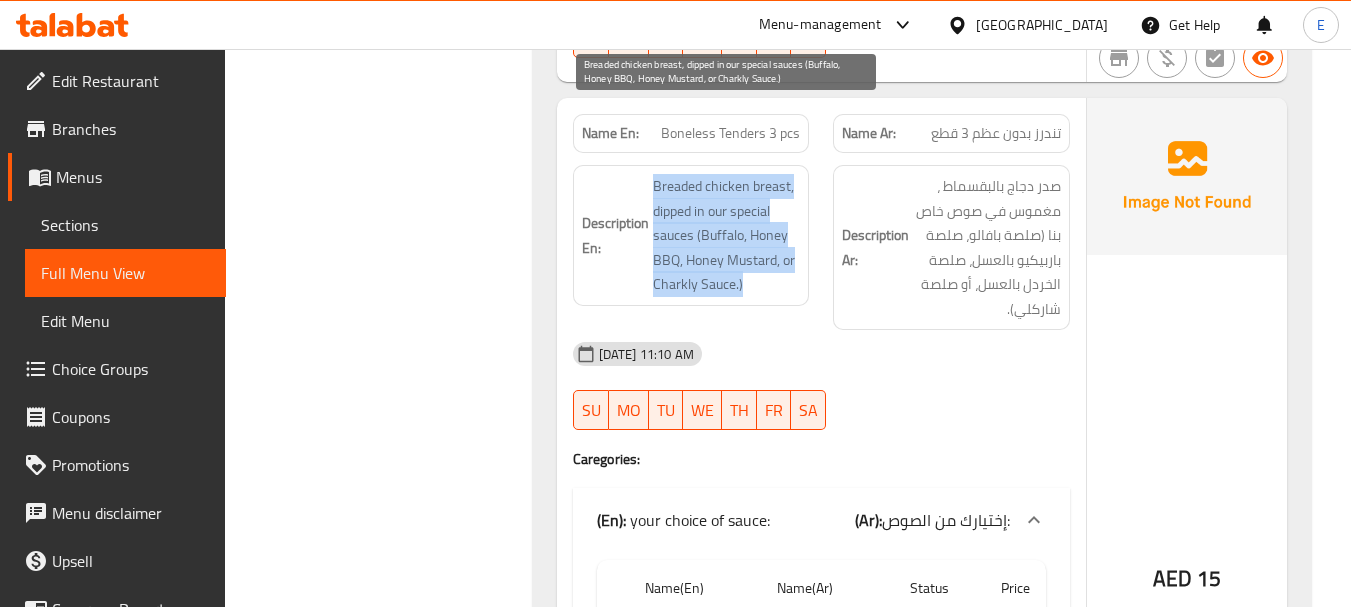click on "Breaded chicken breast, dipped in our special sauces (Buffalo, Honey BBQ, Honey Mustard, or Charkly Sauce.)" at bounding box center [727, 235] 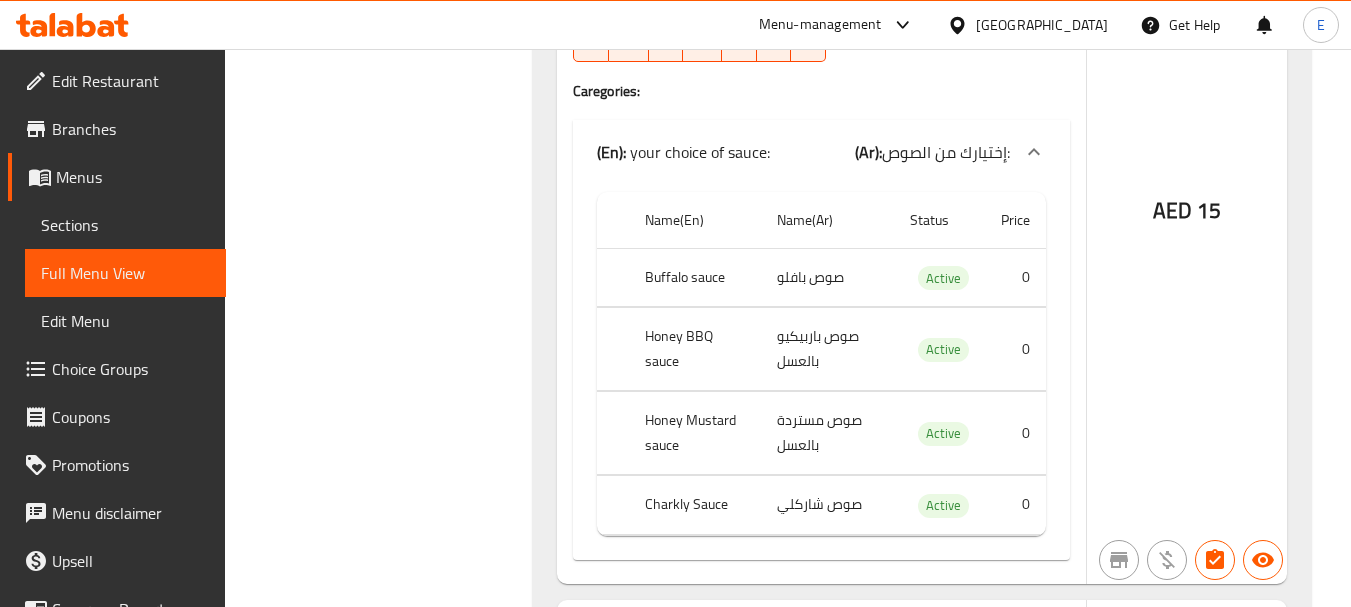 scroll, scrollTop: 8785, scrollLeft: 0, axis: vertical 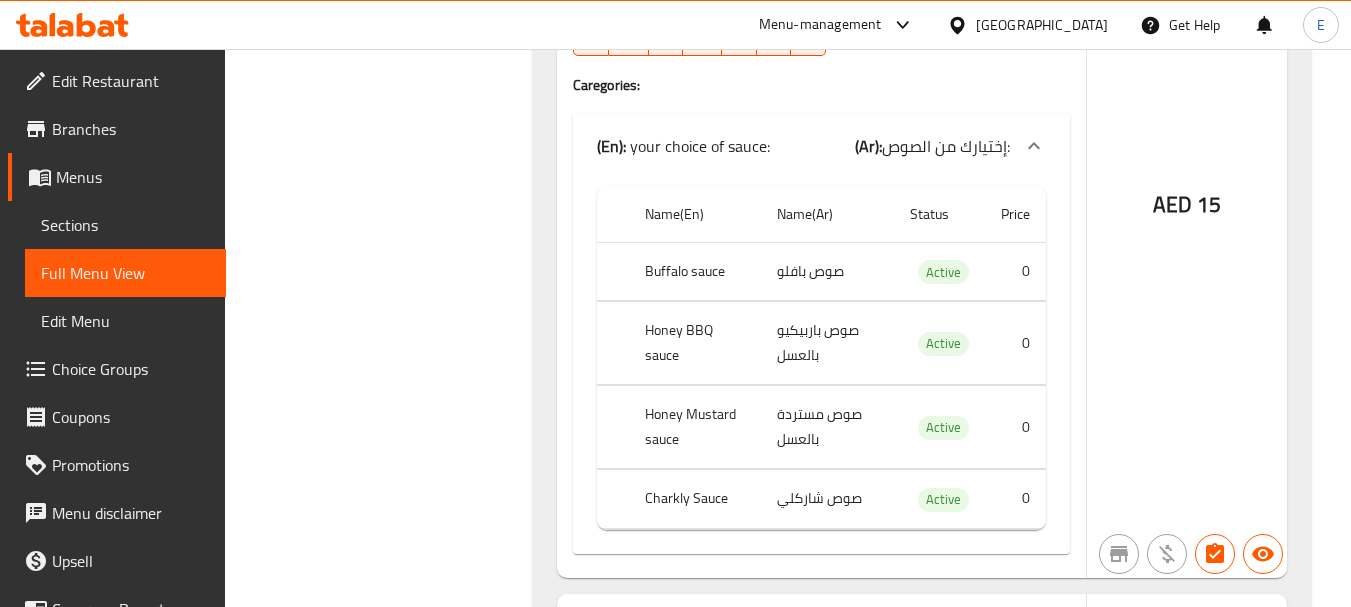 click on "صوص بافلو" at bounding box center [803, -7922] 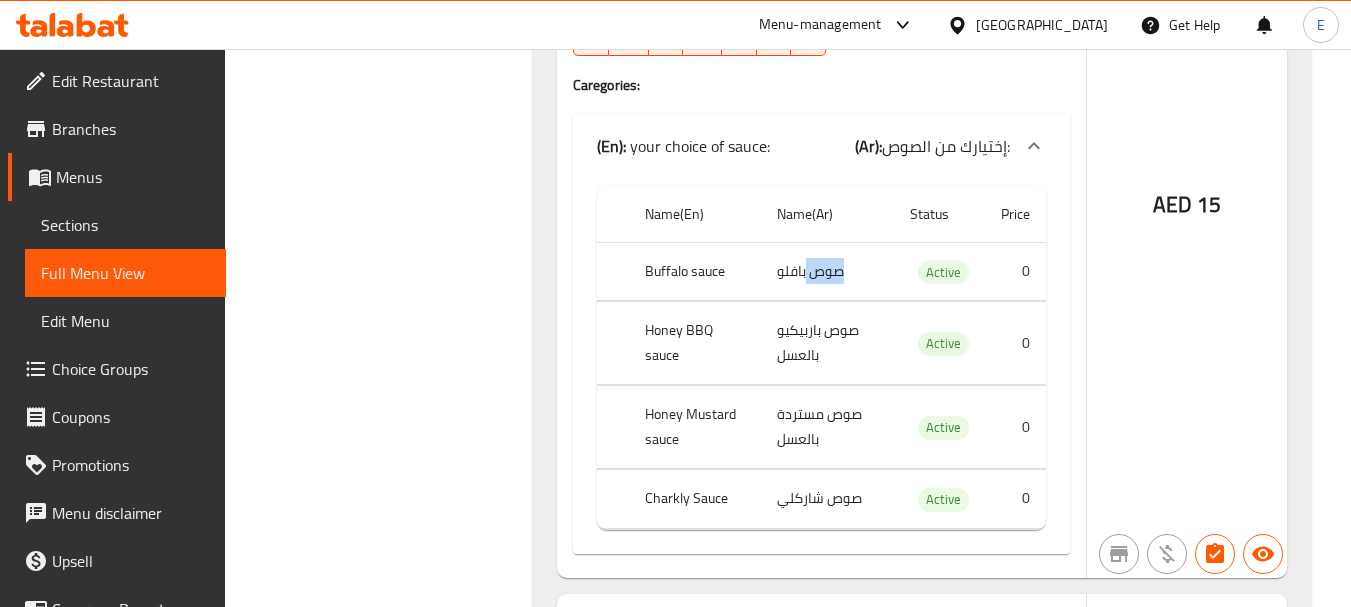 click on "صوص بافلو" at bounding box center [803, -7922] 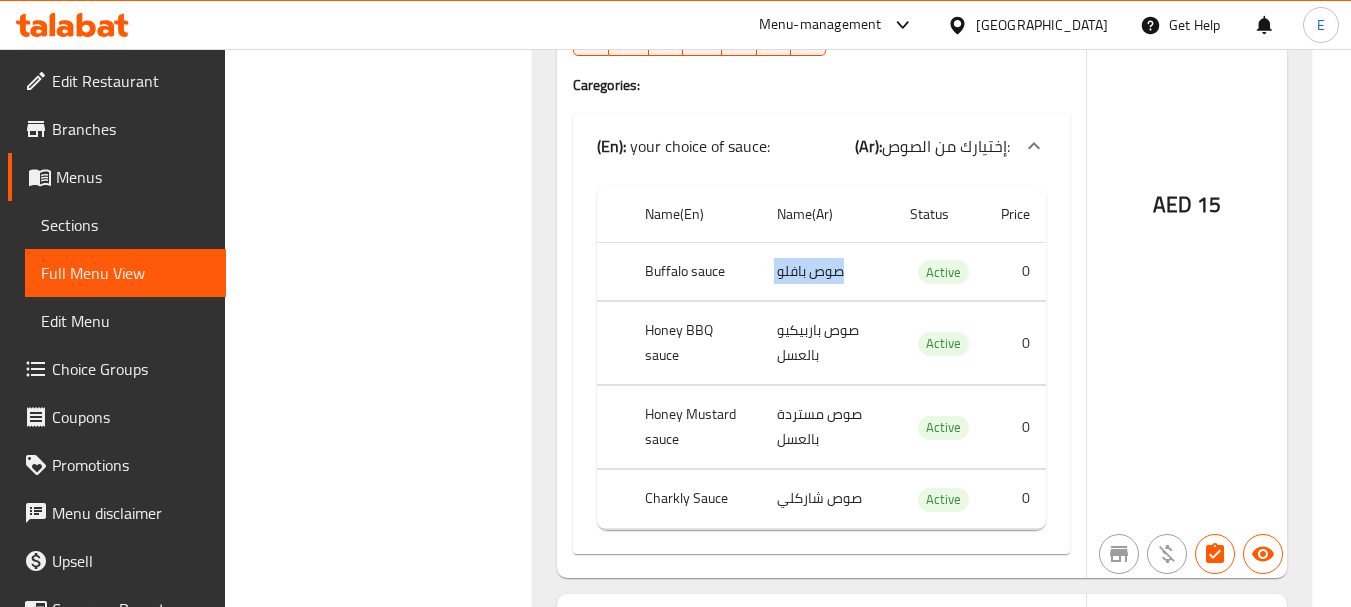 click on "صوص بافلو" at bounding box center (803, -7922) 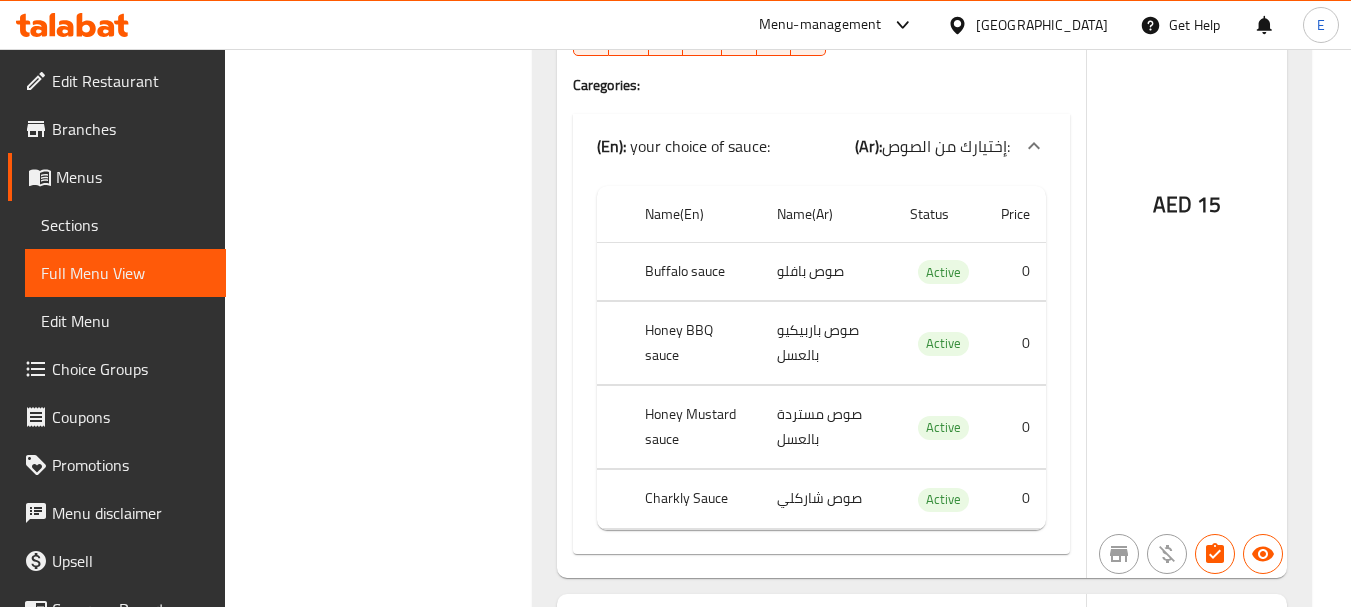 click on "Name(En) Name(Ar) Status Price Buffalo sauce صوص بافلو Active 0 Honey BBQ sauce صوص باربيكيو بالعسل Active 0 Honey Mustard sauce صوص مستردة بالعسل Active 0 Charkly Sauce صوص شاركلي Active 0" at bounding box center (821, -7911) 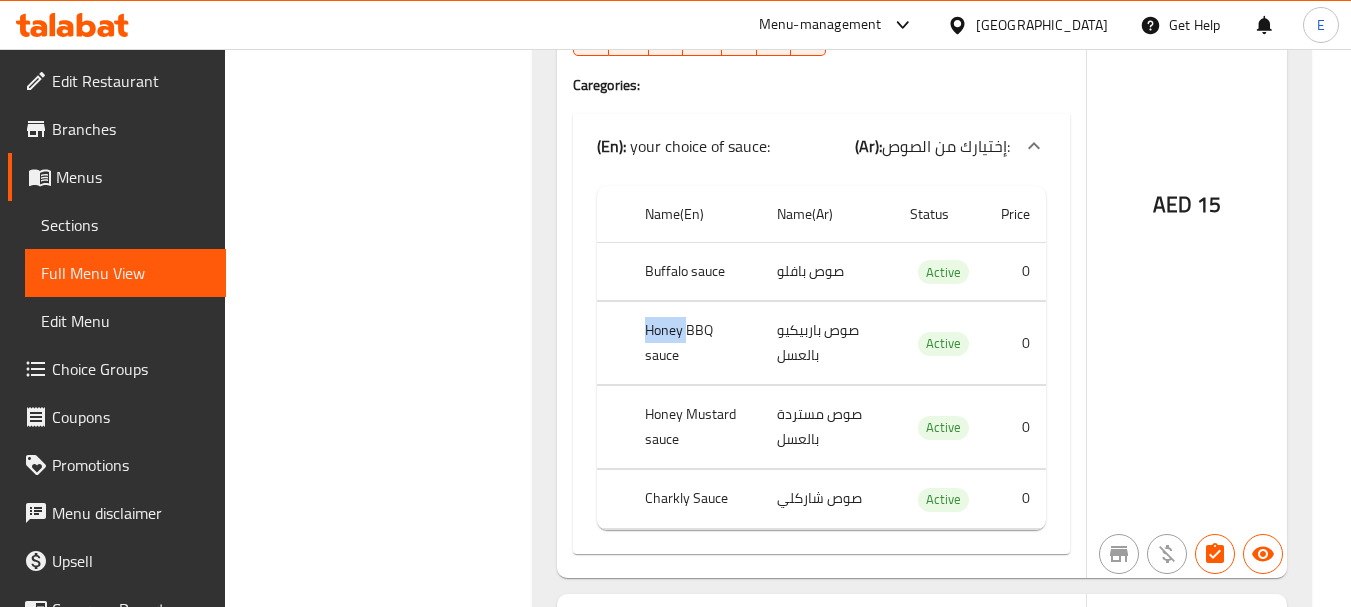 click on "Honey BBQ sauce" at bounding box center (692, -7862) 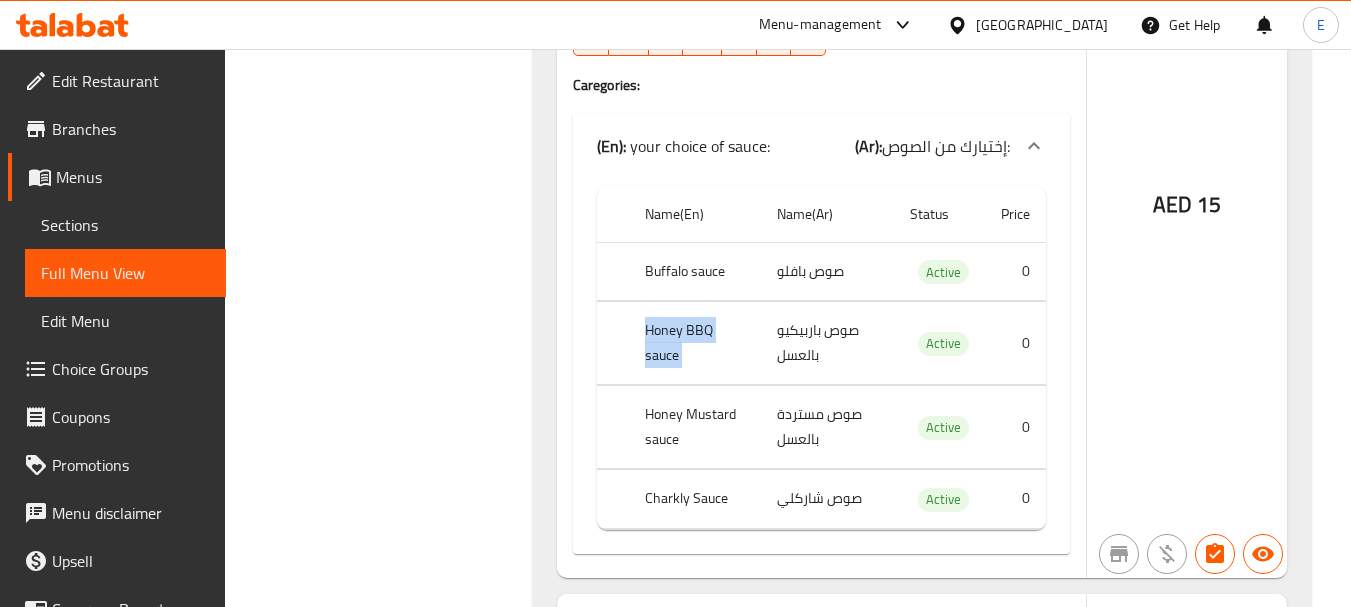 click on "Honey BBQ sauce" at bounding box center [692, -7862] 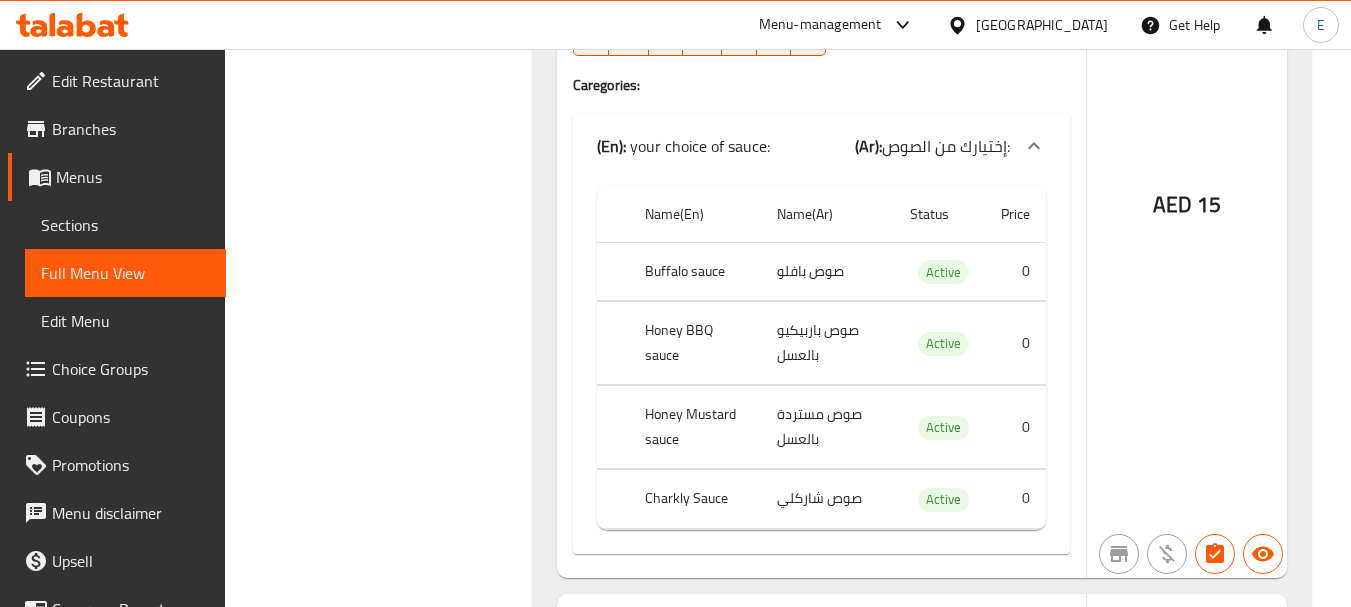 click on "صوص باربيكيو بالعسل" at bounding box center (803, -7862) 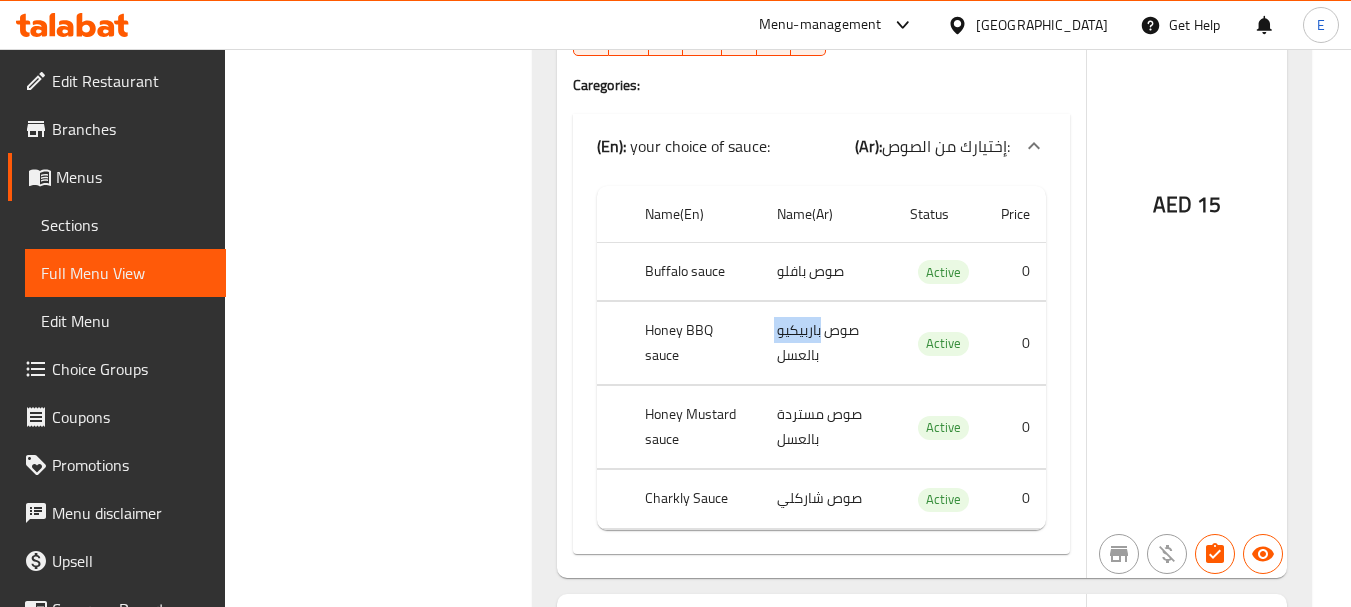 click on "صوص باربيكيو بالعسل" at bounding box center [803, -7862] 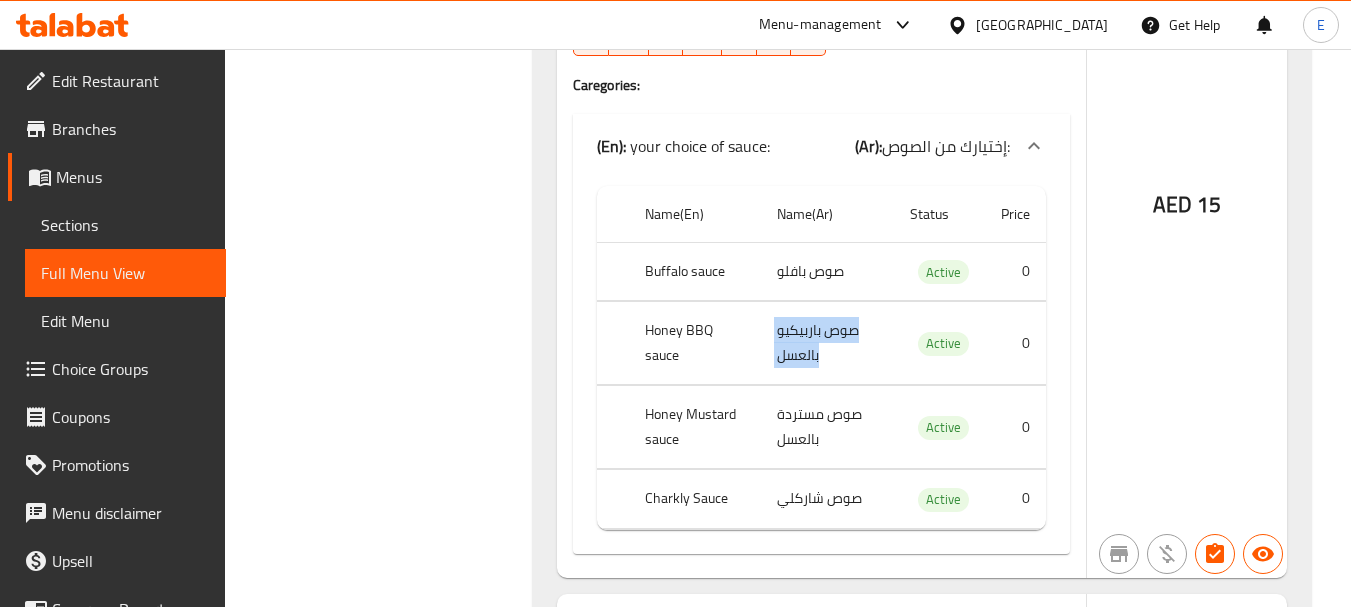 click on "صوص باربيكيو بالعسل" at bounding box center (803, -7862) 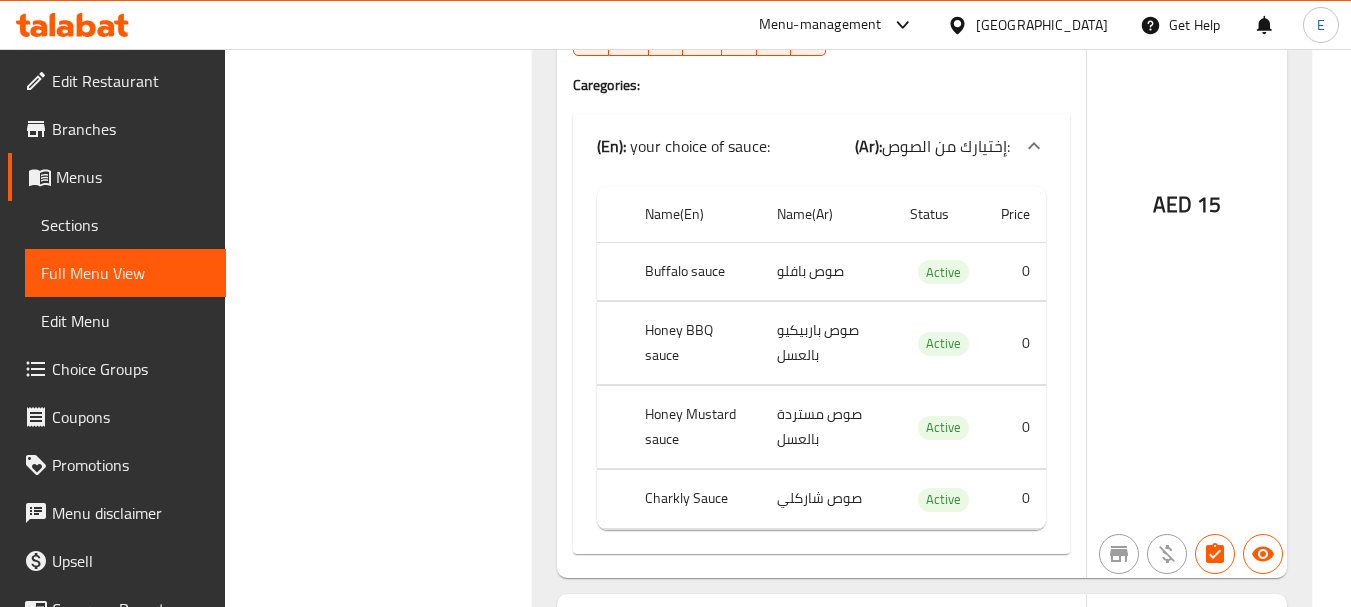 click on "صوص مستردة بالعسل" at bounding box center (827, 427) 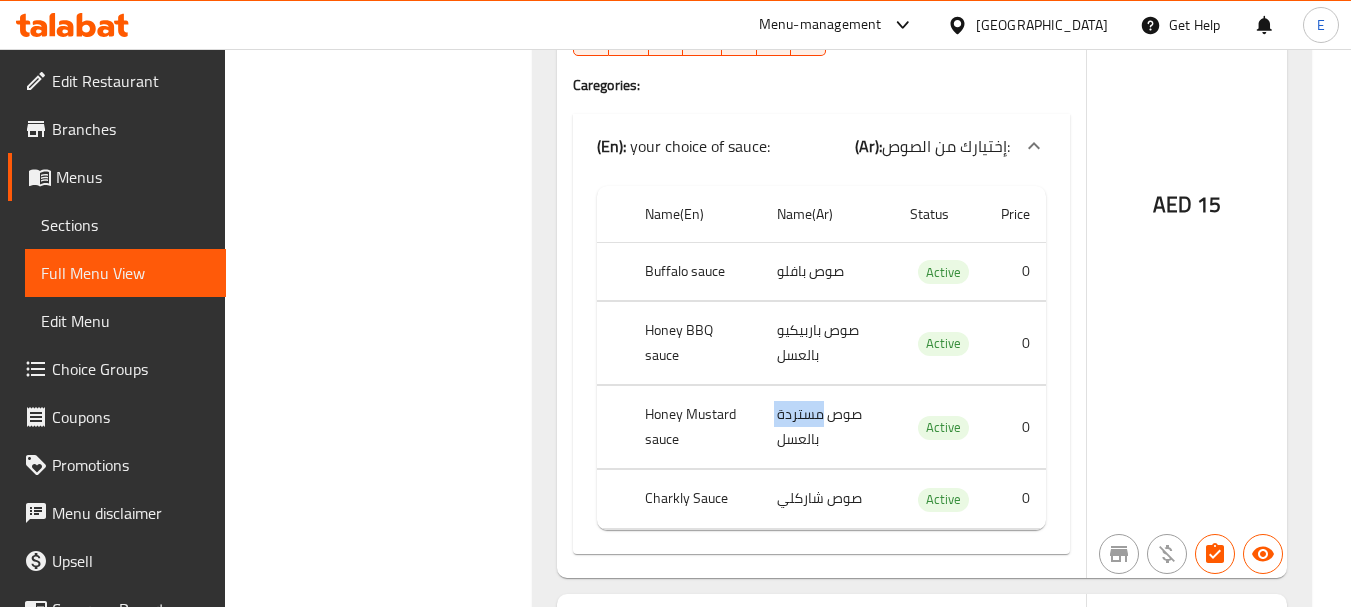 click on "صوص مستردة بالعسل" at bounding box center (827, 427) 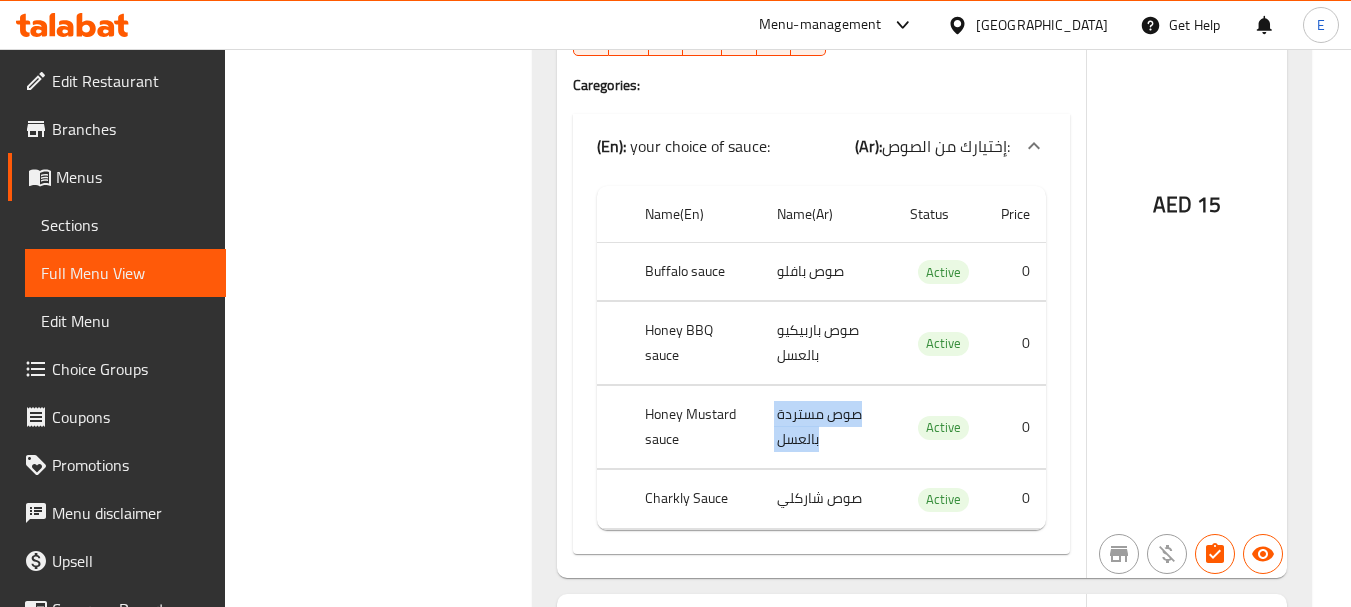 click on "صوص مستردة بالعسل" at bounding box center (827, 427) 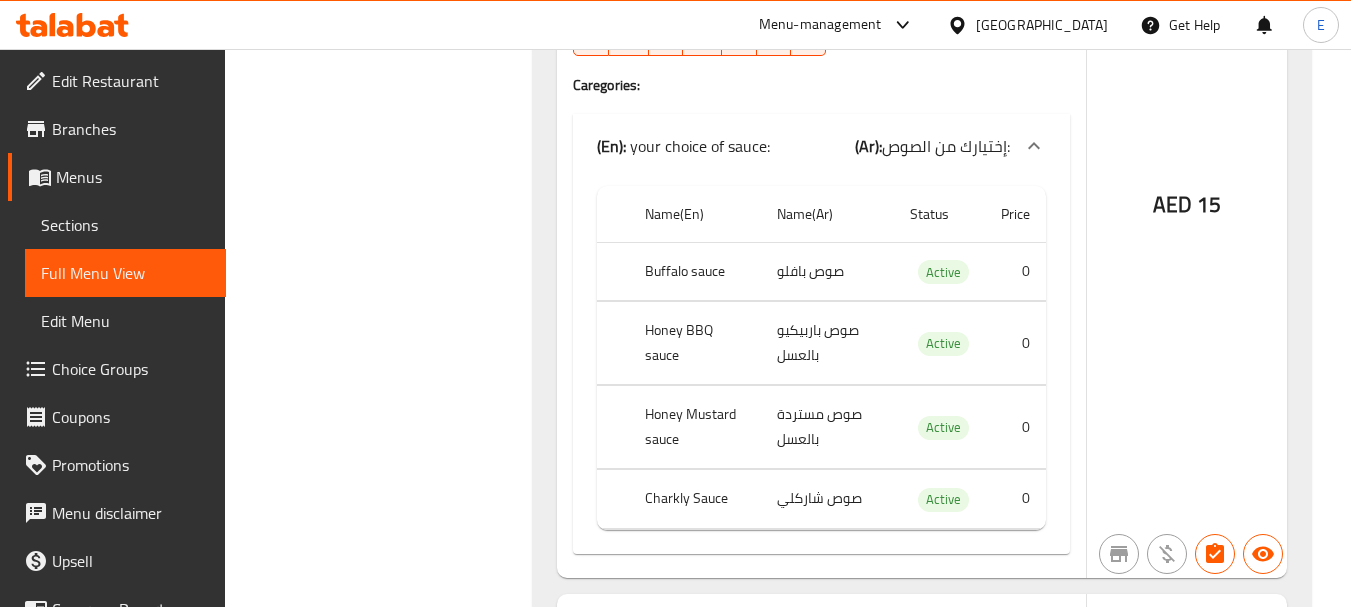 click on "Honey Mustard sauce" at bounding box center (695, 427) 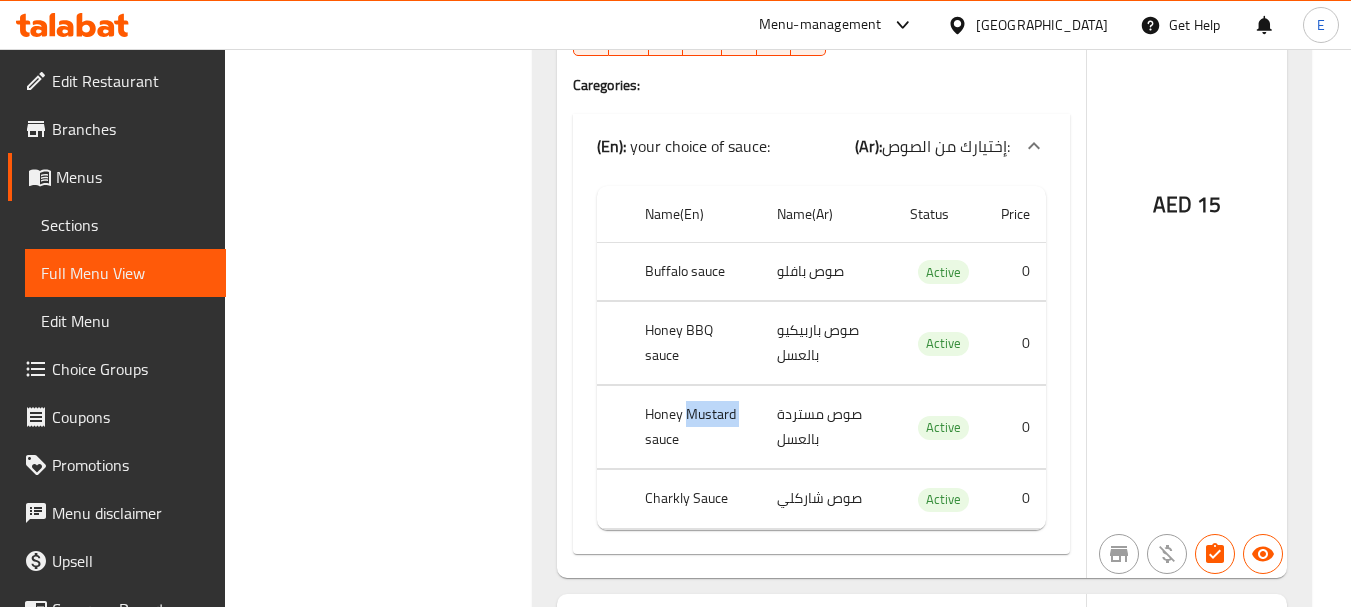 click on "Honey Mustard sauce" at bounding box center [695, 427] 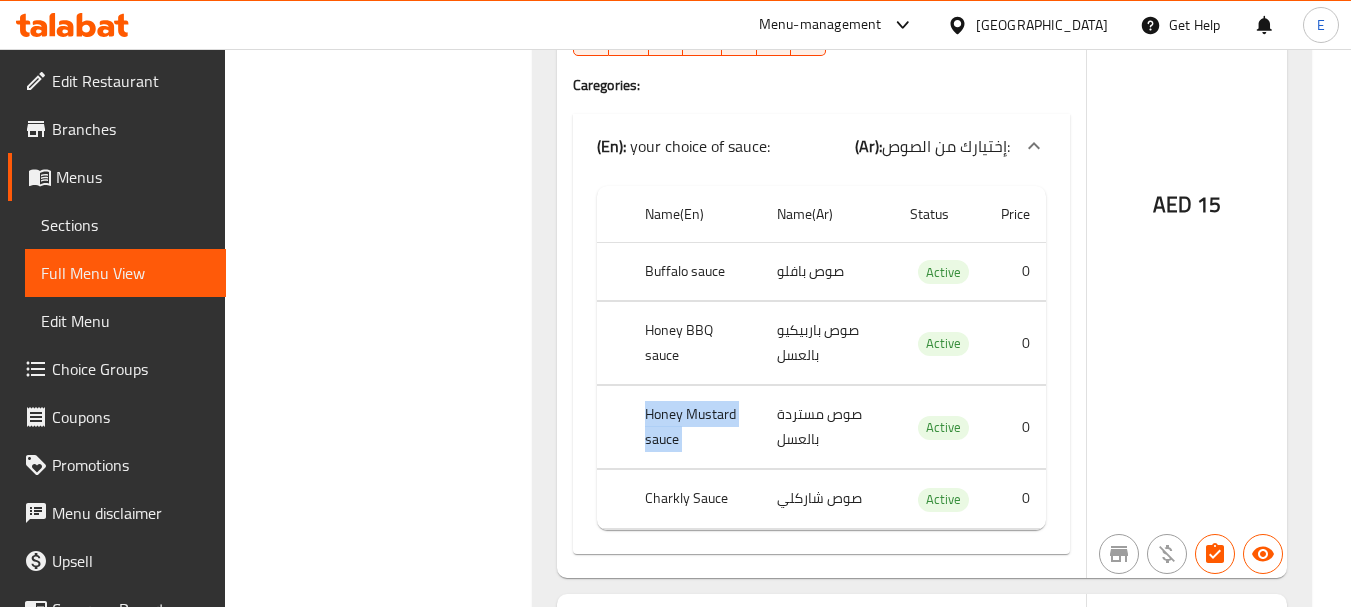 click on "Honey Mustard sauce" at bounding box center [695, 427] 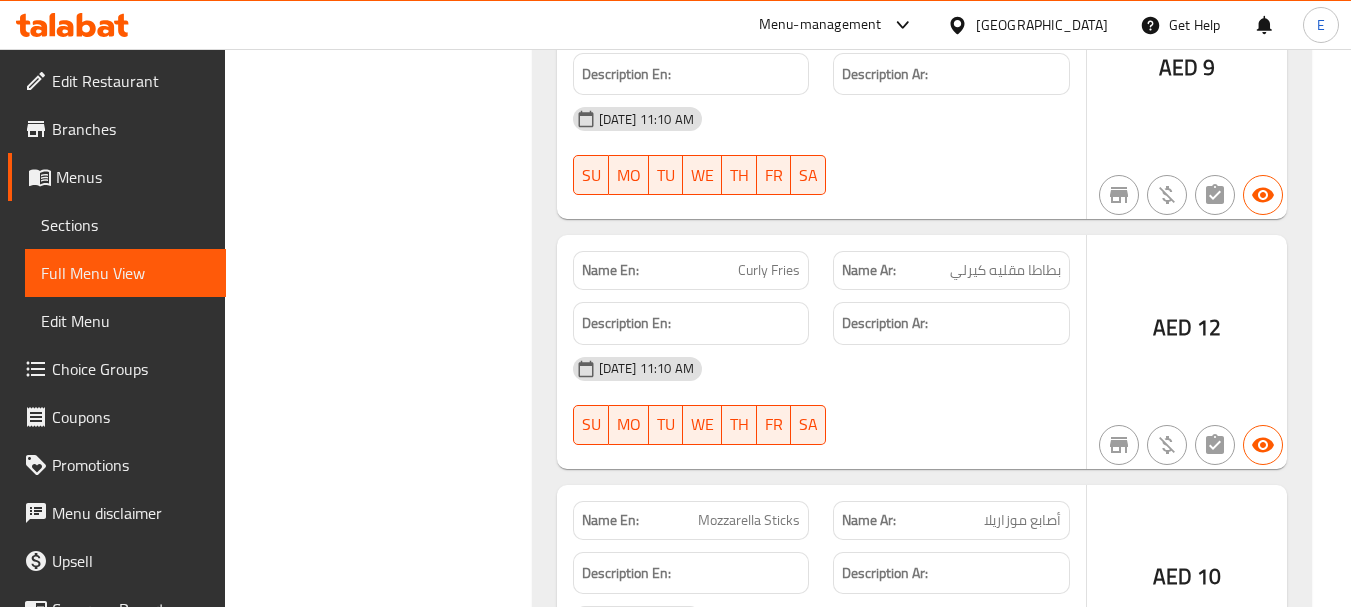 scroll, scrollTop: 9494, scrollLeft: 0, axis: vertical 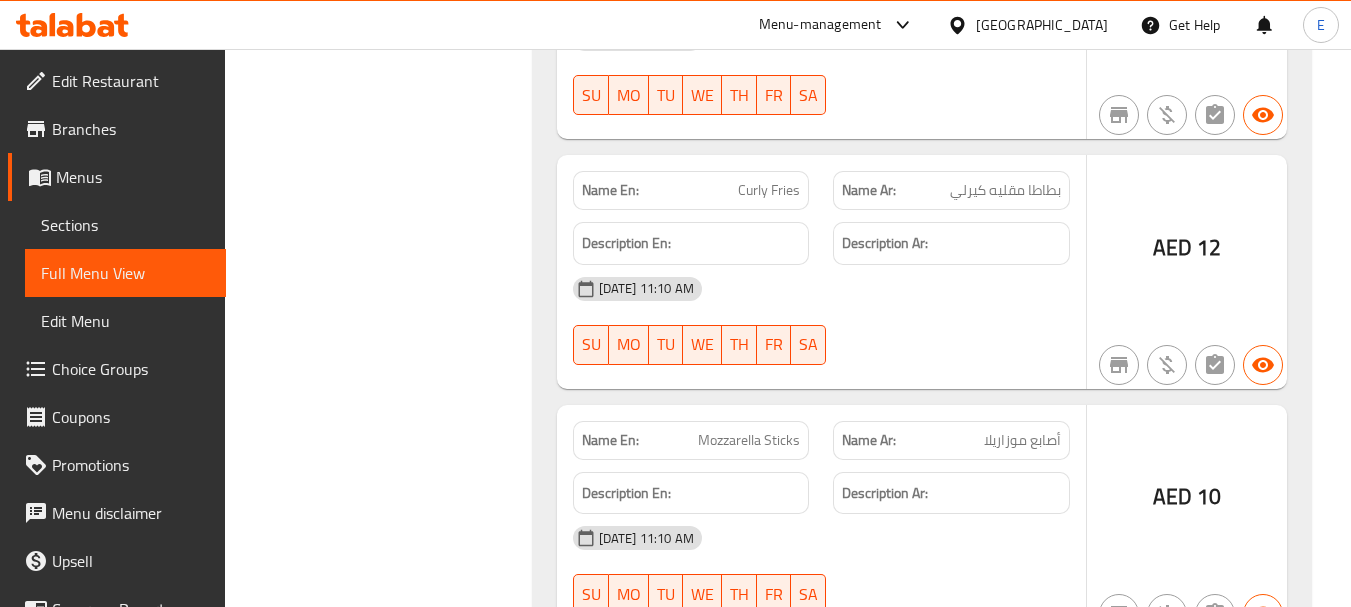 click on "Curly Fries" at bounding box center [765, -5071] 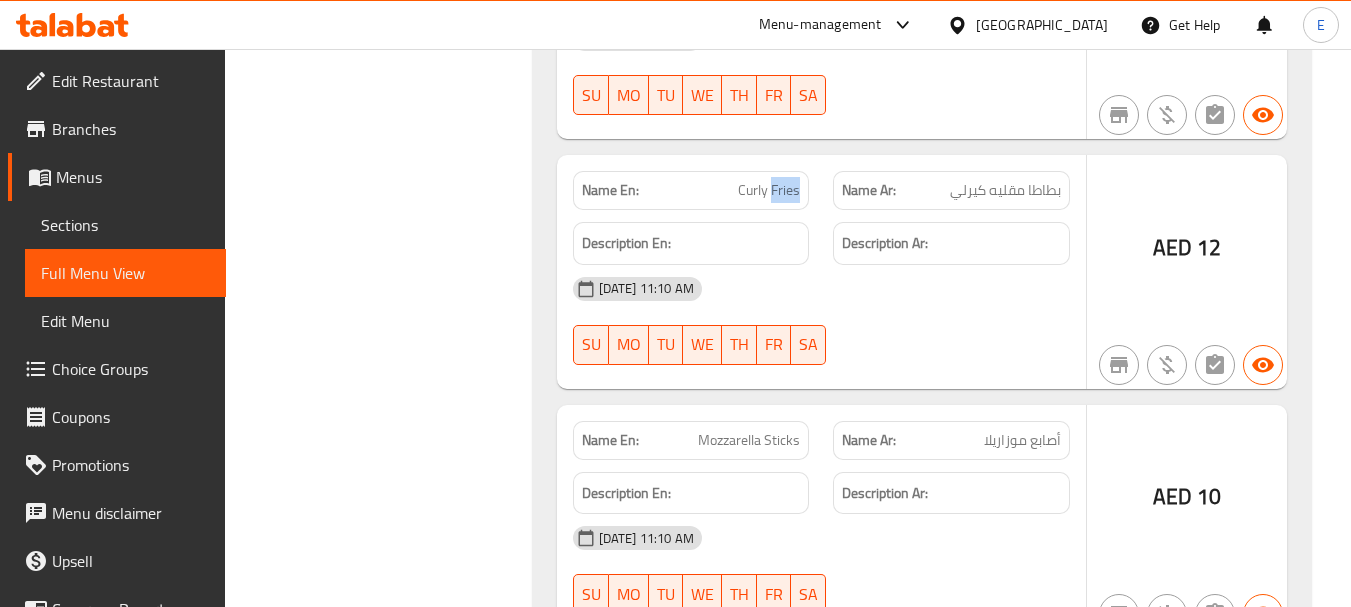 click on "Curly Fries" at bounding box center (765, -5071) 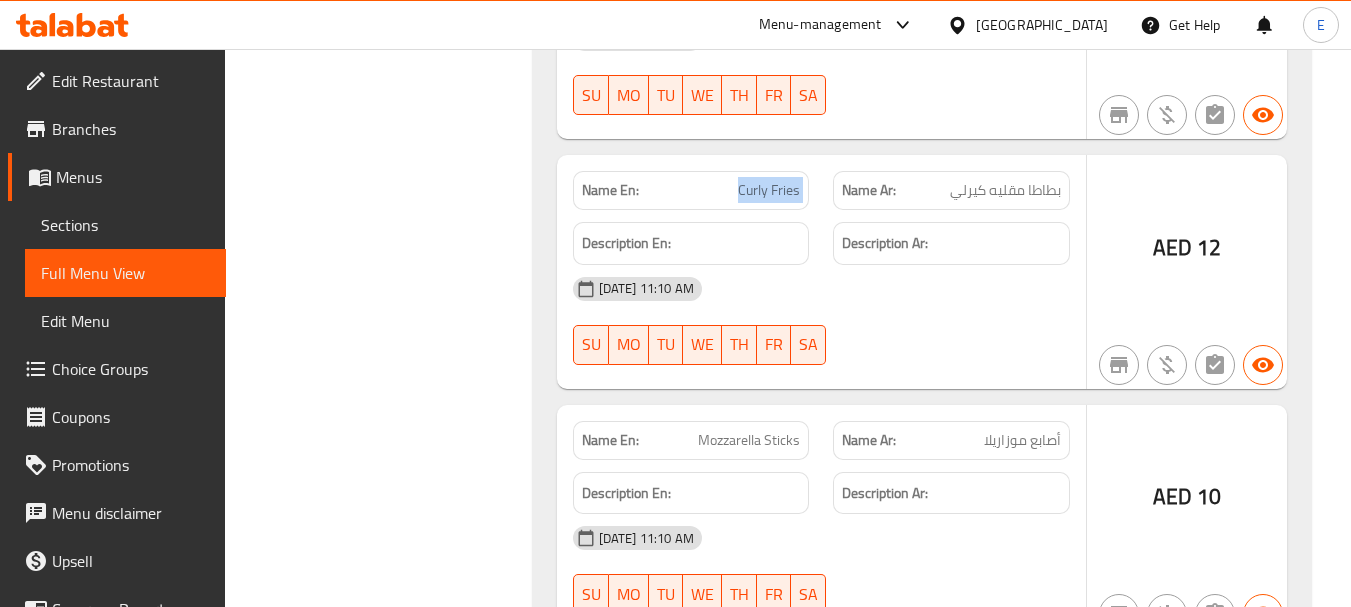 click on "Curly Fries" at bounding box center (765, -5071) 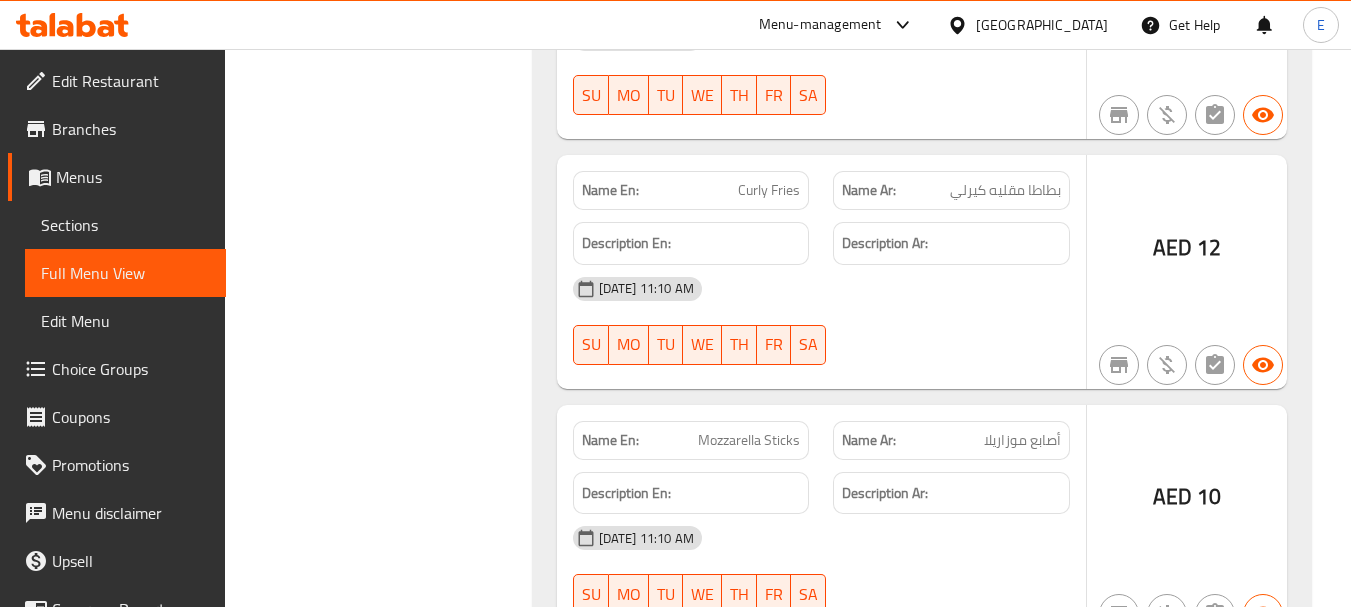 click on "بطاطا مقليه كيرلي" at bounding box center [1027, -5071] 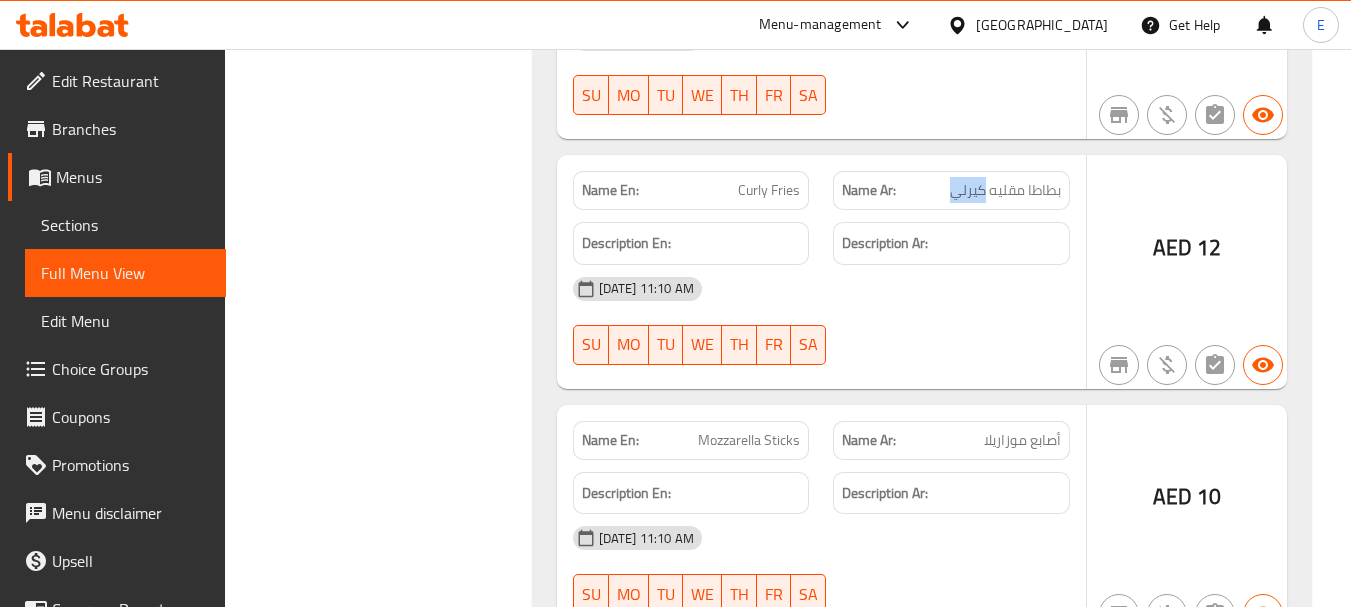 click on "بطاطا مقليه كيرلي" at bounding box center (1027, -5071) 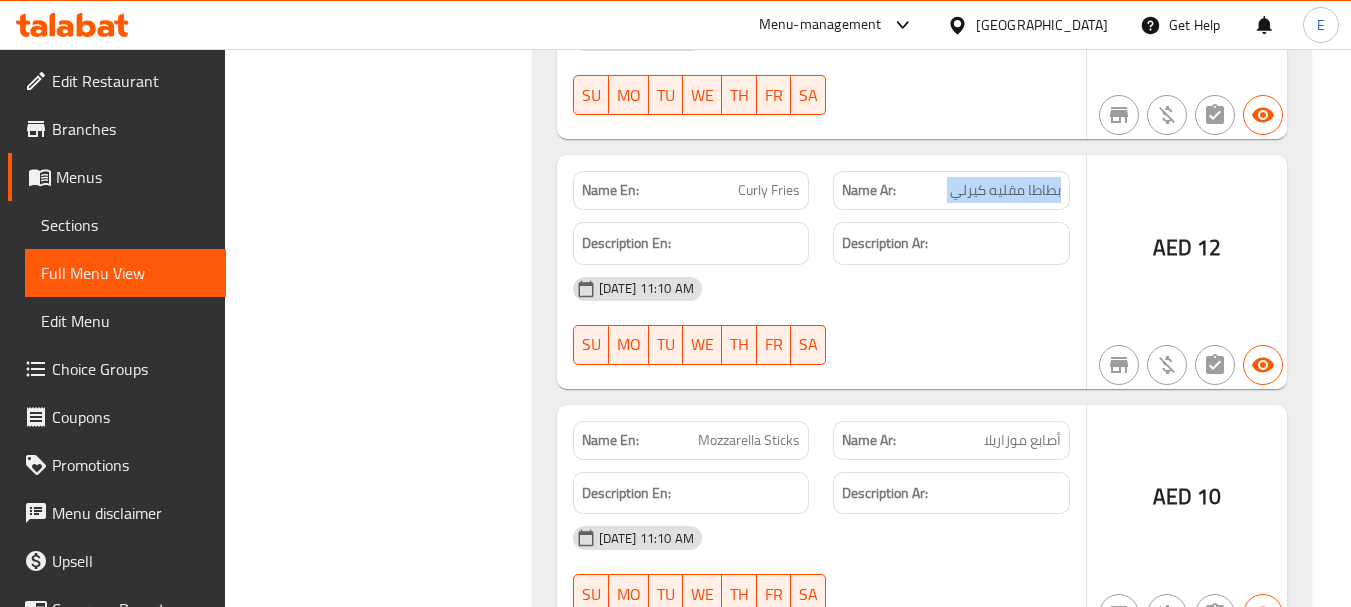click on "بطاطا مقليه كيرلي" at bounding box center (1027, -5071) 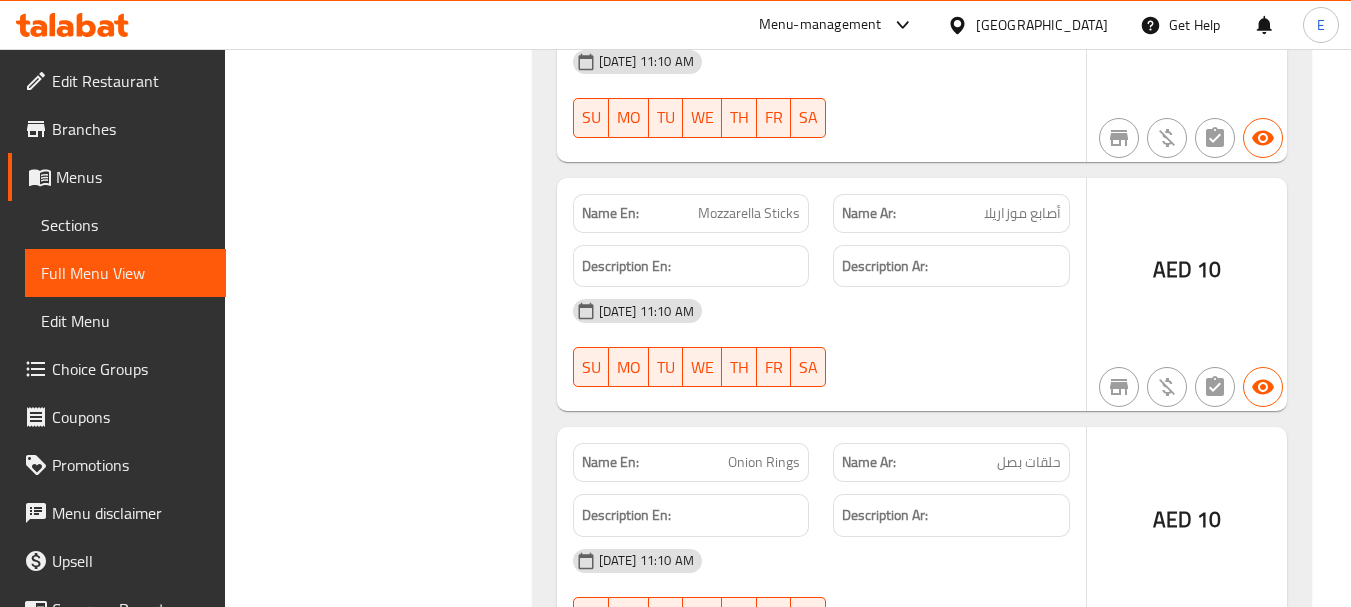 scroll, scrollTop: 9761, scrollLeft: 0, axis: vertical 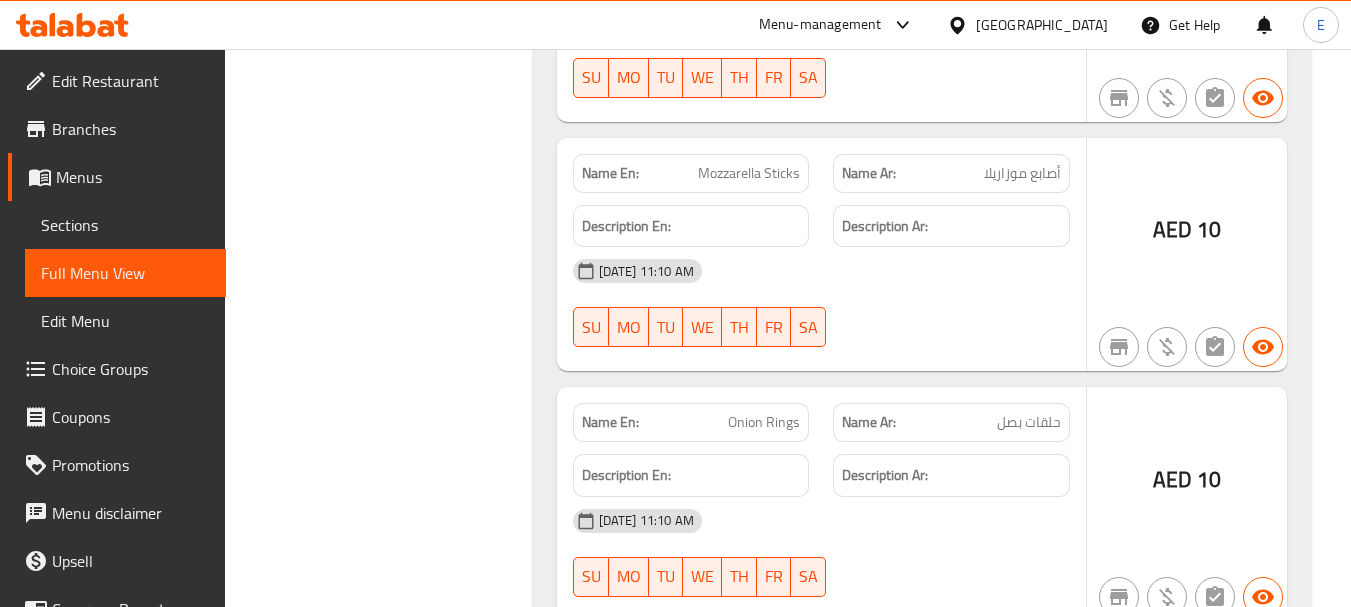click on "أصابع موزاريلا" at bounding box center [1012, -4759] 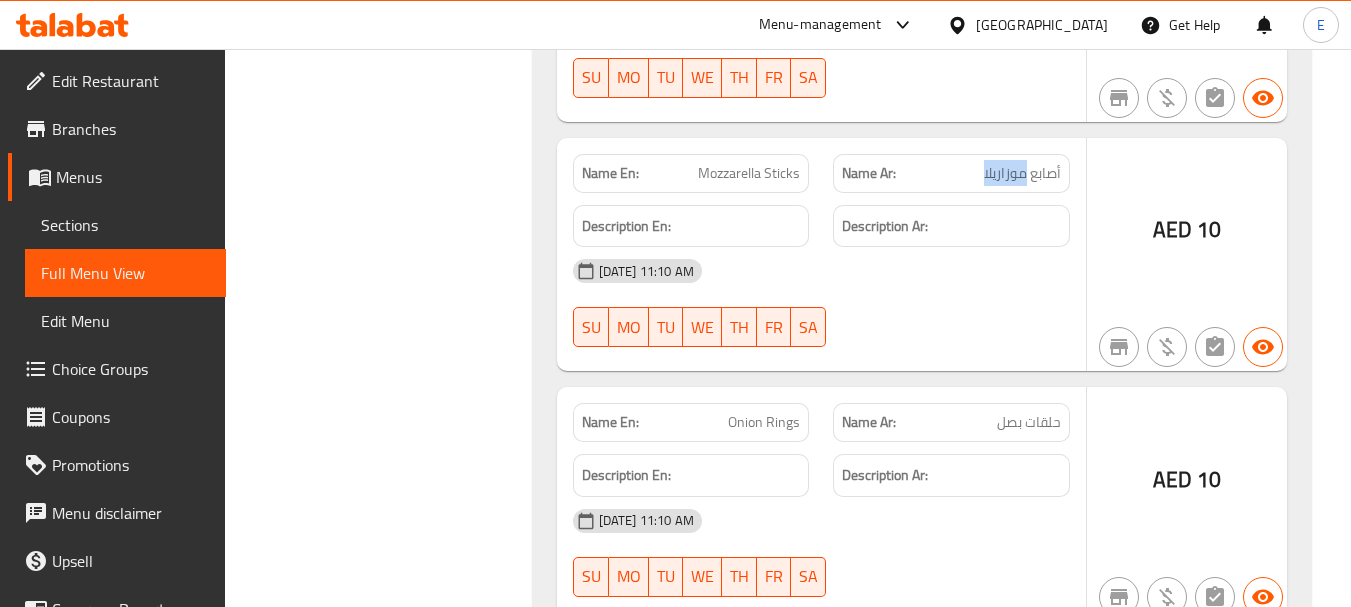 click on "أصابع موزاريلا" at bounding box center [1012, -4759] 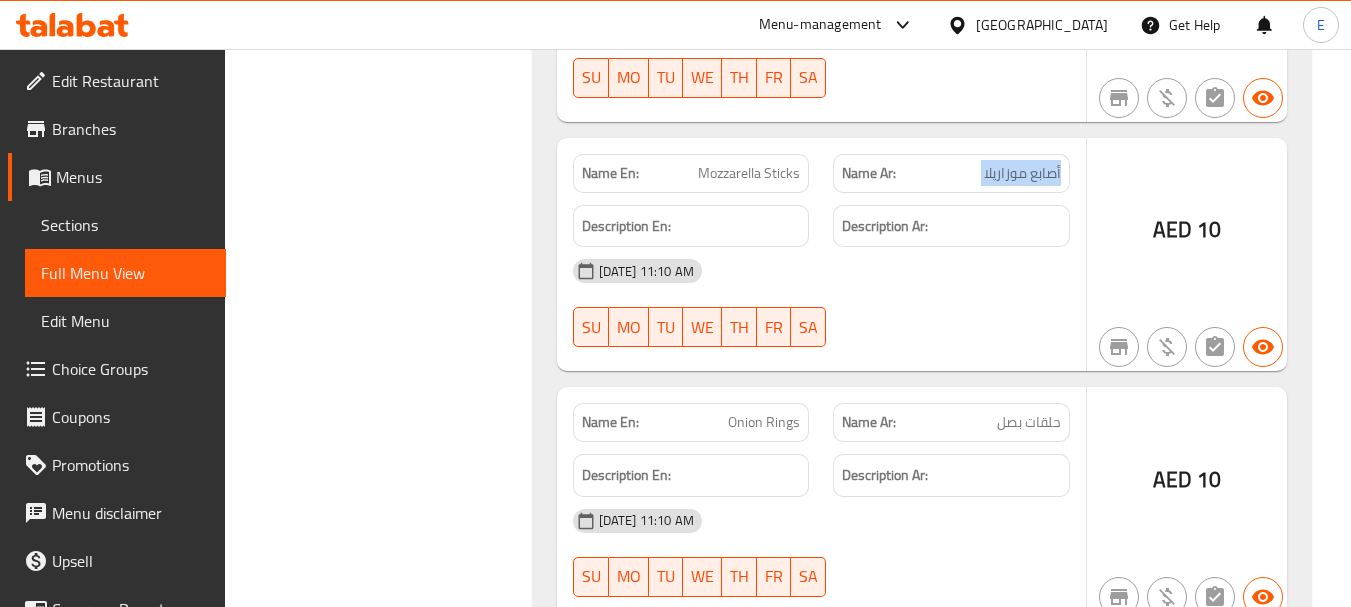 click on "أصابع موزاريلا" at bounding box center [1012, -4759] 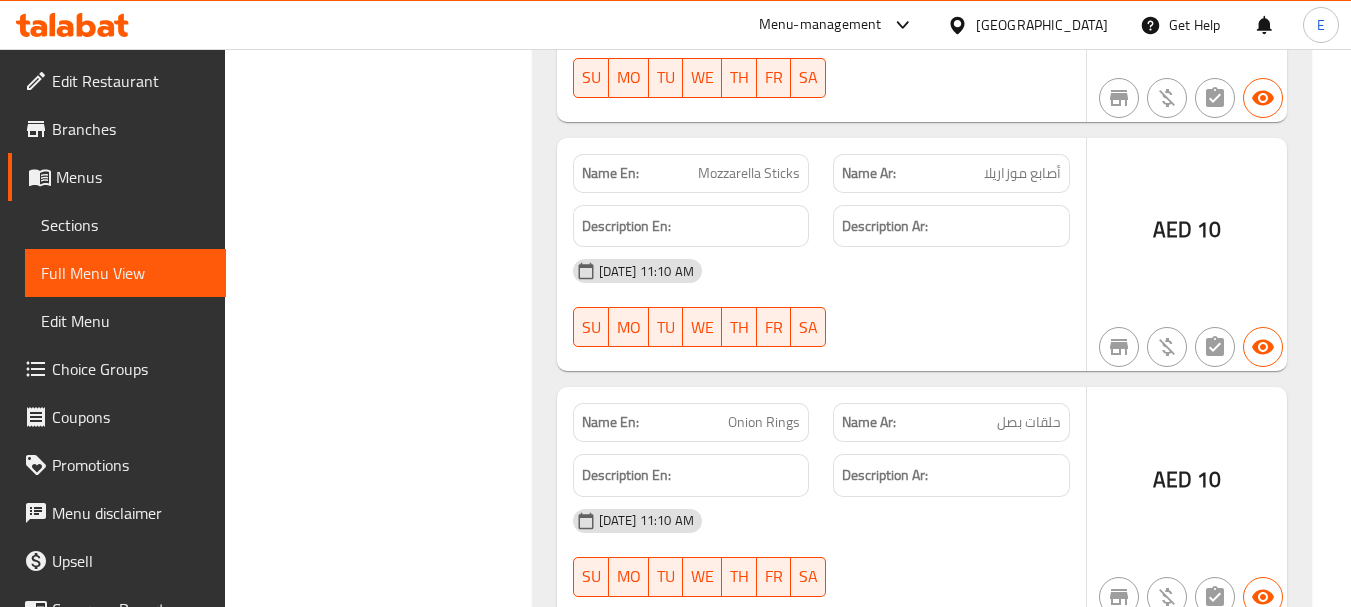 click on "Mozzarella Sticks" at bounding box center [740, -4759] 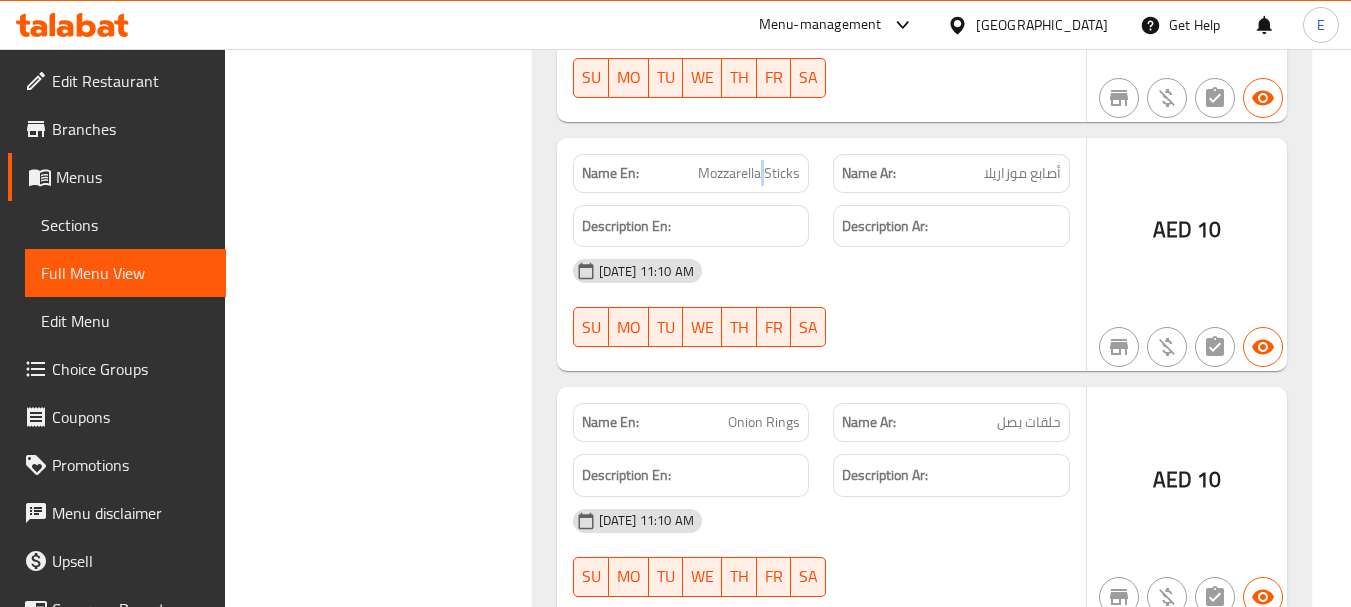 click on "Mozzarella Sticks" at bounding box center (740, -4759) 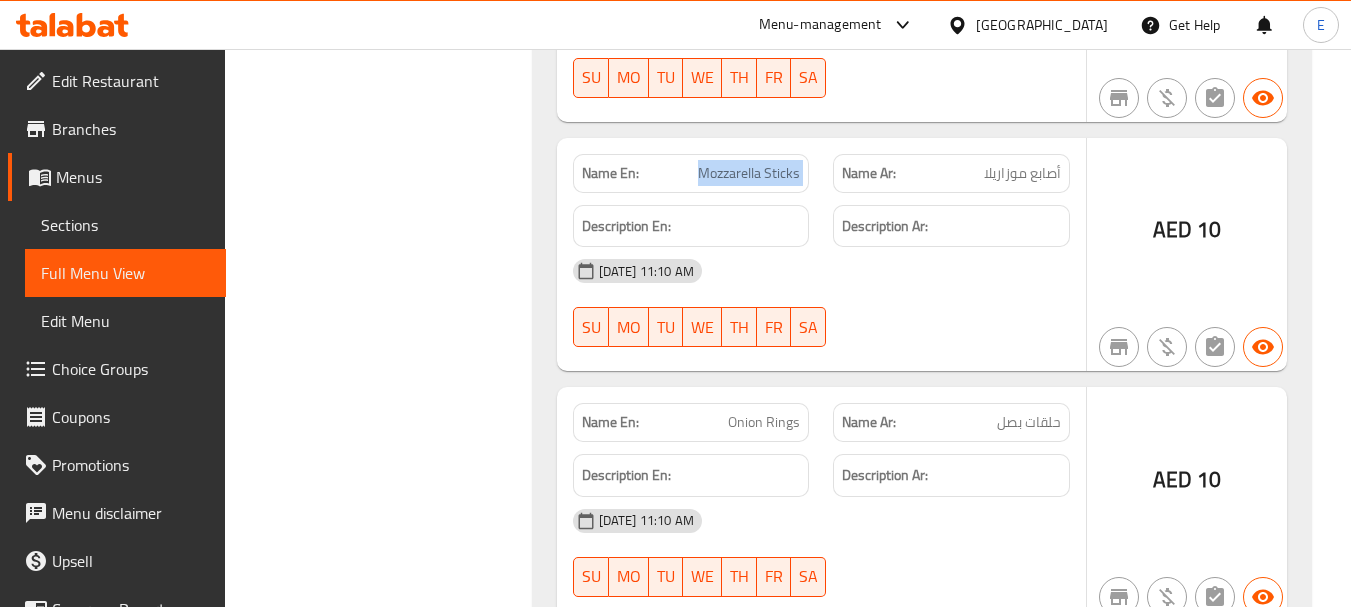 click on "Mozzarella Sticks" at bounding box center [740, -4759] 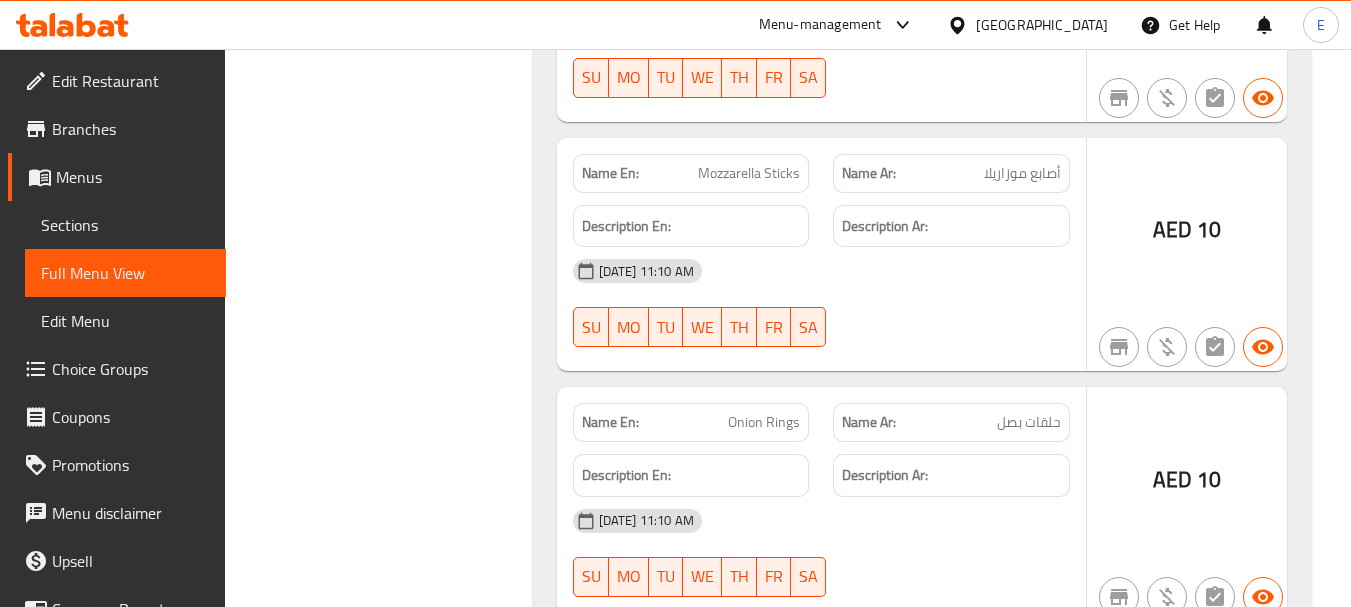 click on "11-07-2025 11:10 AM SU MO TU WE TH FR SA" at bounding box center [821, -4629] 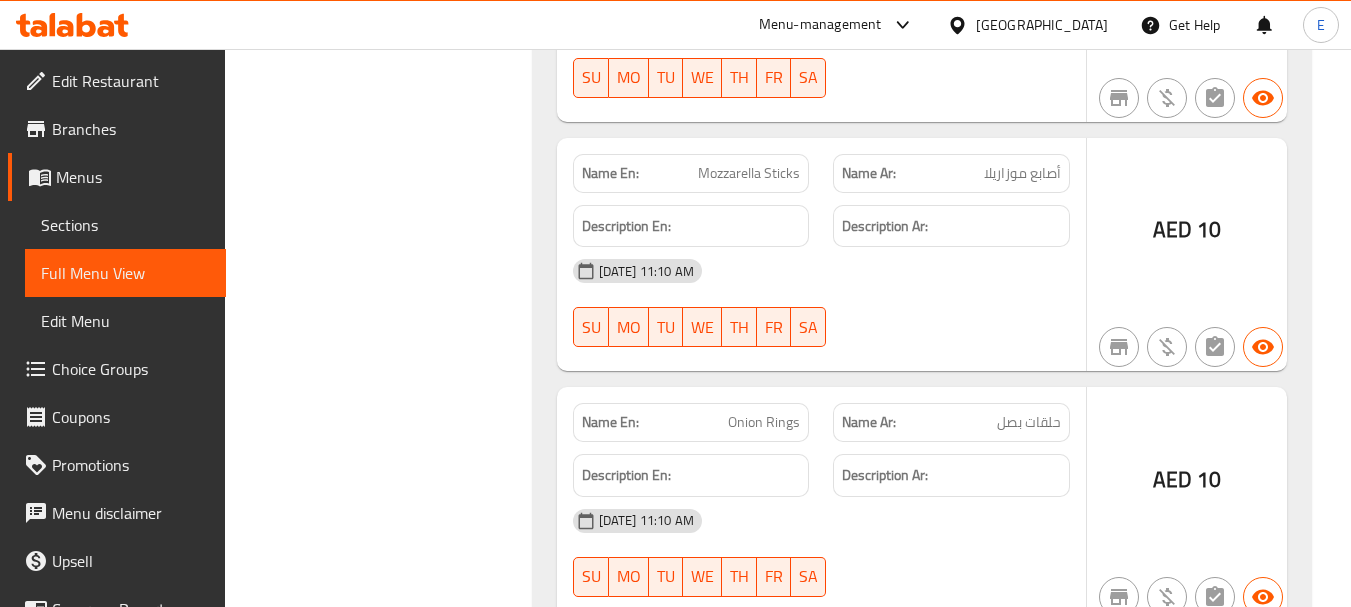 click on "11-07-2025 11:10 AM SU MO TU WE TH FR SA" at bounding box center [821, -4629] 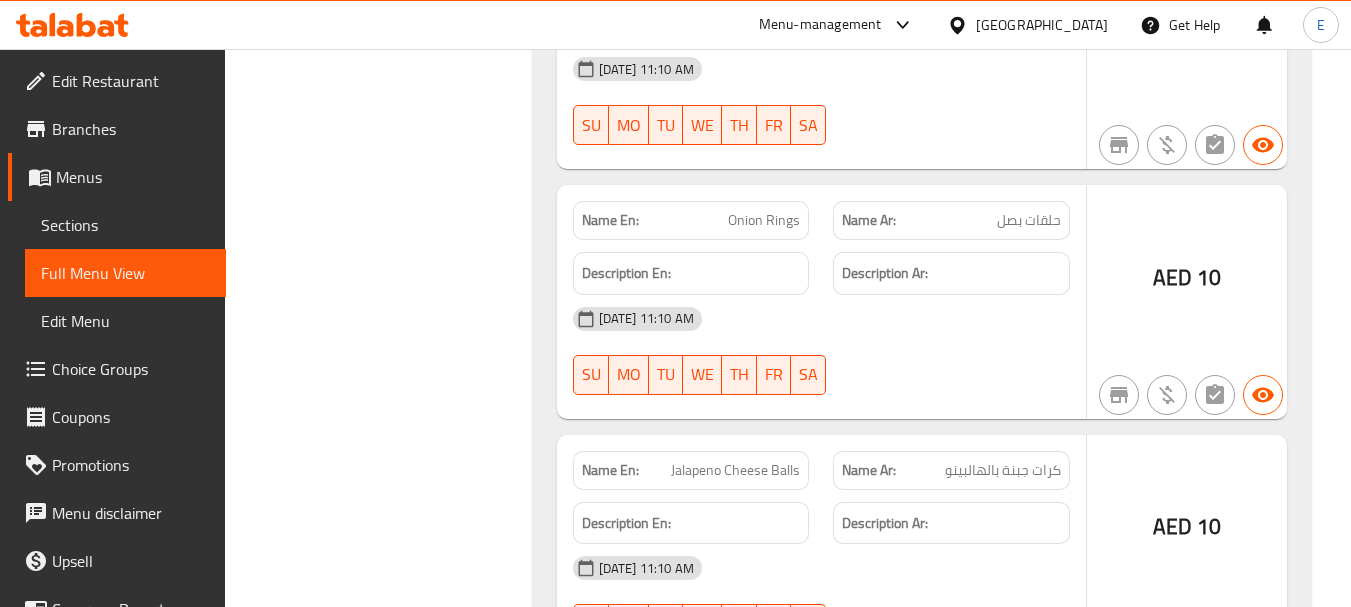 scroll, scrollTop: 9962, scrollLeft: 0, axis: vertical 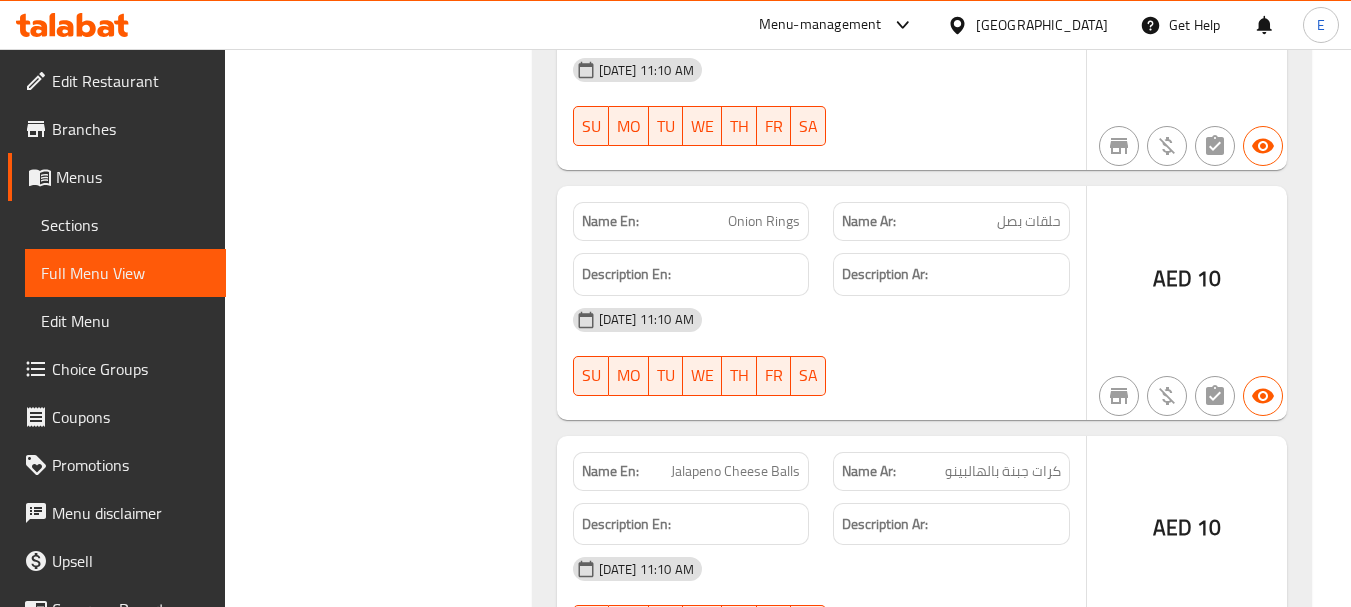 click on "Name Ar: حلقات بصل" at bounding box center [951, -4382] 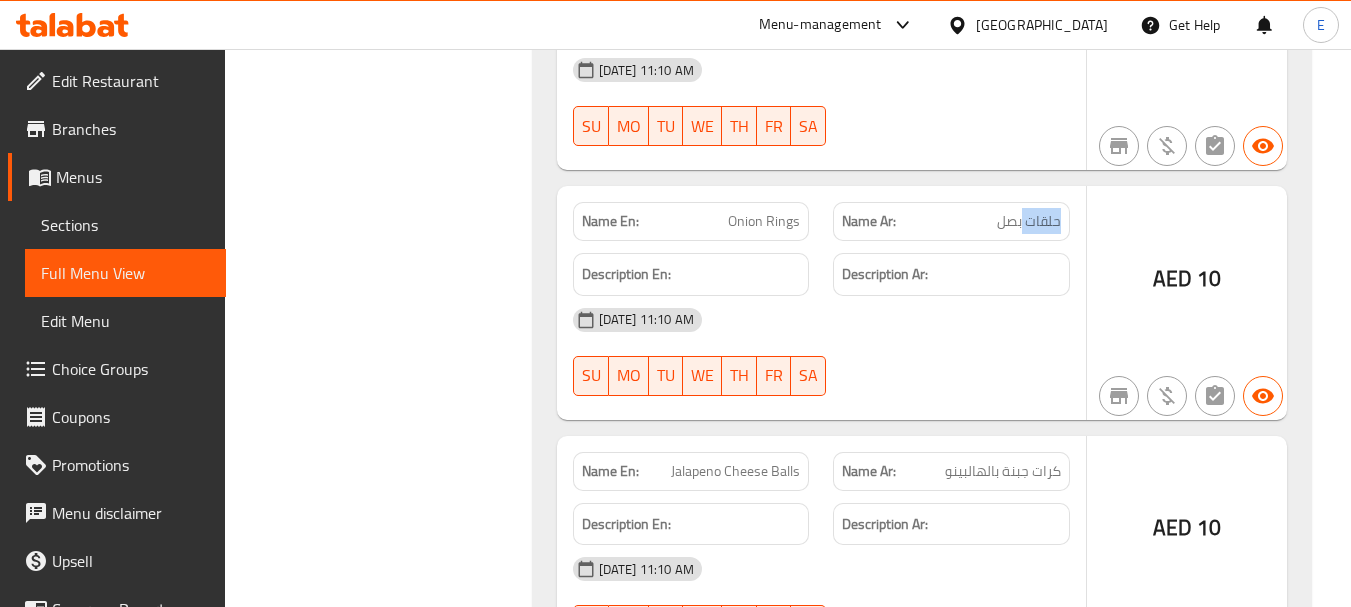 click on "Name Ar: حلقات بصل" at bounding box center [951, -4382] 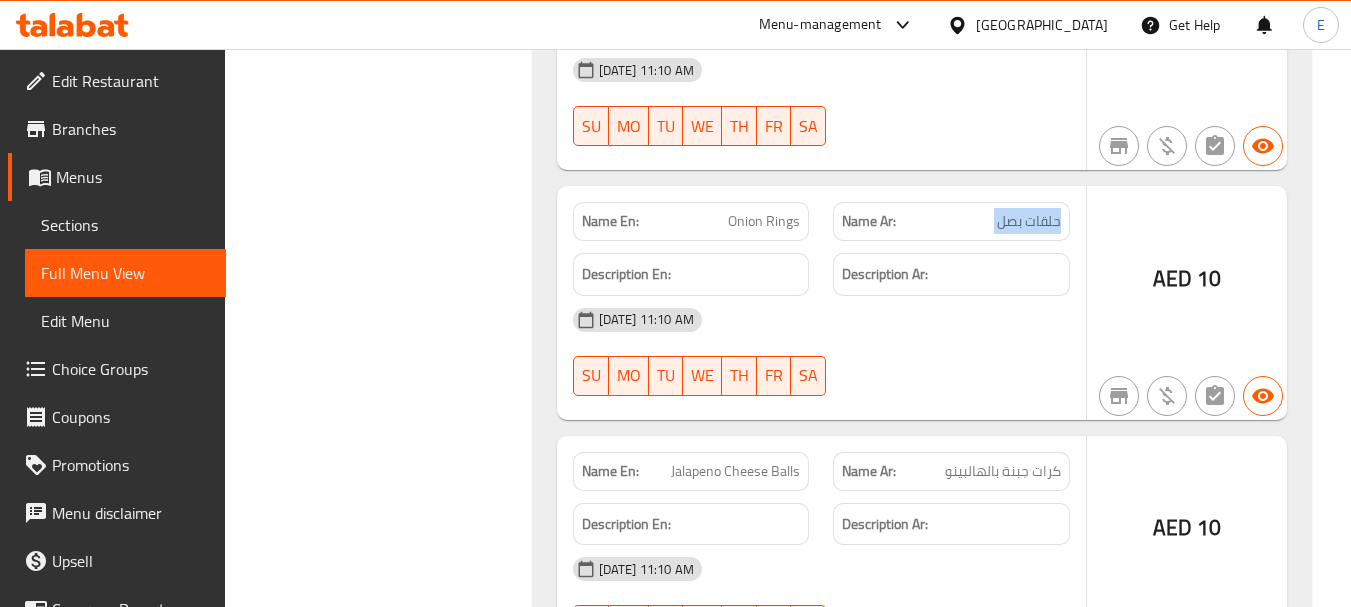 click on "Name Ar: حلقات بصل" at bounding box center [951, -4382] 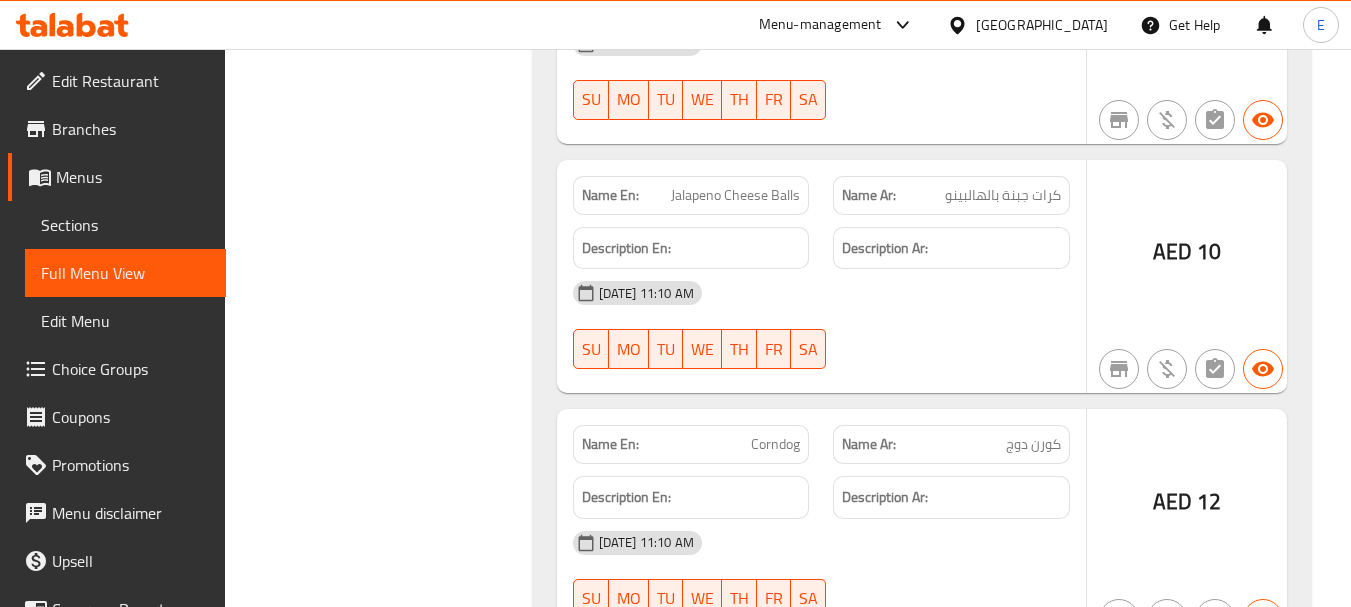 scroll, scrollTop: 10256, scrollLeft: 0, axis: vertical 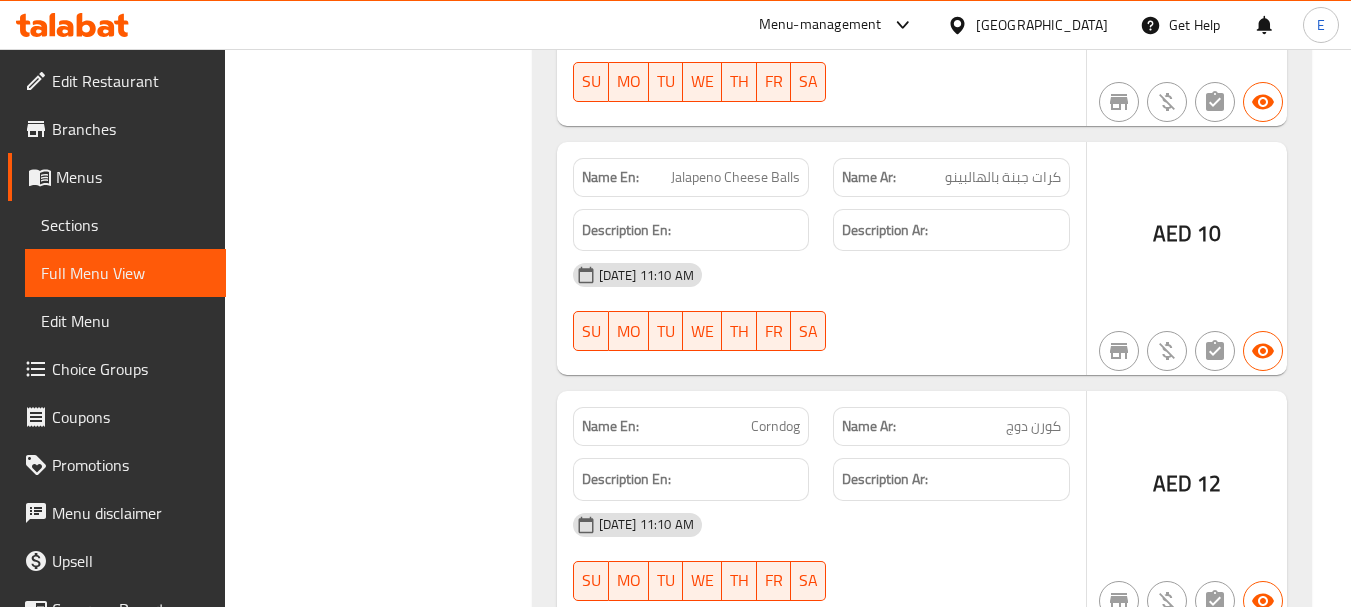 click on "Jalapeno Cheese Balls" at bounding box center (735, 177) 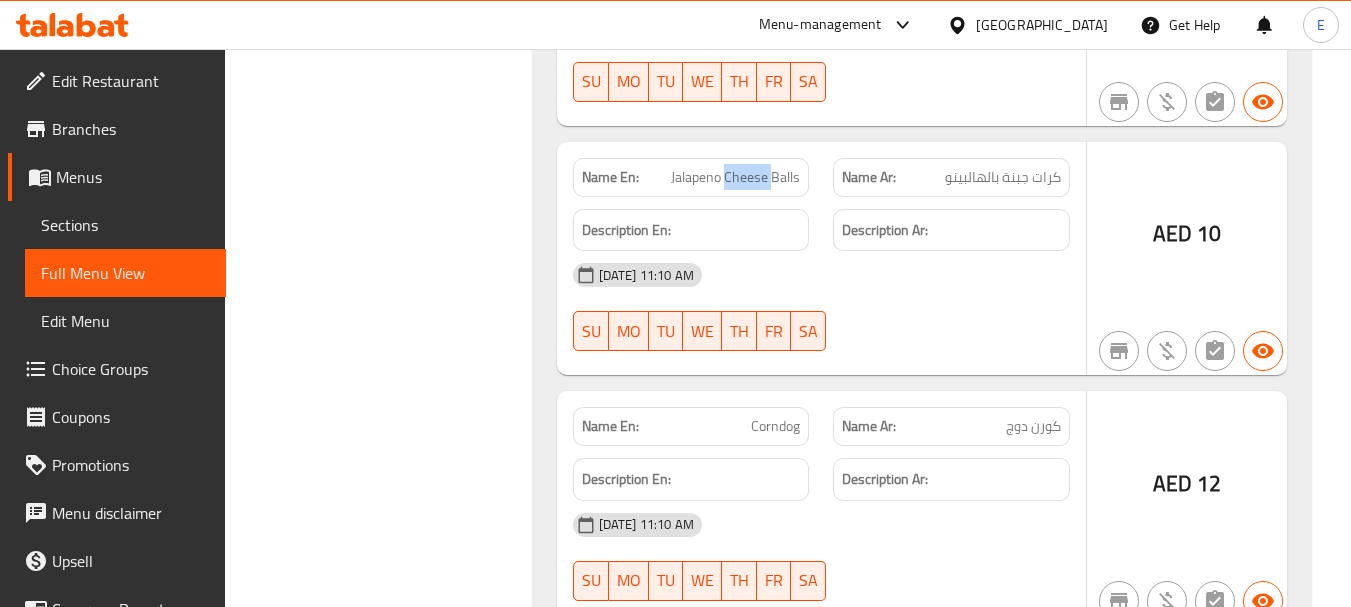click on "Jalapeno Cheese Balls" at bounding box center [735, 177] 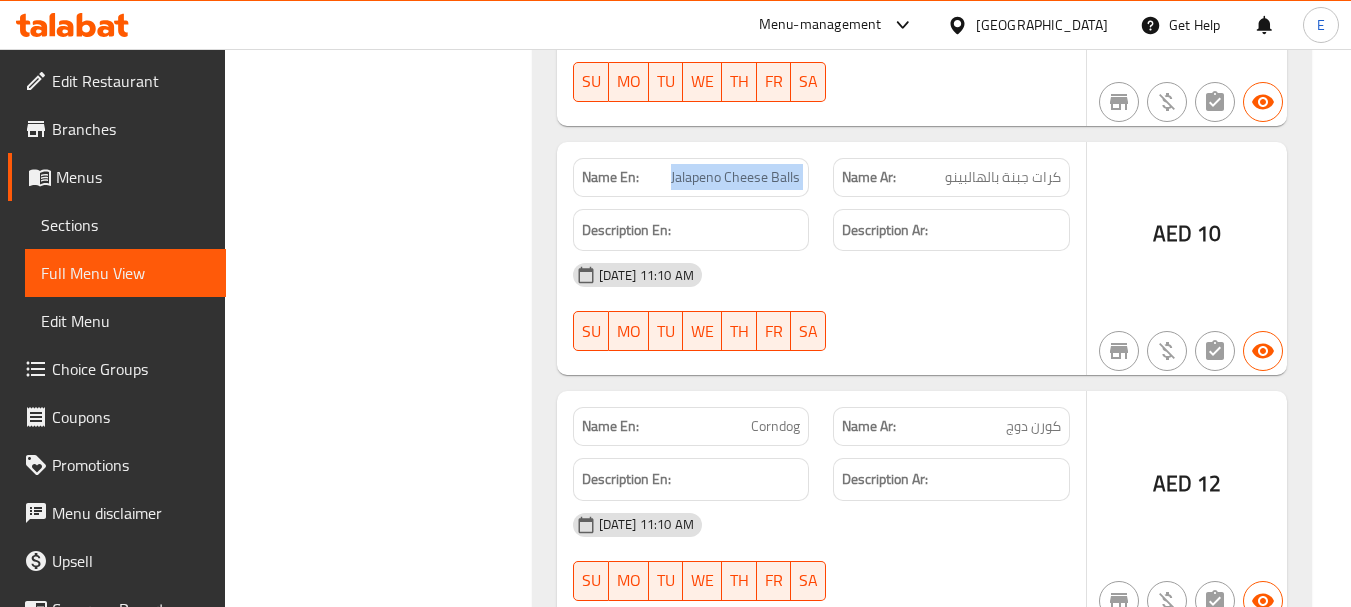 click on "Jalapeno Cheese Balls" at bounding box center [735, 177] 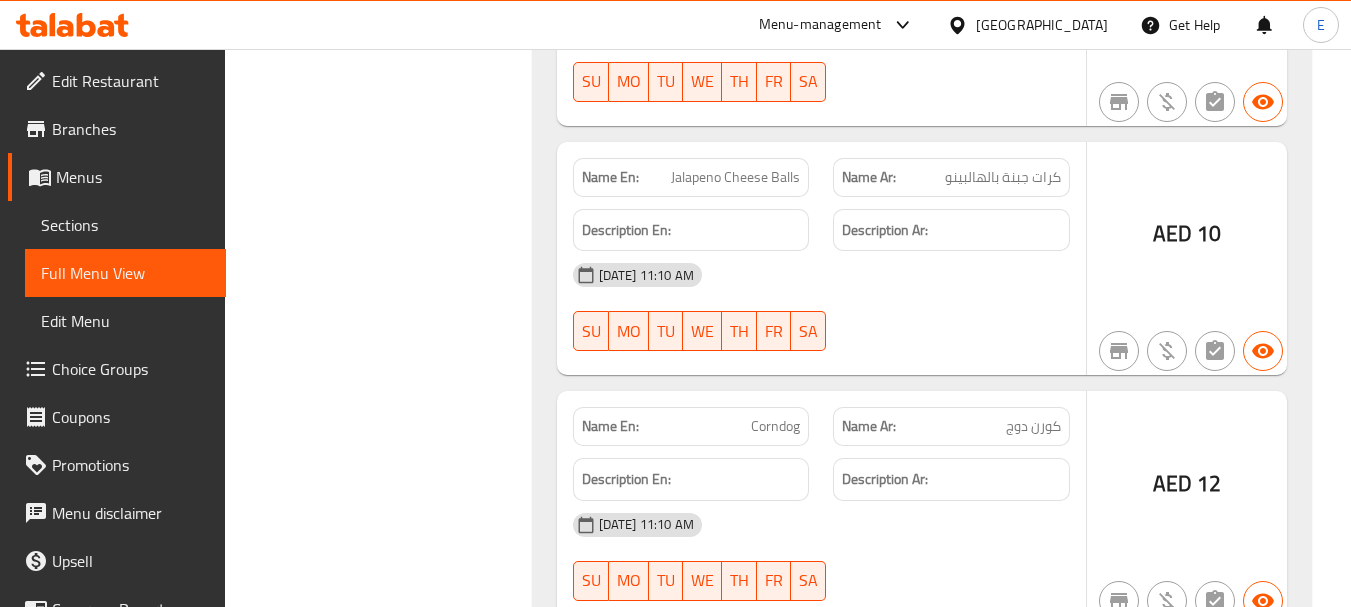 click on "كرات جبنة بالهالبينو" at bounding box center [1003, 177] 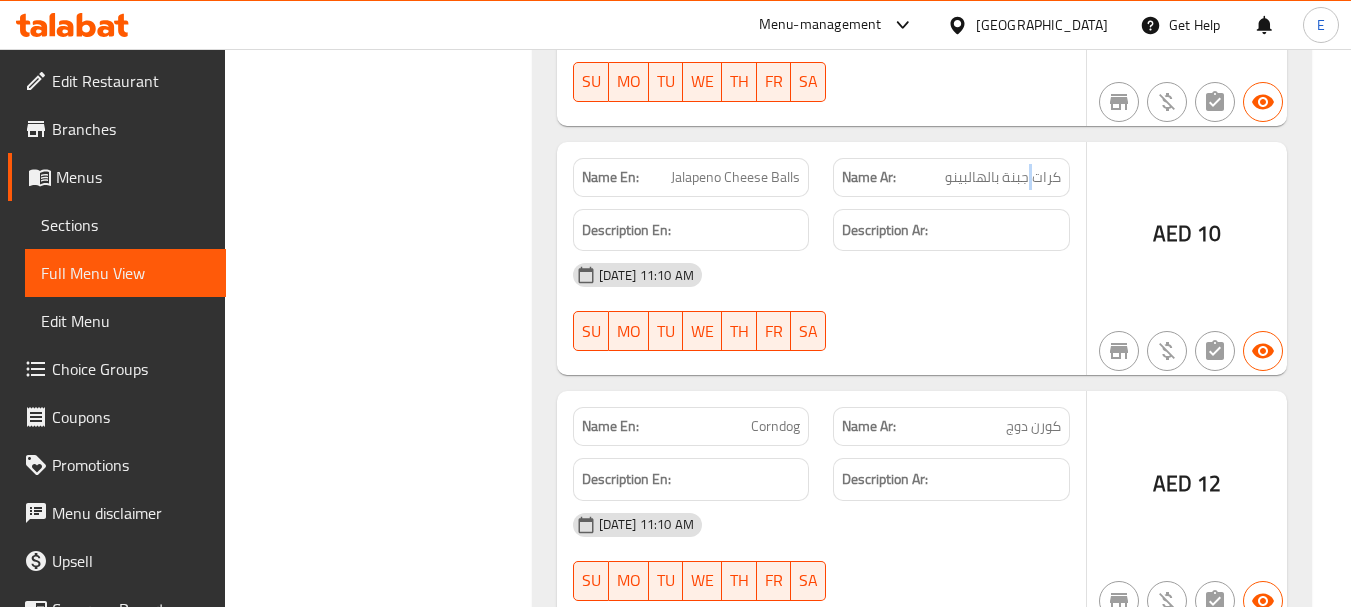 click on "كرات جبنة بالهالبينو" at bounding box center (1003, 177) 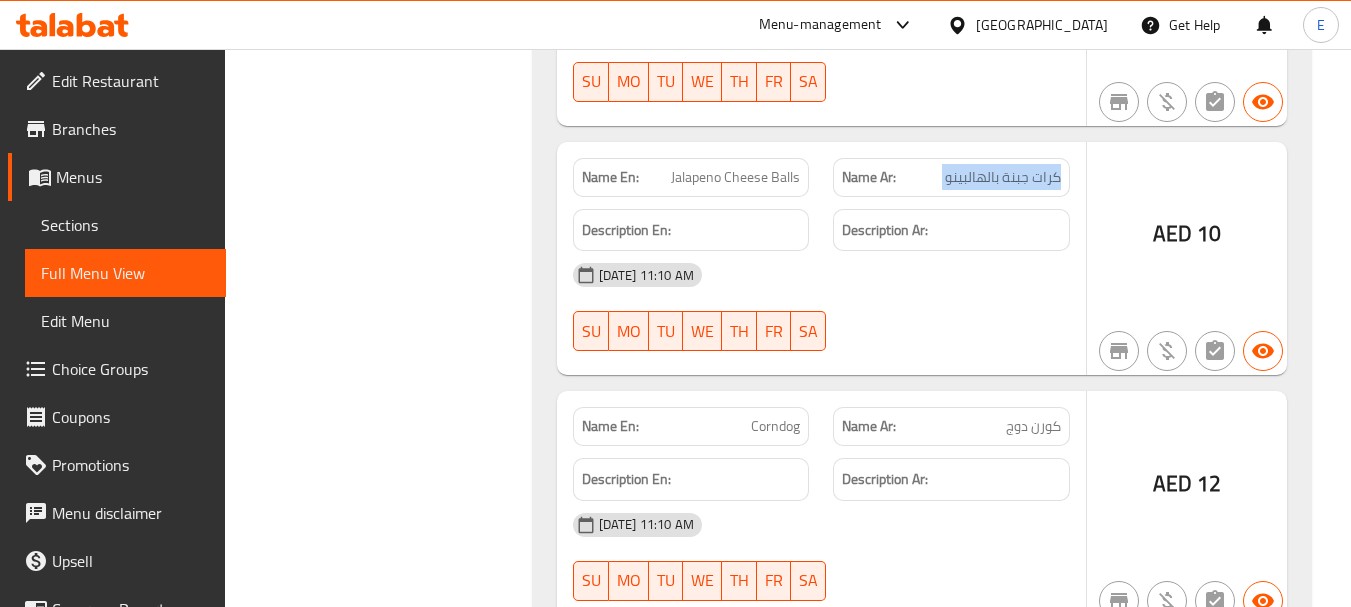 click on "كرات جبنة بالهالبينو" at bounding box center (1003, 177) 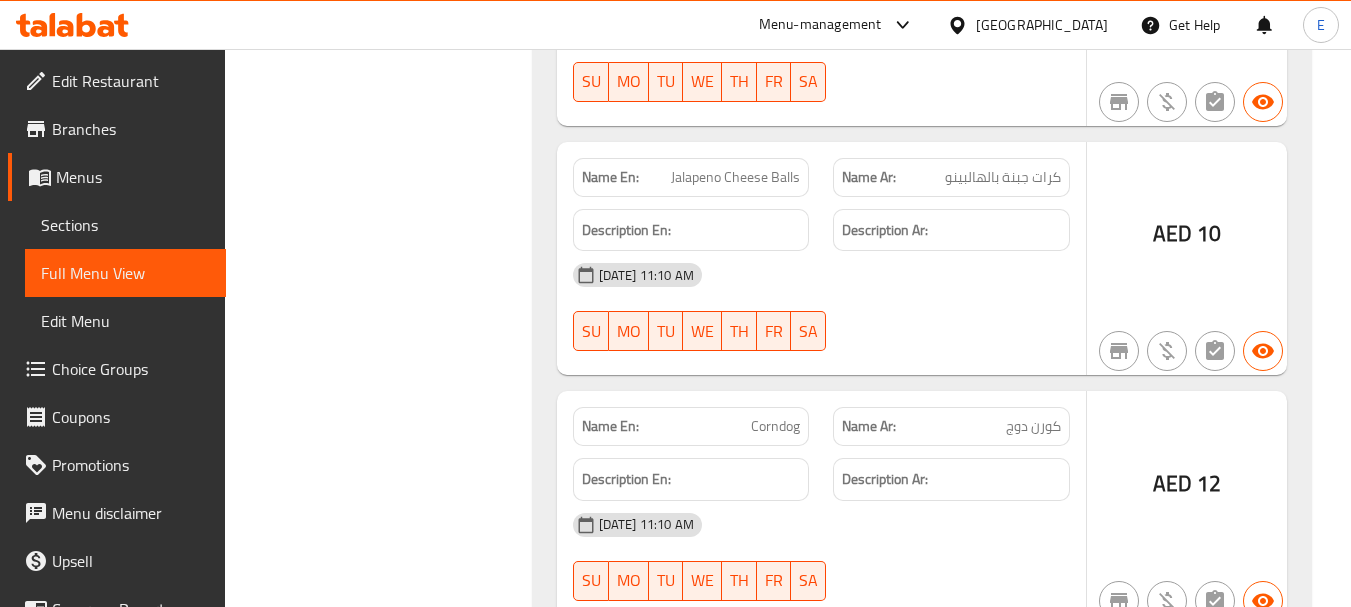 click on "[DATE] 11:10 AM" at bounding box center (821, 275) 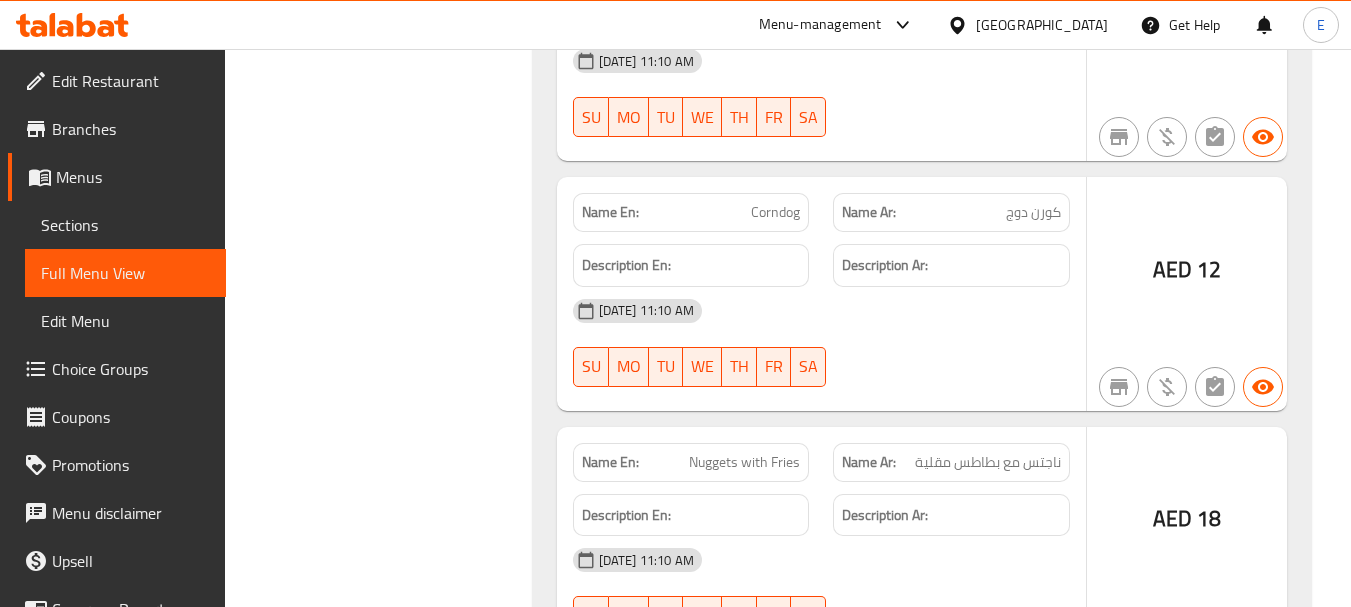 scroll, scrollTop: 10497, scrollLeft: 0, axis: vertical 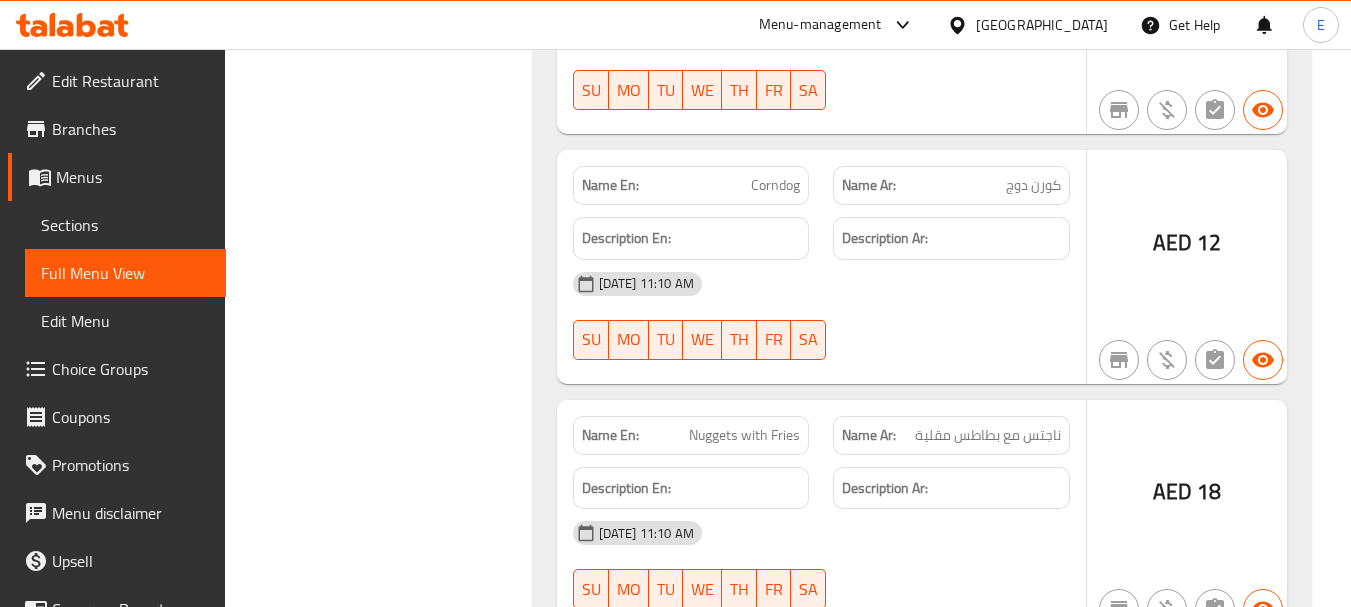 click on "Corndog" at bounding box center [775, 185] 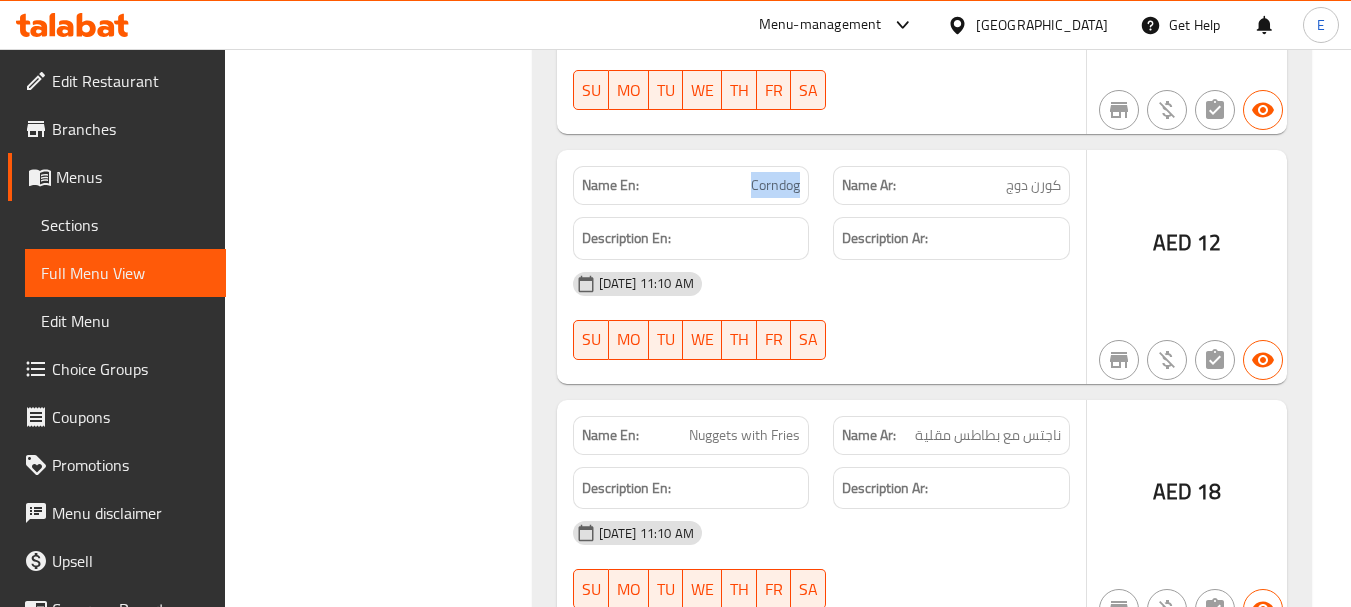 click on "Corndog" at bounding box center (775, 185) 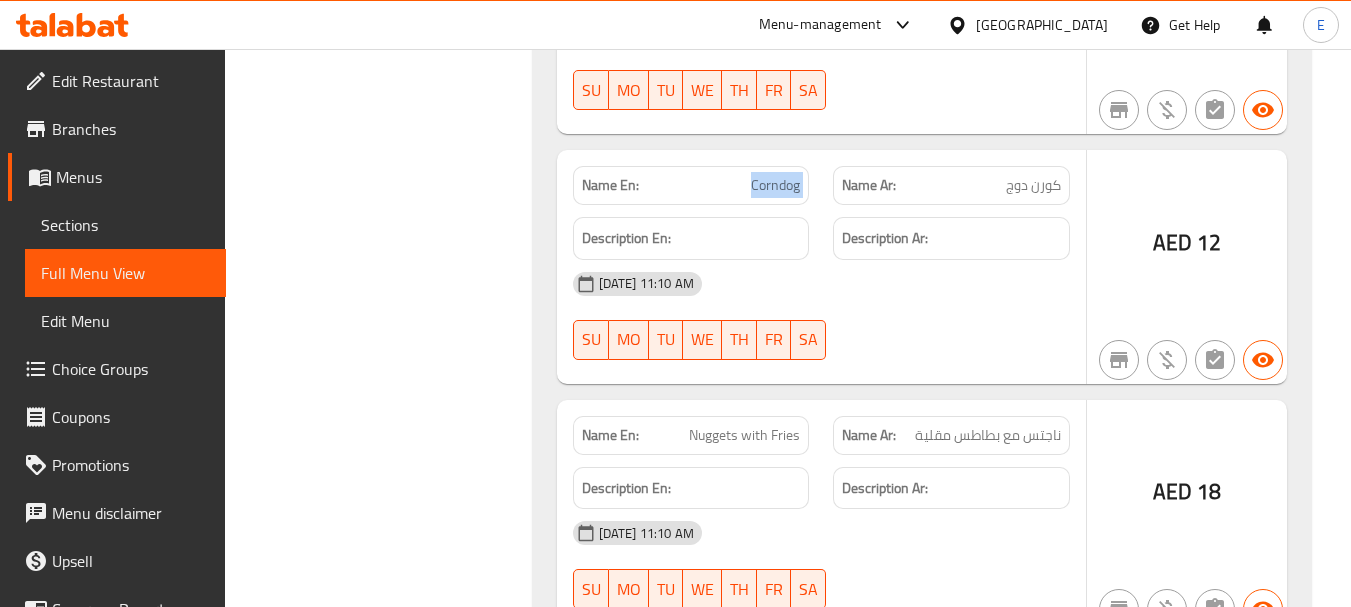 click on "Corndog" at bounding box center (775, 185) 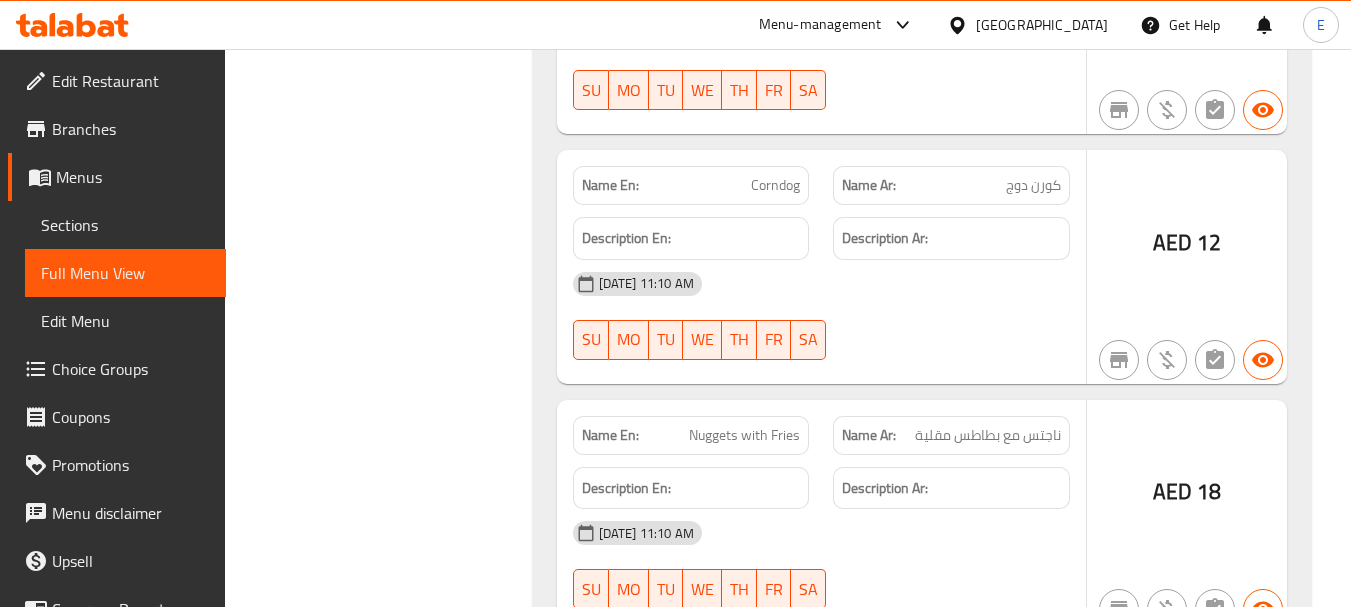 click on "كورن دوج" at bounding box center (1033, 185) 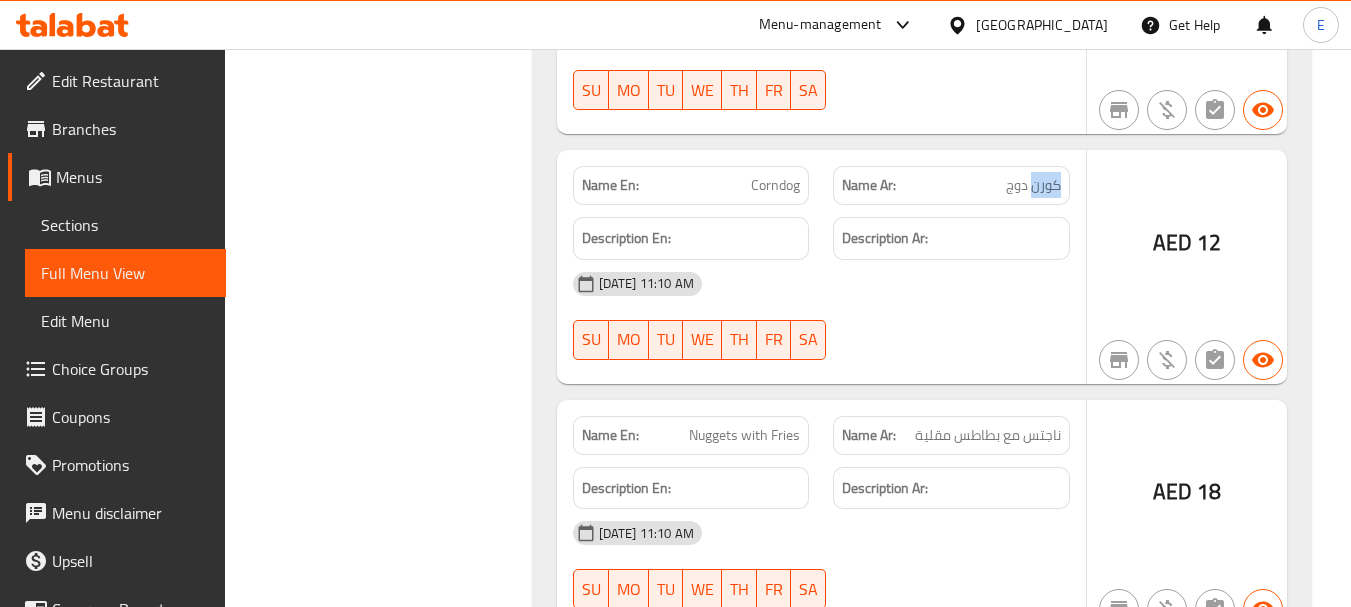 click on "كورن دوج" at bounding box center (1033, 185) 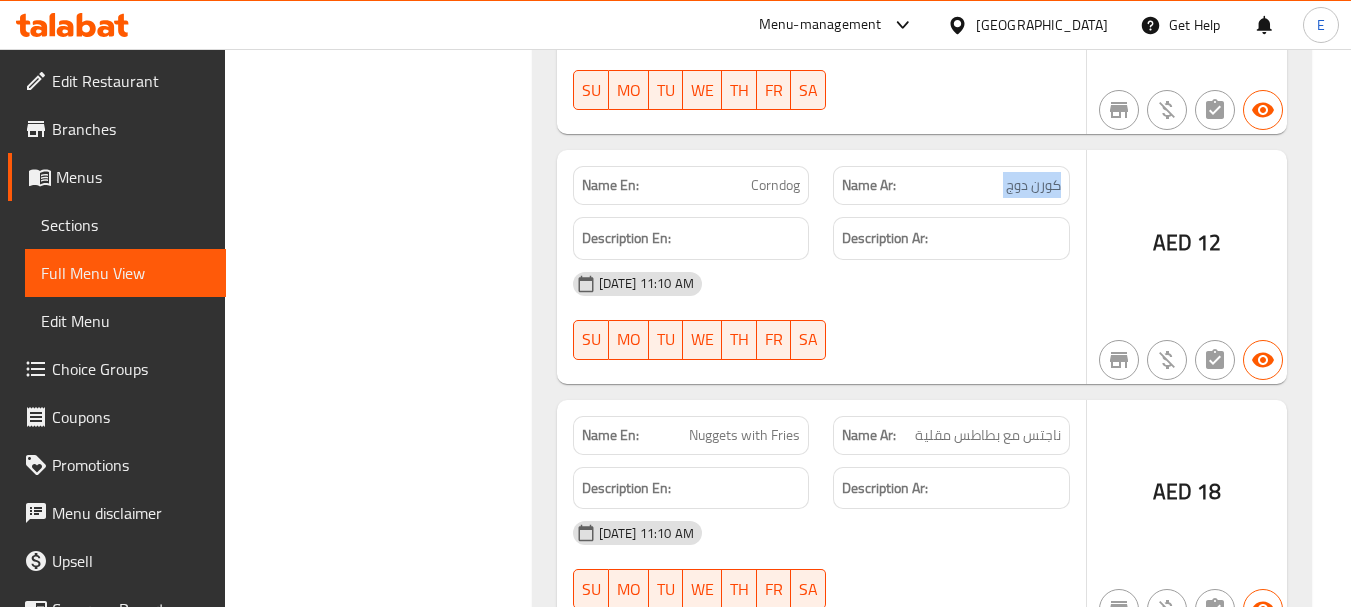 click on "كورن دوج" at bounding box center [1033, 185] 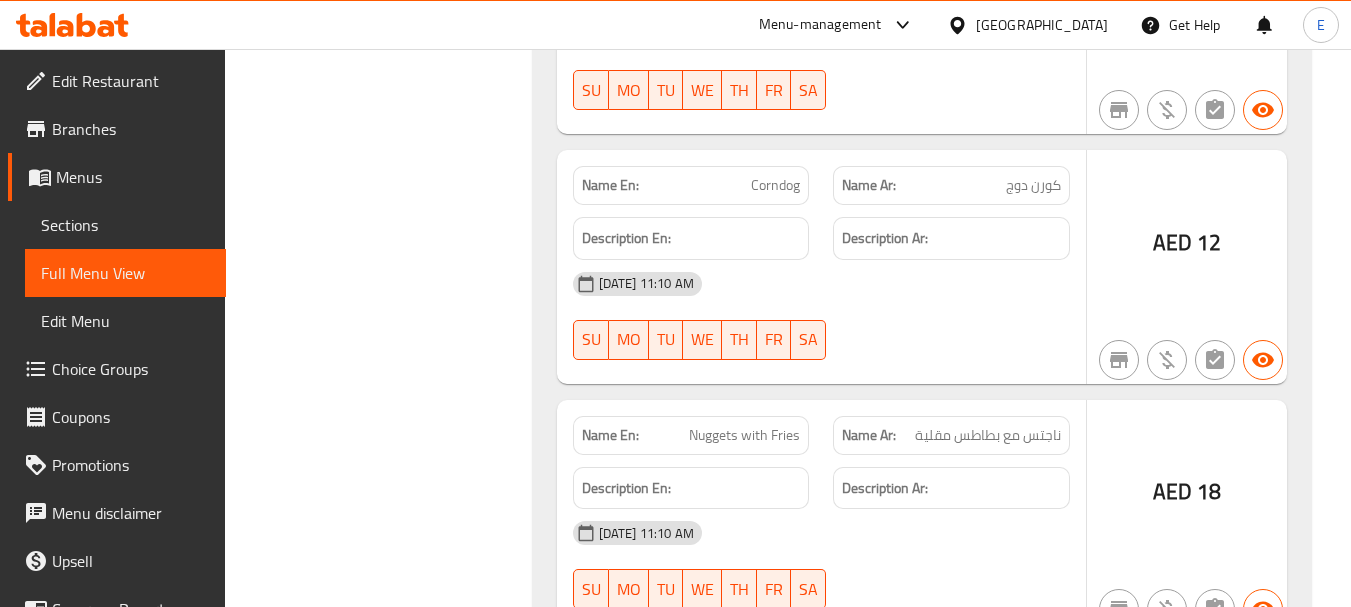 click on "[DATE] 11:10 AM" at bounding box center (821, 284) 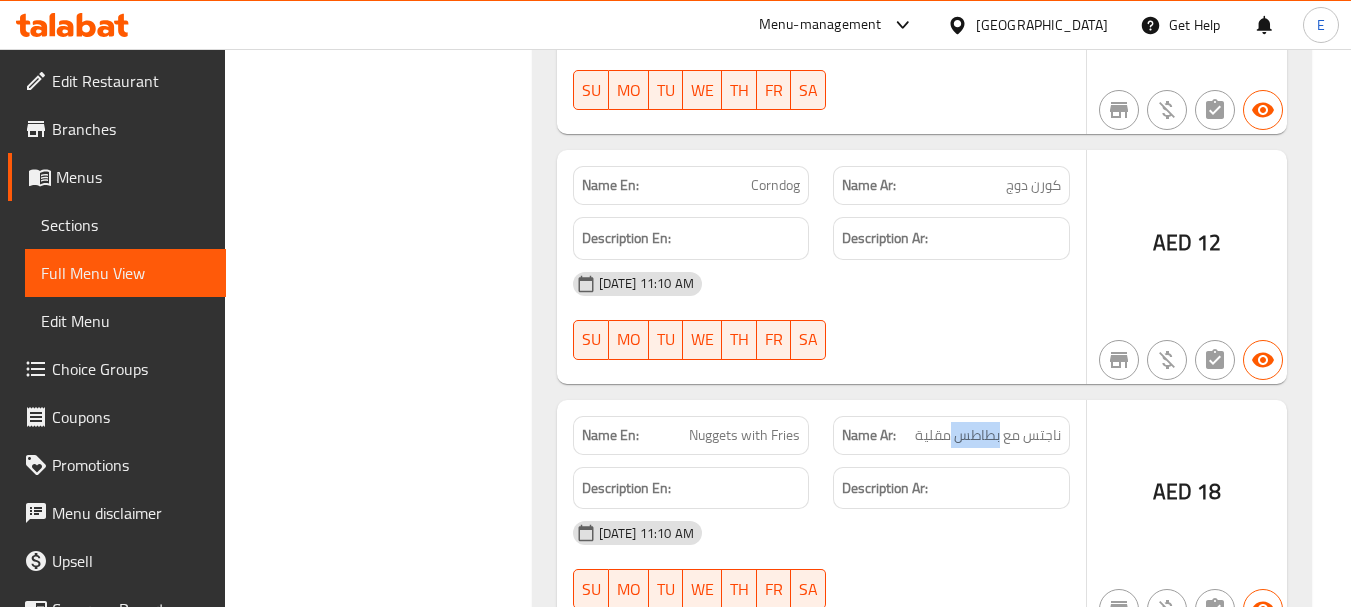 click on "Name Ar: ناجتس مع بطاطس مقلية" at bounding box center (951, 435) 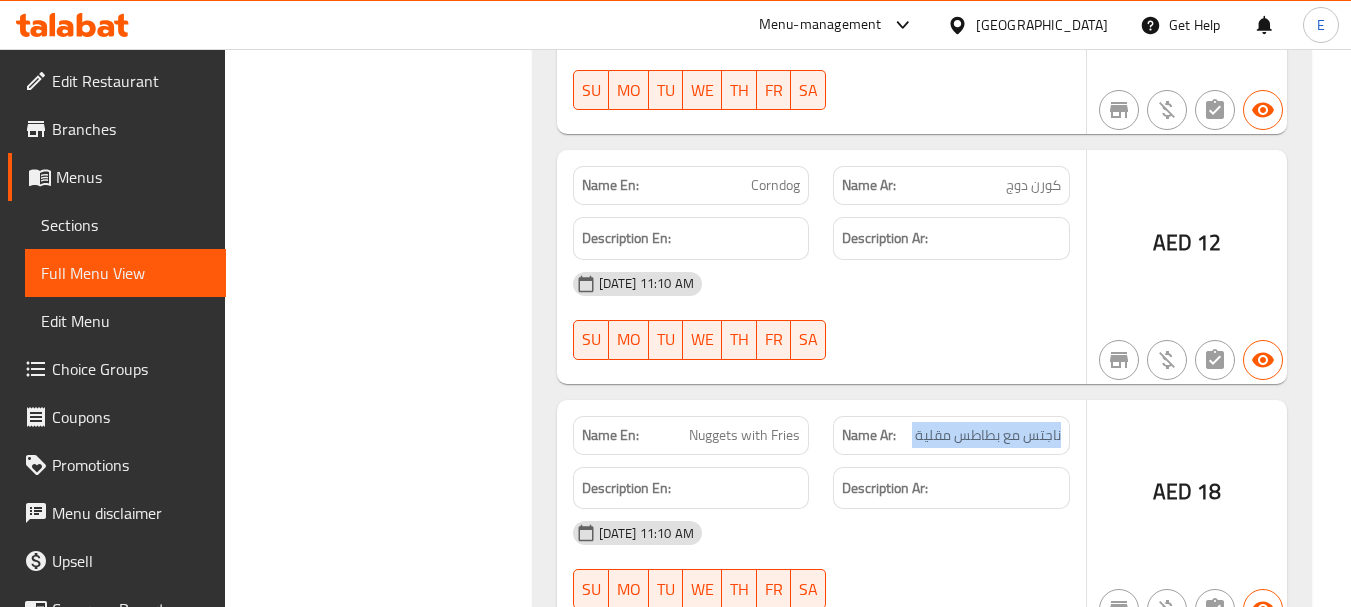 click on "Name Ar: ناجتس مع بطاطس مقلية" at bounding box center (951, 435) 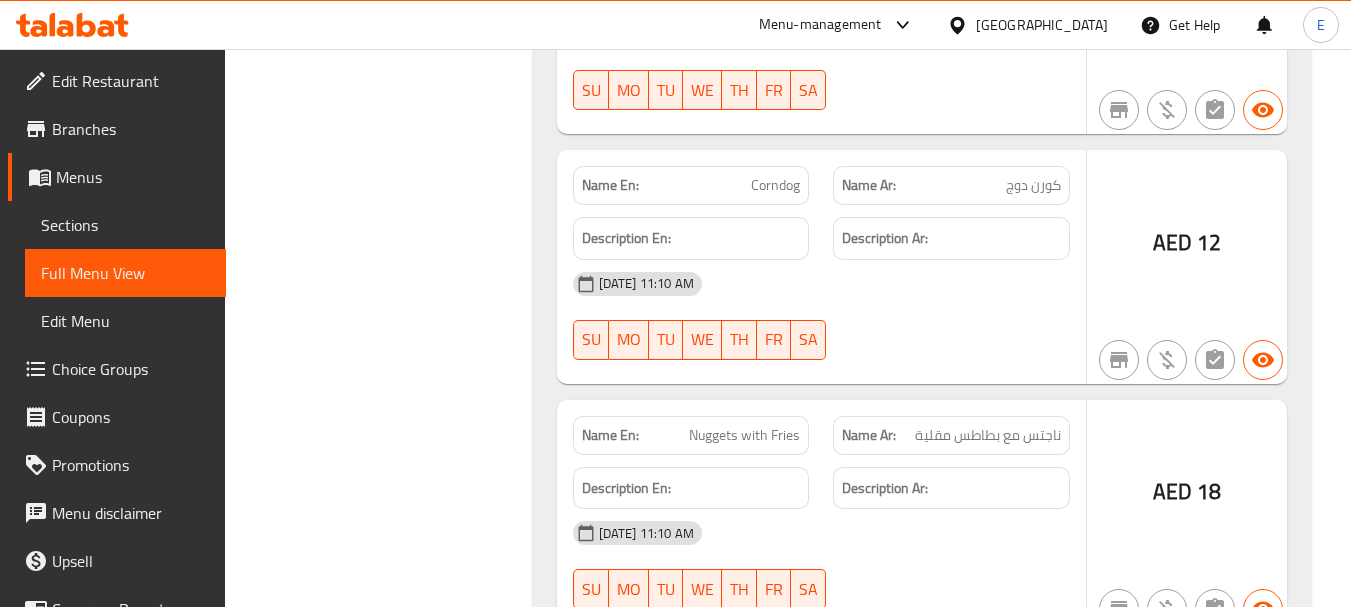 click on "Nuggets with Fries" at bounding box center [744, 435] 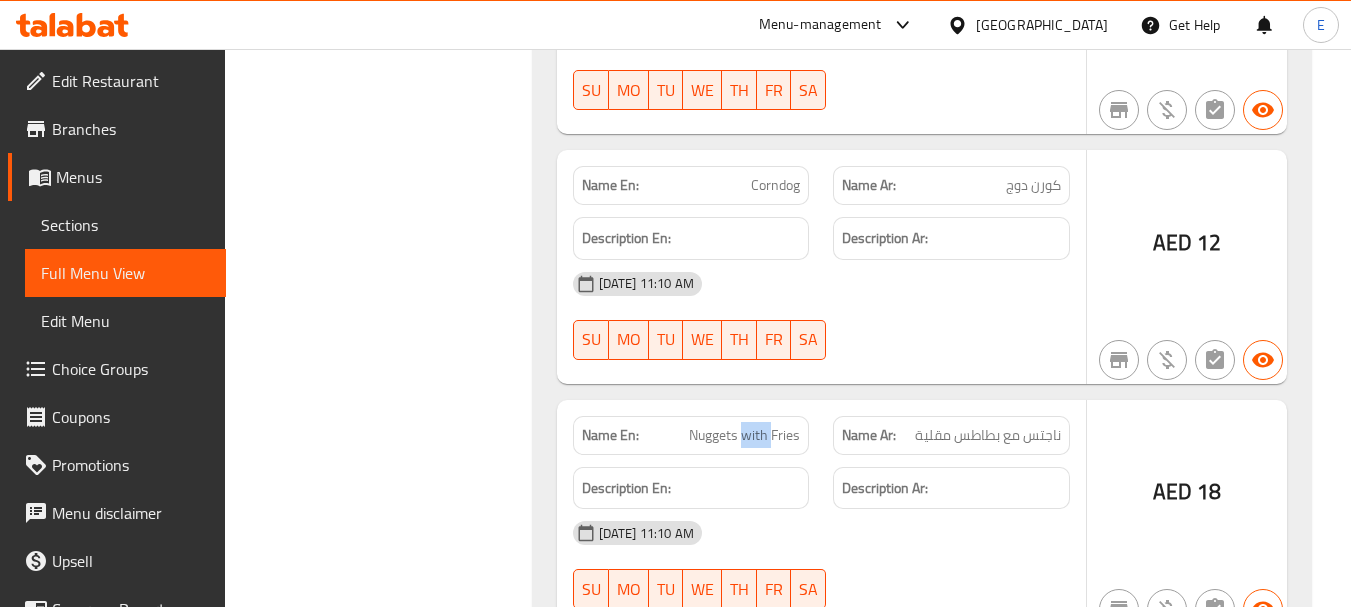 click on "Nuggets with Fries" at bounding box center [744, 435] 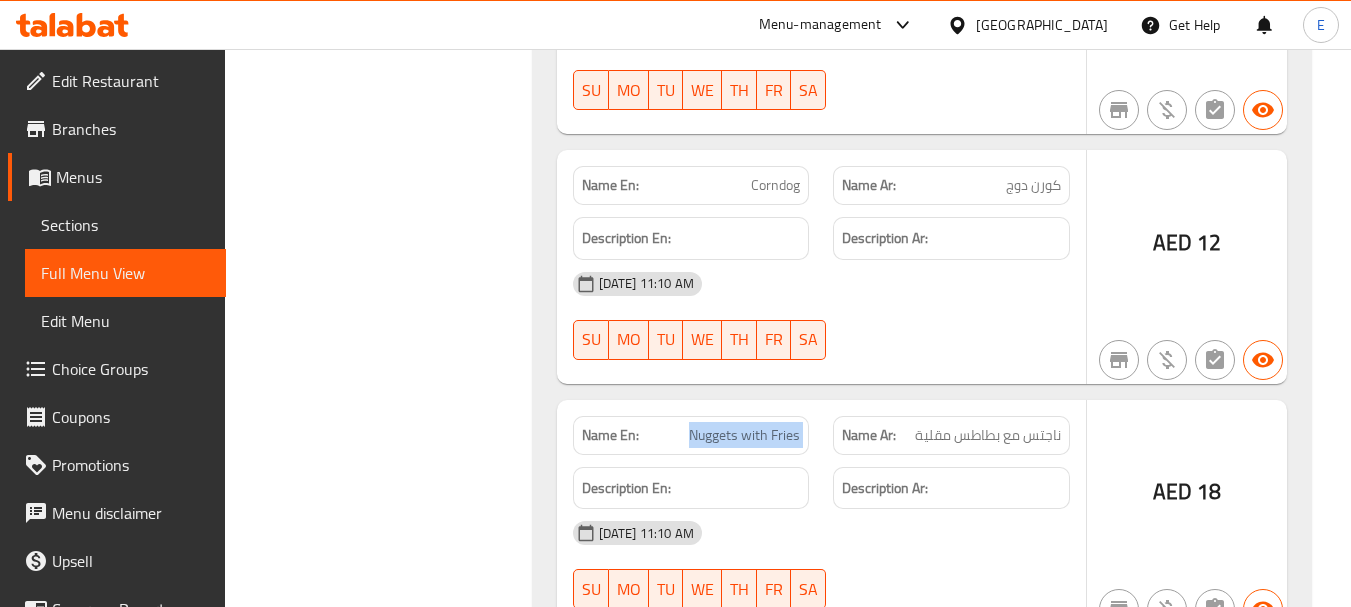 click on "Nuggets with Fries" at bounding box center [744, 435] 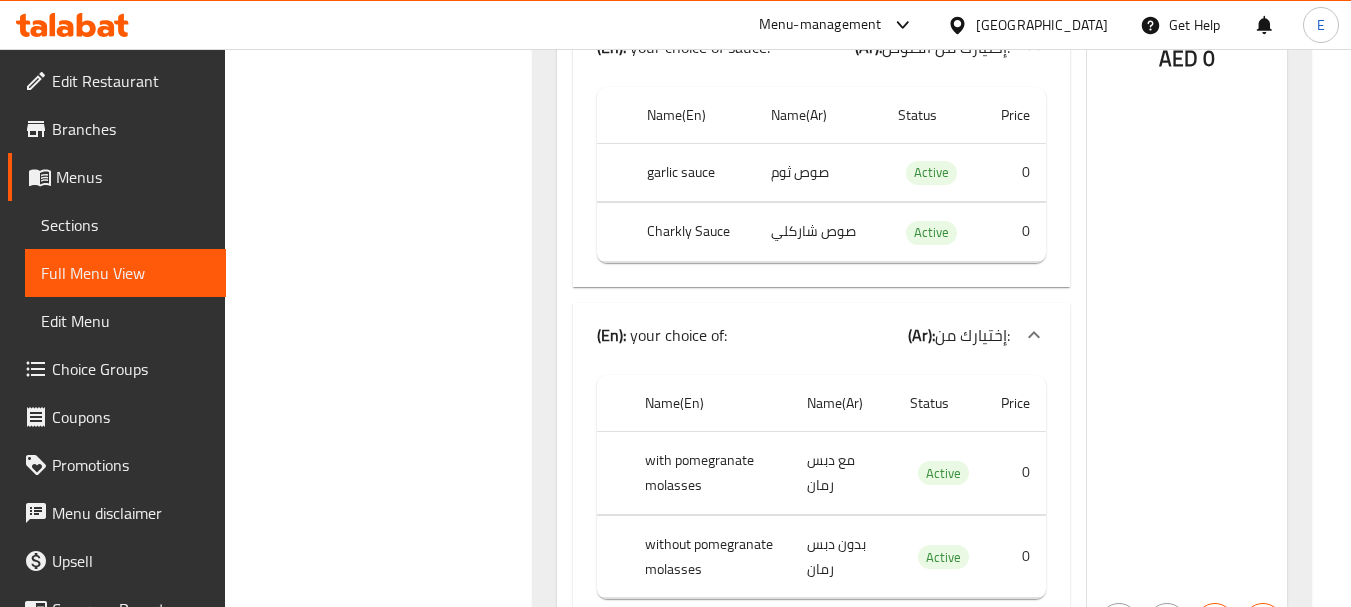 scroll, scrollTop: 0, scrollLeft: 0, axis: both 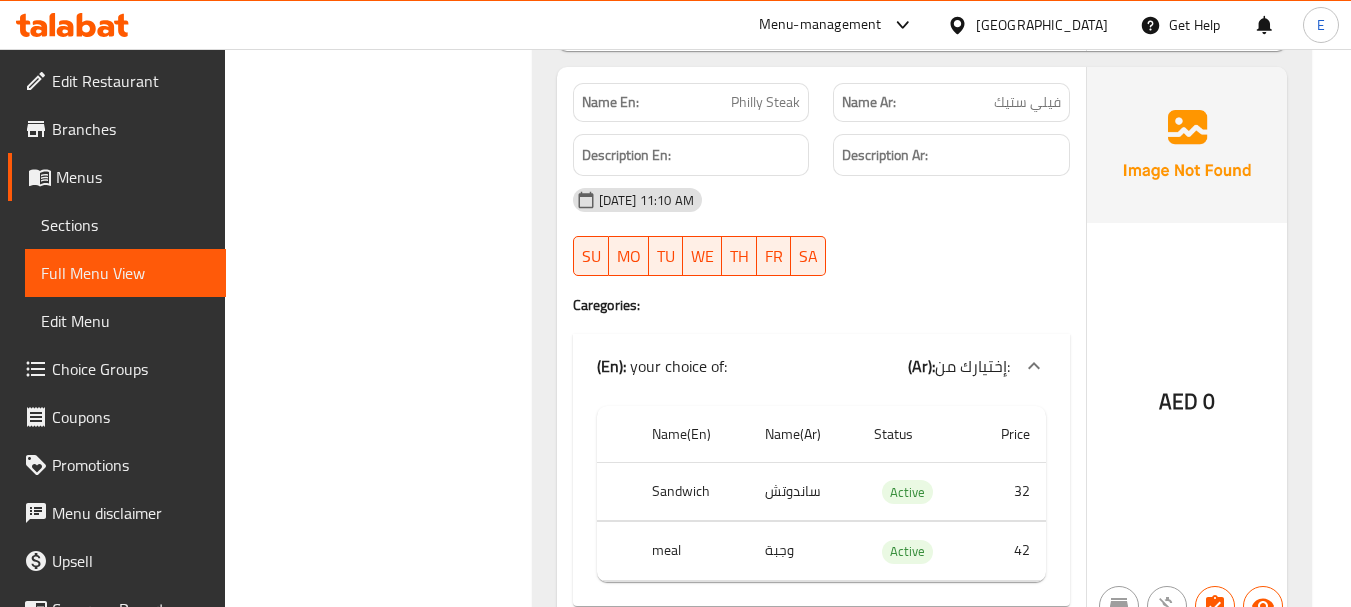 click on "Philly Steak" at bounding box center [765, 102] 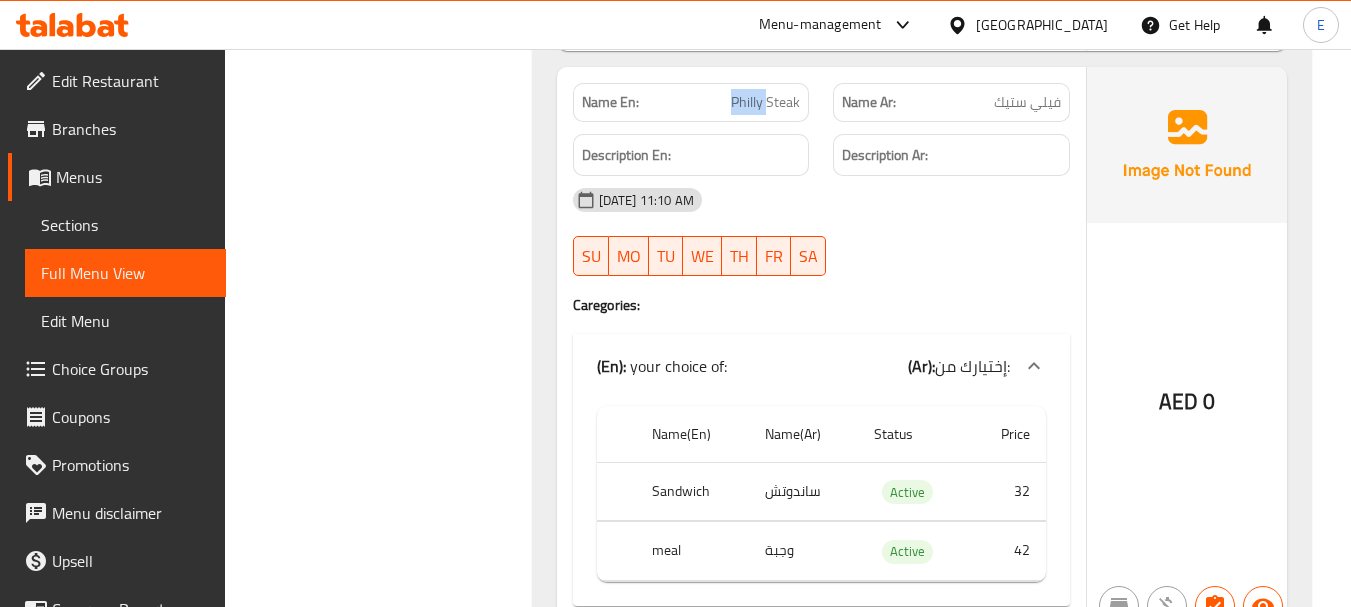 click on "Philly Steak" at bounding box center (765, 102) 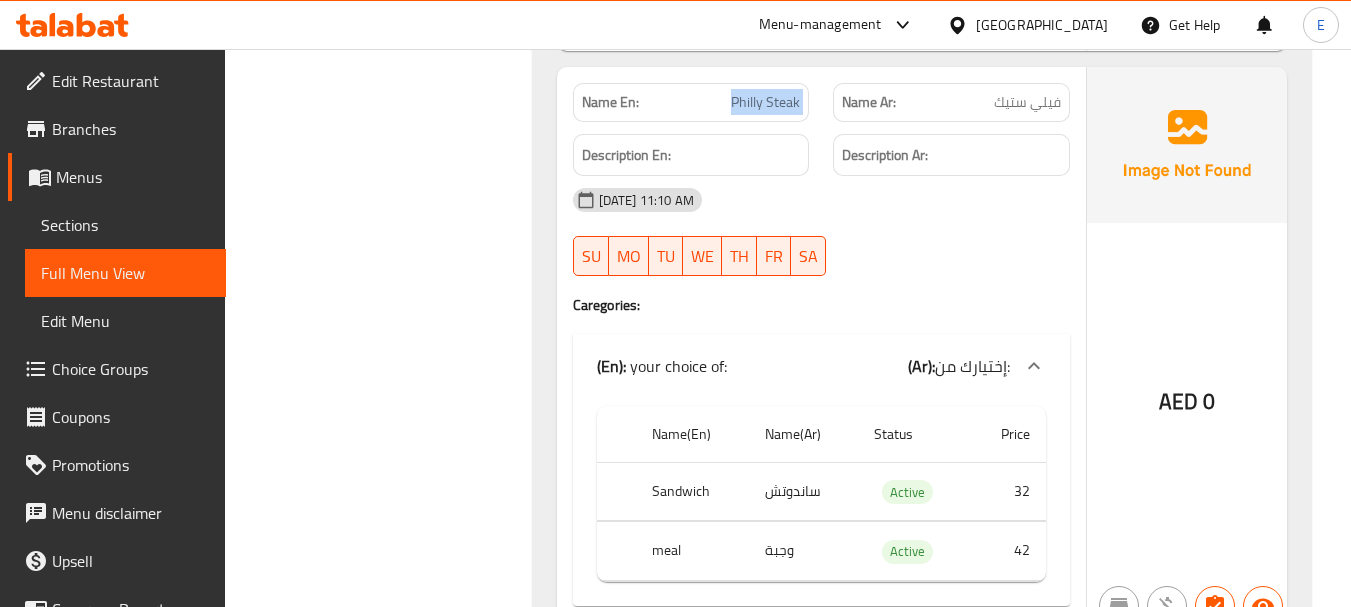 click on "Philly Steak" at bounding box center (765, 102) 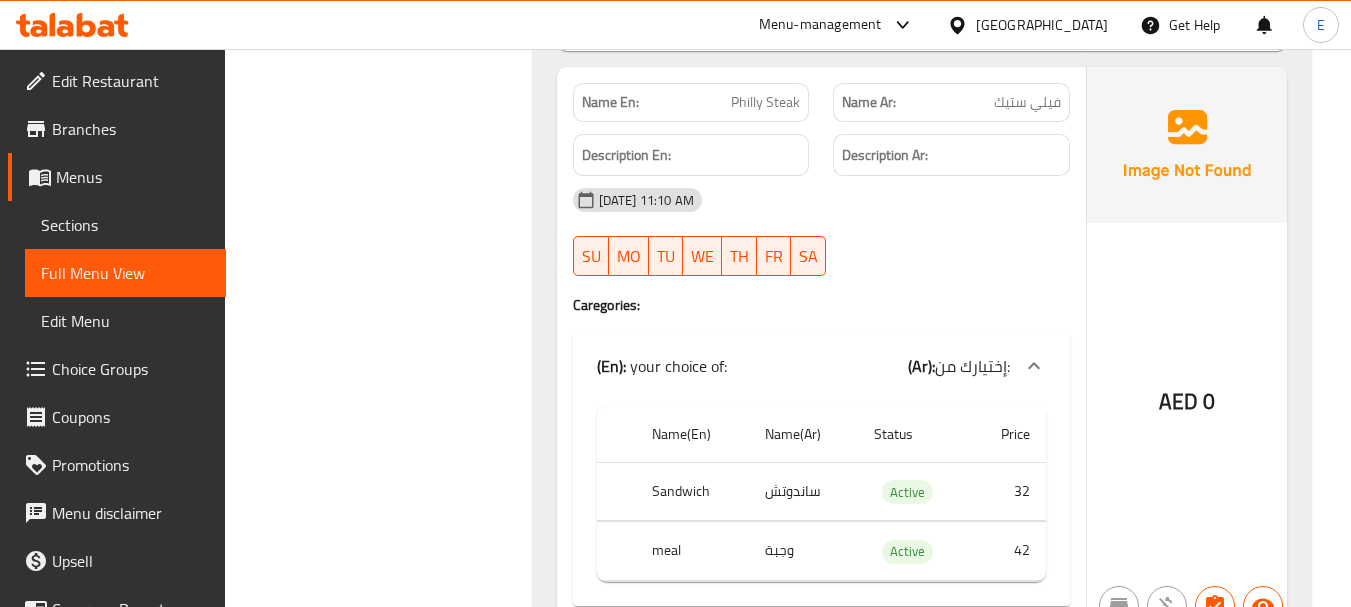 click on "11-07-2025 11:10 AM SU MO TU WE TH FR SA" at bounding box center (821, 232) 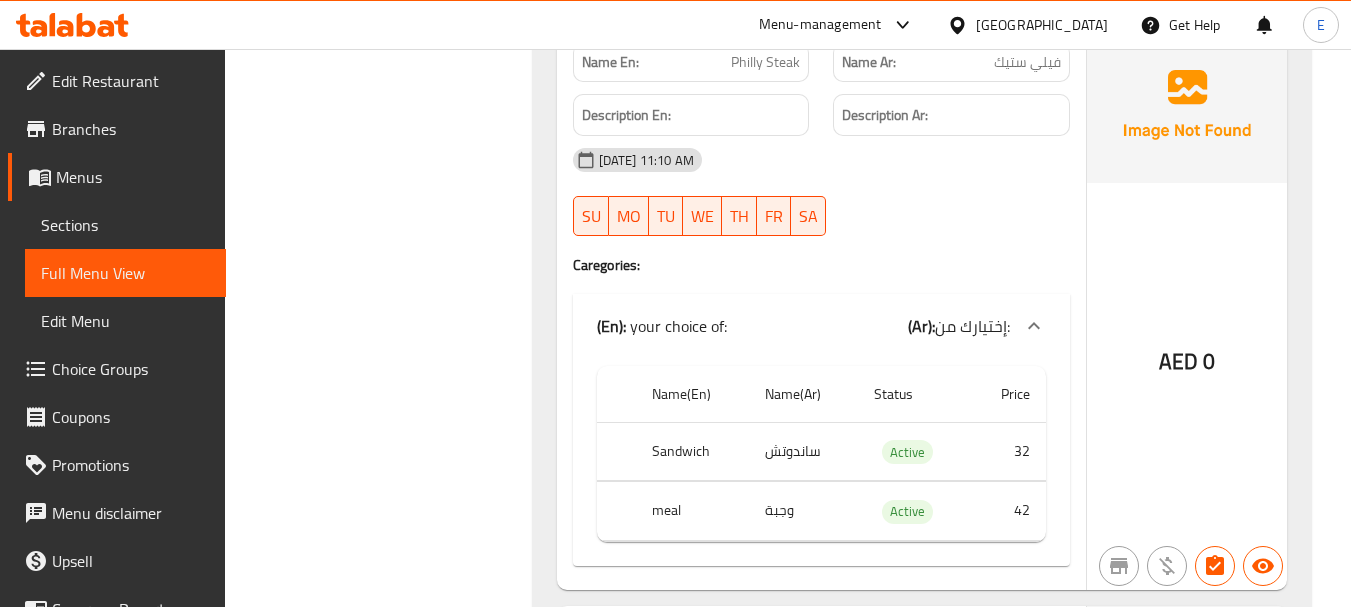 scroll, scrollTop: 4401, scrollLeft: 0, axis: vertical 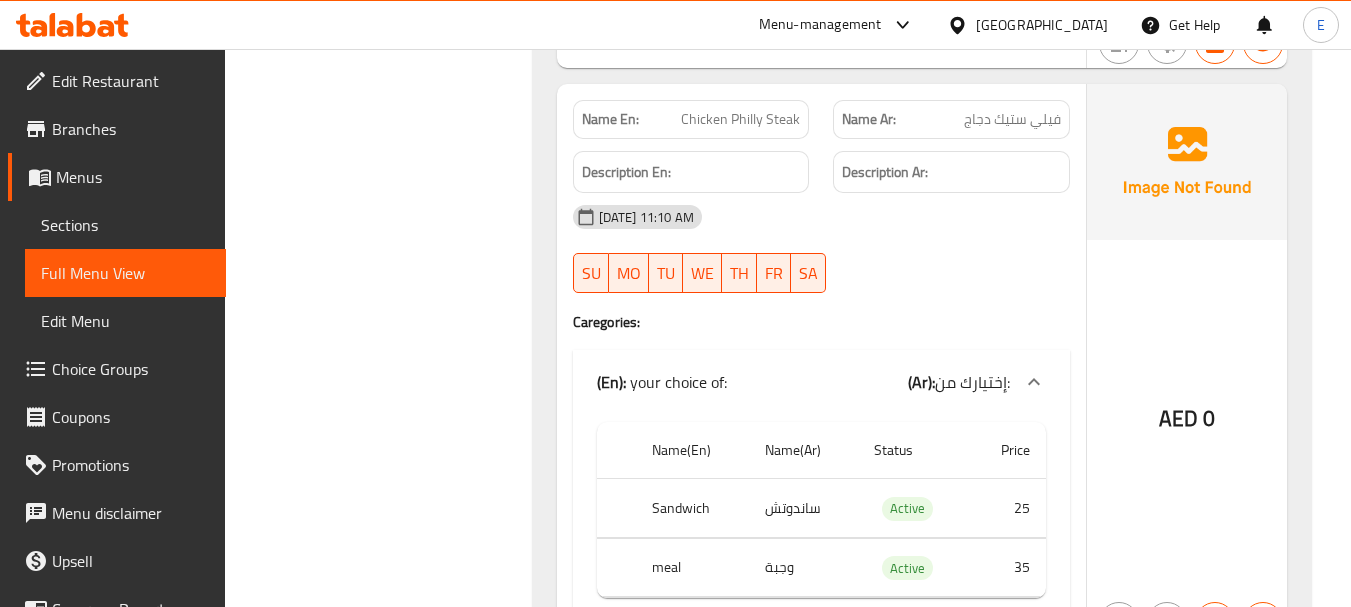 click on "Chicken Philly Steak" at bounding box center (740, 119) 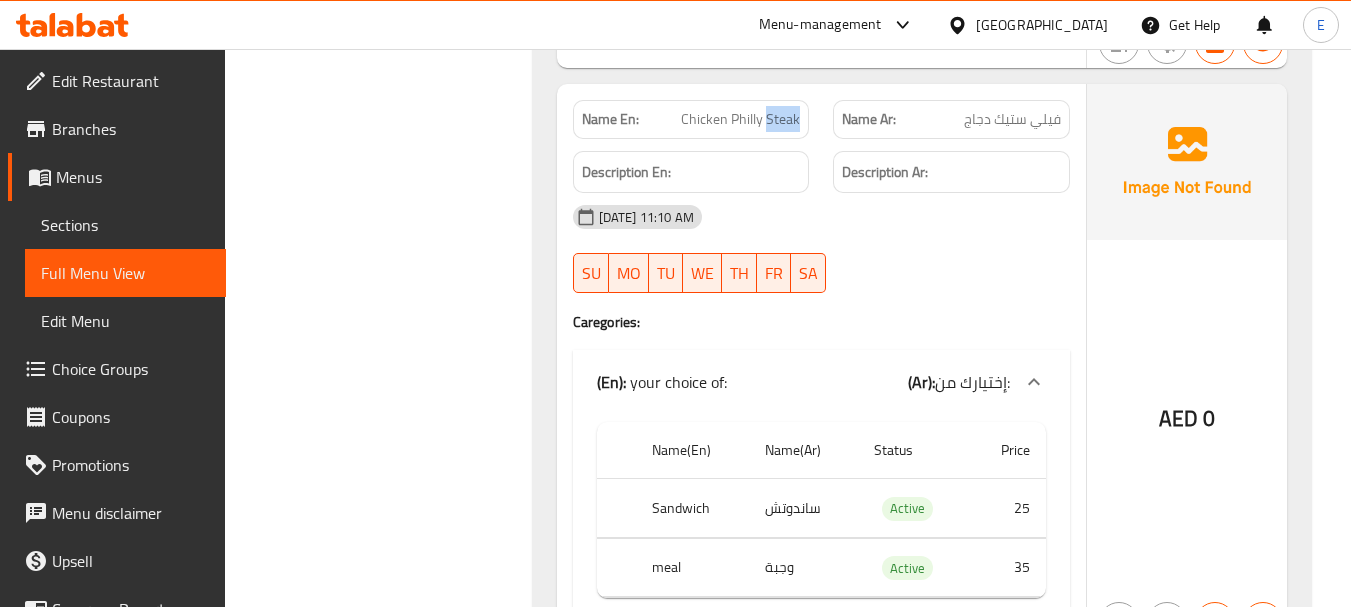 click on "Chicken Philly Steak" at bounding box center [740, 119] 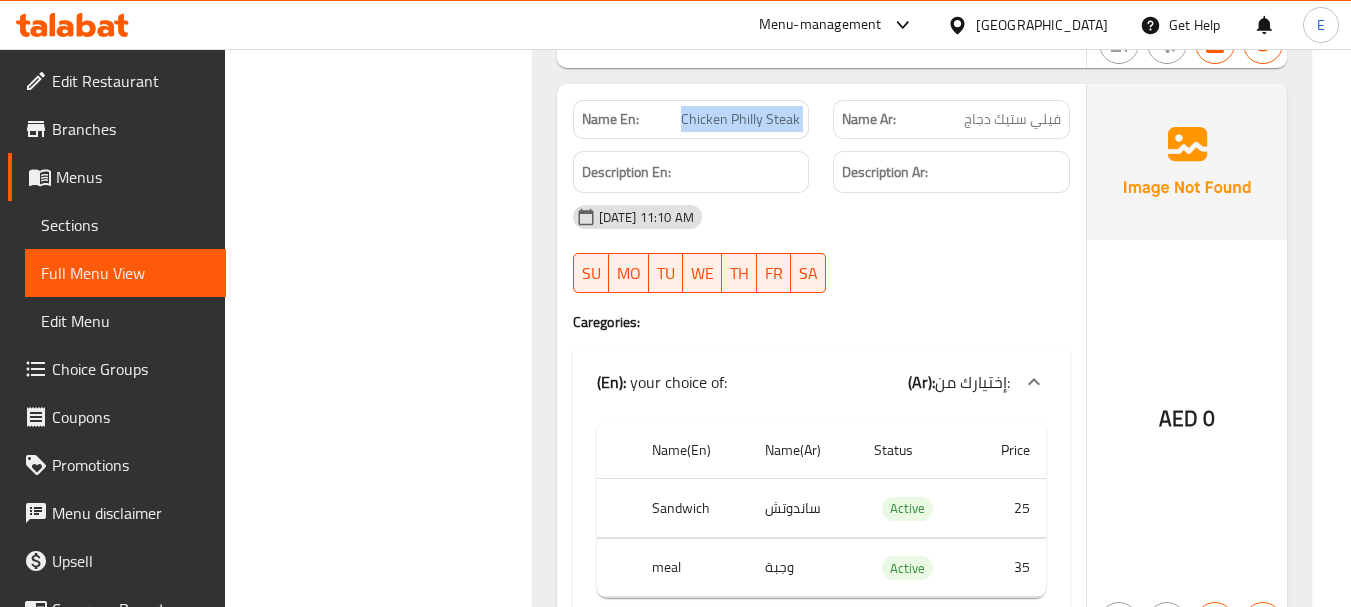 click on "Chicken Philly Steak" at bounding box center [740, 119] 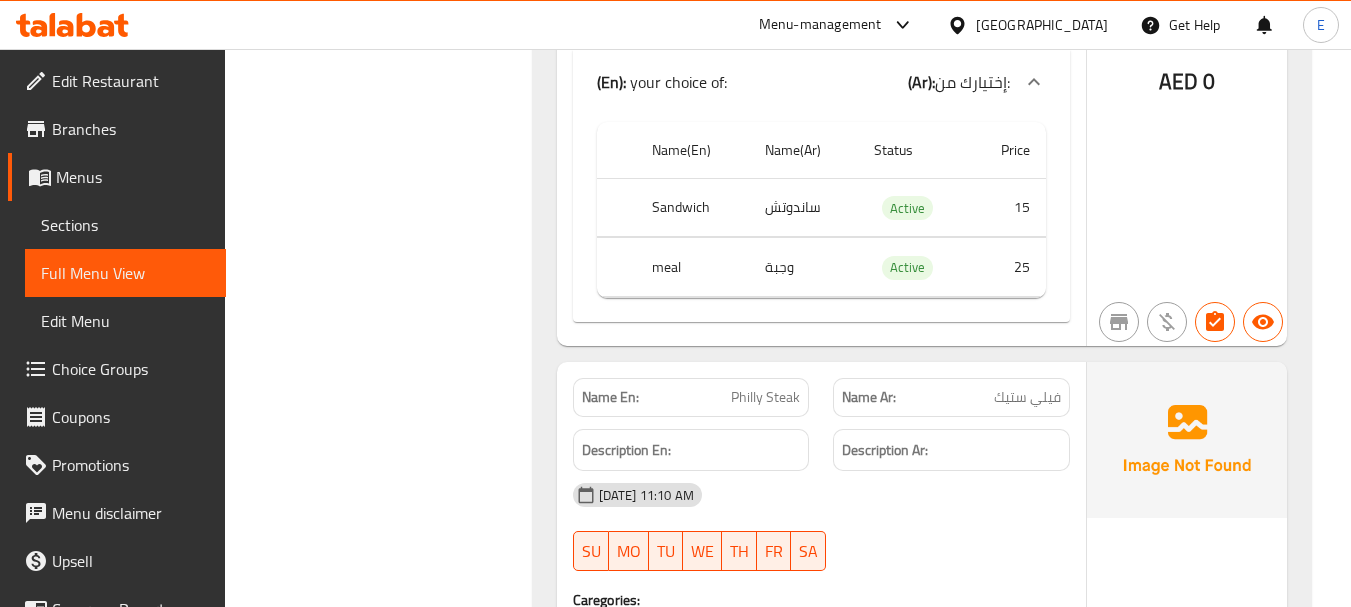scroll, scrollTop: 3749, scrollLeft: 0, axis: vertical 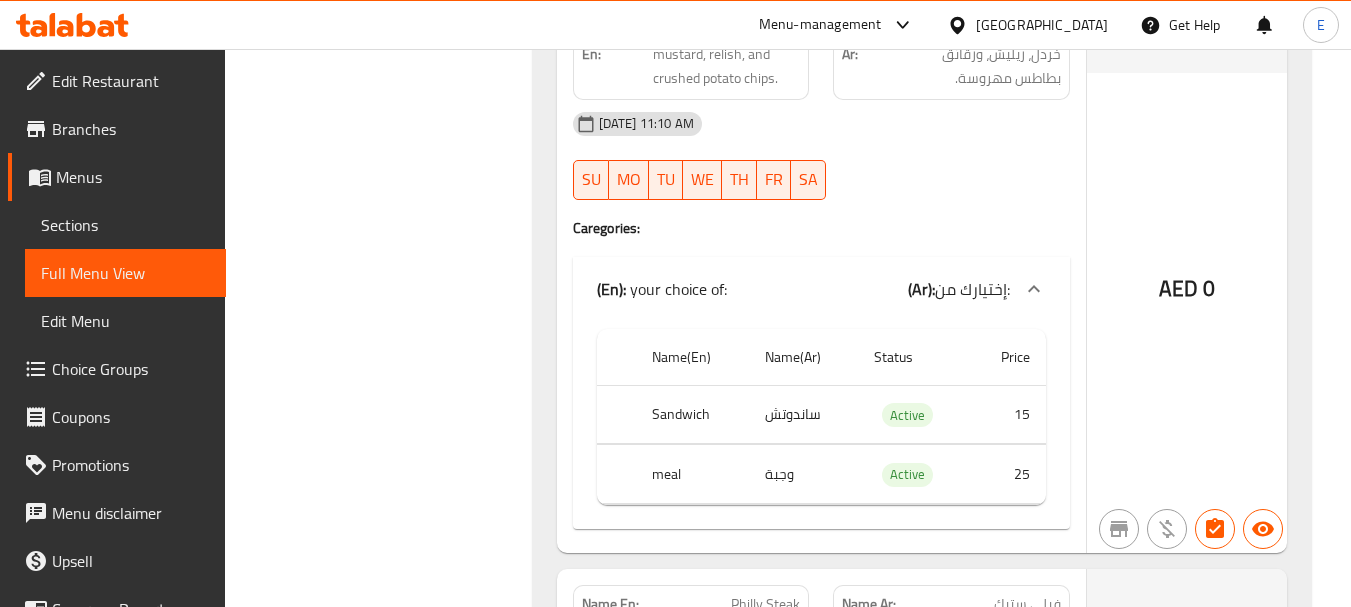 click on "Filter Branches Branches Popular filters Free items Branch specific items Has choices Upsell items Availability filters Available Not available View filters Collapse sections Collapse categories Collapse Choices" at bounding box center (386, 2954) 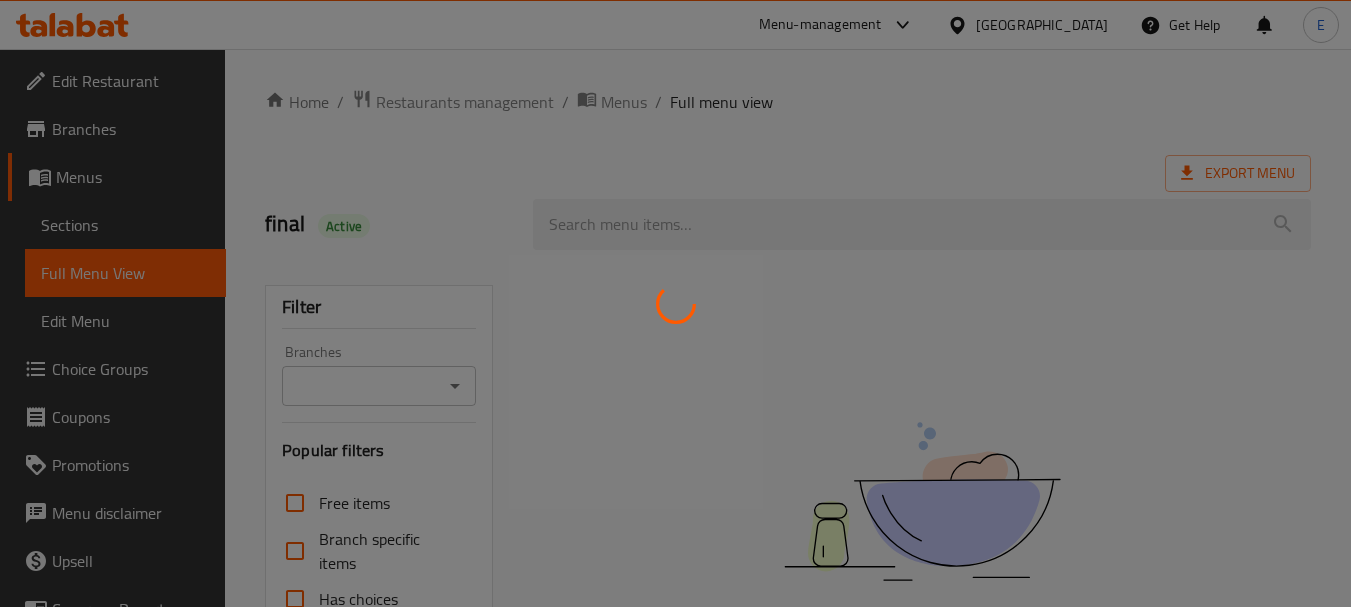 scroll, scrollTop: 0, scrollLeft: 0, axis: both 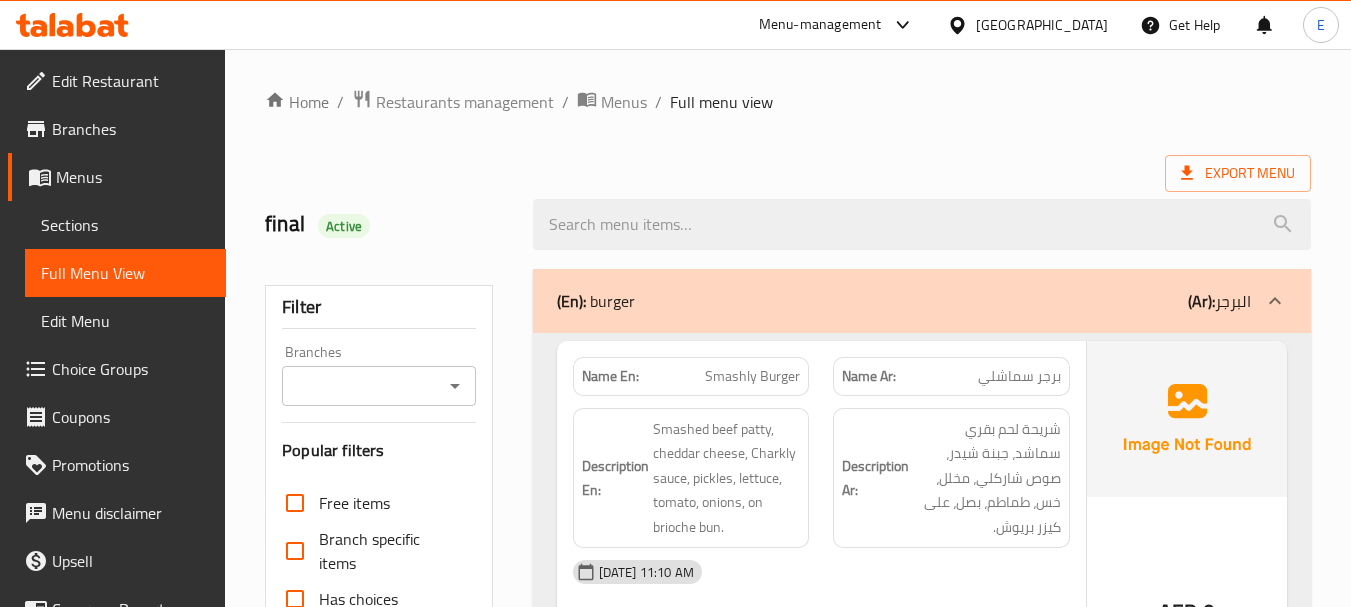 click on "Sections" at bounding box center (125, 225) 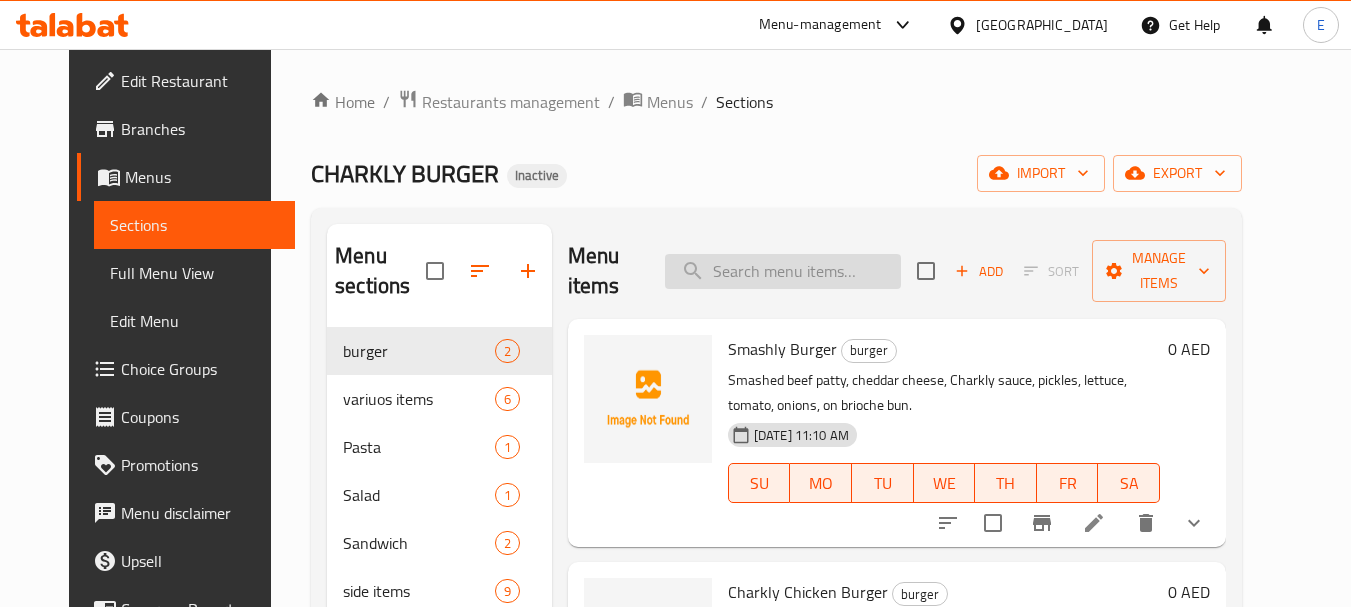 click at bounding box center [783, 271] 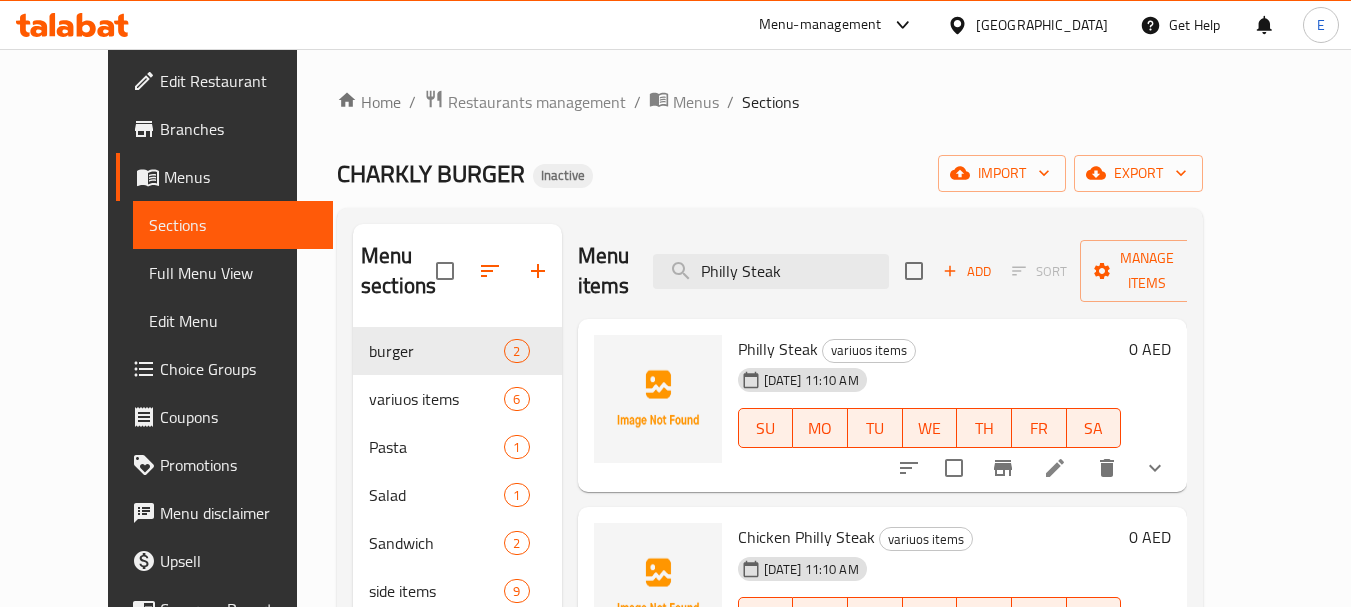 type on "Philly Steak" 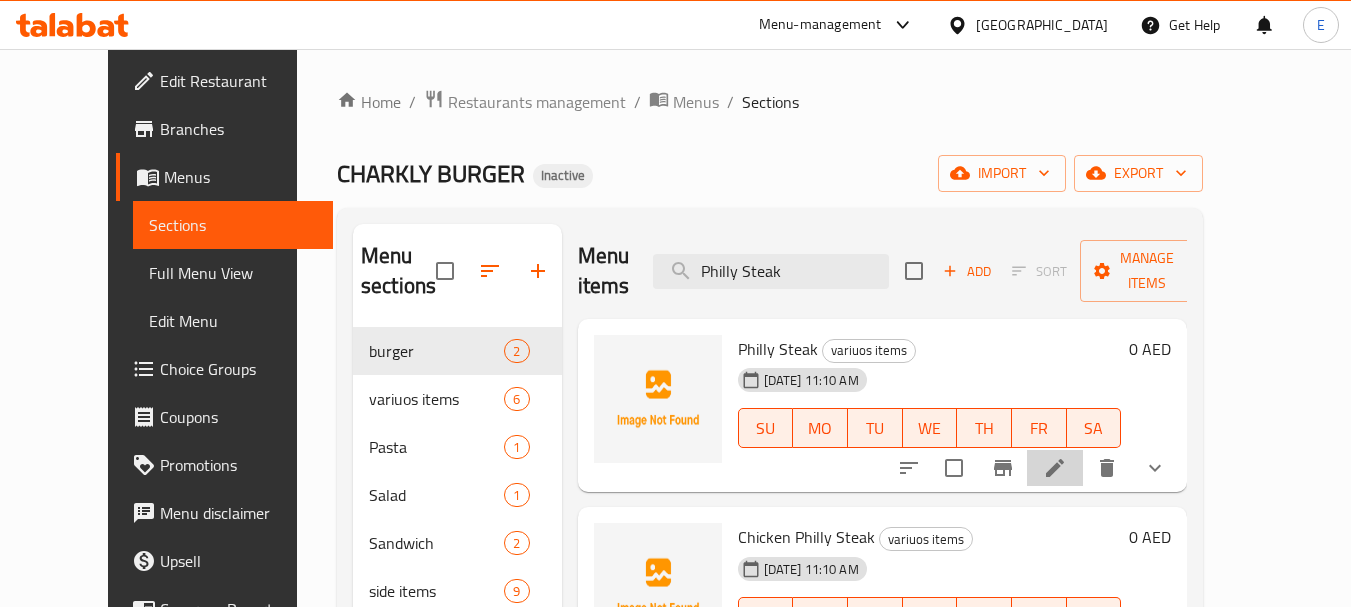 click at bounding box center (1055, 468) 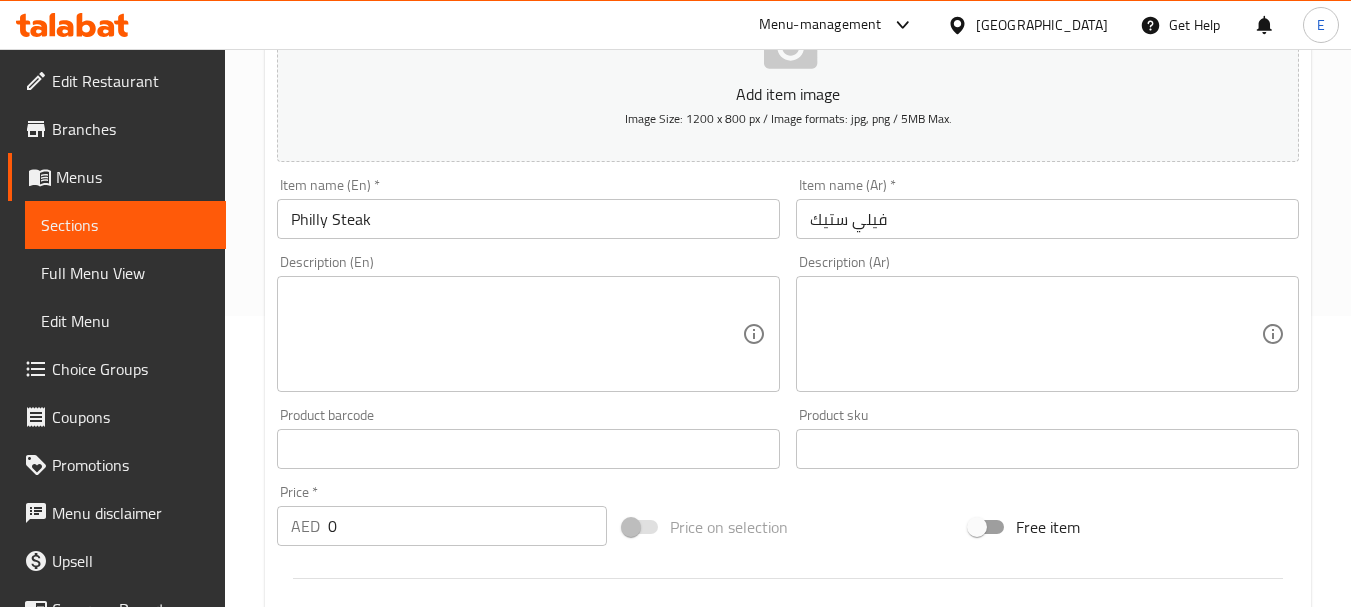 scroll, scrollTop: 299, scrollLeft: 0, axis: vertical 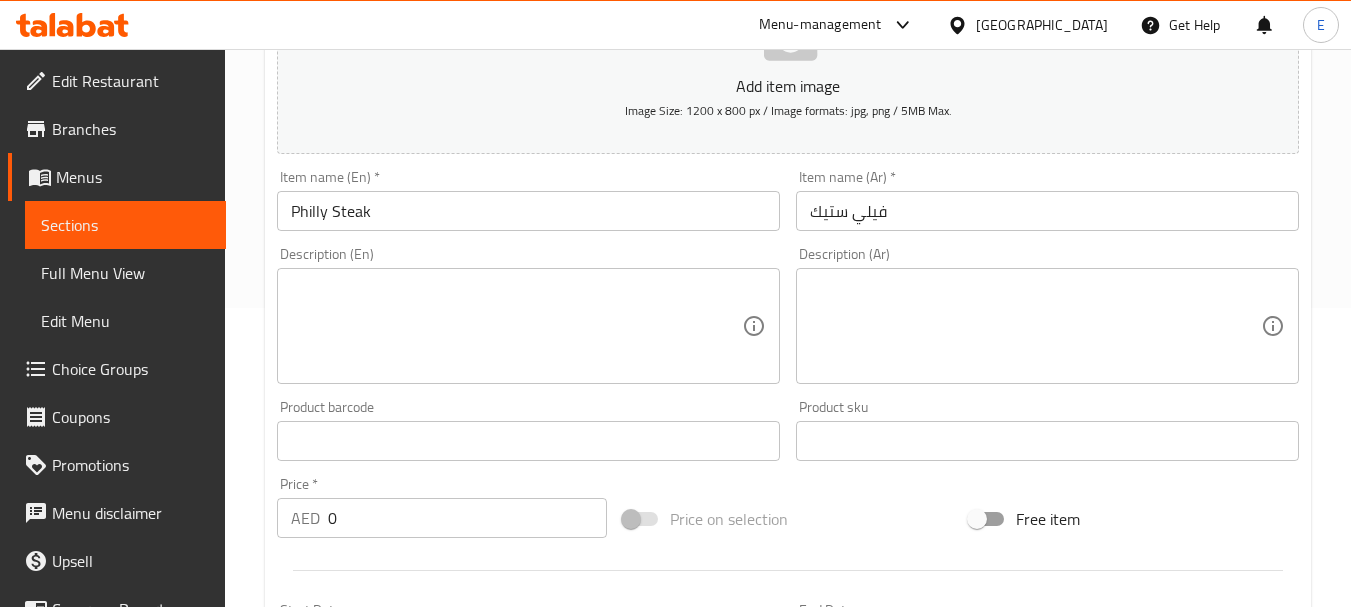 click on "Description (En)" at bounding box center [528, 326] 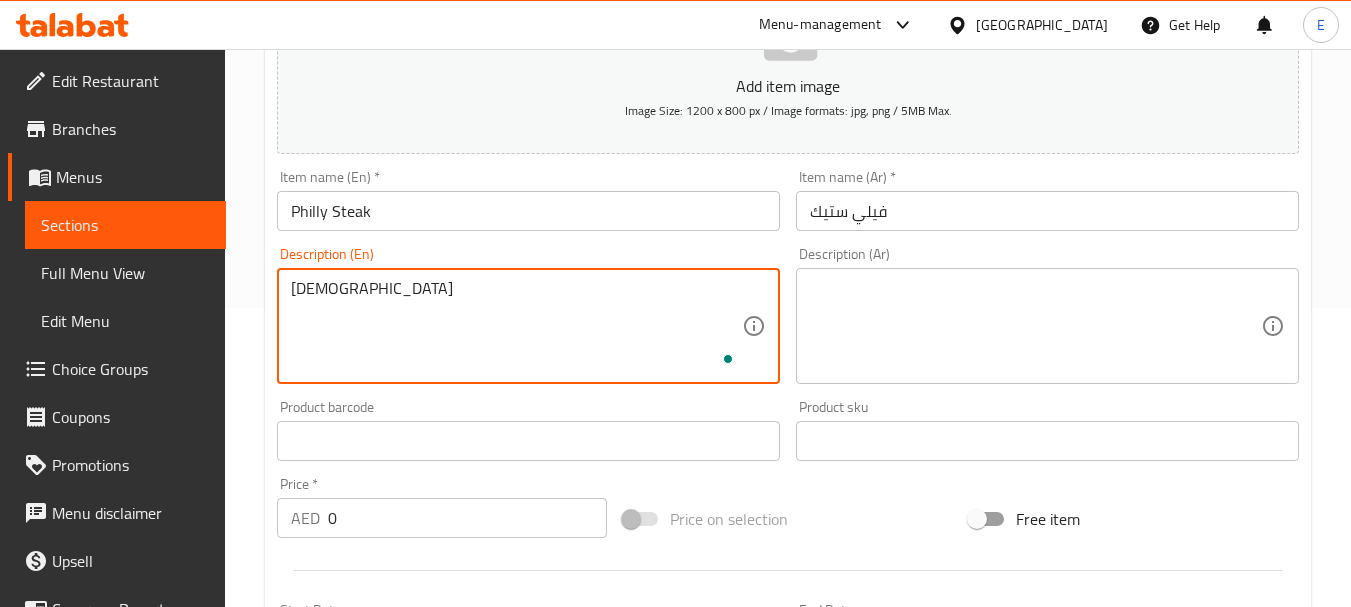 type on "ل" 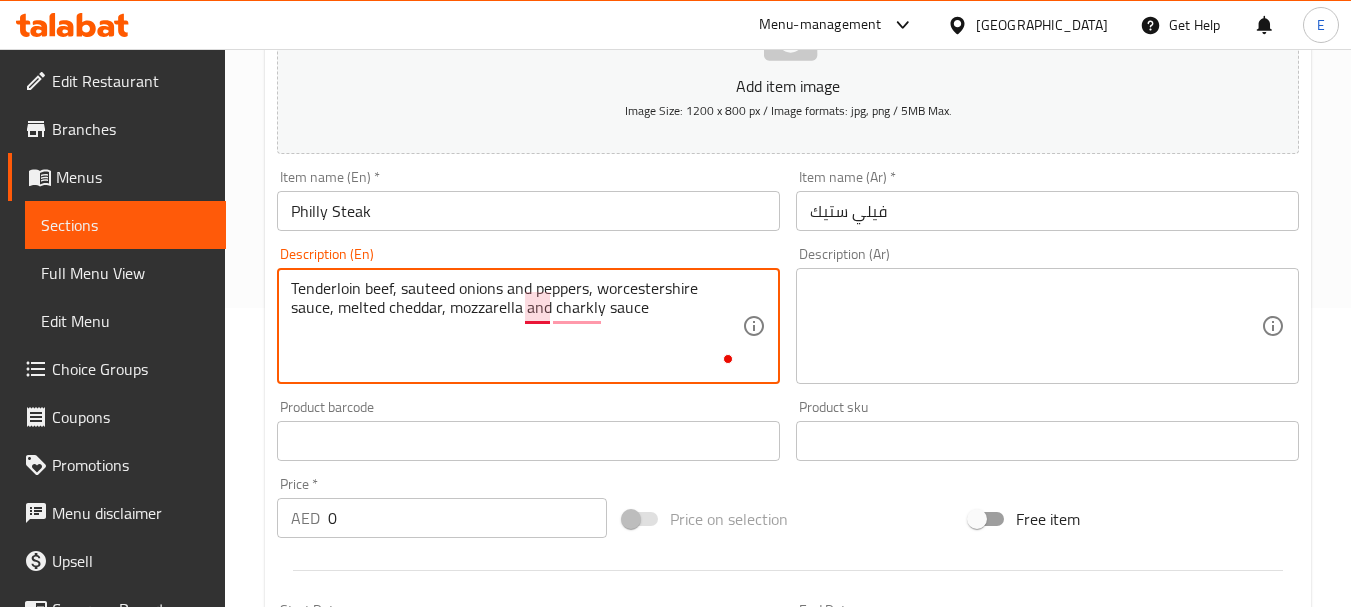 click on "Tenderloin beef, sauteed onions and peppers, worcestershire sauce, melted cheddar, mozzarella and charkly sauce" at bounding box center (516, 326) 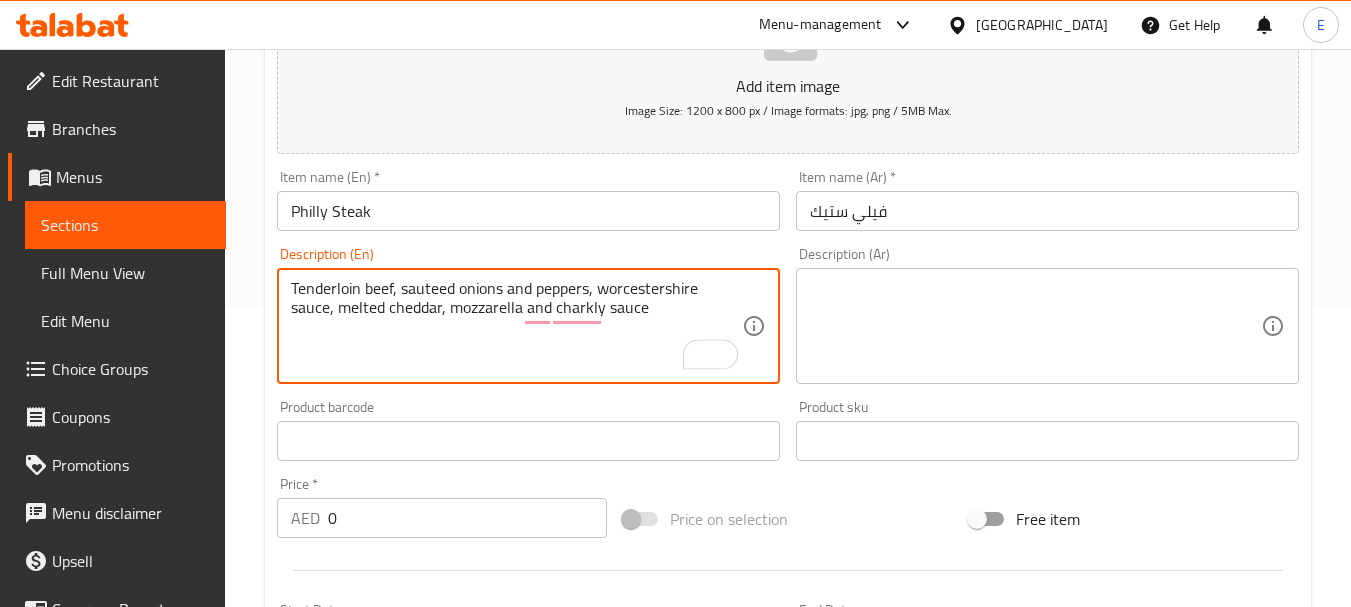 click on "Tenderloin beef, sauteed onions and peppers, worcestershire sauce, melted cheddar, mozzarella and charkly sauce" at bounding box center (516, 326) 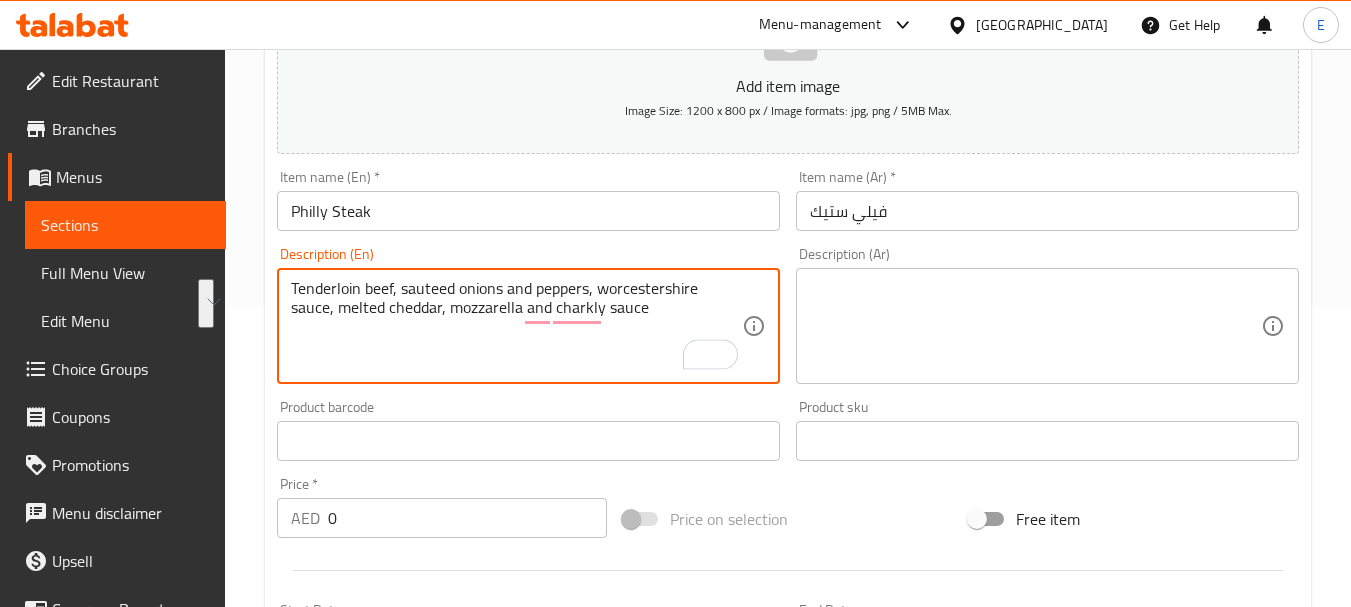 type on "Tenderloin beef, sauteed onions and peppers, worcestershire sauce, melted cheddar, mozzarella and charkly sauce" 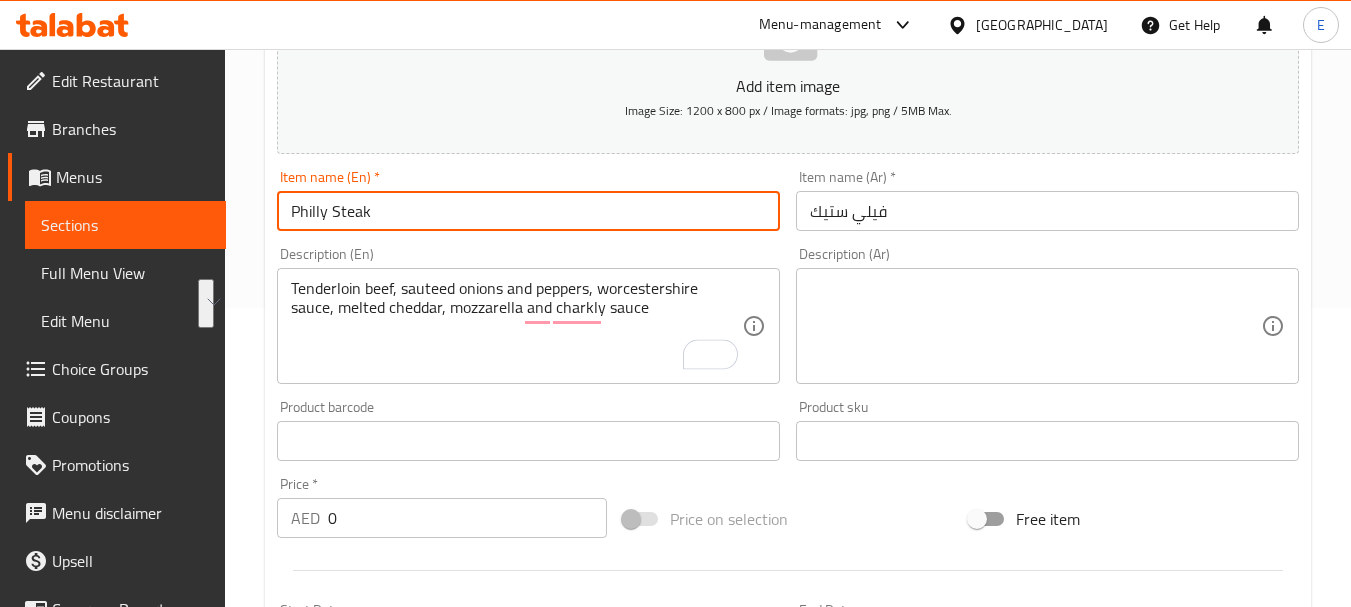 click on "Philly Steak" at bounding box center (528, 211) 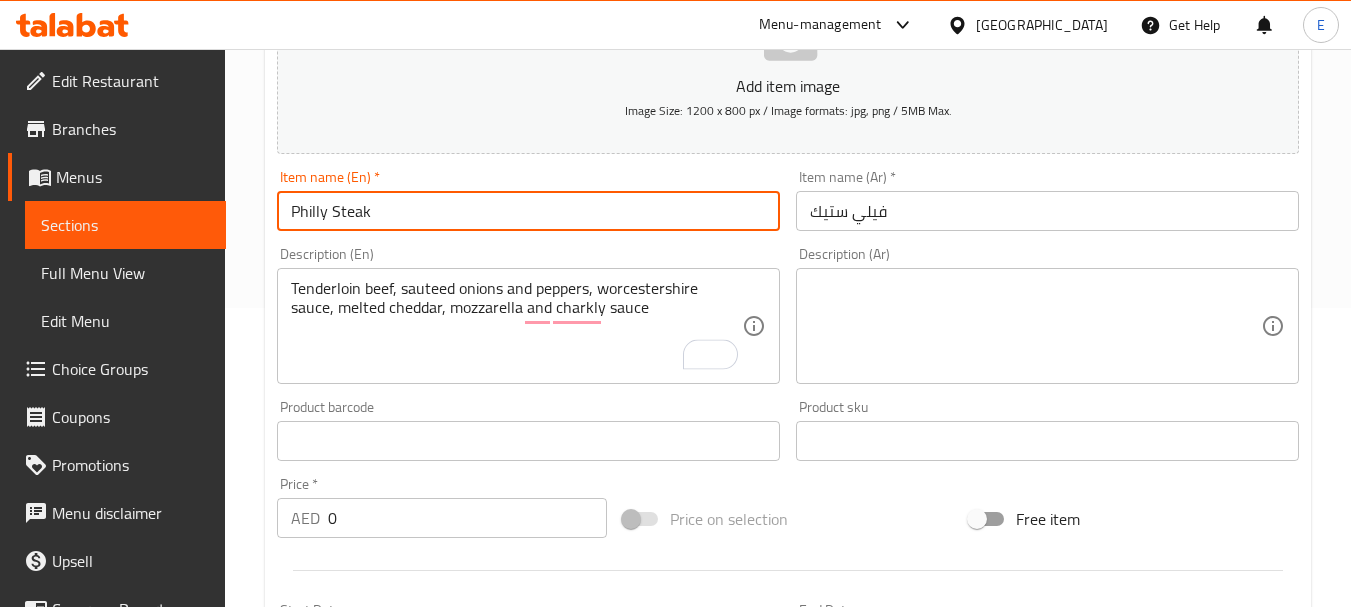 click on "Philly Steak" at bounding box center (528, 211) 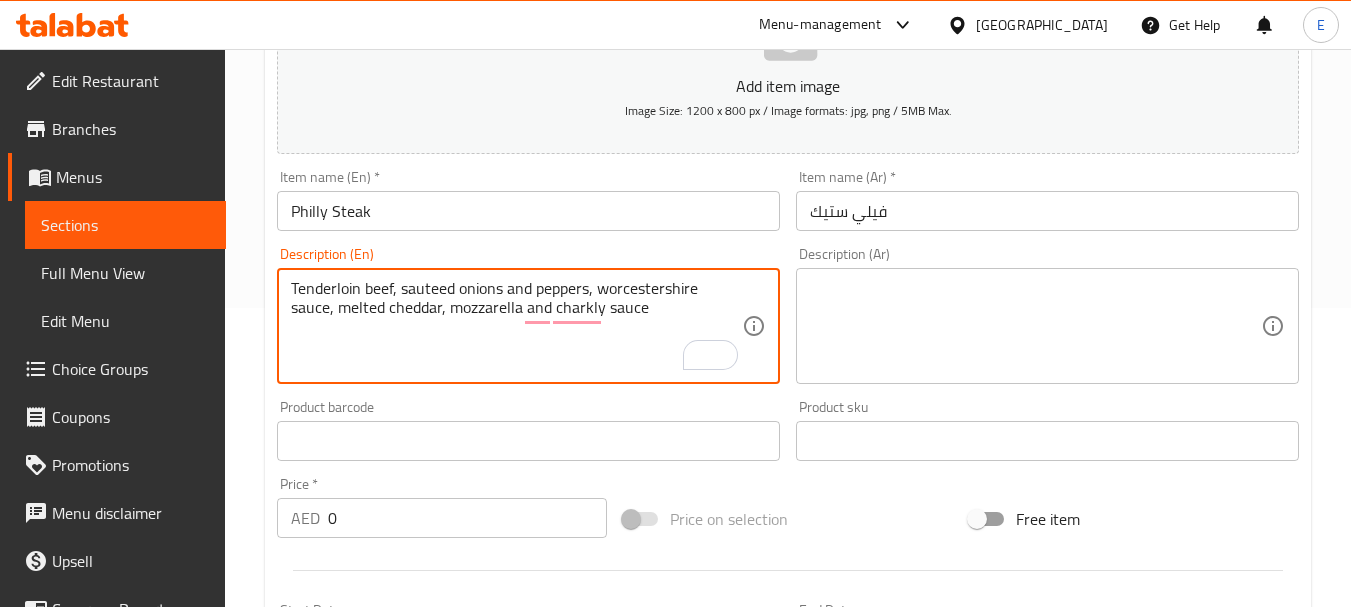 click on "Tenderloin beef, sauteed onions and peppers, worcestershire sauce, melted cheddar, mozzarella and charkly sauce" at bounding box center (516, 326) 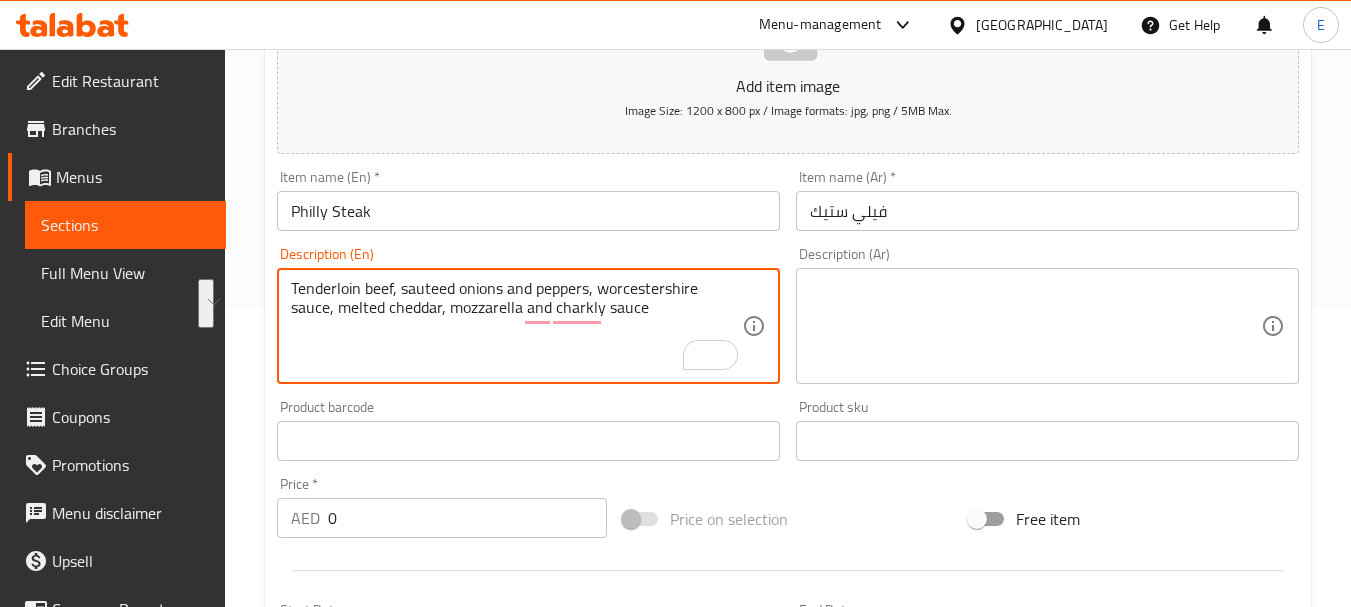 click on "Description (Ar)" at bounding box center (1047, 326) 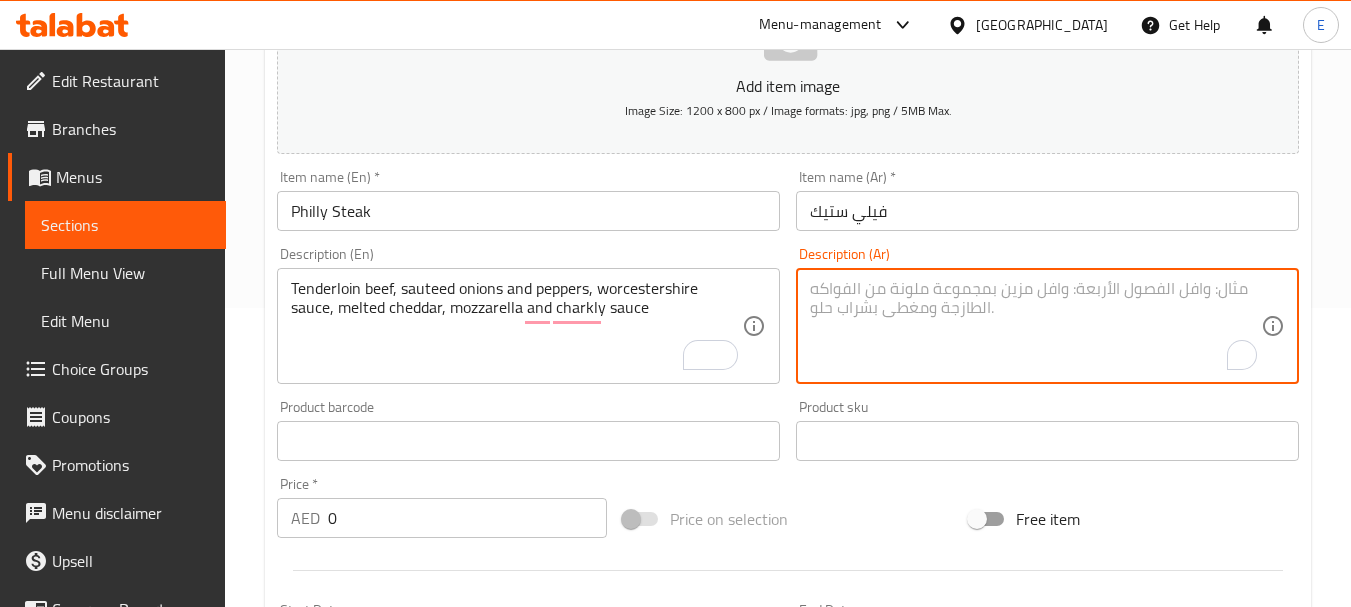 paste on "لحم بقري تندرلوين، بصل وفلفل مقلي، صلصة ورشيسترشاير، جبنة شيدر مذابة، جبنة موزاريلا وصلصة شاركلي" 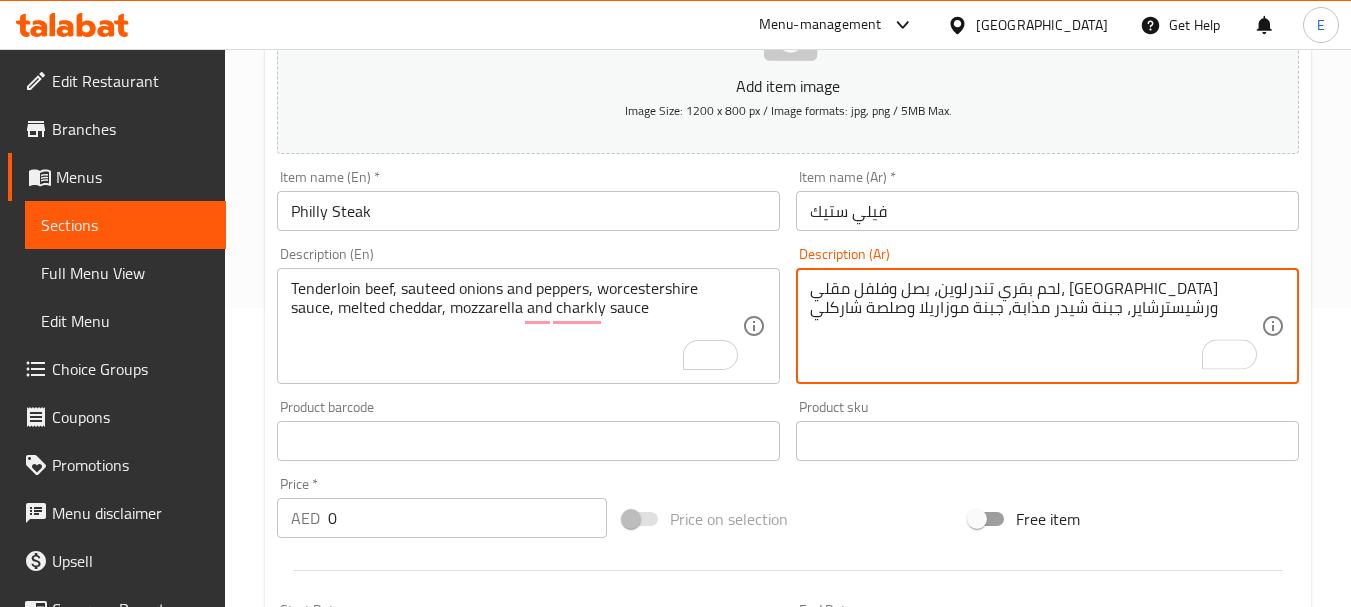 click on "لحم بقري تندرلوين، بصل وفلفل مقلي، صلصة ورشيسترشاير، جبنة شيدر مذابة، جبنة موزاريلا وصلصة شاركلي" at bounding box center (1035, 326) 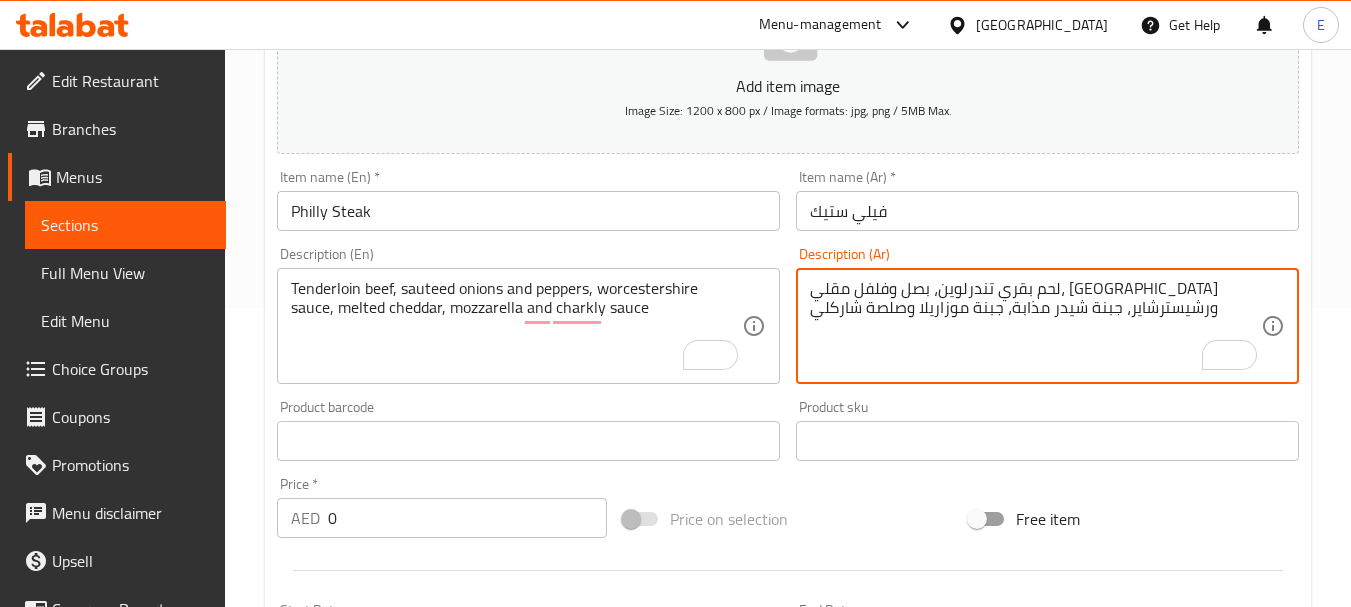 click on "لحم بقري تندرلوين، بصل وفلفل مقلي، صلصة ورشيسترشاير، جبنة شيدر مذابة، جبنة موزاريلا وصلصة شاركلي" at bounding box center [1035, 326] 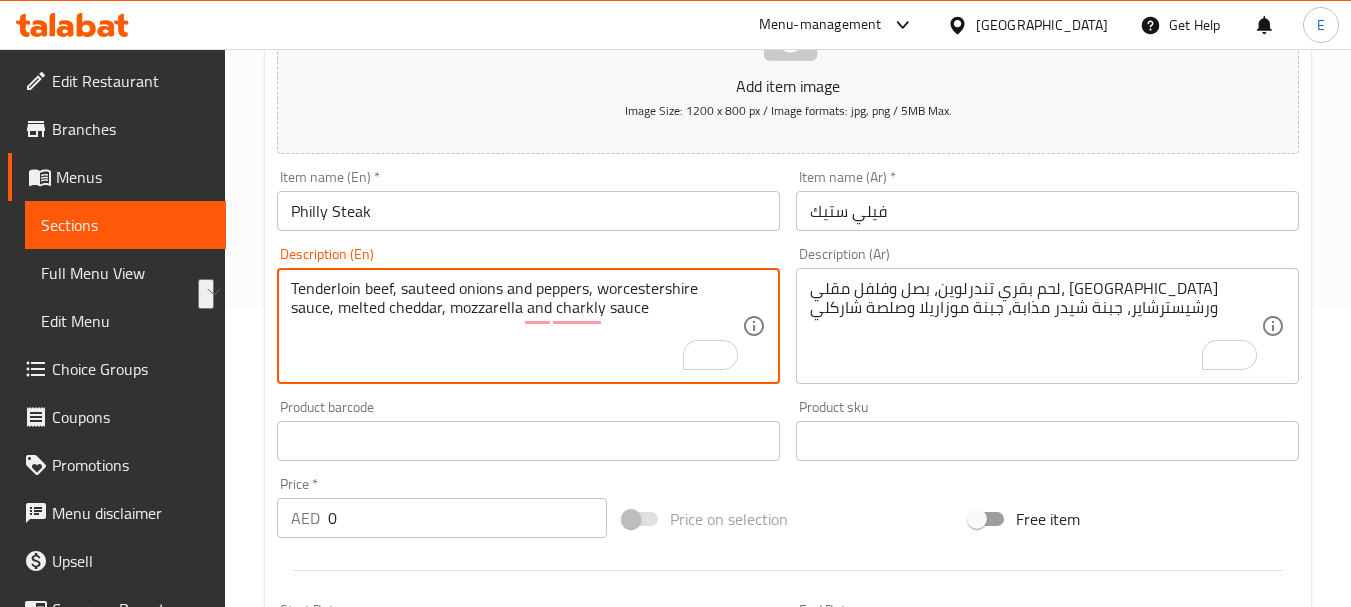 drag, startPoint x: 335, startPoint y: 304, endPoint x: 446, endPoint y: 308, distance: 111.07205 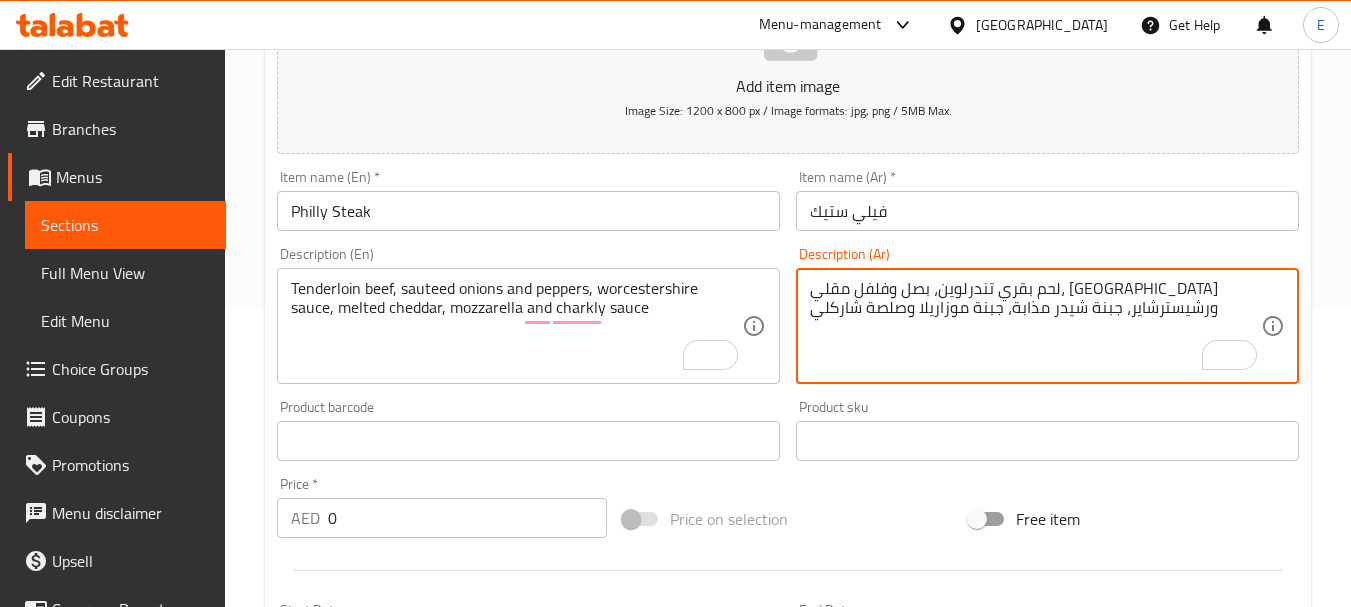 click on "لحم بقري تندرلوين، بصل وفلفل مقلي، صلصة ورشيسترشاير، جبنة شيدر مذابة، جبنة موزاريلا وصلصة شاركلي" at bounding box center (1035, 326) 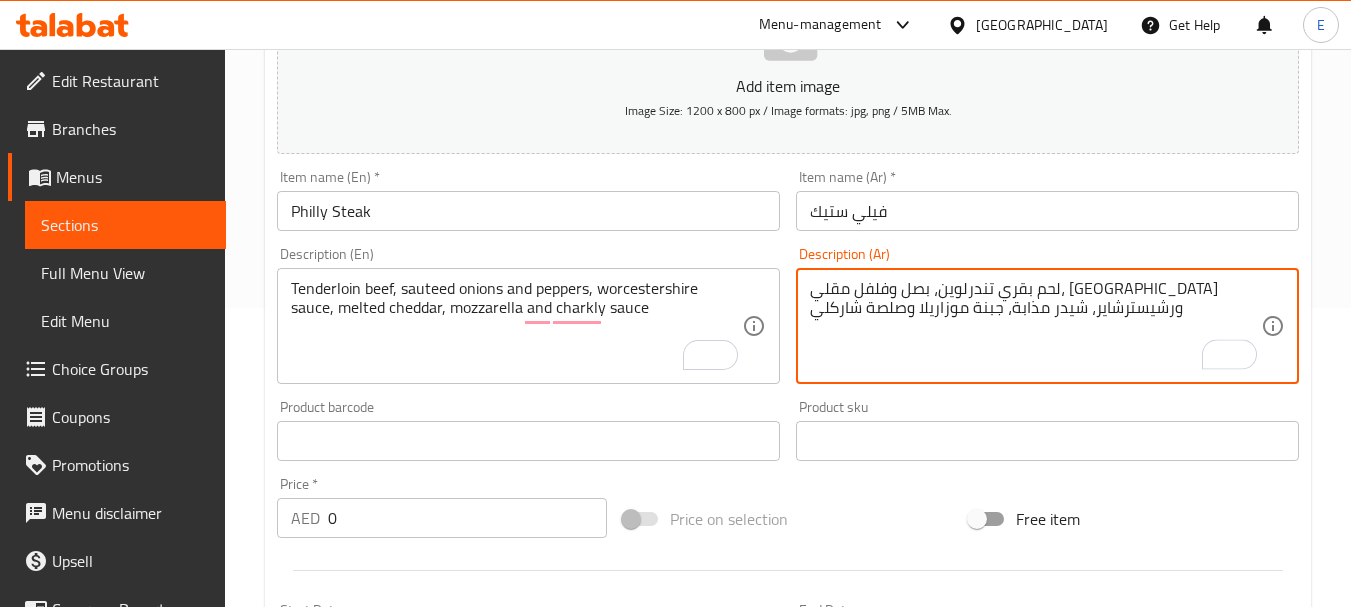 click on "لحم بقري تندرلوين، بصل وفلفل مقلي، صلصة ورشيسترشاير، شيدر مذابة، جبنة موزاريلا وصلصة شاركلي" at bounding box center [1035, 326] 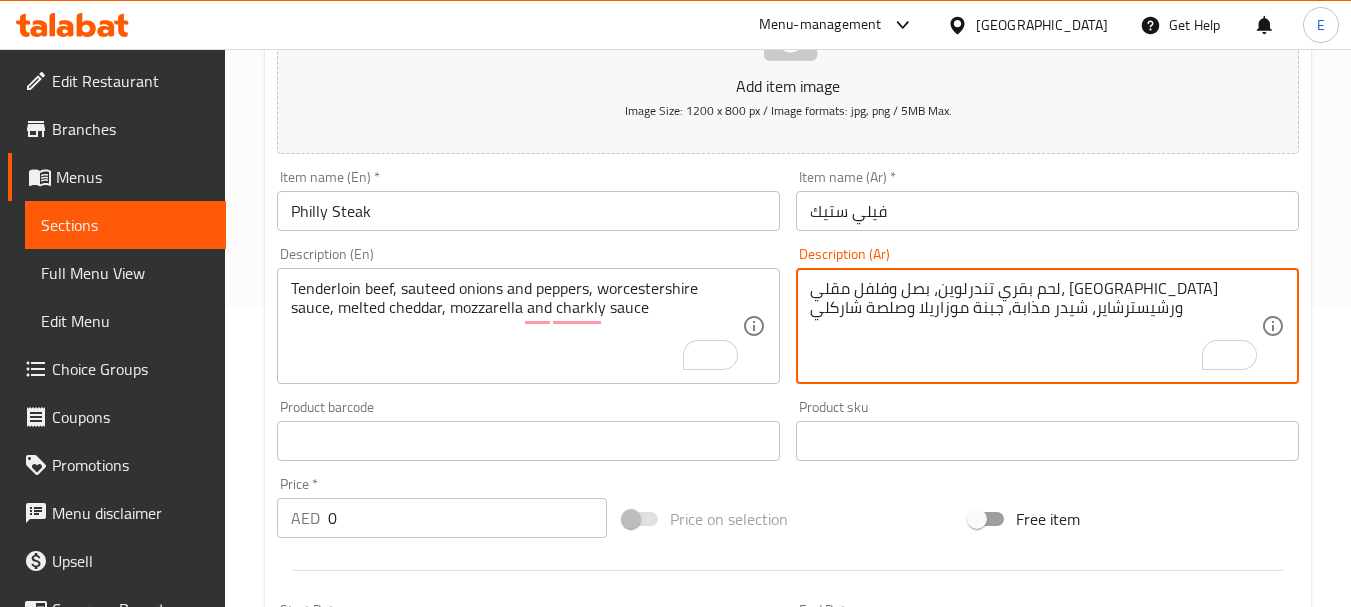 click on "لحم بقري تندرلوين، بصل وفلفل مقلي، صلصة ورشيسترشاير، شيدر مذابة، جبنة موزاريلا وصلصة شاركلي" at bounding box center (1035, 326) 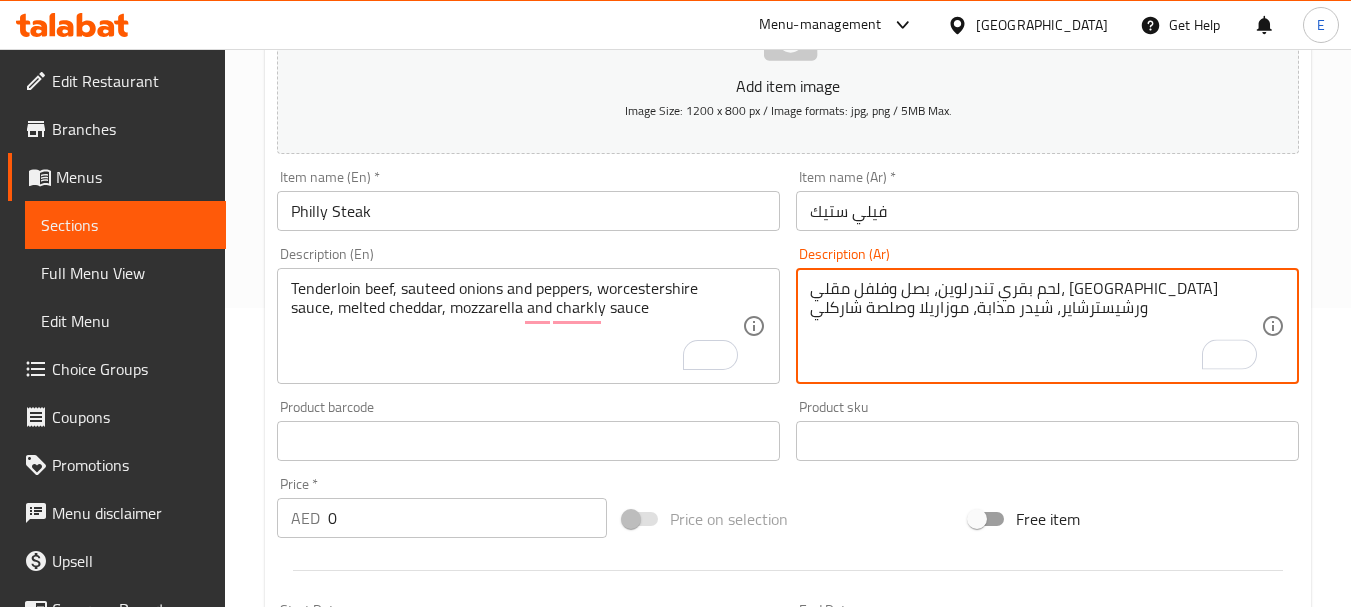 click on "لحم بقري تندرلوين، بصل وفلفل مقلي، صلصة ورشيسترشاير، شيدر مذابة، موزاريلا وصلصة شاركلي" at bounding box center [1035, 326] 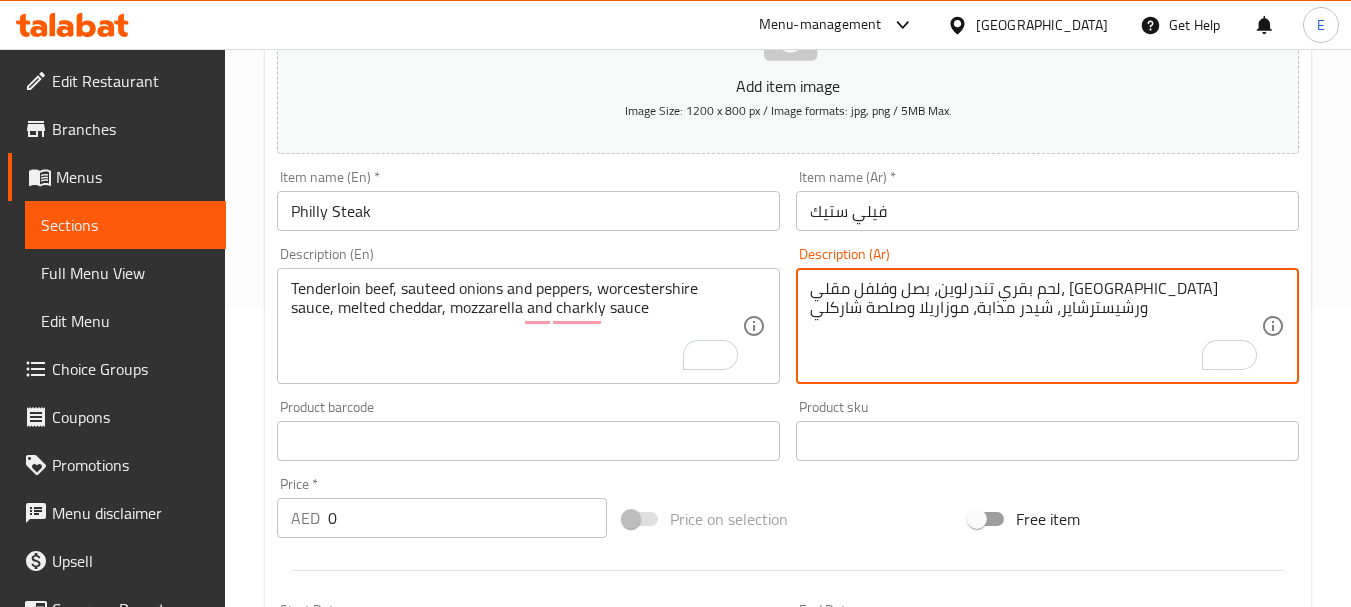 drag, startPoint x: 993, startPoint y: 290, endPoint x: 1029, endPoint y: 284, distance: 36.496574 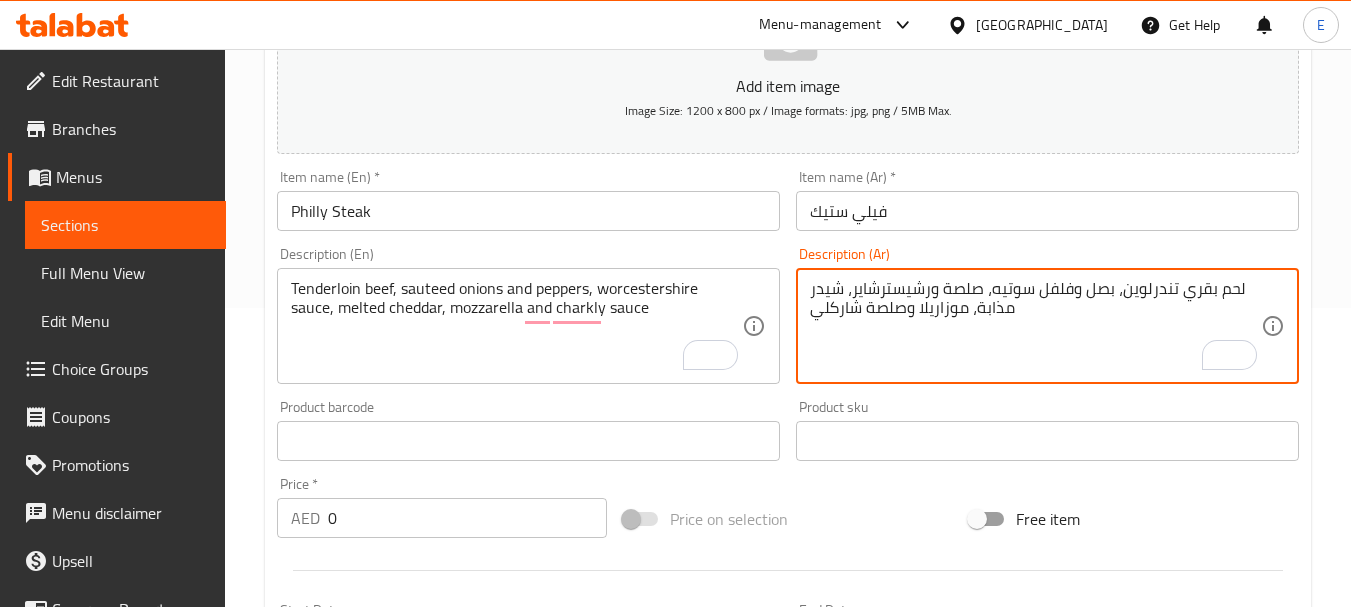 type on "لحم بقري تندرلوين، بصل وفلفل سوتيه، صلصة ورشيسترشاير، شيدر مذابة، موزاريلا وصلصة شاركلي" 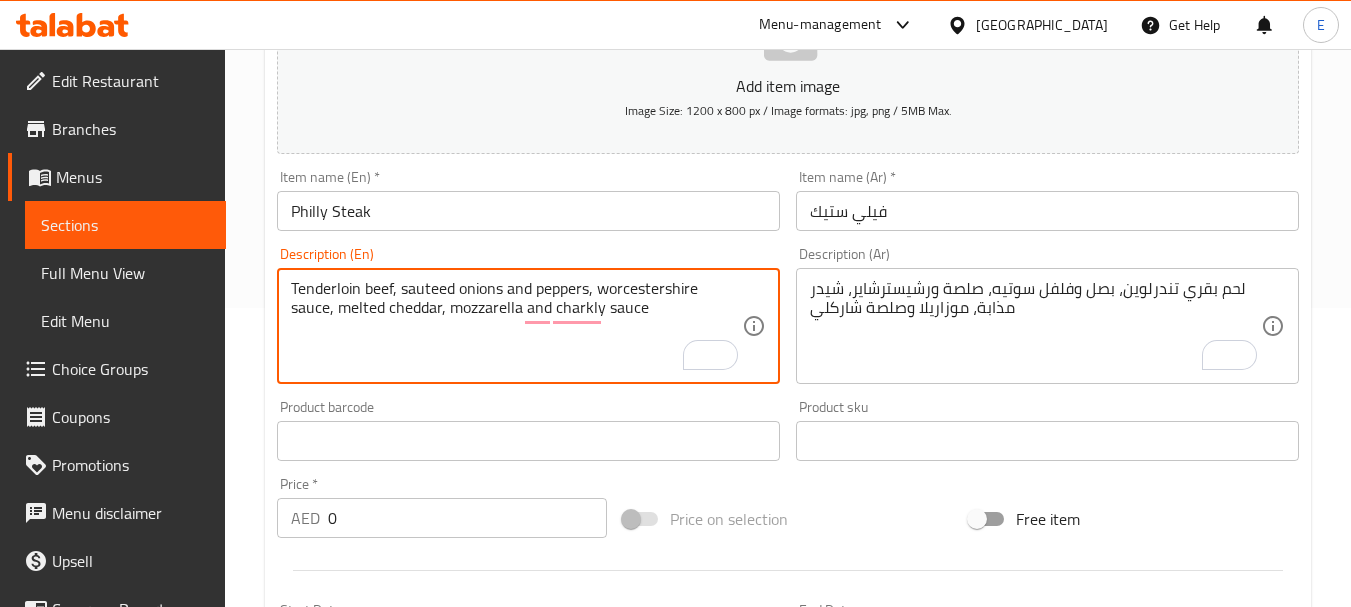 scroll, scrollTop: 851, scrollLeft: 0, axis: vertical 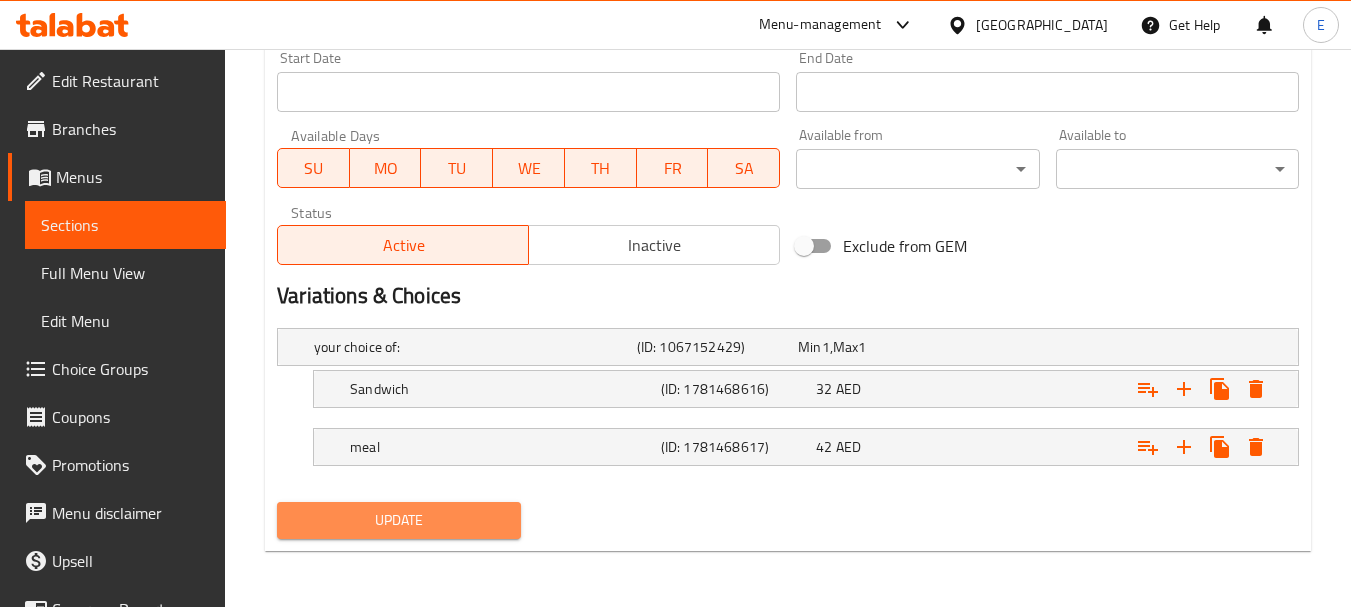 click on "Update" at bounding box center [398, 520] 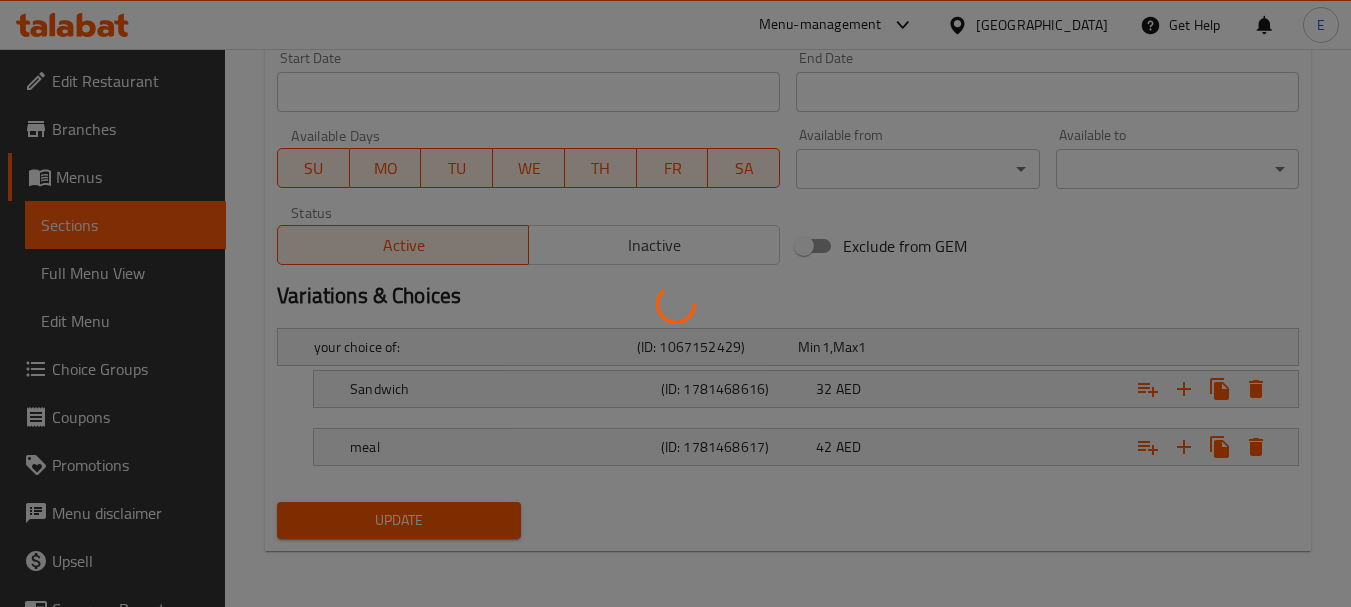 click at bounding box center (675, 303) 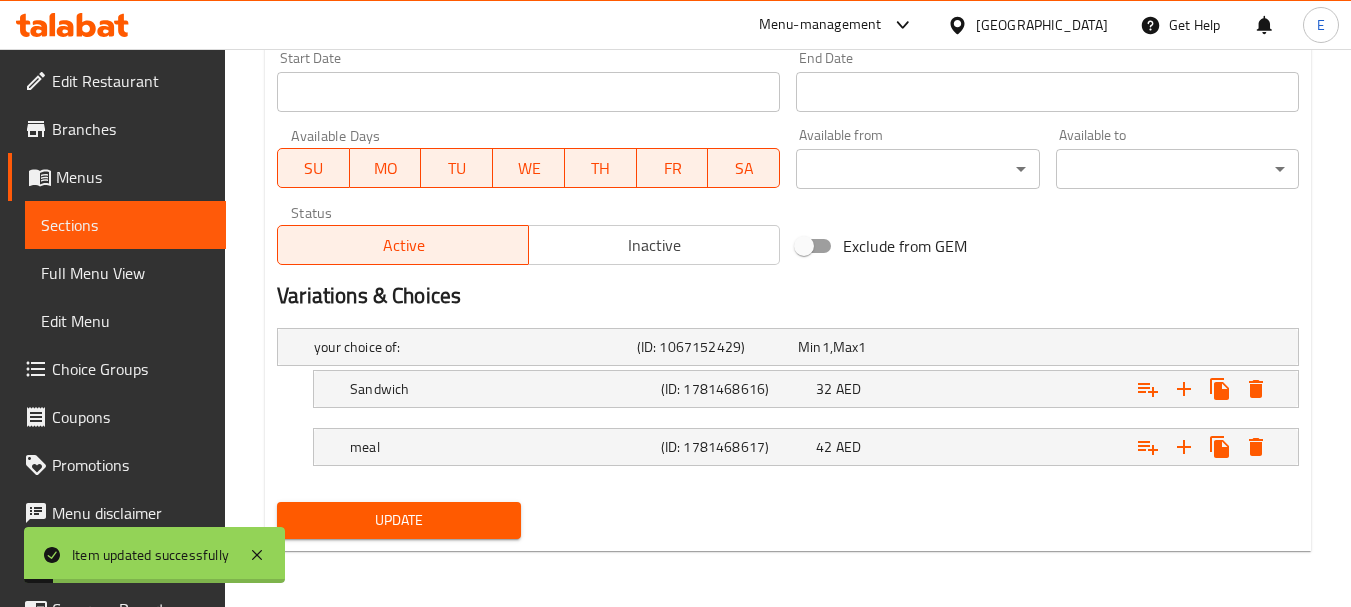 scroll, scrollTop: 0, scrollLeft: 0, axis: both 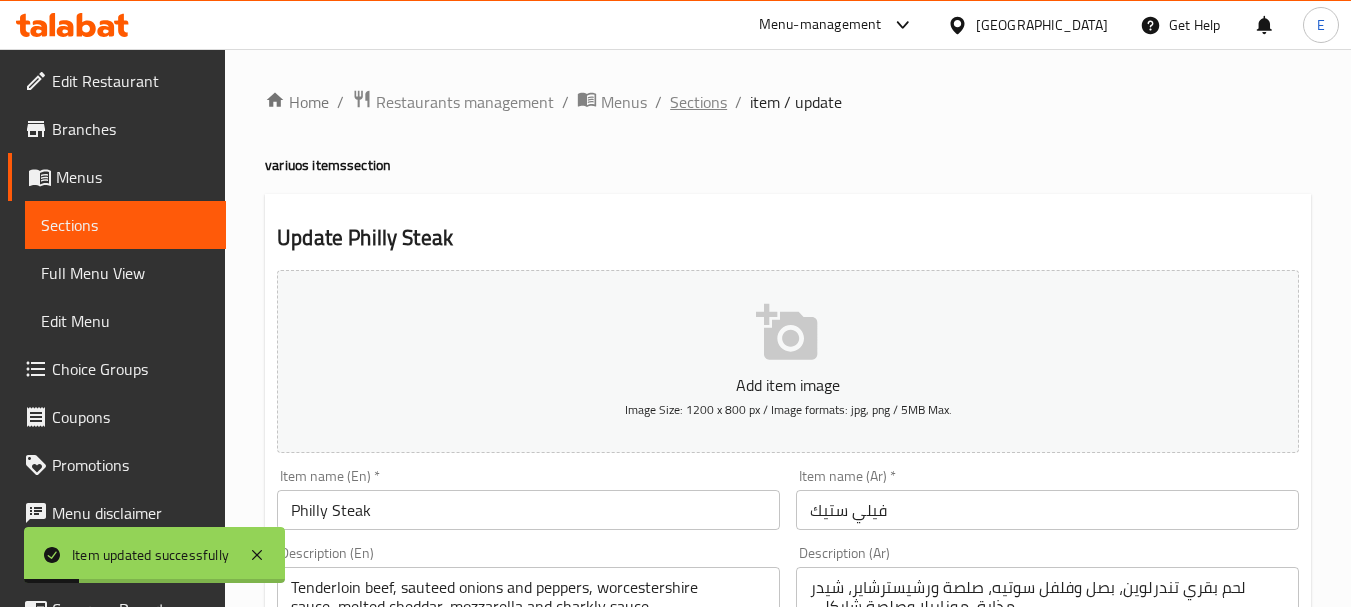 click on "Sections" at bounding box center (698, 102) 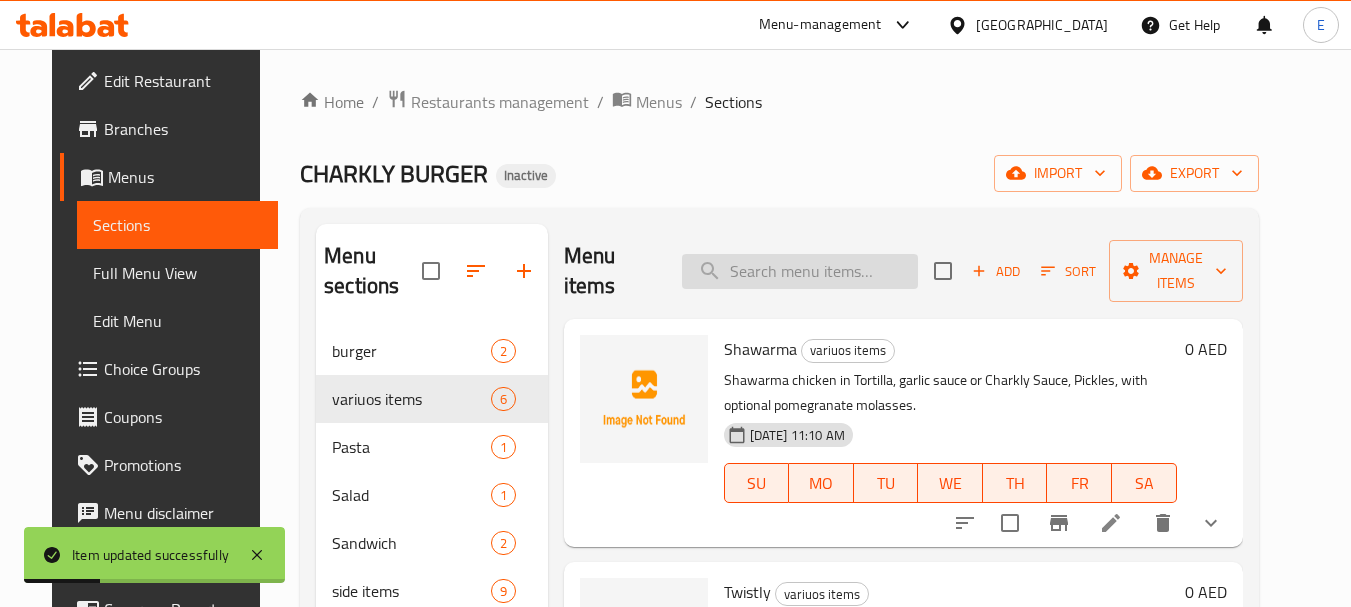 click at bounding box center (800, 271) 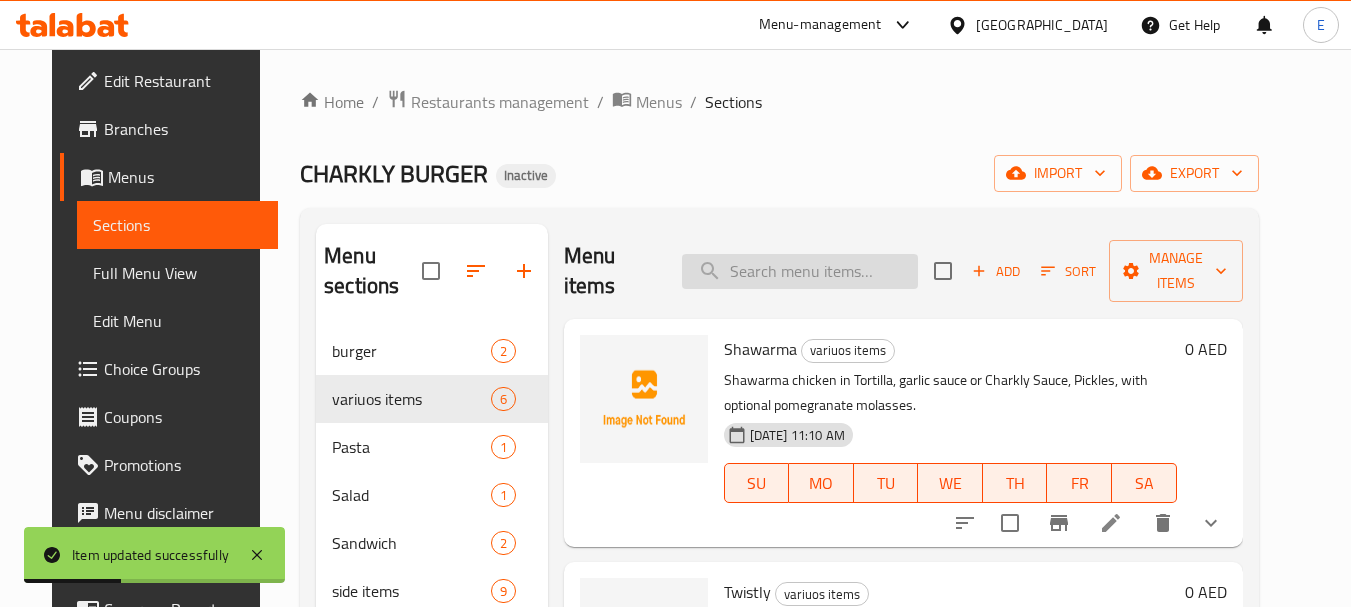 paste on "Chicken Philly Steak" 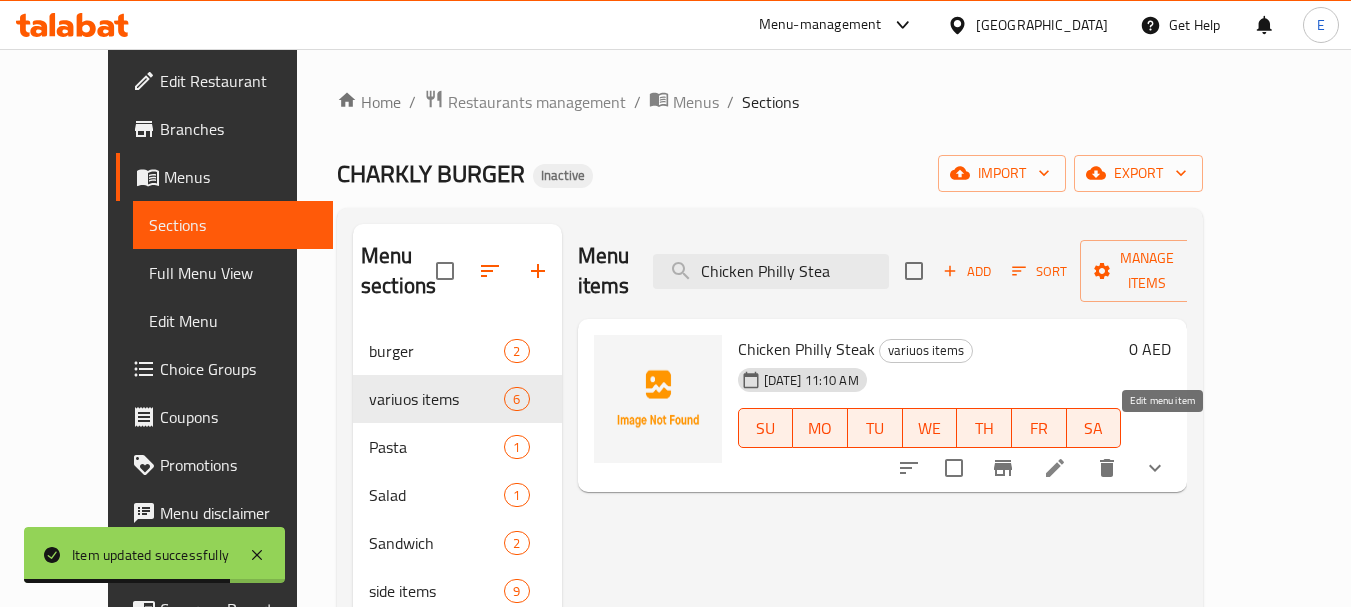 type on "Chicken Philly Stea" 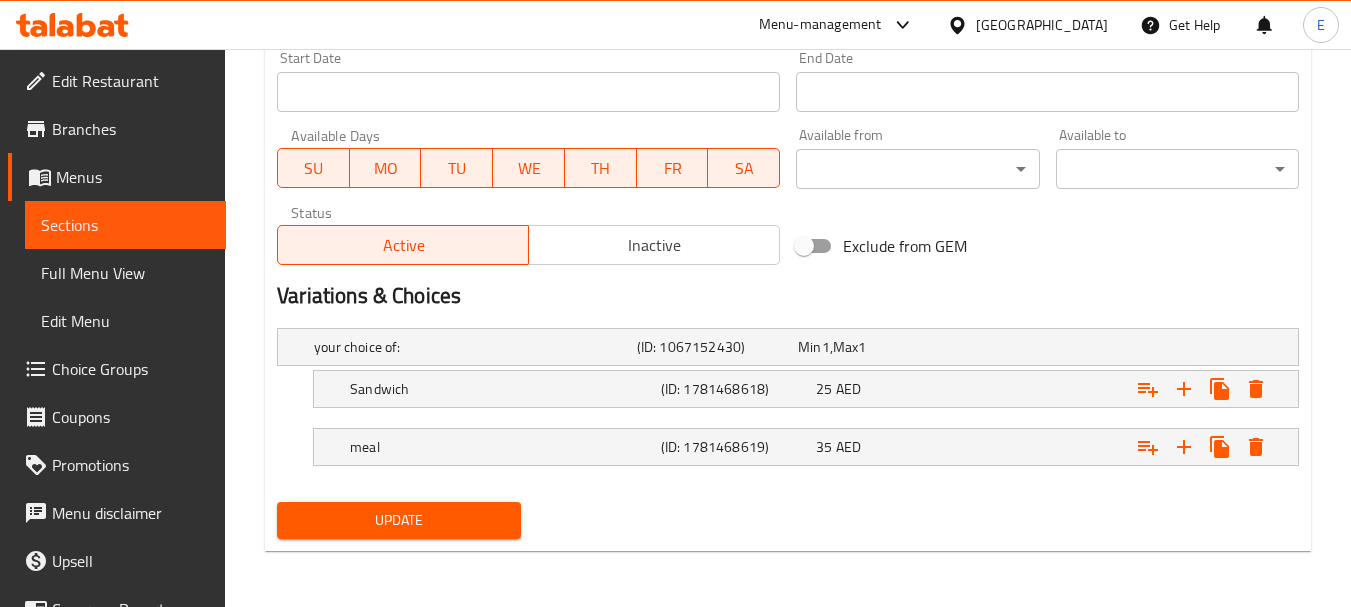 scroll, scrollTop: 0, scrollLeft: 0, axis: both 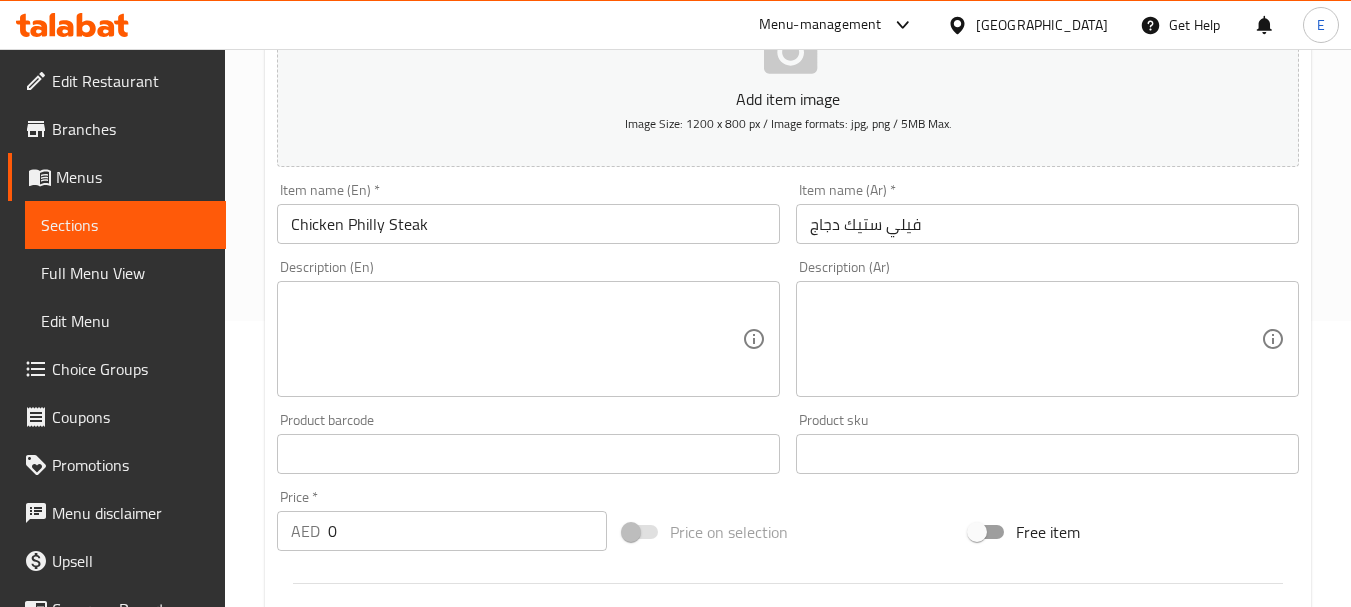 click at bounding box center [516, 339] 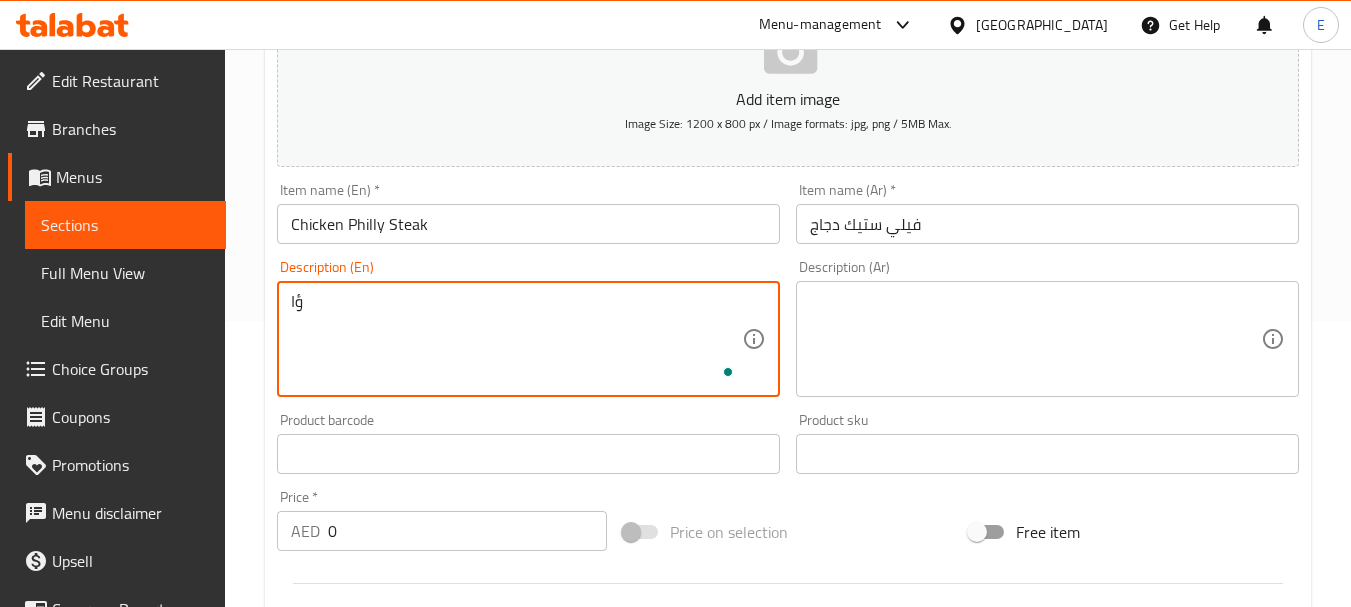 type on "ؤ" 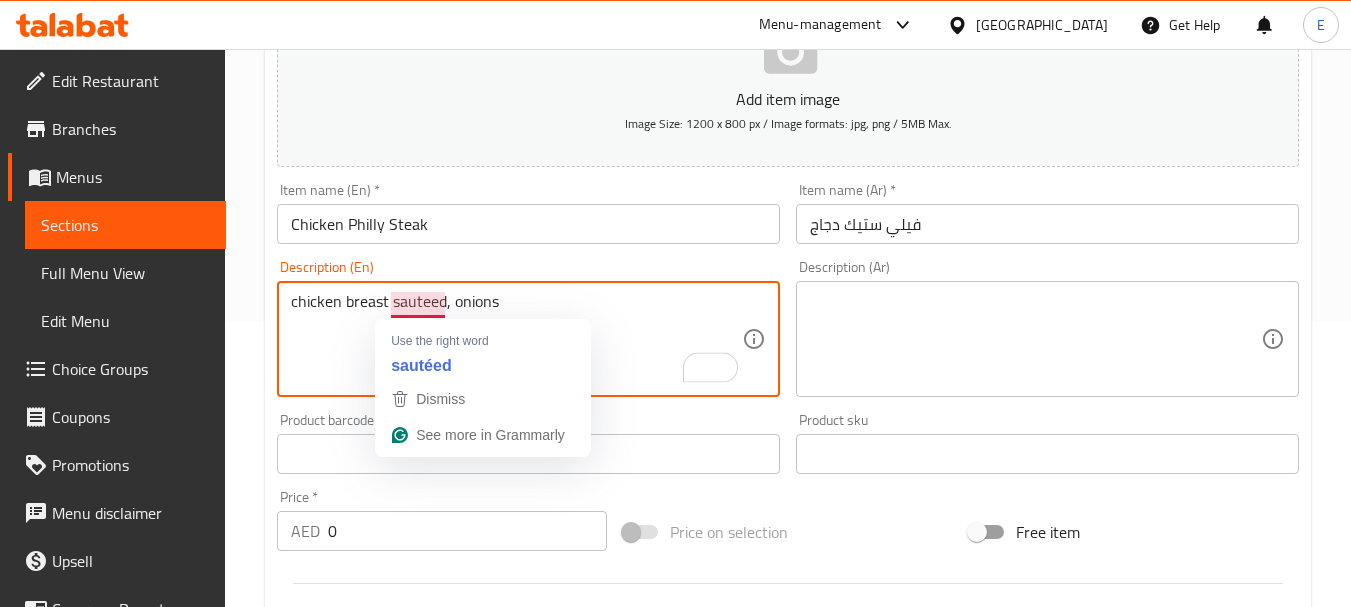 click on "chicken breast sauteed, onions" at bounding box center [516, 339] 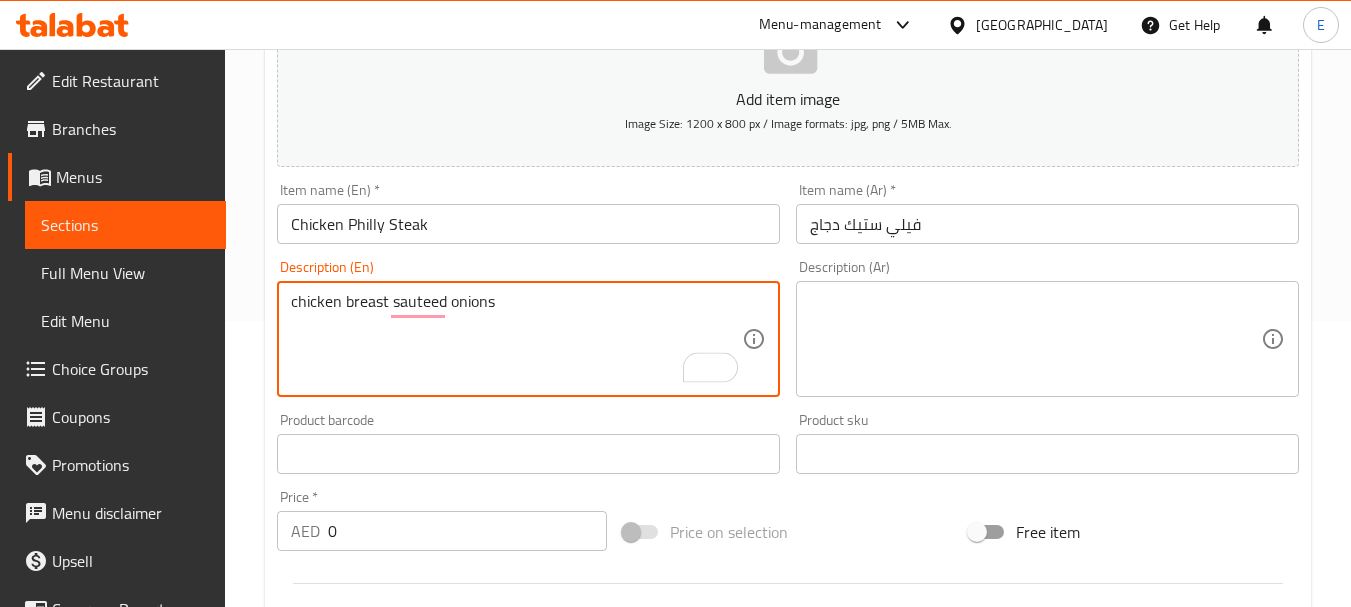 click on "chicken breast sauteed onions" at bounding box center [516, 339] 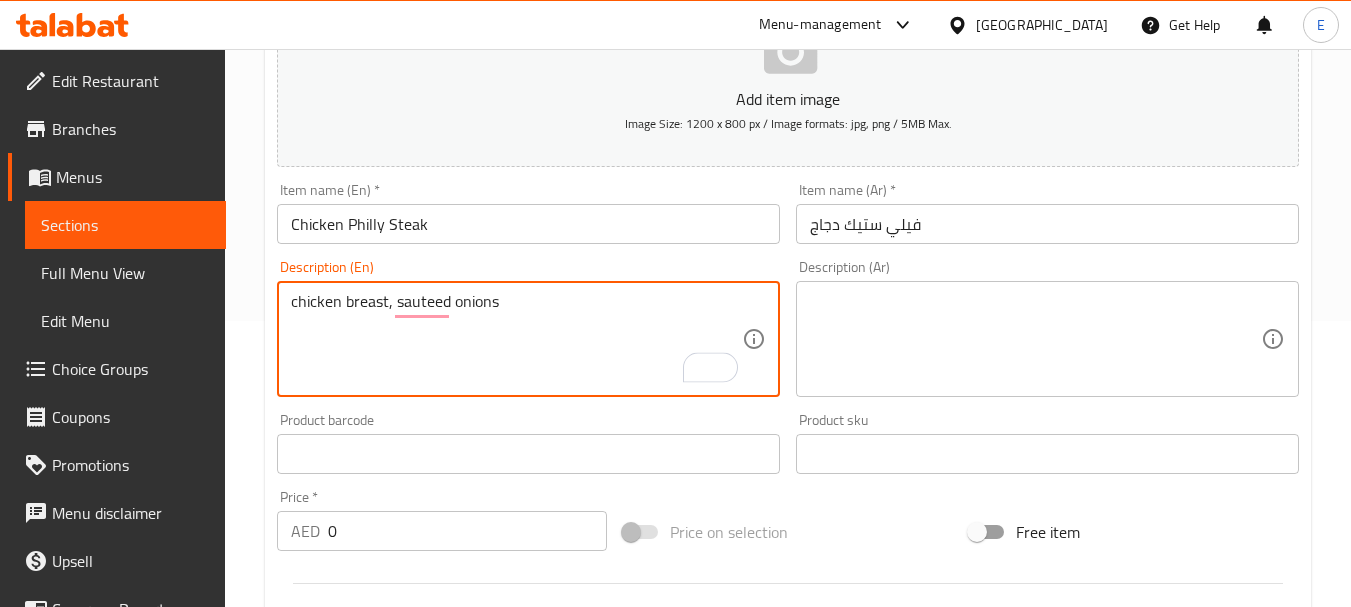 click on "chicken breast, sauteed onions" at bounding box center [516, 339] 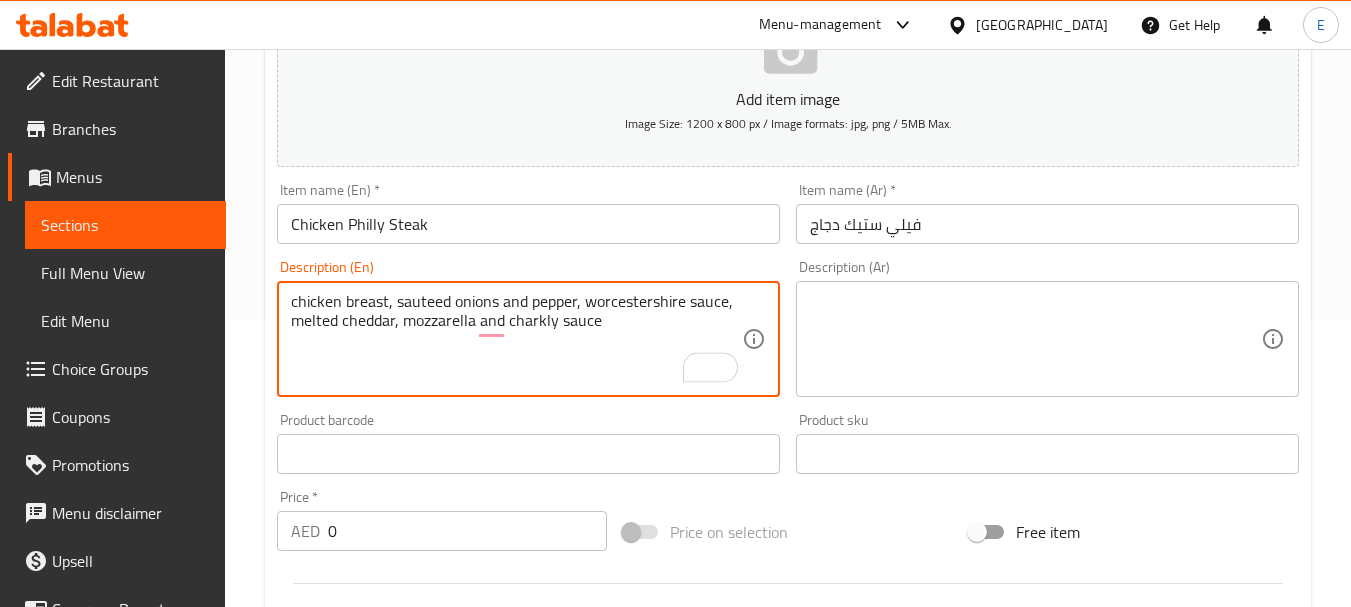 click on "chicken breast, sauteed onions and pepper, worcestershire sauce, melted cheddar, mozzarella and charkly sauce" at bounding box center [516, 339] 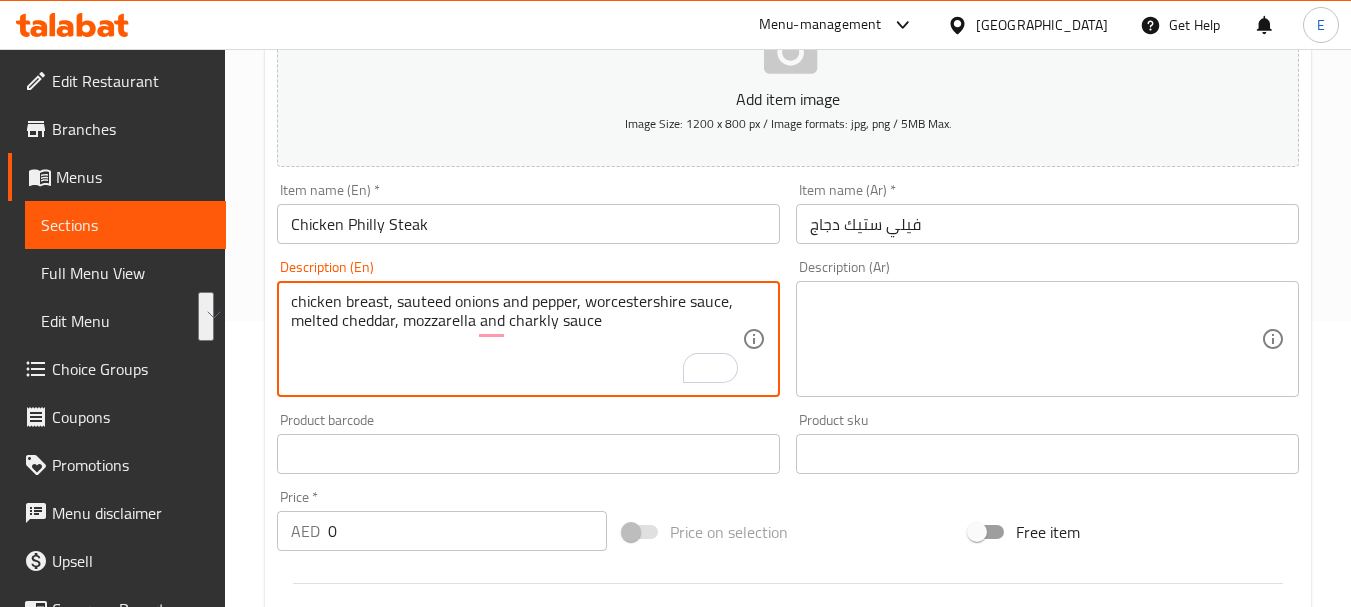 type on "chicken breast, sauteed onions and pepper, worcestershire sauce, melted cheddar, mozzarella and charkly sauce" 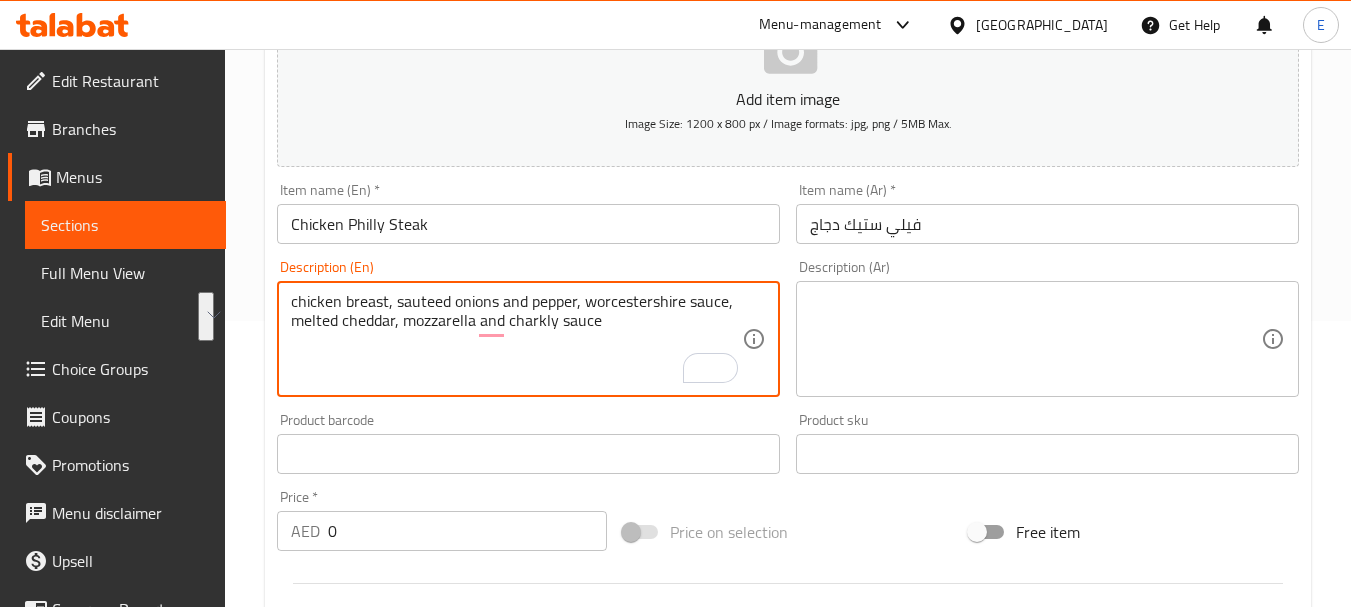 click at bounding box center [1035, 339] 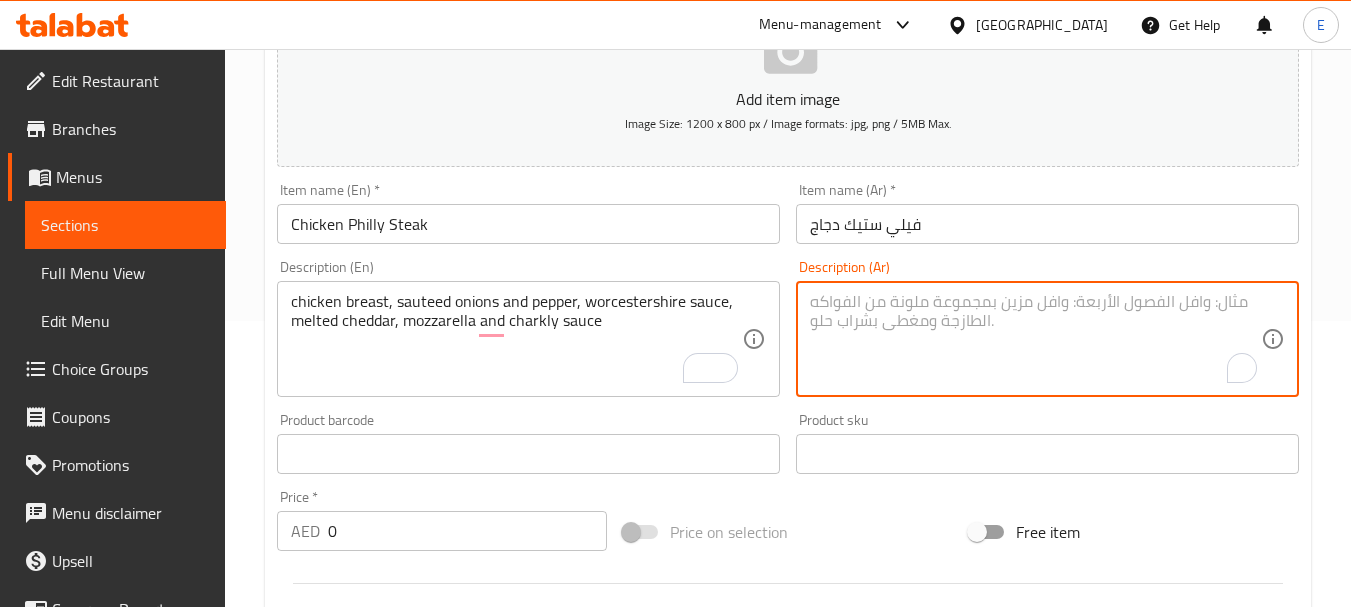 paste on "صدر دجاج، بصل مقلي وفلفل، صلصة ورشيسترشاير، جبنة شيدر مذابة، جبنة موزاريلا وصلصة شاركلي" 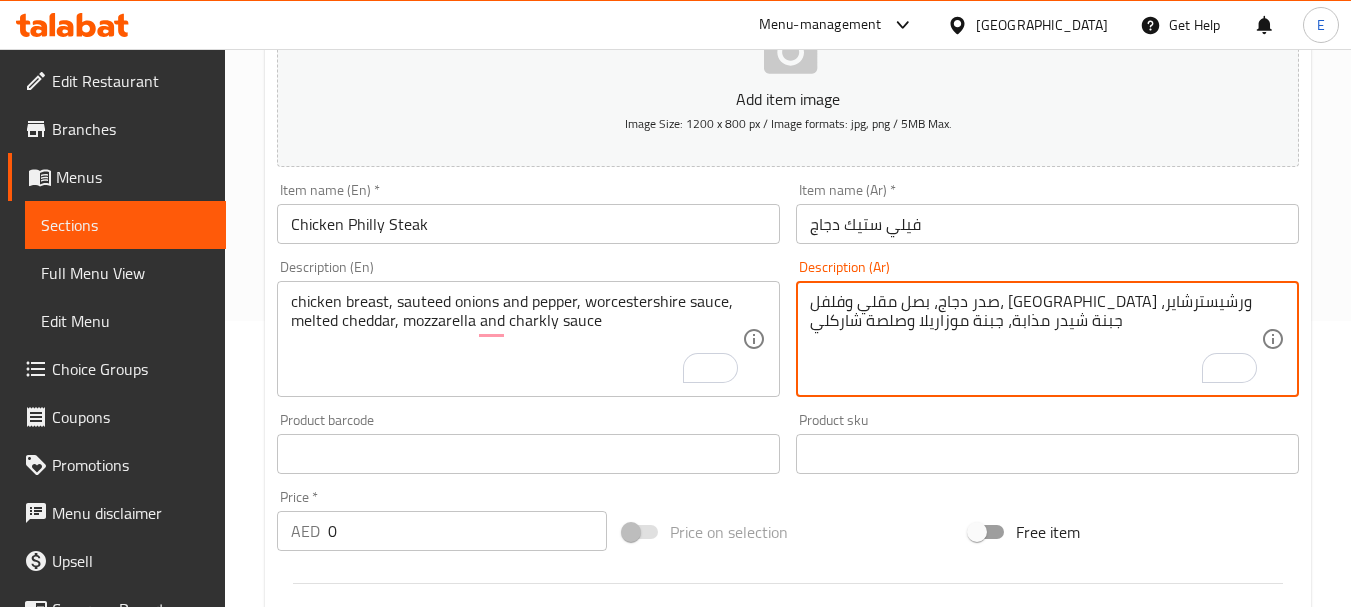 drag, startPoint x: 1113, startPoint y: 305, endPoint x: 1154, endPoint y: 305, distance: 41 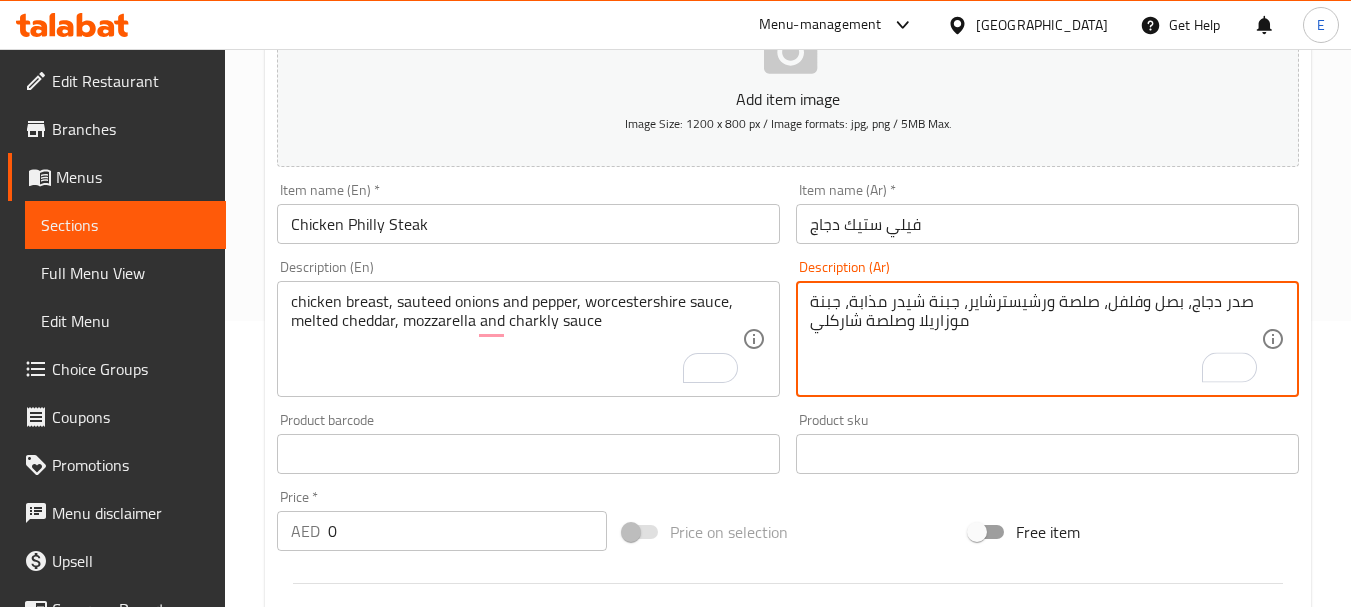 click on "صدر دجاج، بصل وفلفل، صلصة ورشيسترشاير، جبنة شيدر مذابة، جبنة موزاريلا وصلصة شاركلي" at bounding box center (1035, 339) 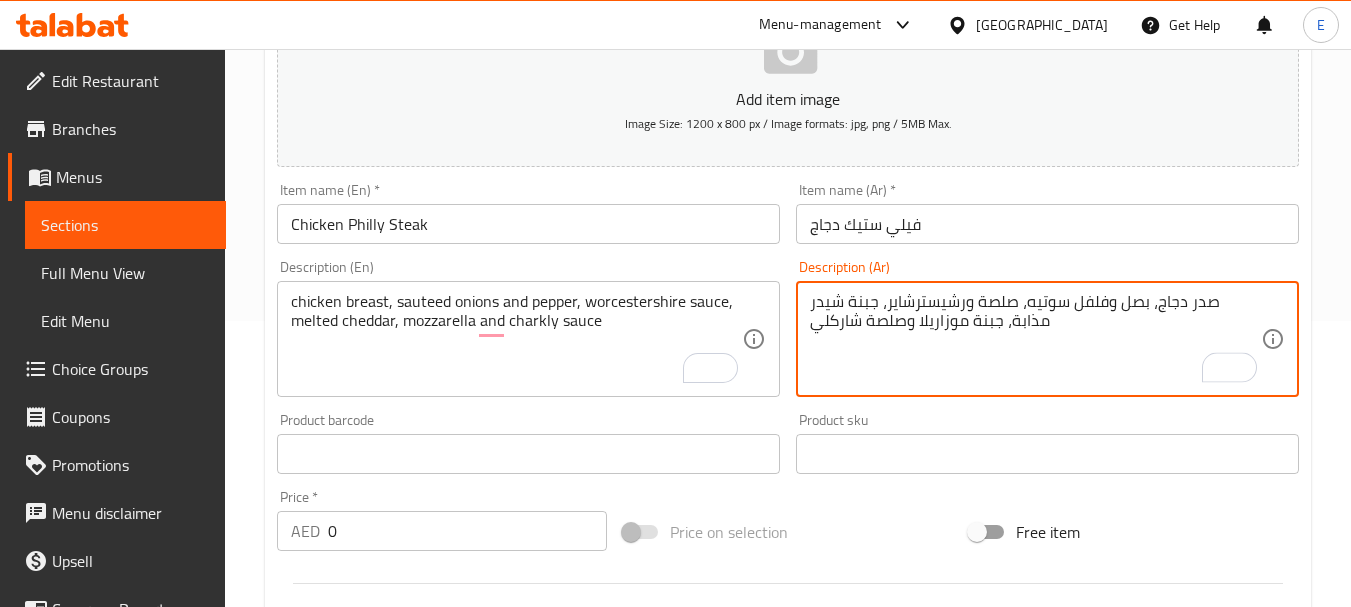 click on "صدر دجاج، بصل وفلفل سوتيه، صلصة ورشيسترشاير، جبنة شيدر مذابة، جبنة موزاريلا وصلصة شاركلي" at bounding box center [1035, 339] 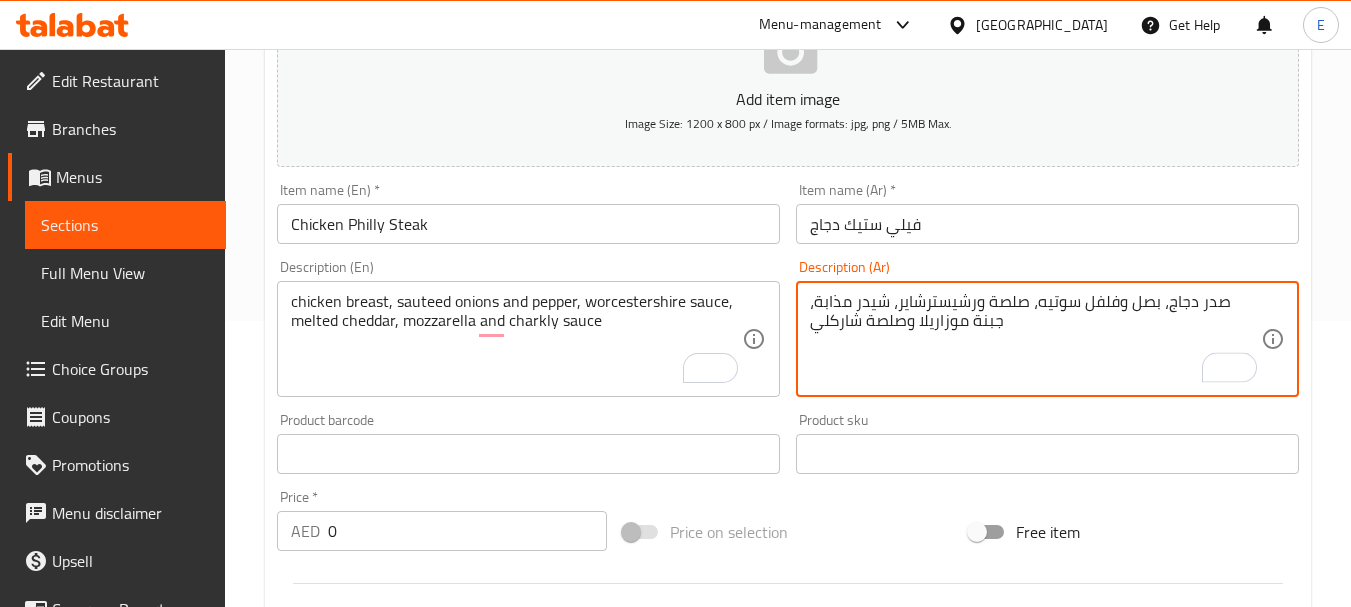 click on "صدر دجاج، بصل وفلفل سوتيه، صلصة ورشيسترشاير، شيدر مذابة، جبنة موزاريلا وصلصة شاركلي" at bounding box center (1035, 339) 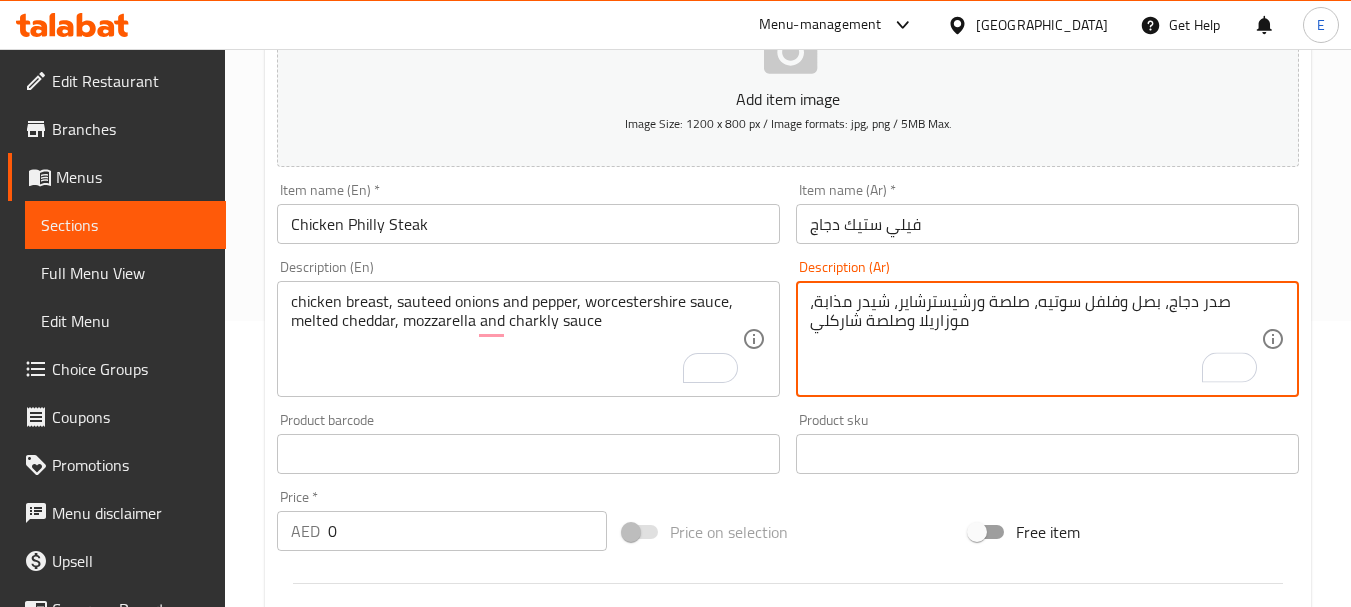 click on "صدر دجاج، بصل وفلفل سوتيه، صلصة ورشيسترشاير، شيدر مذابة، موزاريلا وصلصة شاركلي" at bounding box center [1035, 339] 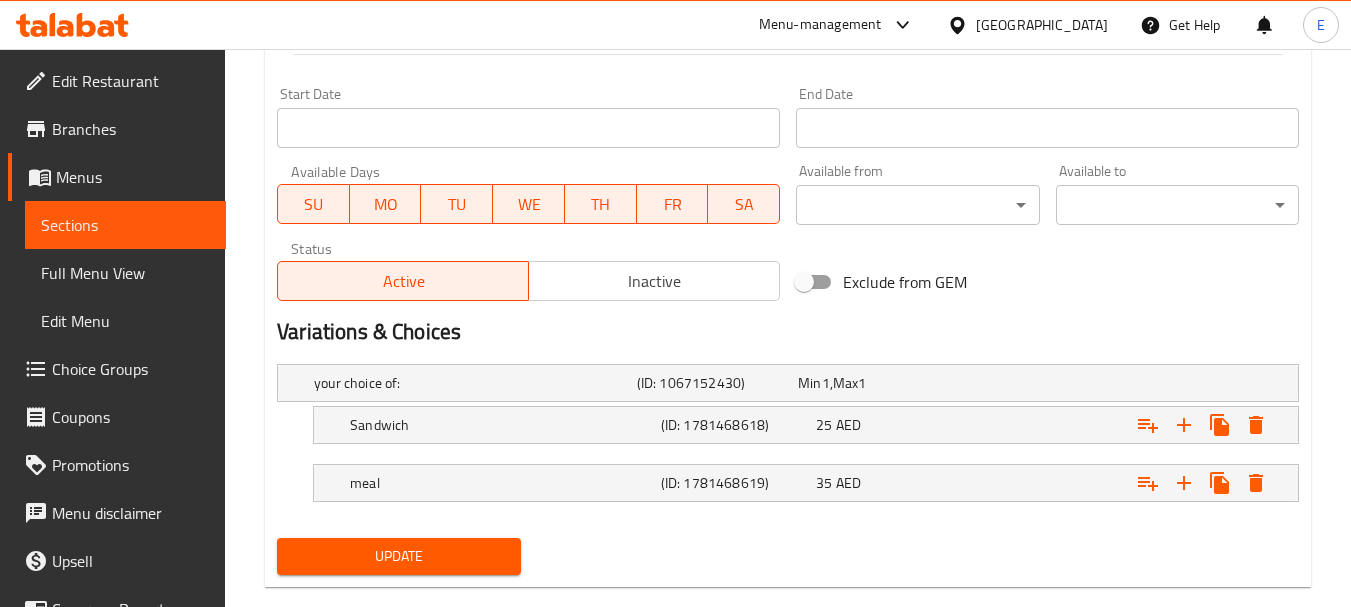 scroll, scrollTop: 851, scrollLeft: 0, axis: vertical 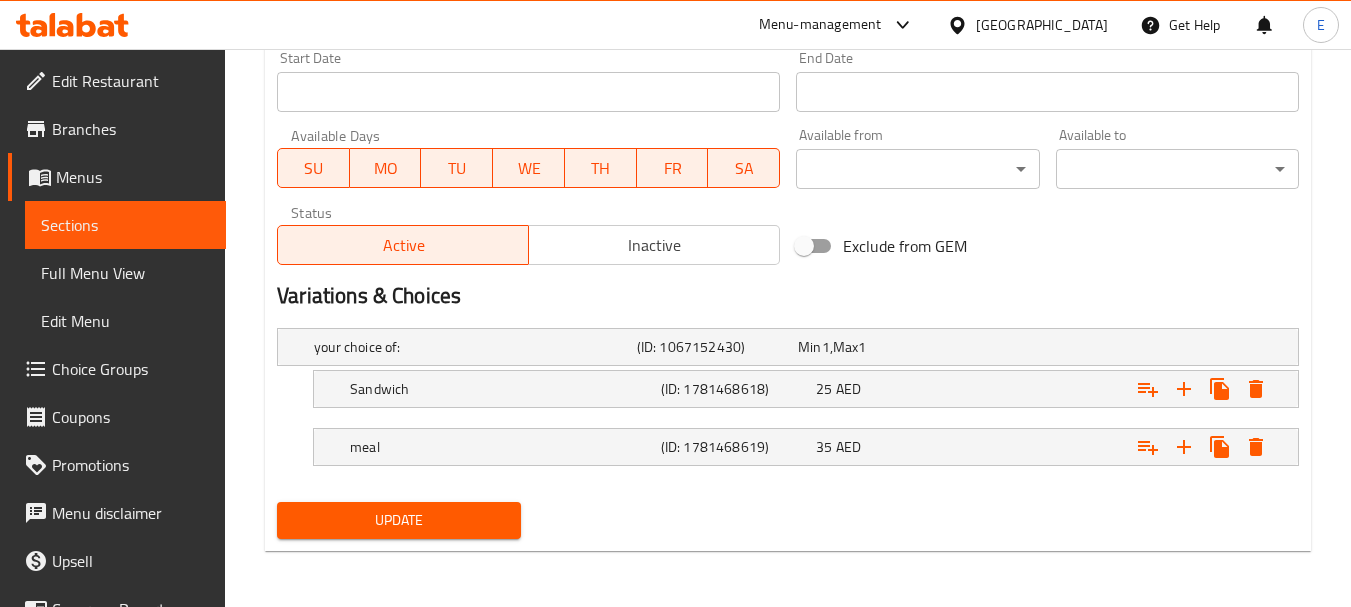 type on "صدر دجاج، بصل وفلفل سوتيه، صلصة ورشيسترشاير، شيدر مذابة، موزاريلا وصلصة شاركلي" 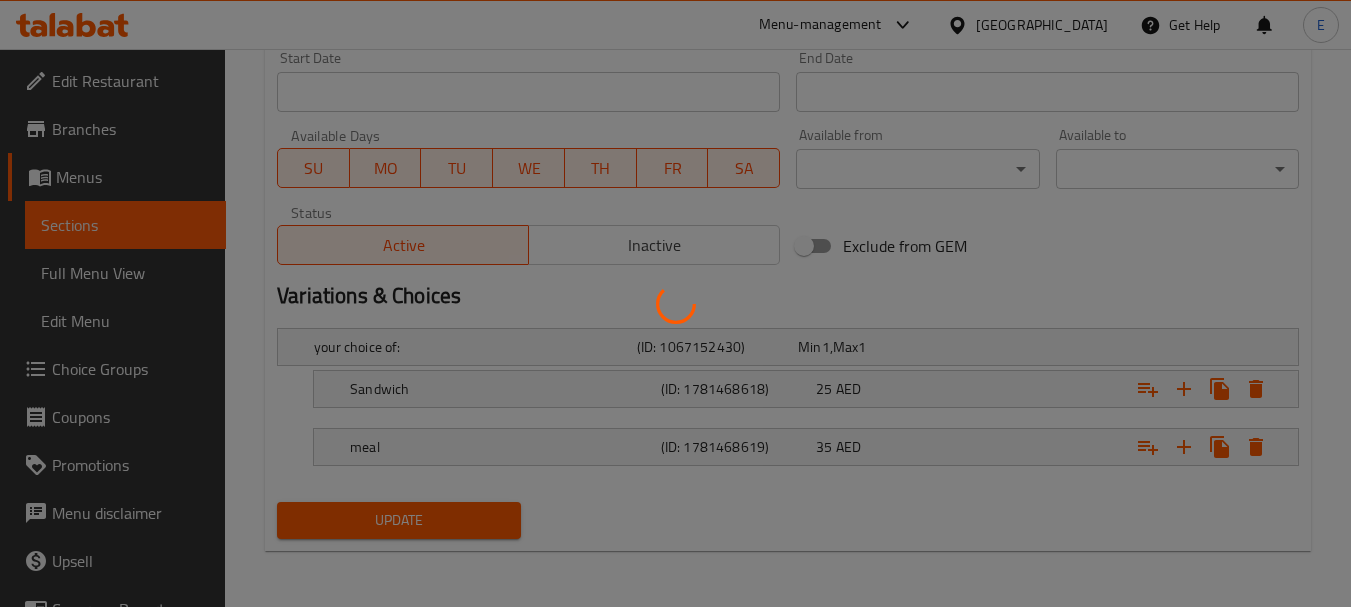 click at bounding box center [675, 303] 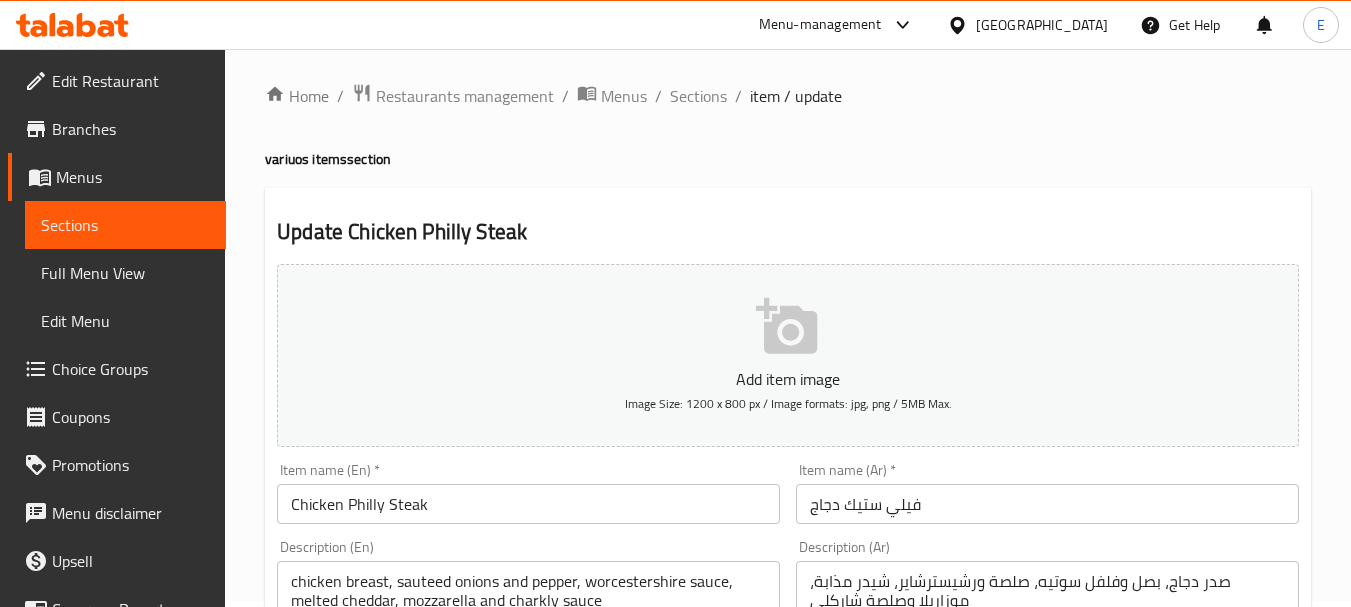 scroll, scrollTop: 0, scrollLeft: 0, axis: both 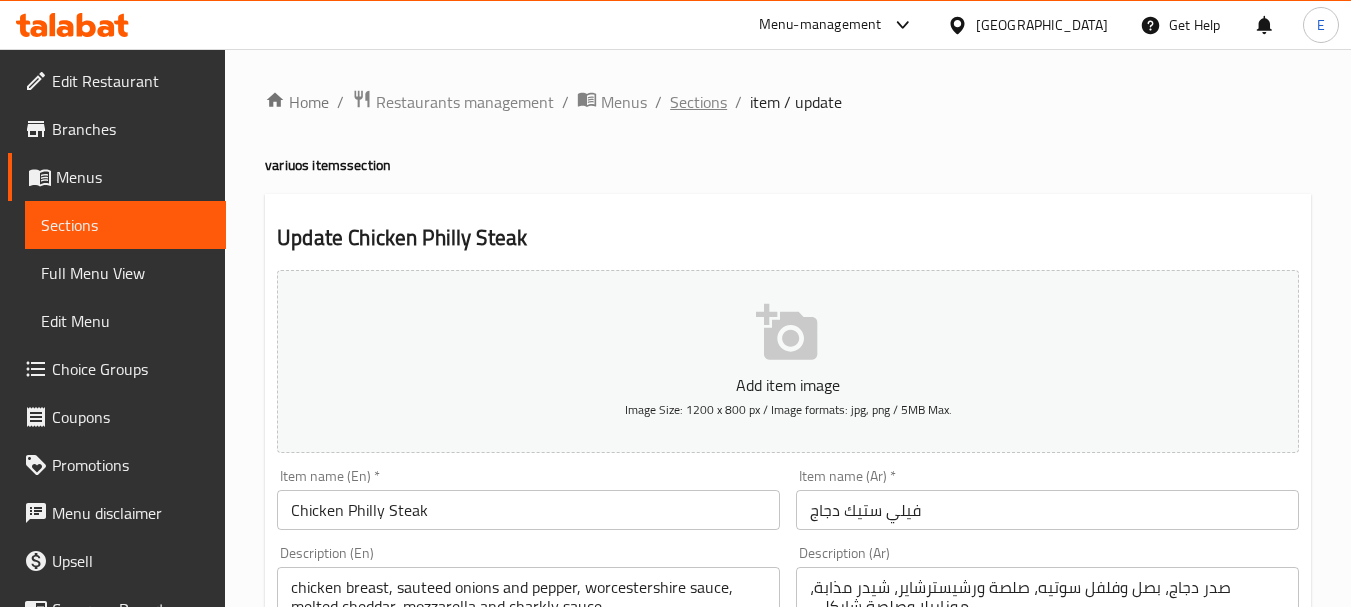 click on "Sections" at bounding box center [698, 102] 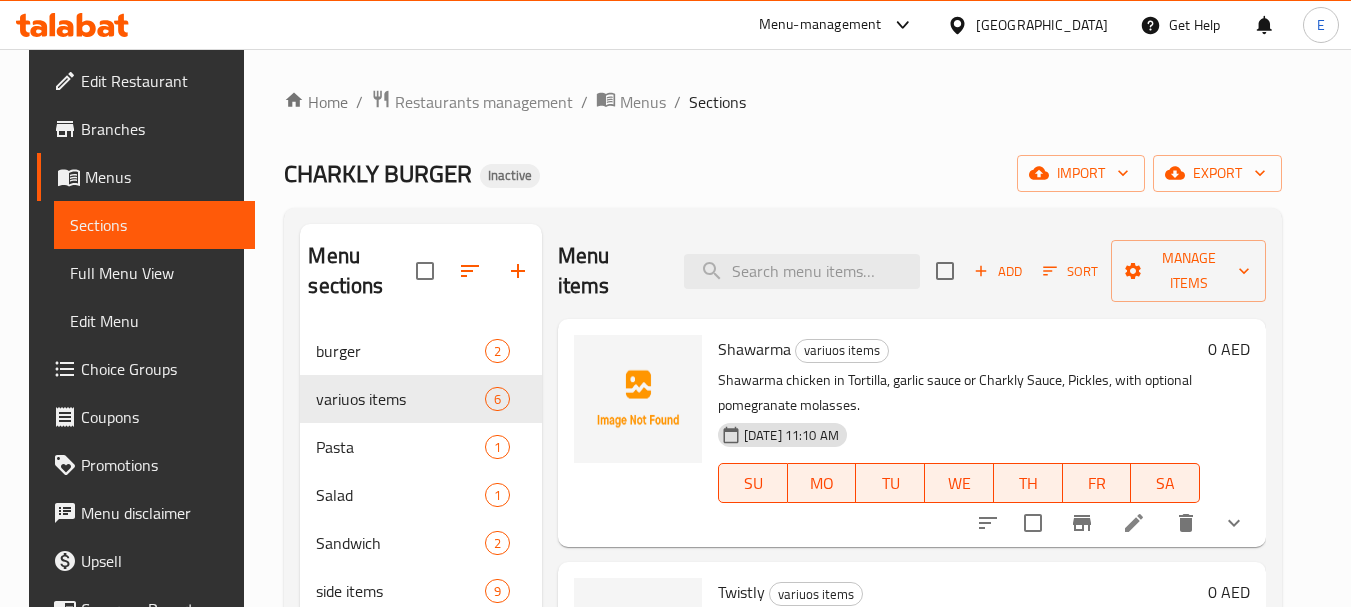 scroll, scrollTop: 879, scrollLeft: 0, axis: vertical 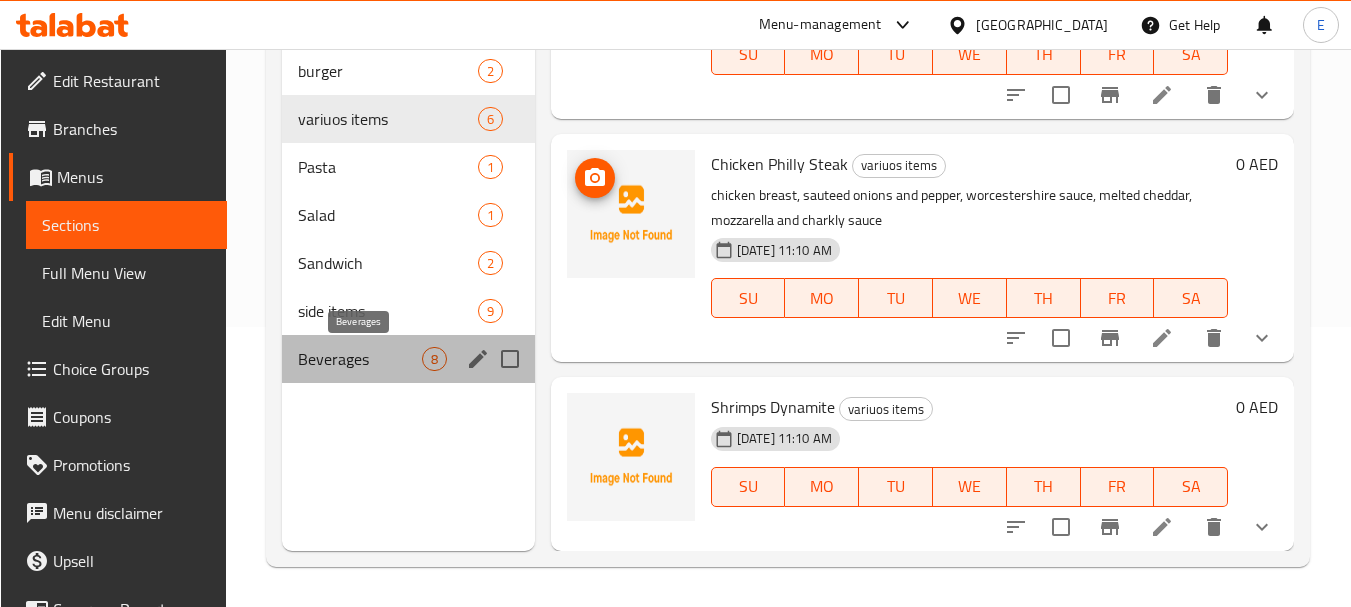 click on "Beverages" at bounding box center (360, 359) 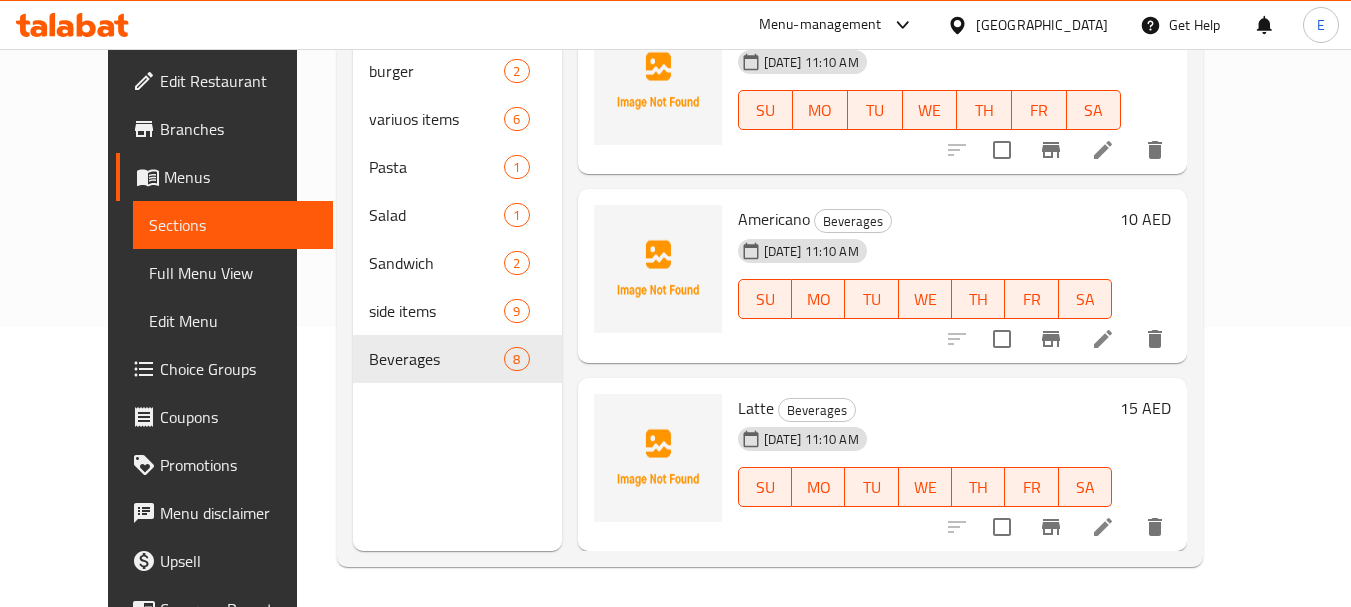 scroll, scrollTop: 0, scrollLeft: 0, axis: both 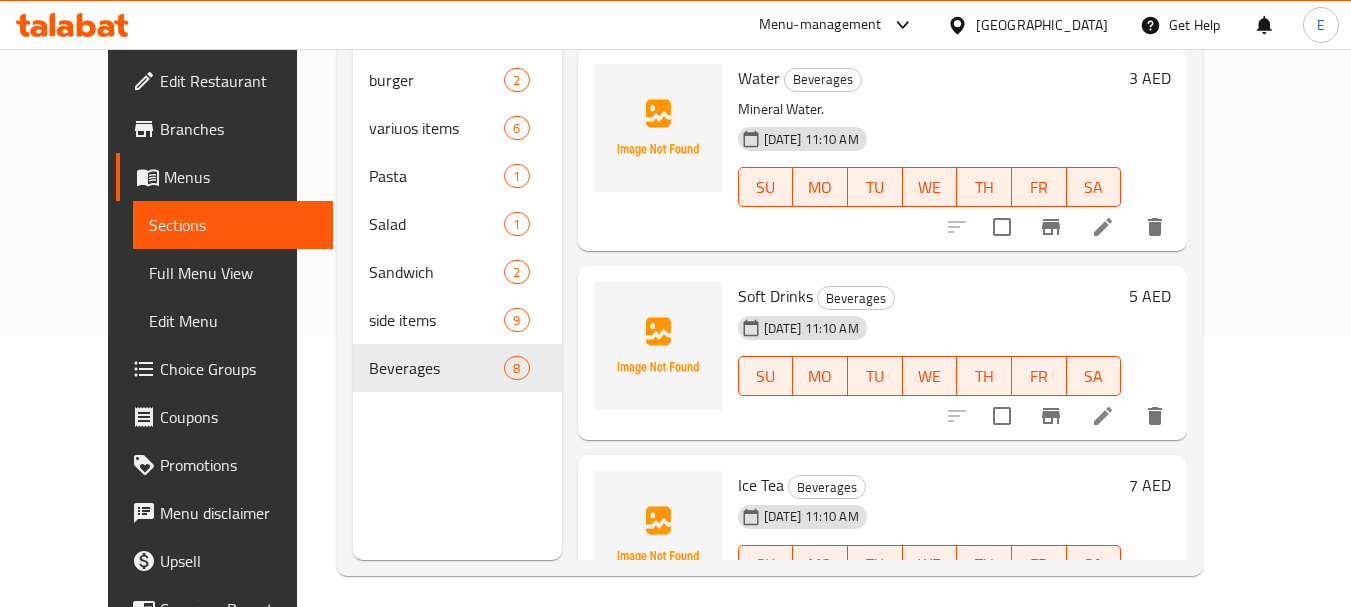 click on "Soft Drinks   Beverages" at bounding box center (930, 296) 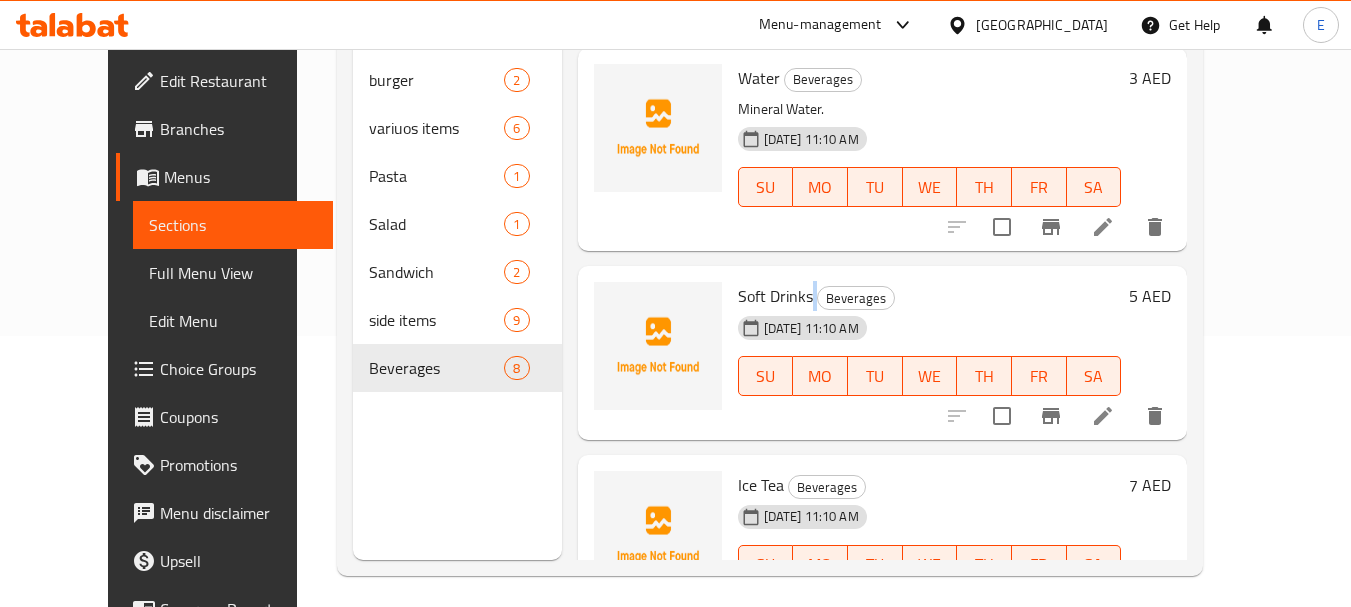 click on "Soft Drinks   Beverages" at bounding box center [930, 296] 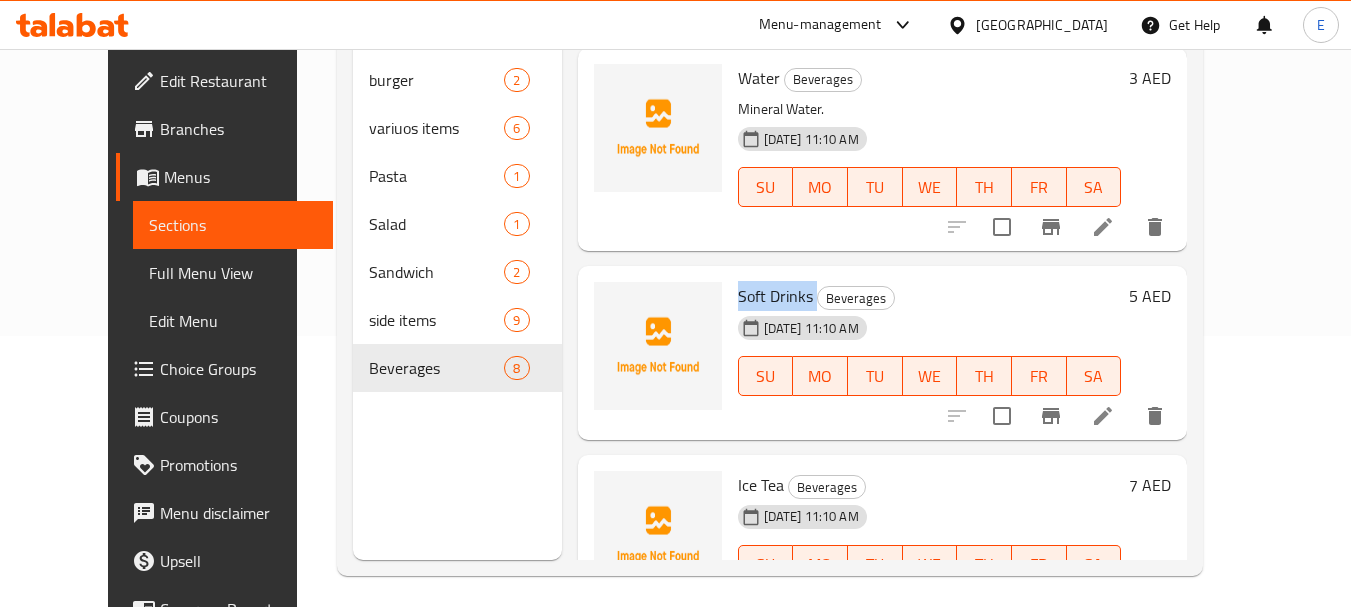 click on "Soft Drinks   Beverages" at bounding box center (930, 296) 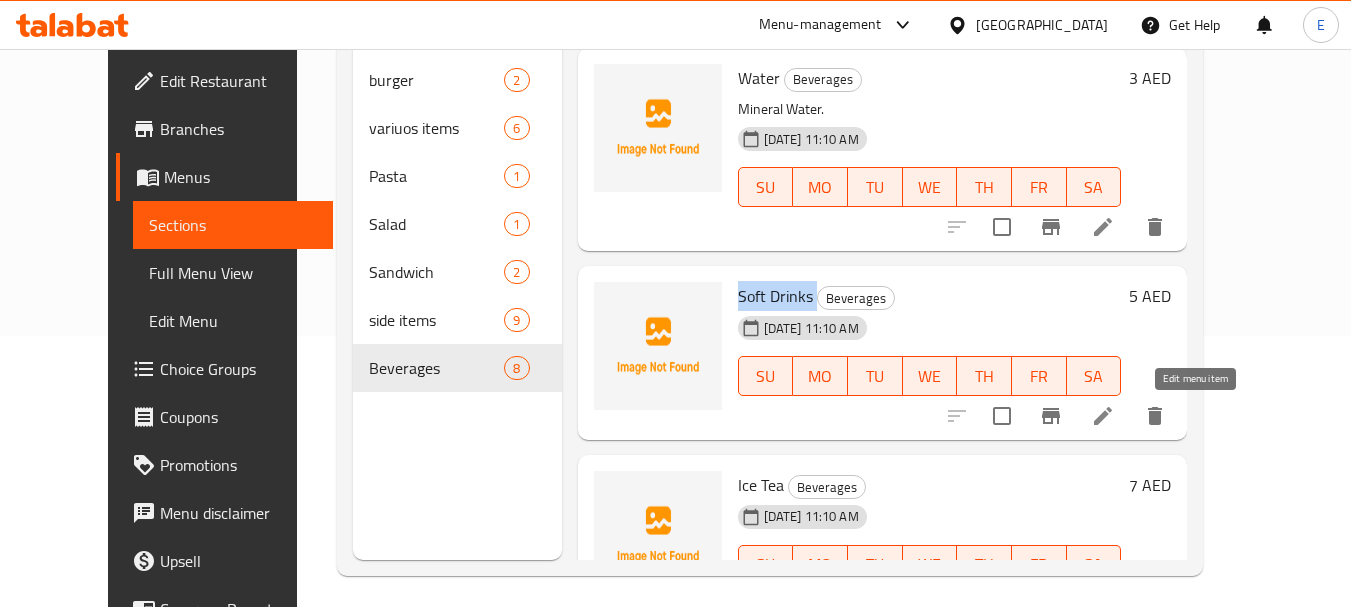 click 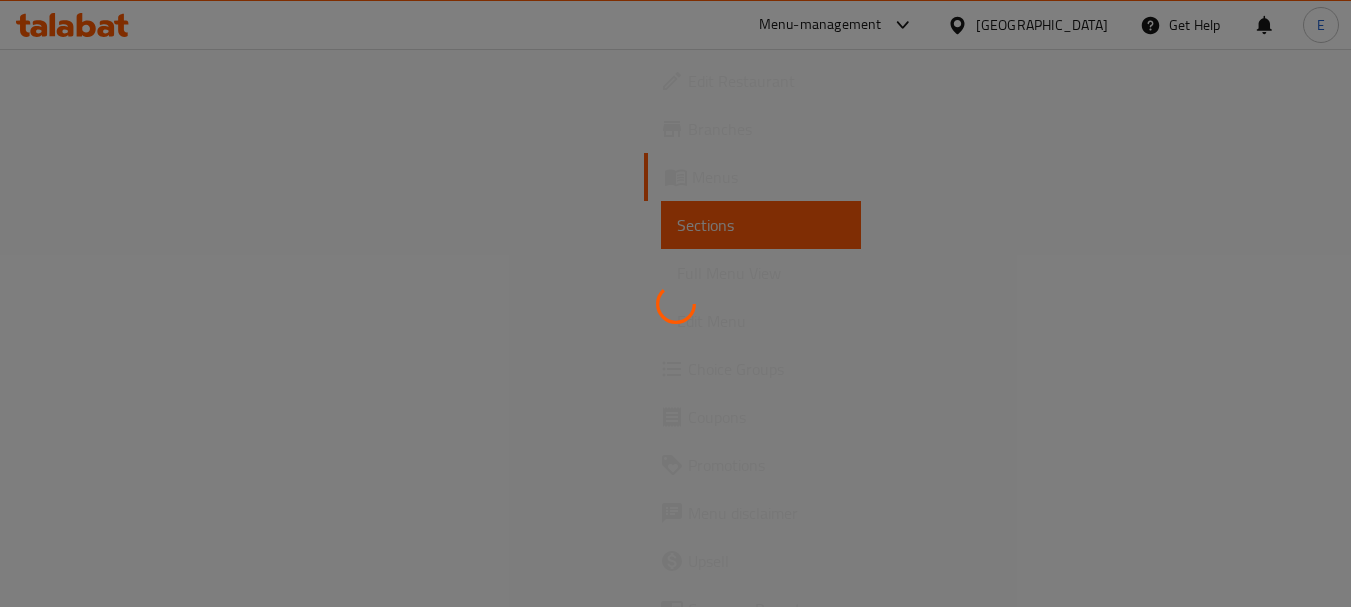 scroll, scrollTop: 0, scrollLeft: 0, axis: both 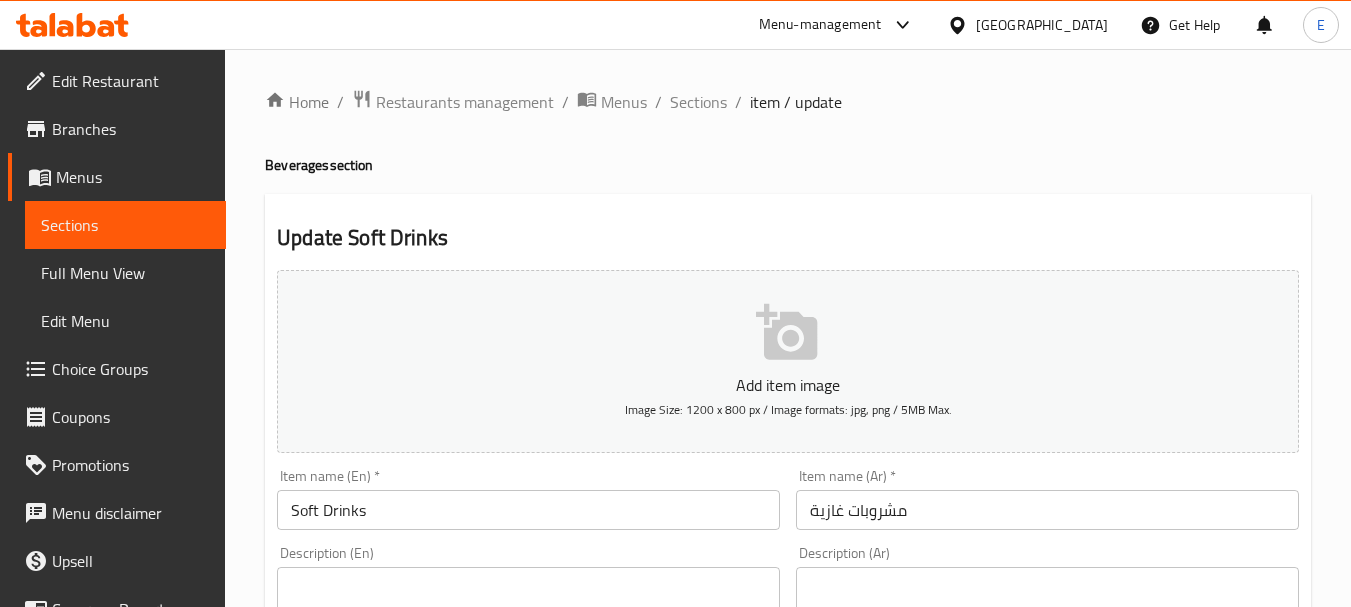 click at bounding box center [516, 625] 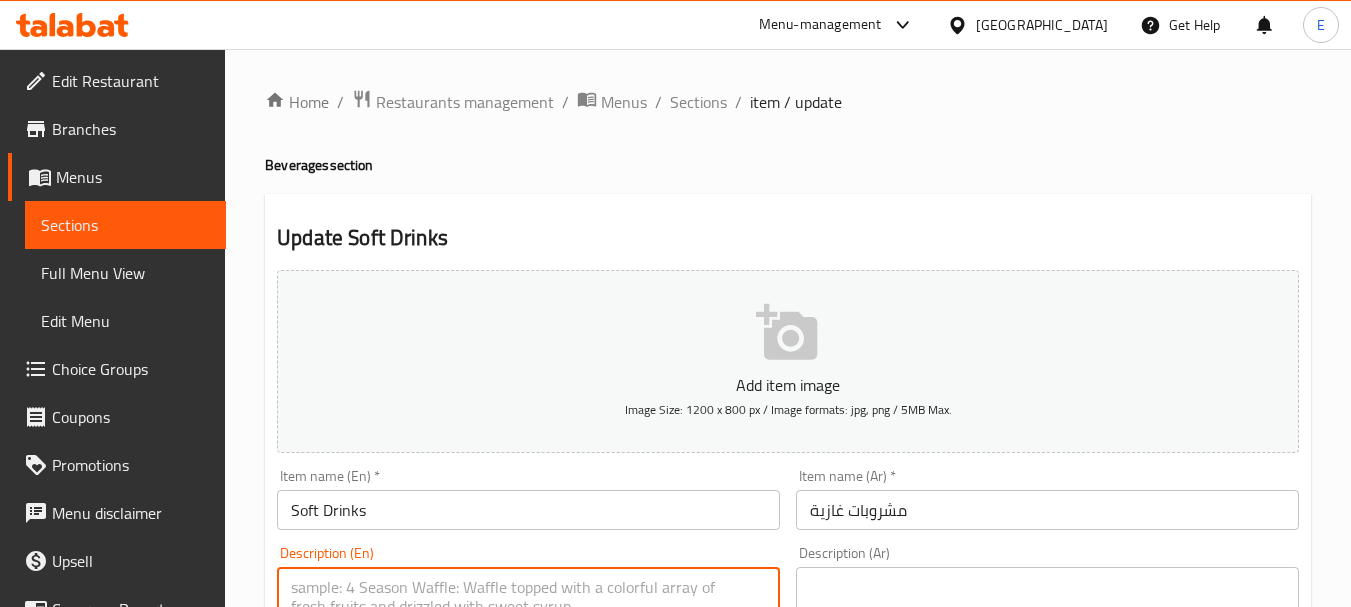paste on "Carbonated soft drink" 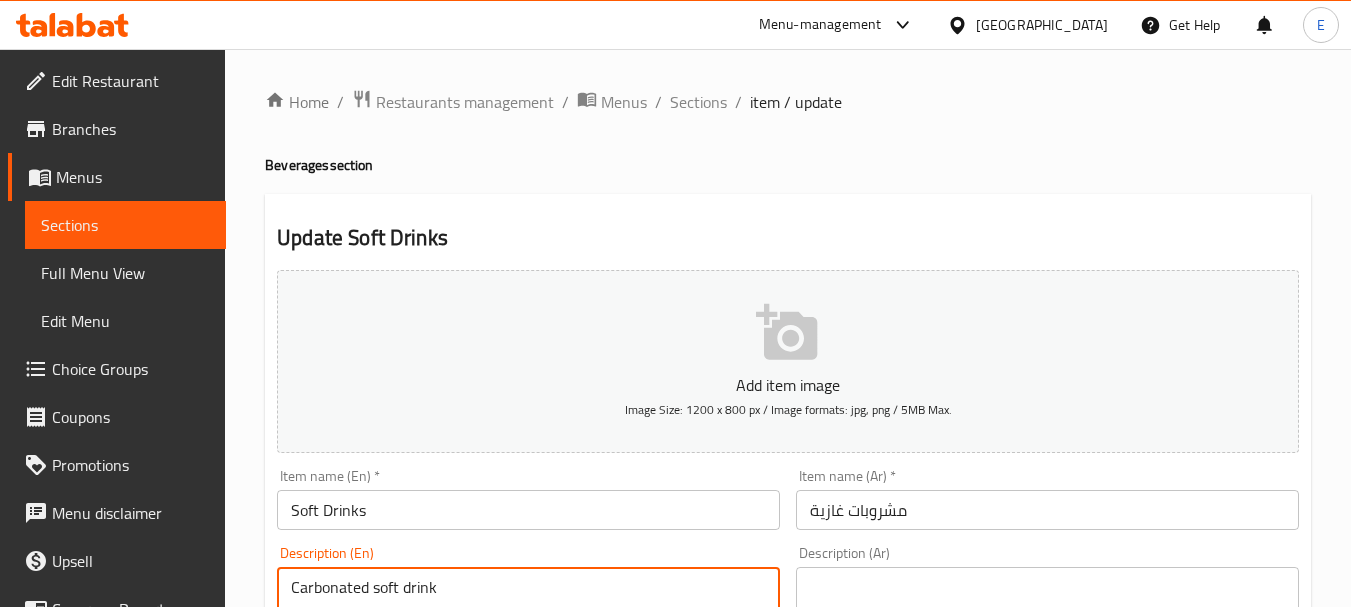 type on "Carbonated soft drink" 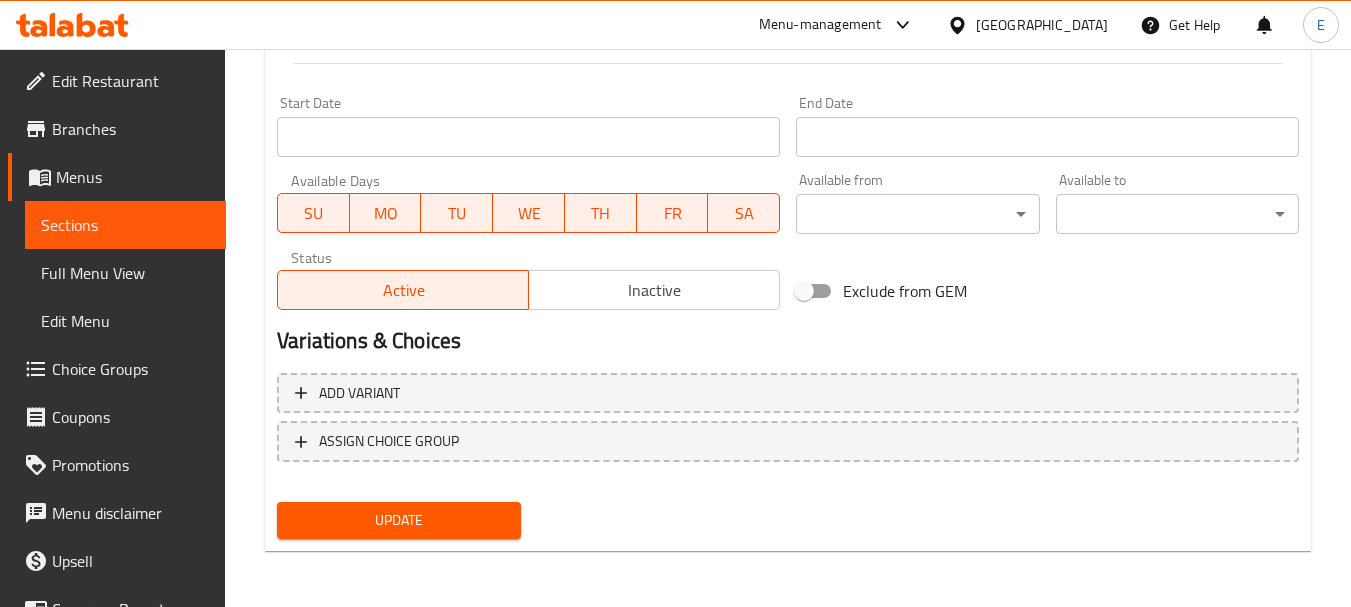 type on "مشروب غازي مكربن" 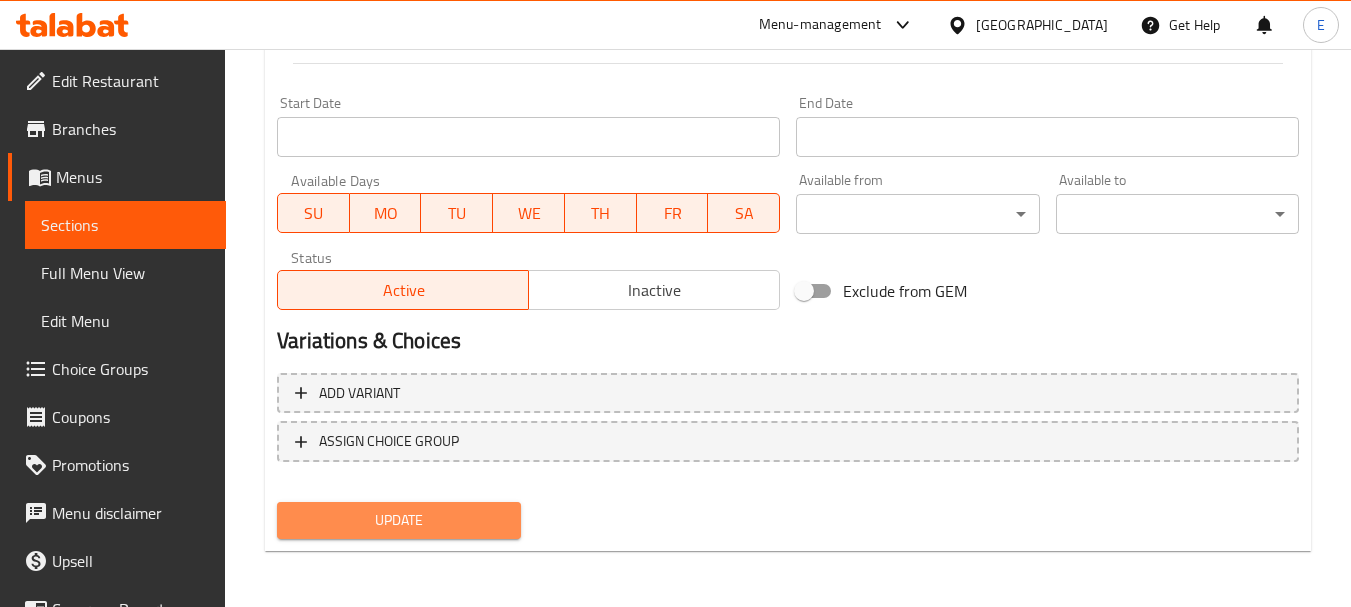 scroll, scrollTop: 806, scrollLeft: 0, axis: vertical 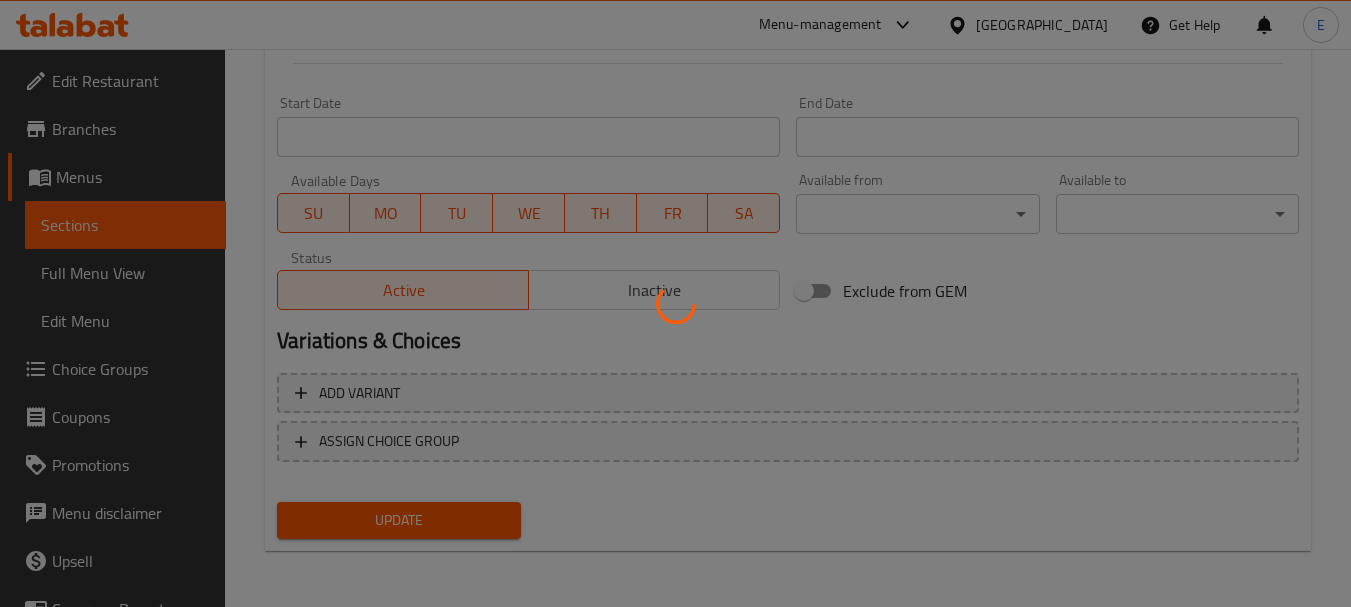 click at bounding box center (675, 303) 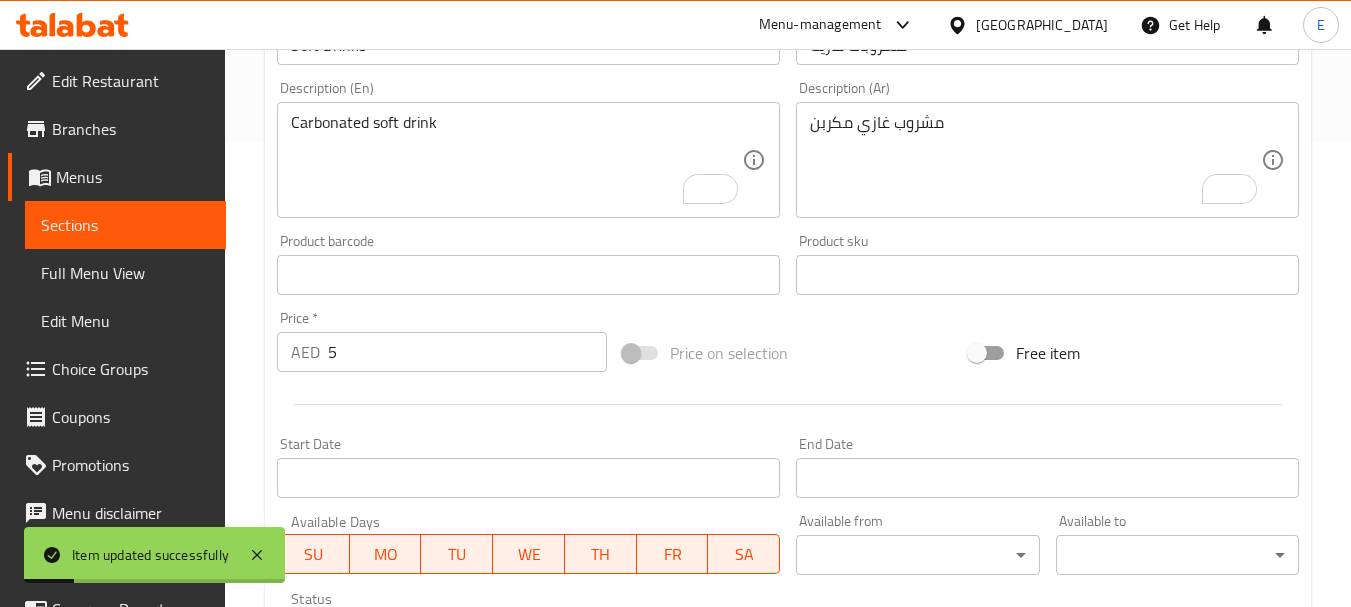 scroll, scrollTop: 443, scrollLeft: 0, axis: vertical 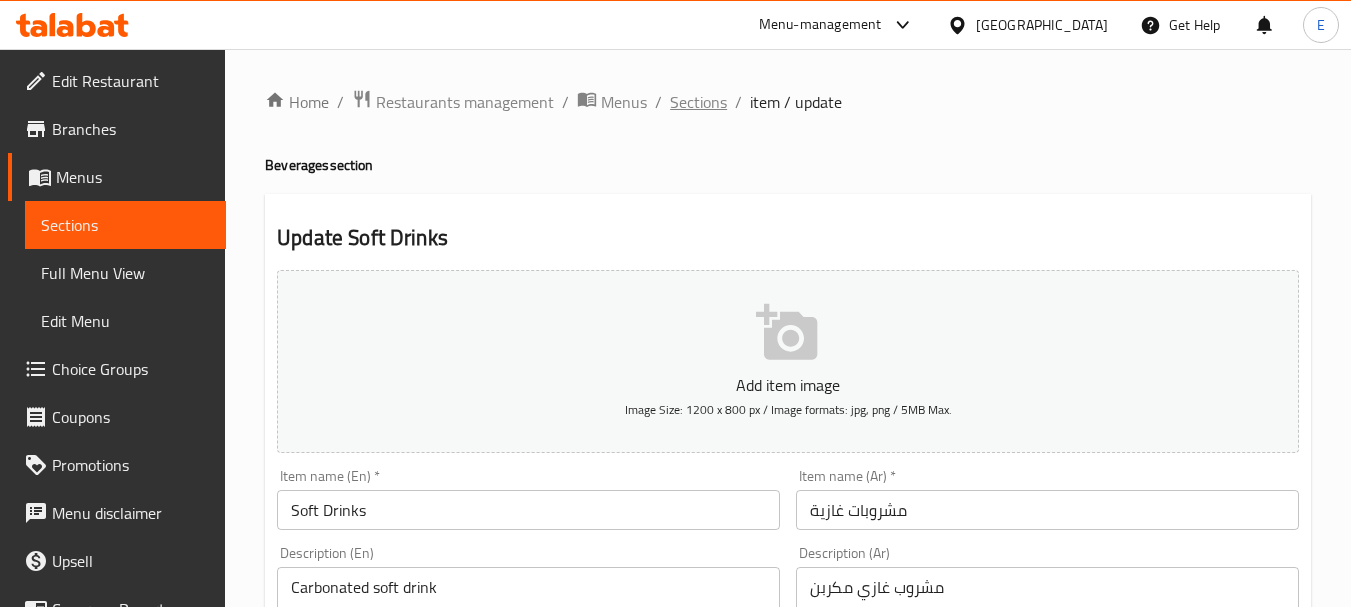 click on "Sections" at bounding box center (698, 102) 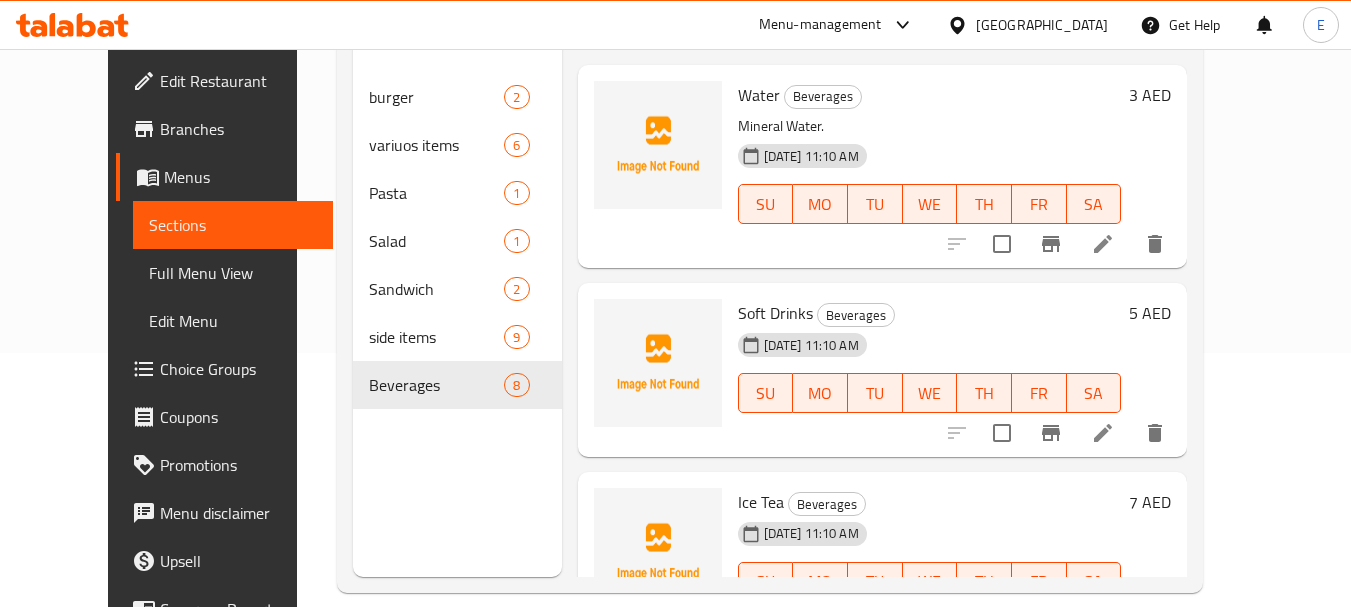 scroll, scrollTop: 280, scrollLeft: 0, axis: vertical 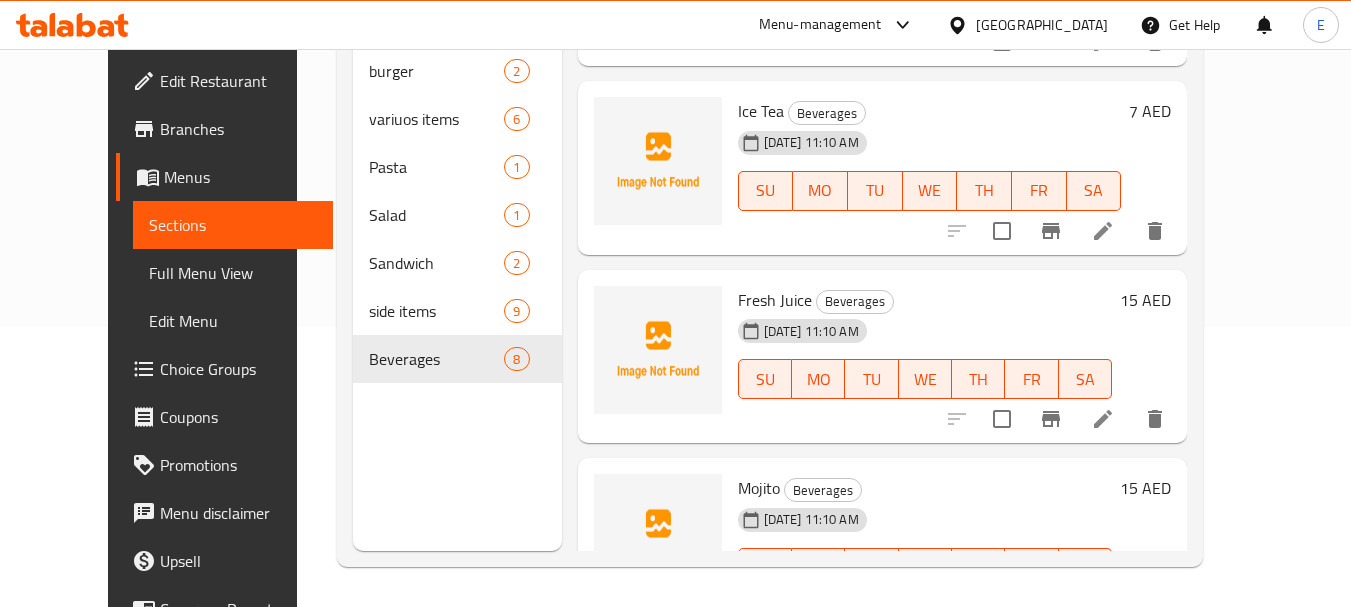 click on "11-07-2025 11:10 AM SU MO TU WE TH FR SA" at bounding box center [930, 177] 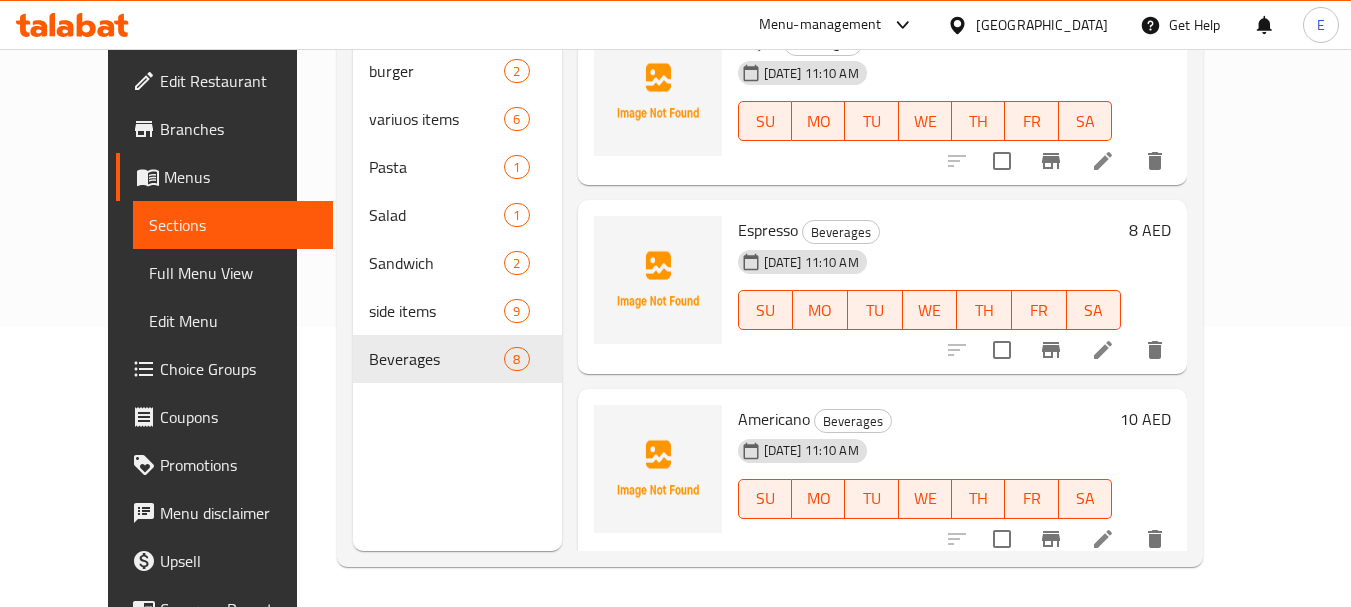 scroll, scrollTop: 874, scrollLeft: 0, axis: vertical 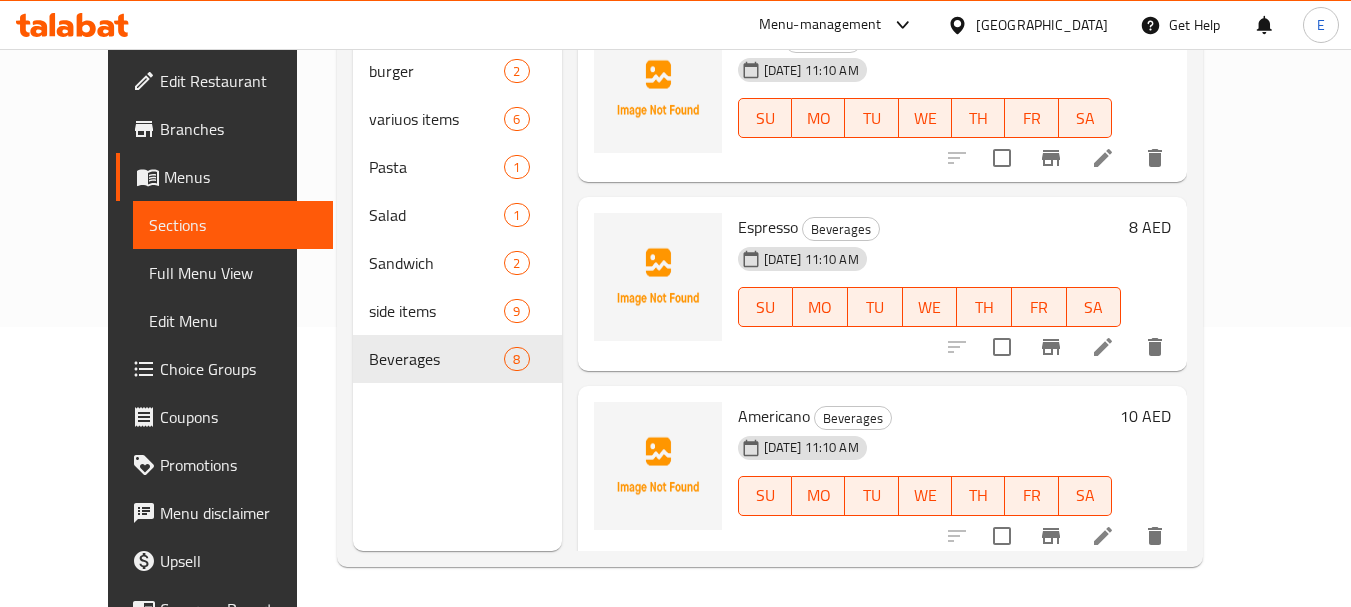 click on "Espresso" at bounding box center [768, 227] 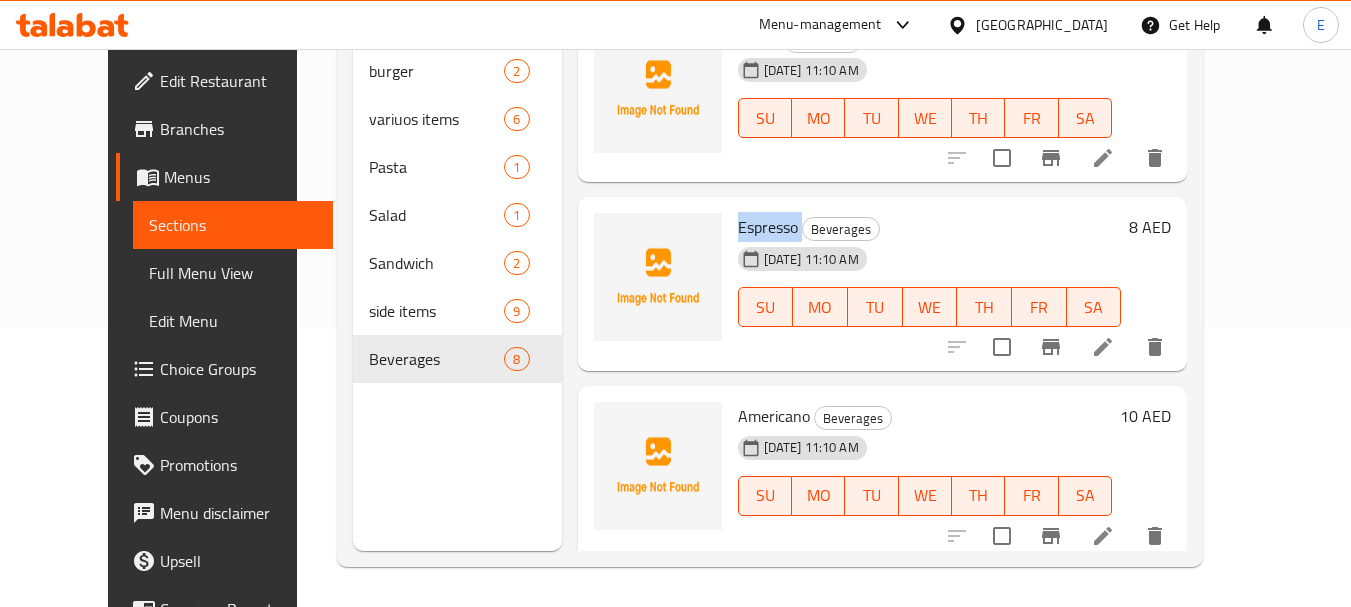 click on "Espresso" at bounding box center (768, 227) 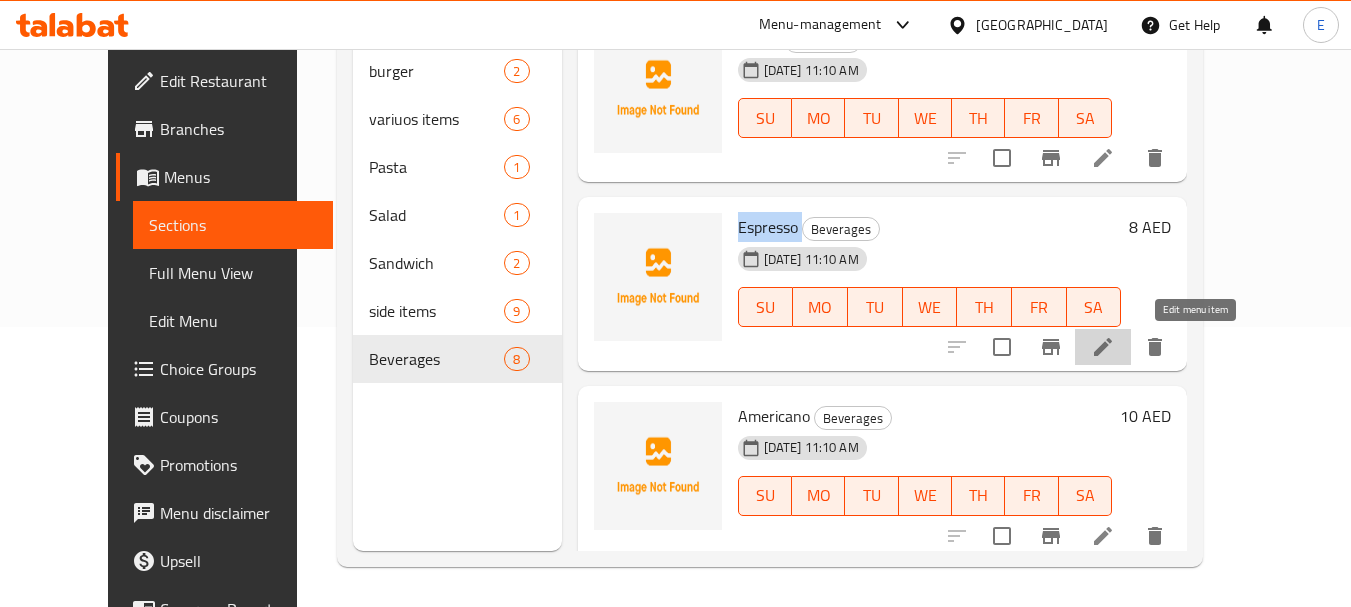 click 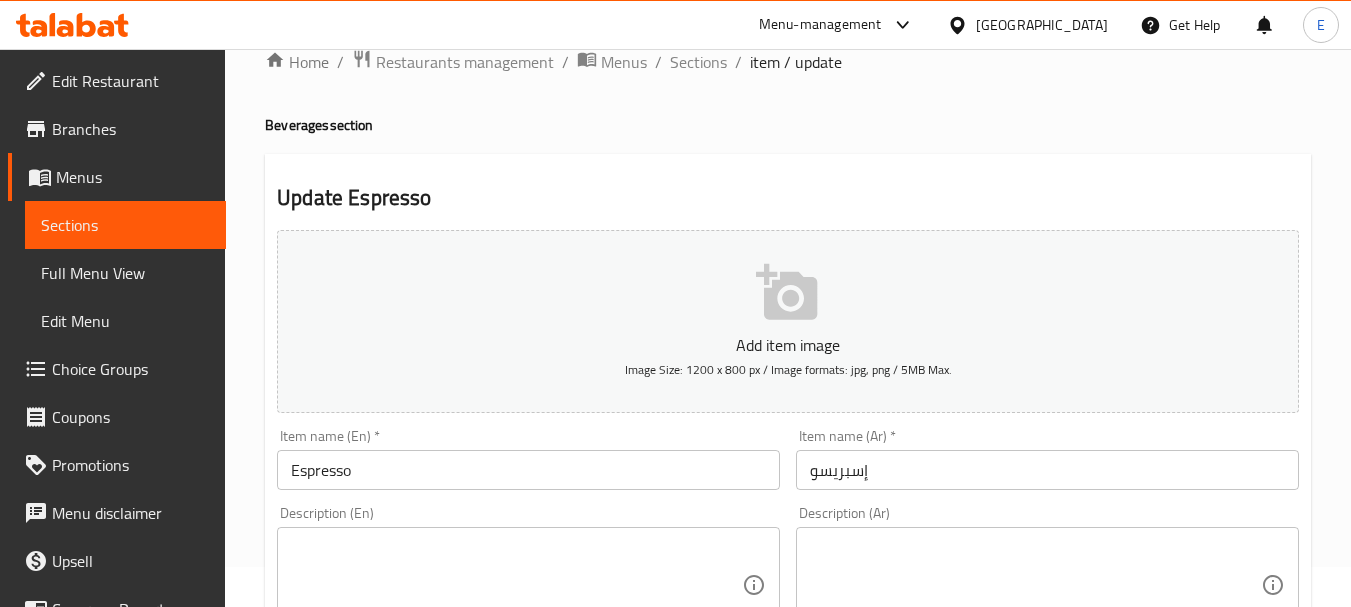 scroll, scrollTop: 214, scrollLeft: 0, axis: vertical 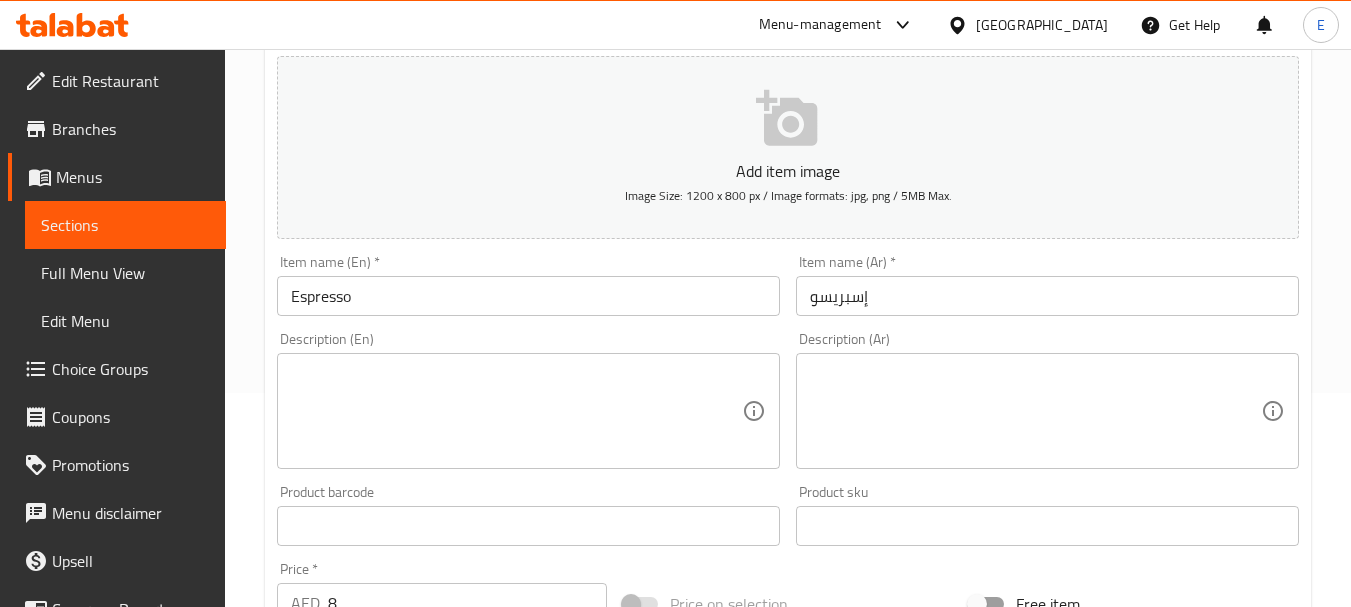 click at bounding box center (516, 411) 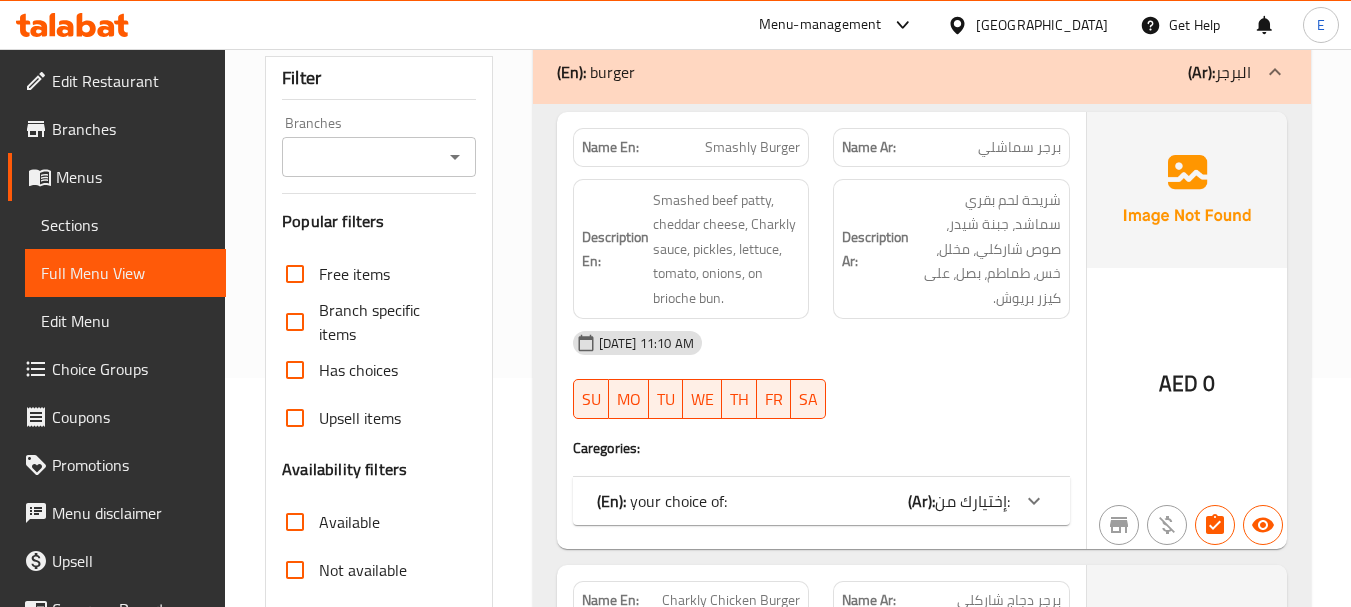 scroll, scrollTop: 0, scrollLeft: 0, axis: both 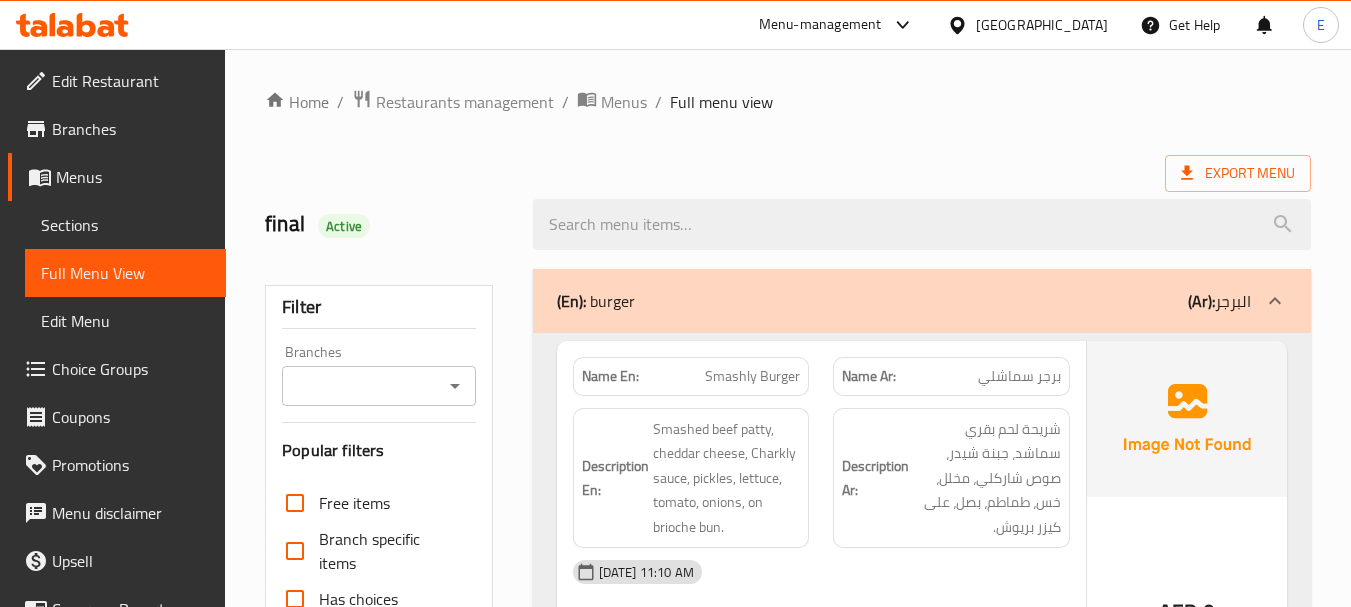 click on "Home / Restaurants management / Menus / Full menu view Export Menu final   Active Filter Branches Branches Popular filters Free items Branch specific items Has choices Upsell items Availability filters Available Not available View filters Collapse sections Collapse categories Collapse Choices (En):   burger  (Ar): البرجر Name En: Smashly Burger Name Ar: برجر سماشلي Description En: Smashed beef patty, cheddar cheese, Charkly sauce, pickles, lettuce, tomato, onions, on brioche bun. Description Ar: شريحة لحم بقري سماشد، جبنة شيدر، صوص شاركلي، مخلل، خس، طماطم، بصل، على كيزر بريوش. [DATE] 11:10 AM SU MO TU WE TH FR SA Caregories: (En):   your choice of:  (Ar): إختيارك من: Name(En) Name(Ar) Status Price Sandwich ساندوتش Active 29 meal وجبة  Active 39 AED 0 Name En: Charkly Chicken Burger Name Ar: برجر دجاج شاركلي Description En: Description Ar: [DATE] 11:10 AM SU MO TU WE TH FR SA Caregories:" at bounding box center [788, 5337] 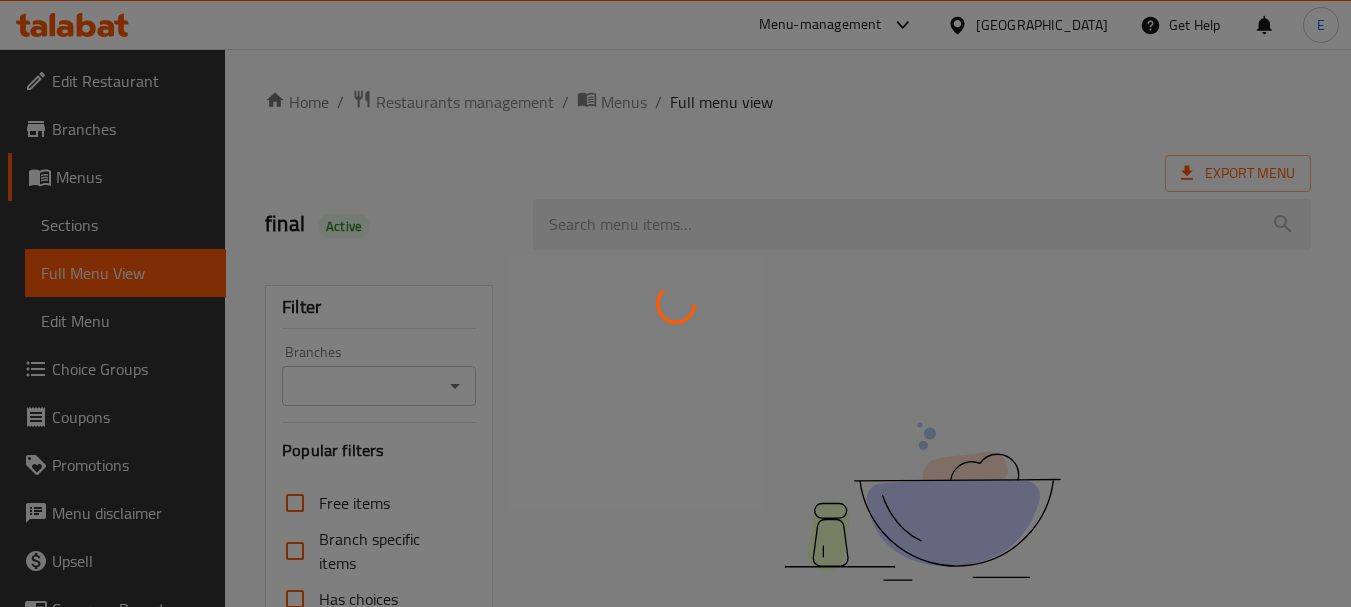 scroll, scrollTop: 0, scrollLeft: 0, axis: both 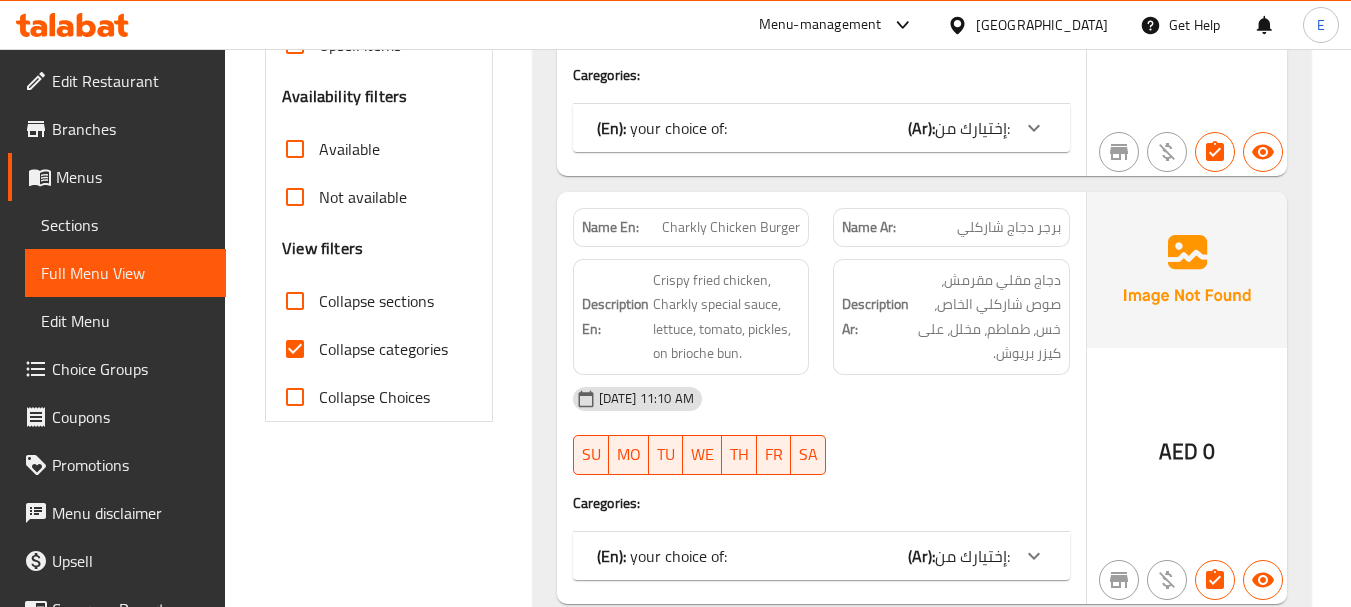 click on "Collapse categories" at bounding box center [295, 349] 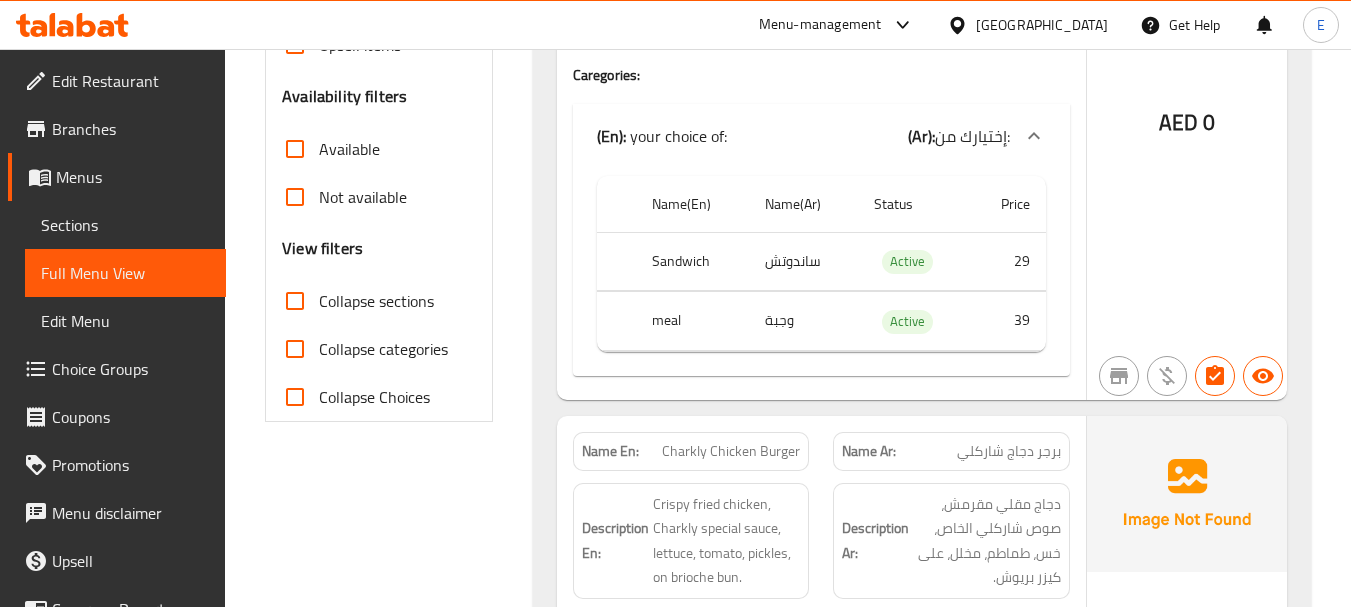 scroll, scrollTop: 0, scrollLeft: 0, axis: both 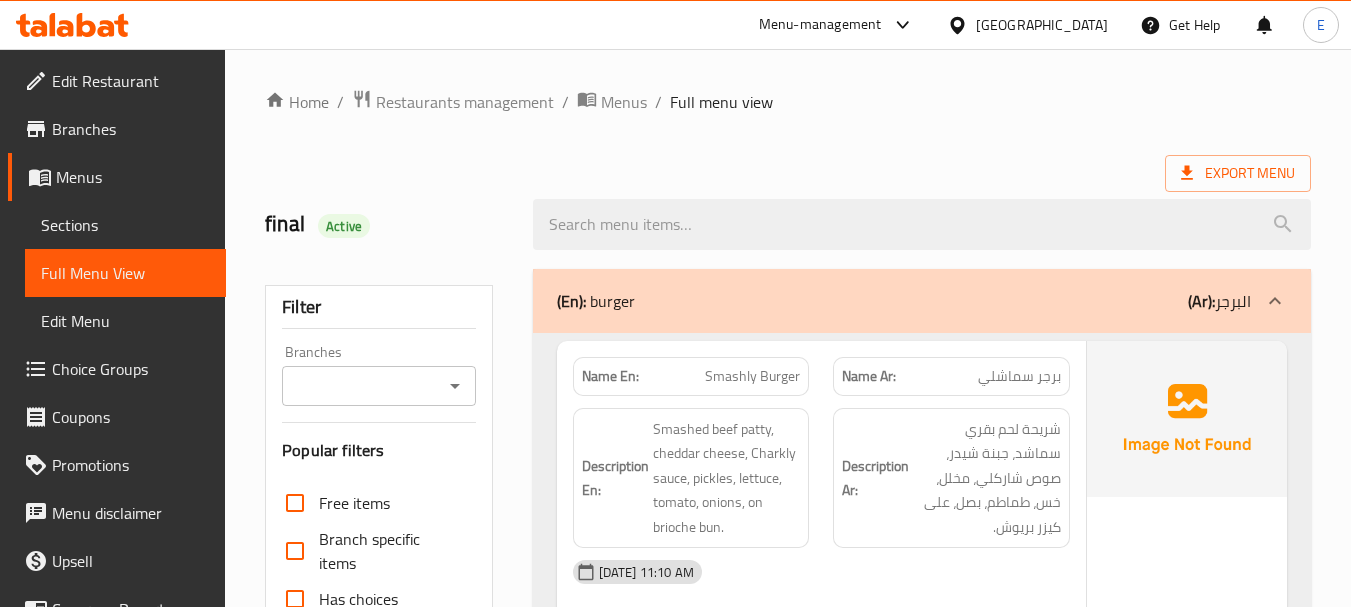 click on "Export Menu" at bounding box center [788, 173] 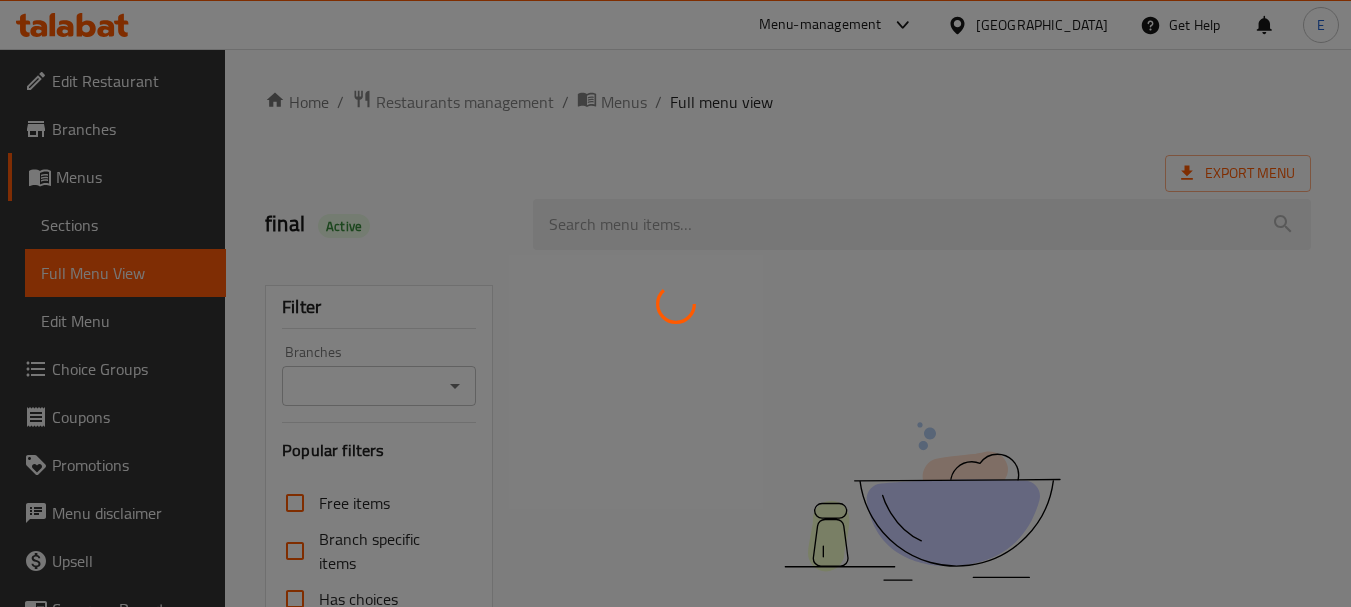 scroll, scrollTop: 0, scrollLeft: 0, axis: both 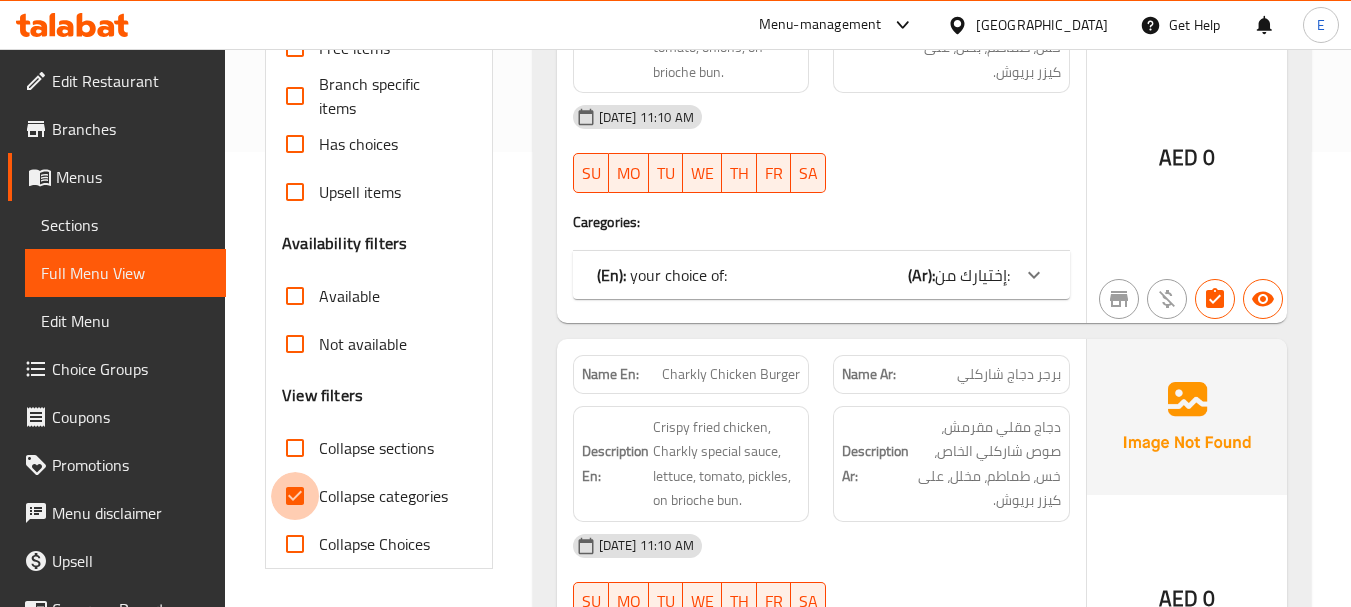 click on "Collapse categories" at bounding box center [295, 496] 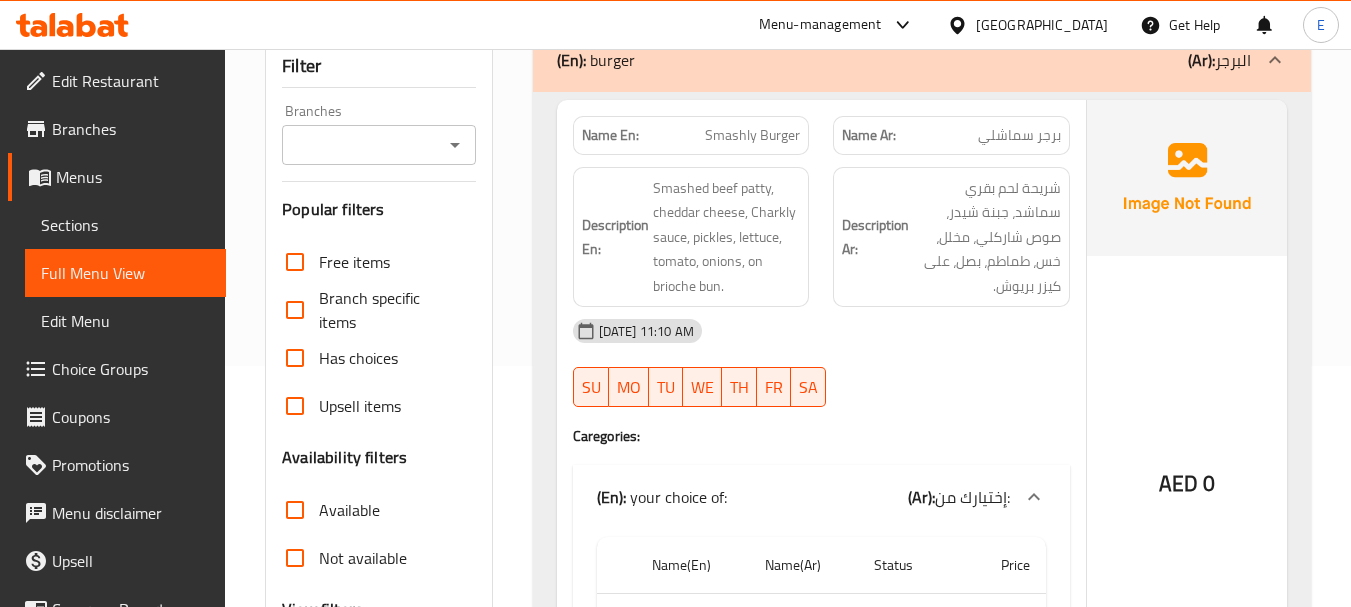 scroll, scrollTop: 201, scrollLeft: 0, axis: vertical 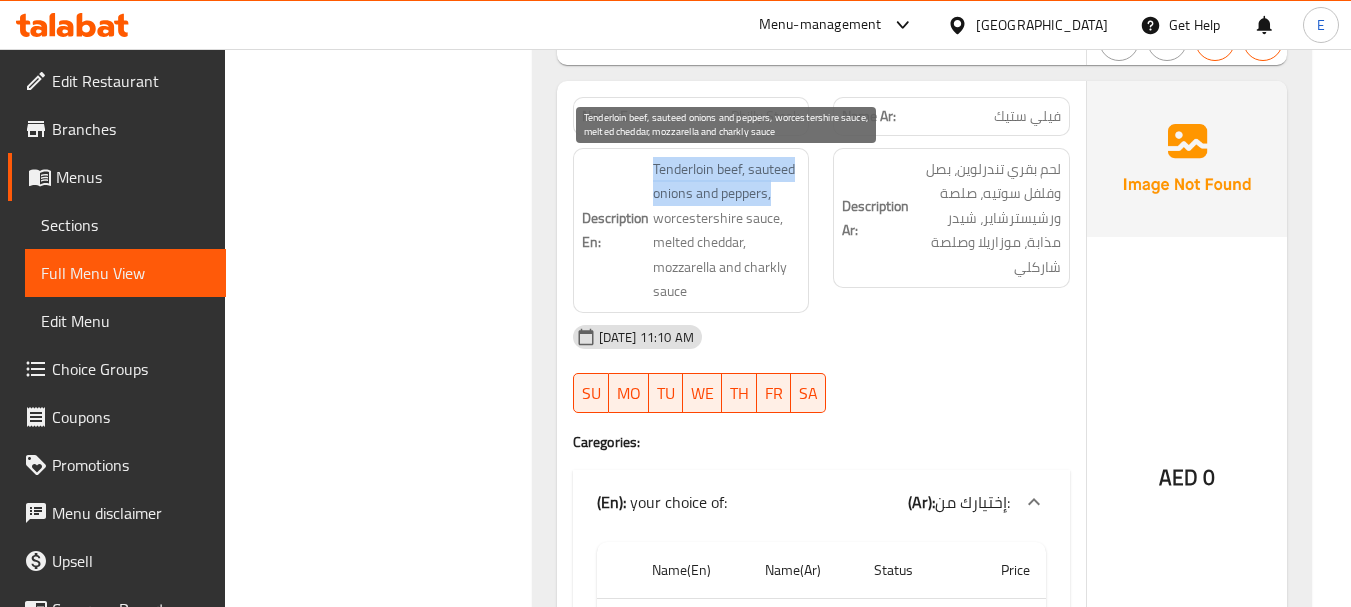 drag, startPoint x: 641, startPoint y: 168, endPoint x: 786, endPoint y: 189, distance: 146.5128 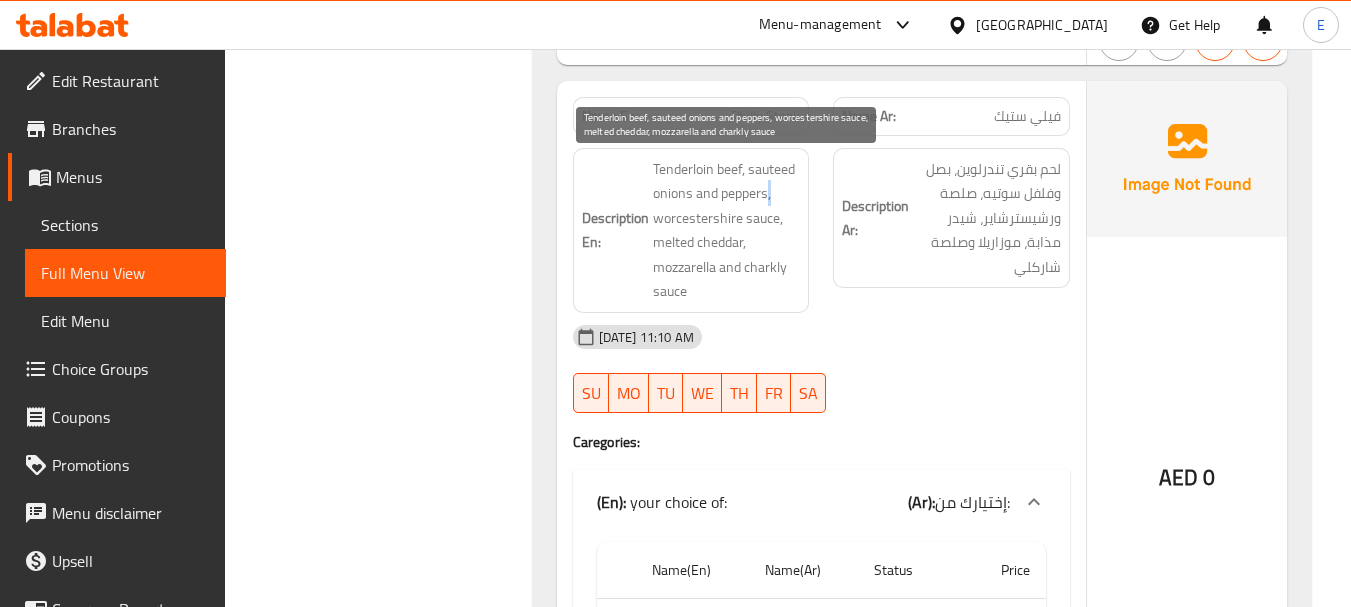 click on "Tenderloin beef, sauteed onions and peppers, worcestershire sauce, melted cheddar, mozzarella and charkly sauce" at bounding box center [727, 230] 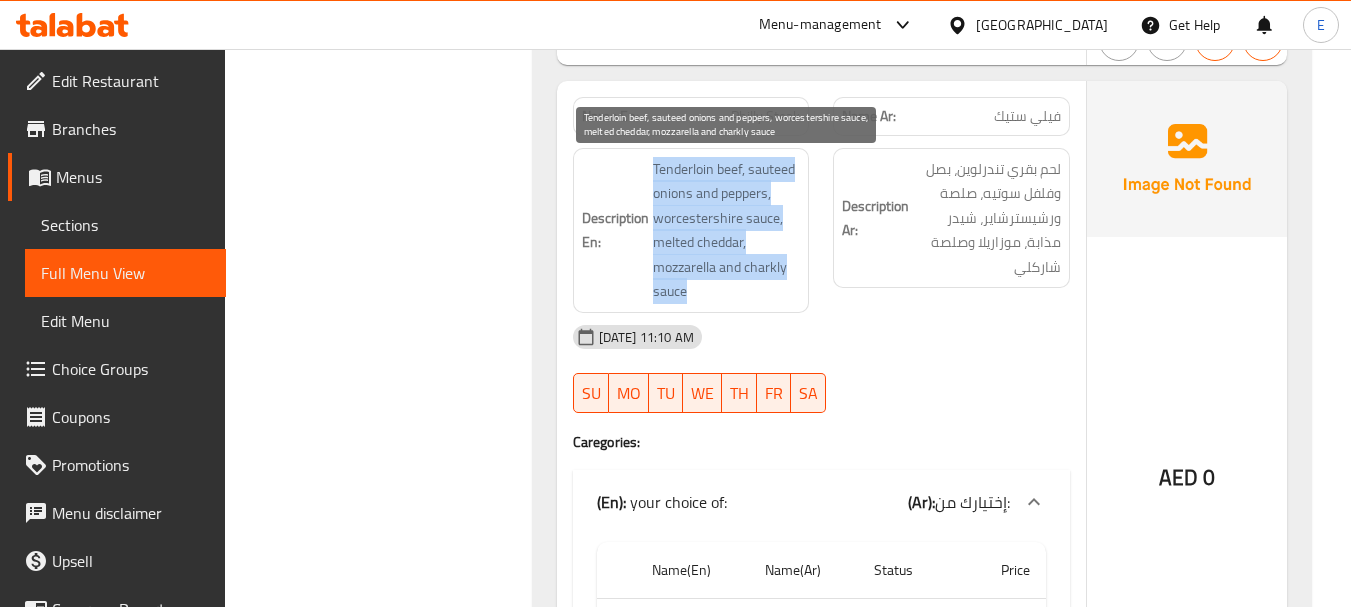 click on "Tenderloin beef, sauteed onions and peppers, worcestershire sauce, melted cheddar, mozzarella and charkly sauce" at bounding box center (727, 230) 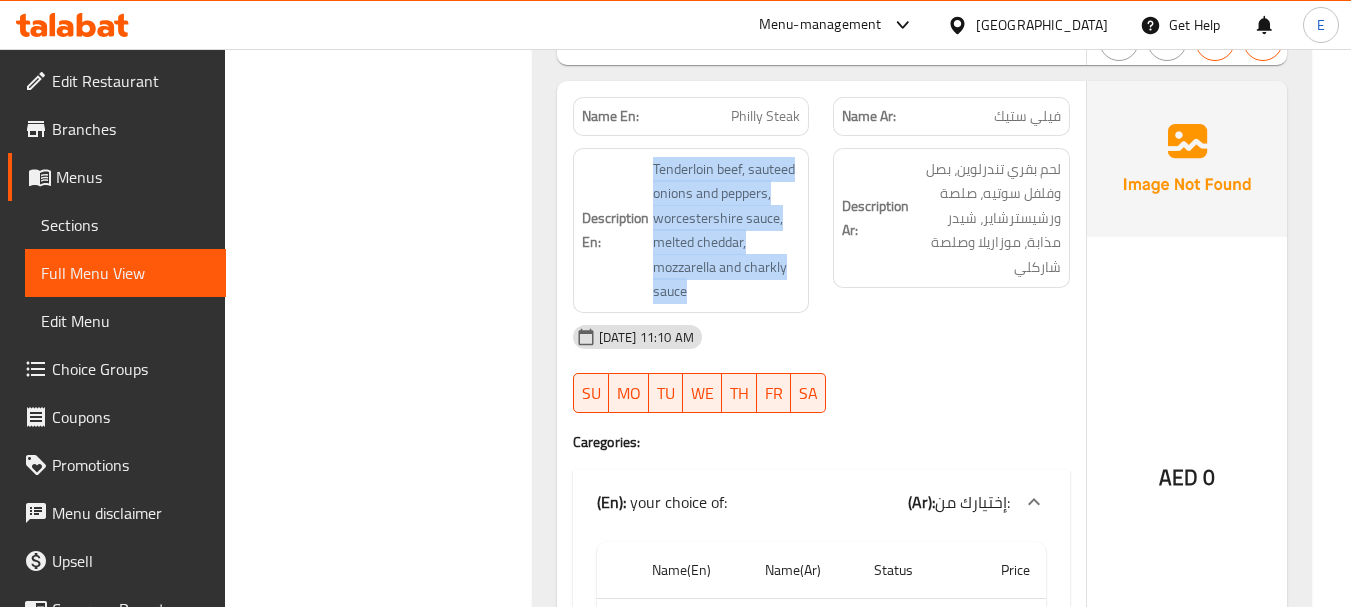 click on "11-07-2025 11:10 AM SU MO TU WE TH FR SA" at bounding box center [821, 369] 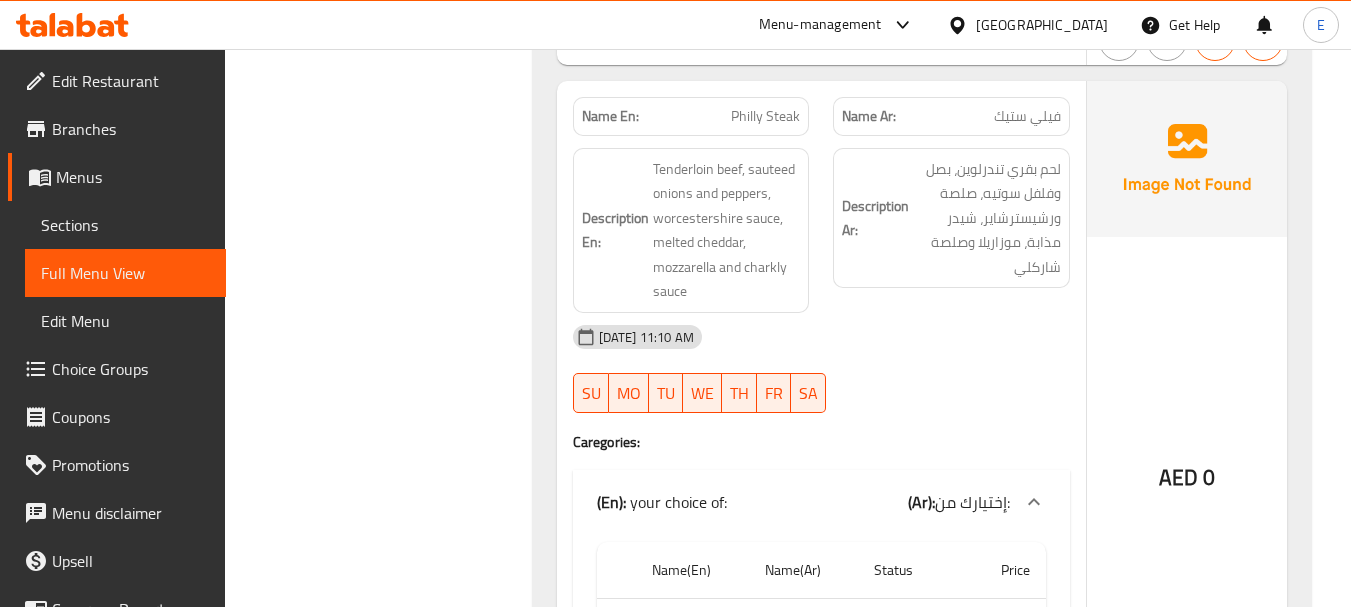 click on "[DATE] 11:10 AM" at bounding box center (821, 337) 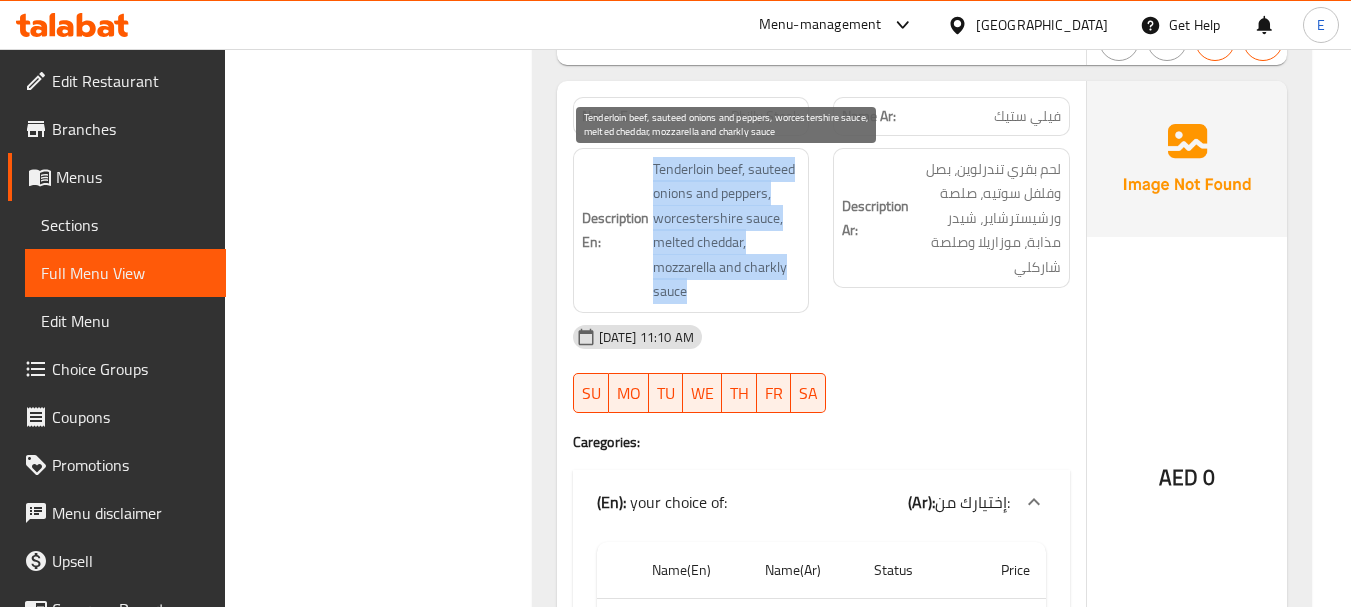 drag, startPoint x: 647, startPoint y: 157, endPoint x: 790, endPoint y: 282, distance: 189.93156 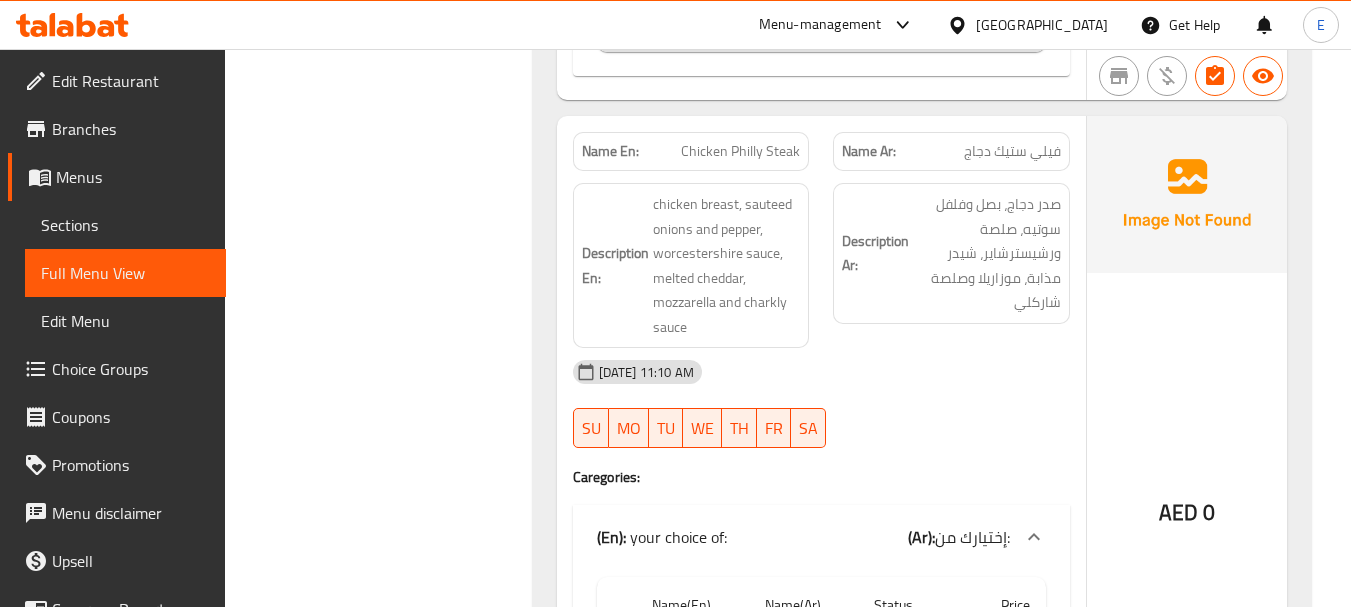 scroll, scrollTop: 5003, scrollLeft: 0, axis: vertical 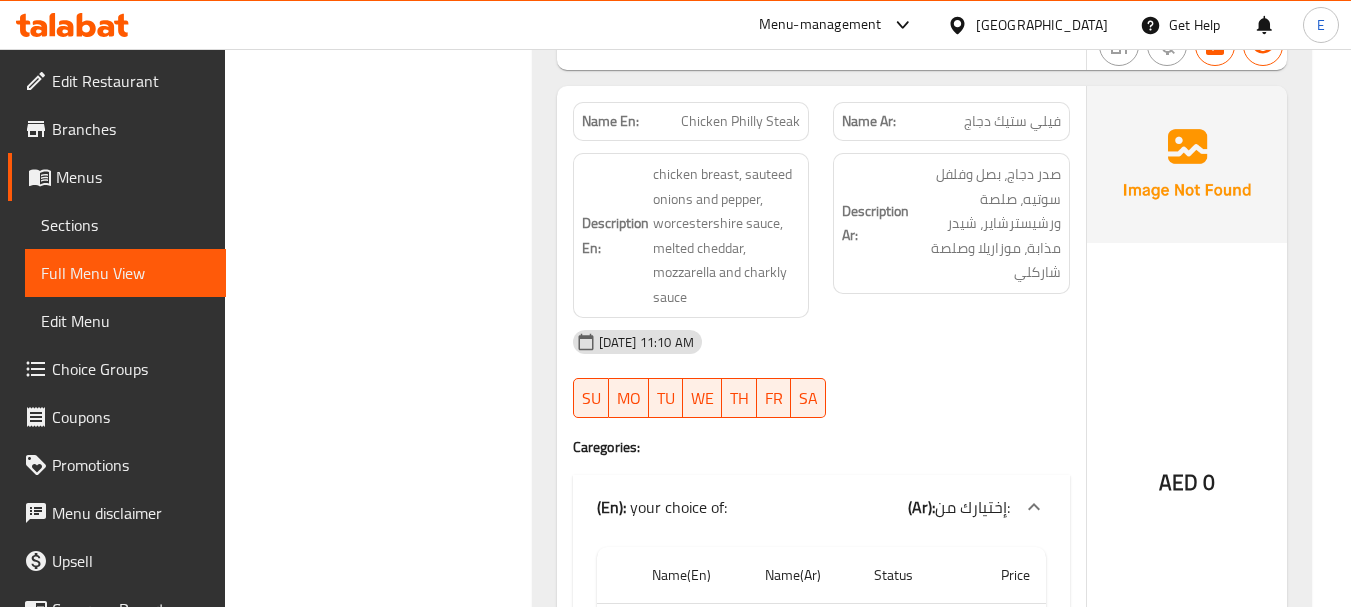 click on "Description En: chicken breast, sauteed onions and pepper, worcestershire sauce, melted cheddar, mozzarella and charkly sauce" at bounding box center [691, 235] 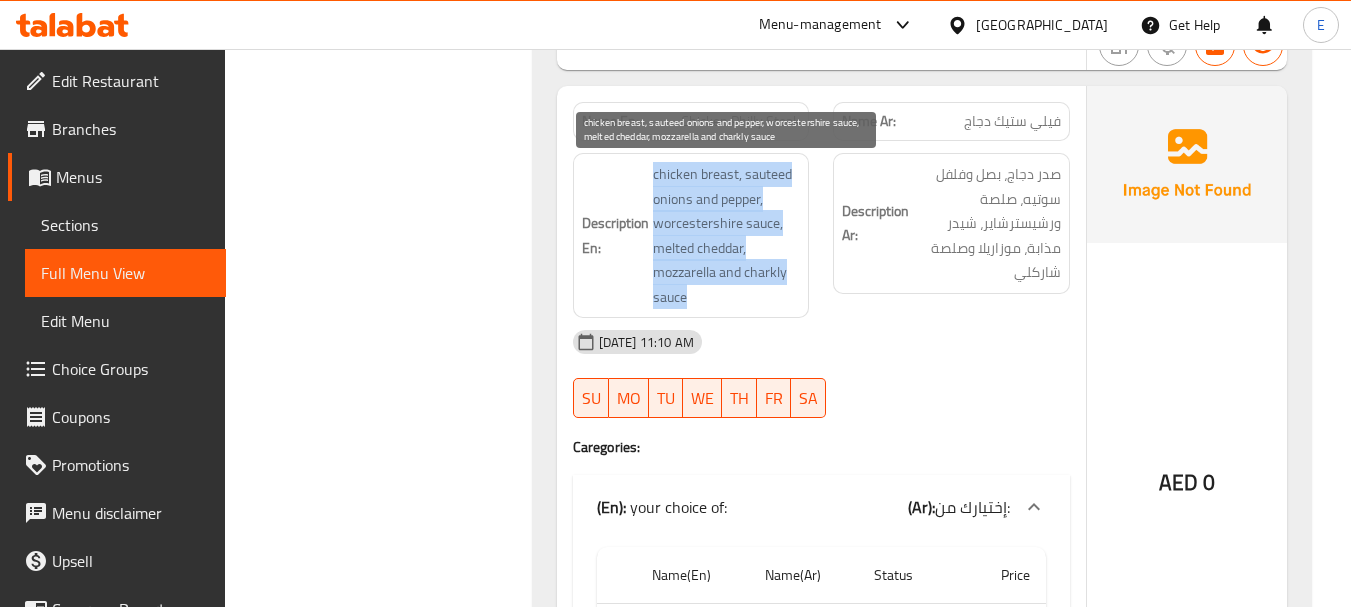 drag, startPoint x: 634, startPoint y: 174, endPoint x: 795, endPoint y: 296, distance: 202.00247 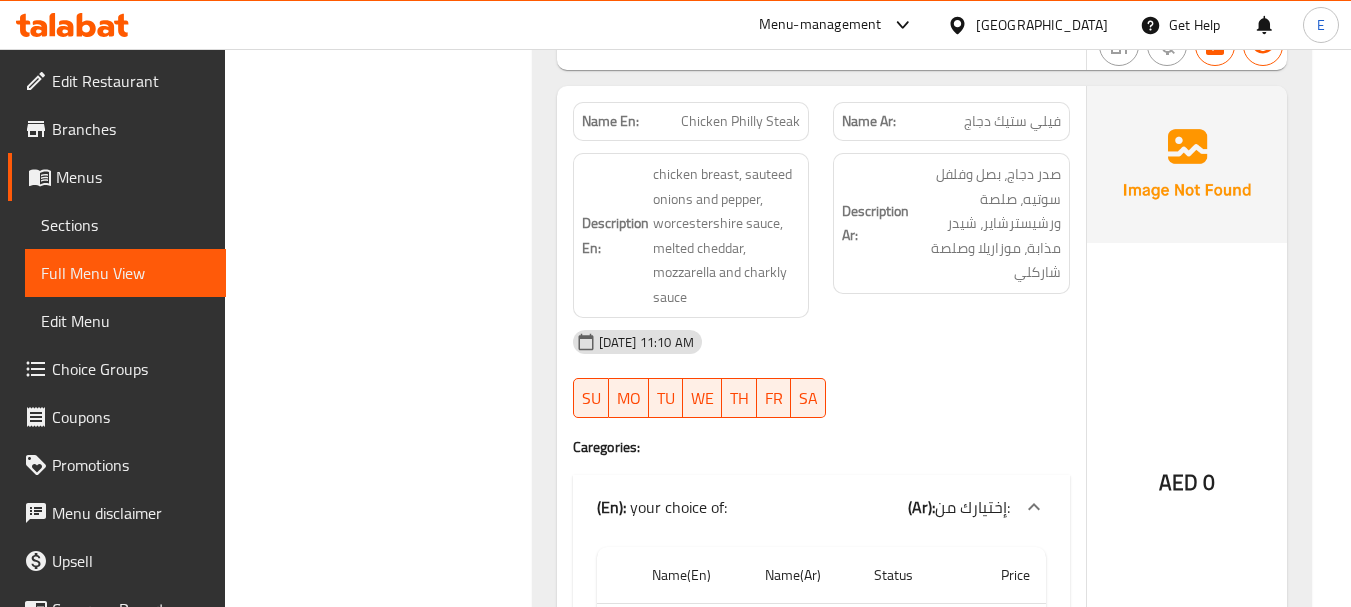 drag, startPoint x: 640, startPoint y: 386, endPoint x: 610, endPoint y: 378, distance: 31.04835 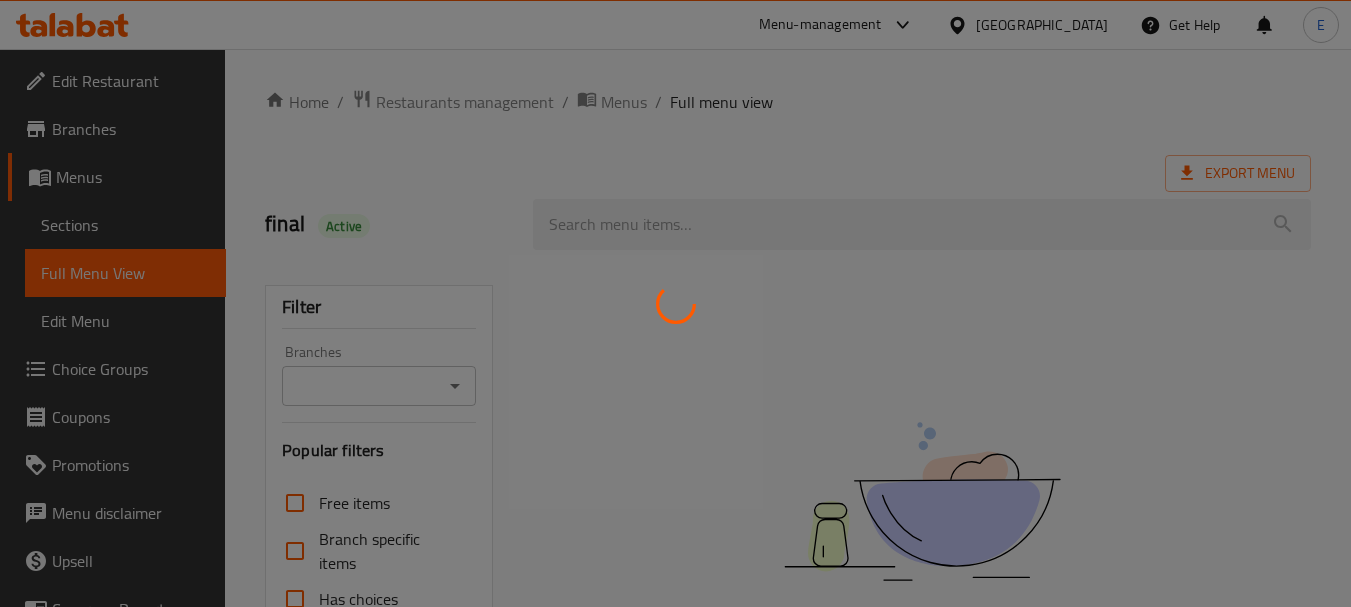 scroll, scrollTop: 0, scrollLeft: 0, axis: both 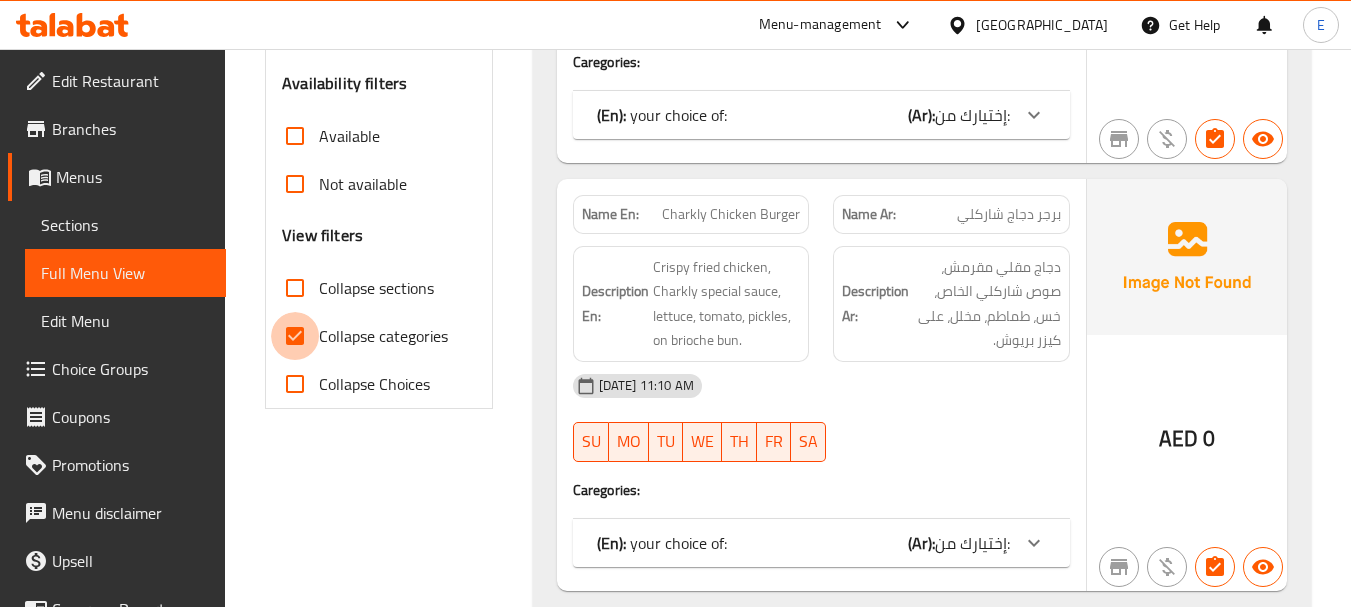 click on "Collapse categories" at bounding box center [295, 336] 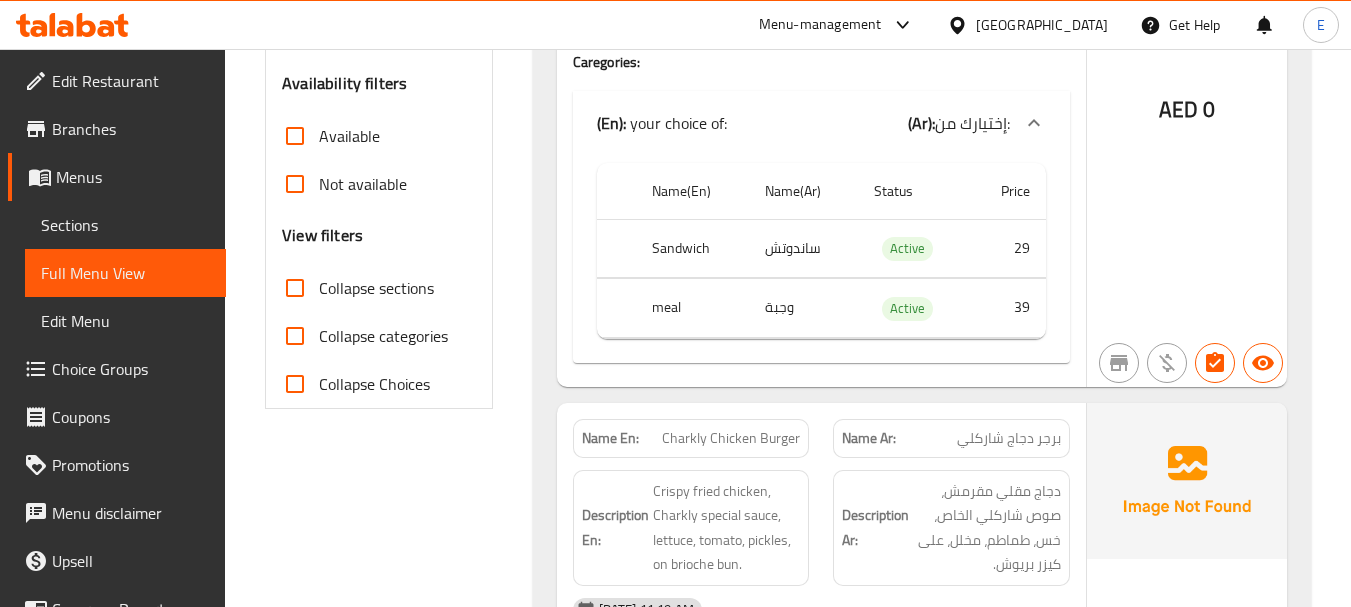 scroll, scrollTop: 0, scrollLeft: 0, axis: both 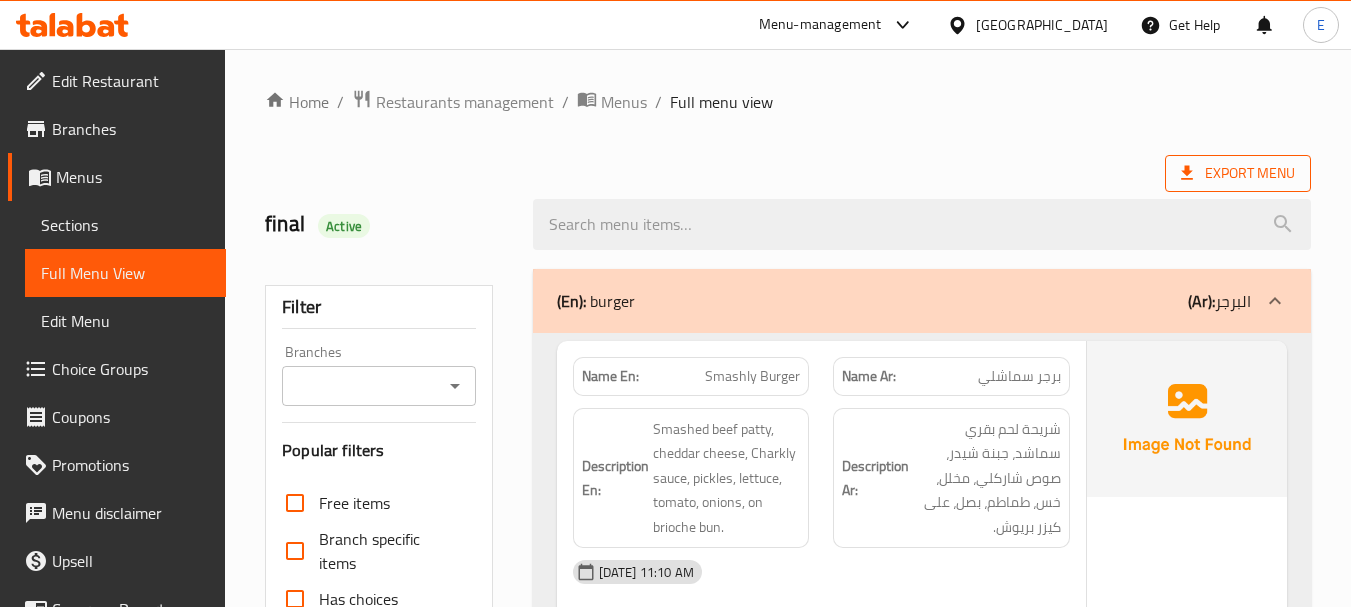 click on "Export Menu" at bounding box center (1238, 173) 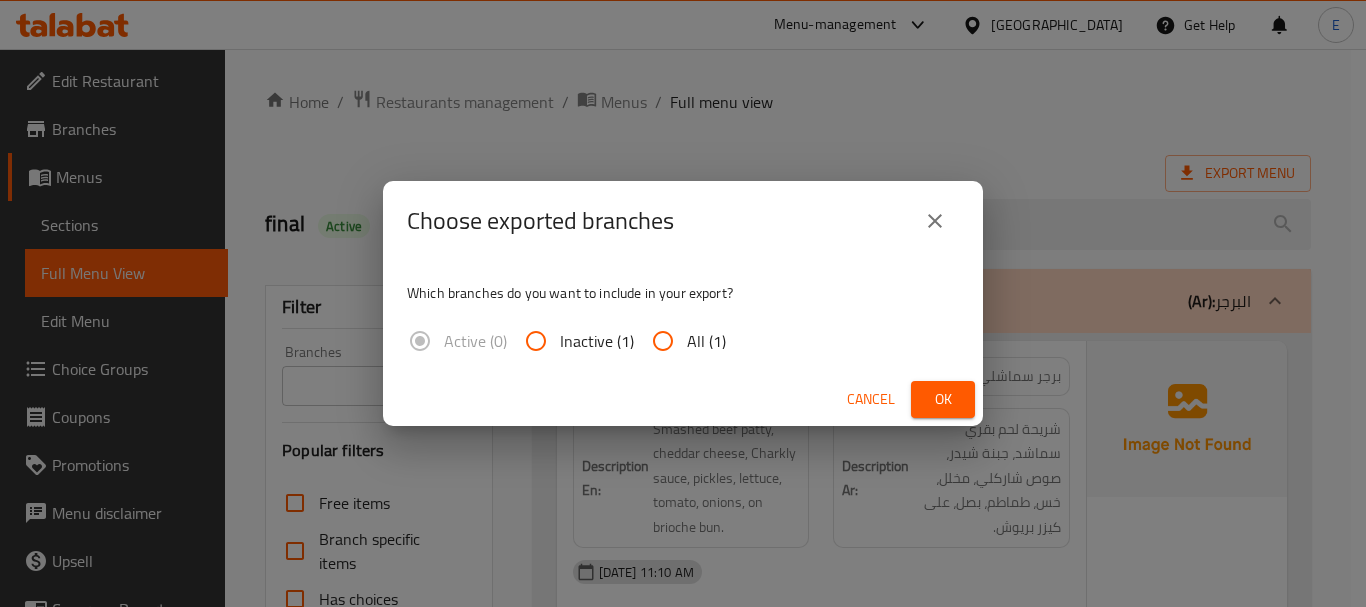 click on "All (1)" at bounding box center [706, 341] 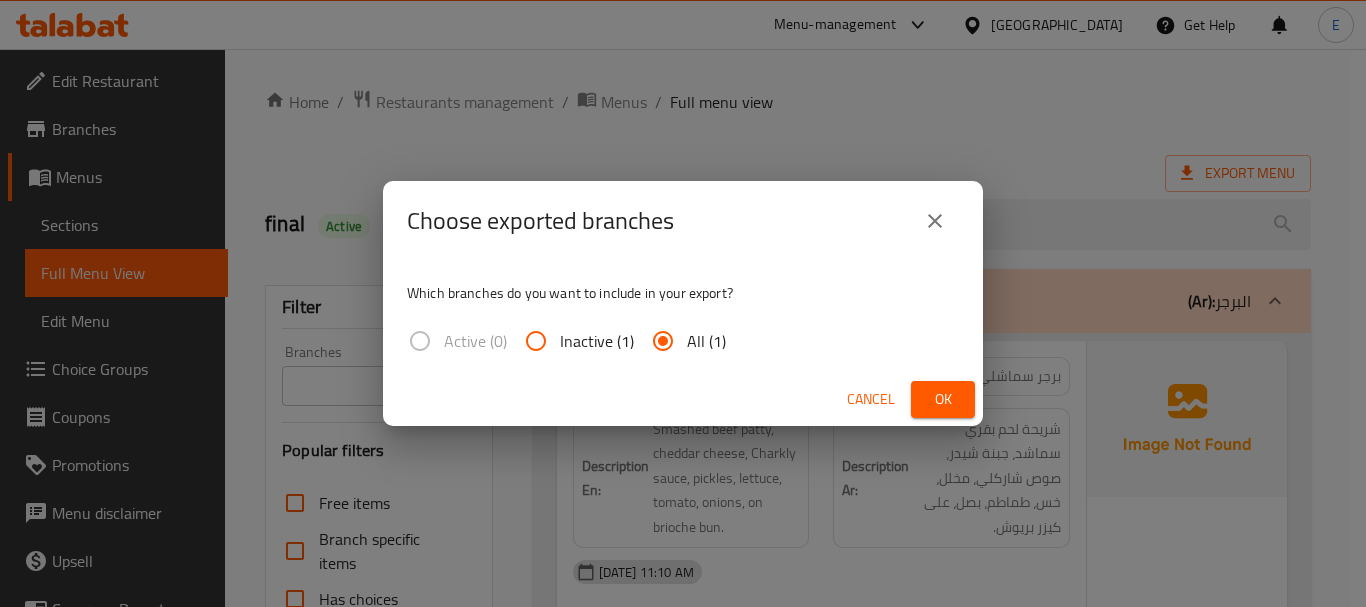 click on "Ok" at bounding box center (943, 399) 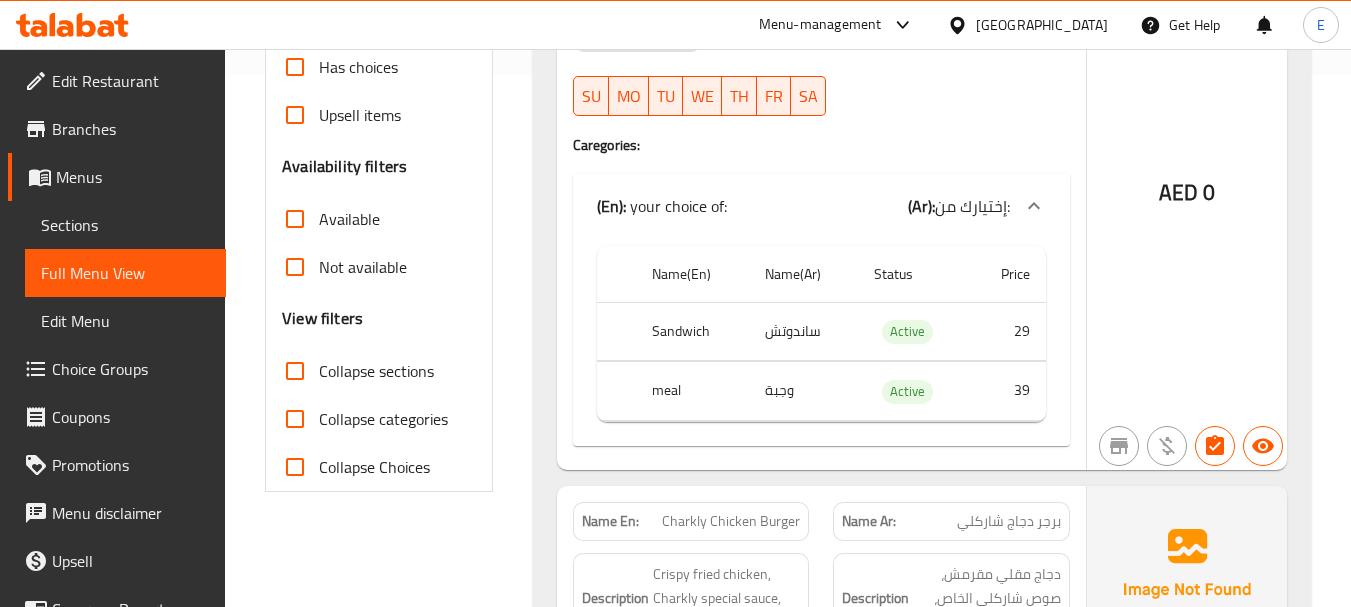 scroll, scrollTop: 0, scrollLeft: 0, axis: both 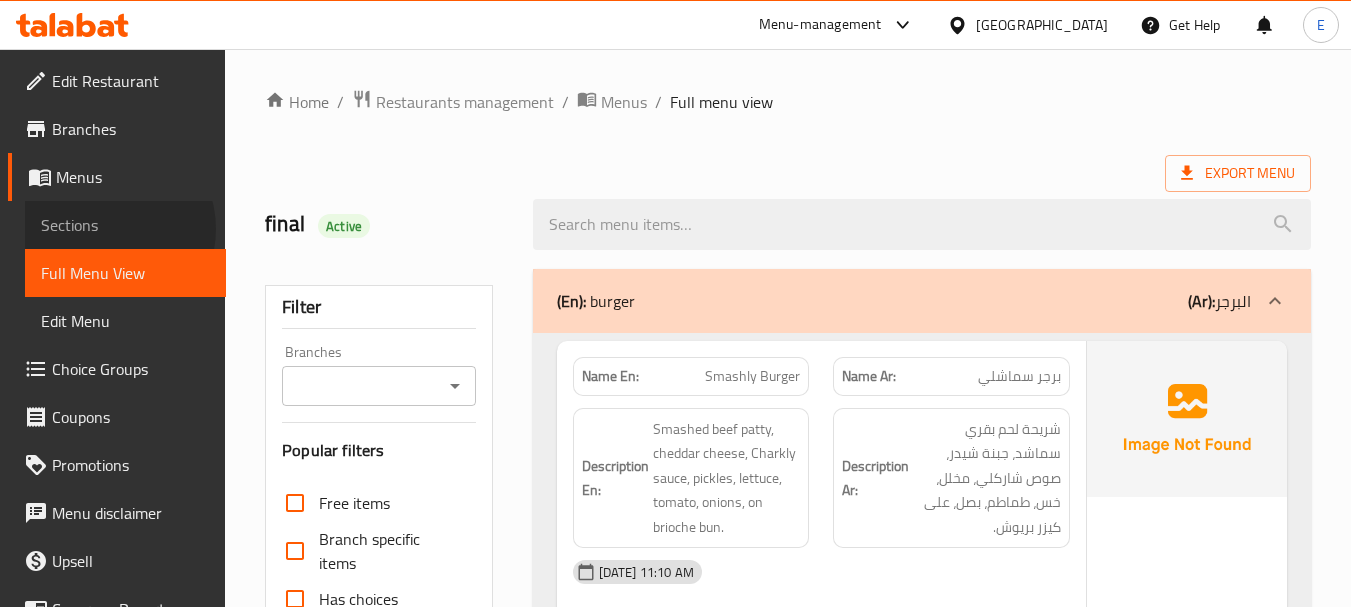 click on "Sections" at bounding box center (125, 225) 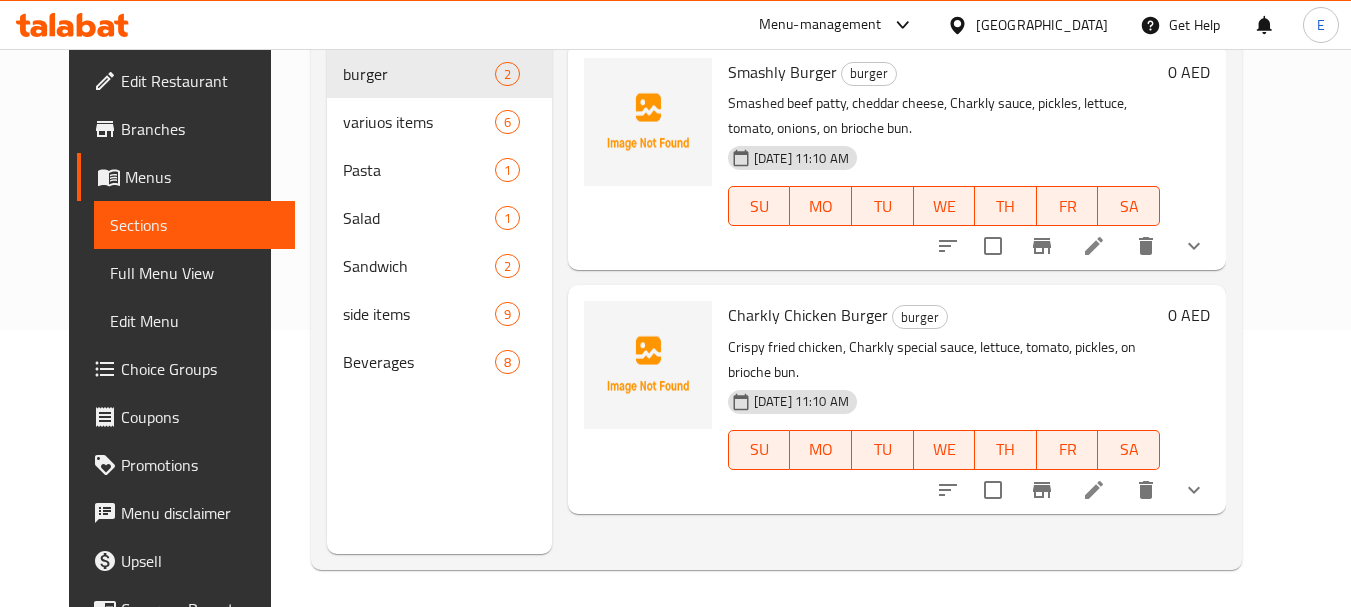 scroll, scrollTop: 280, scrollLeft: 0, axis: vertical 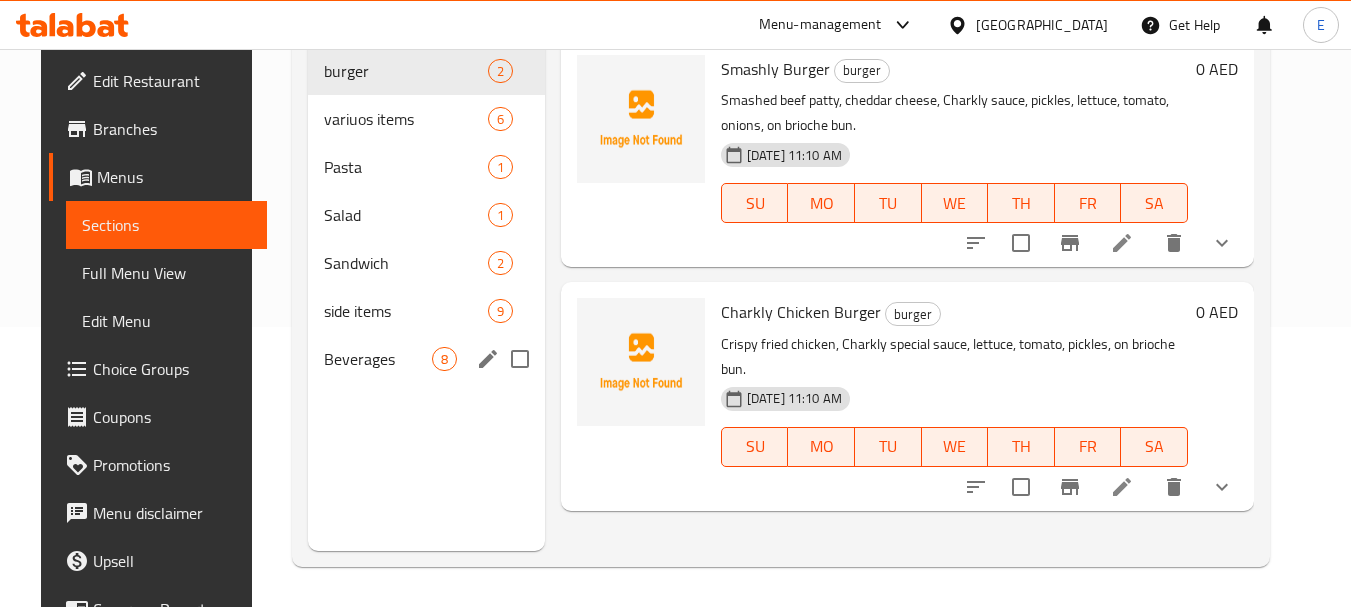 click on "Beverages 8" at bounding box center (426, 359) 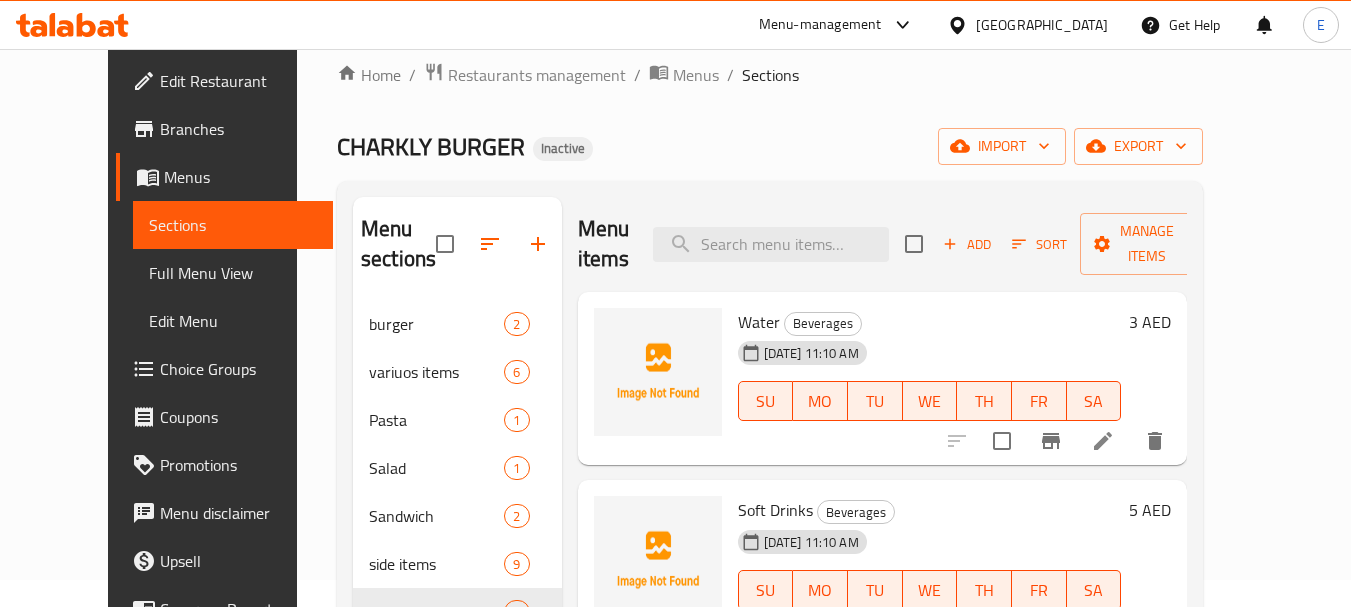 scroll, scrollTop: 0, scrollLeft: 0, axis: both 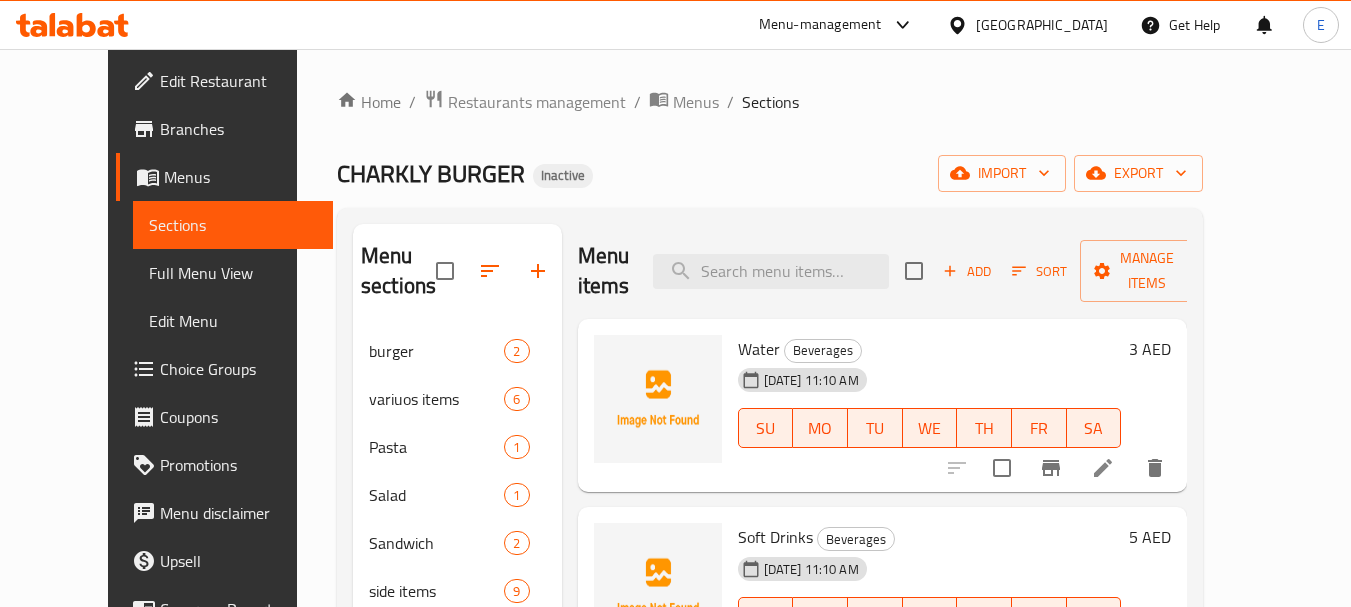 click on "Water" at bounding box center [759, 349] 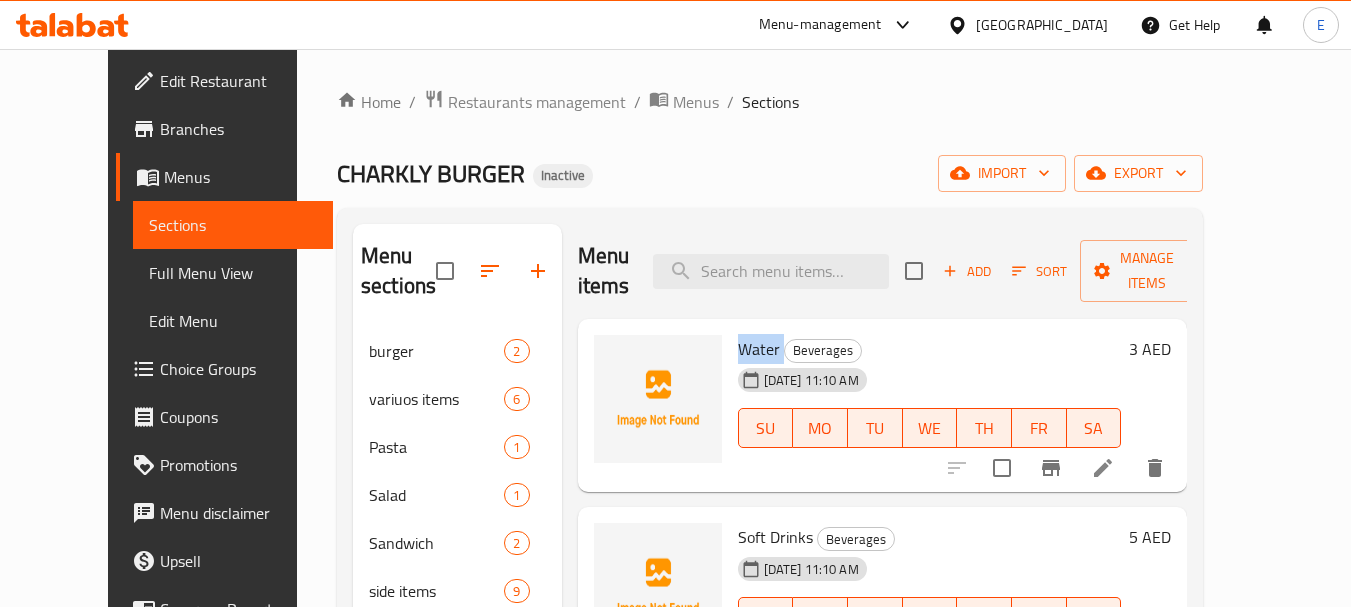 click on "Water" at bounding box center (759, 349) 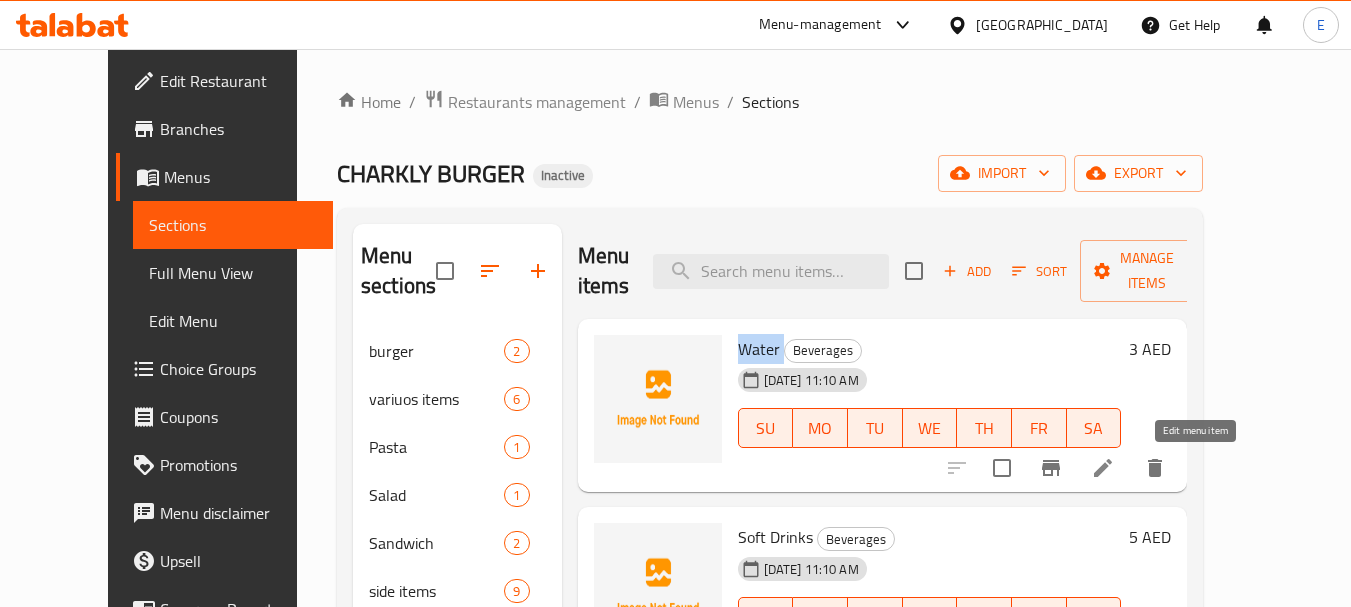 click 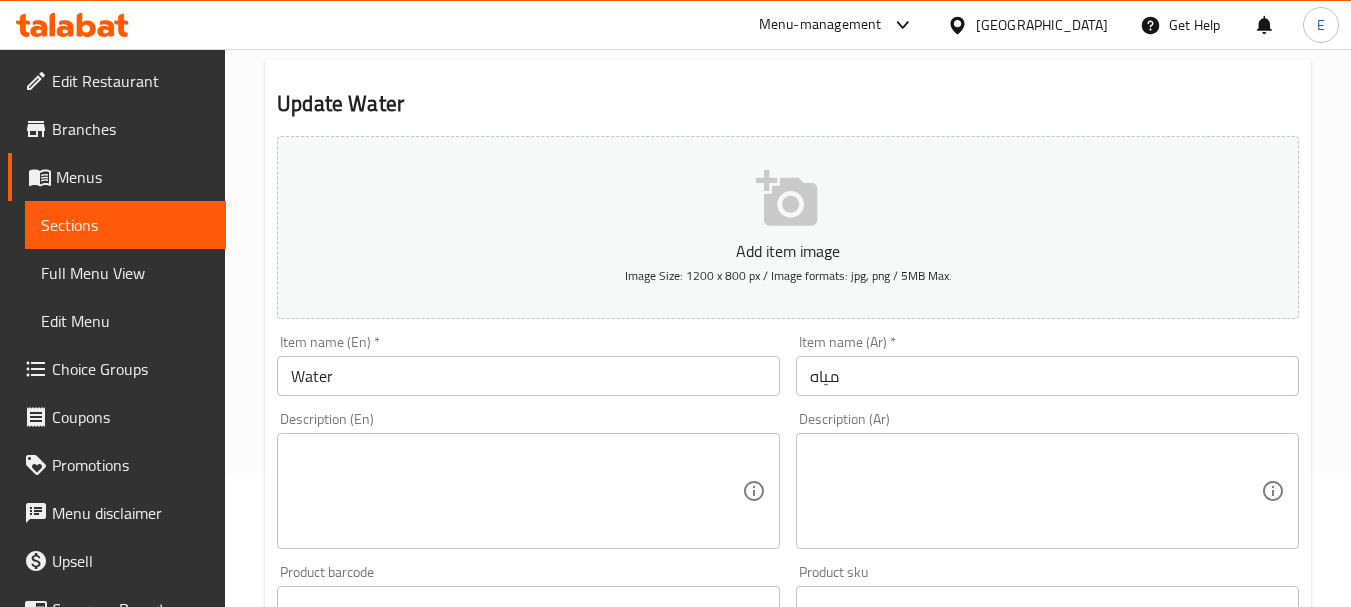 scroll, scrollTop: 241, scrollLeft: 0, axis: vertical 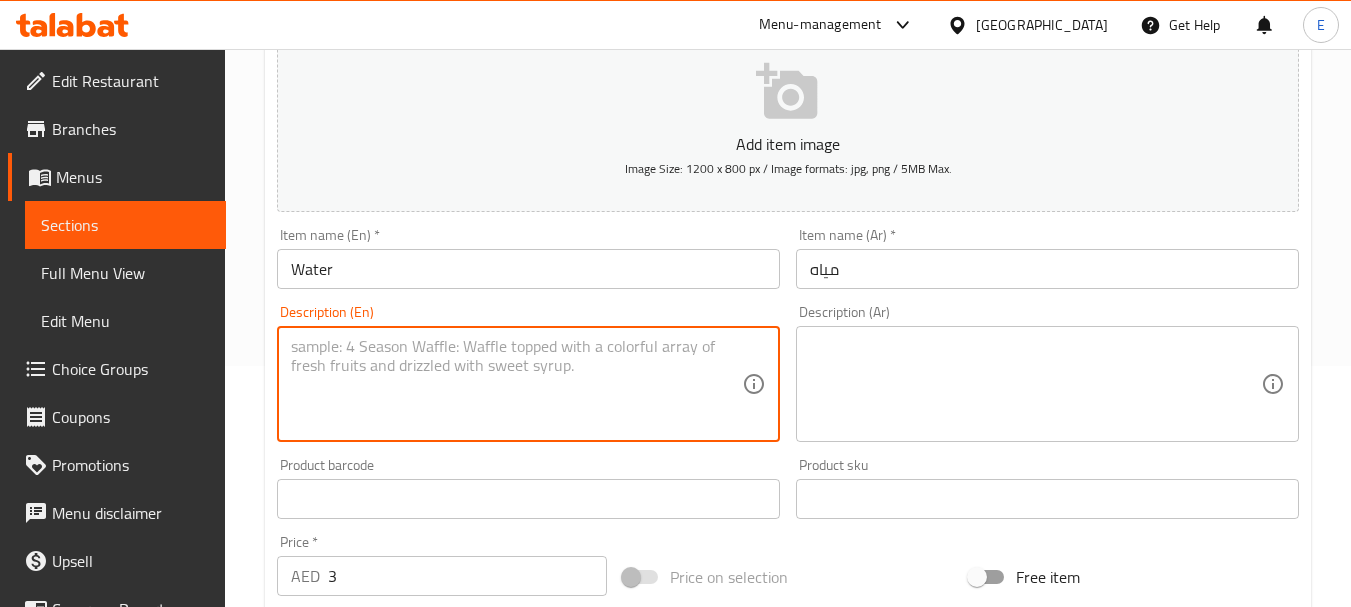 click at bounding box center (516, 384) 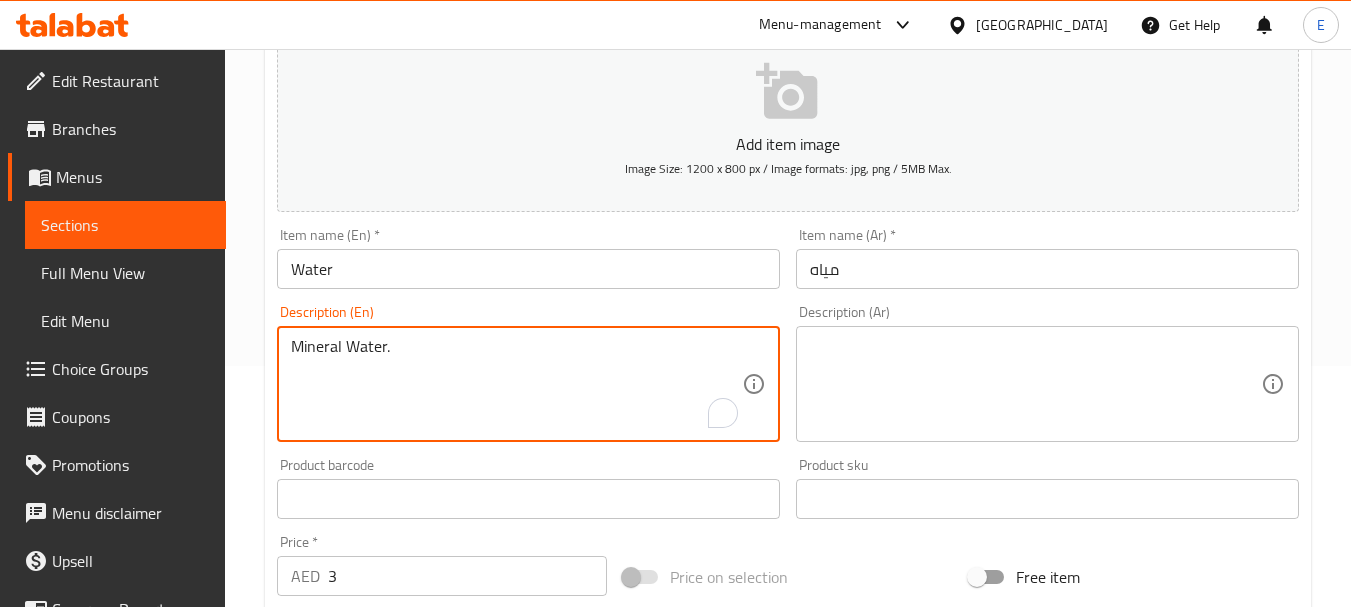 type on "Mineral Water." 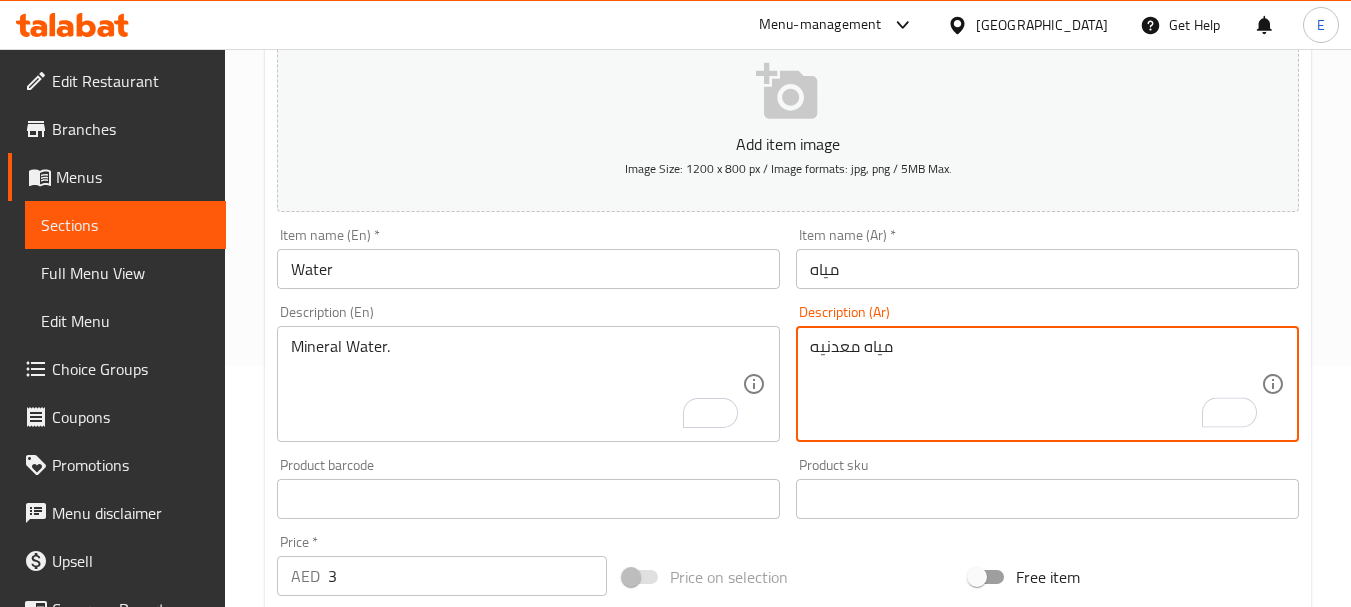 scroll, scrollTop: 806, scrollLeft: 0, axis: vertical 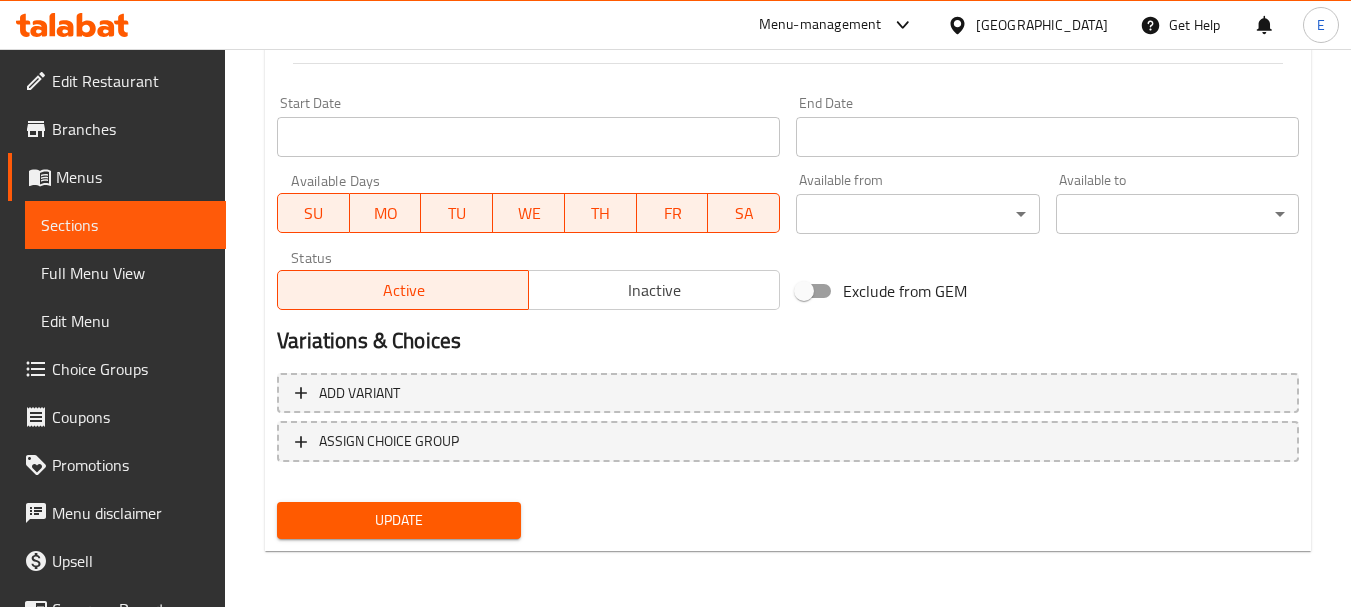 type on "مياه معدنيه" 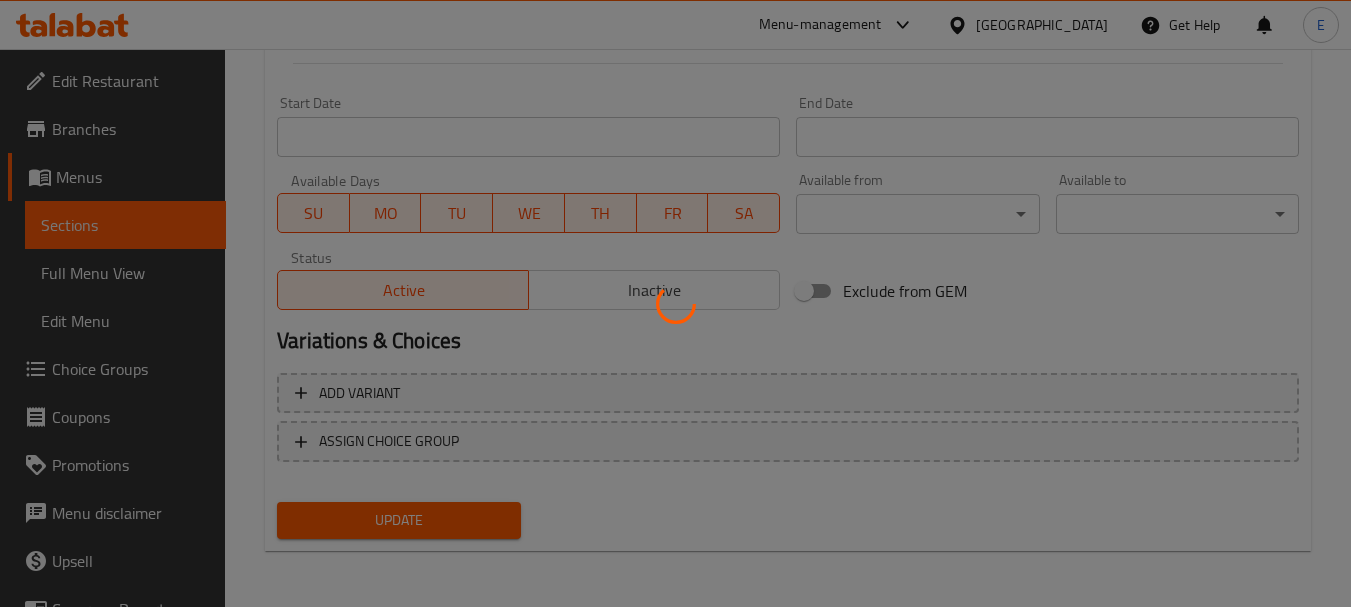 click at bounding box center (675, 303) 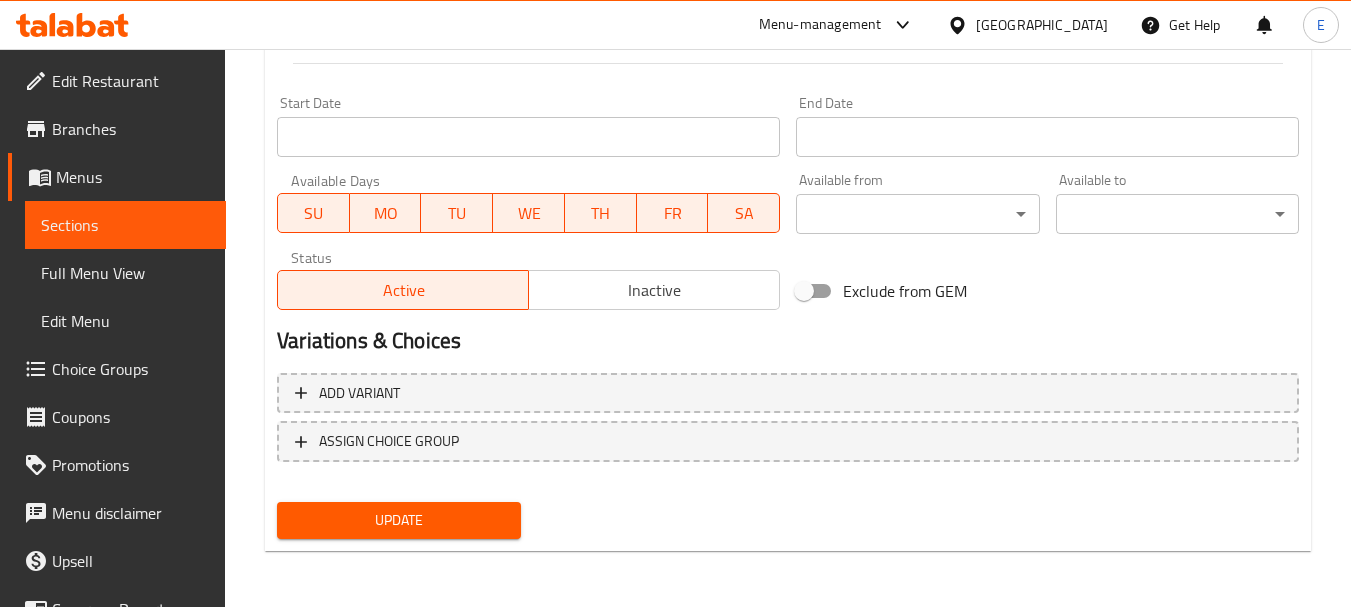 scroll, scrollTop: 0, scrollLeft: 0, axis: both 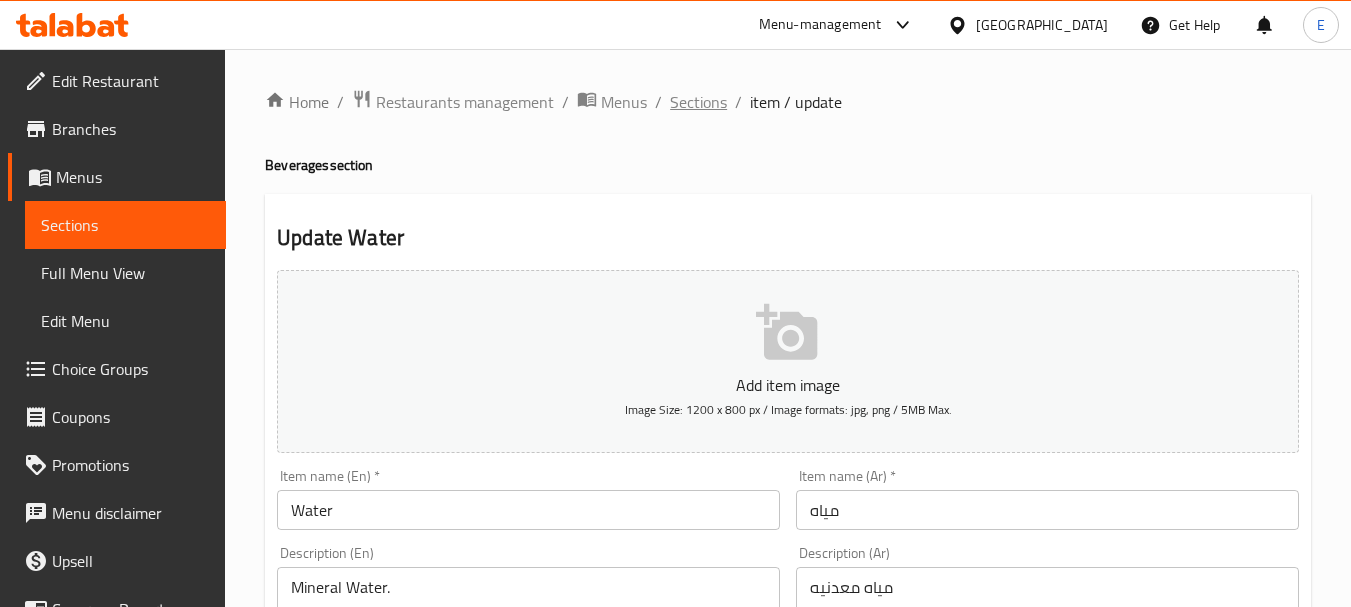 click on "Sections" at bounding box center (698, 102) 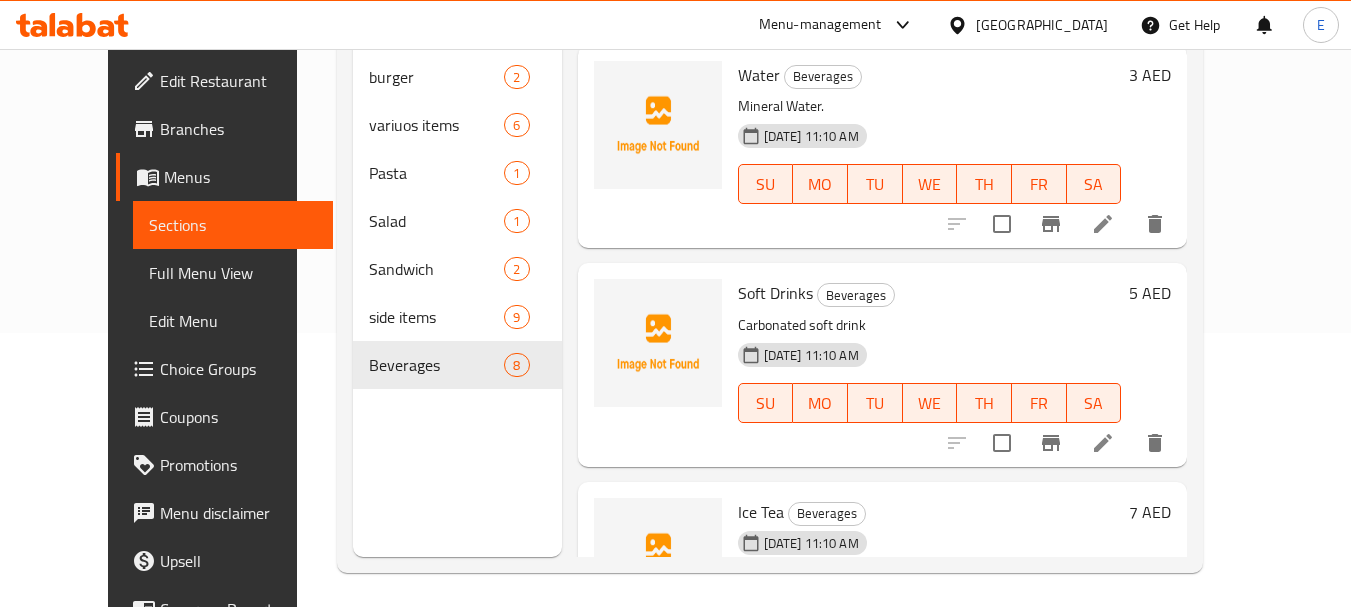 scroll, scrollTop: 280, scrollLeft: 0, axis: vertical 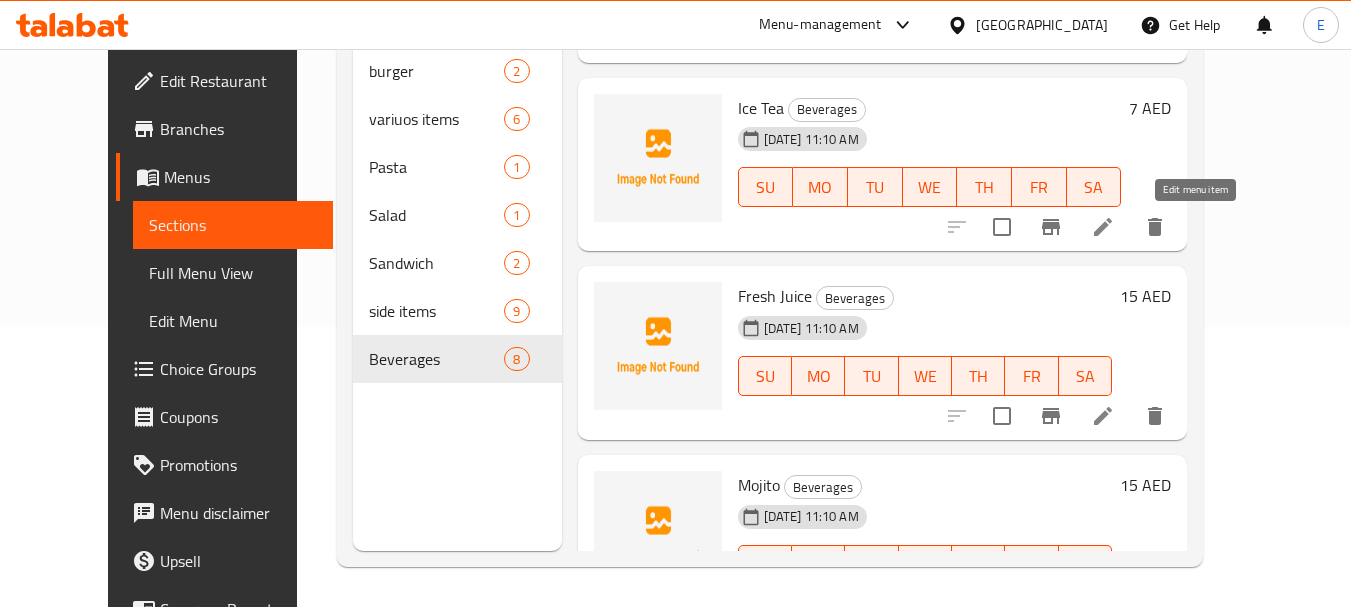 click 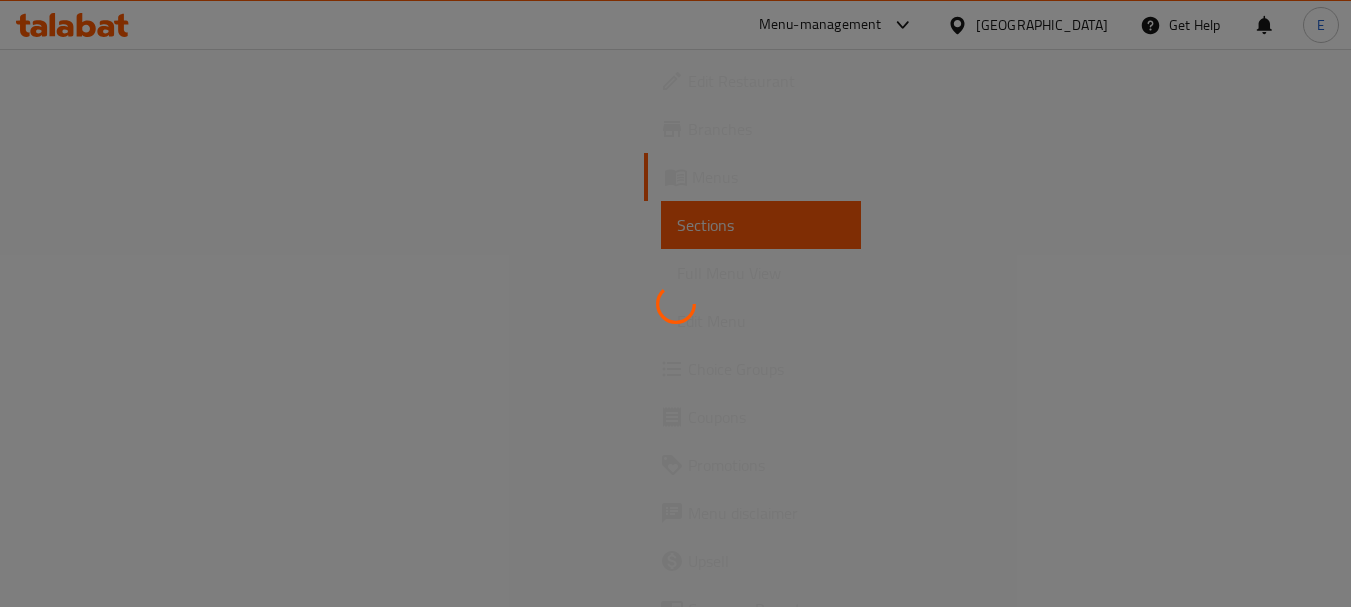scroll, scrollTop: 0, scrollLeft: 0, axis: both 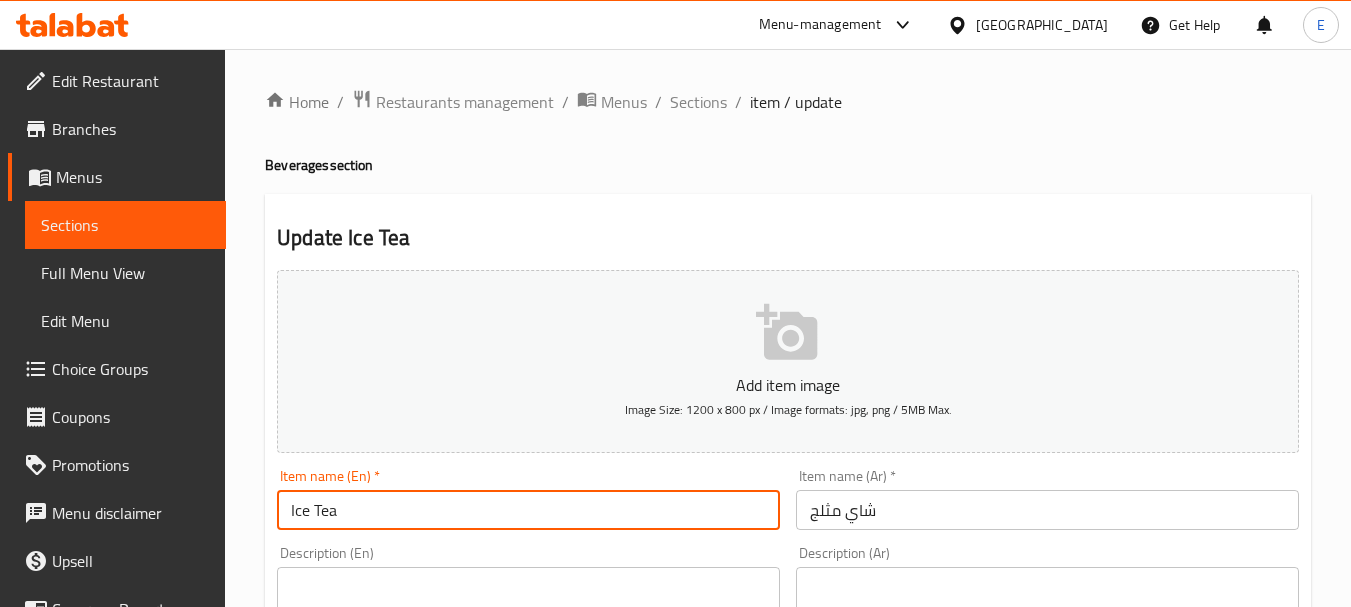 click on "Ice Tea" at bounding box center [528, 510] 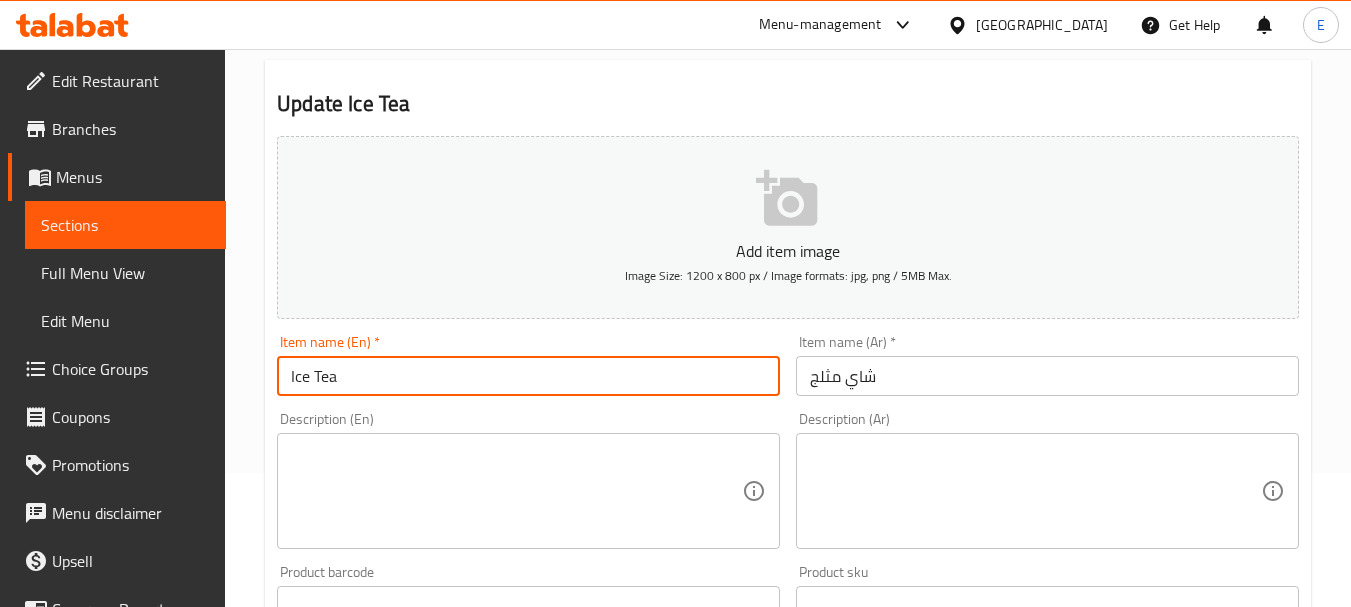 scroll, scrollTop: 214, scrollLeft: 0, axis: vertical 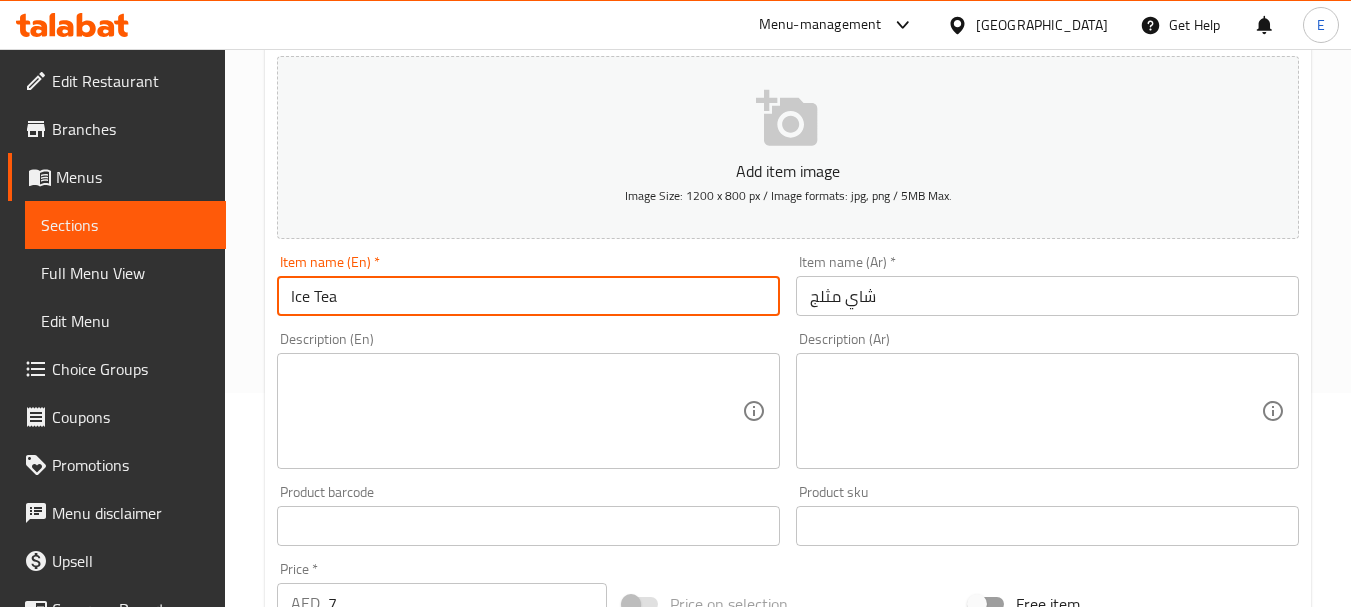 click at bounding box center (516, 411) 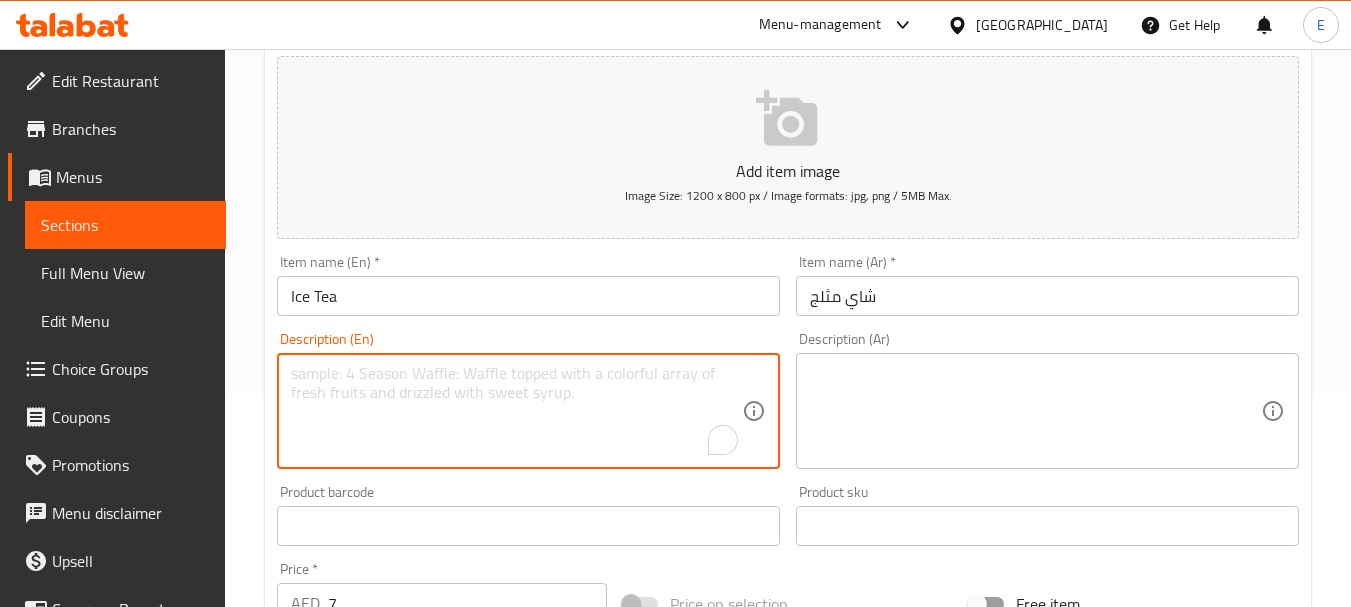 paste on "Freshly brewed and sweetened to perfection" 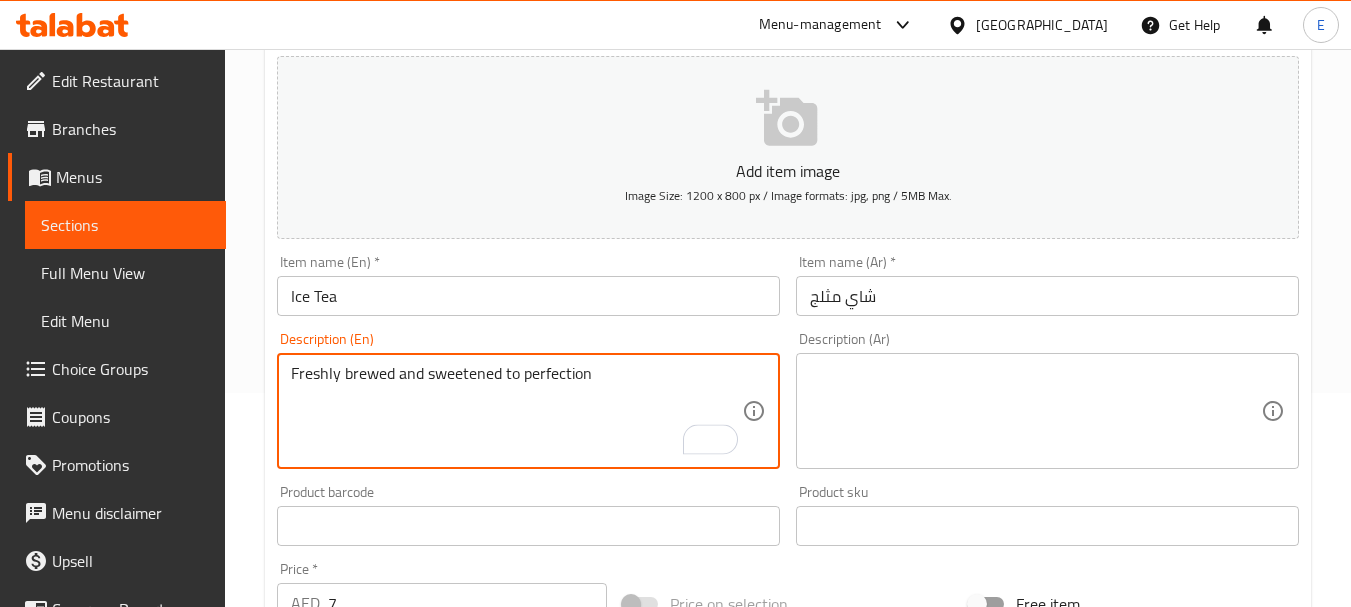 type on "Freshly brewed and sweetened to perfection" 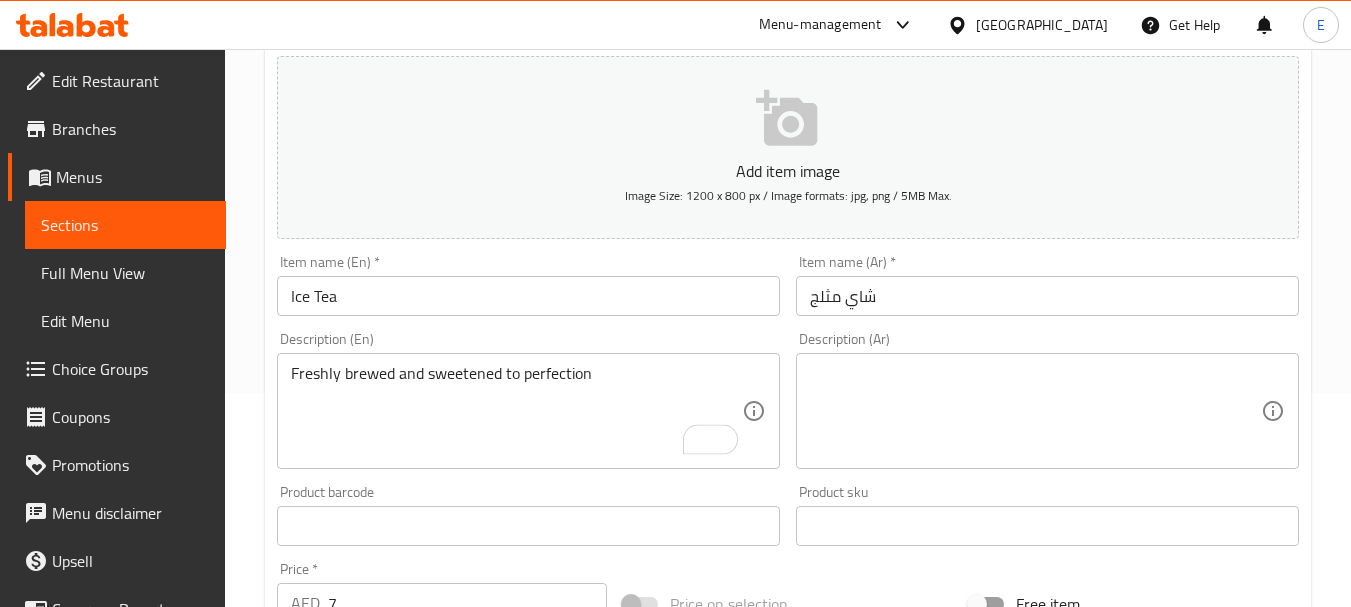 click at bounding box center (1035, 411) 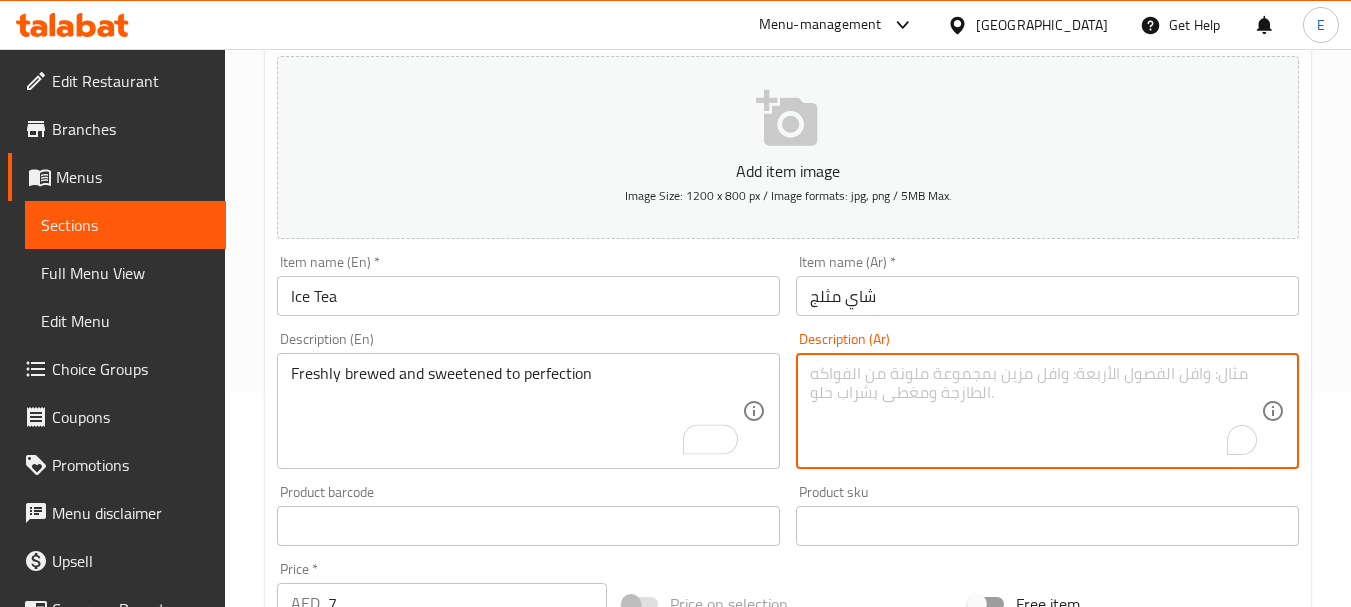 paste on "طازج ومُحلى إلى درجة الكمال" 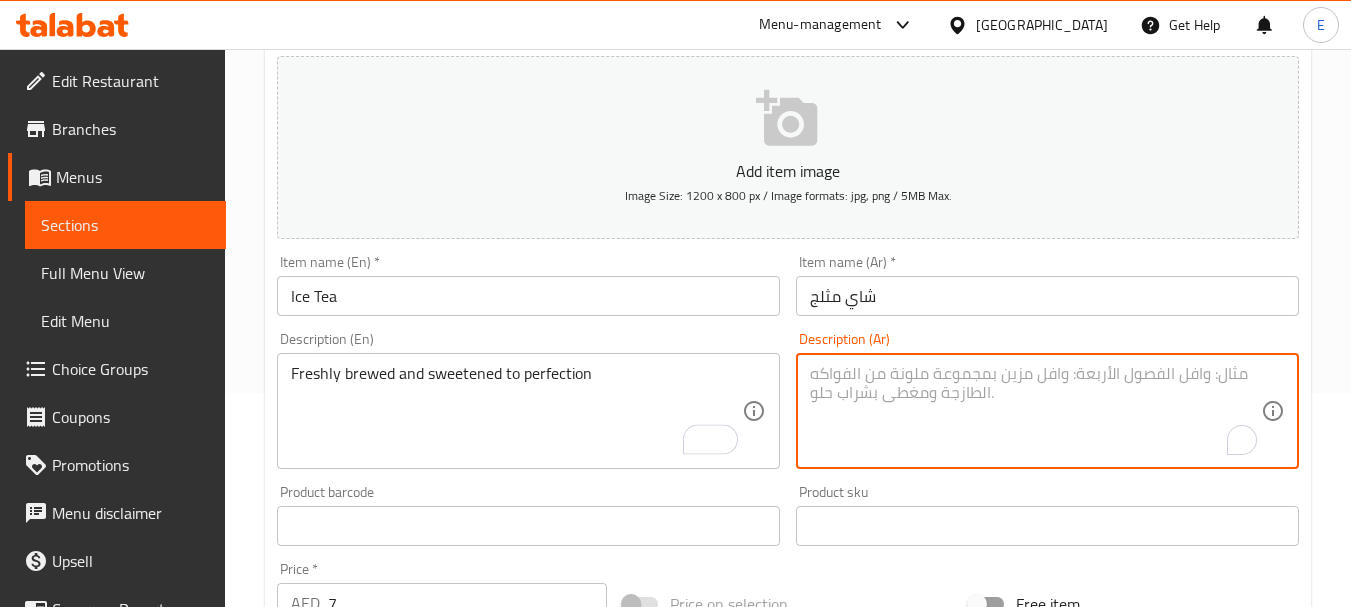 type on "طازج ومُحلى إلى درجة الكمال" 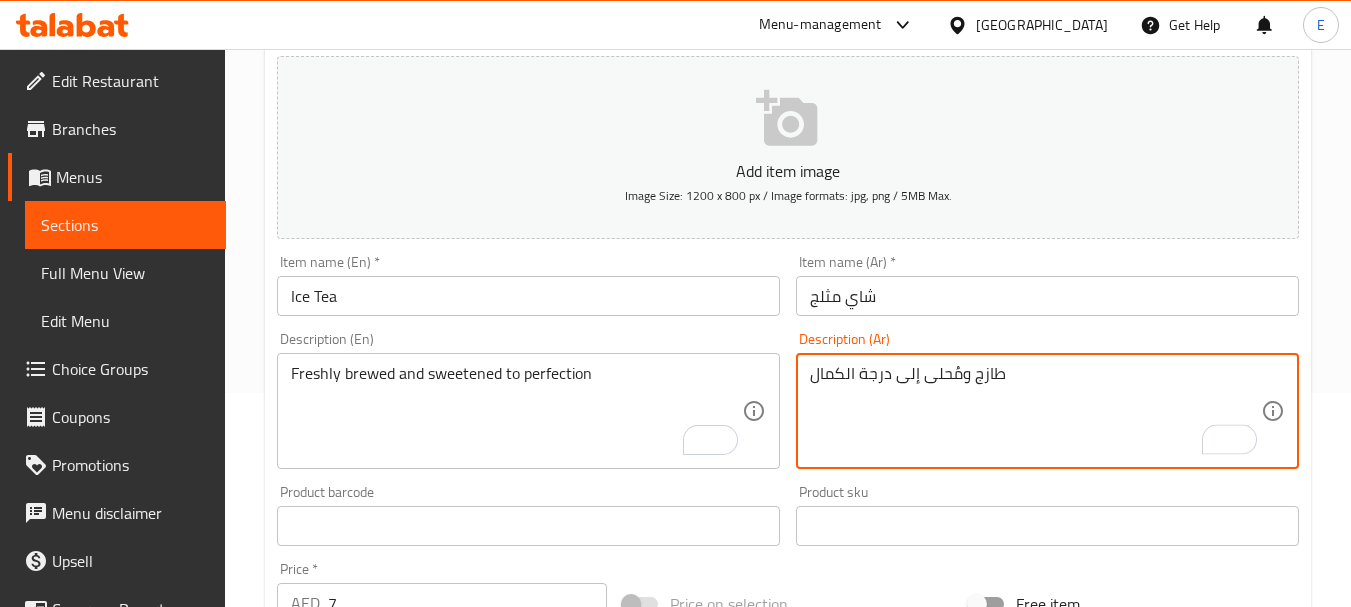 click on "طازج ومُحلى إلى درجة الكمال" at bounding box center (1035, 411) 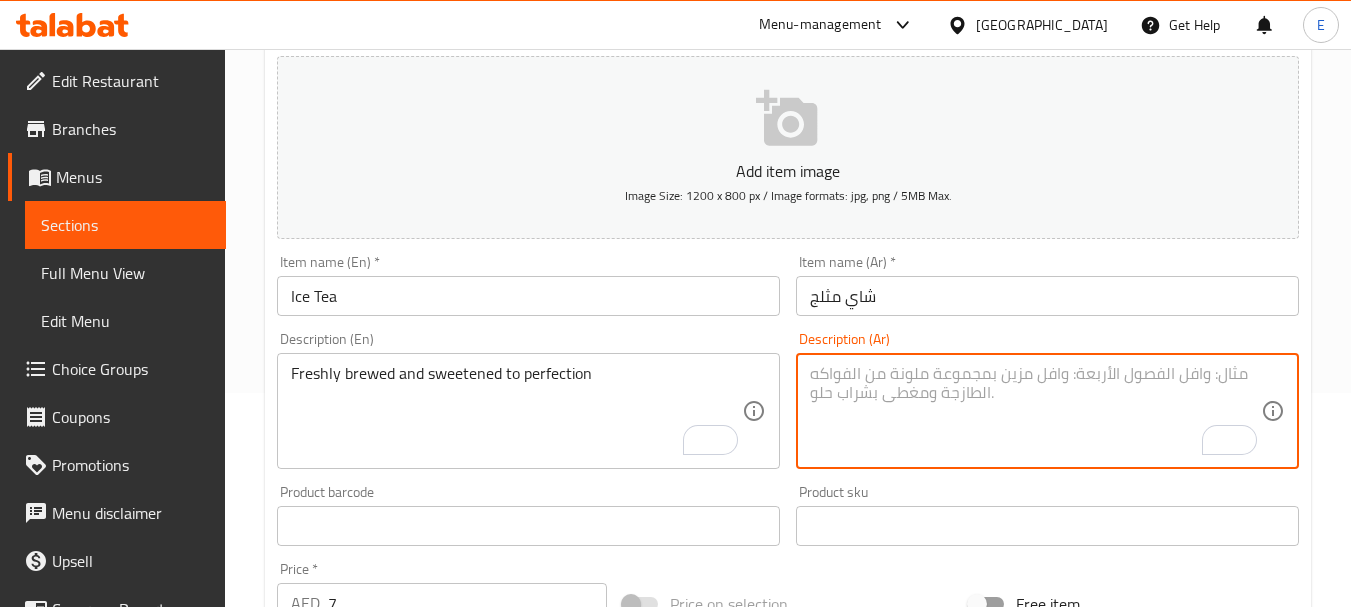 click on "Description (Ar)" at bounding box center [1047, 411] 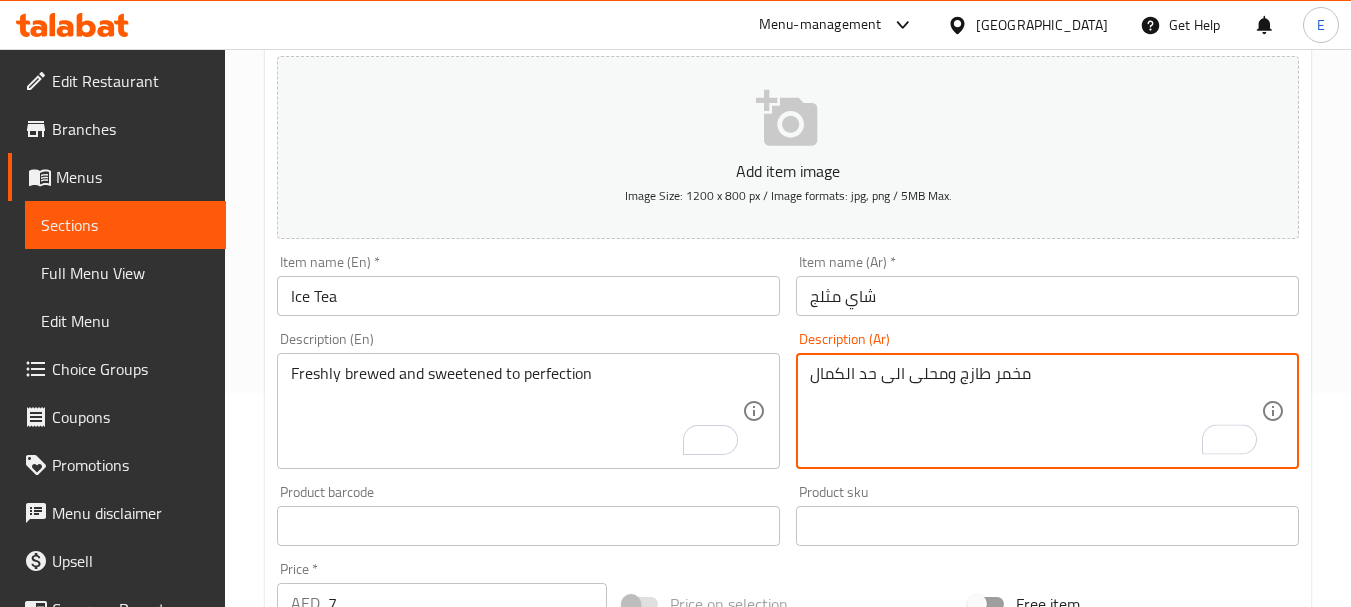 scroll, scrollTop: 806, scrollLeft: 0, axis: vertical 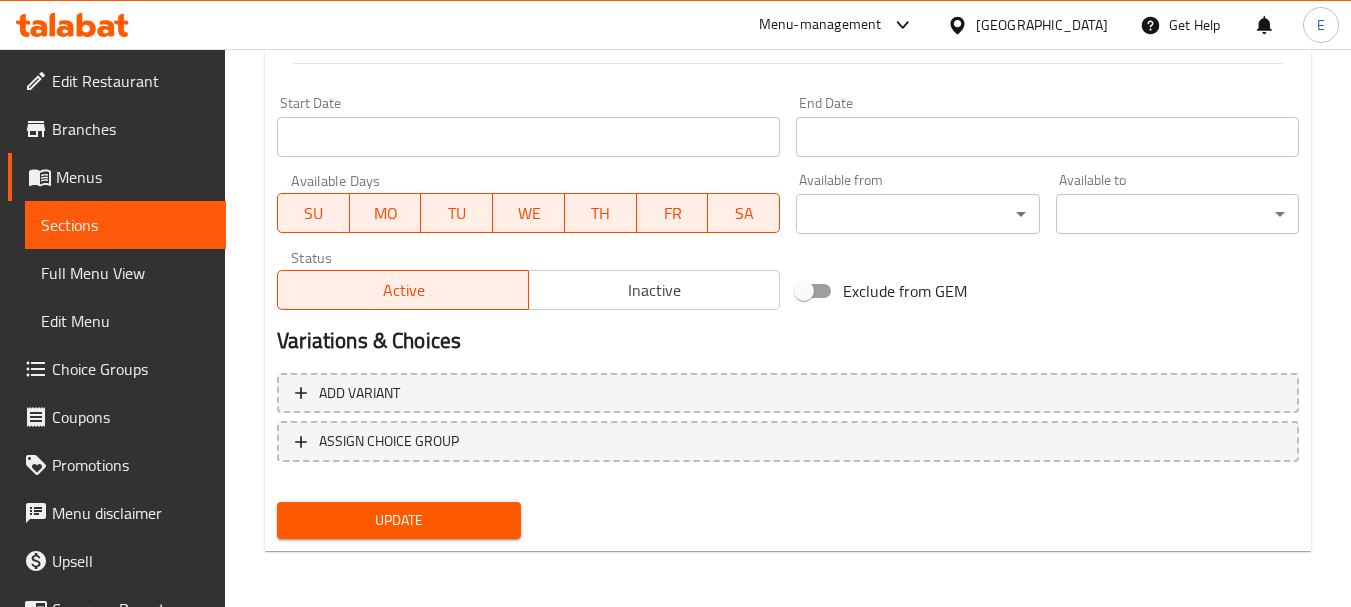 type on "مخمر طازج ومحلى الى حد الكمال" 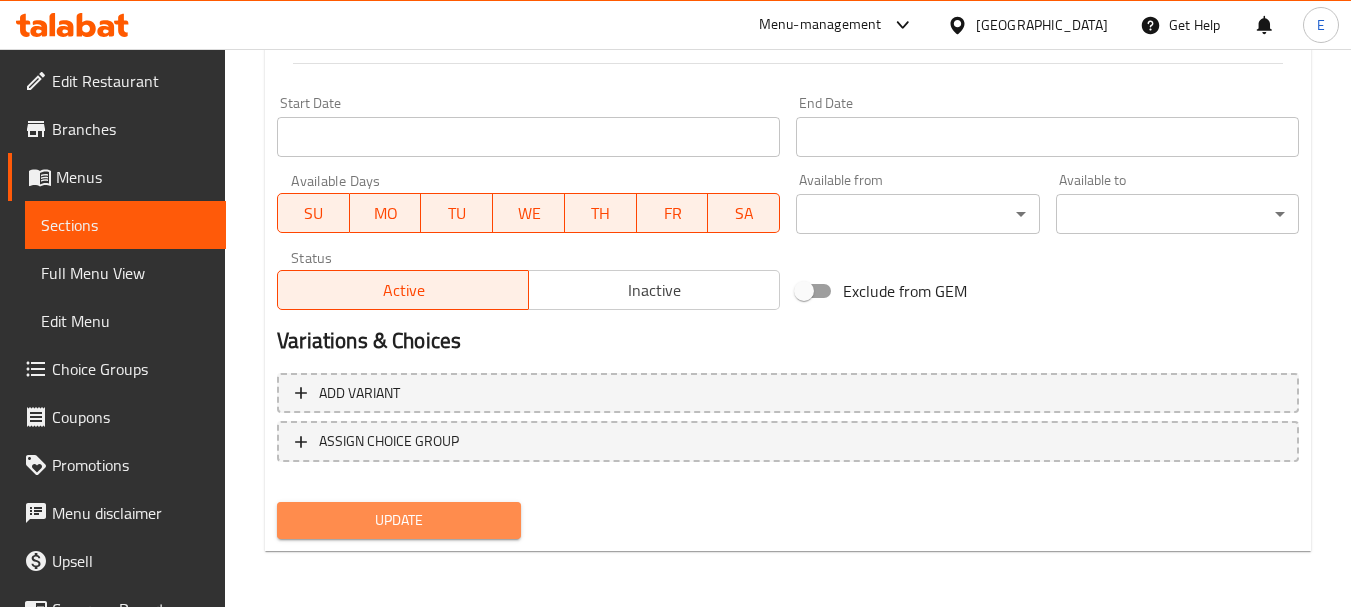 click on "Update" at bounding box center (398, 520) 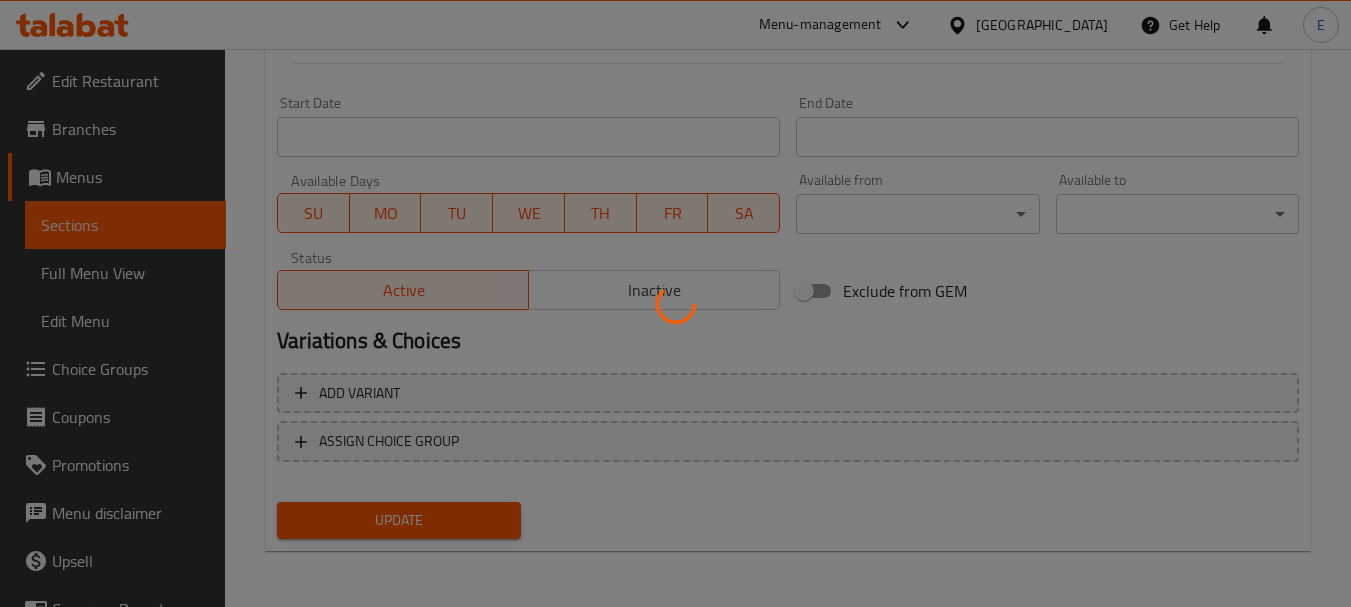 click at bounding box center [675, 303] 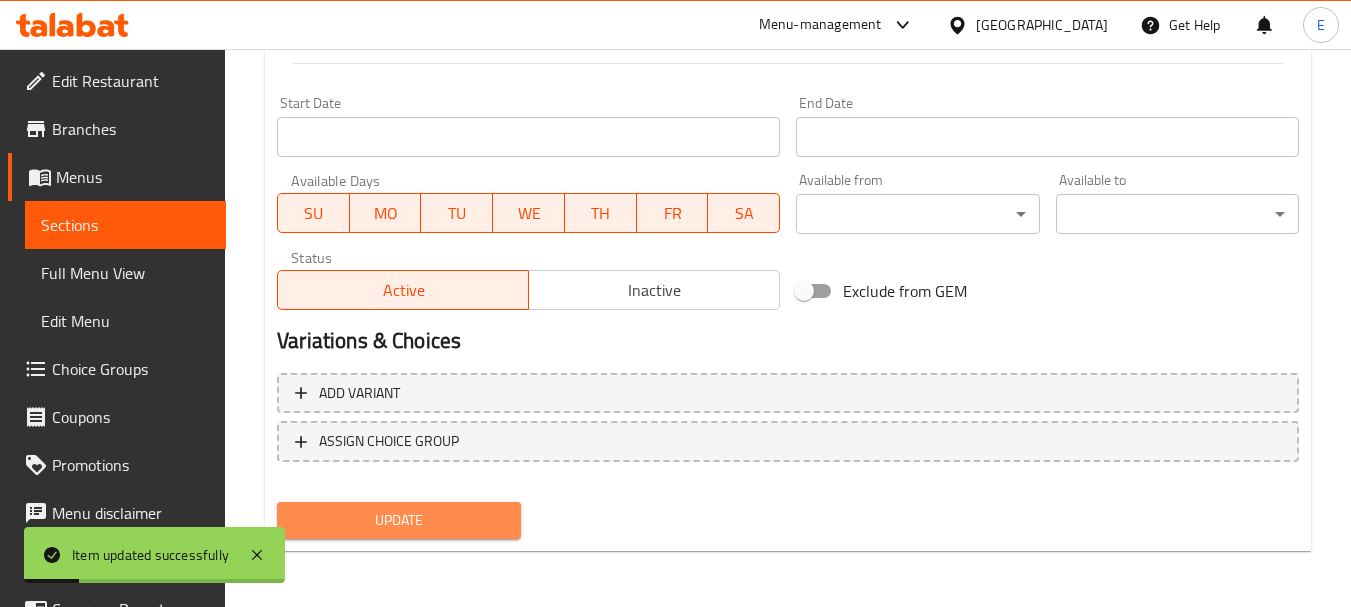 click on "Update" at bounding box center (398, 520) 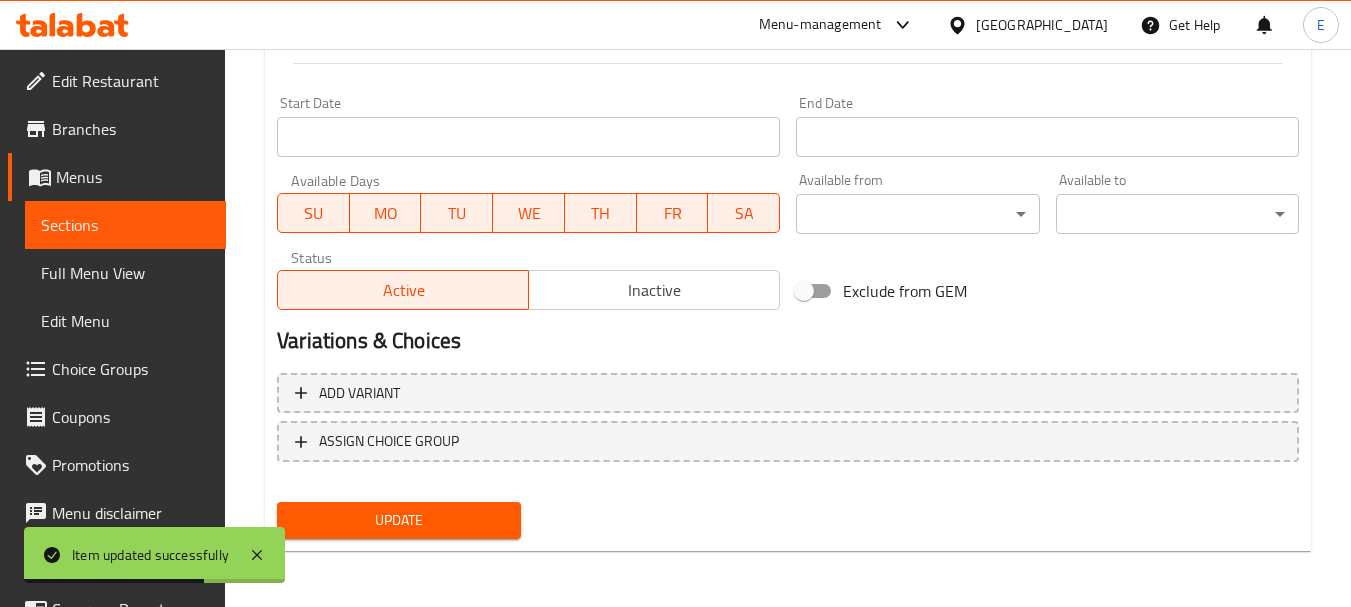 scroll, scrollTop: 0, scrollLeft: 0, axis: both 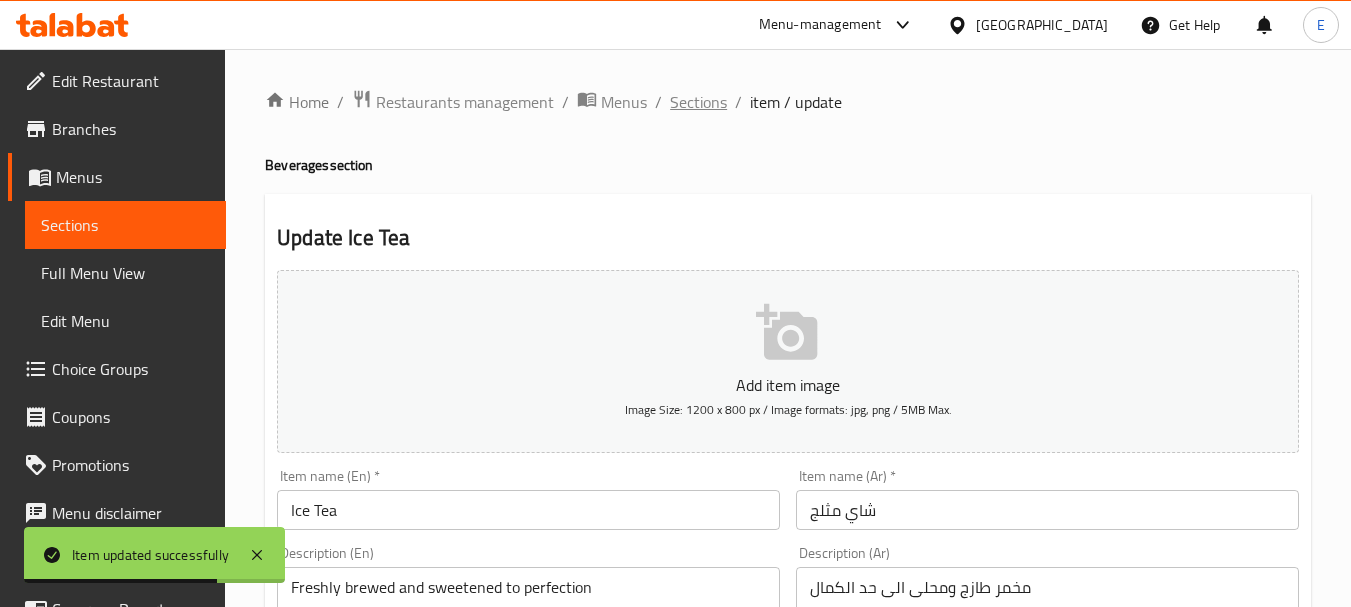 click on "Sections" at bounding box center (698, 102) 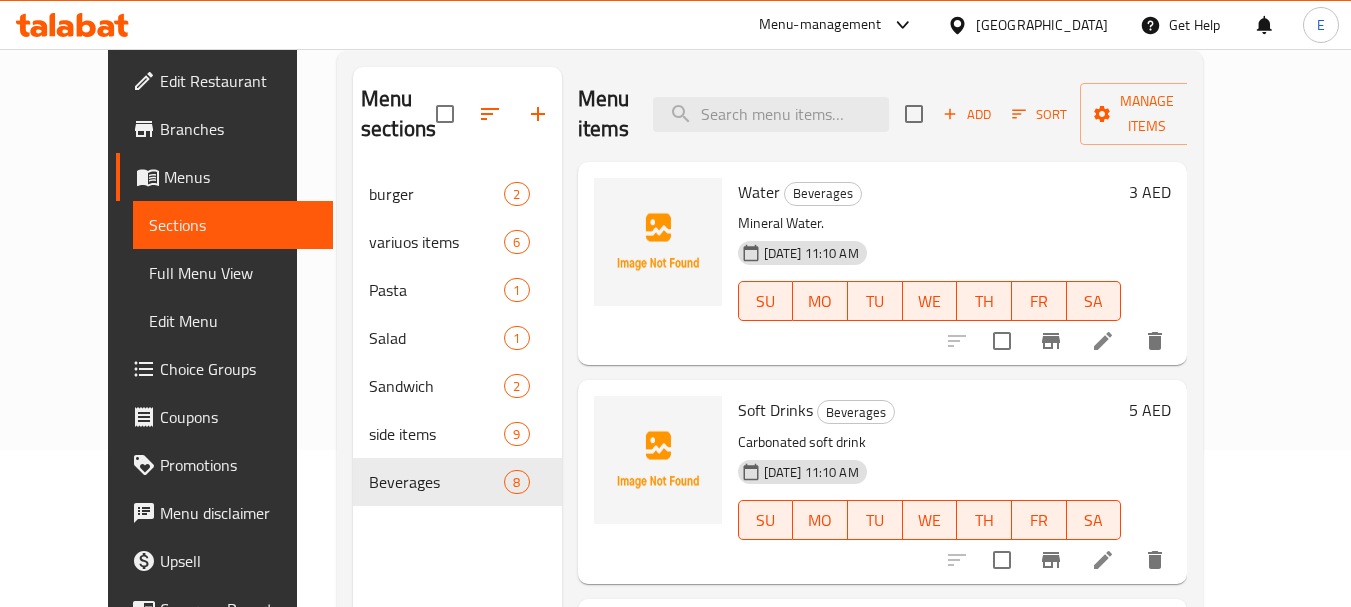 scroll, scrollTop: 280, scrollLeft: 0, axis: vertical 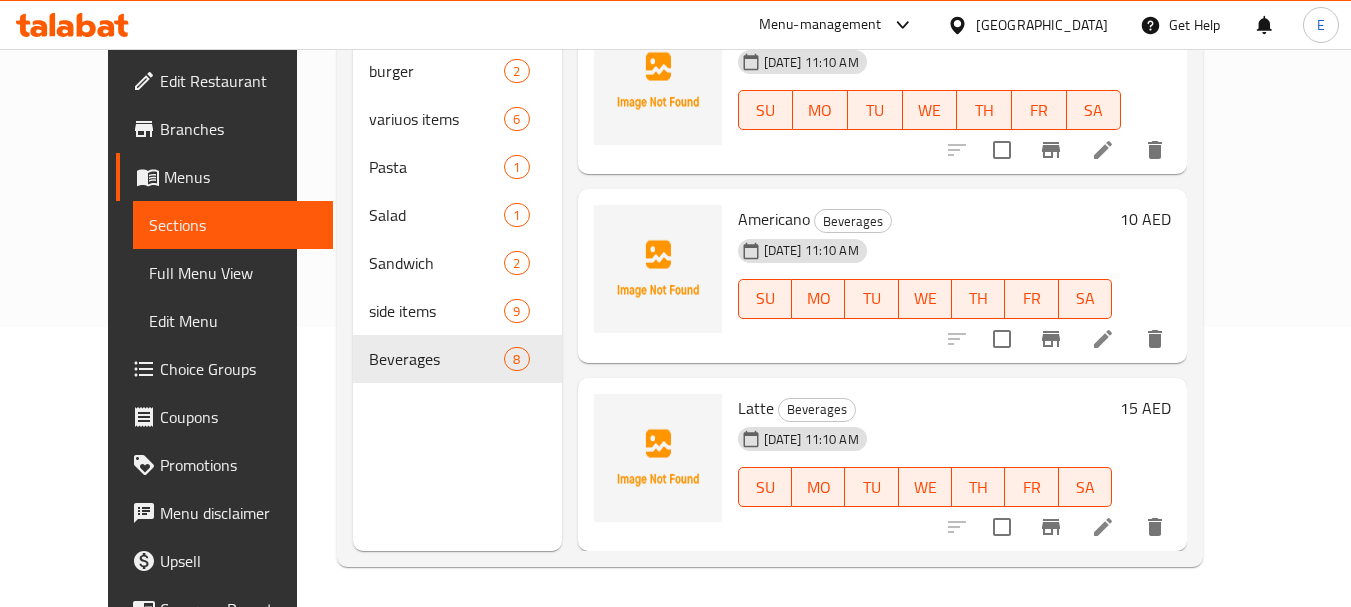 click 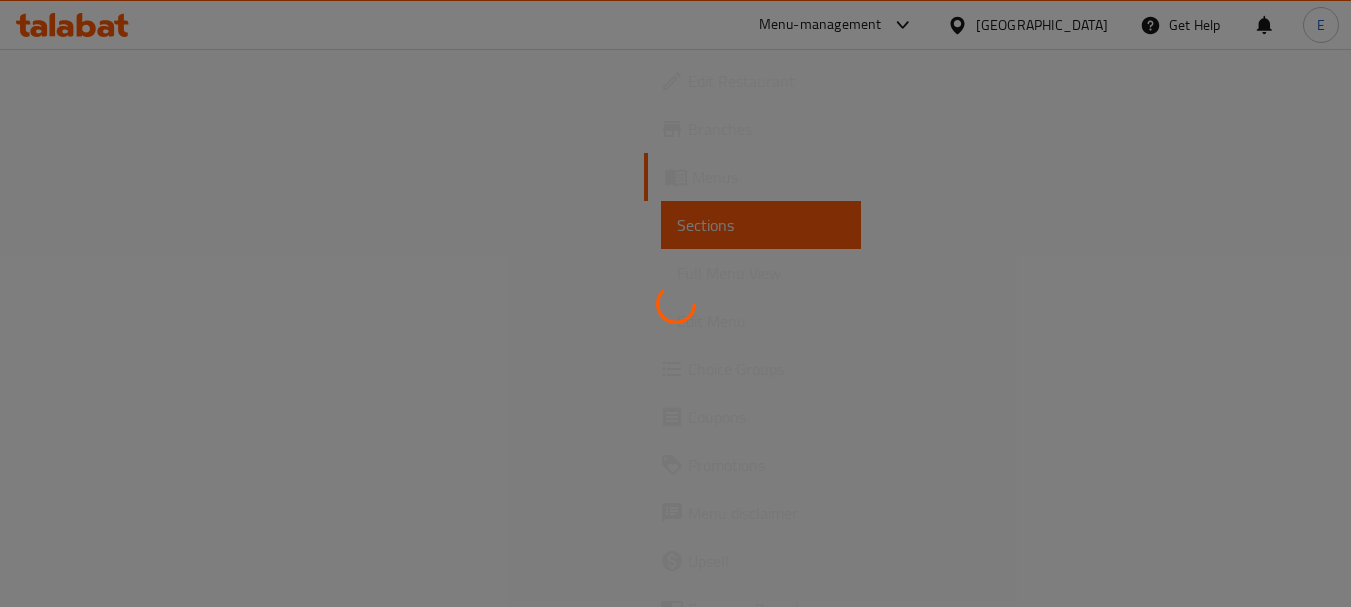 scroll, scrollTop: 0, scrollLeft: 0, axis: both 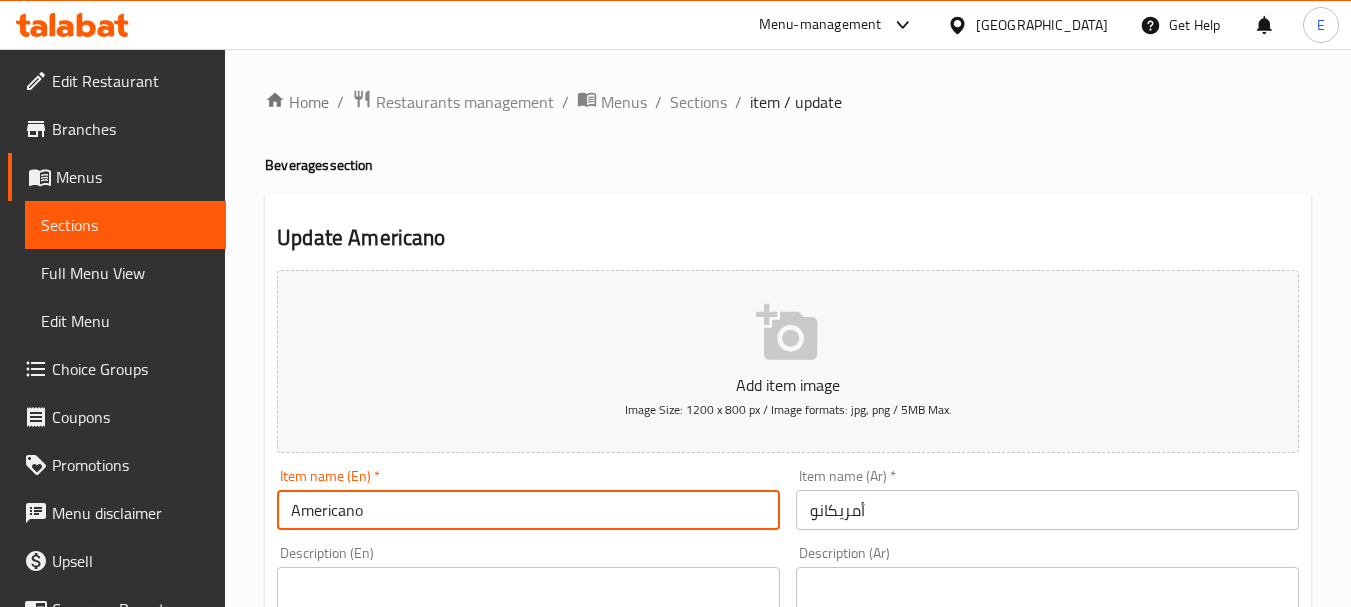 click on "Americano" at bounding box center [528, 510] 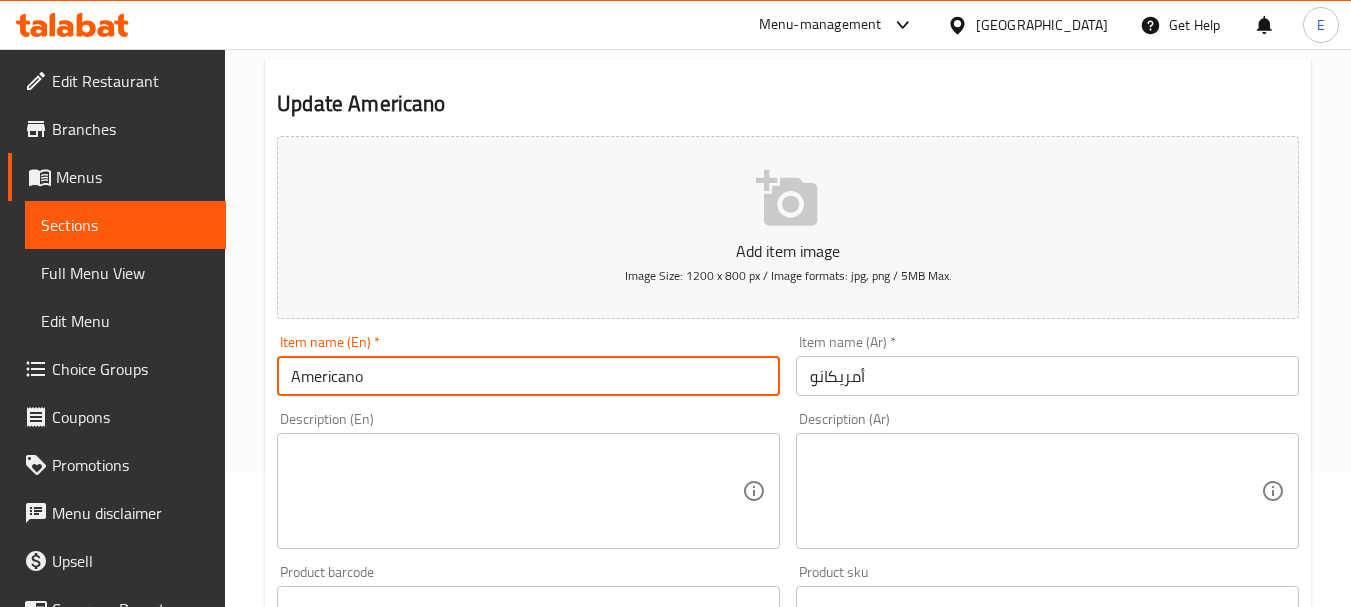 scroll, scrollTop: 201, scrollLeft: 0, axis: vertical 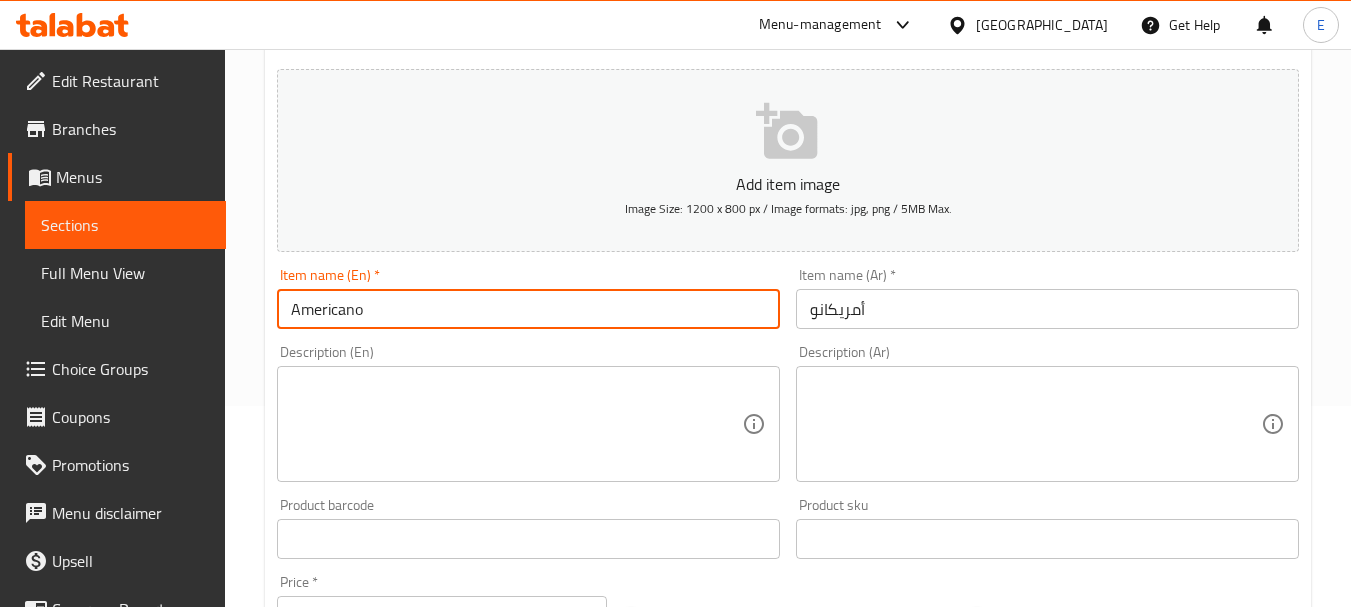 click at bounding box center (516, 424) 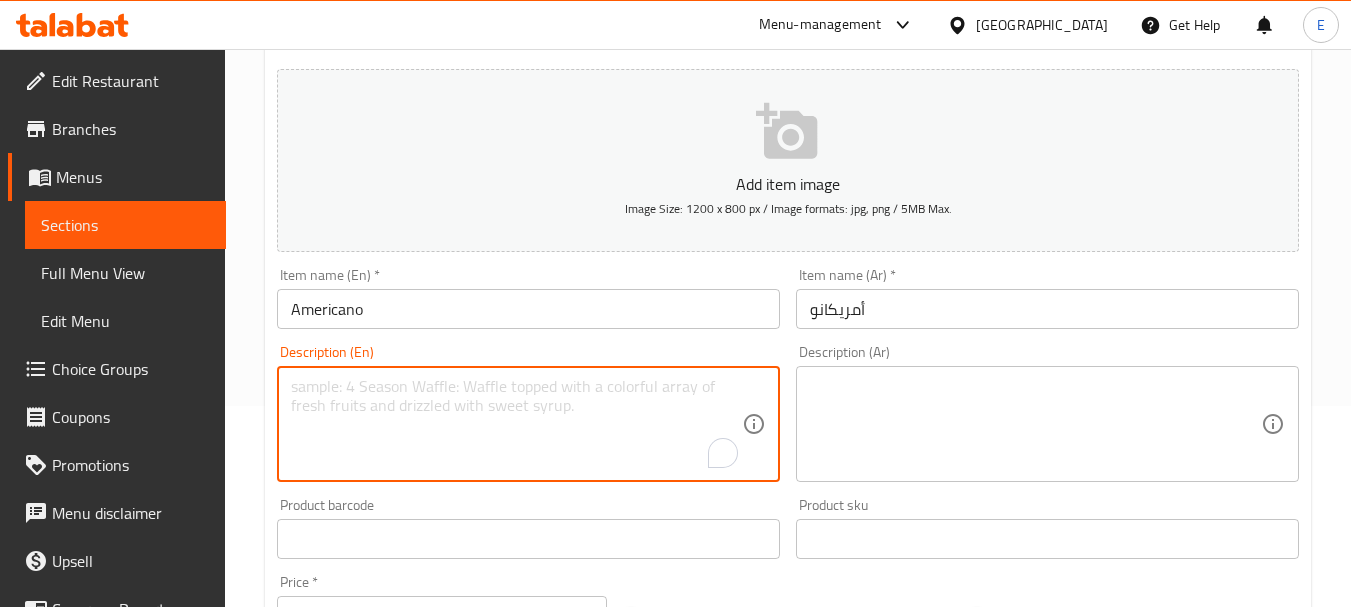 paste on "Aromatic blend of freshly brewed espresso." 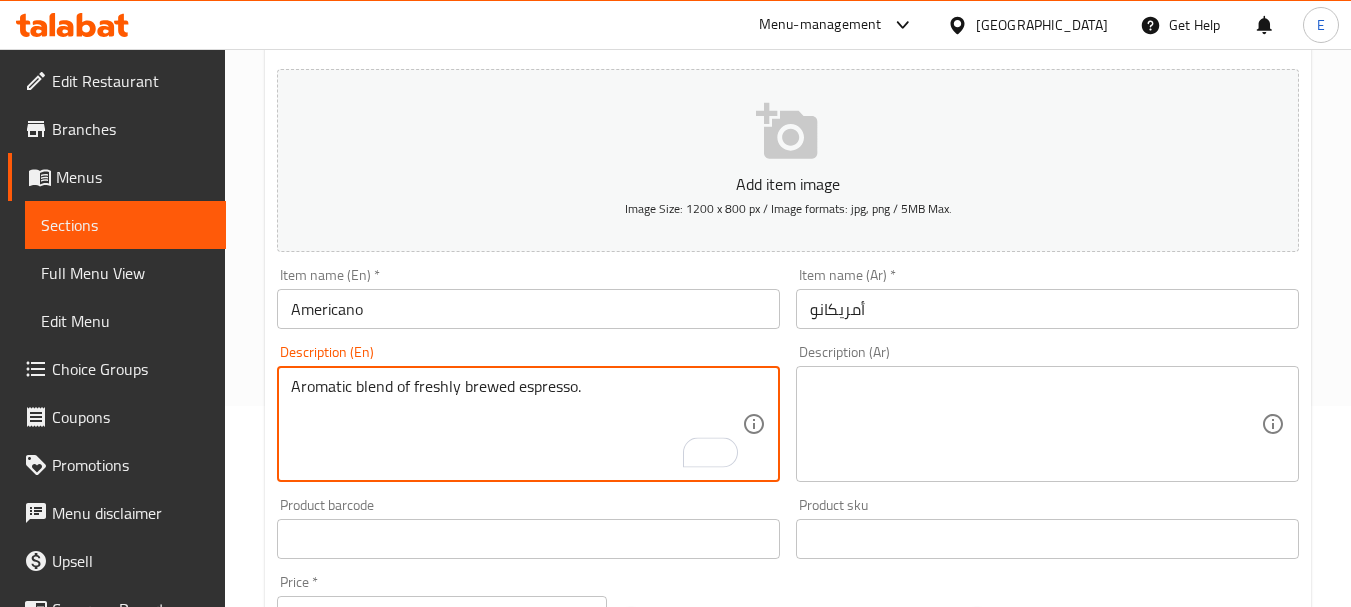 click on "Aromatic blend of freshly brewed espresso." at bounding box center [516, 424] 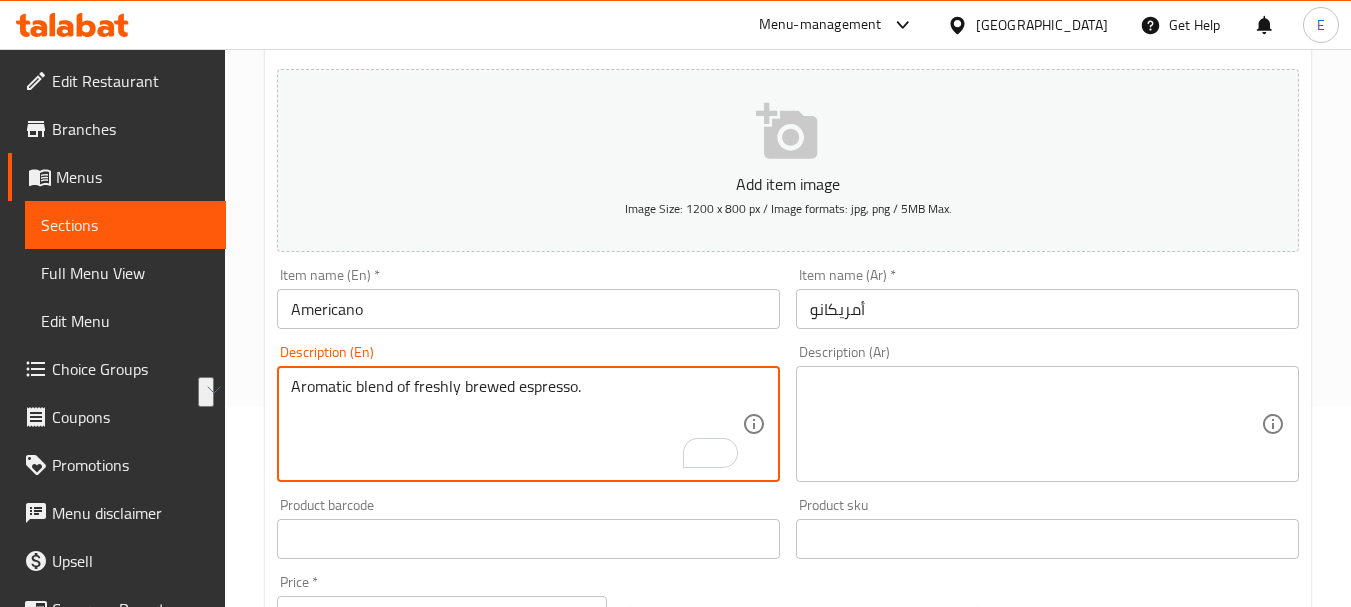 type on "Aromatic blend of freshly brewed espresso." 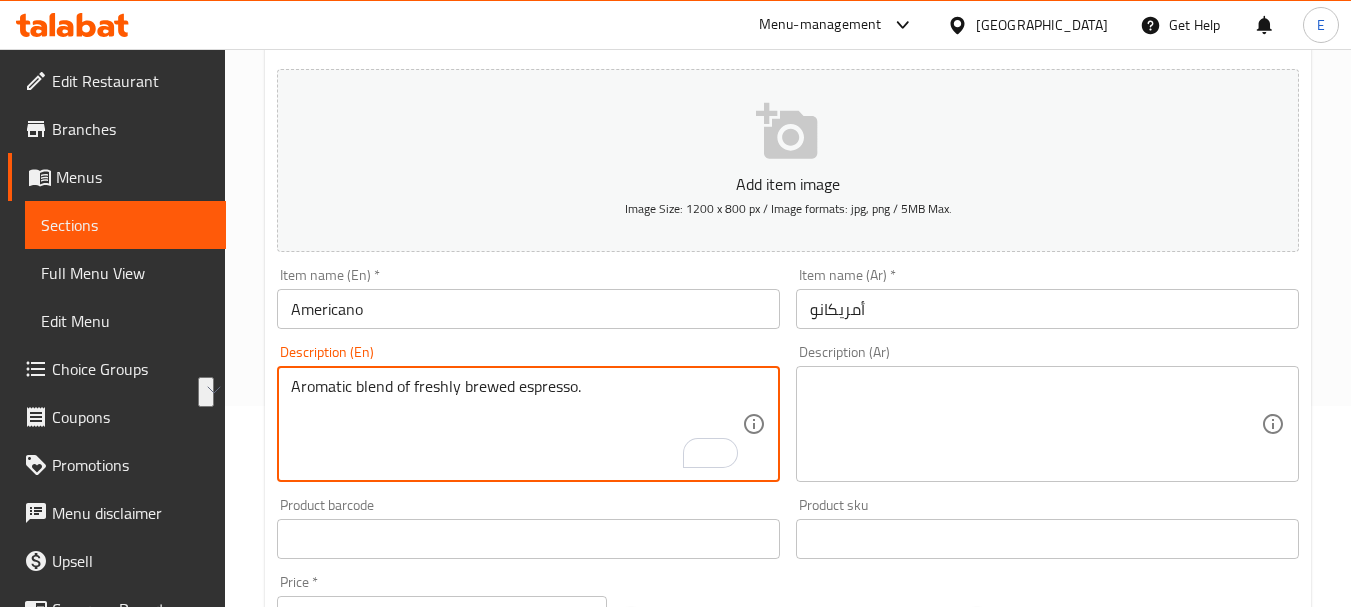 click at bounding box center (1035, 424) 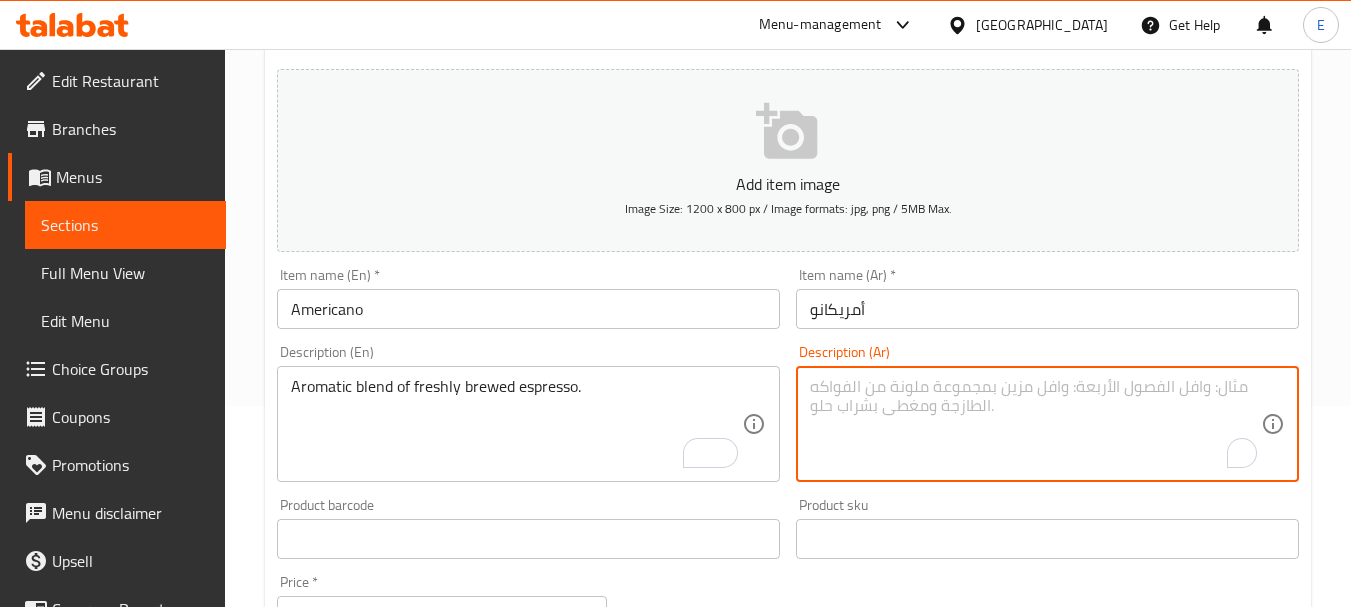 paste on "مزيج عطري من قهوة الإسبريسو الطازجة." 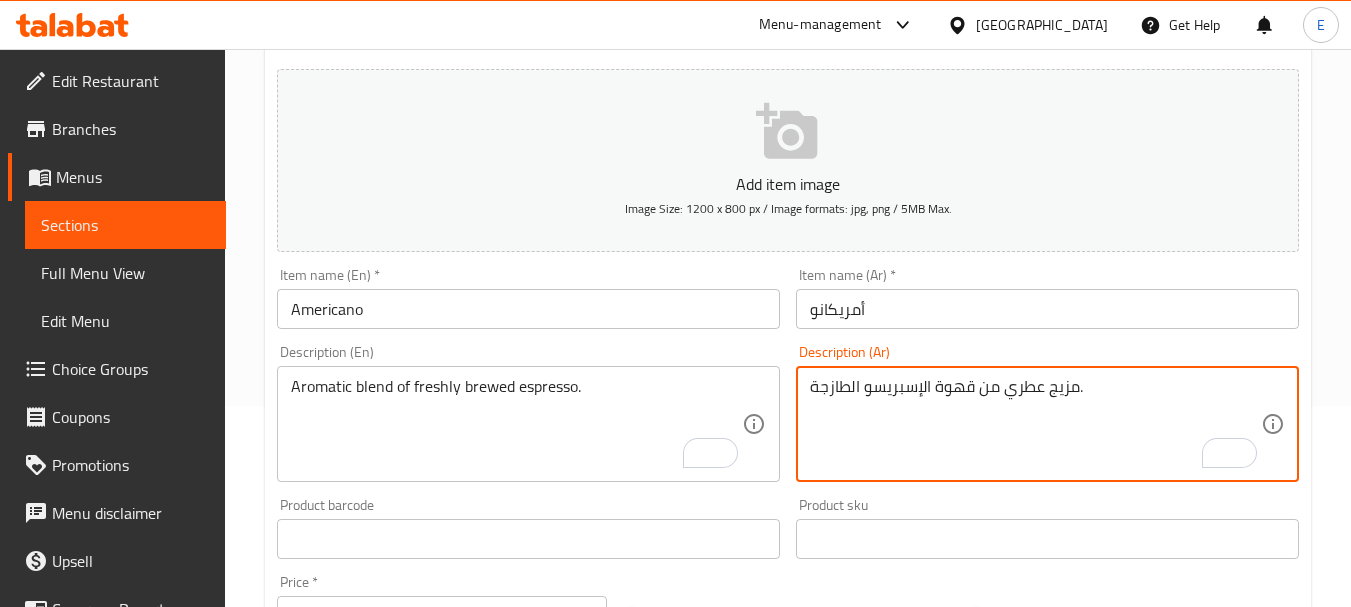 drag, startPoint x: 972, startPoint y: 388, endPoint x: 805, endPoint y: 385, distance: 167.02695 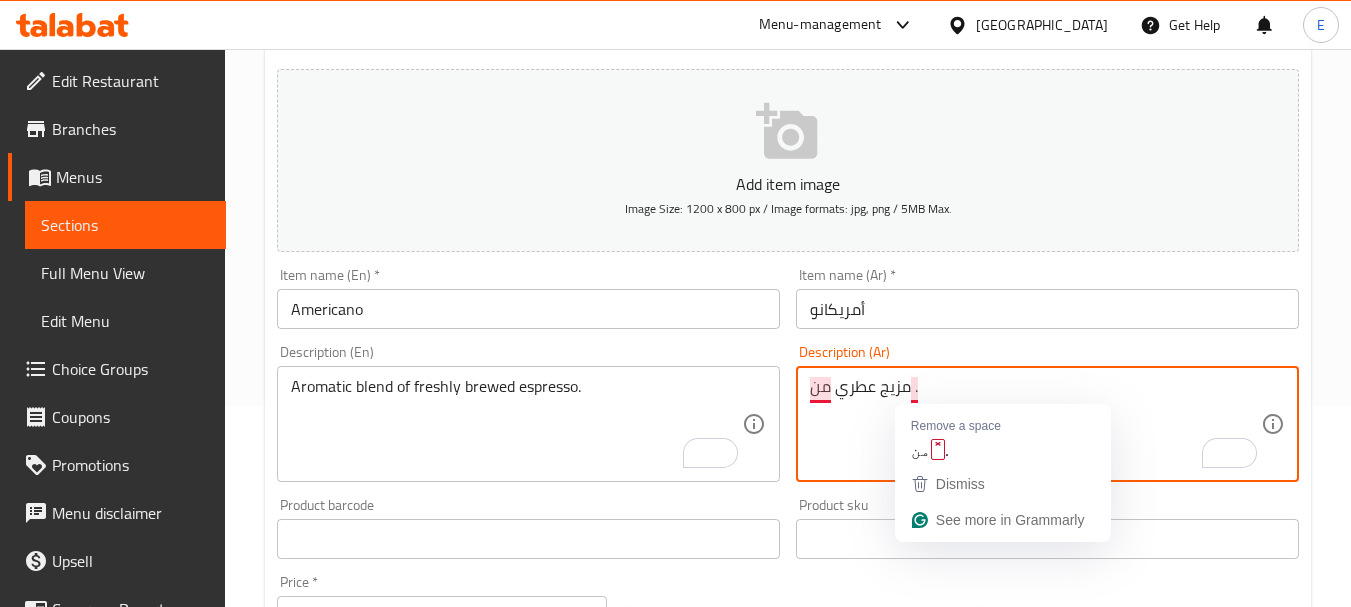 drag, startPoint x: 913, startPoint y: 394, endPoint x: 929, endPoint y: 395, distance: 16.03122 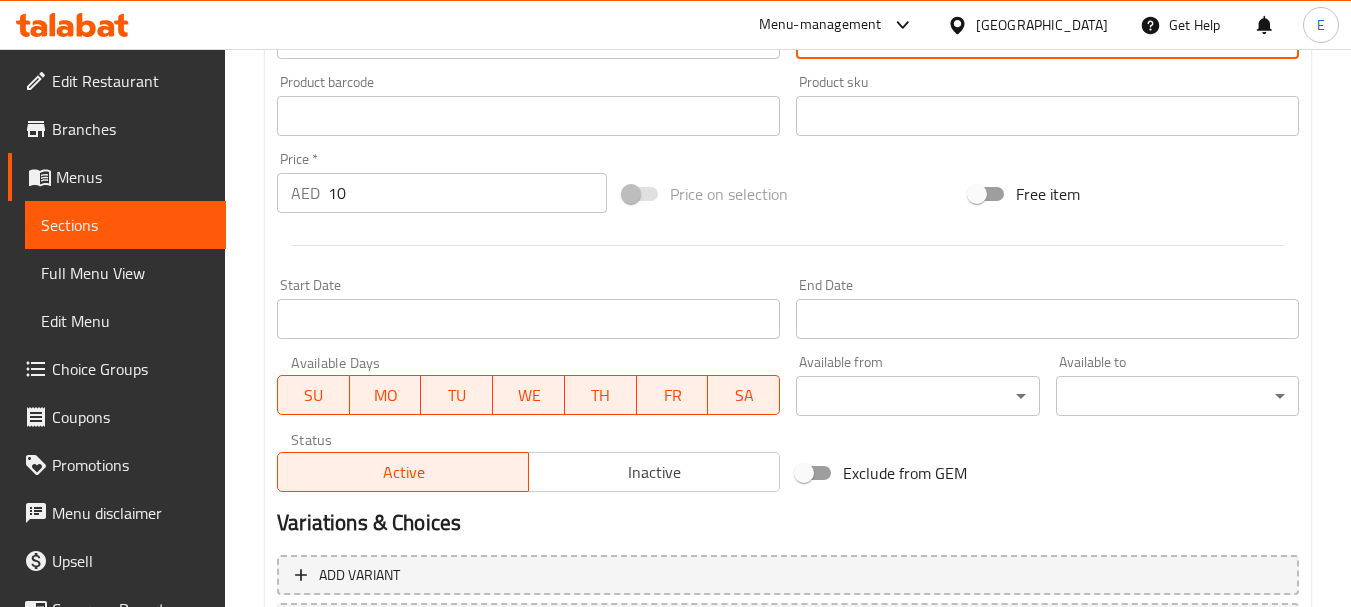 scroll, scrollTop: 806, scrollLeft: 0, axis: vertical 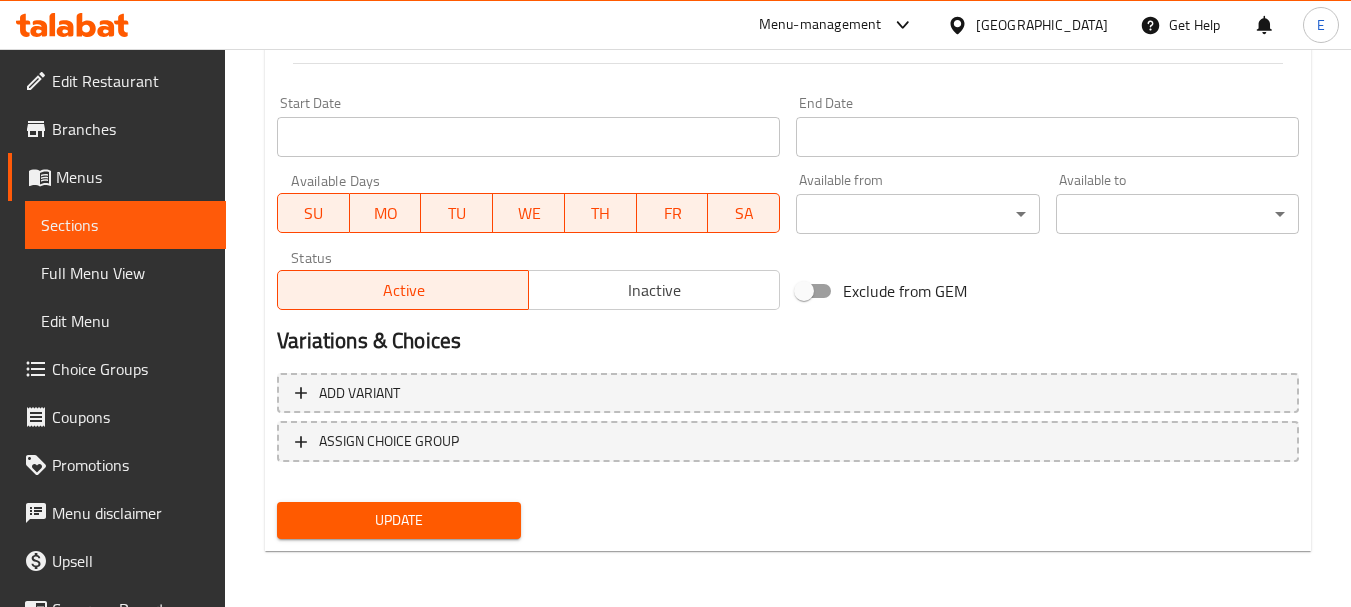 type on "مزيج عطري من إسبريسو مخمر طازج" 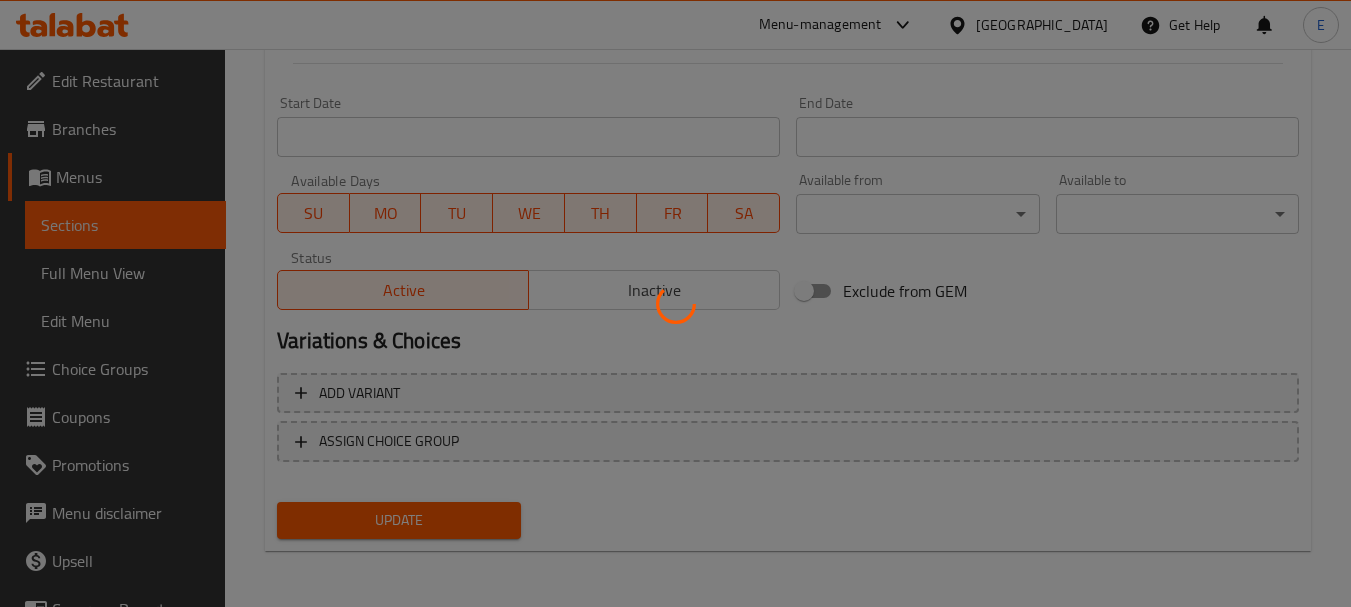 click at bounding box center (675, 303) 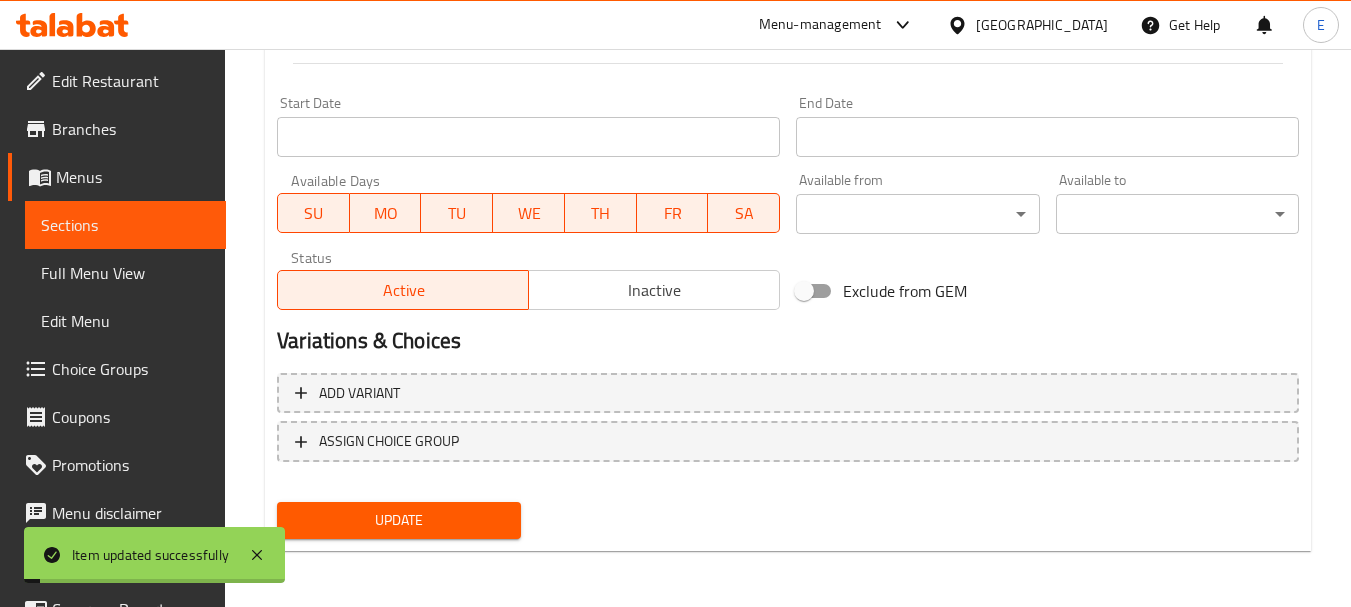 scroll, scrollTop: 0, scrollLeft: 0, axis: both 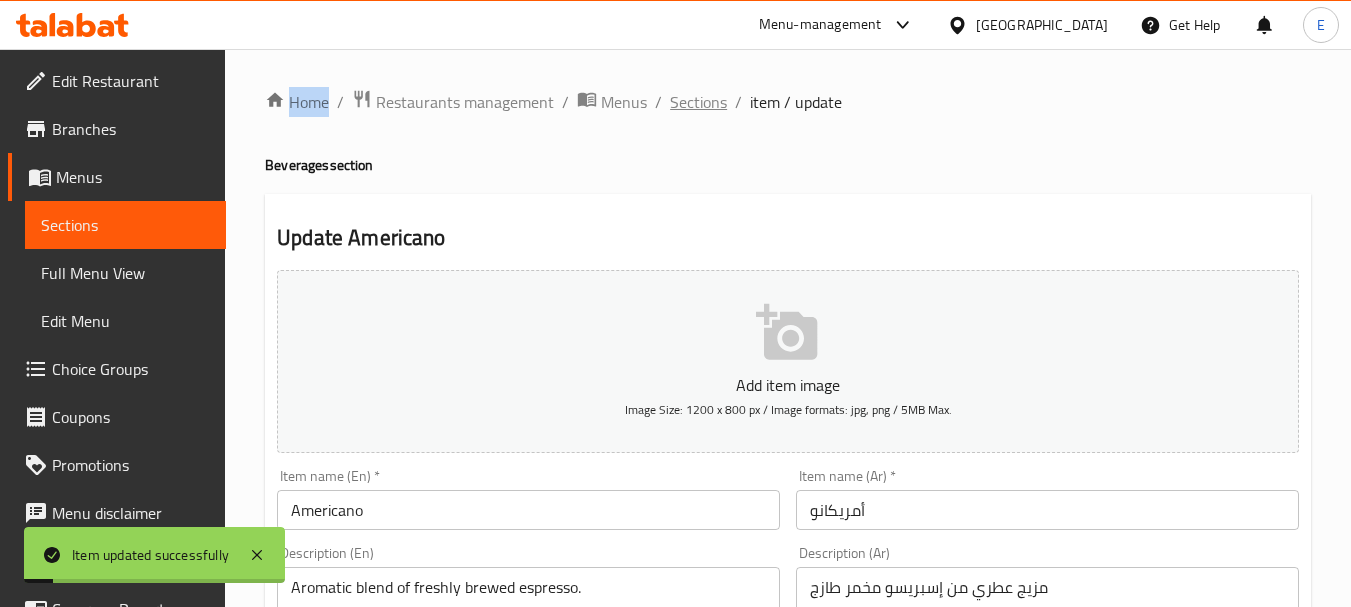 click on "Sections" at bounding box center (698, 102) 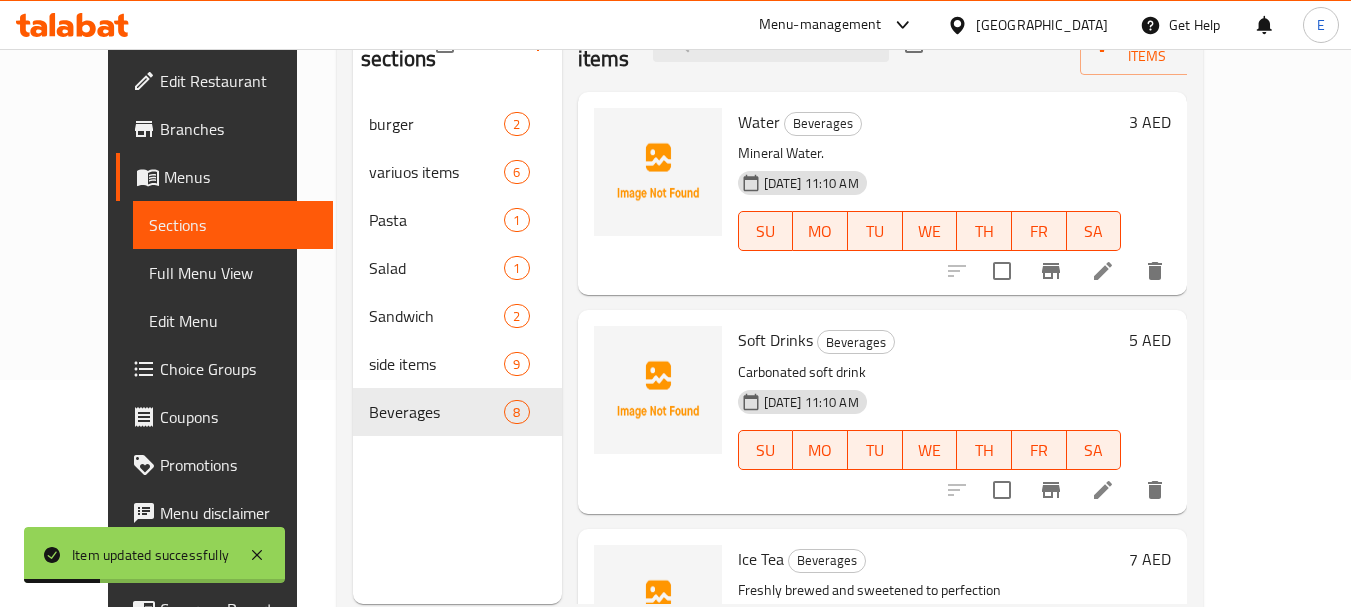scroll, scrollTop: 280, scrollLeft: 0, axis: vertical 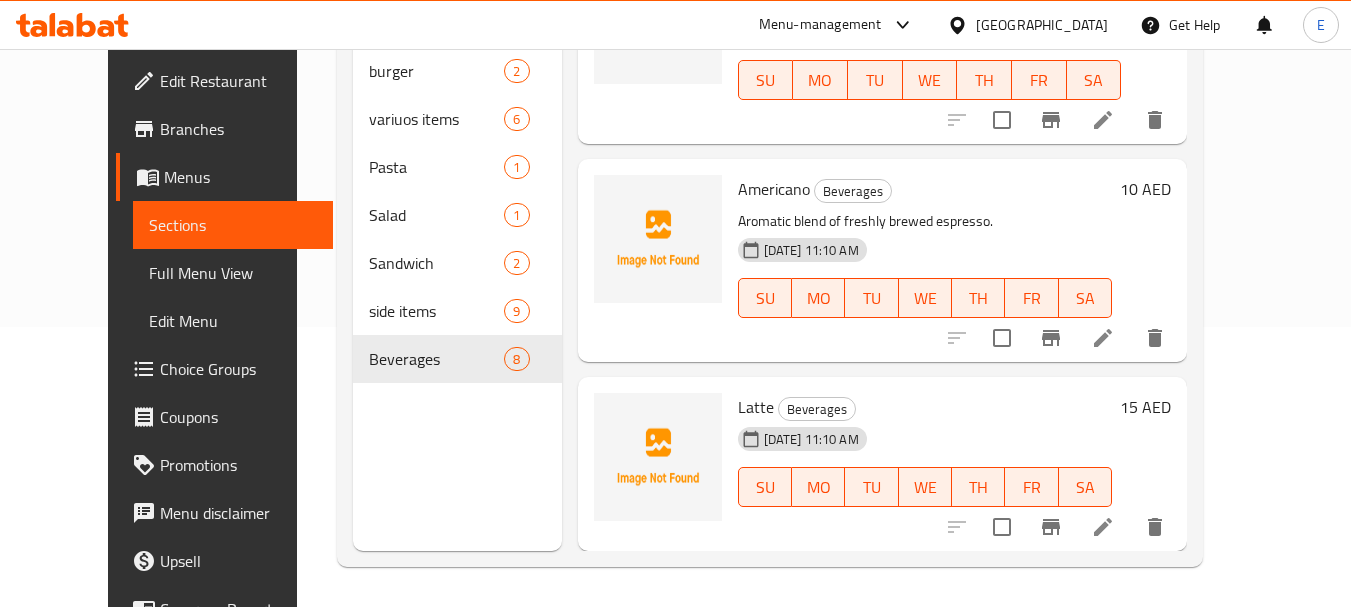click 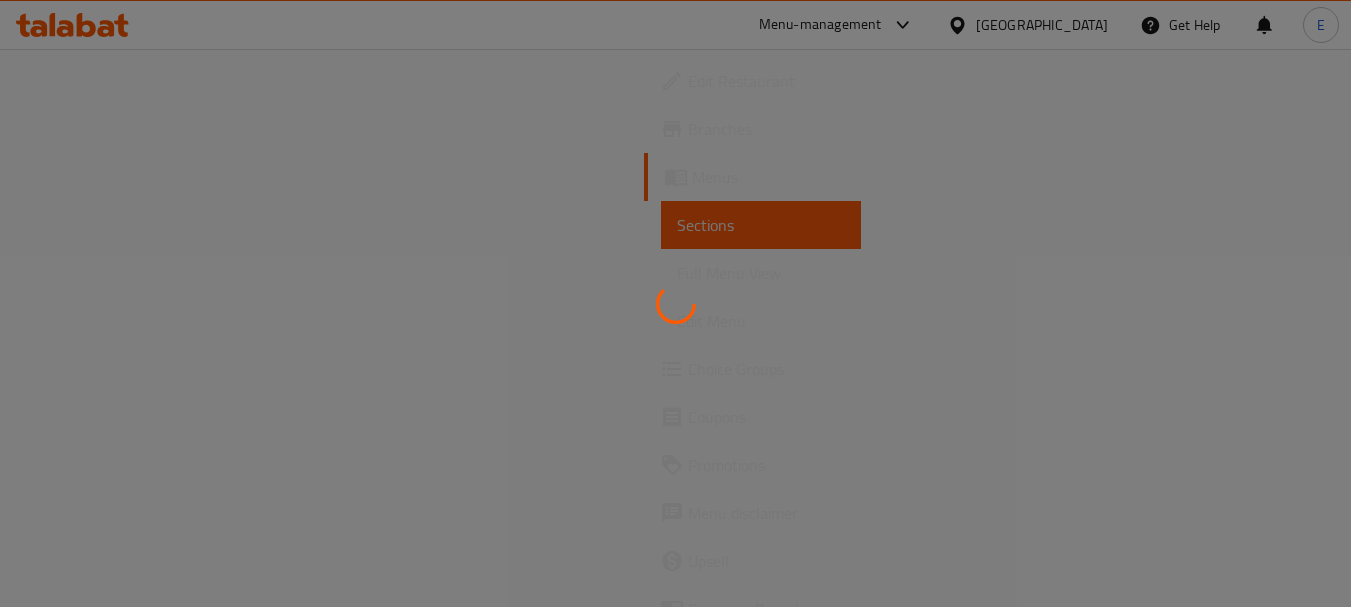 scroll, scrollTop: 0, scrollLeft: 0, axis: both 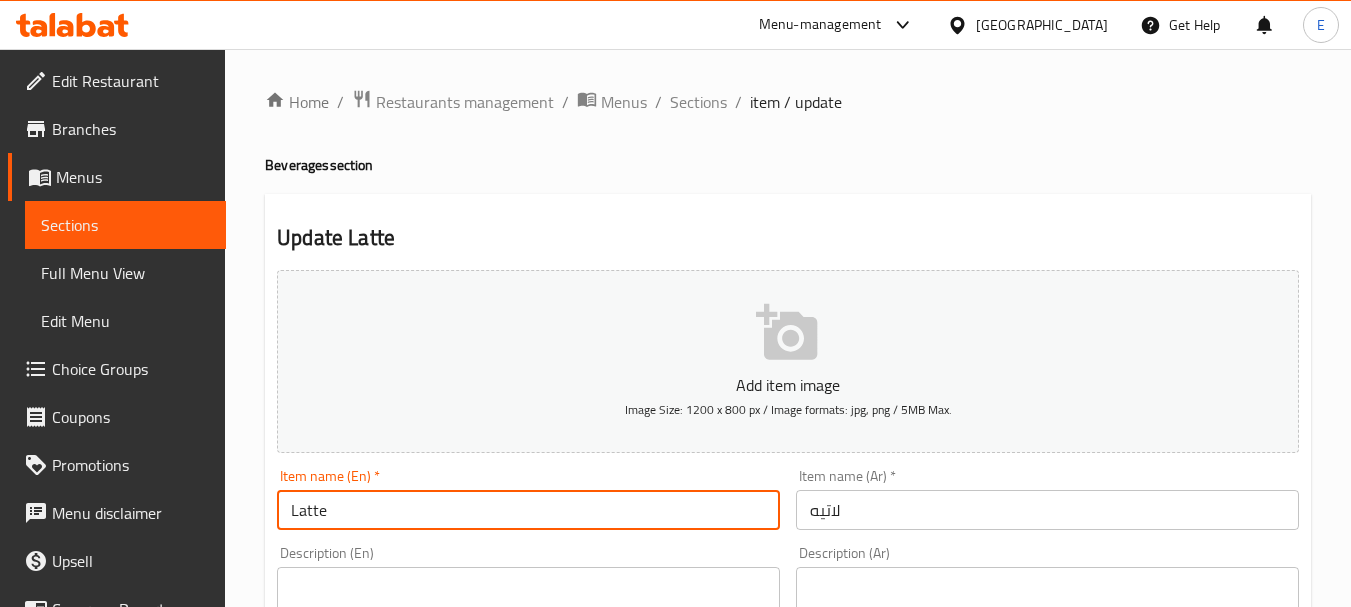 click on "Latte" at bounding box center (528, 510) 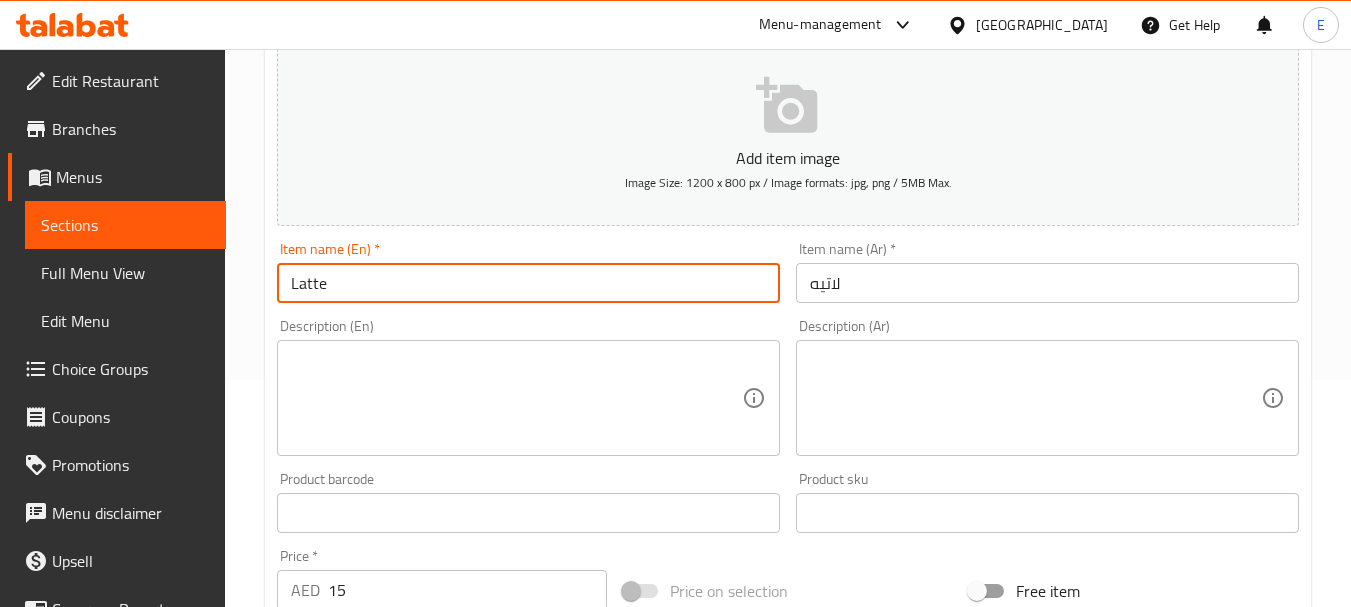 scroll, scrollTop: 241, scrollLeft: 0, axis: vertical 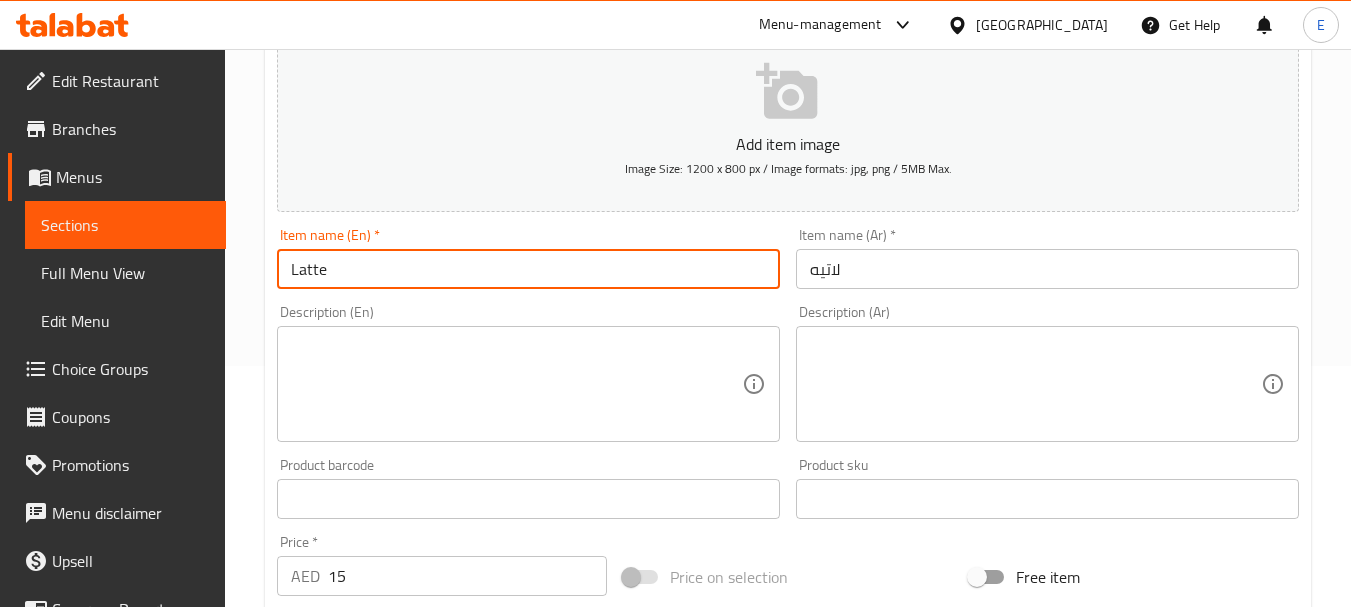 click at bounding box center [516, 384] 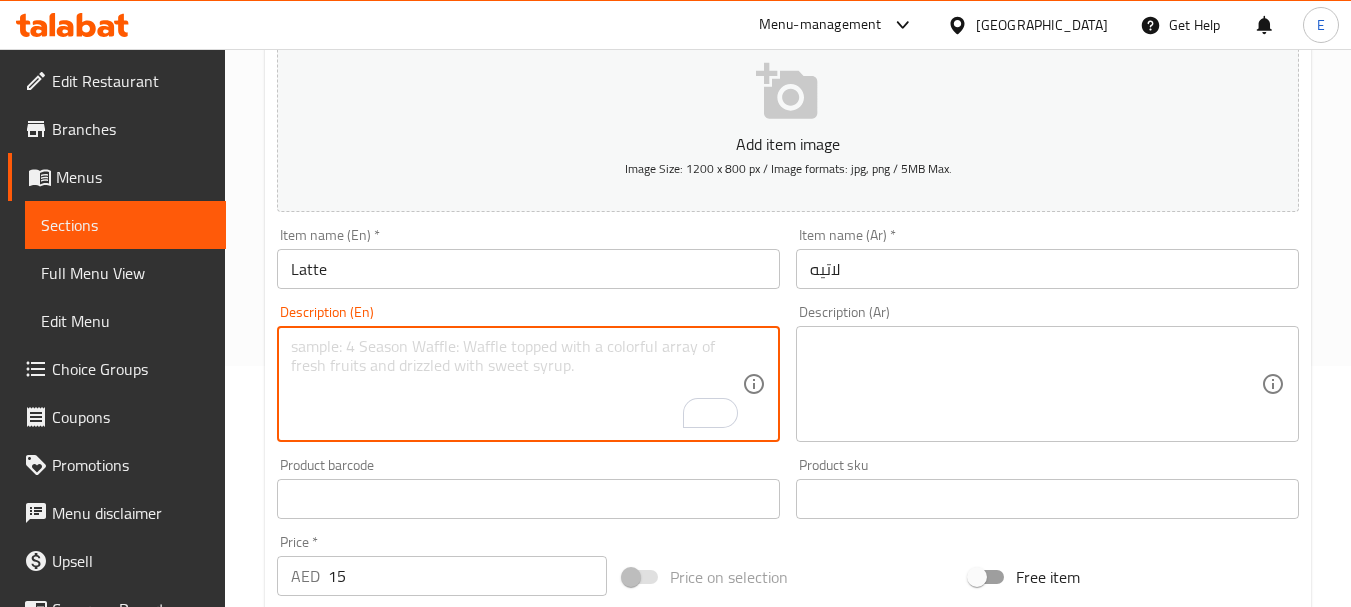 paste on "Classic hot coffee with milk." 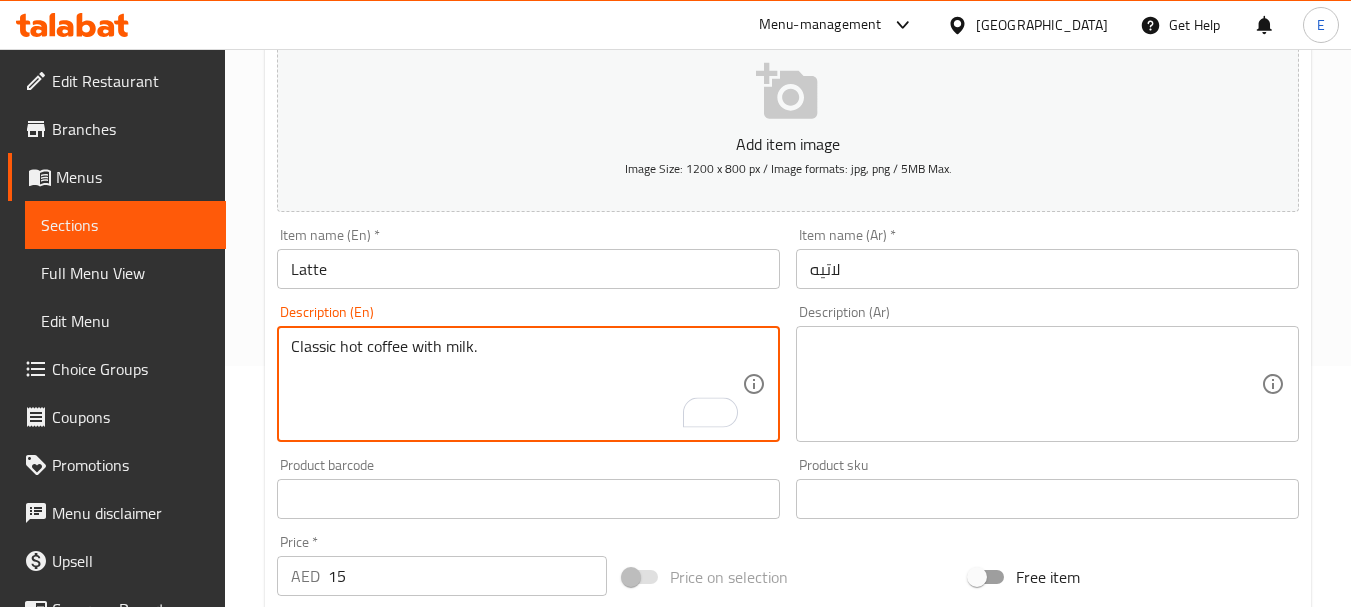 type on "Classic hot coffee with milk." 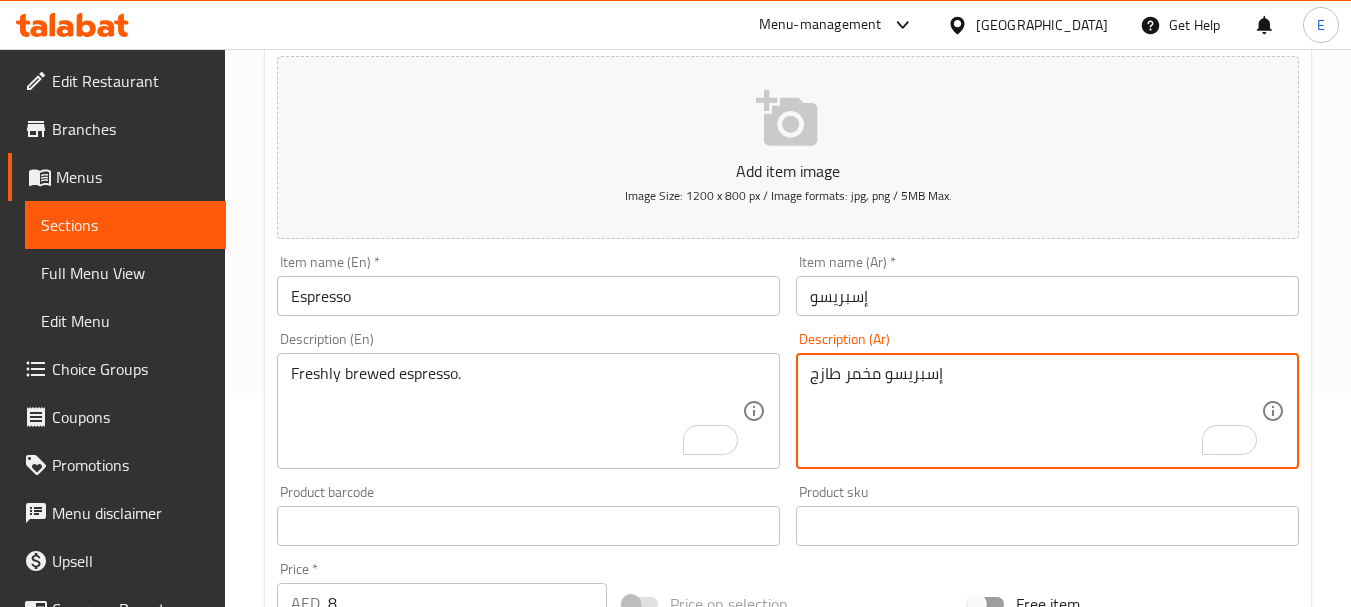 scroll, scrollTop: 806, scrollLeft: 0, axis: vertical 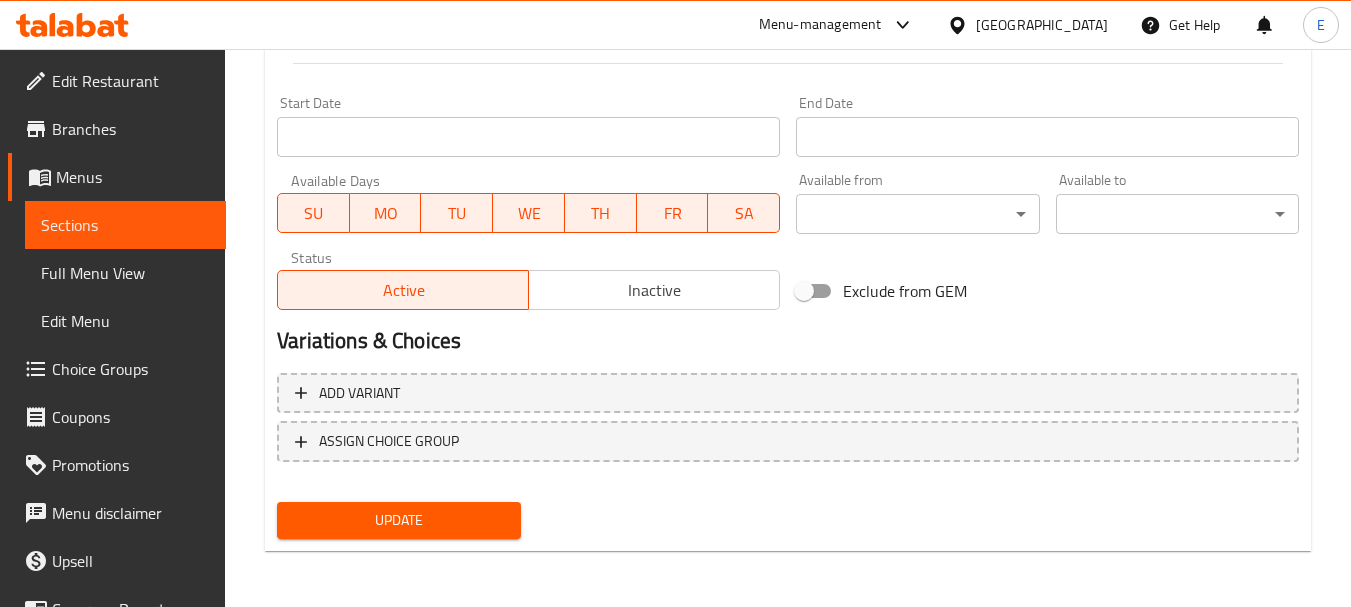 type on "إسبريسو مخمر طازج" 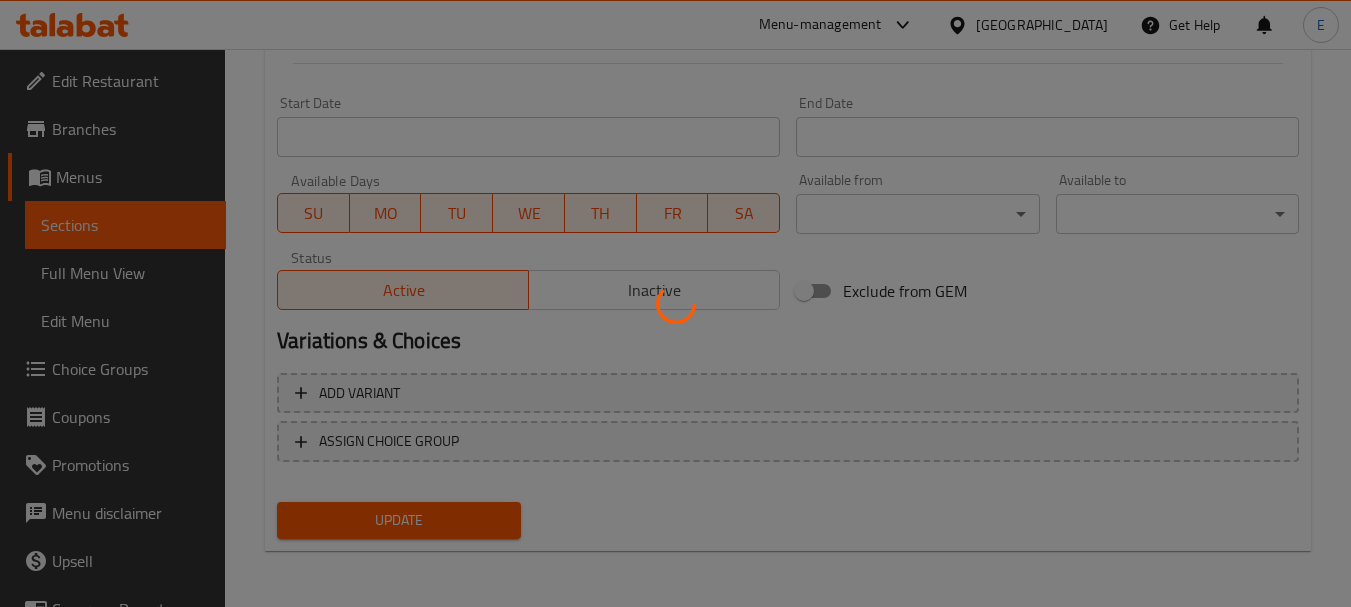 click at bounding box center [675, 303] 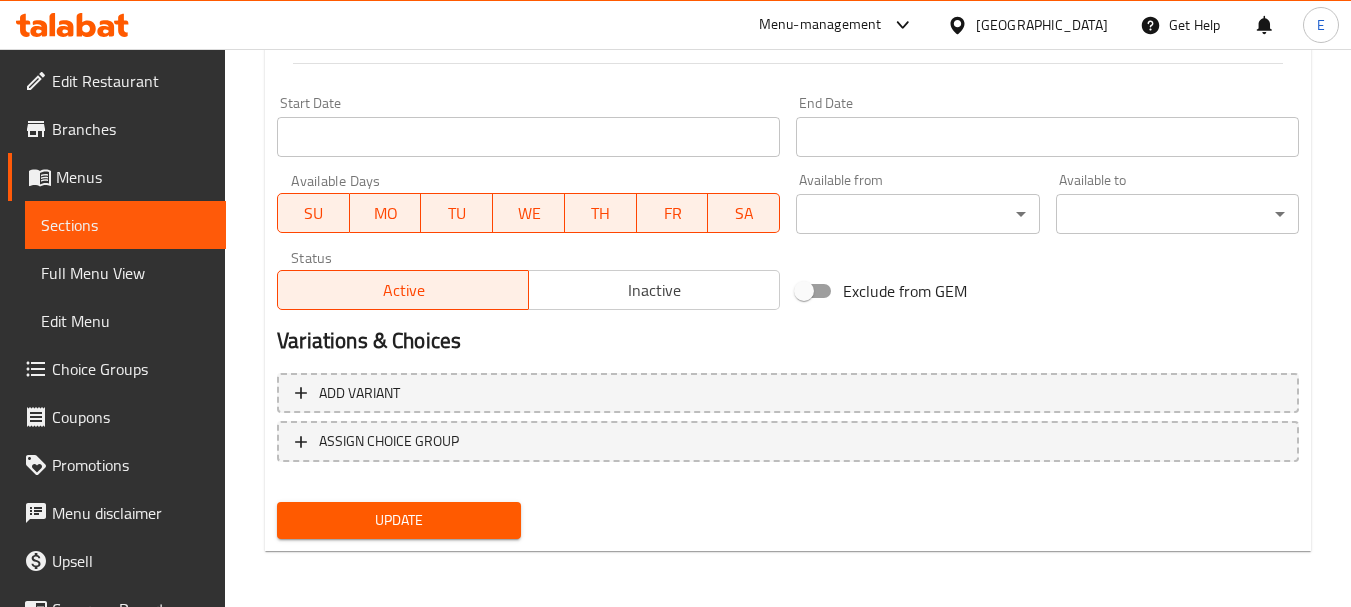 scroll, scrollTop: 0, scrollLeft: 0, axis: both 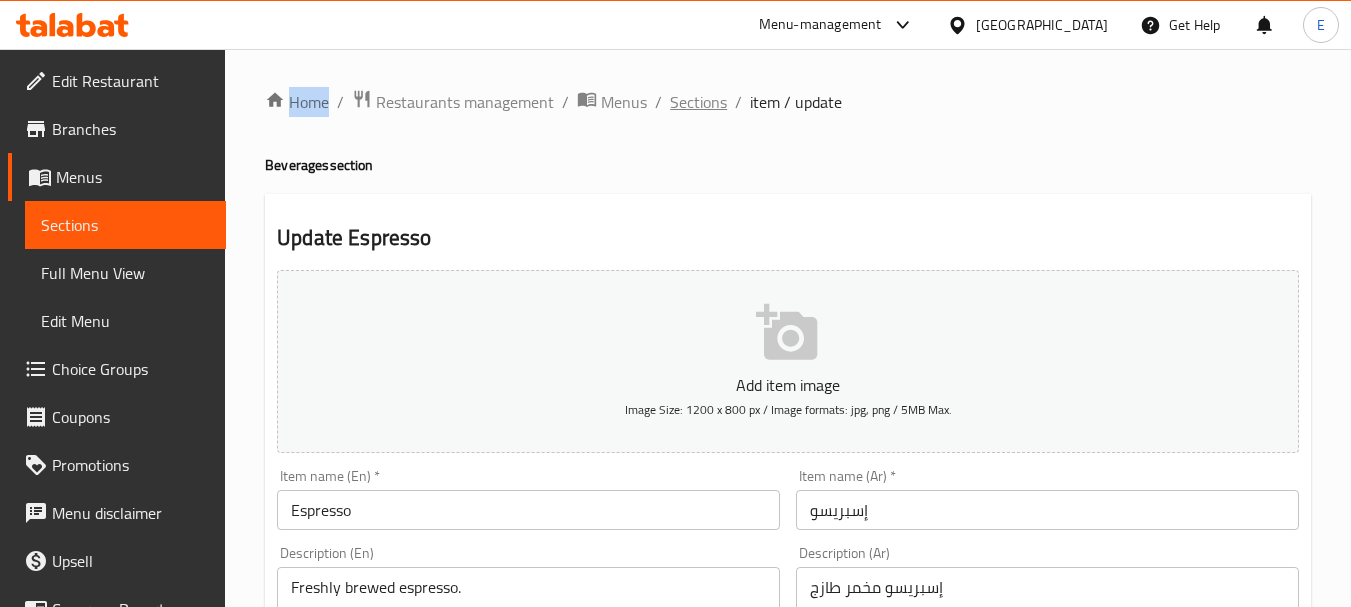 click on "Sections" at bounding box center [698, 102] 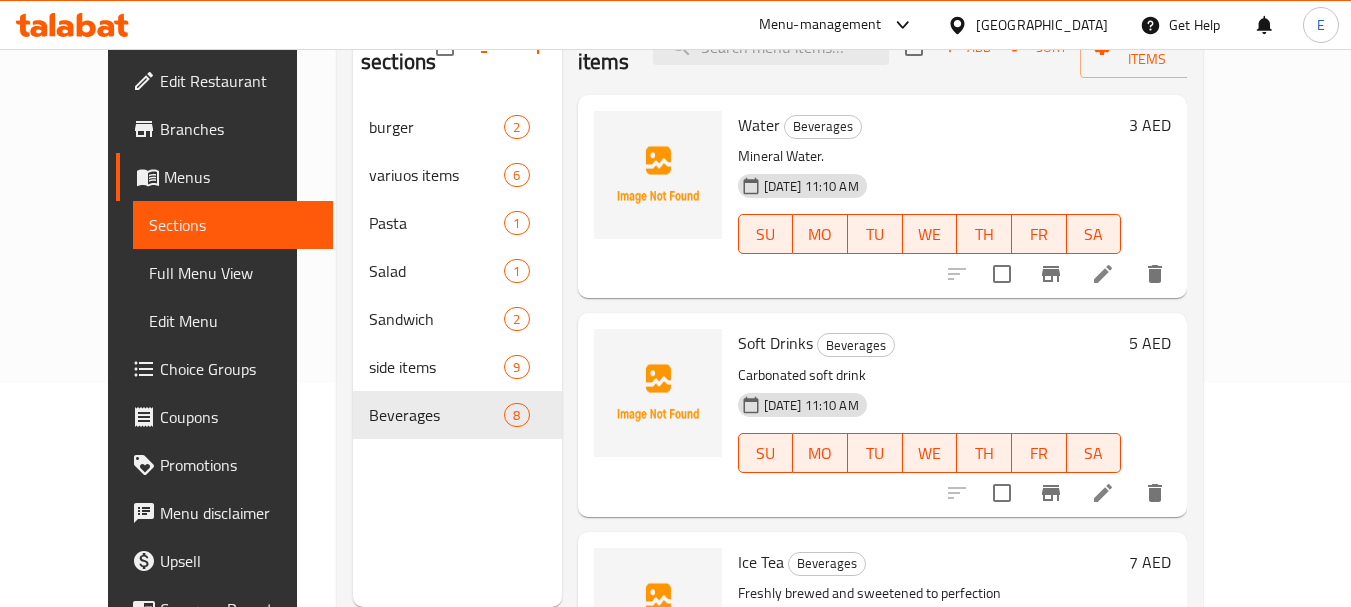 scroll, scrollTop: 222, scrollLeft: 0, axis: vertical 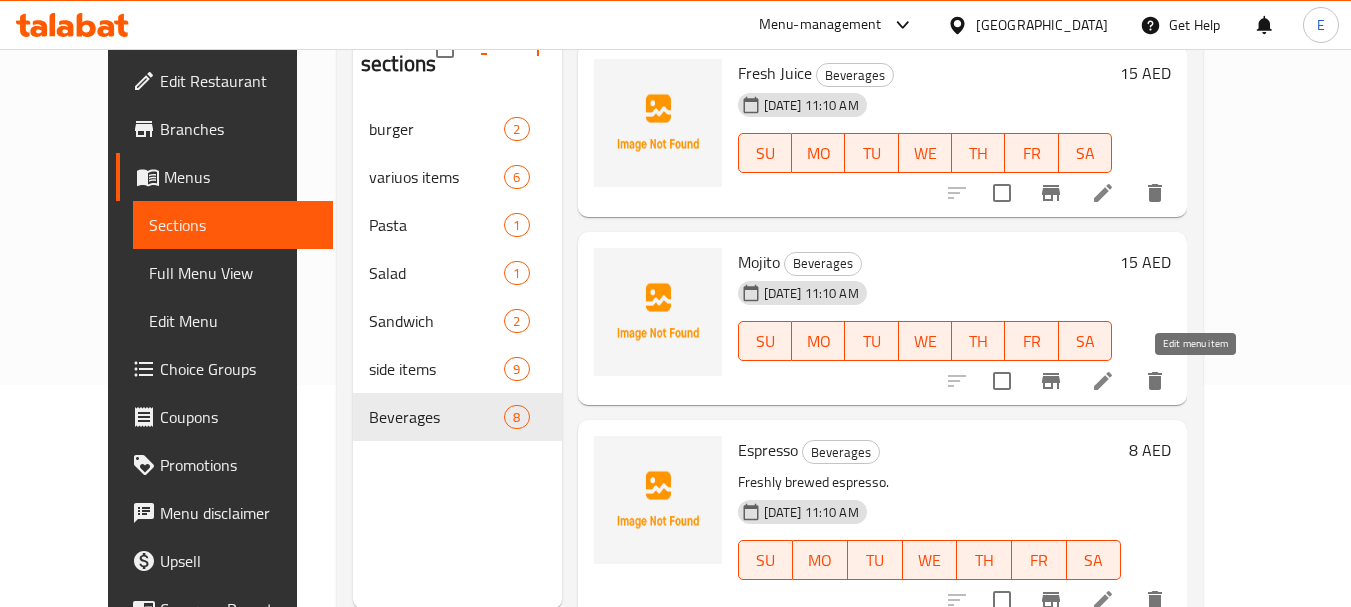 click 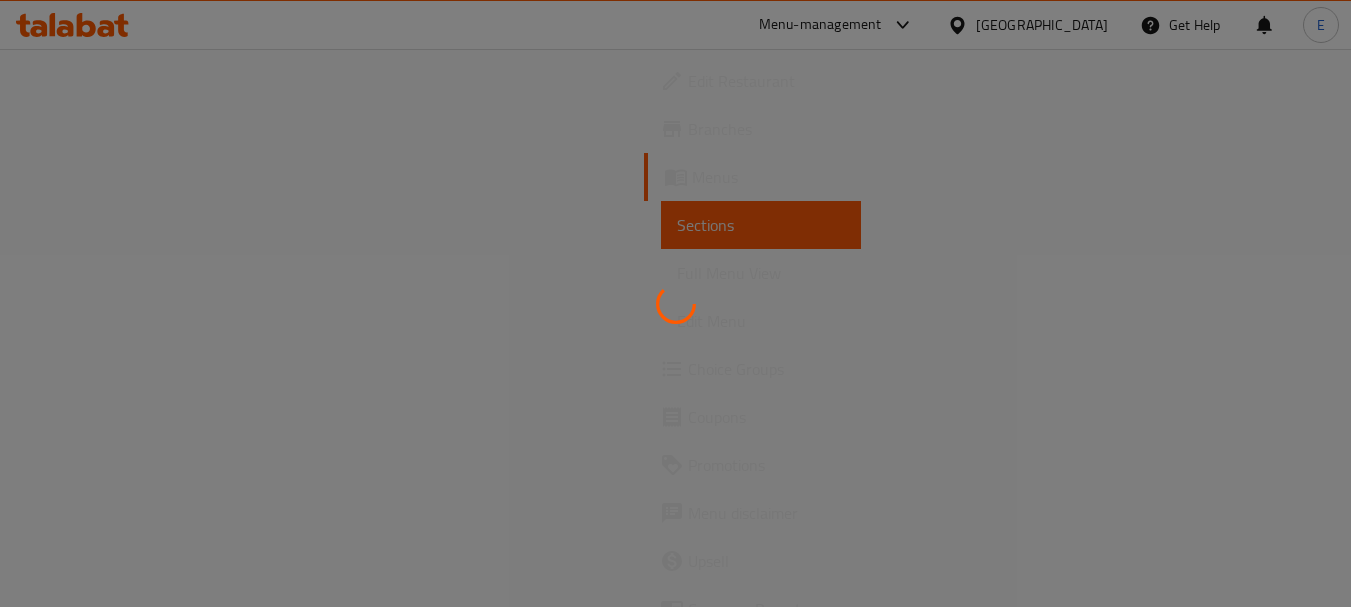 scroll, scrollTop: 0, scrollLeft: 0, axis: both 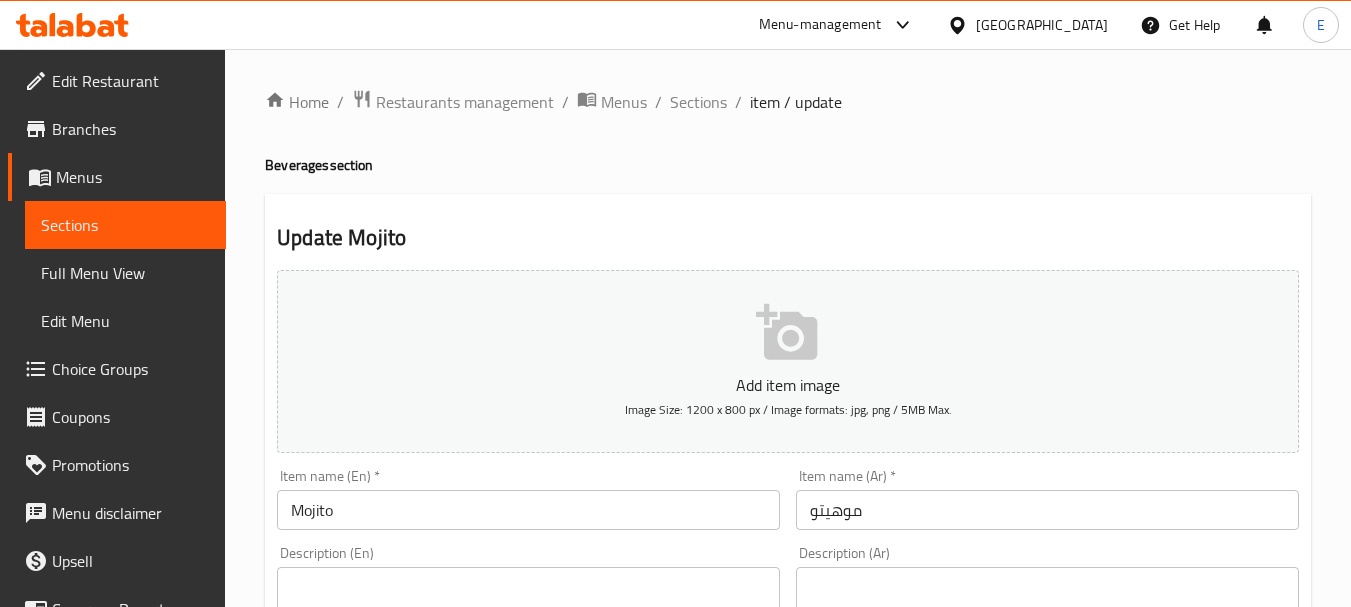click on "Mojito" at bounding box center (528, 510) 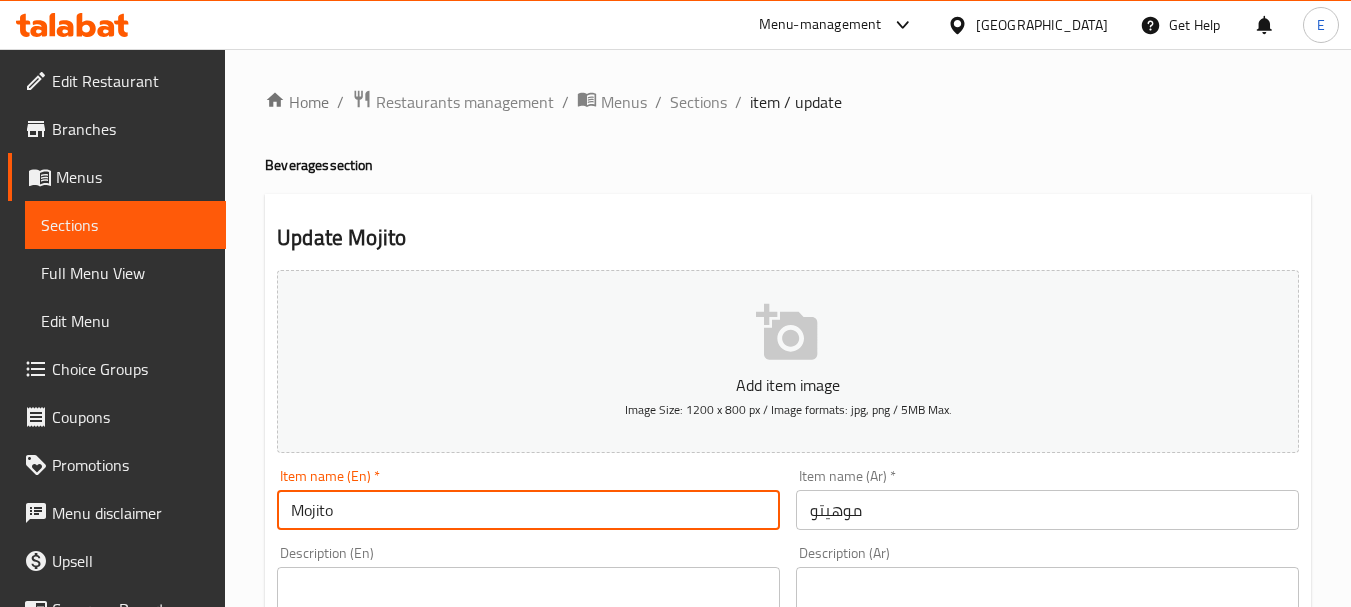 click on "Mojito" at bounding box center (528, 510) 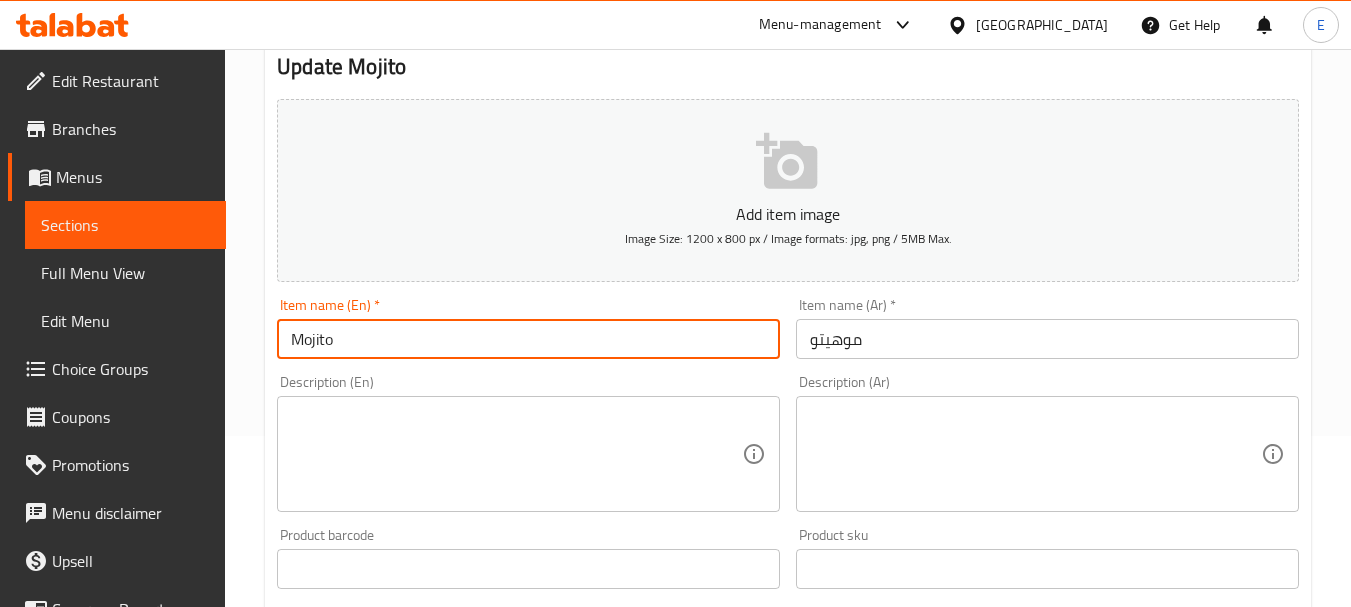 scroll, scrollTop: 289, scrollLeft: 0, axis: vertical 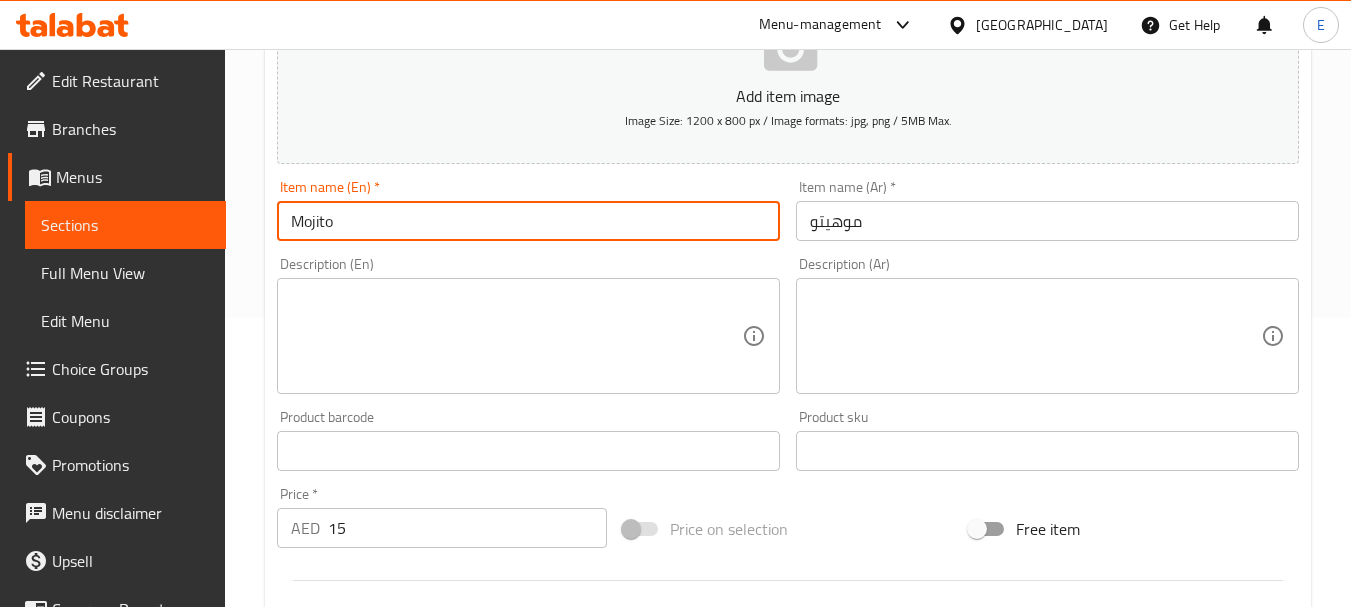 click at bounding box center [516, 336] 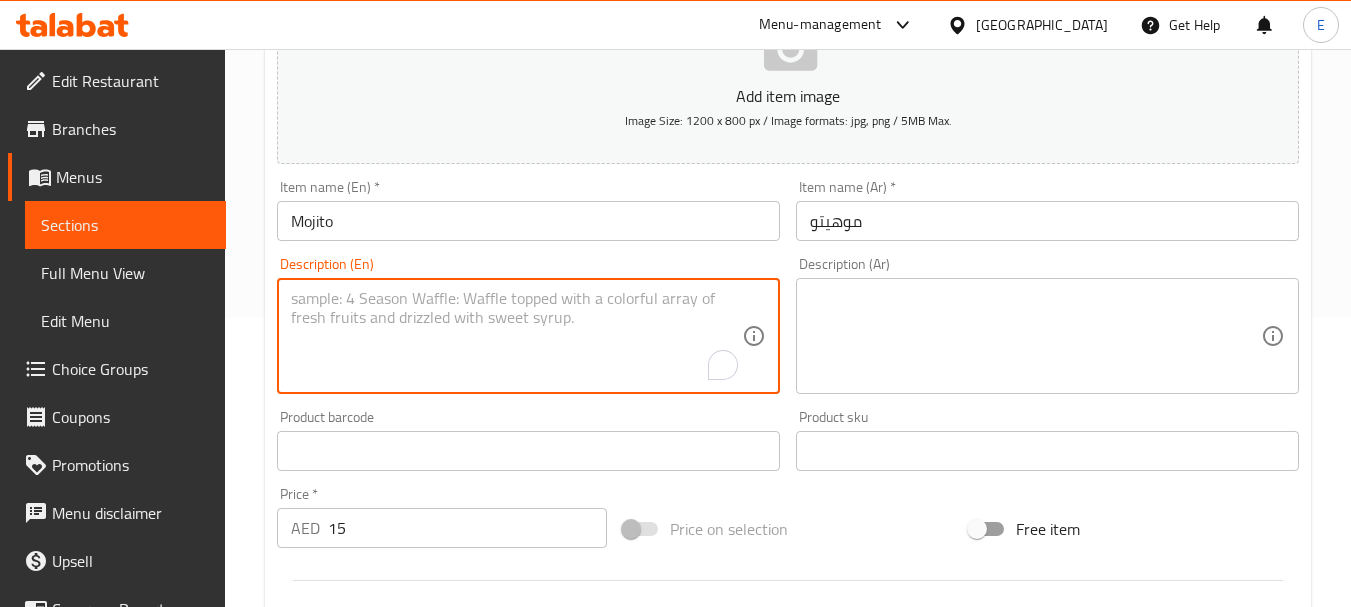 paste on "Made with lime, mint and splash soda water" 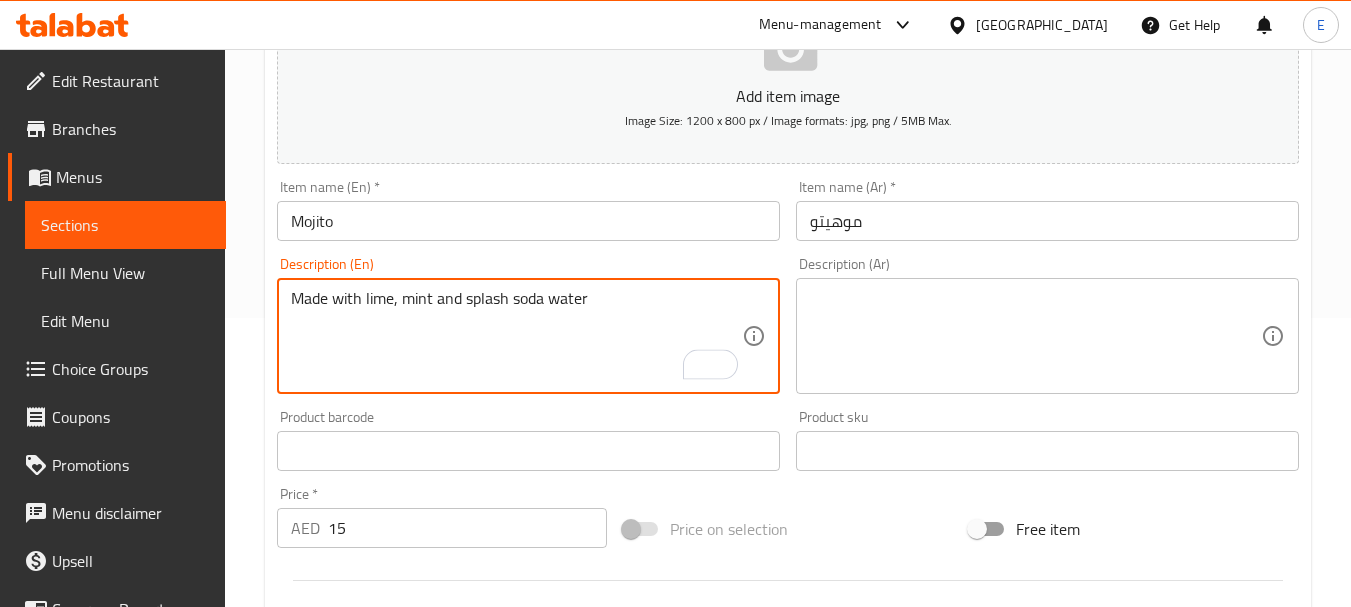 click on "Made with lime, mint and splash soda water" at bounding box center (516, 336) 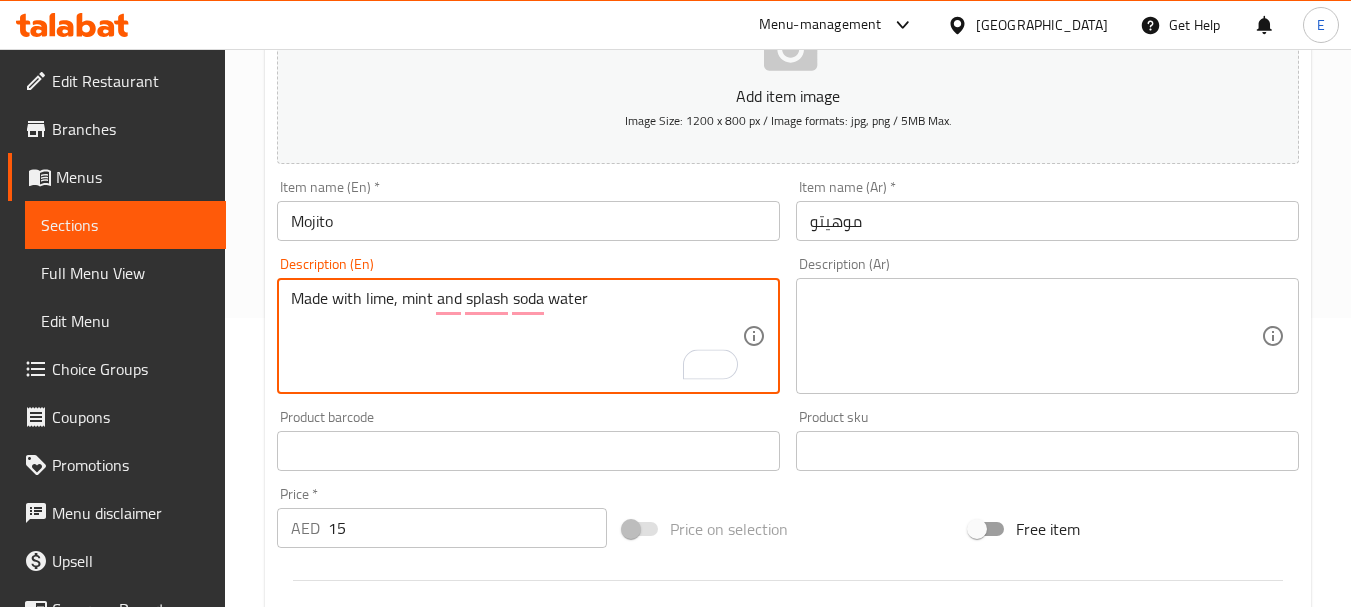 click on "Made with lime, mint and splash soda water" at bounding box center [516, 336] 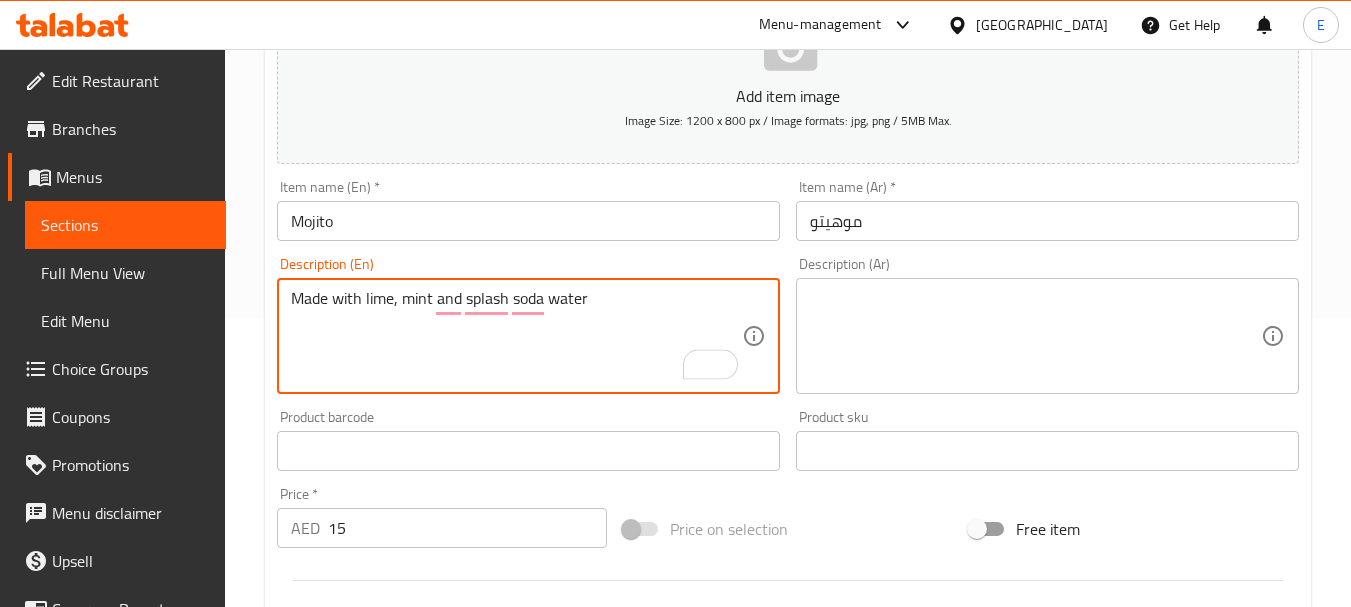 type on "Made with lime, mint and splash soda water" 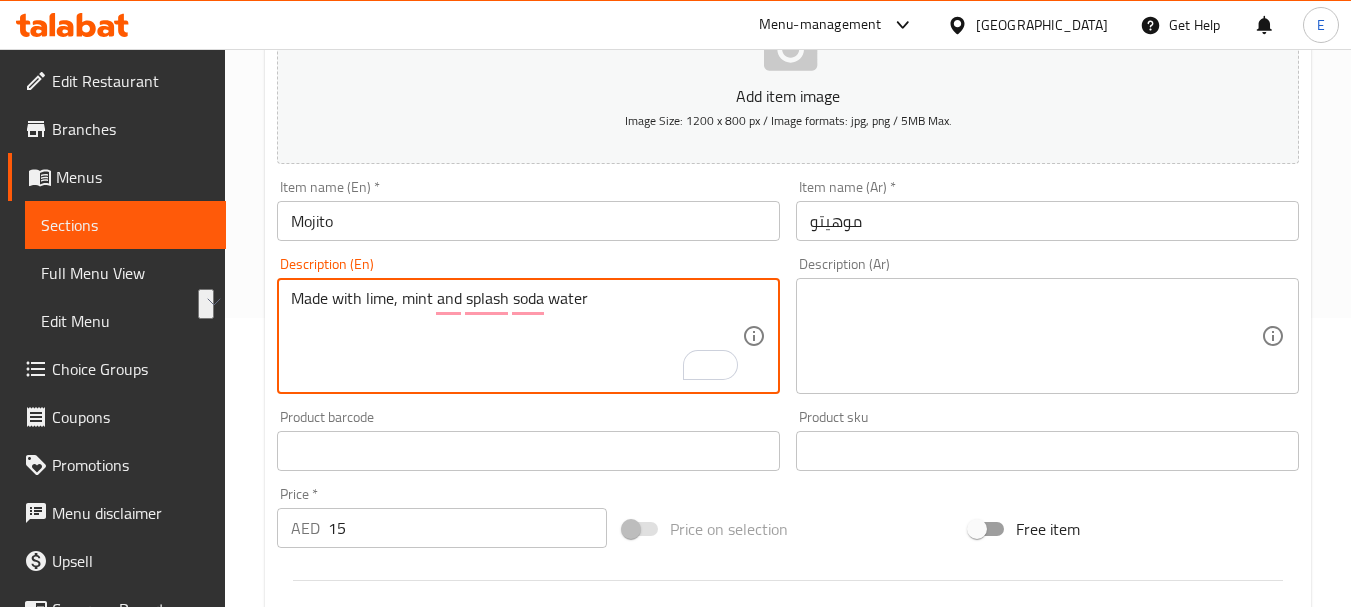 click at bounding box center (1035, 336) 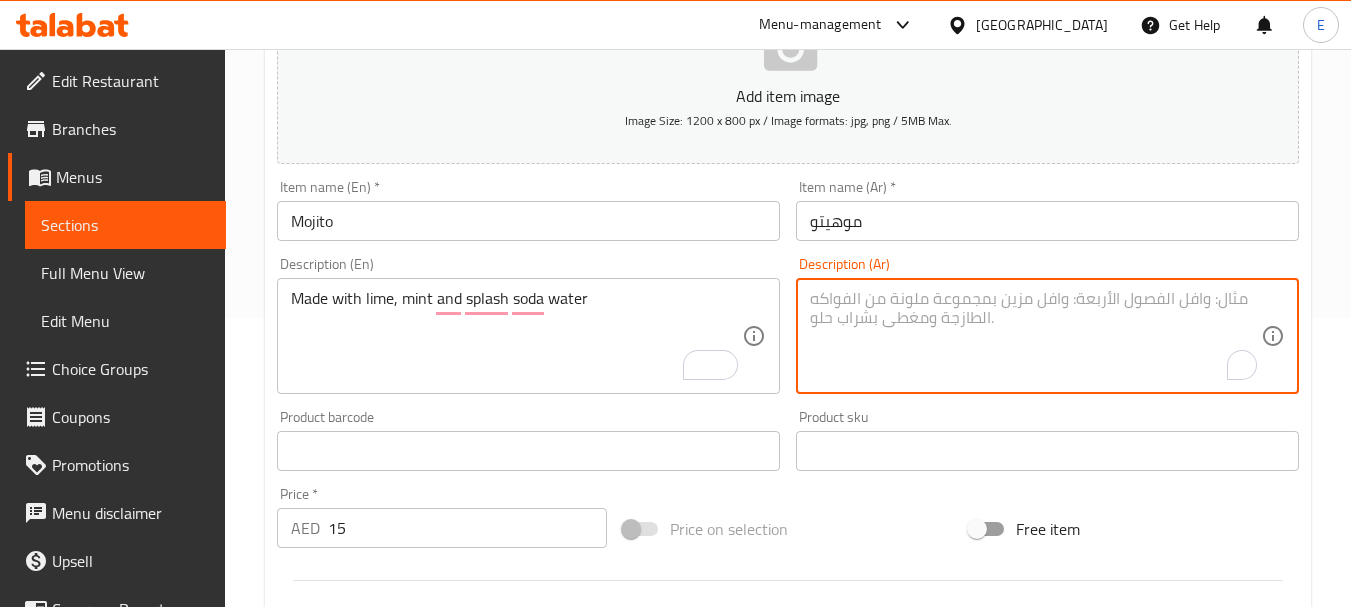 paste on "مصنوع من الليمون والنعناع ومياه الصودا المتناثرة" 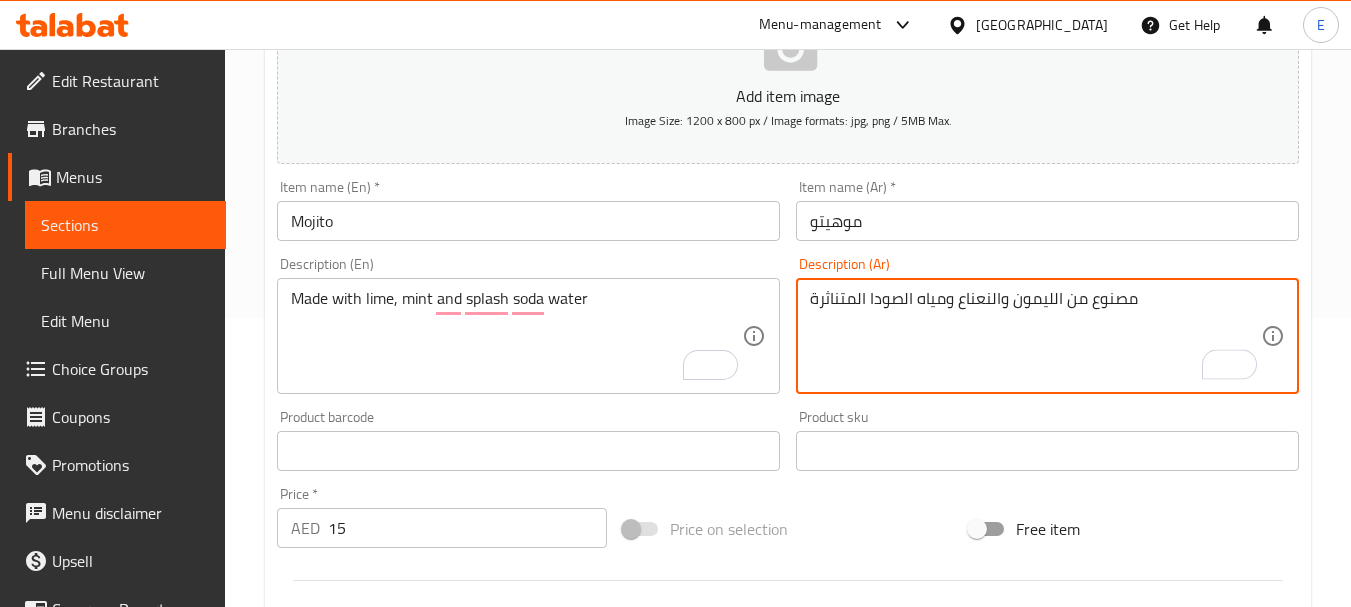 drag, startPoint x: 1010, startPoint y: 296, endPoint x: 1053, endPoint y: 304, distance: 43.737854 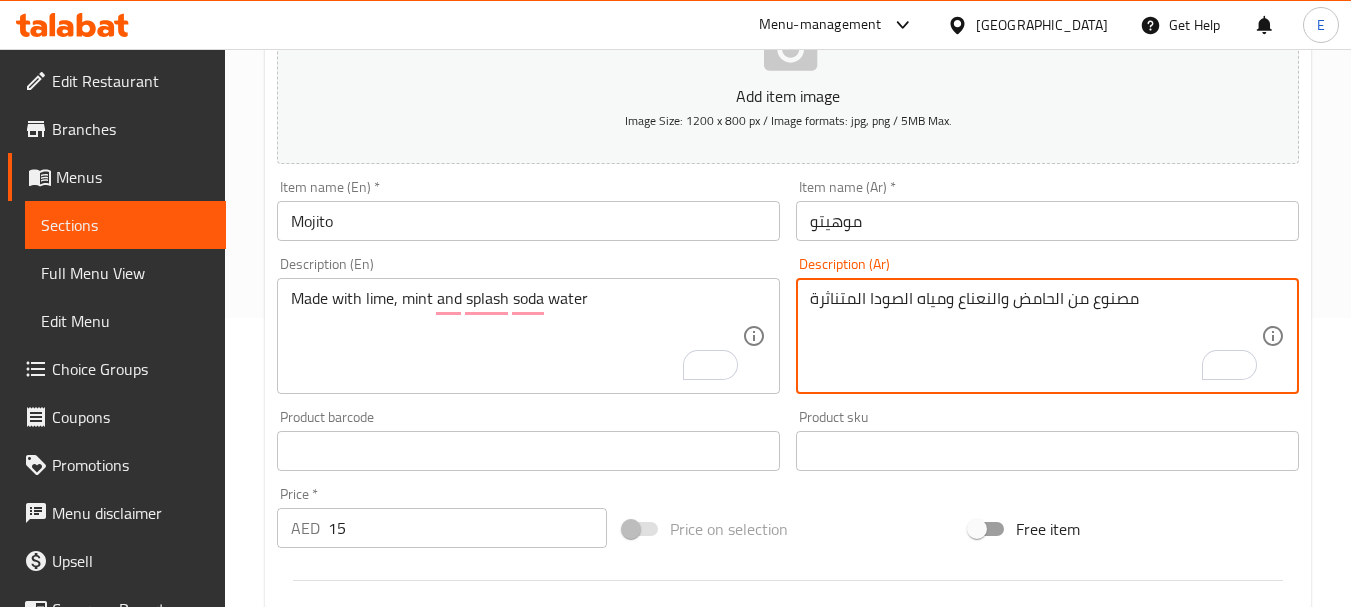 click on "مصنوع من الحامض والنعناع ومياه الصودا المتناثرة" at bounding box center [1035, 336] 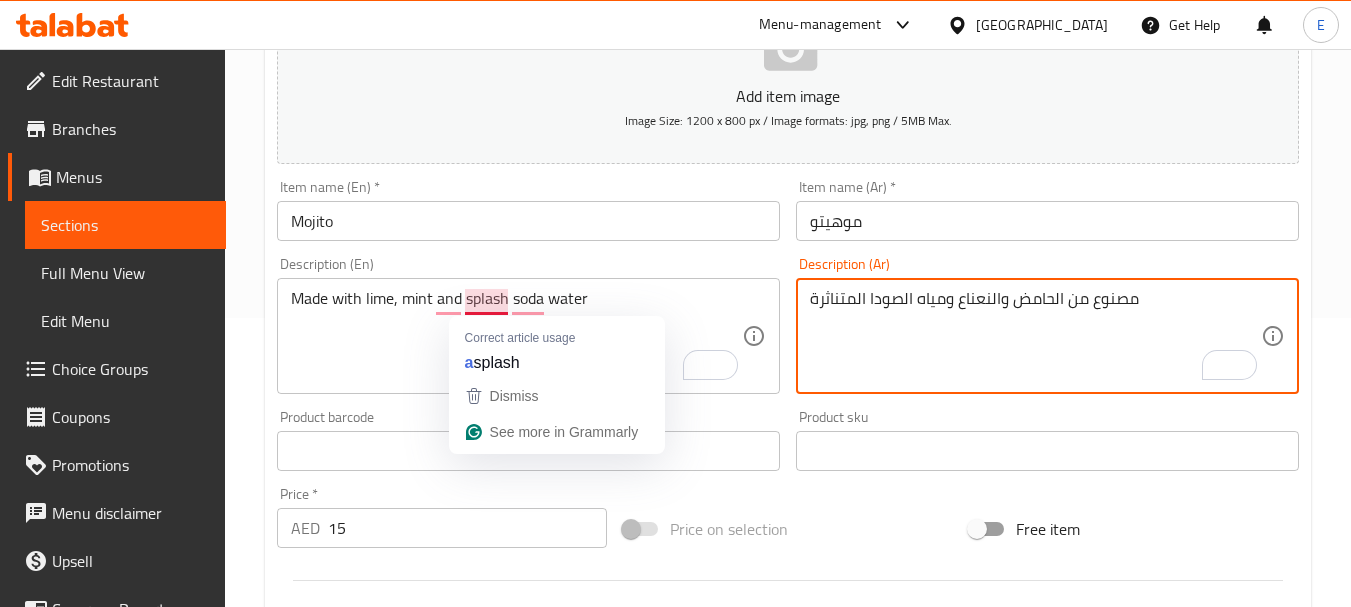 click on "مصنوع من الحامض والنعناع ومياه الصودا المتناثرة" at bounding box center (1035, 336) 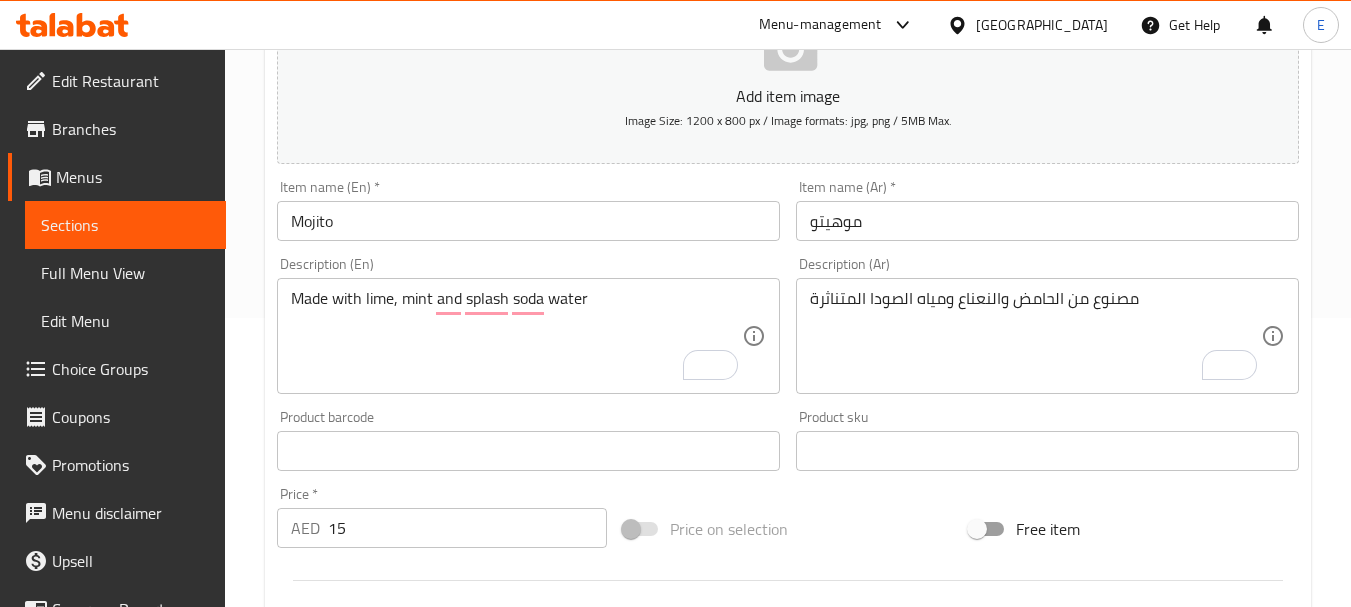 click on "مصنوع من الحامض والنعناع ومياه الصودا المتناثرة" at bounding box center [1035, 336] 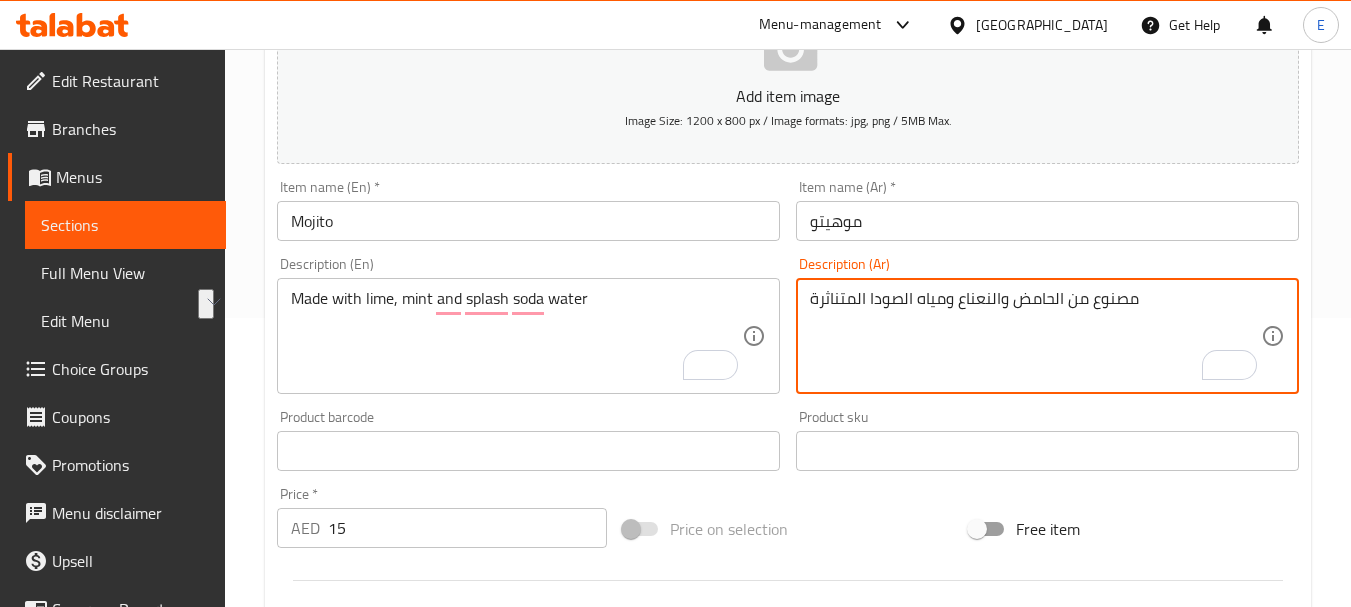 drag, startPoint x: 946, startPoint y: 298, endPoint x: 807, endPoint y: 296, distance: 139.01439 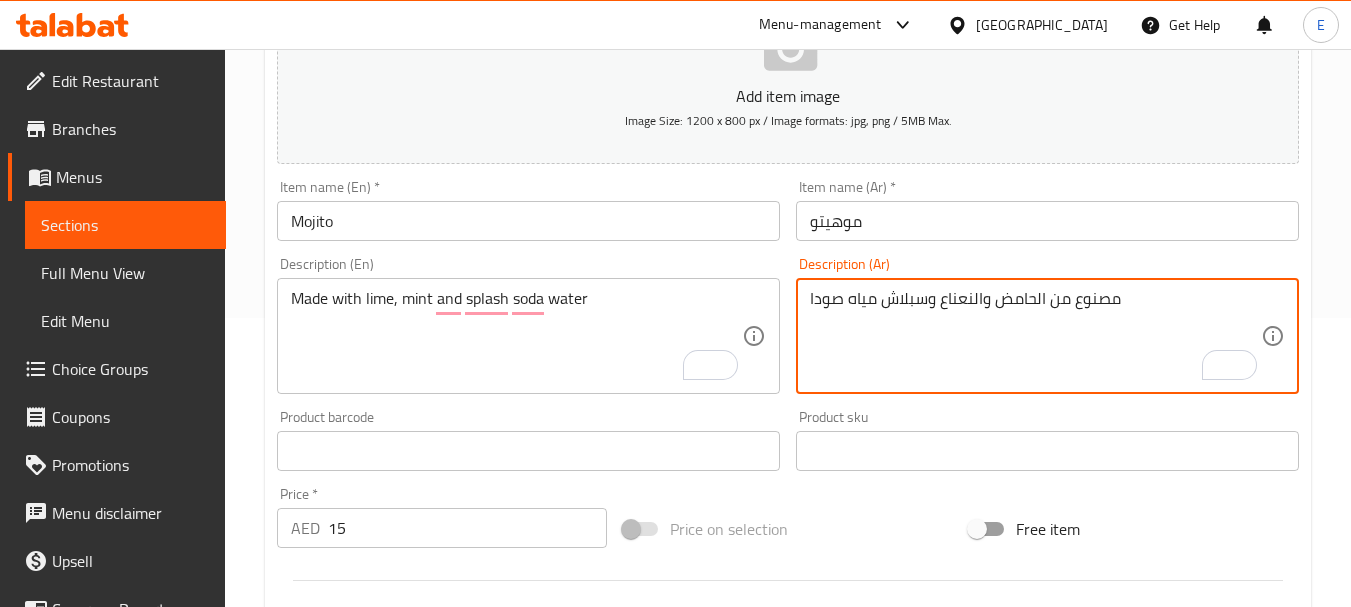 scroll, scrollTop: 806, scrollLeft: 0, axis: vertical 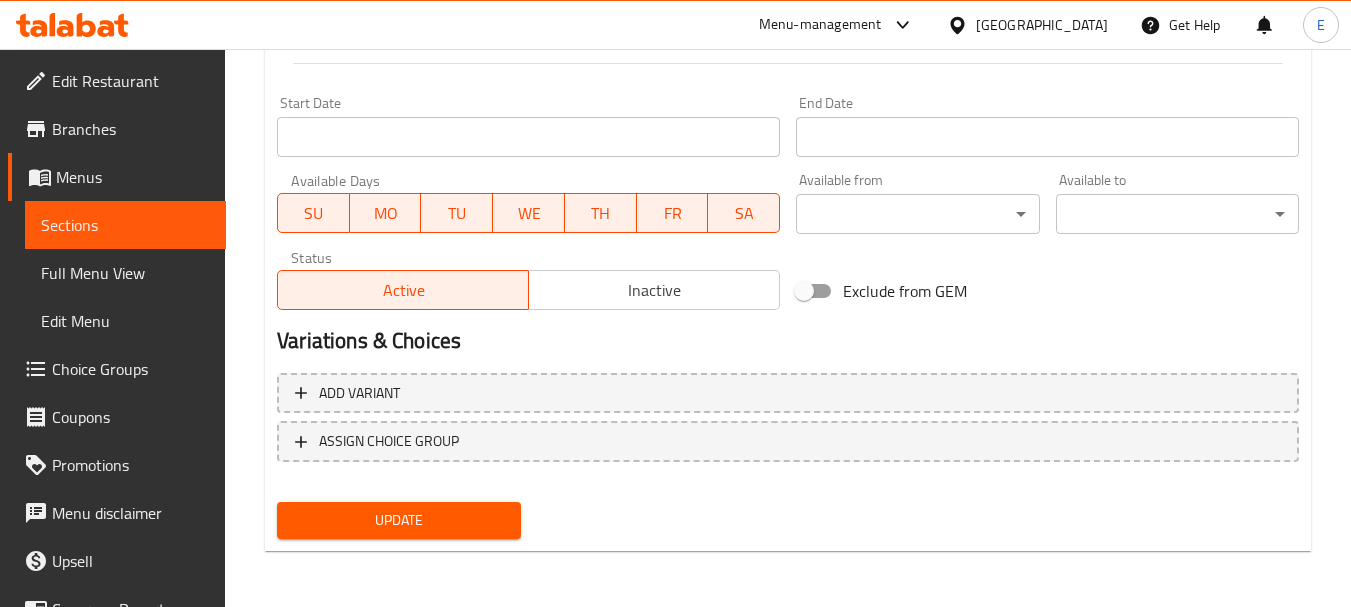 type on "مصنوع من الحامض والنعناع وسبلاش مياه صودا" 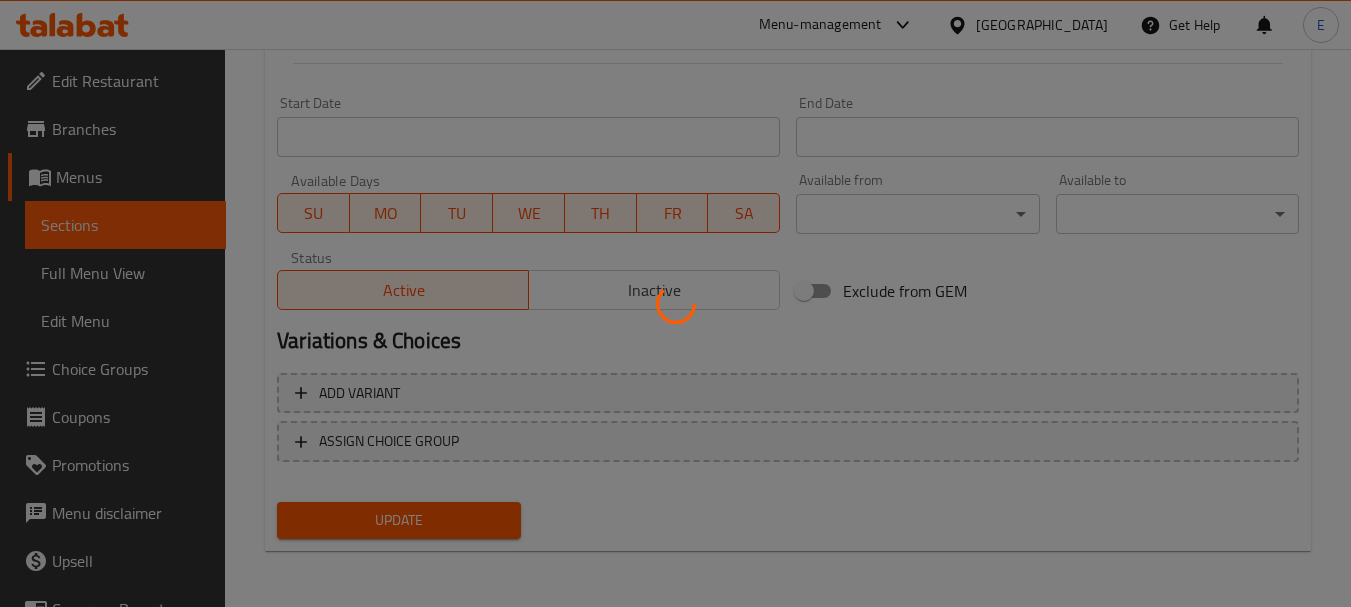 click at bounding box center [675, 303] 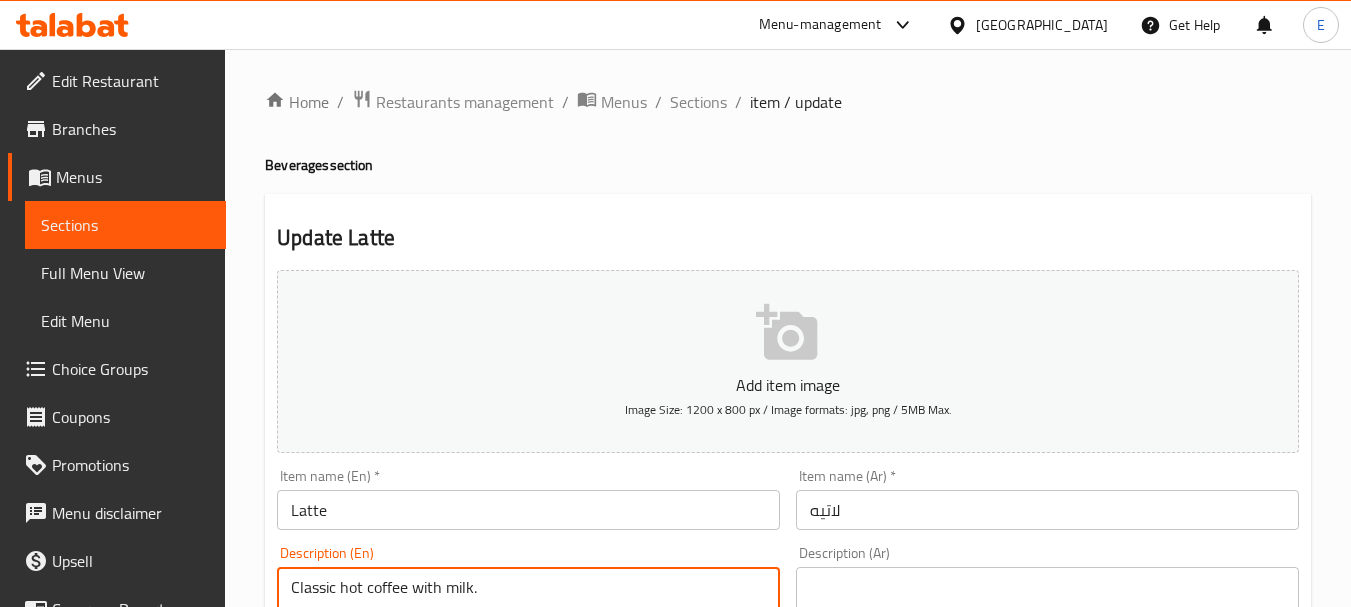 scroll, scrollTop: 241, scrollLeft: 0, axis: vertical 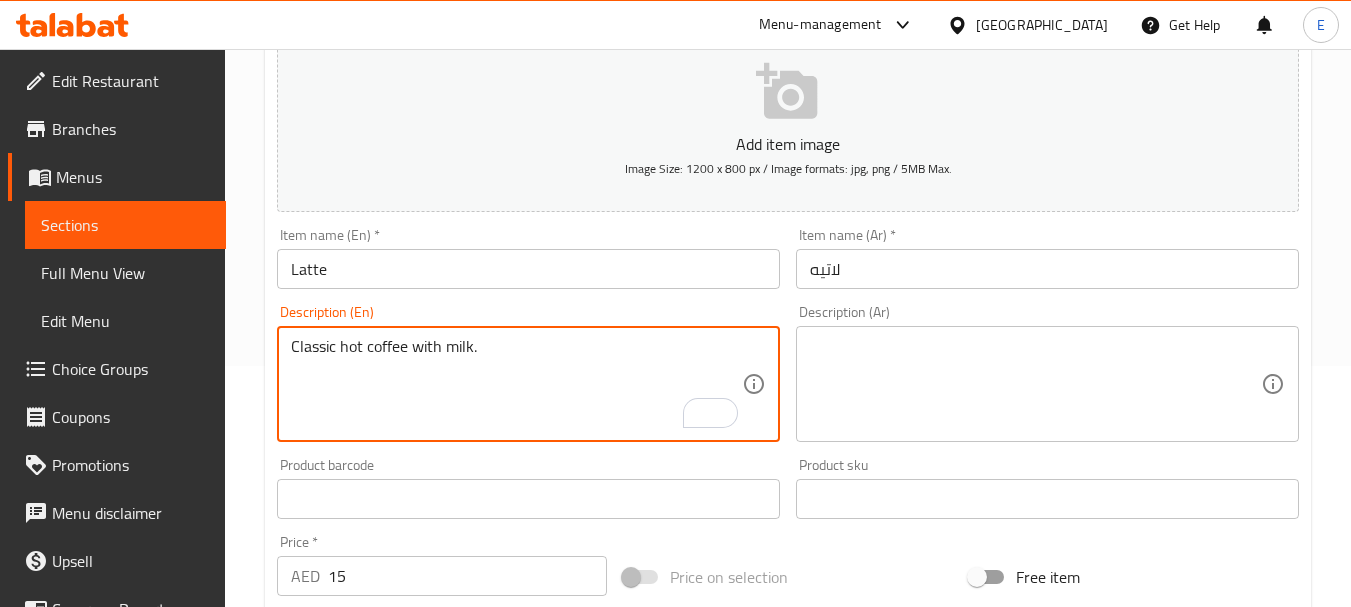 click at bounding box center (1035, 384) 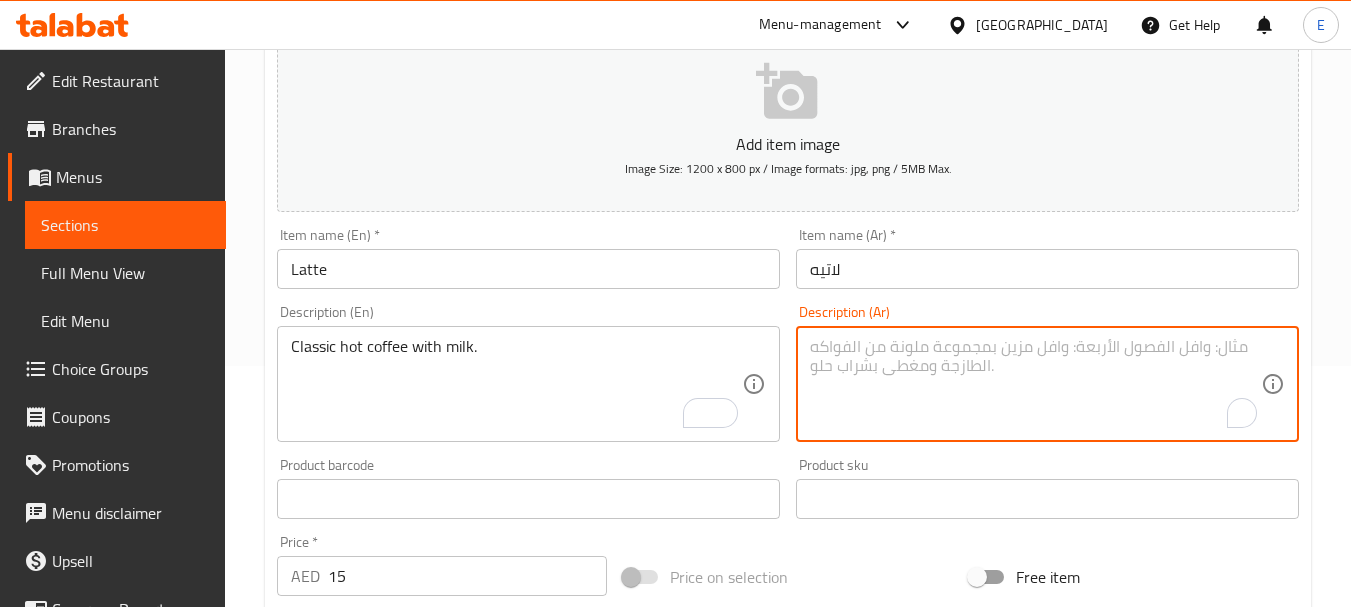 paste on "قهوة كلاسيكية ساخنة مع الحليب." 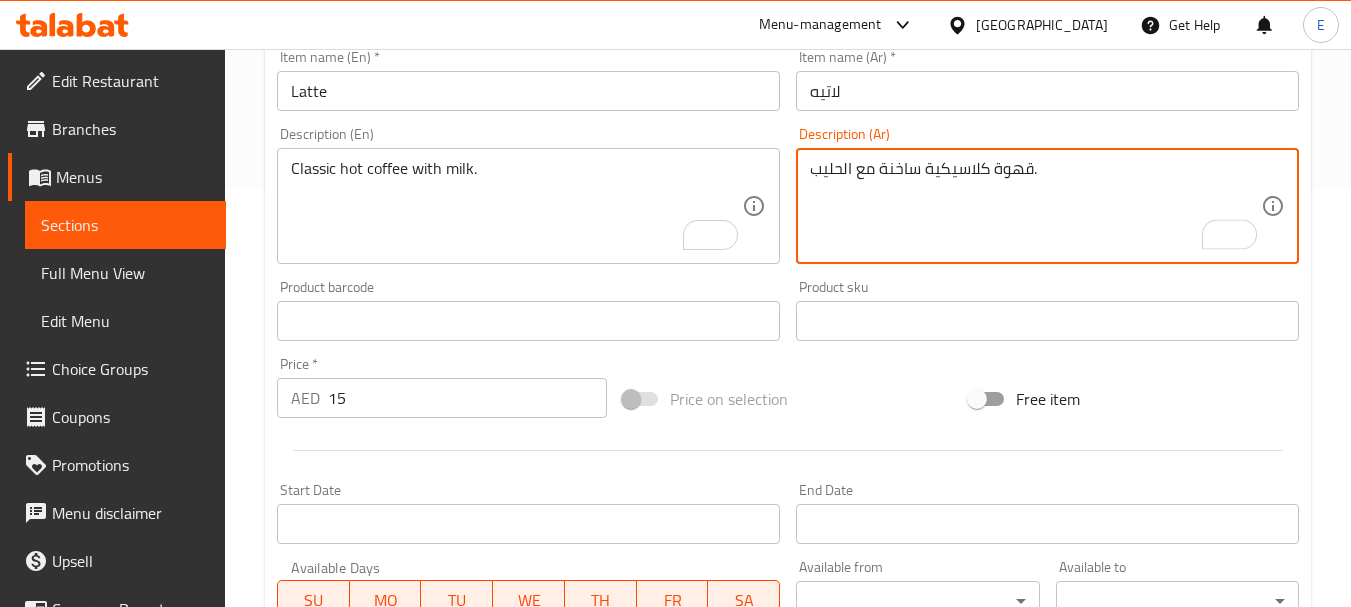 scroll, scrollTop: 806, scrollLeft: 0, axis: vertical 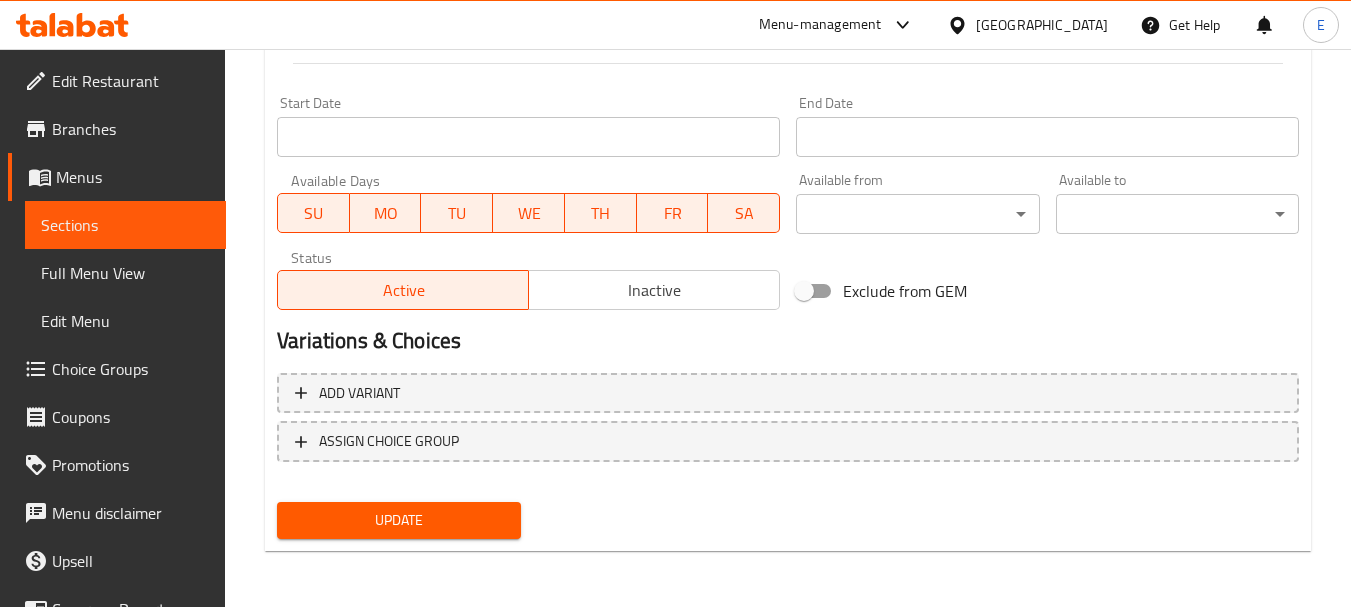 type on "قهوة كلاسيكية ساخنة مع الحليب." 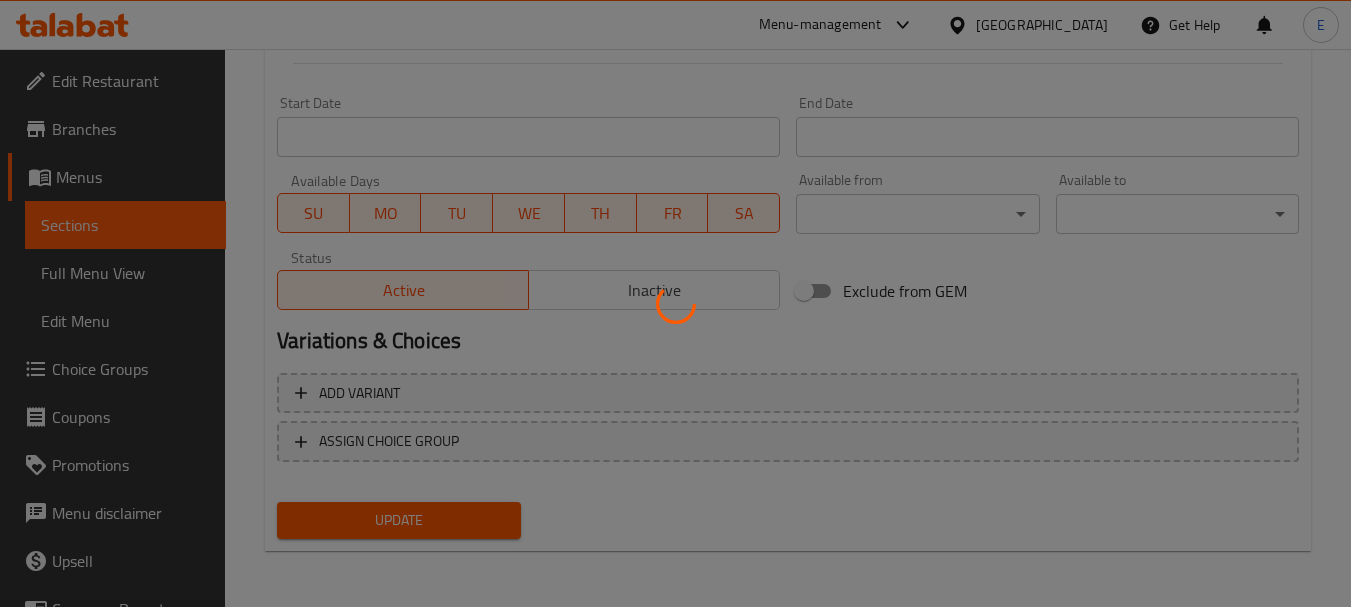 click at bounding box center [675, 303] 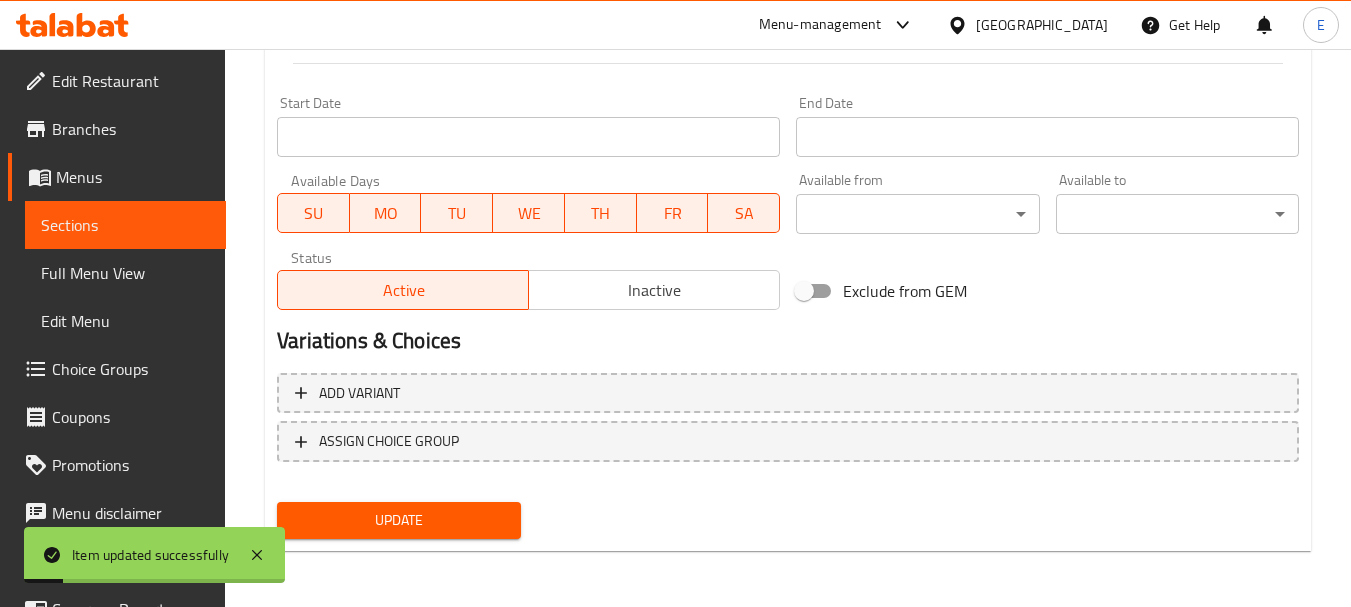scroll, scrollTop: 0, scrollLeft: 0, axis: both 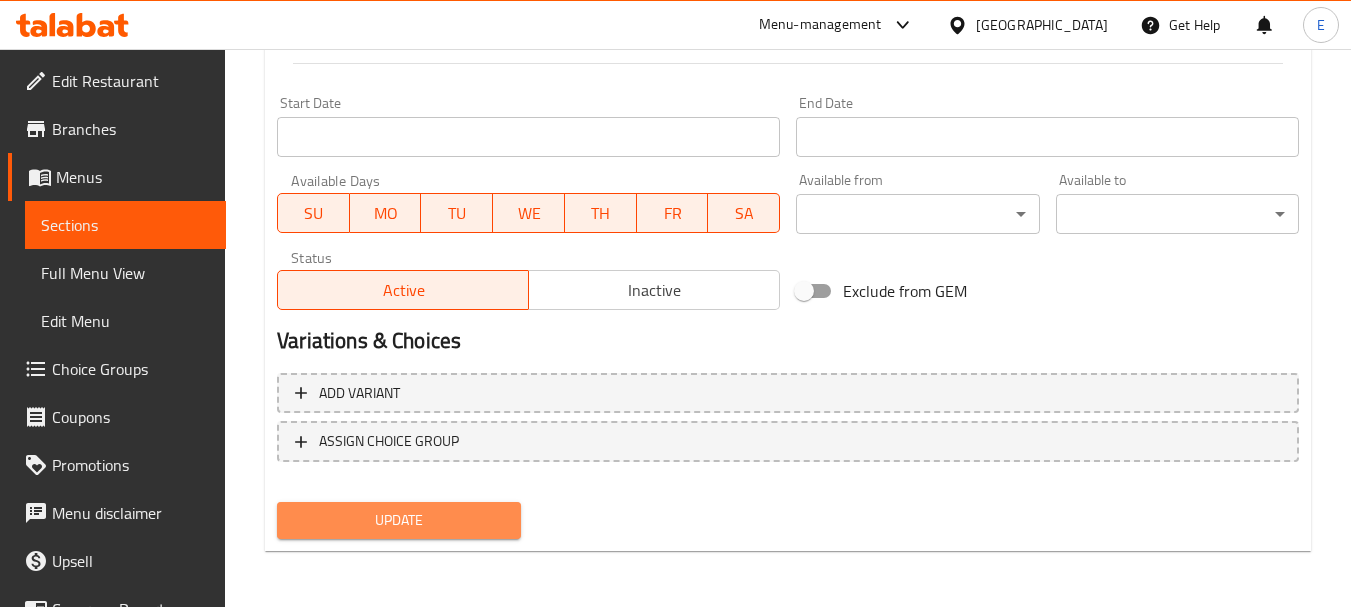click on "Update" at bounding box center [398, 520] 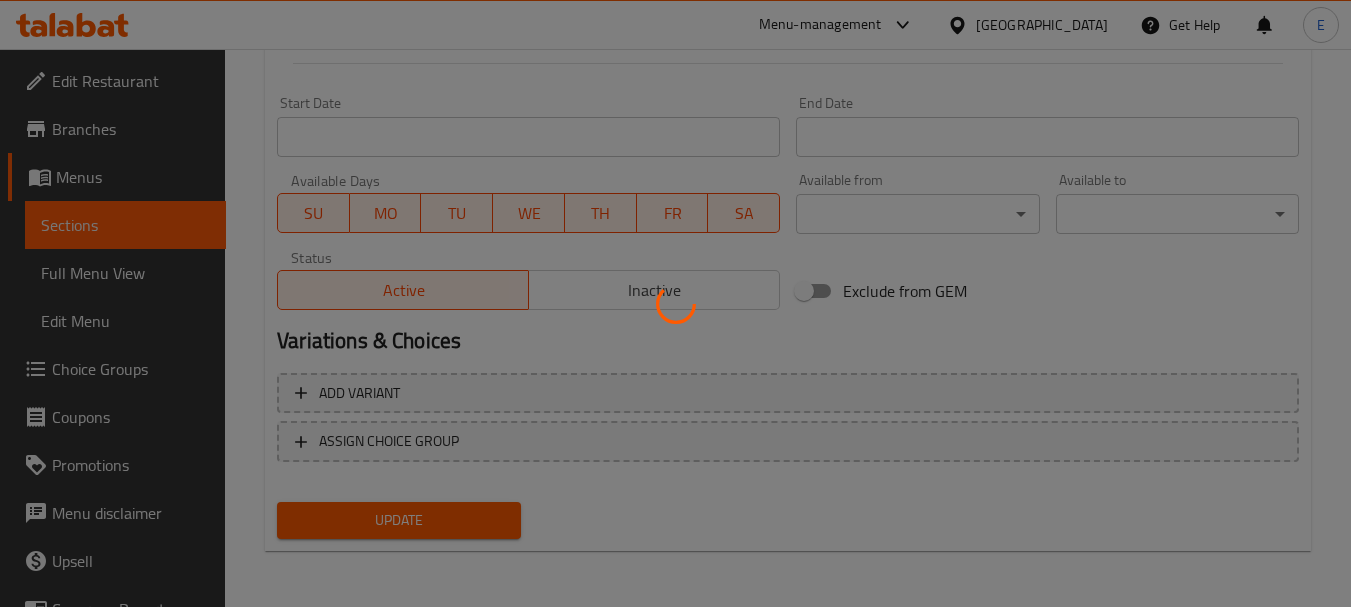 scroll, scrollTop: 0, scrollLeft: 0, axis: both 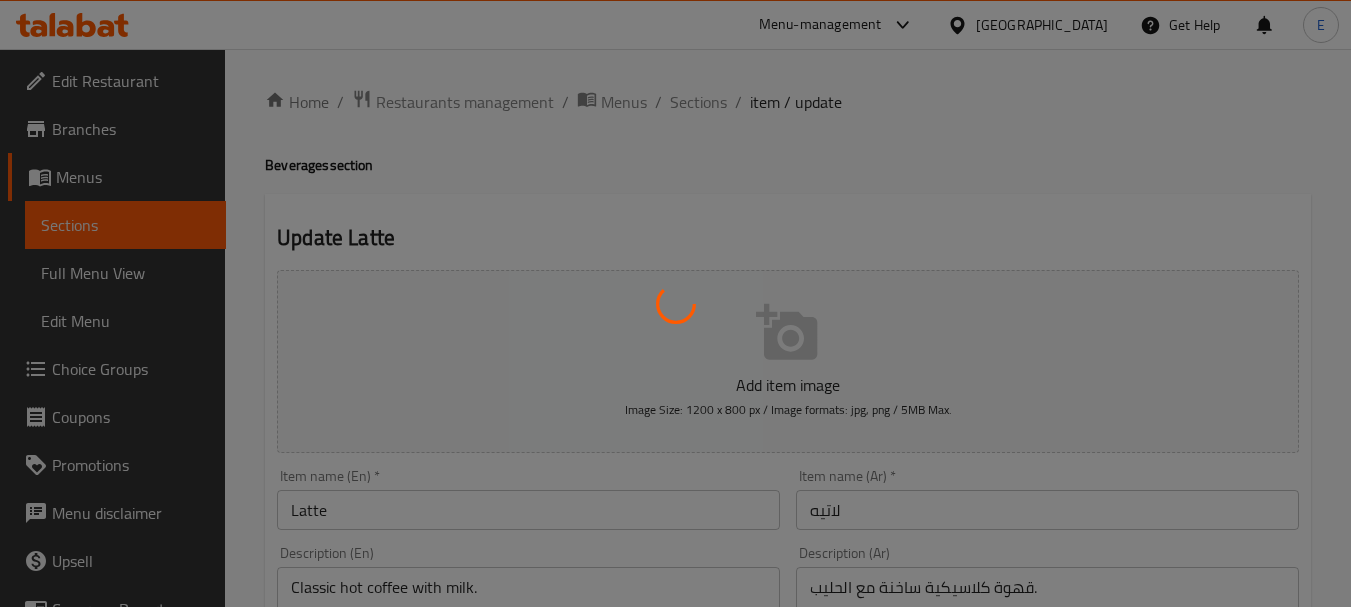 click at bounding box center (675, 303) 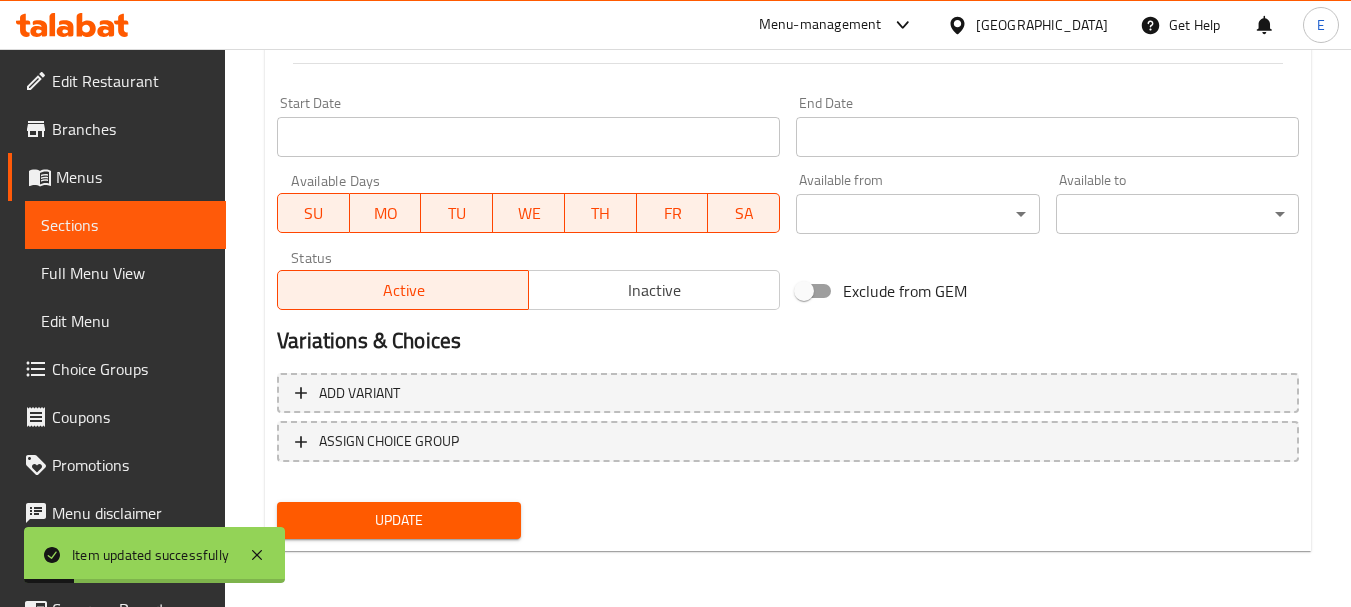 scroll, scrollTop: 0, scrollLeft: 0, axis: both 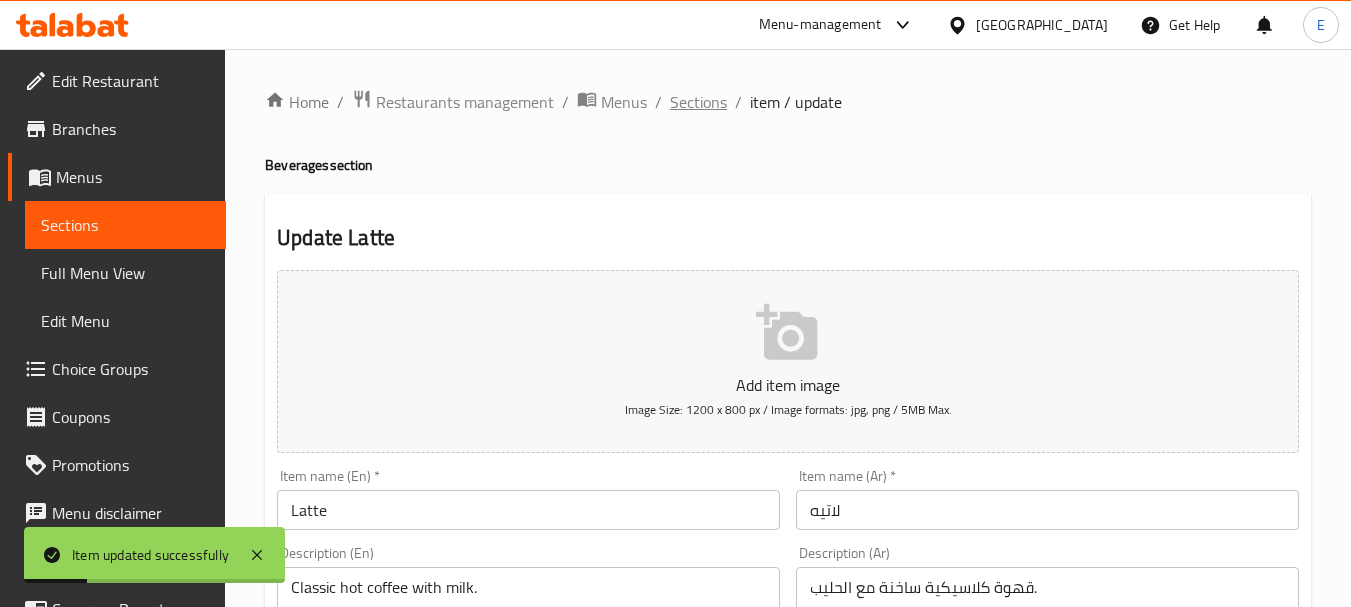click on "Sections" at bounding box center [698, 102] 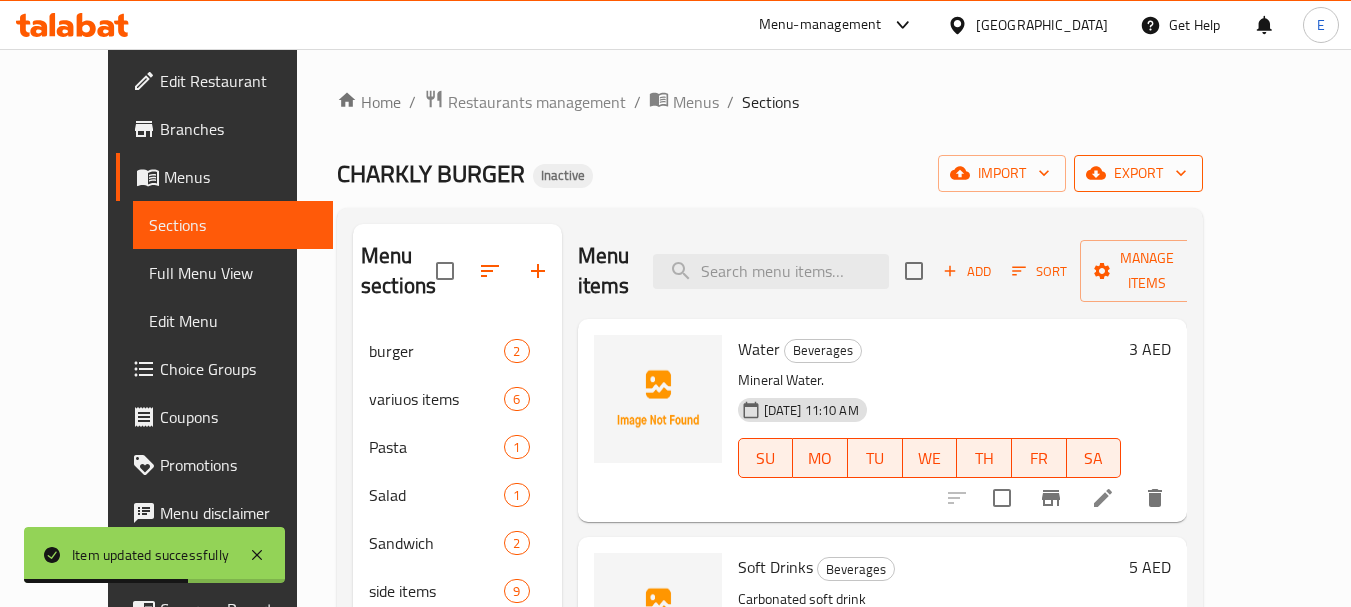 click on "export" at bounding box center (1138, 173) 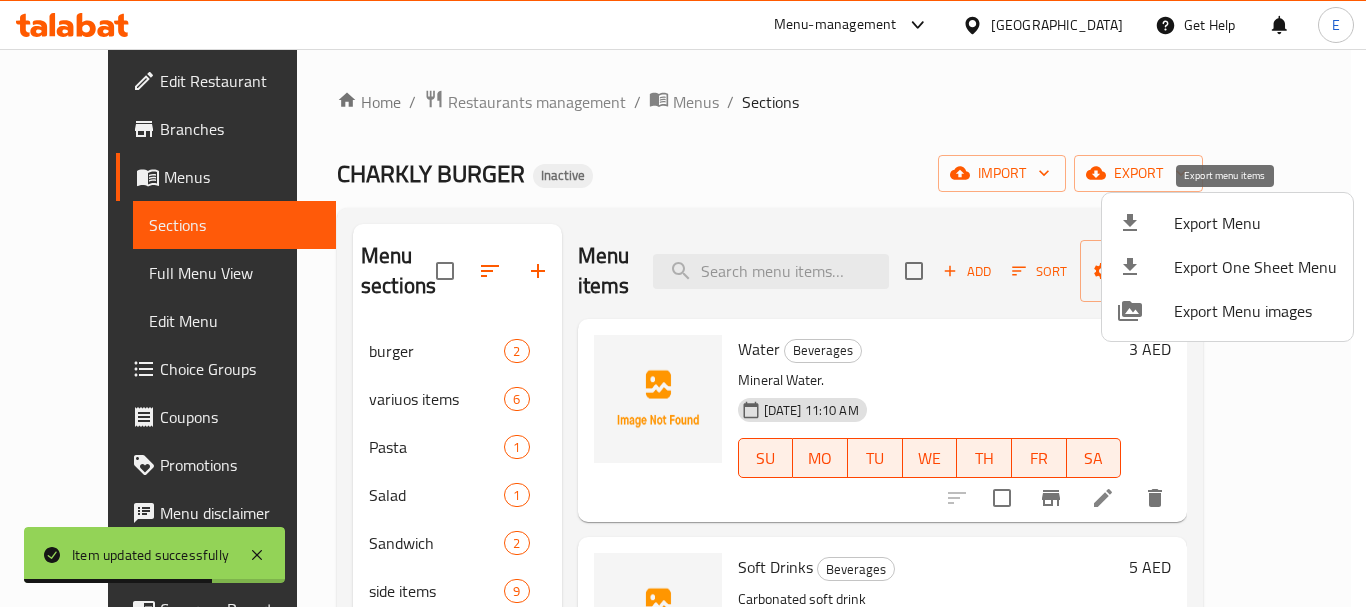 click at bounding box center [1146, 223] 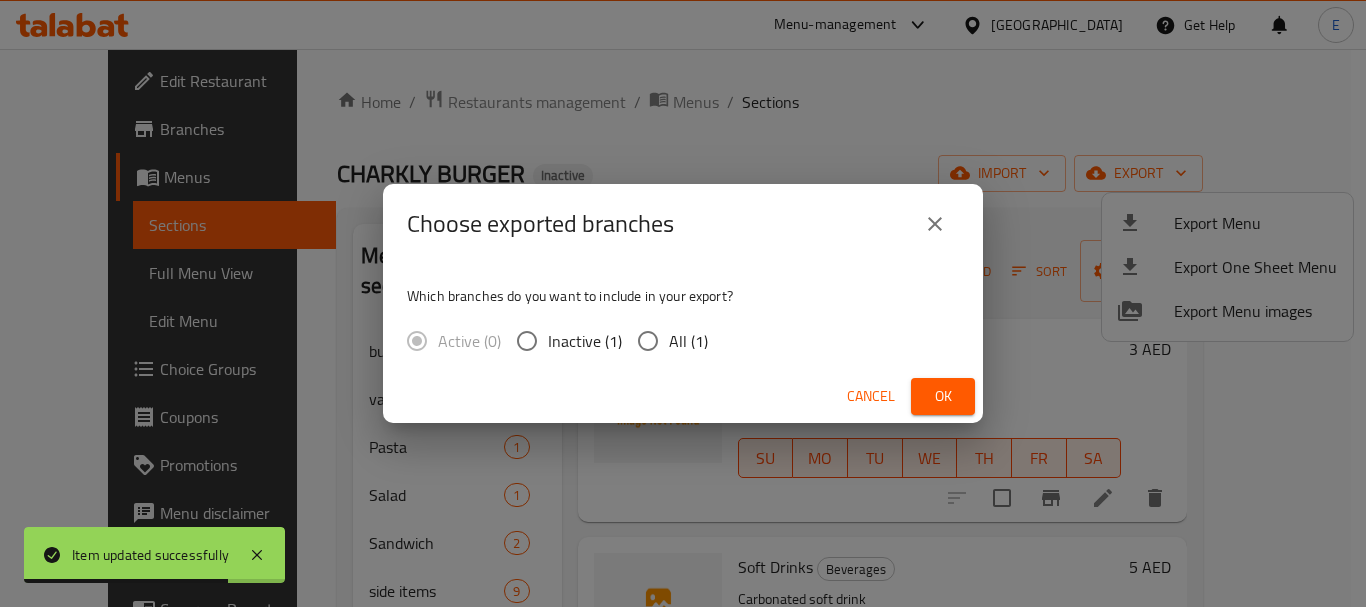 click on "All (1)" at bounding box center [648, 341] 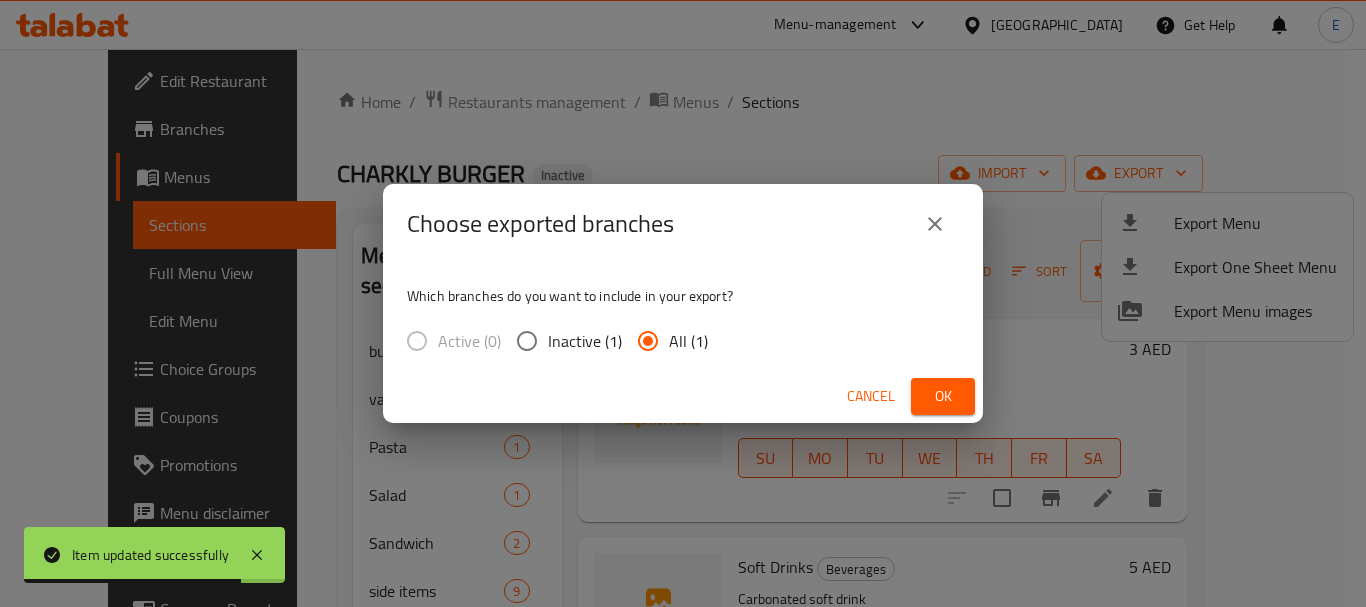 click on "Ok" at bounding box center [943, 396] 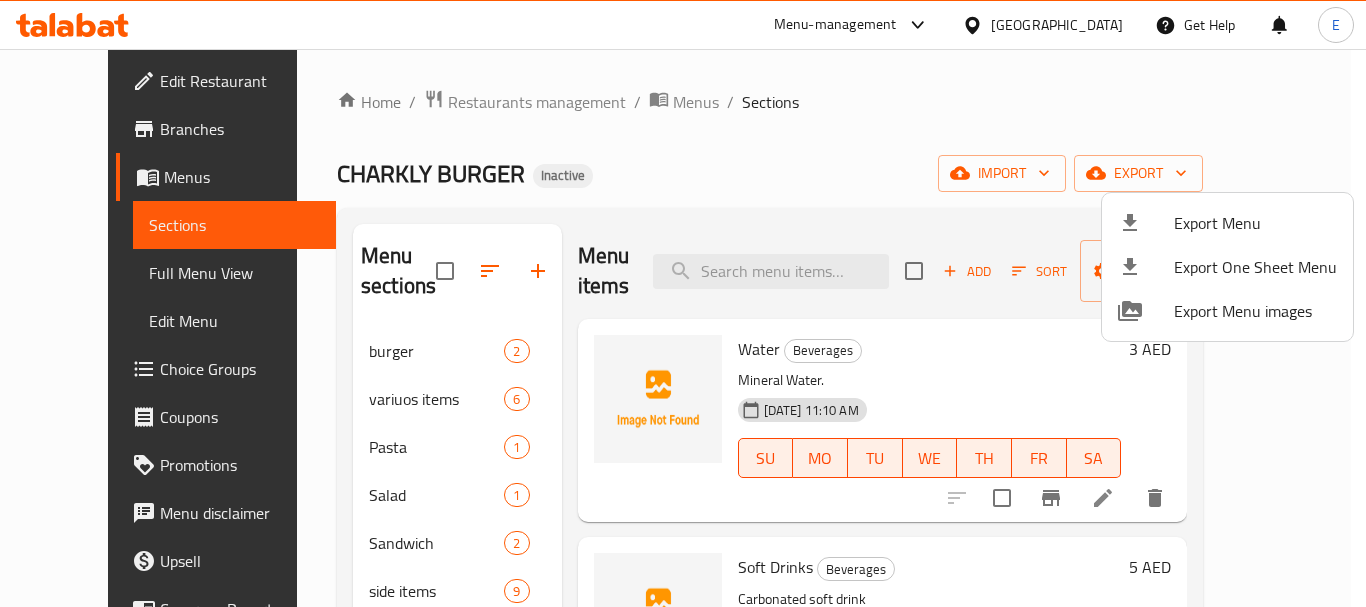 click at bounding box center [683, 303] 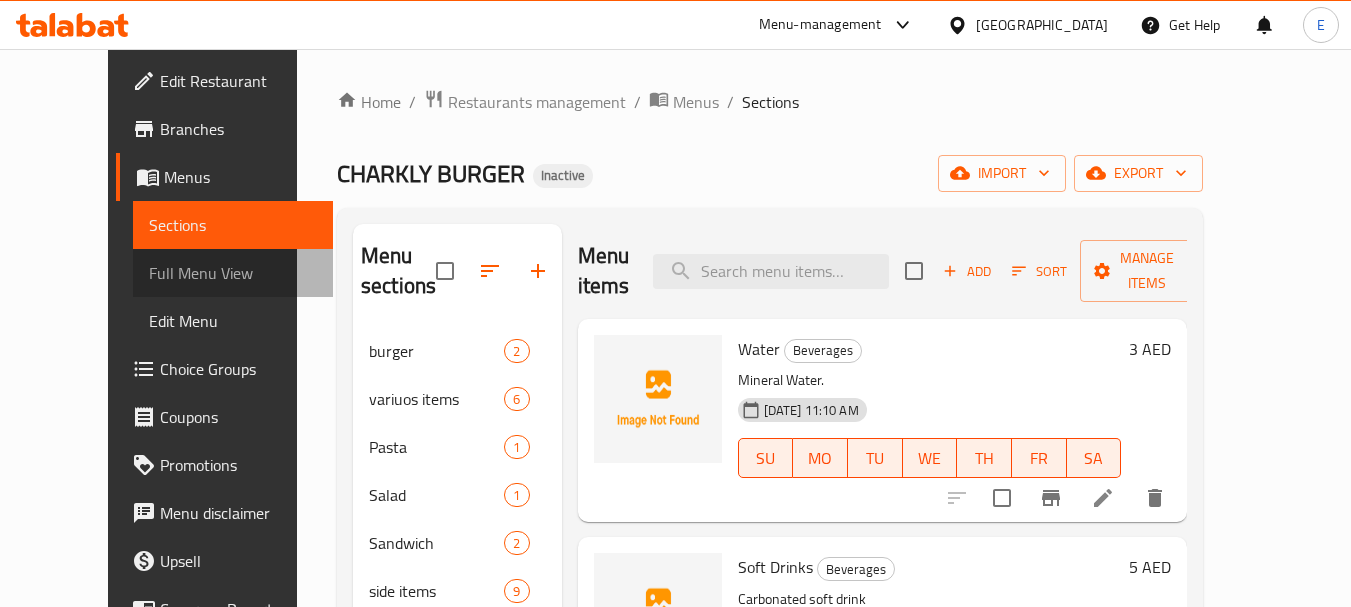 click on "Full Menu View" at bounding box center [233, 273] 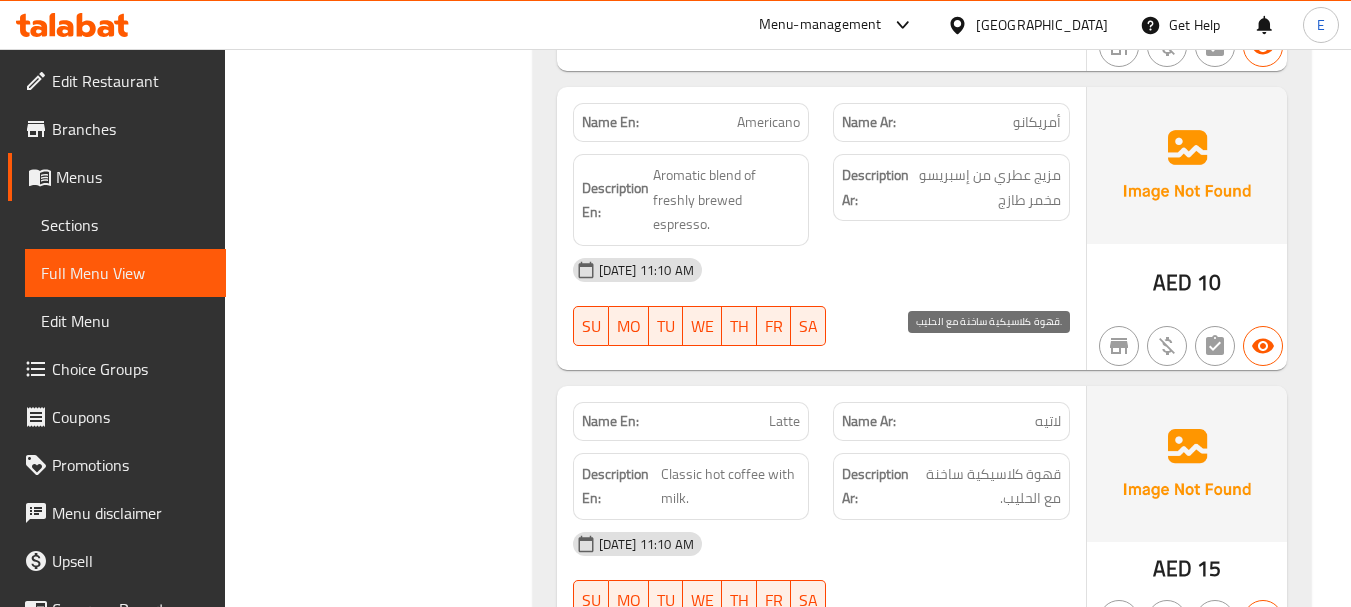 scroll, scrollTop: 10102, scrollLeft: 0, axis: vertical 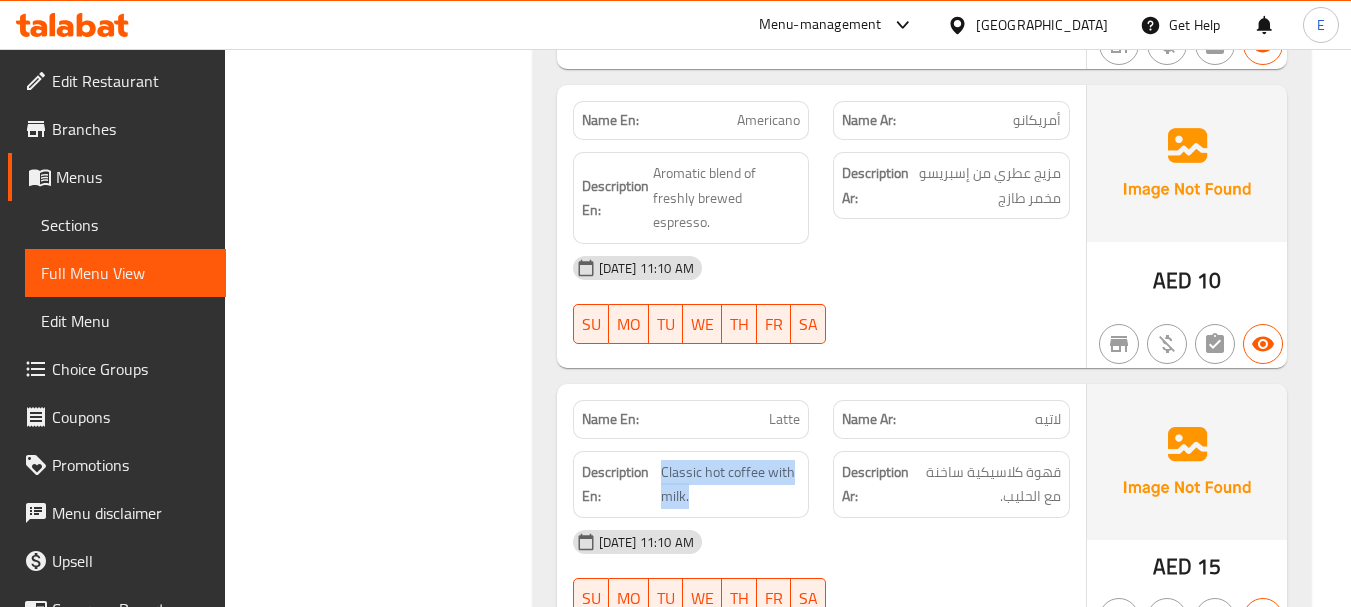 drag, startPoint x: 661, startPoint y: 357, endPoint x: 772, endPoint y: 399, distance: 118.680244 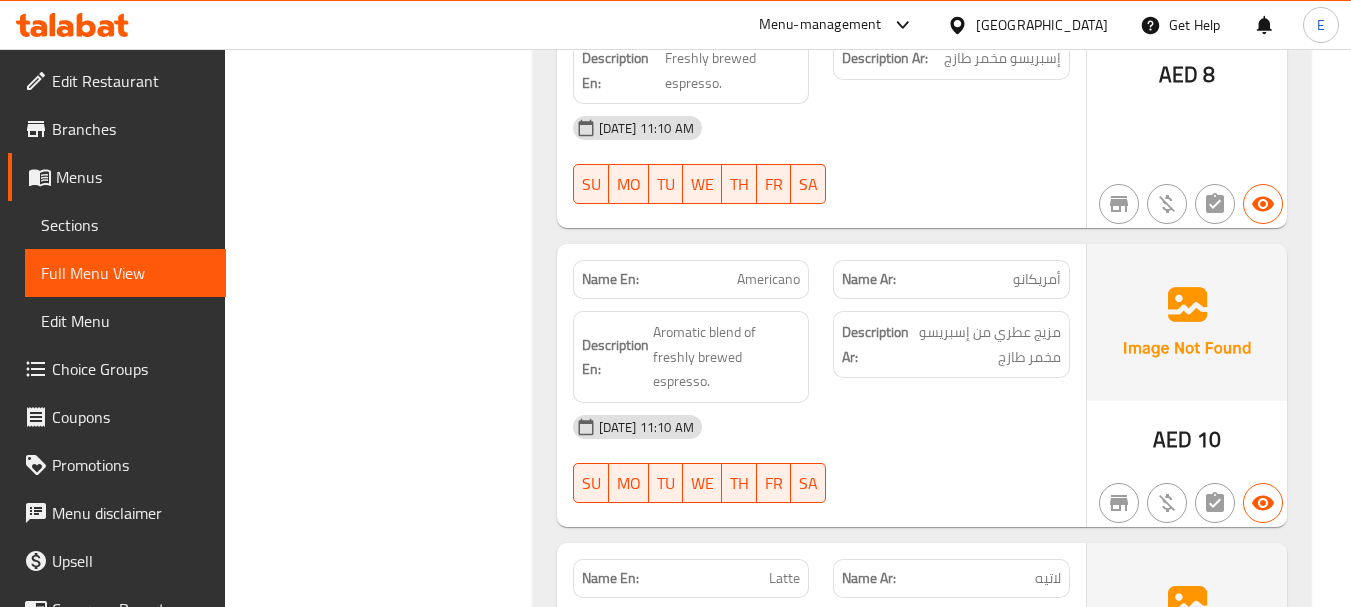 scroll, scrollTop: 9942, scrollLeft: 0, axis: vertical 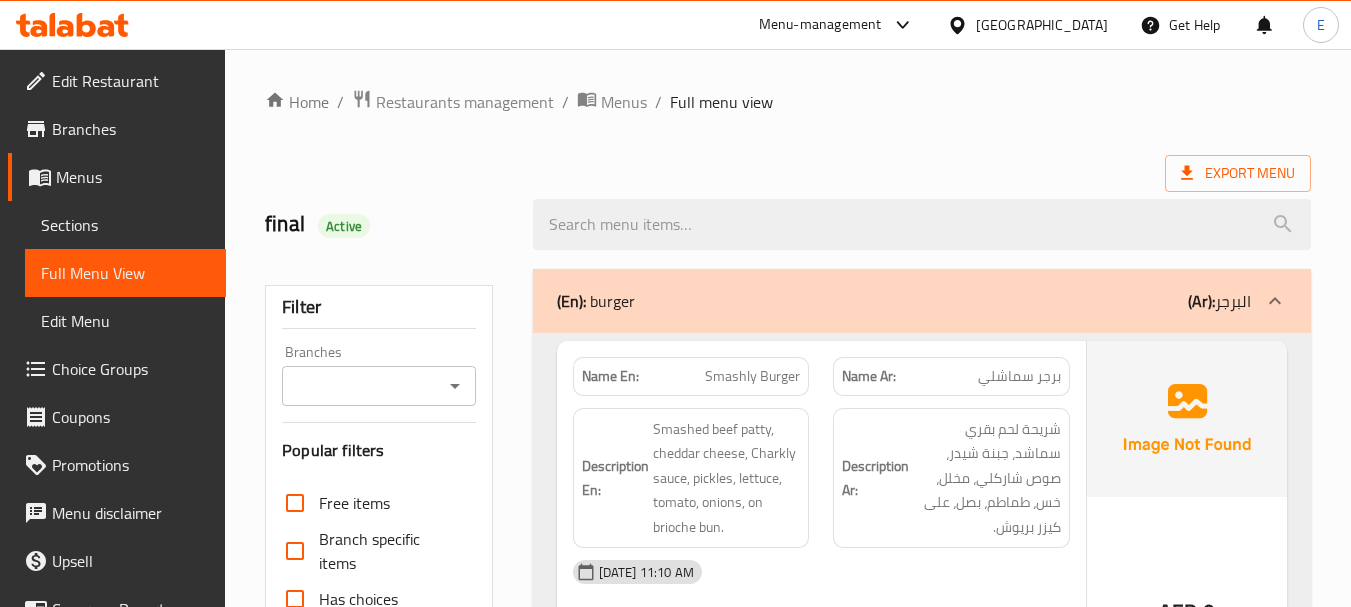 click on "Home / Restaurants management / Menus / Full menu view Export Menu final   Active Filter Branches Branches Popular filters Free items Branch specific items Has choices Upsell items Availability filters Available Not available View filters Collapse sections Collapse categories Collapse Choices (En):   burger  (Ar): البرجر Name En: Smashly Burger Name Ar: برجر سماشلي Description En: Smashed beef patty, cheddar cheese, Charkly sauce, pickles, lettuce, tomato, onions, on brioche bun. Description Ar: شريحة لحم بقري سماشد، جبنة شيدر، صوص شاركلي، مخلل، خس، طماطم، بصل، على كيزر بريوش. [DATE] 11:10 AM SU MO TU WE TH FR SA Caregories: (En):   your choice of:  (Ar): إختيارك من: Name(En) Name(Ar) Status Price Sandwich ساندوتش Active 29 meal وجبة  Active 39 AED 0 Name En: Charkly Chicken Burger Name Ar: برجر دجاج شاركلي Description En: Description Ar: [DATE] 11:10 AM SU MO TU WE TH FR SA Caregories:" at bounding box center (788, 5439) 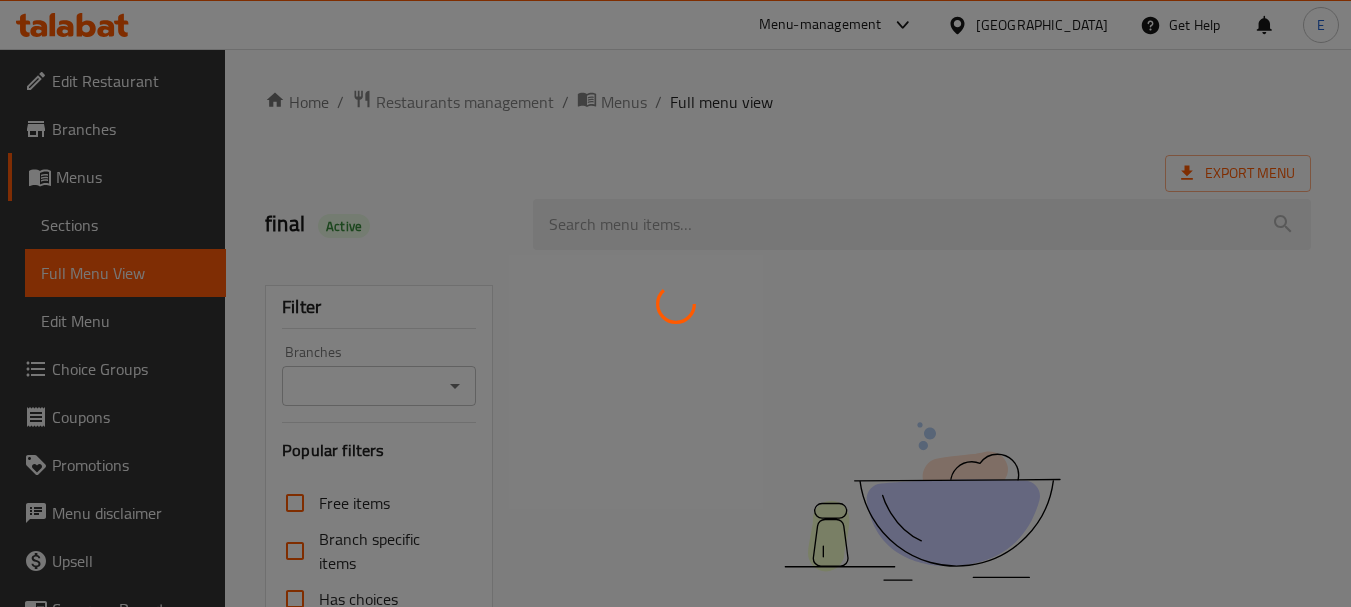 scroll, scrollTop: 0, scrollLeft: 0, axis: both 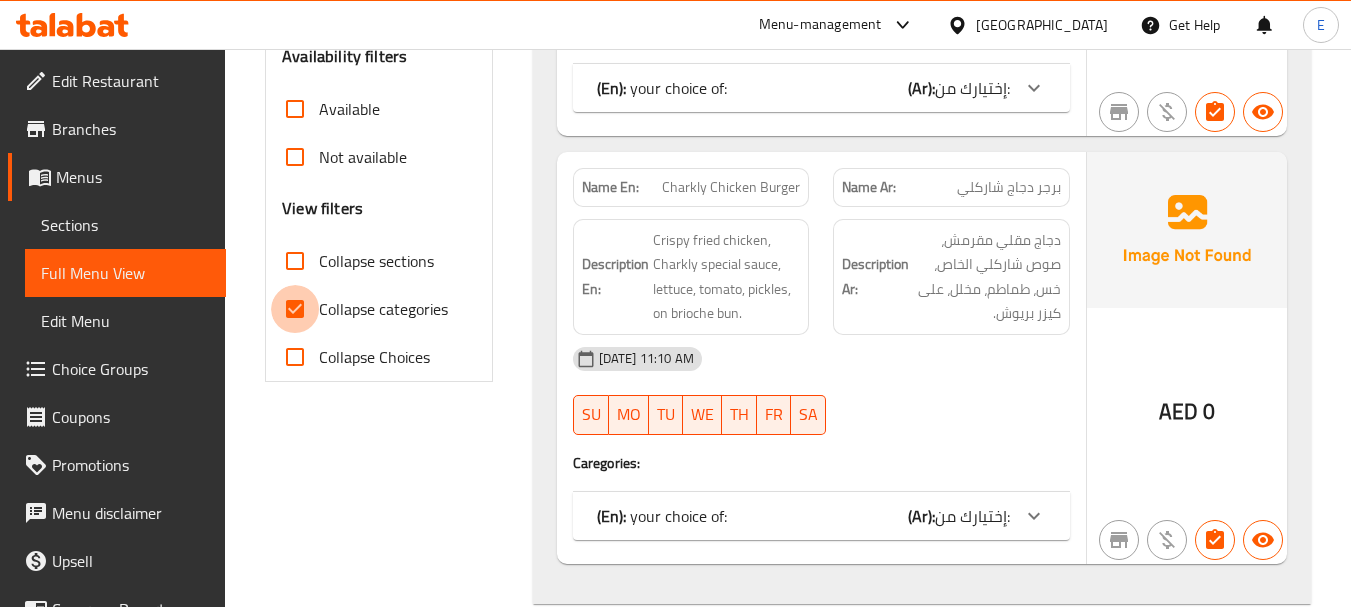 click on "Collapse categories" at bounding box center [295, 309] 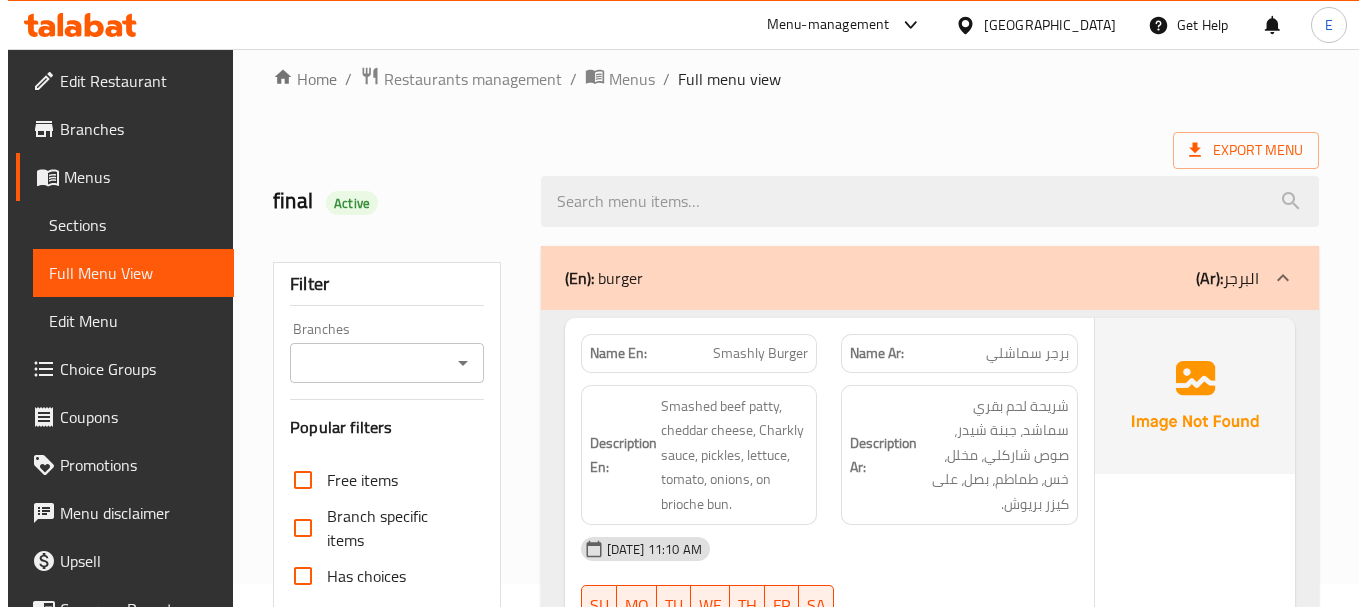 scroll, scrollTop: 0, scrollLeft: 0, axis: both 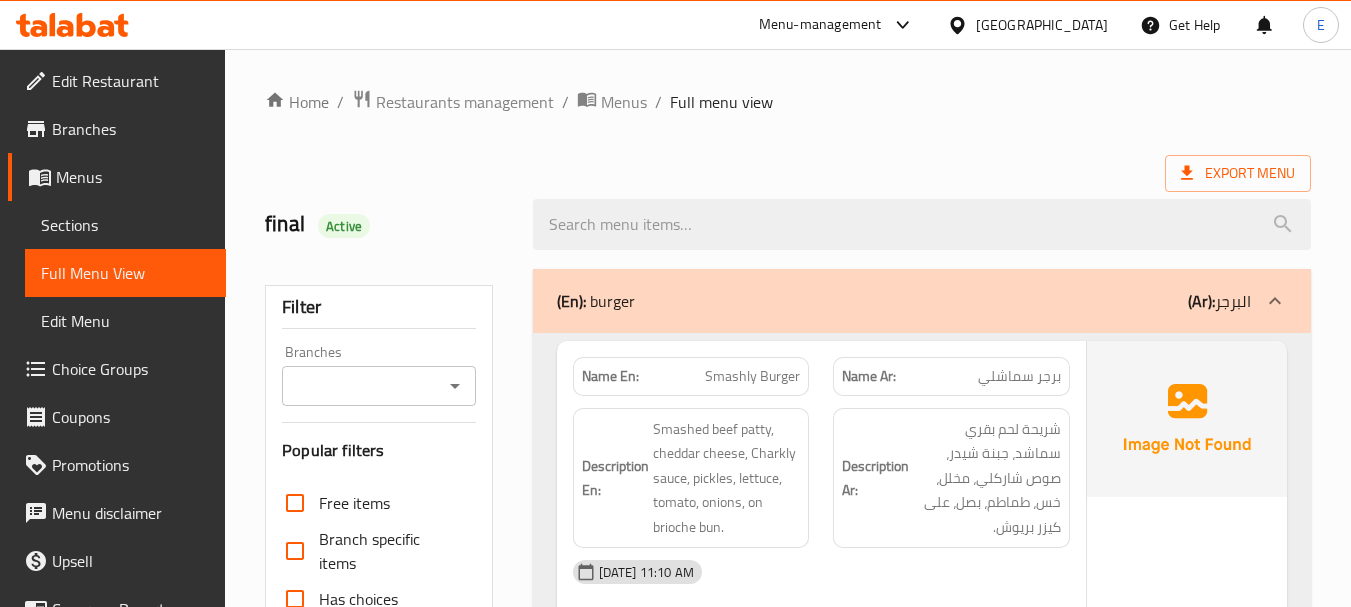 click on "Home / Restaurants management / Menus / Full menu view Export Menu final   Active Filter Branches Branches Popular filters Free items Branch specific items Has choices Upsell items Availability filters Available Not available View filters Collapse sections Collapse categories Collapse Choices (En):   burger  (Ar): البرجر Name En: Smashly Burger Name Ar: برجر سماشلي Description En: Smashed beef patty, cheddar cheese, Charkly sauce, pickles, lettuce, tomato, onions, on brioche bun. Description Ar: شريحة لحم بقري سماشد، جبنة شيدر، صوص شاركلي، مخلل، خس، طماطم، بصل، على كيزر بريوش. [DATE] 11:10 AM SU MO TU WE TH FR SA Caregories: (En):   your choice of:  (Ar): إختيارك من: Name(En) Name(Ar) Status Price Sandwich ساندوتش Active 29 meal وجبة  Active 39 AED 0 Name En: Charkly Chicken Burger Name Ar: برجر دجاج شاركلي Description En: Description Ar: [DATE] 11:10 AM SU MO TU WE TH FR SA Caregories:" at bounding box center (788, 6904) 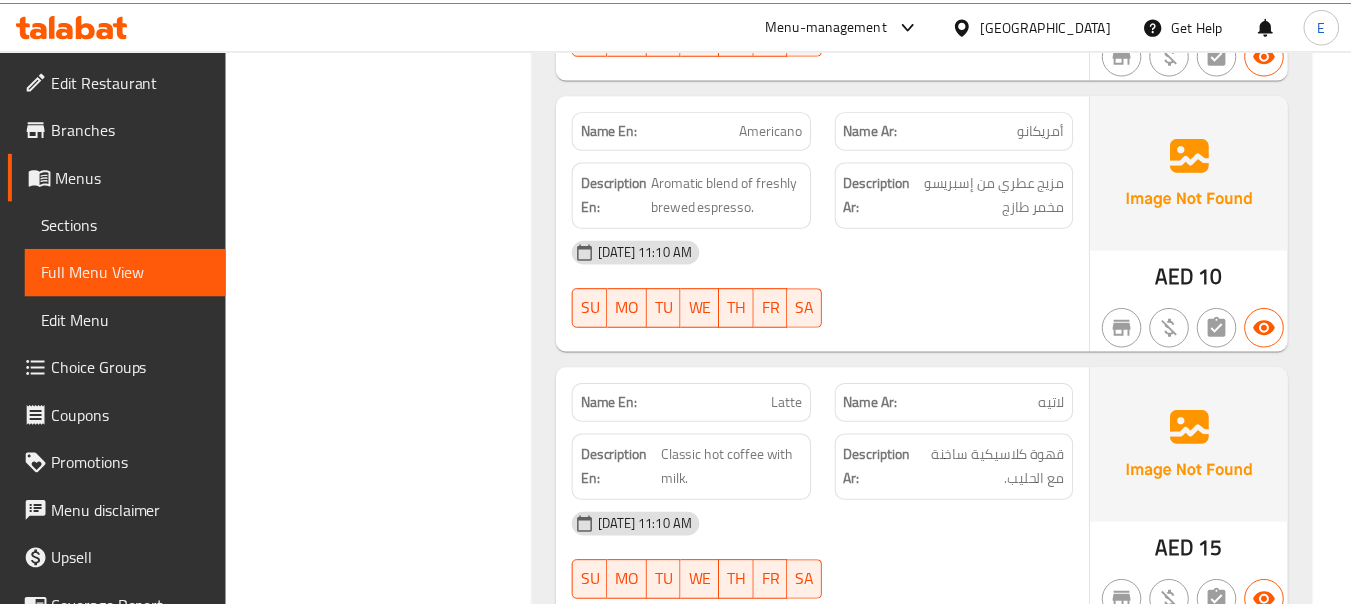 scroll, scrollTop: 13021, scrollLeft: 0, axis: vertical 